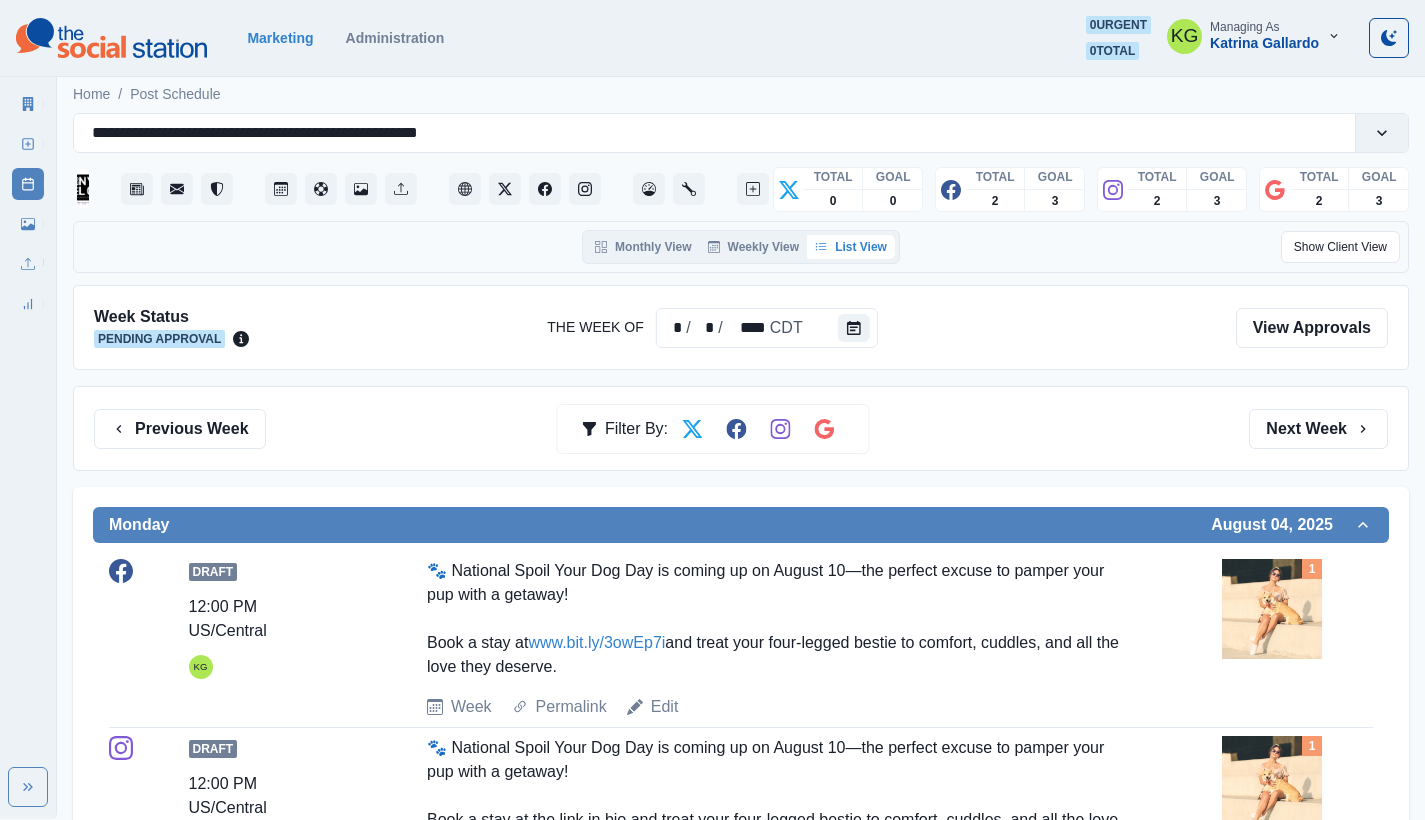 scroll, scrollTop: 77, scrollLeft: 0, axis: vertical 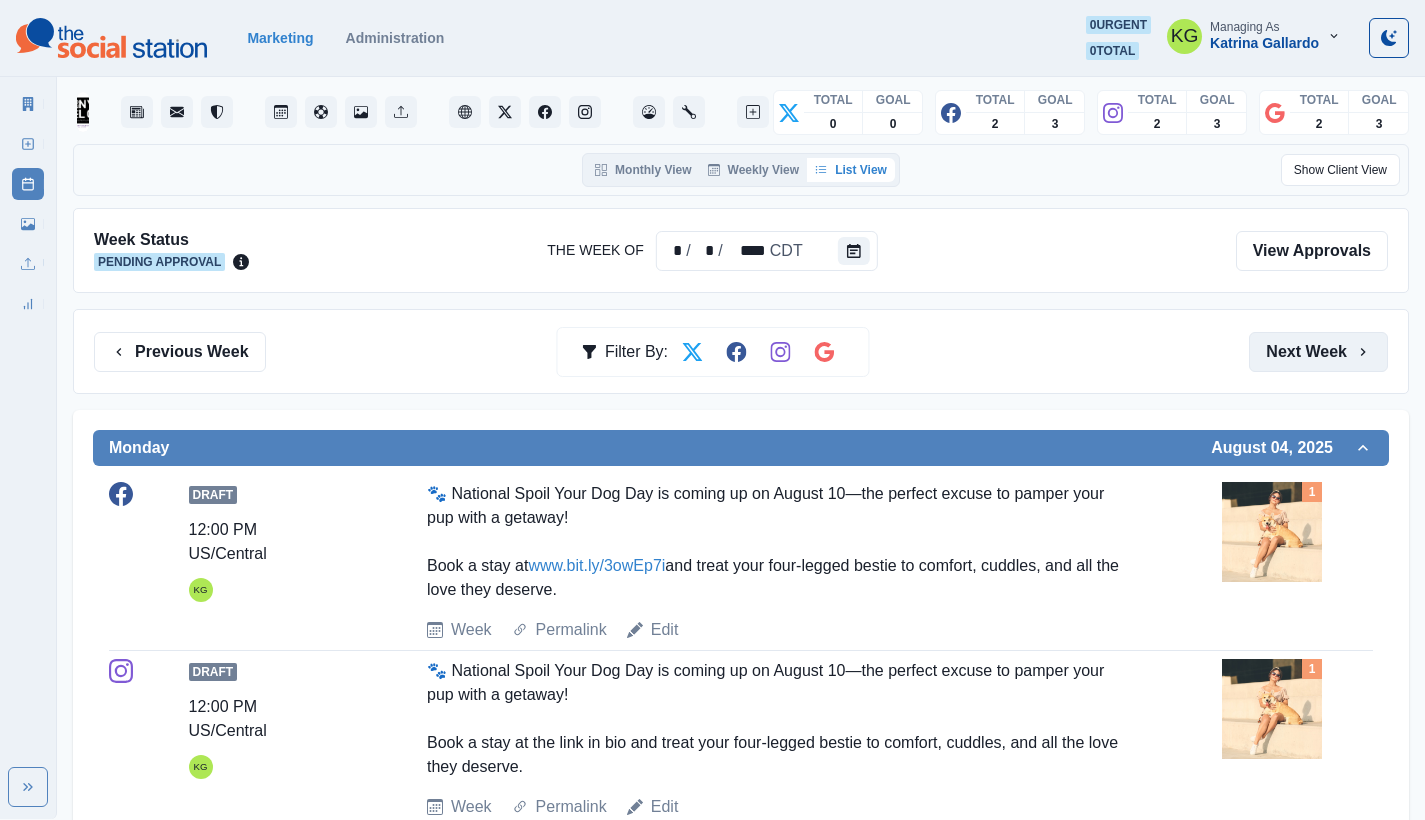click on "Next Week" at bounding box center [1318, 352] 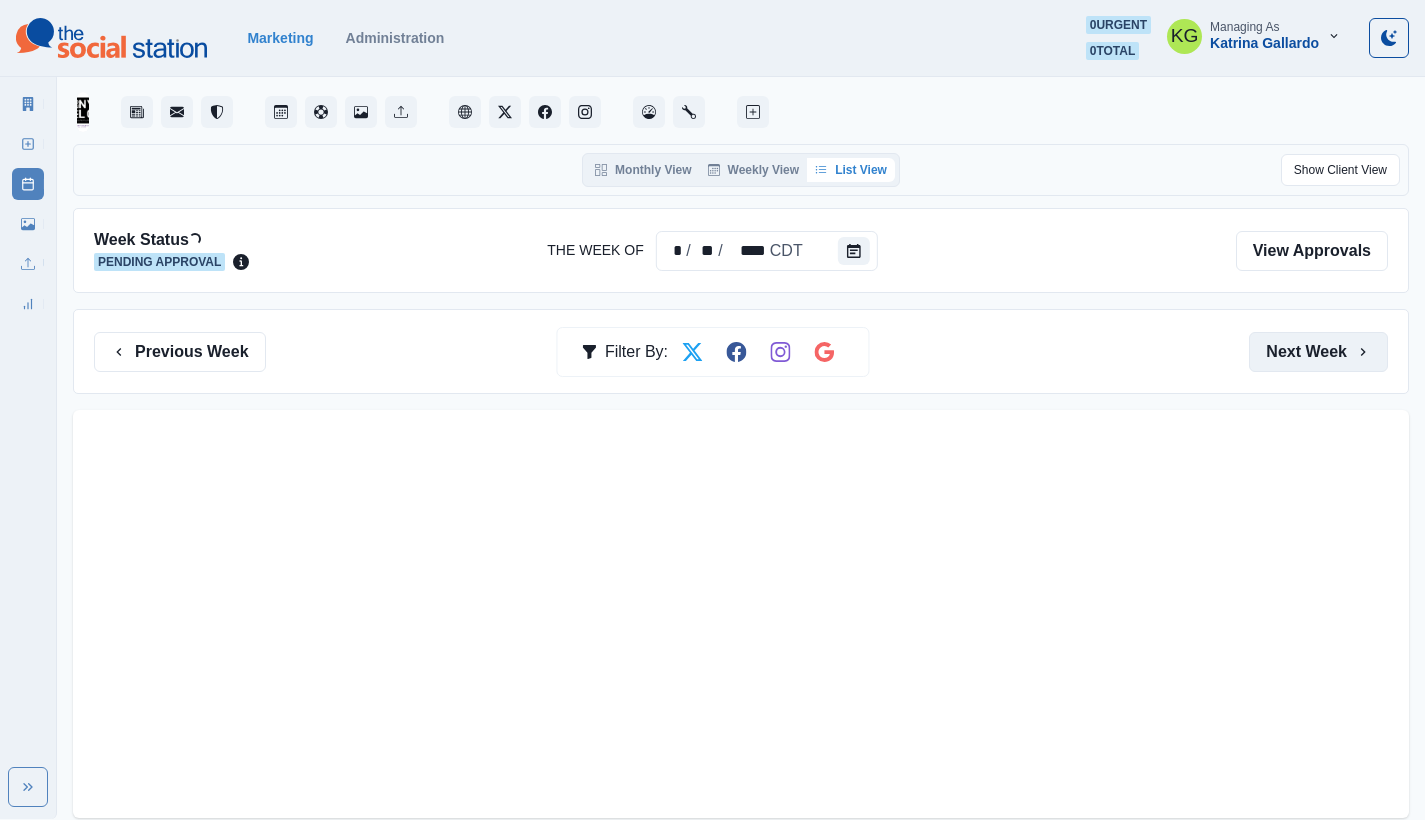 click on "Next Week" at bounding box center [1318, 352] 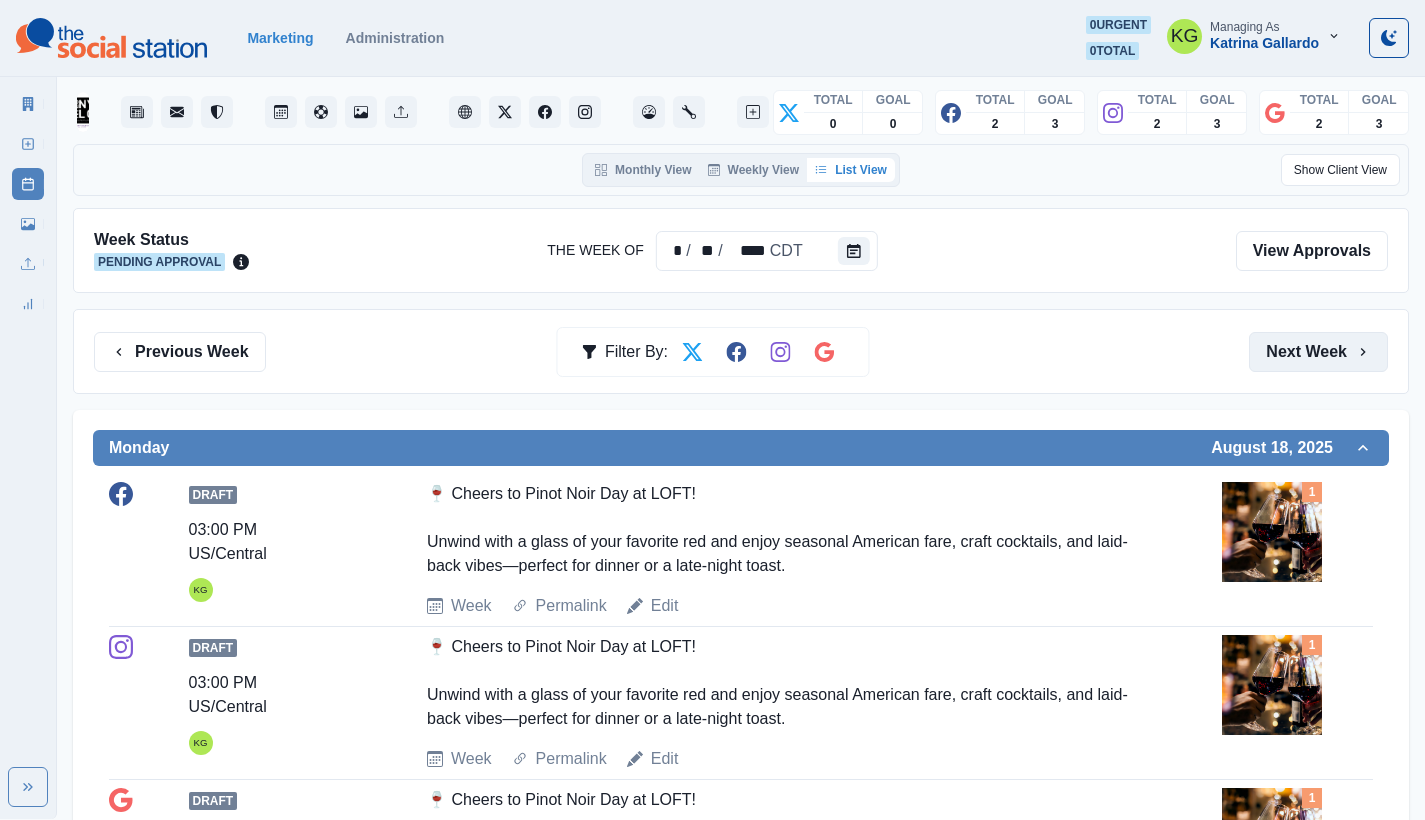 scroll, scrollTop: 0, scrollLeft: 0, axis: both 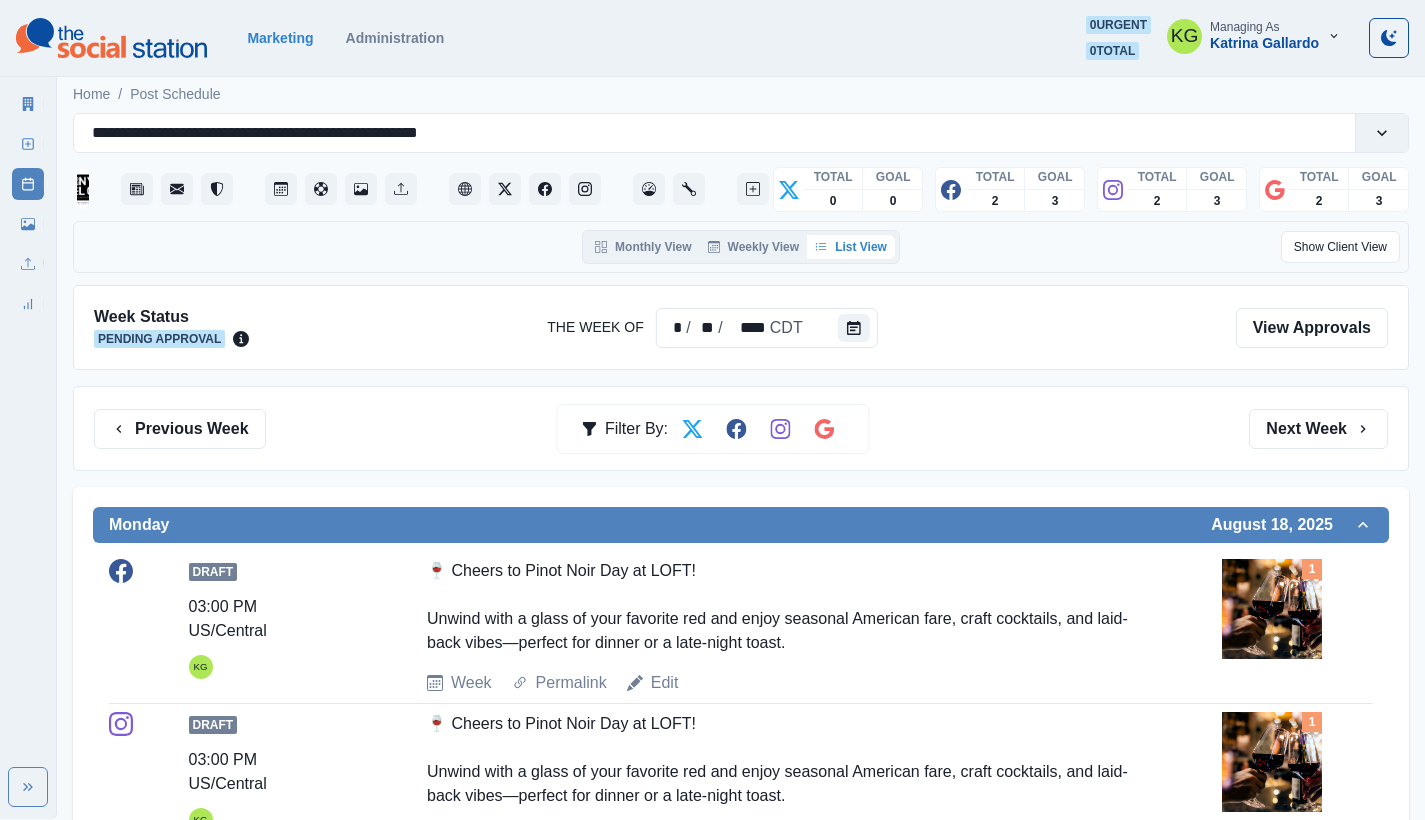 click on "Week Status  Pending Approval The Week Of * / ** / **** CDT View Approvals" at bounding box center (741, 327) 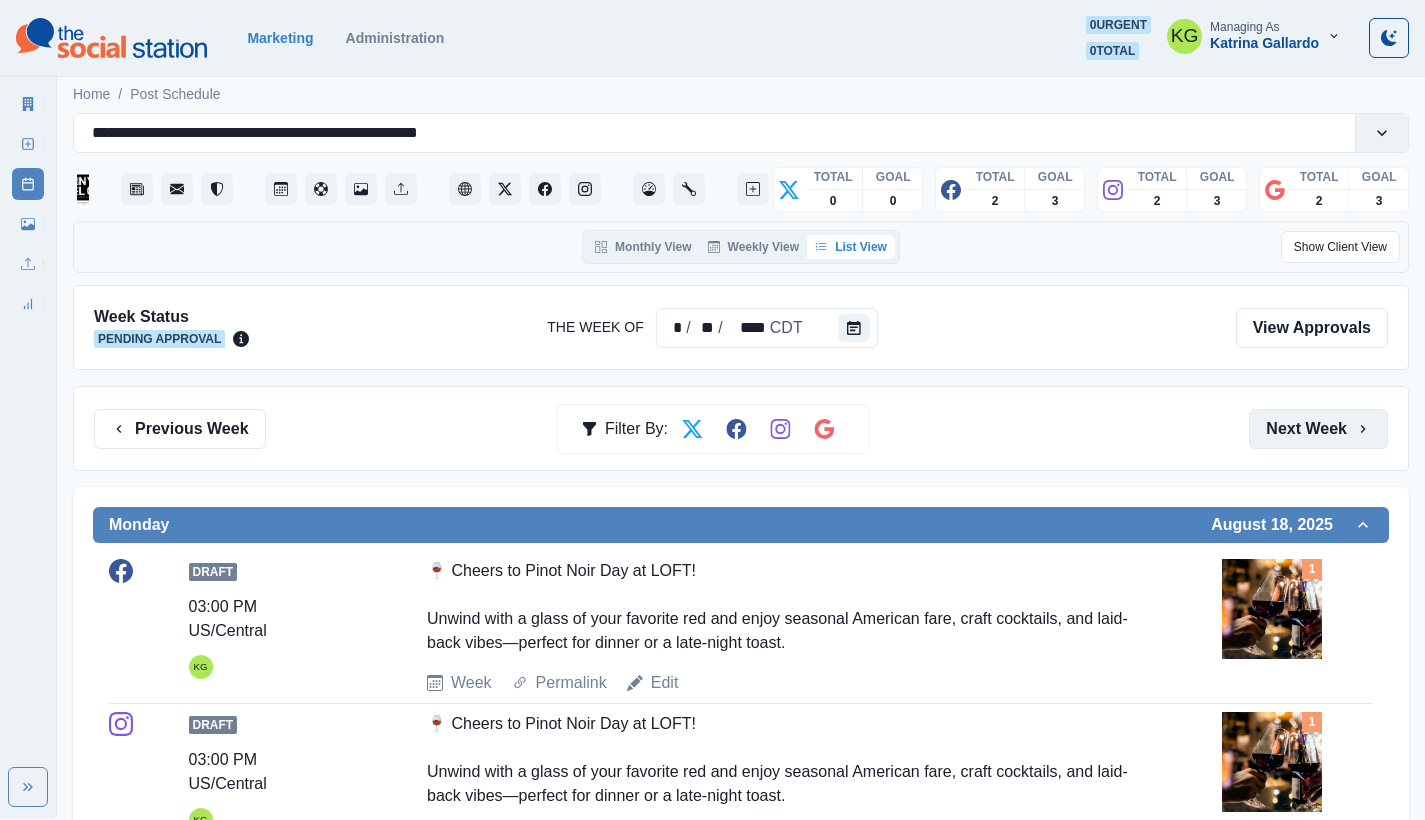 click on "Next Week" at bounding box center (1318, 429) 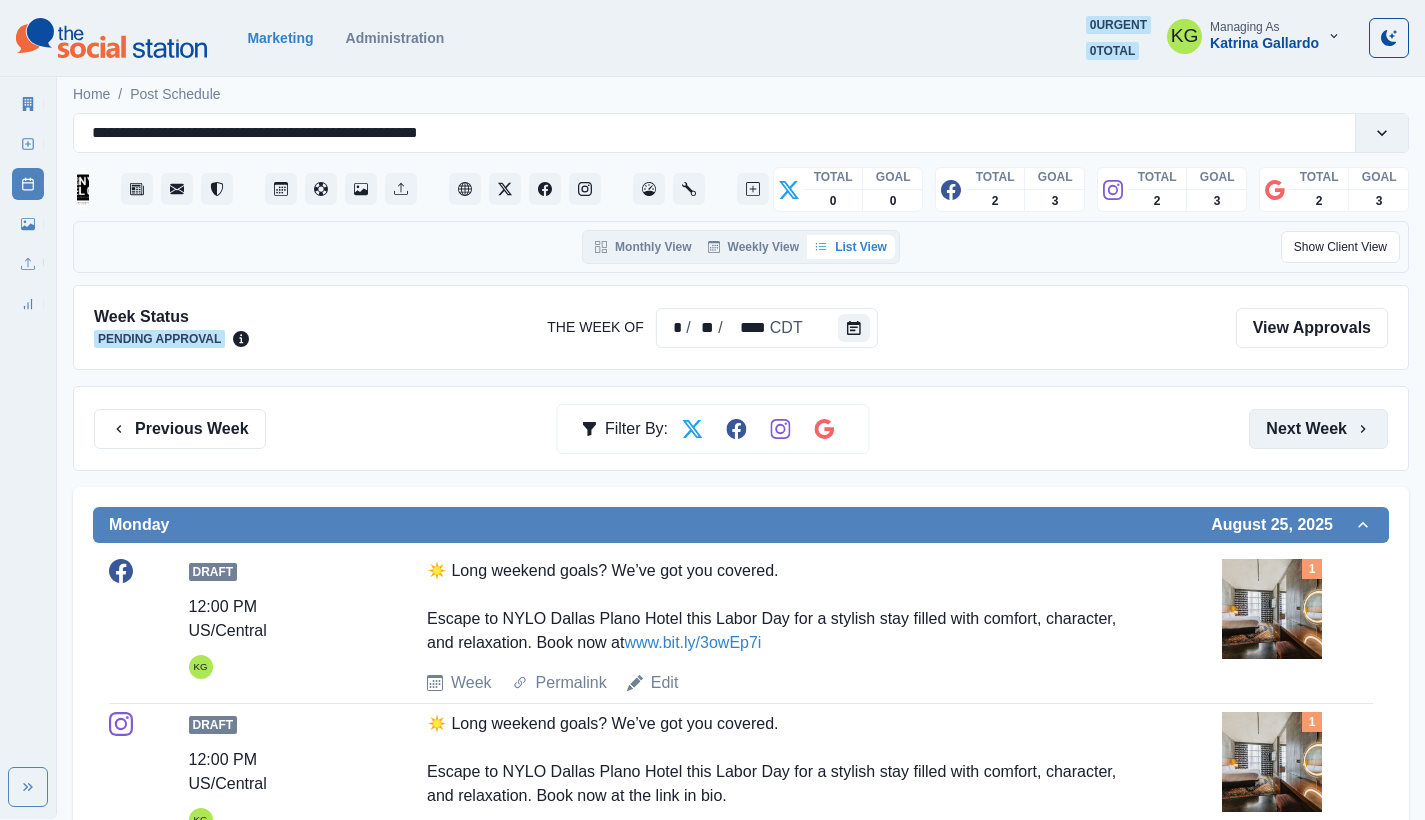 click on "Next Week" at bounding box center (1318, 429) 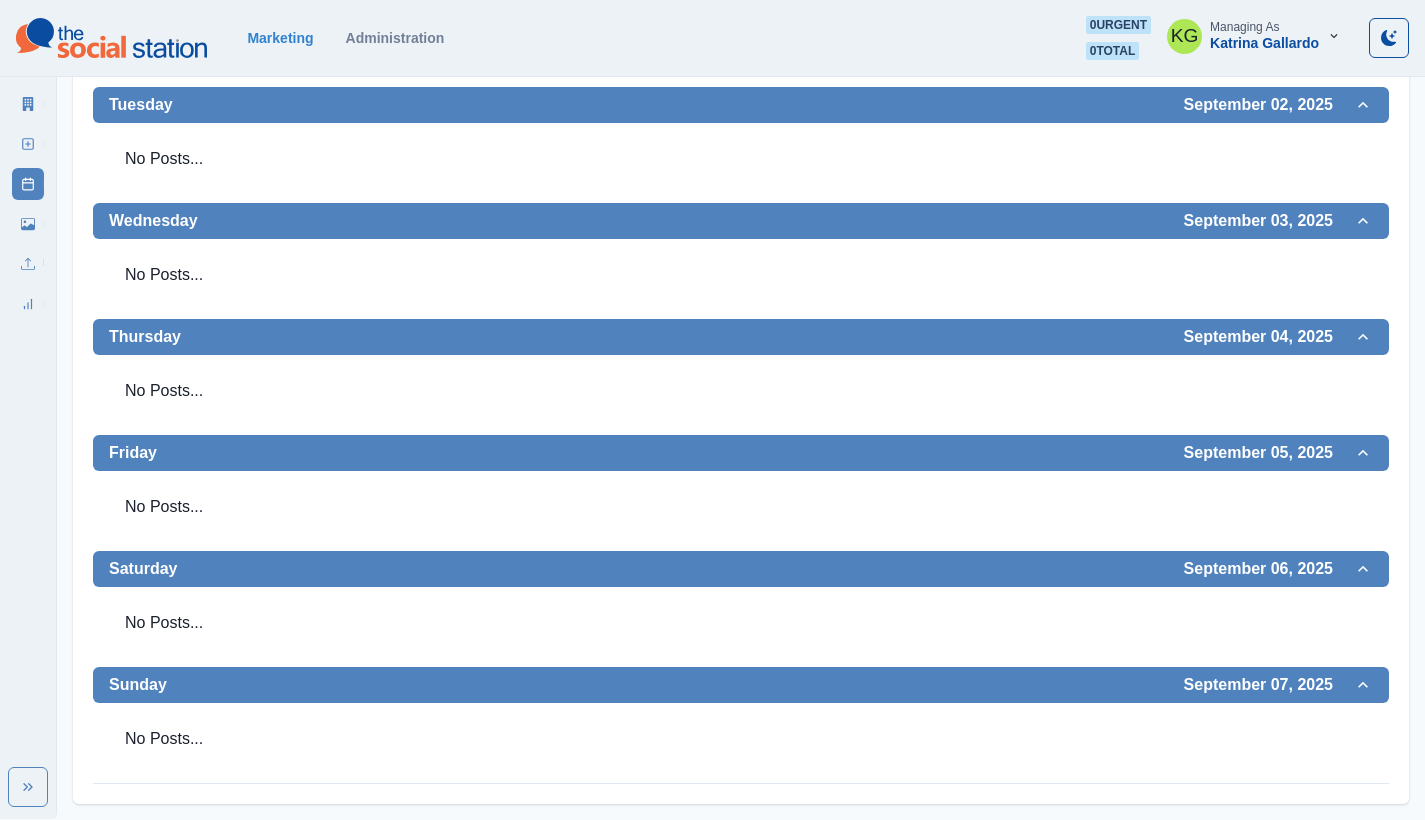 scroll, scrollTop: 0, scrollLeft: 0, axis: both 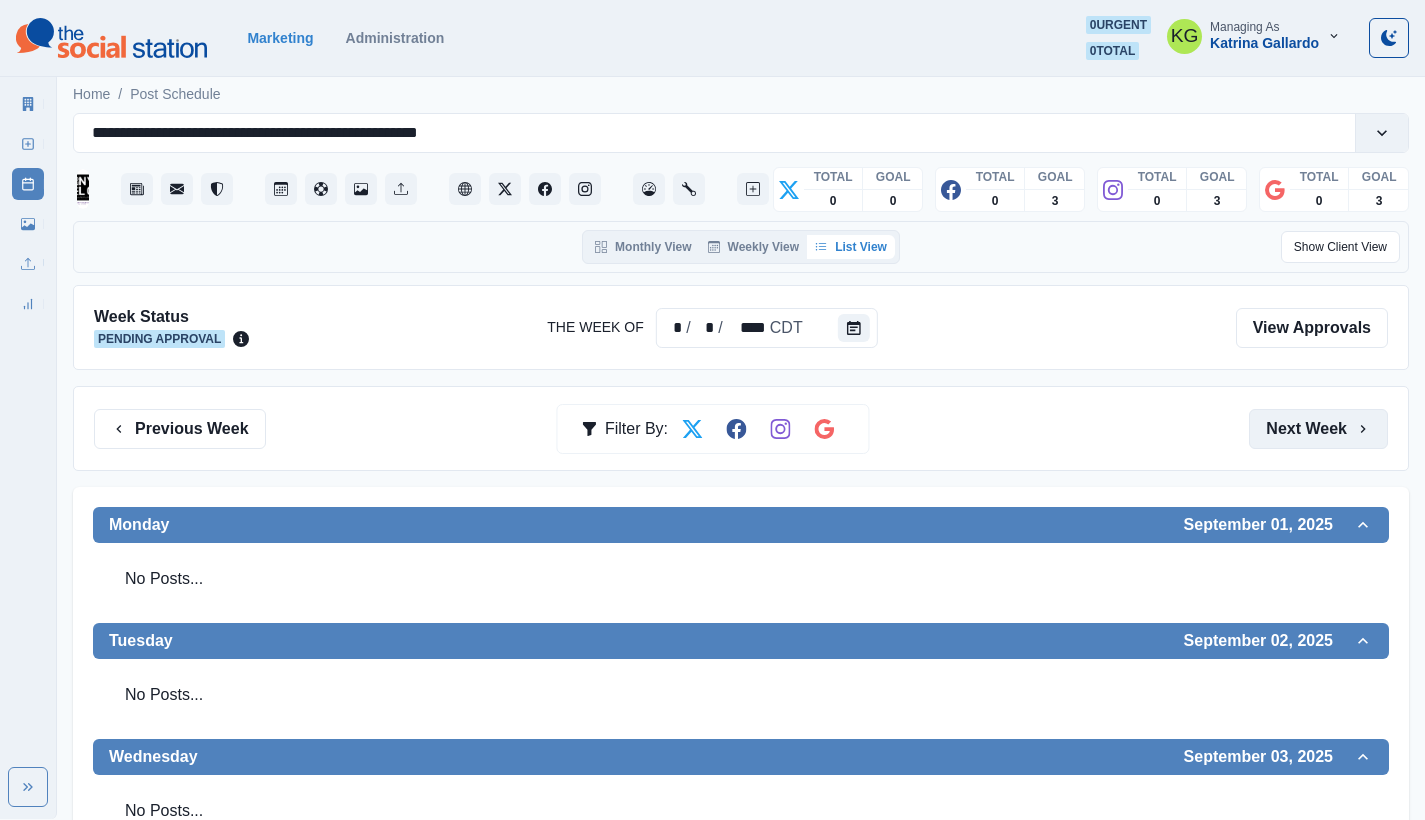 click on "Next Week" at bounding box center [1318, 429] 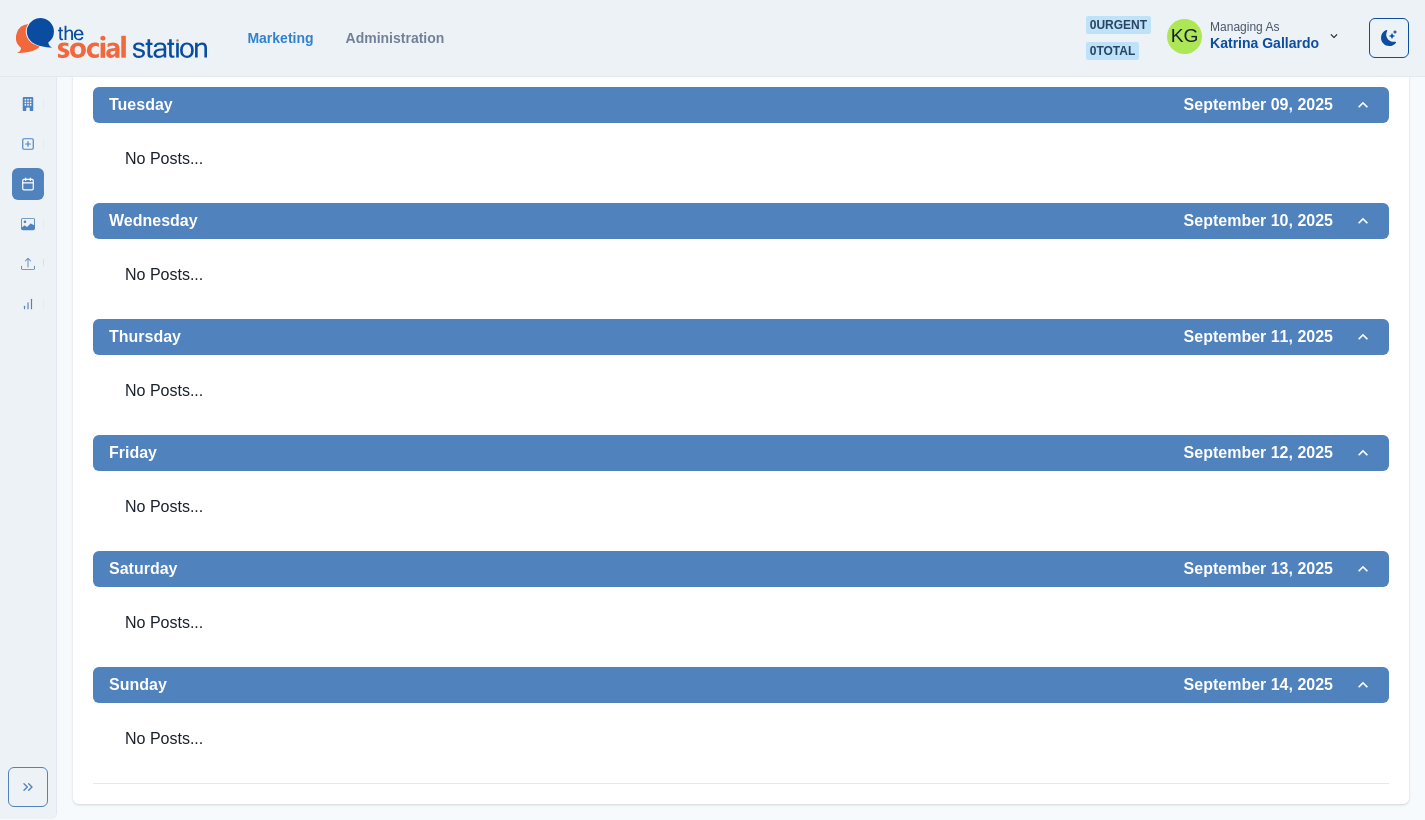 scroll, scrollTop: 0, scrollLeft: 0, axis: both 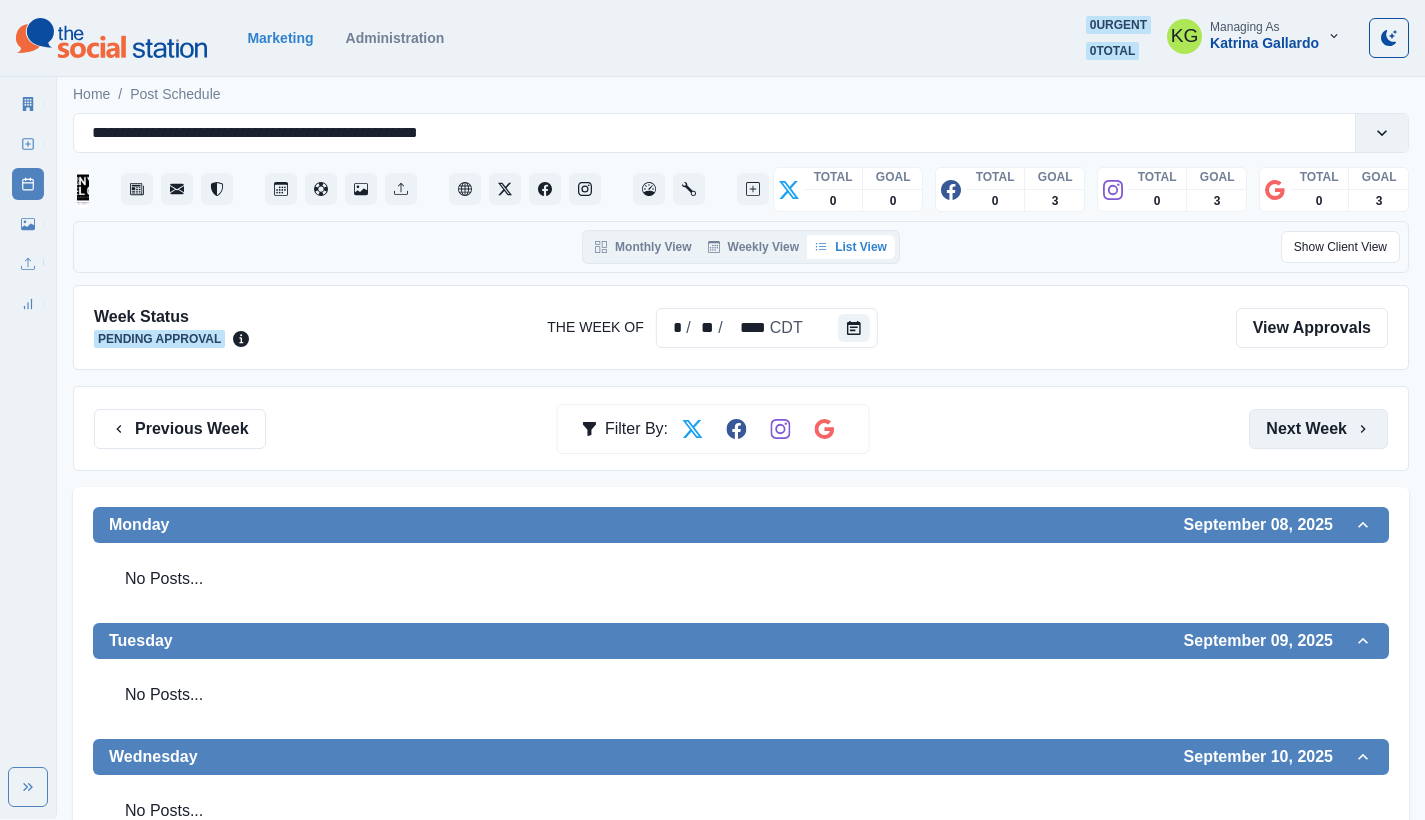 click on "Next Week" at bounding box center (1318, 429) 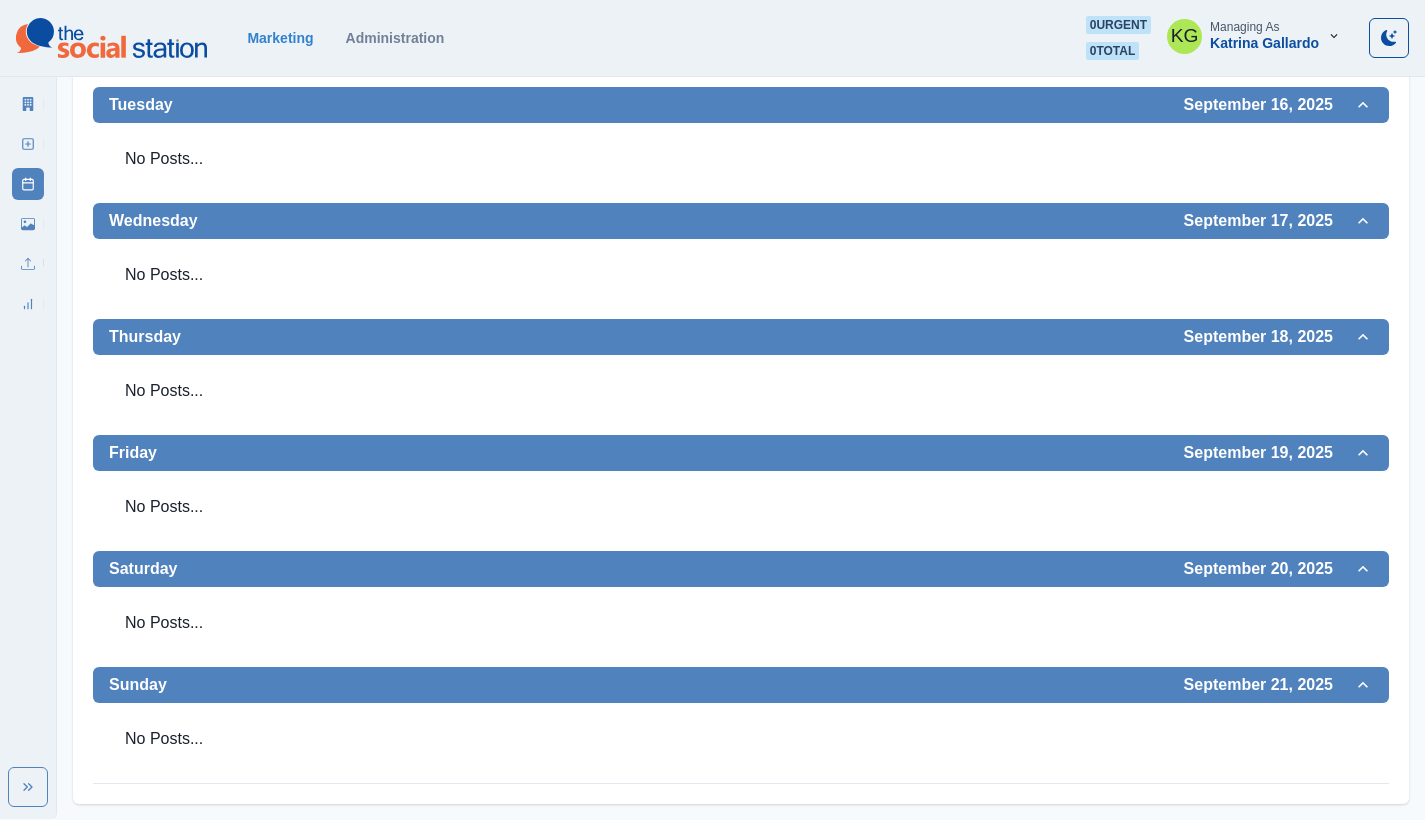 scroll, scrollTop: 0, scrollLeft: 0, axis: both 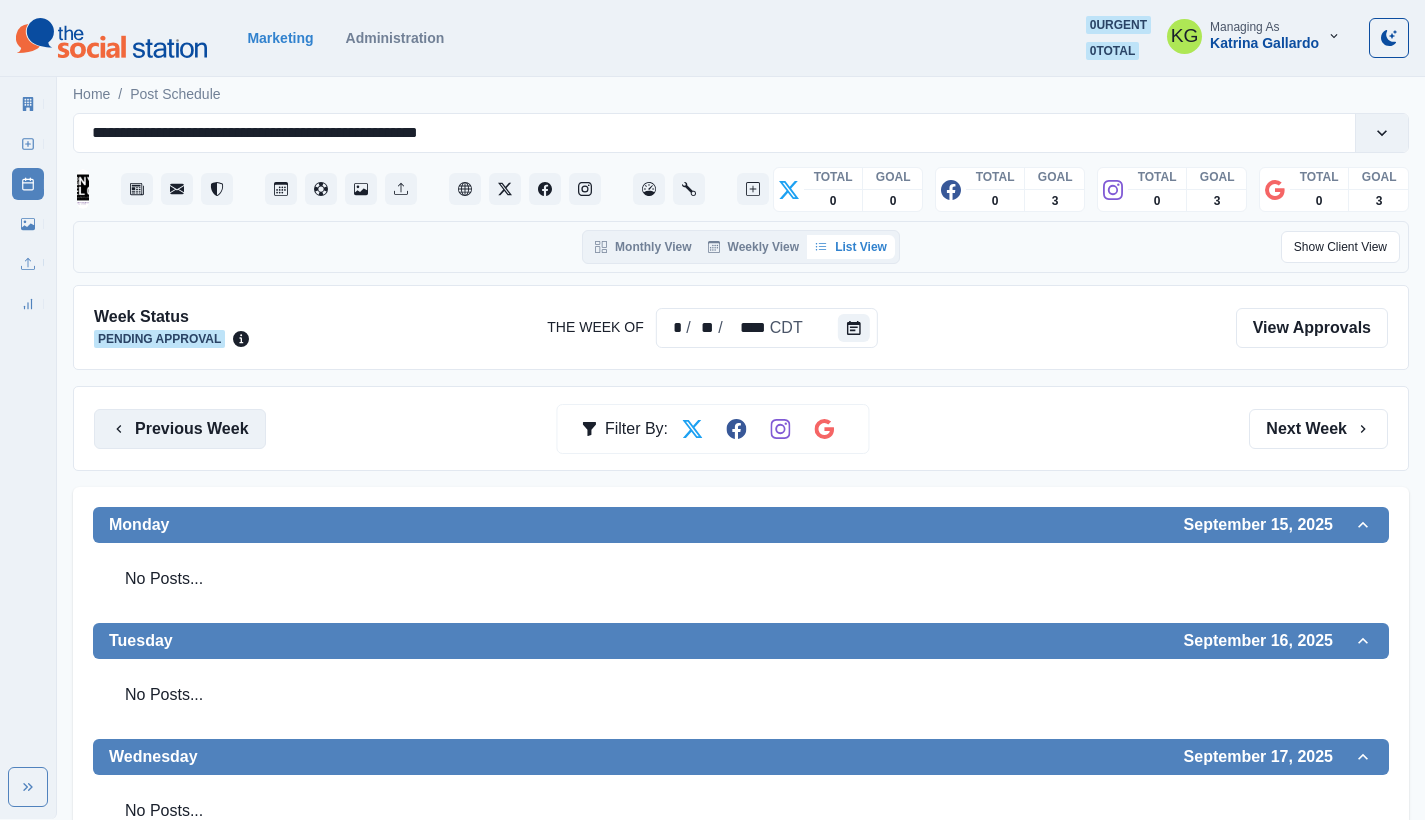 click on "Previous Week" at bounding box center (180, 429) 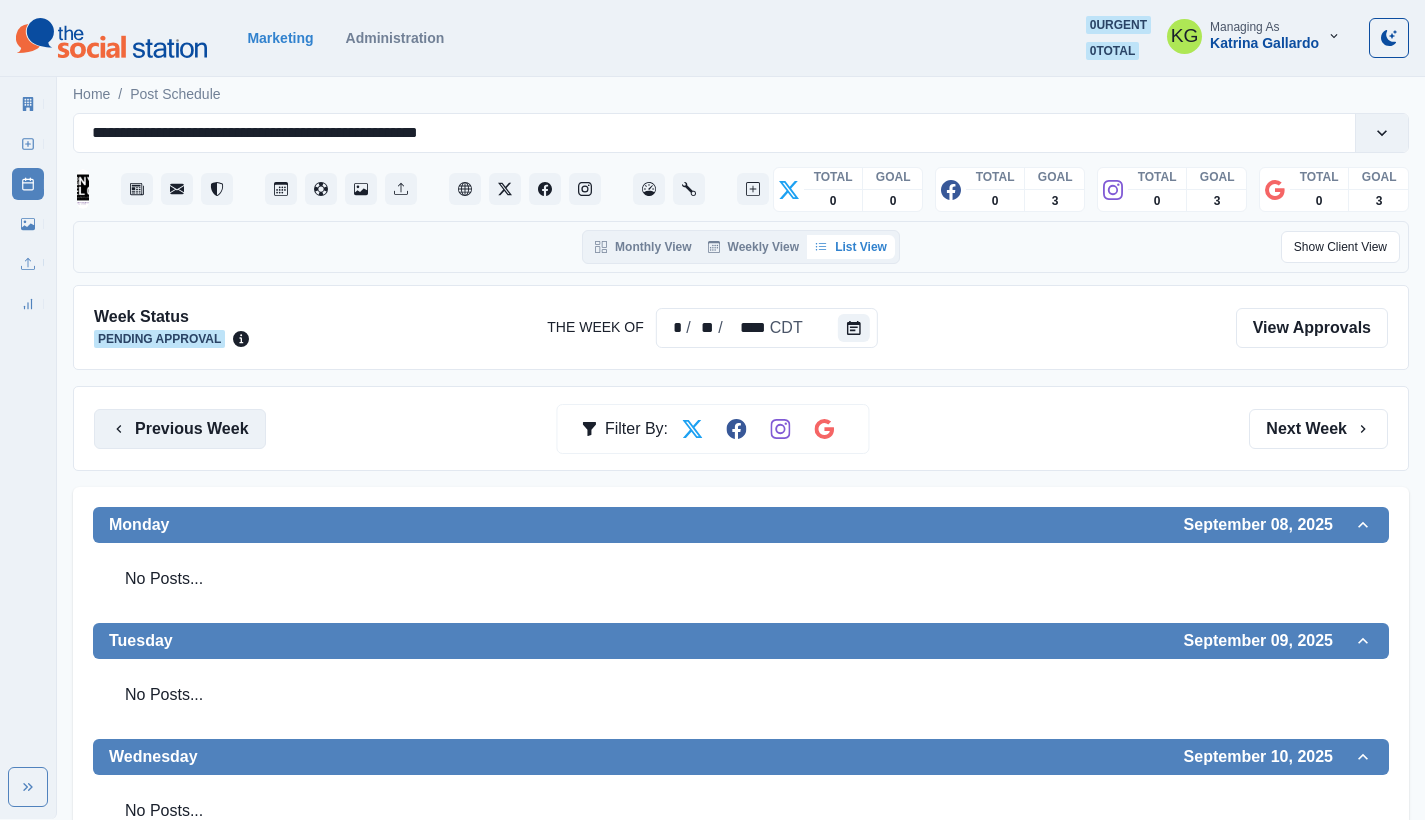 click on "Previous Week" at bounding box center [180, 429] 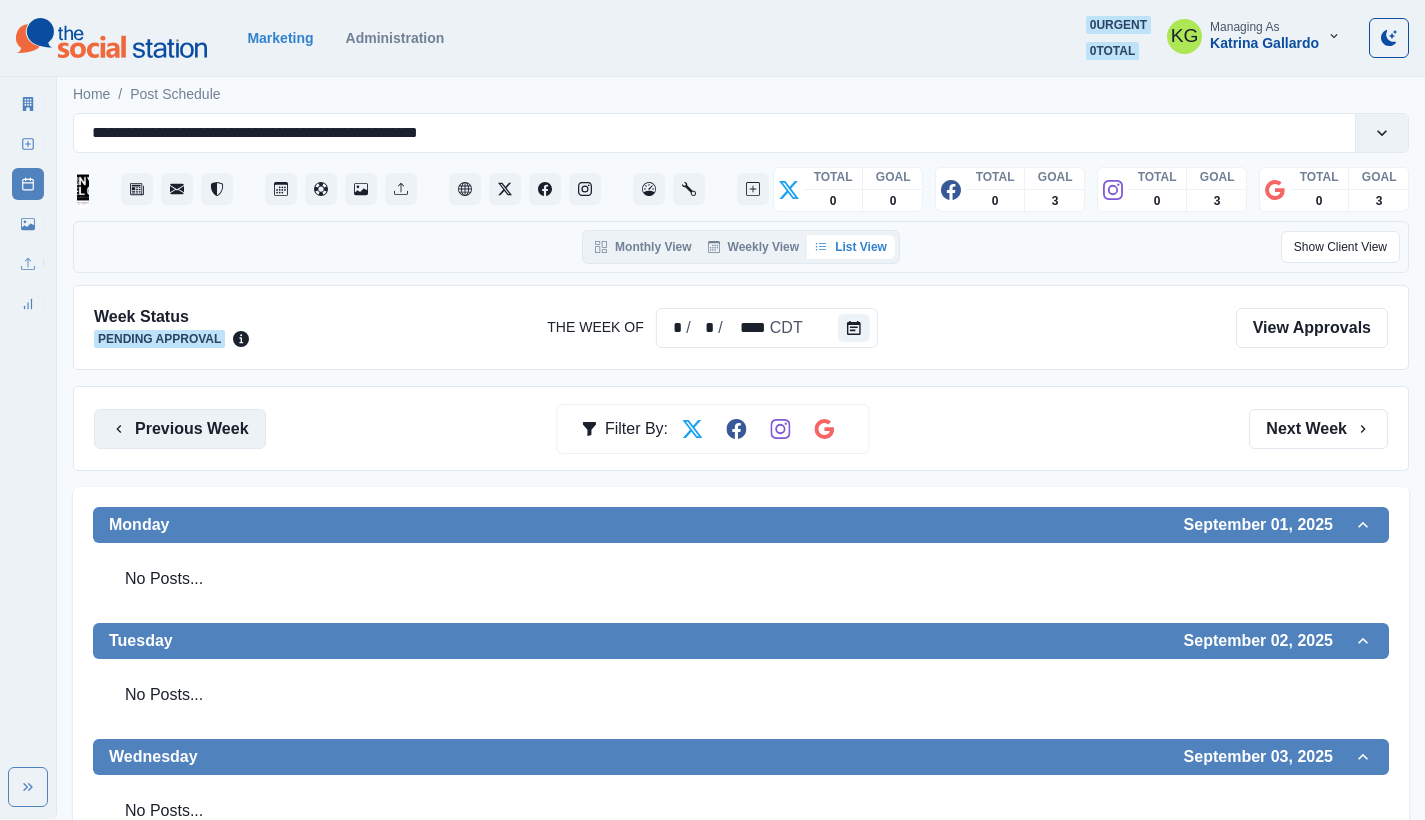 click on "Previous Week" at bounding box center [180, 429] 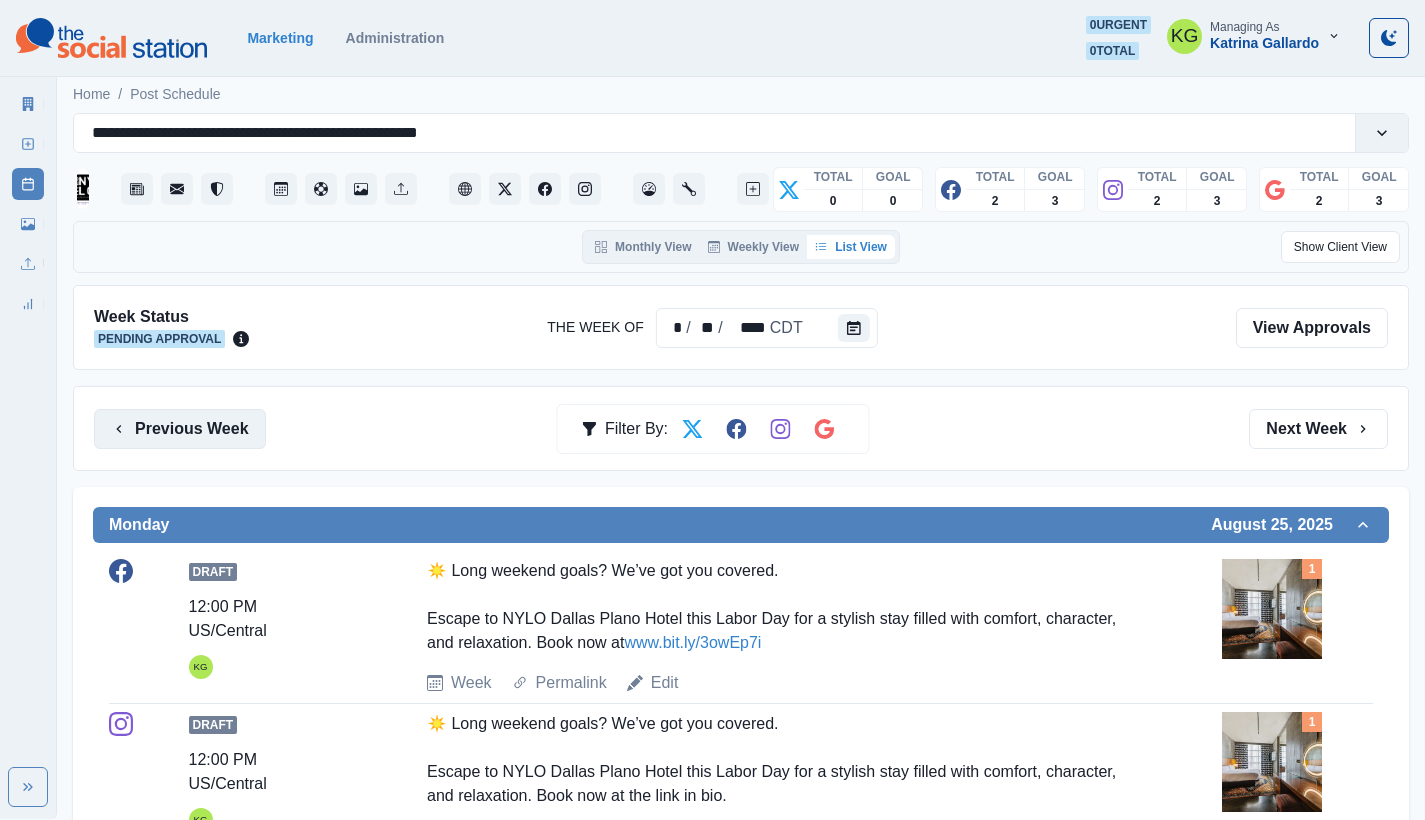 click on "Previous Week" at bounding box center (180, 429) 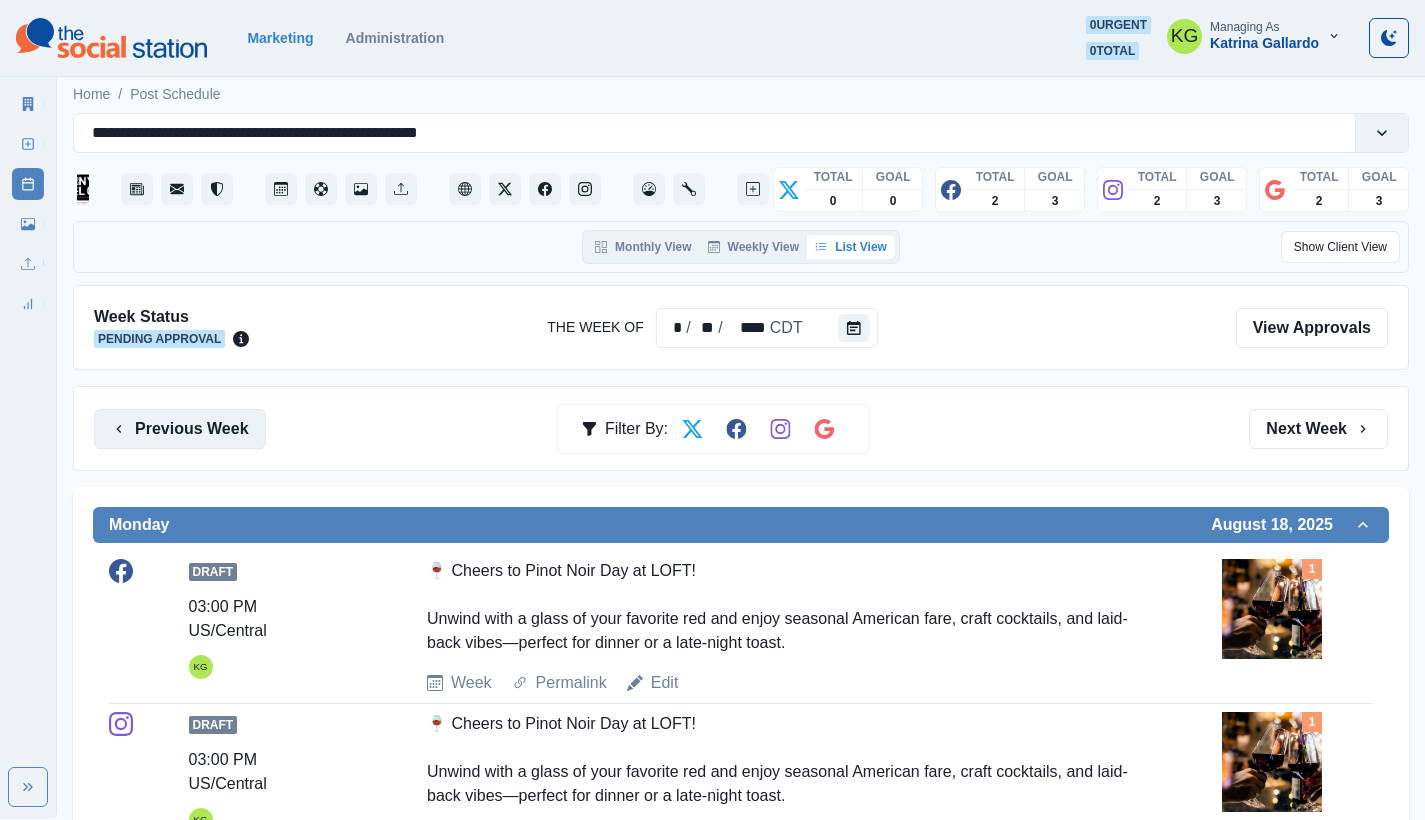 click on "Previous Week" at bounding box center (180, 429) 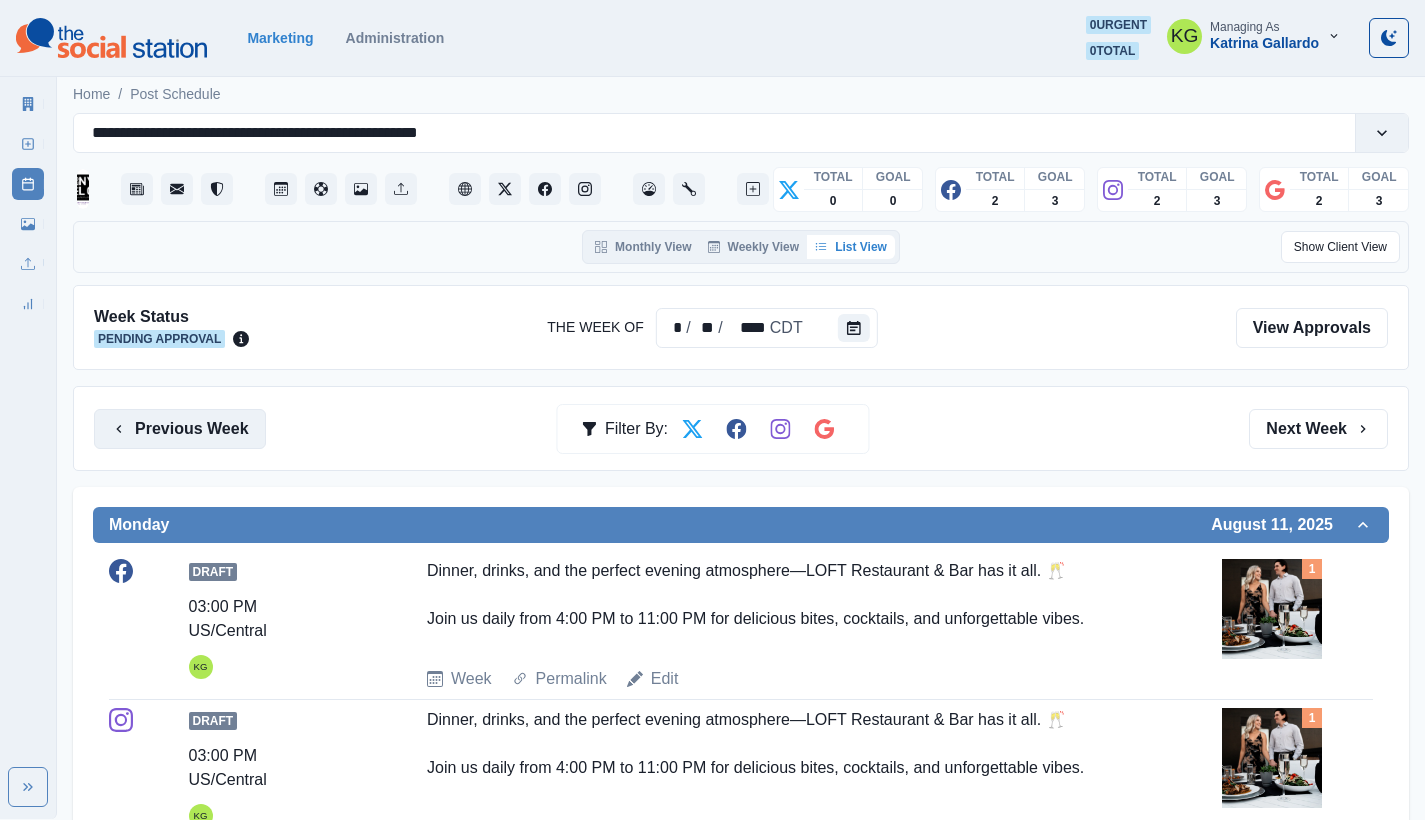 click on "Previous Week" at bounding box center (180, 429) 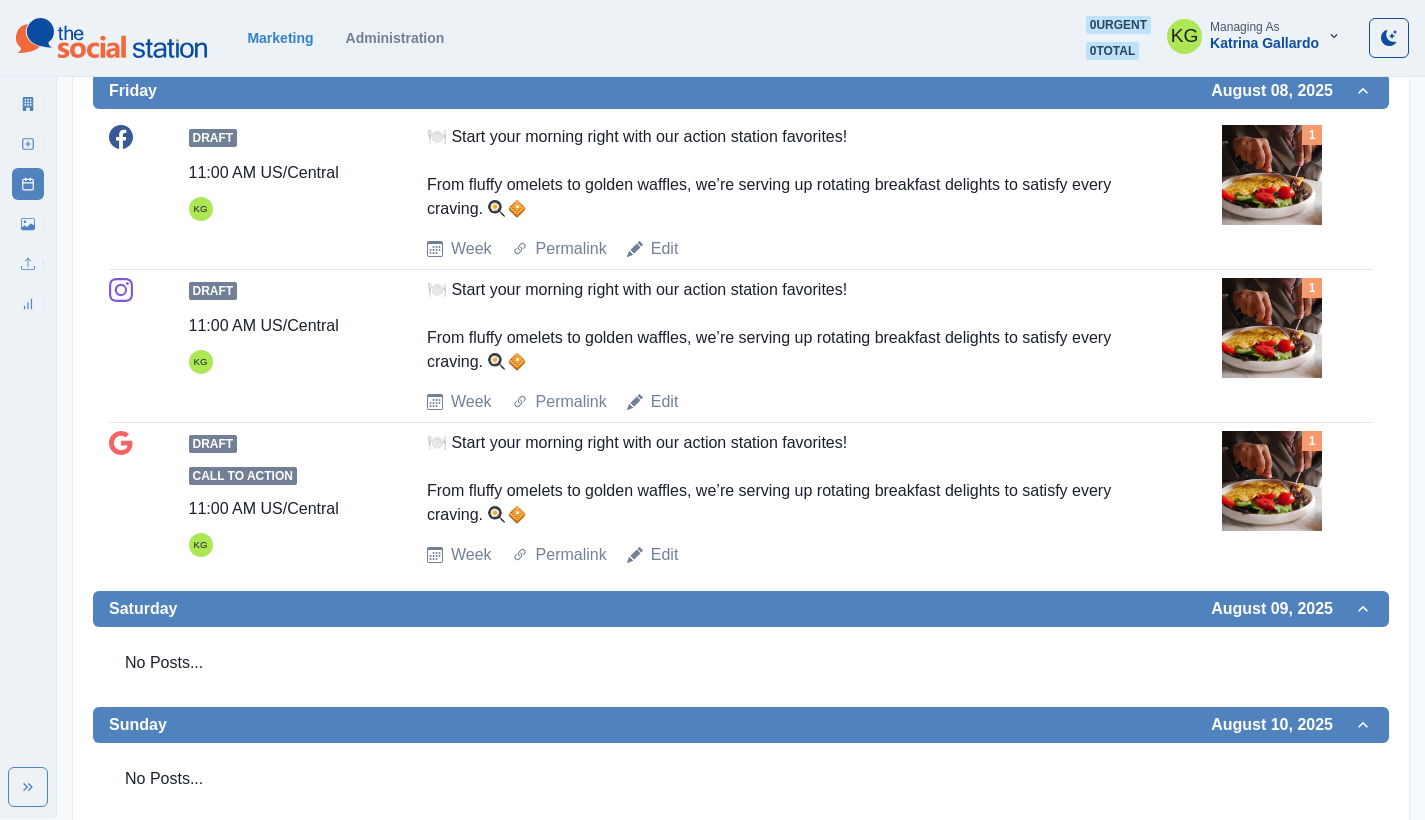 scroll, scrollTop: 1412, scrollLeft: 0, axis: vertical 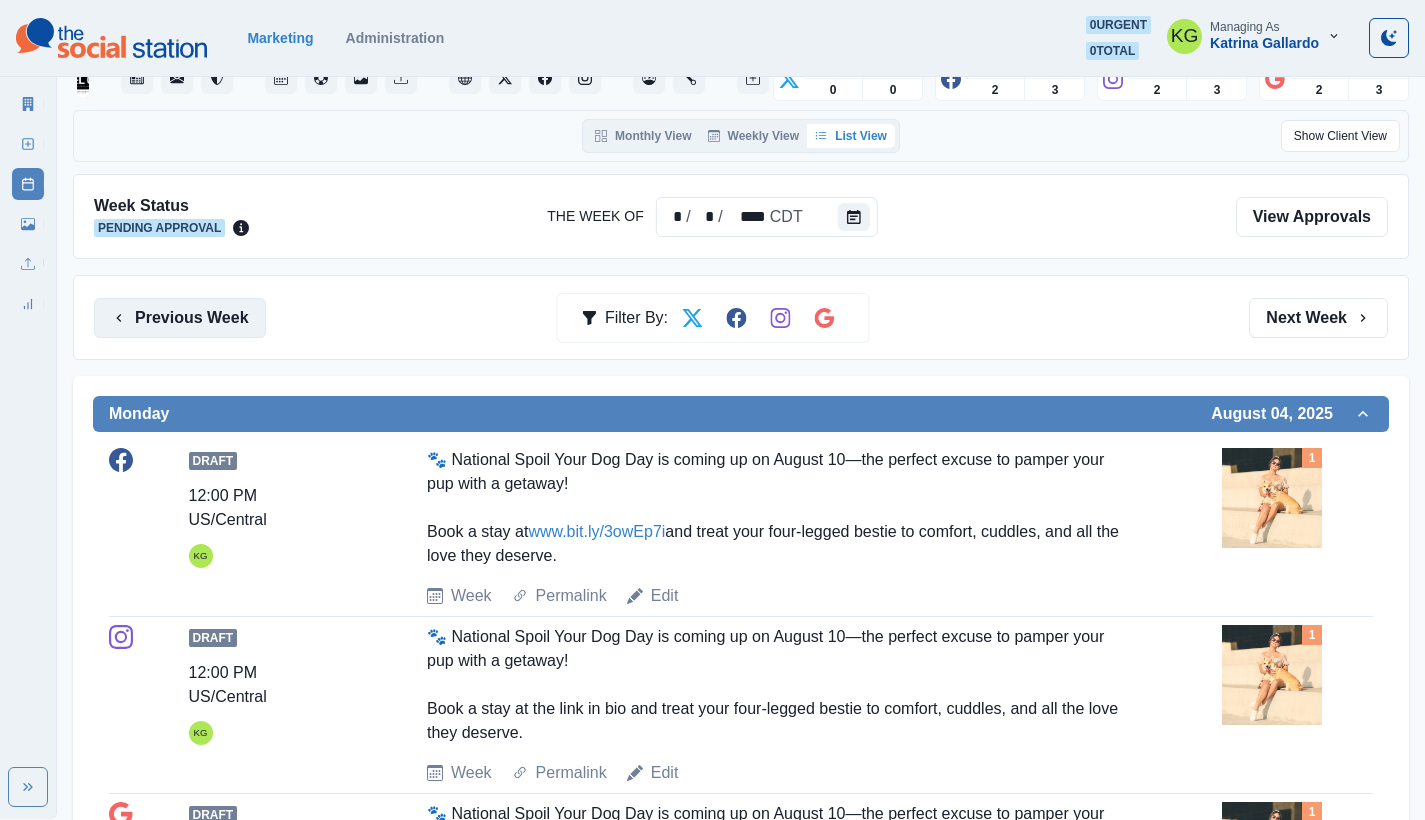click on "Previous Week" at bounding box center [180, 318] 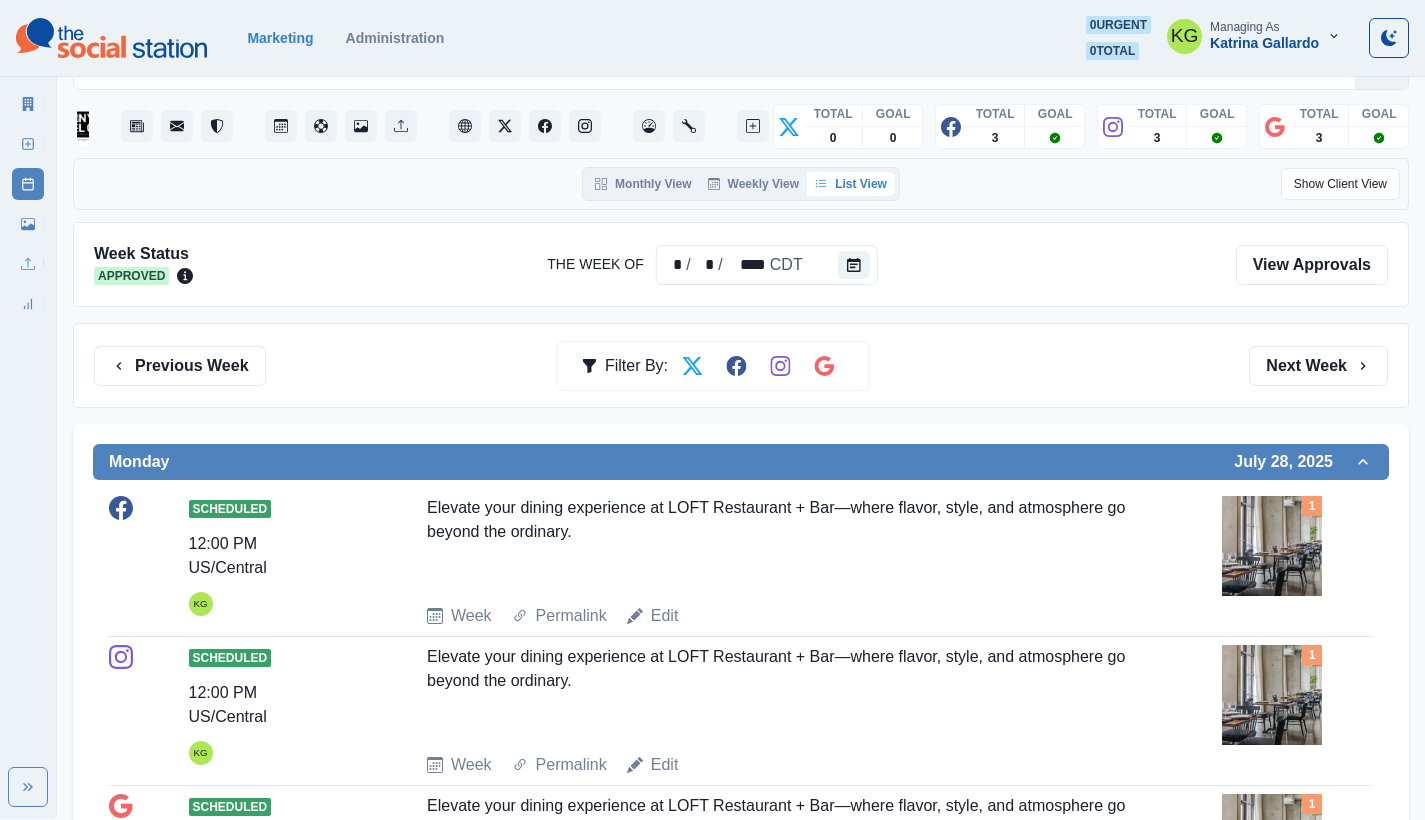 scroll, scrollTop: 0, scrollLeft: 0, axis: both 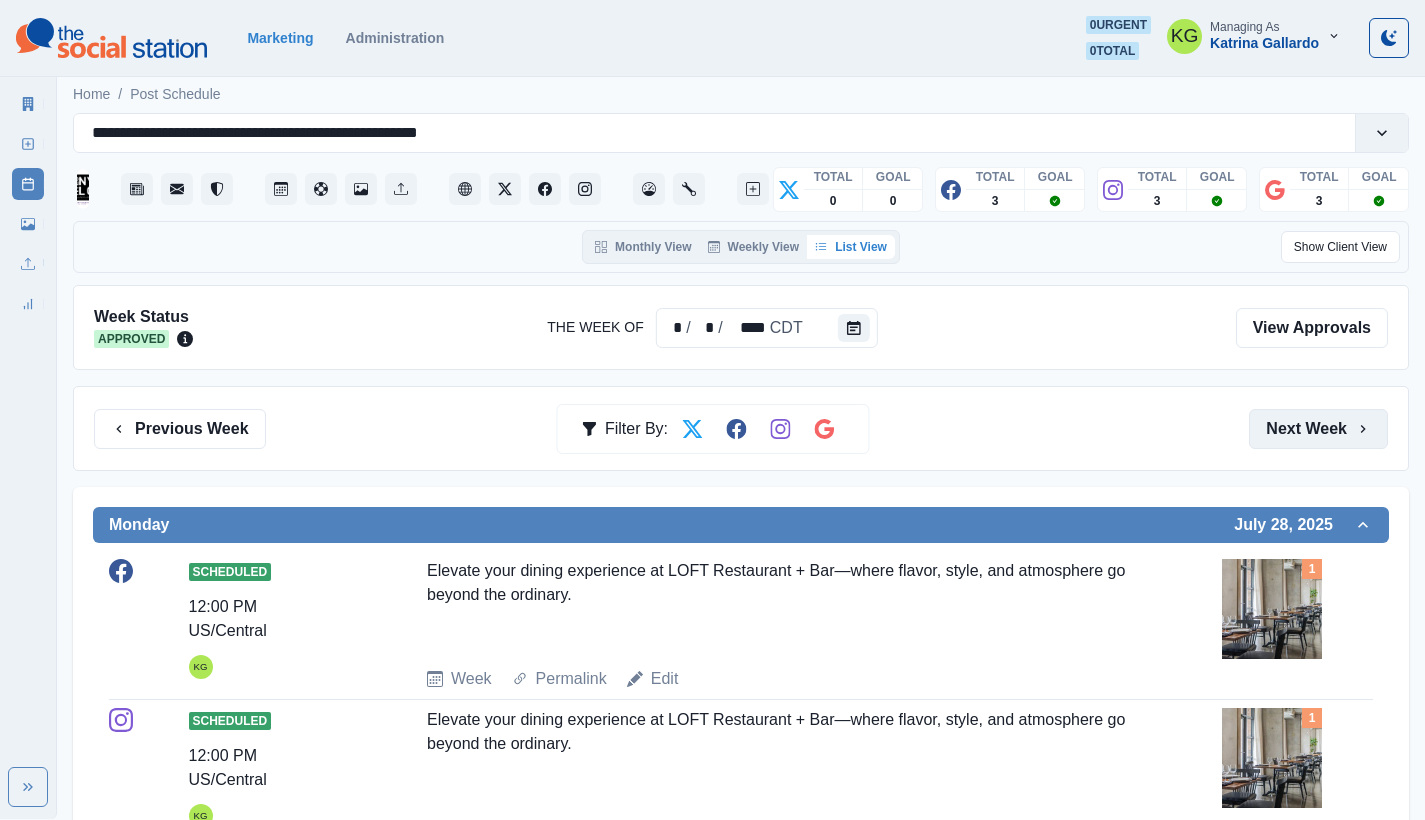click on "Next Week" at bounding box center [1318, 429] 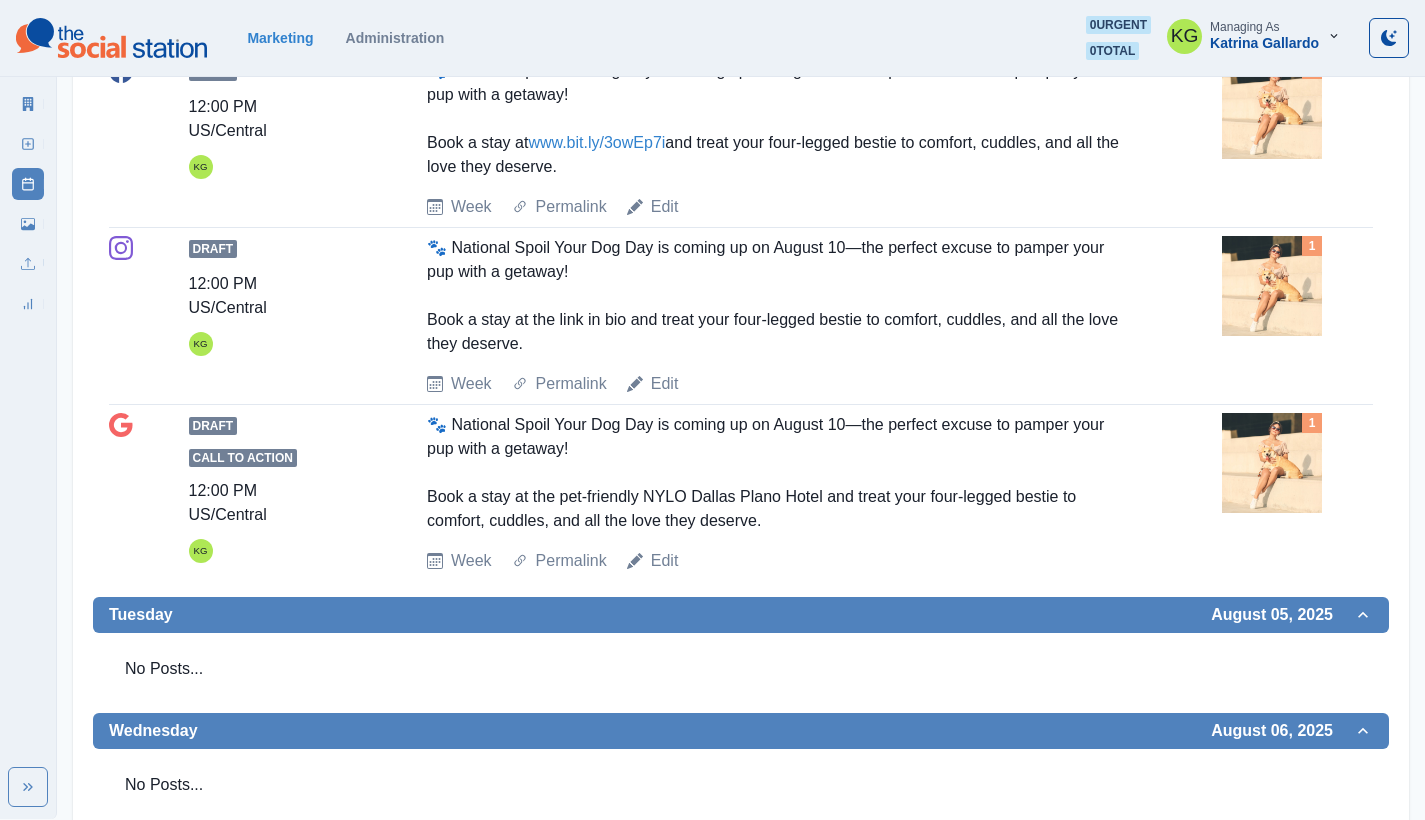 scroll, scrollTop: 77, scrollLeft: 0, axis: vertical 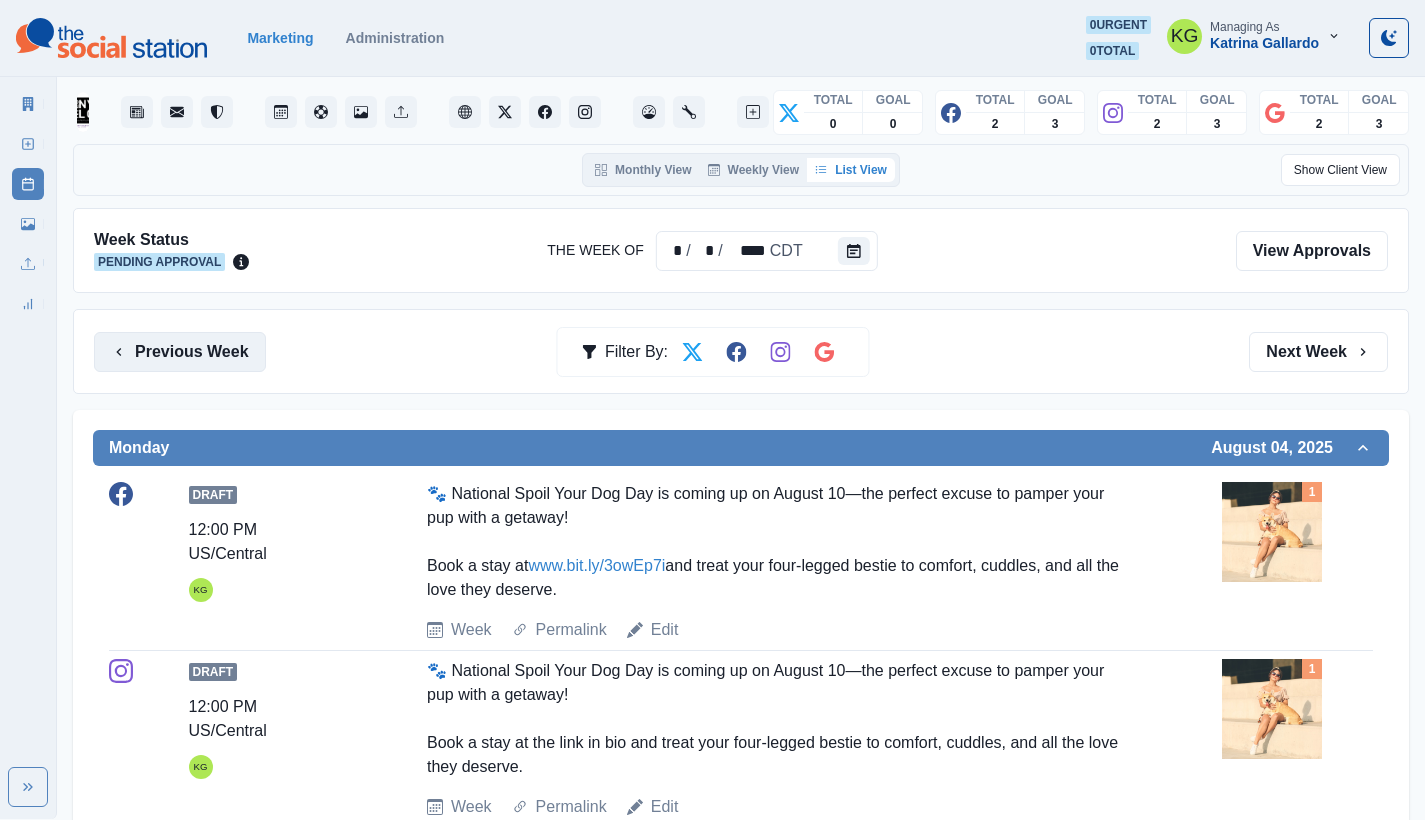 click on "Previous Week" at bounding box center [180, 352] 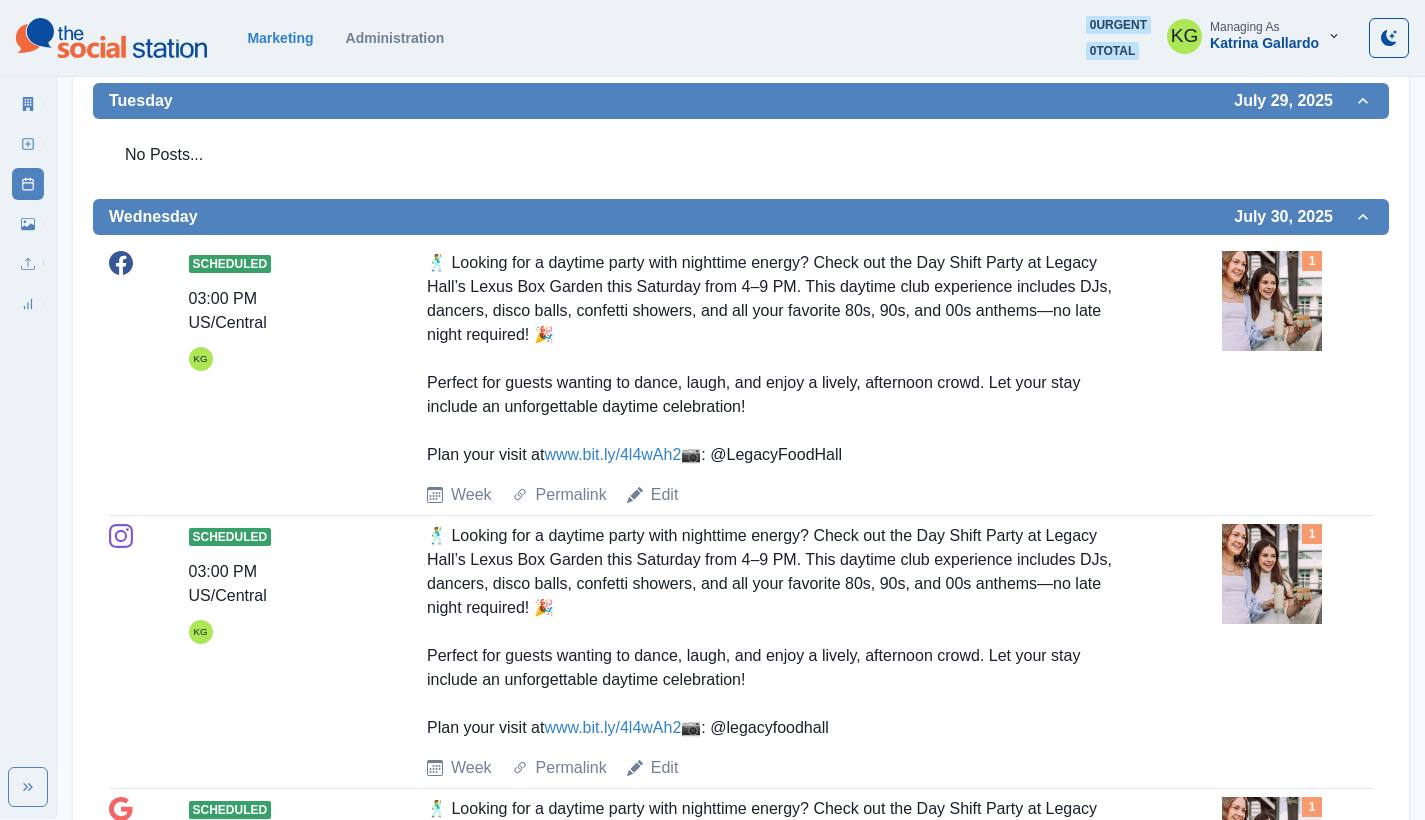 scroll, scrollTop: 230, scrollLeft: 0, axis: vertical 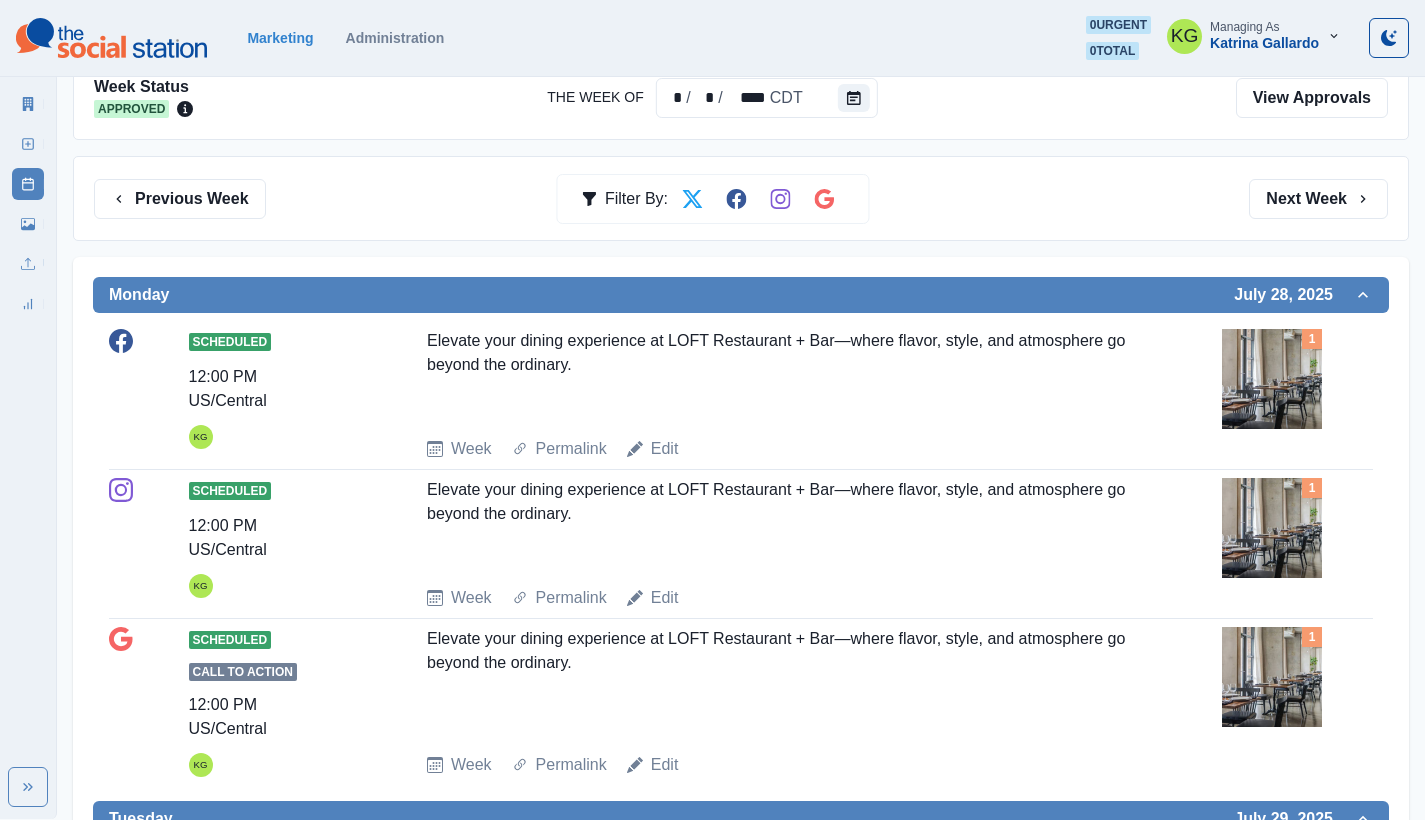 click on "Previous Week" at bounding box center (180, 199) 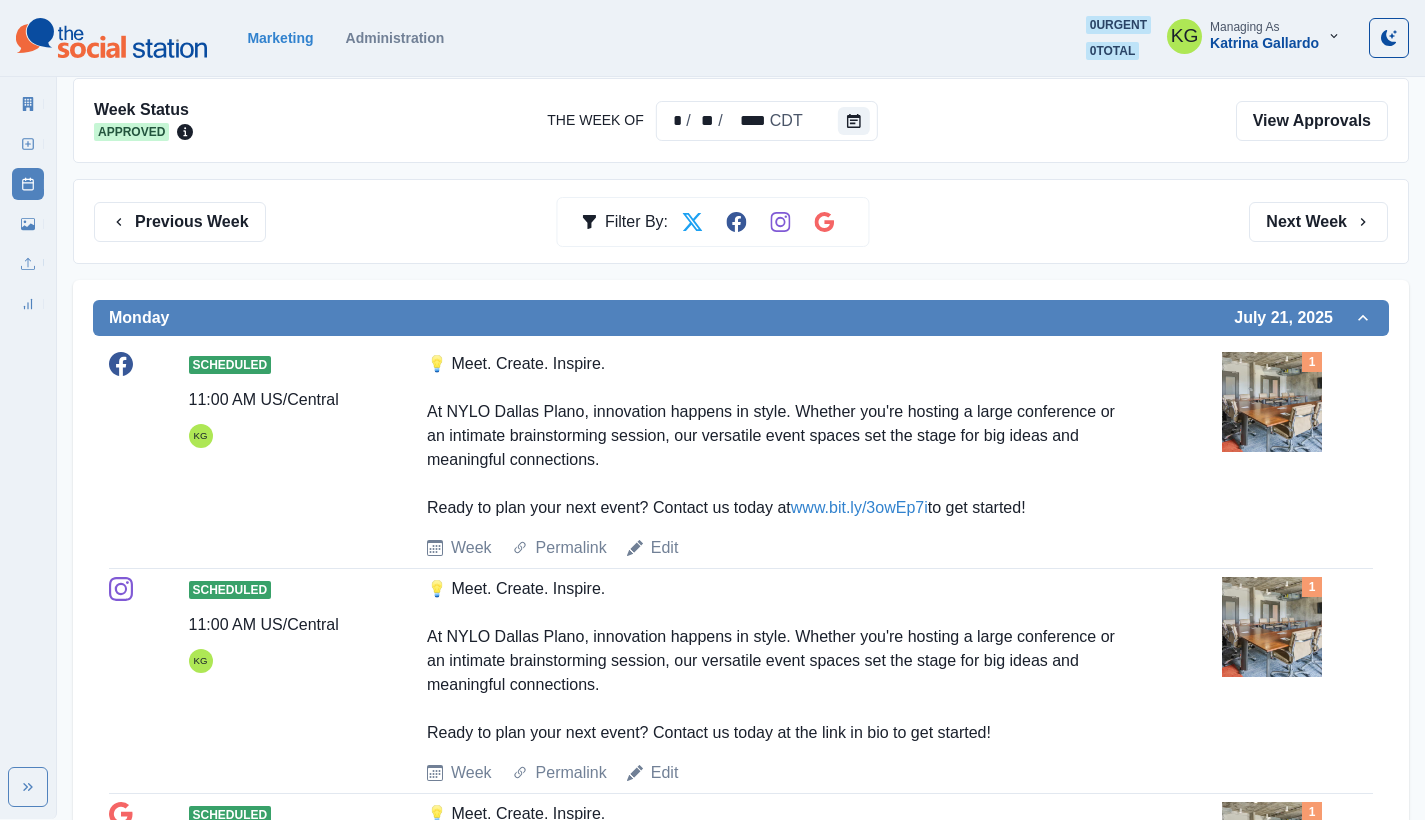 scroll, scrollTop: 0, scrollLeft: 0, axis: both 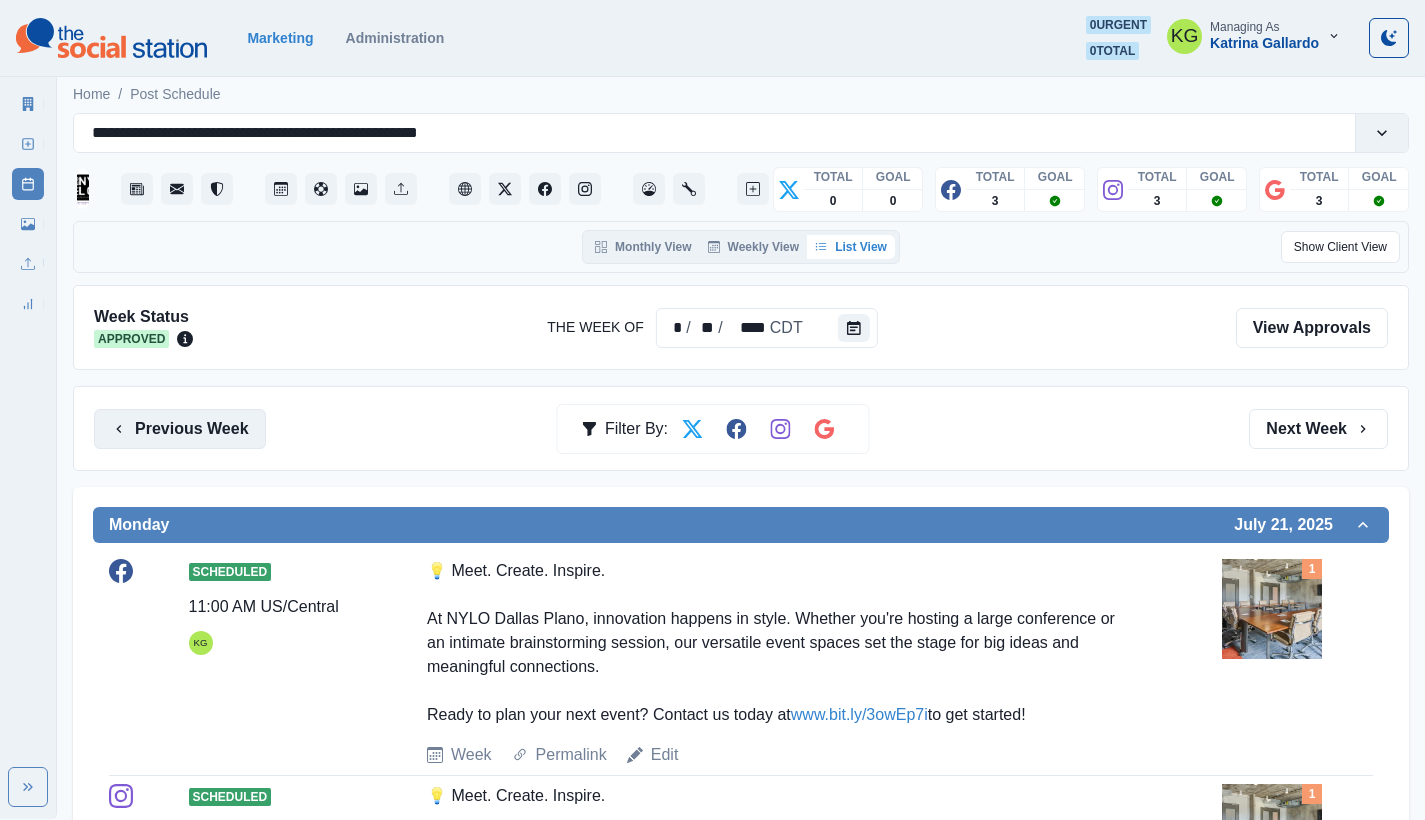 click on "Previous Week" at bounding box center (180, 429) 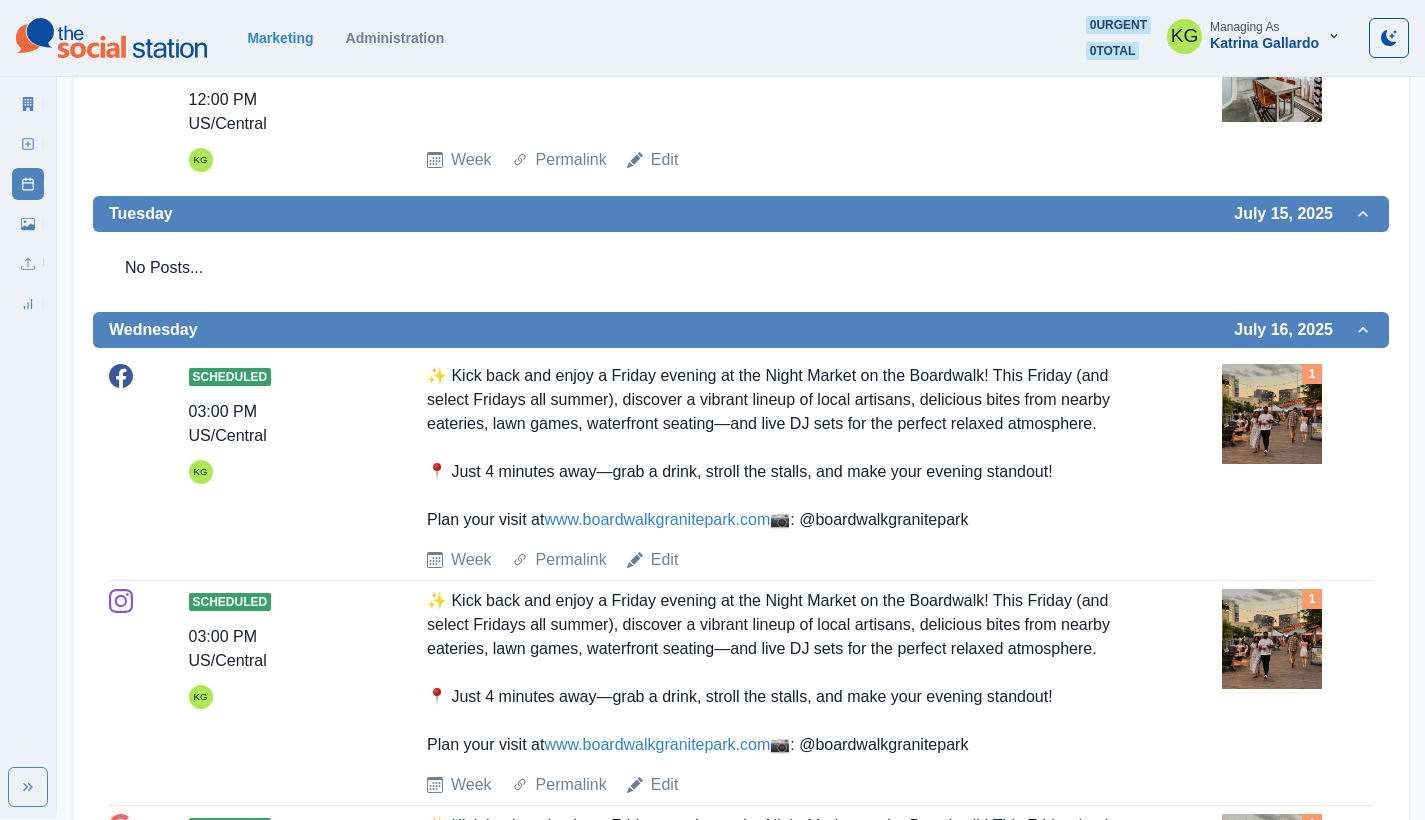 scroll, scrollTop: 0, scrollLeft: 0, axis: both 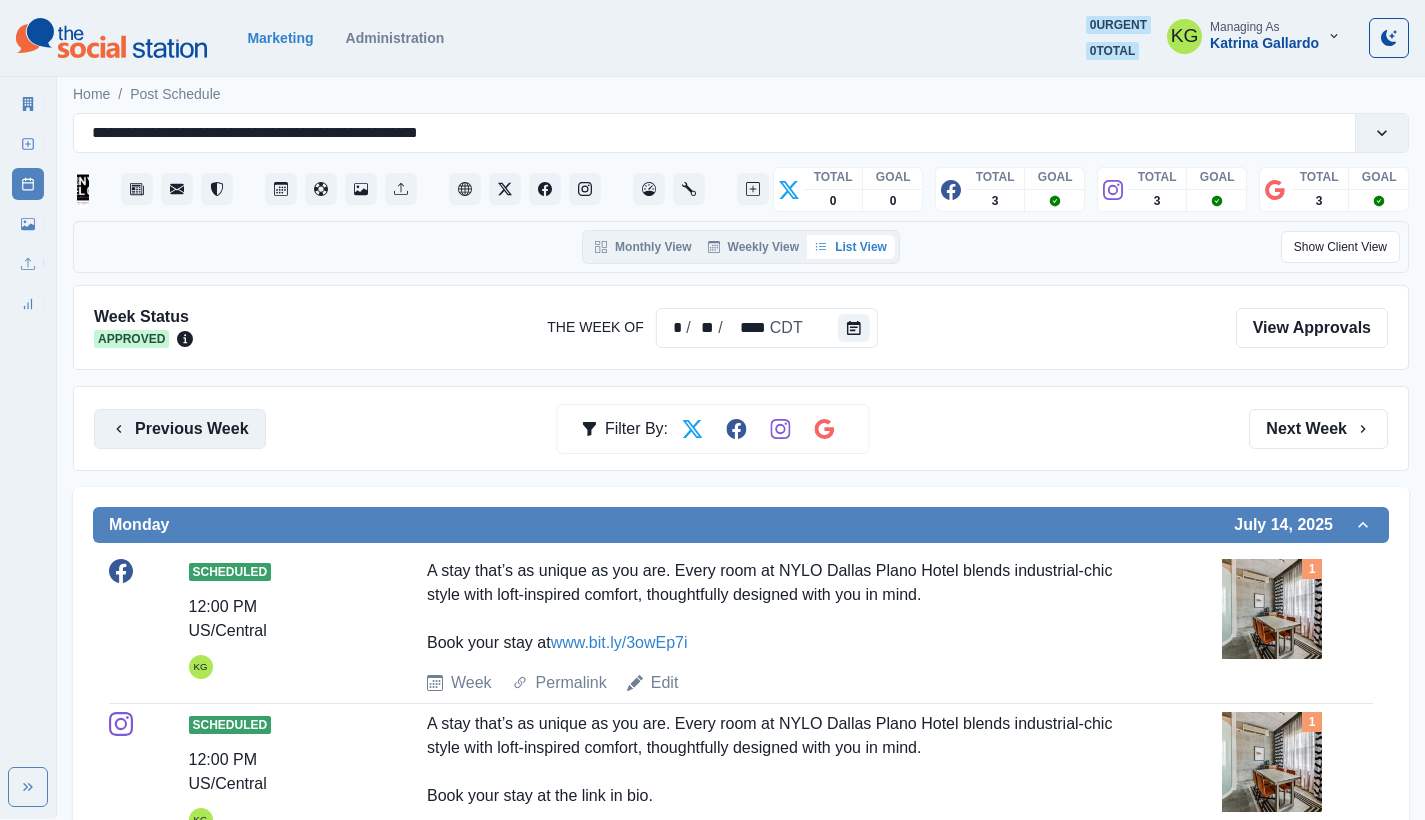 click on "Previous Week" at bounding box center [180, 429] 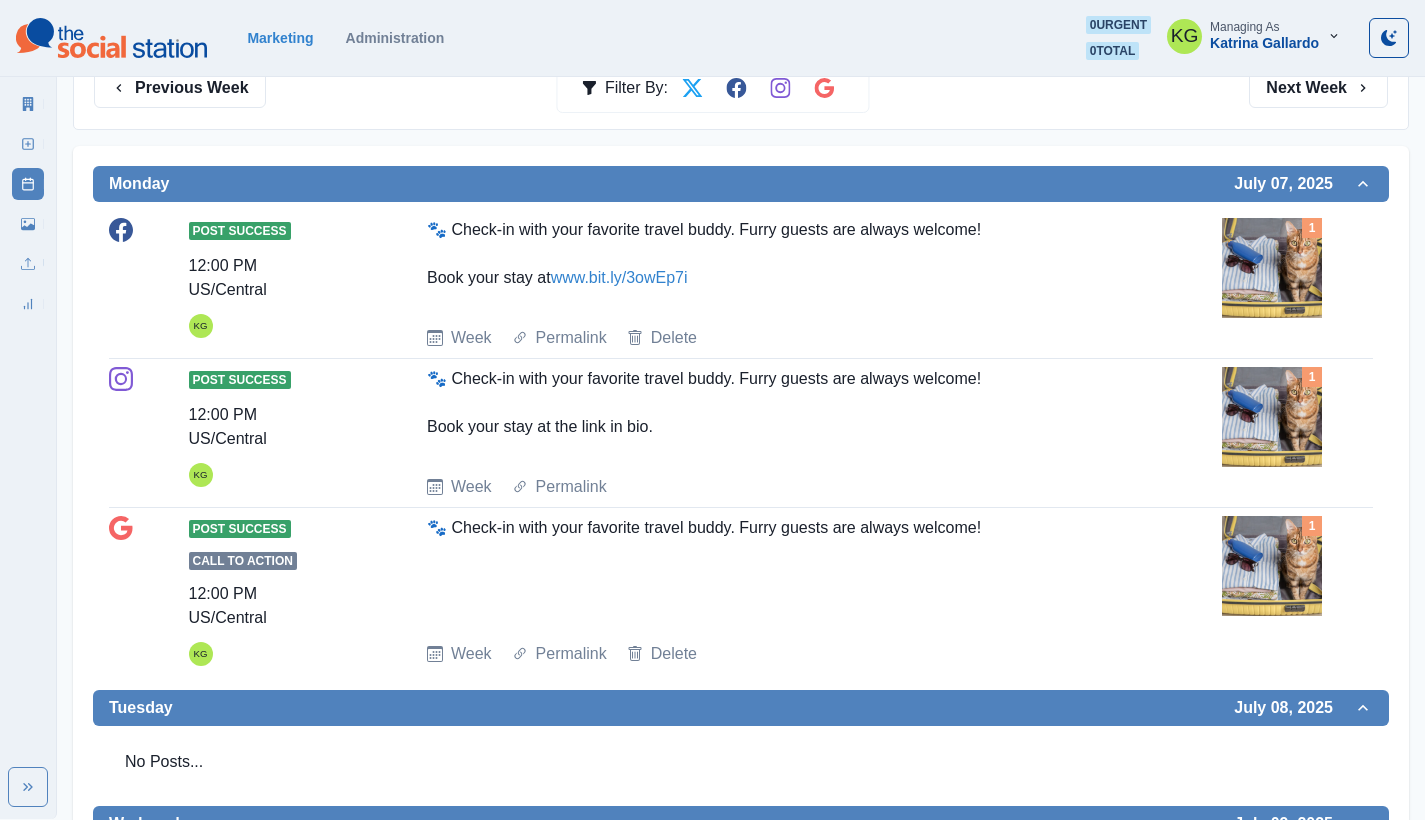 scroll, scrollTop: 0, scrollLeft: 0, axis: both 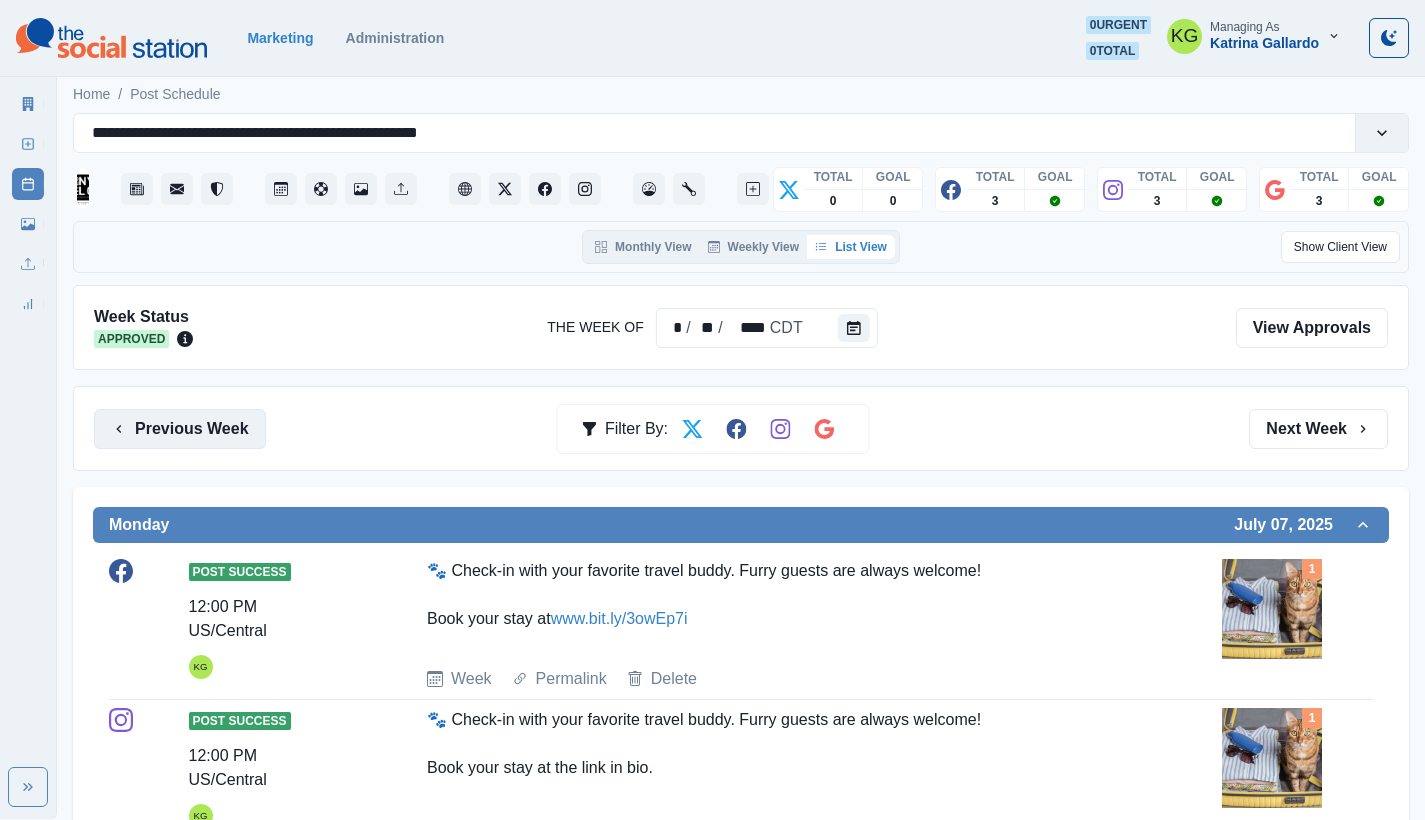 click on "Previous Week" at bounding box center (180, 429) 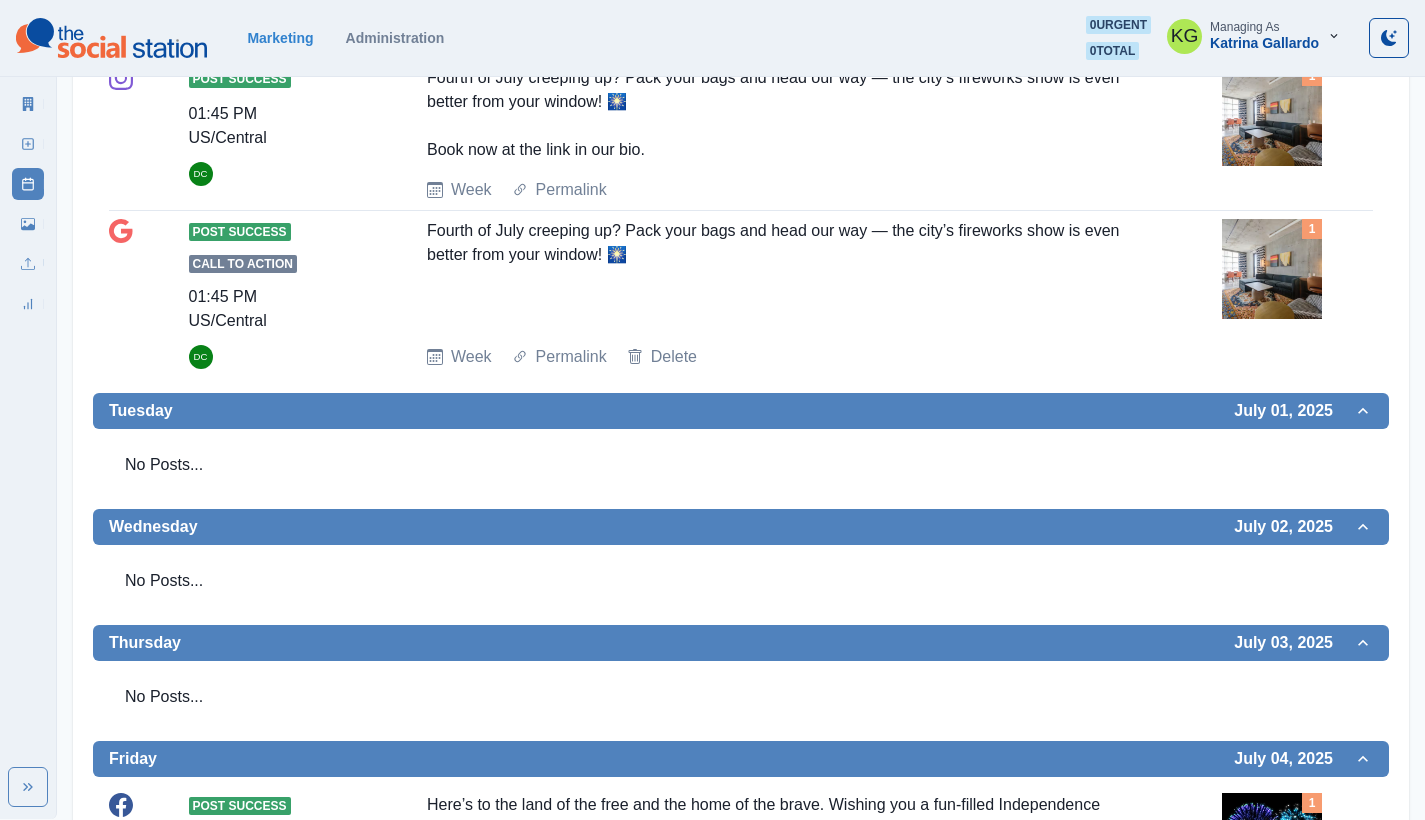 scroll, scrollTop: 0, scrollLeft: 0, axis: both 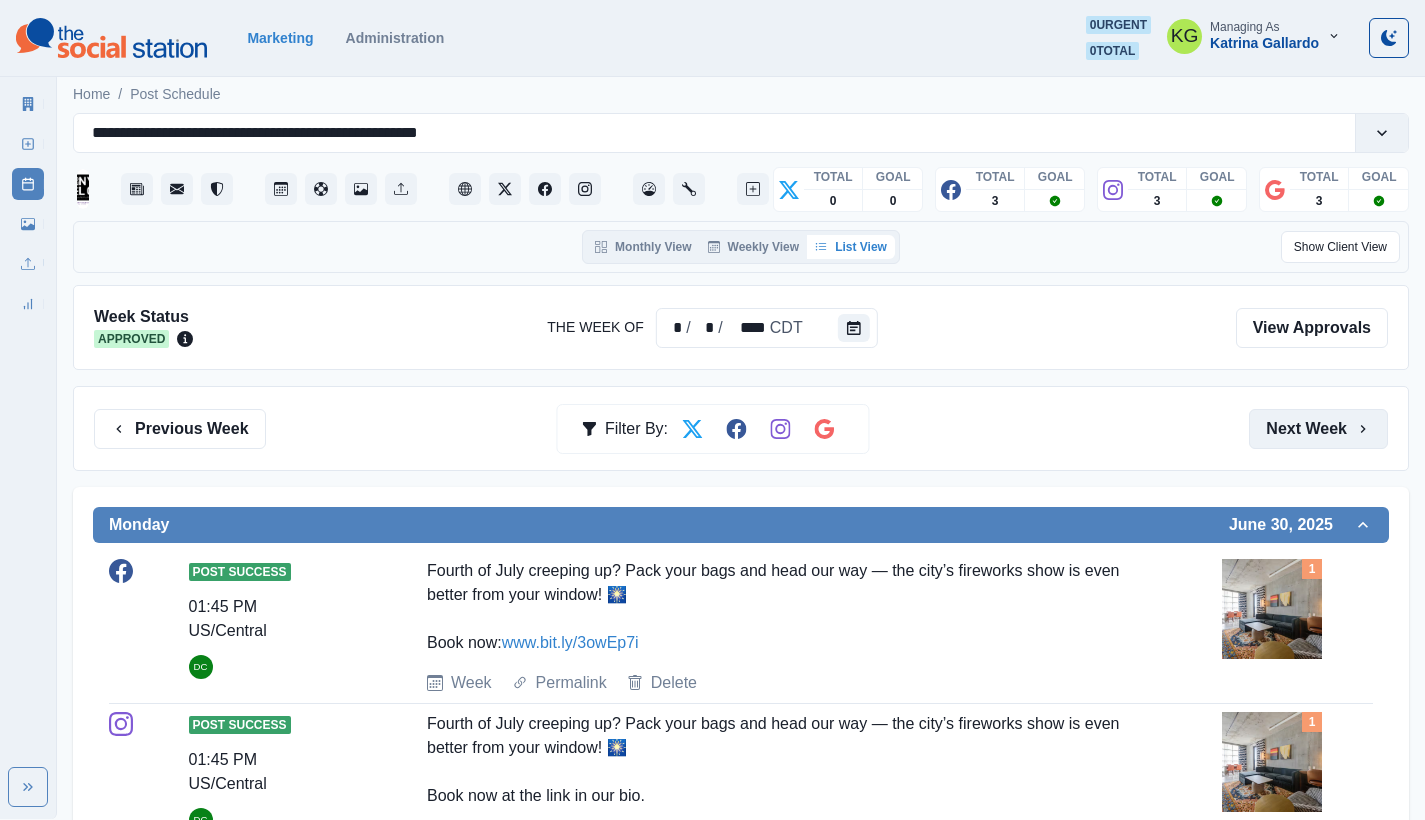 click on "Next Week" at bounding box center [1318, 429] 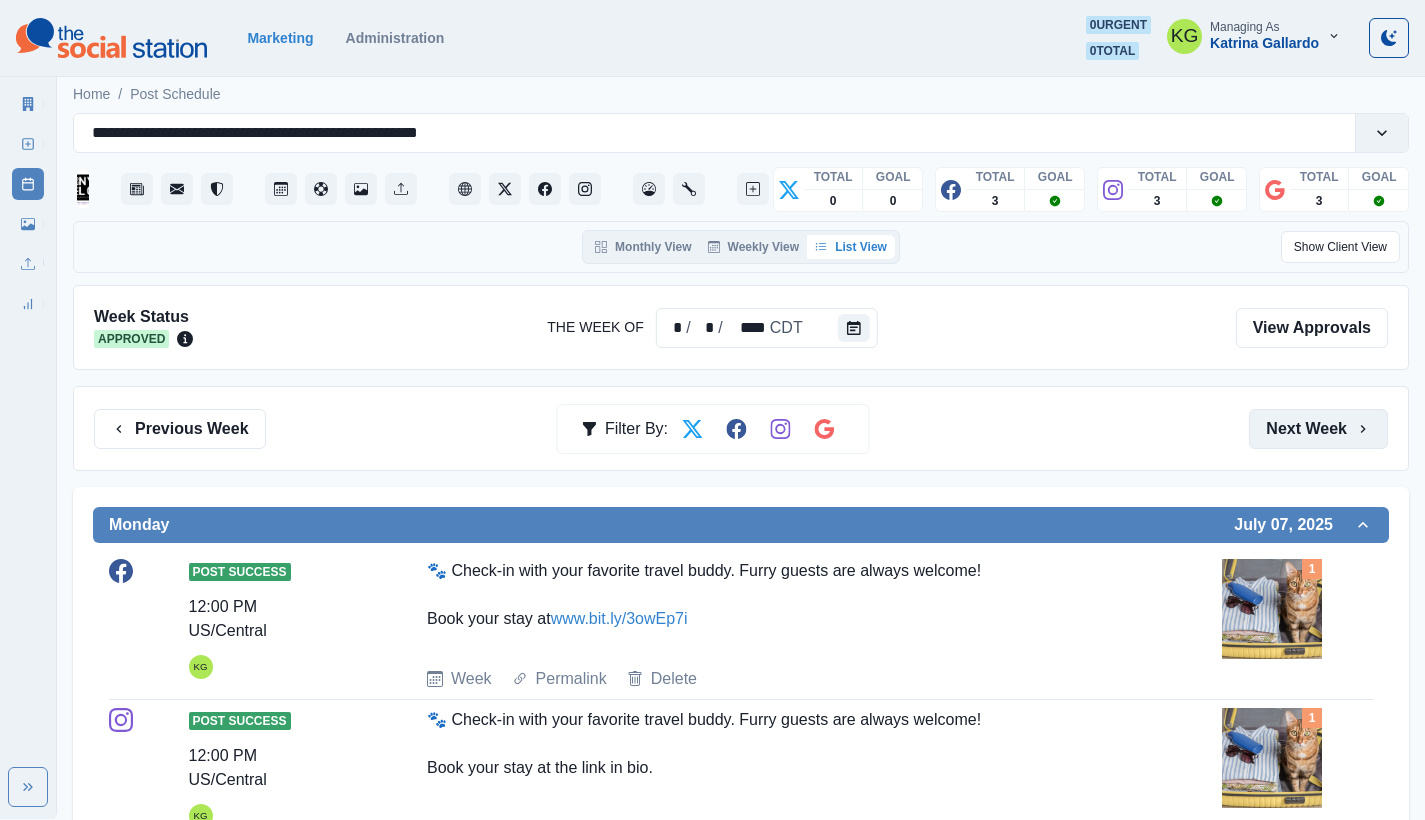 click on "Next Week" at bounding box center (1318, 429) 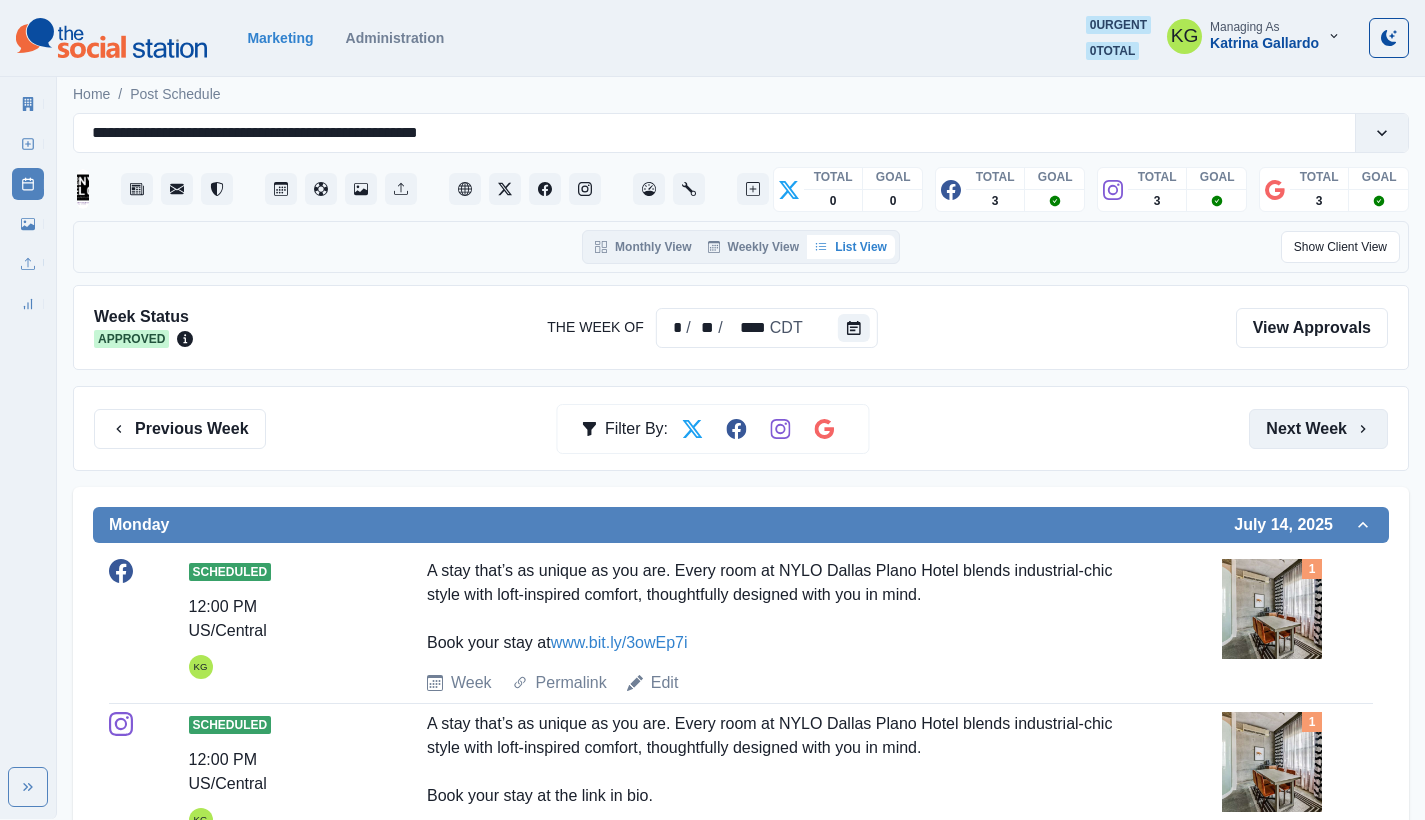 click on "Next Week" at bounding box center (1318, 429) 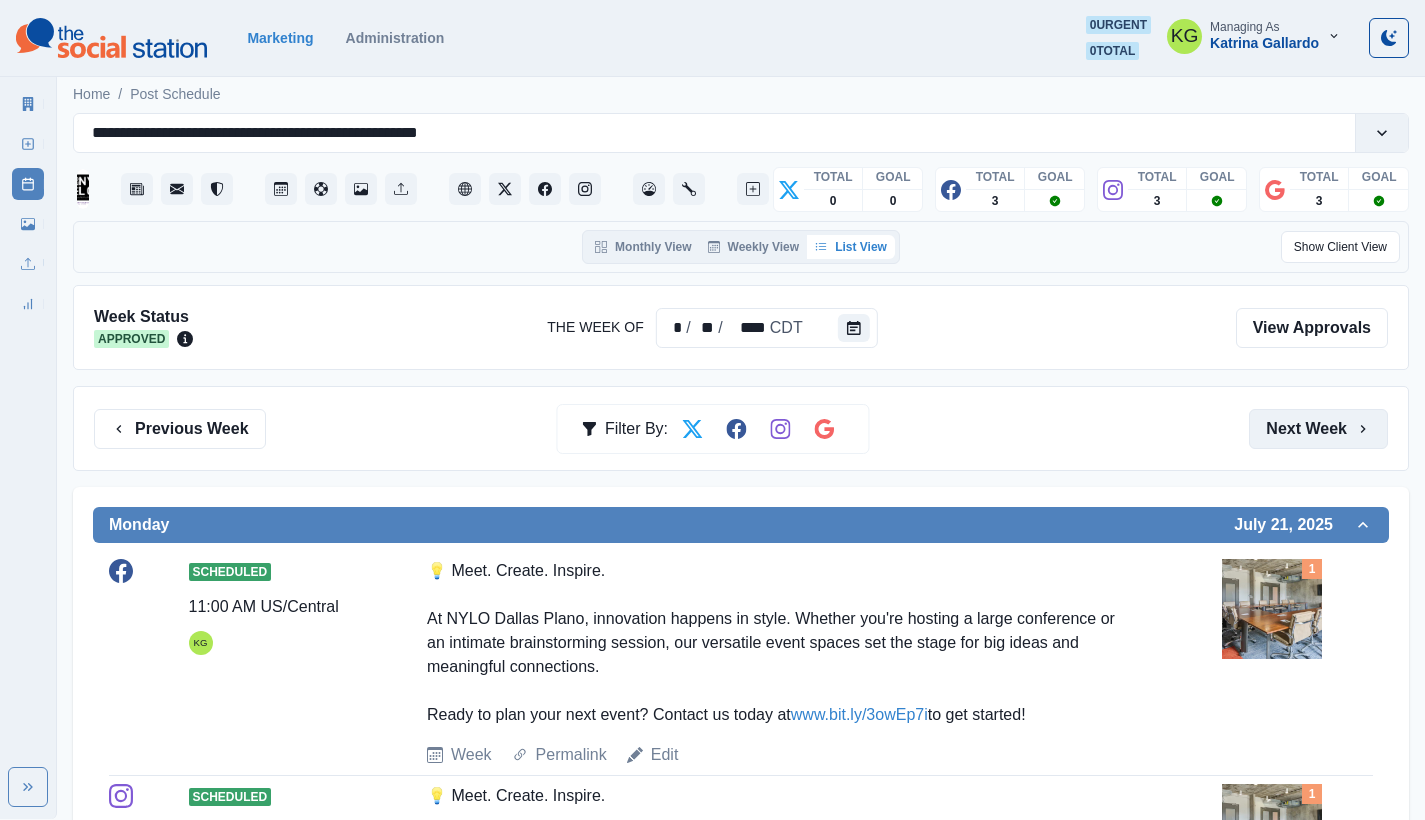click on "Next Week" at bounding box center (1318, 429) 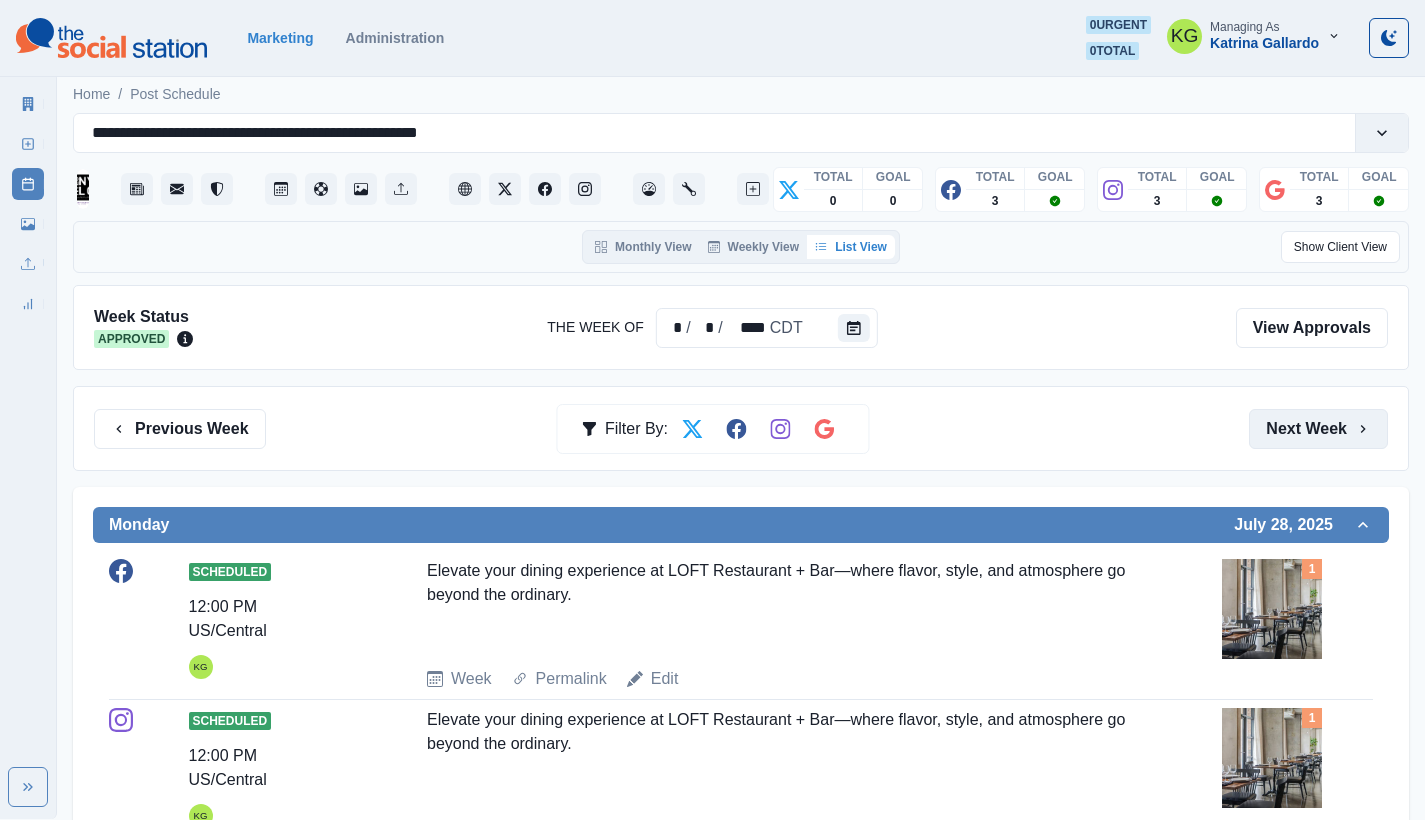 click on "Next Week" at bounding box center [1318, 429] 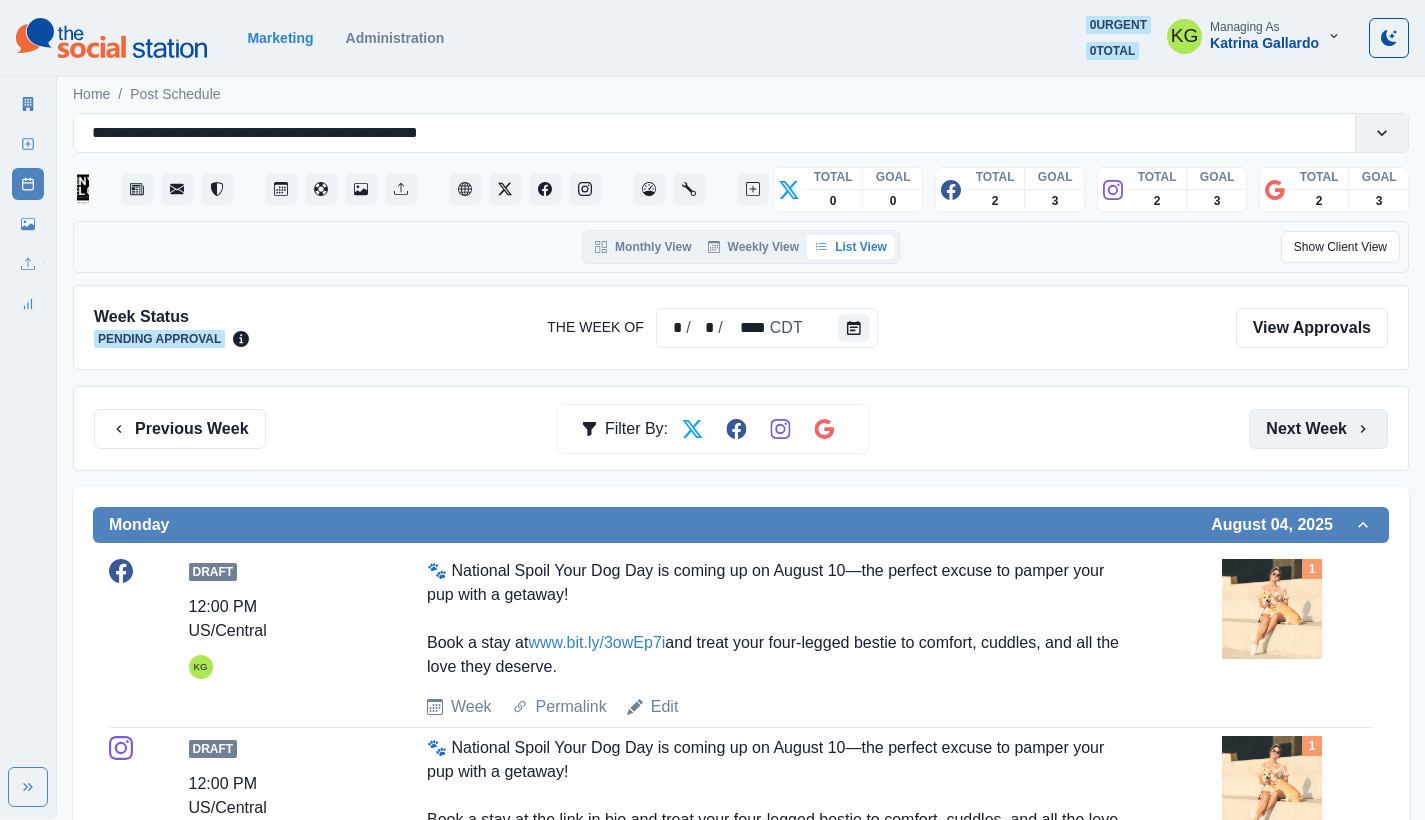 click on "Next Week" at bounding box center [1318, 429] 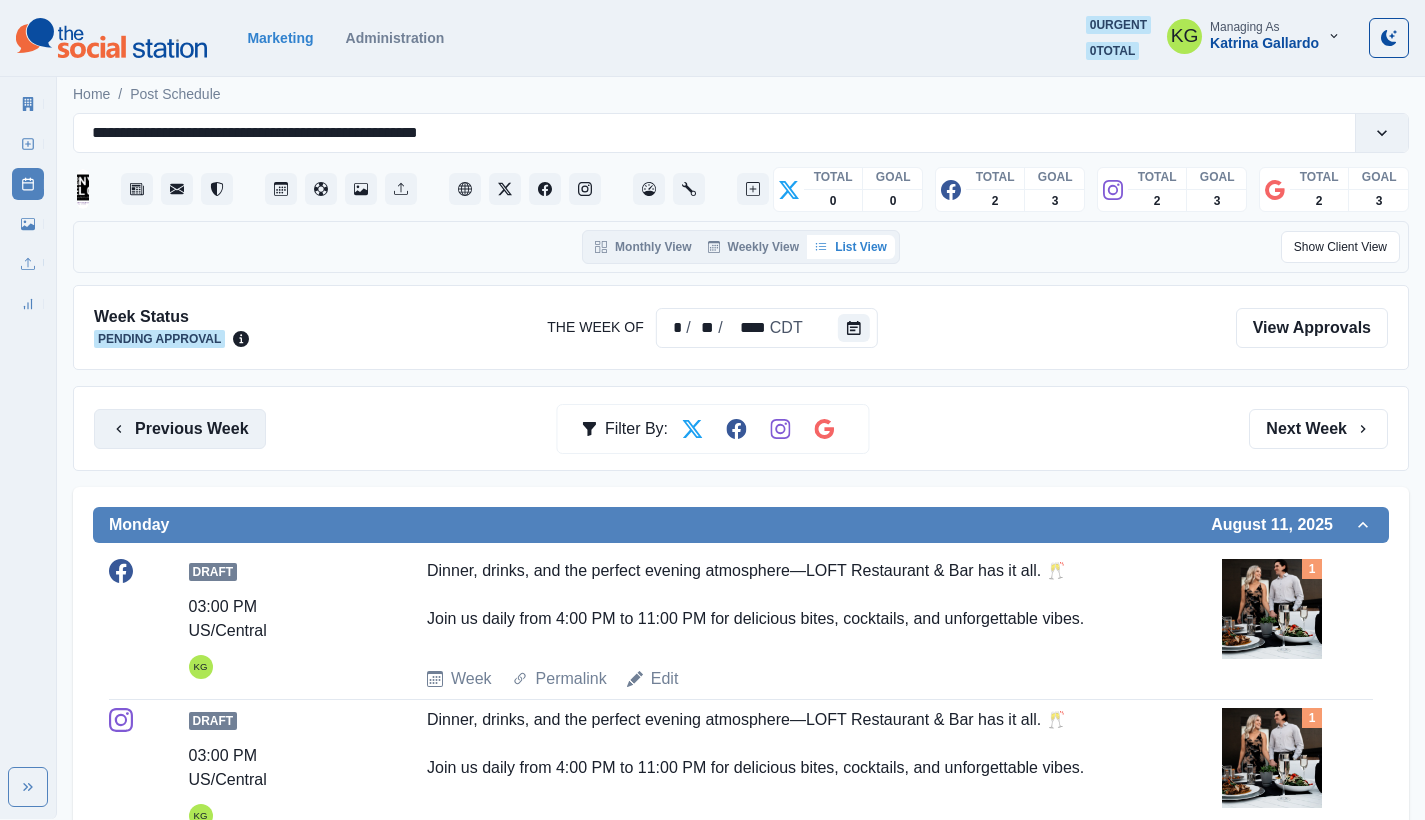 click on "Previous Week" at bounding box center (180, 429) 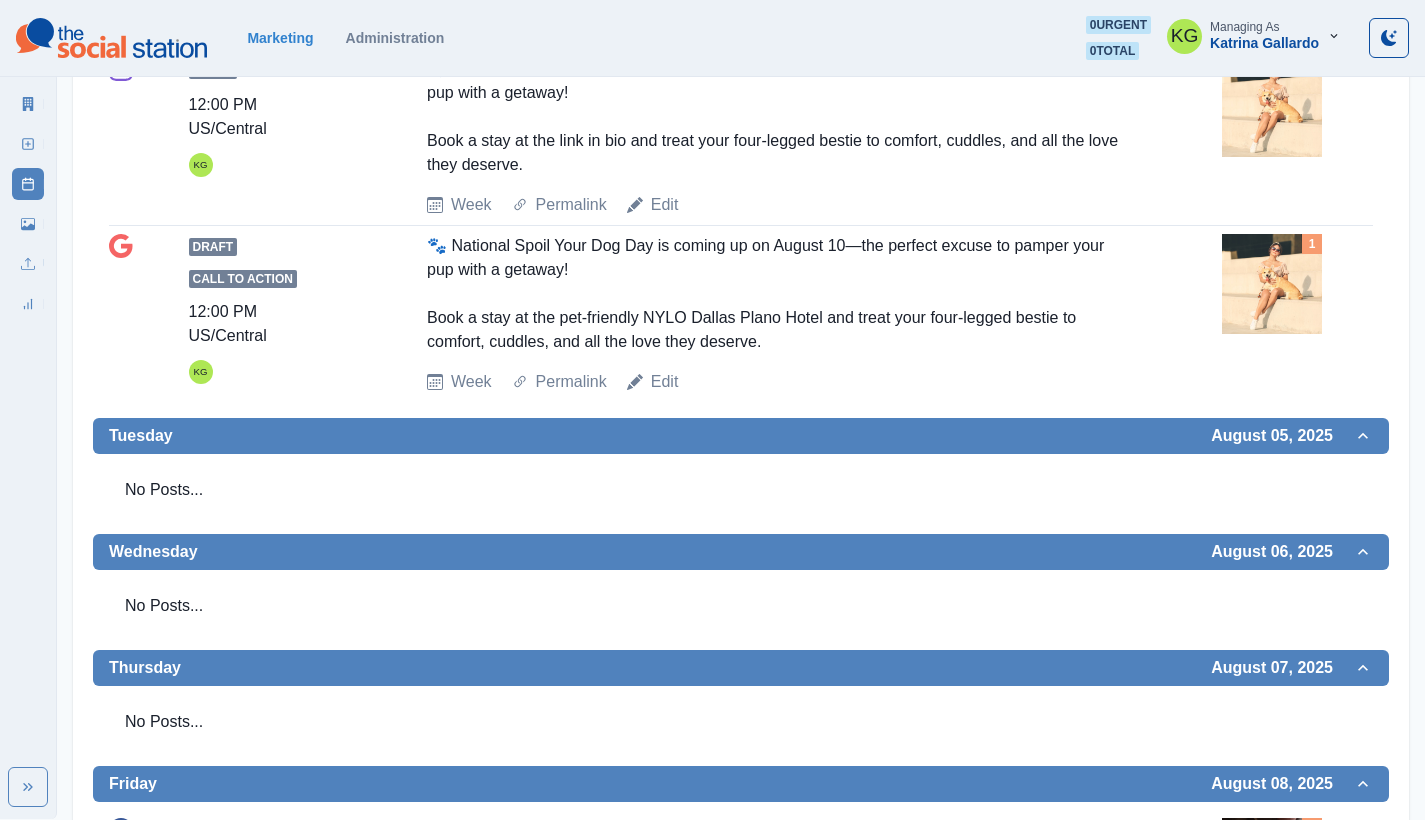 scroll, scrollTop: 850, scrollLeft: 0, axis: vertical 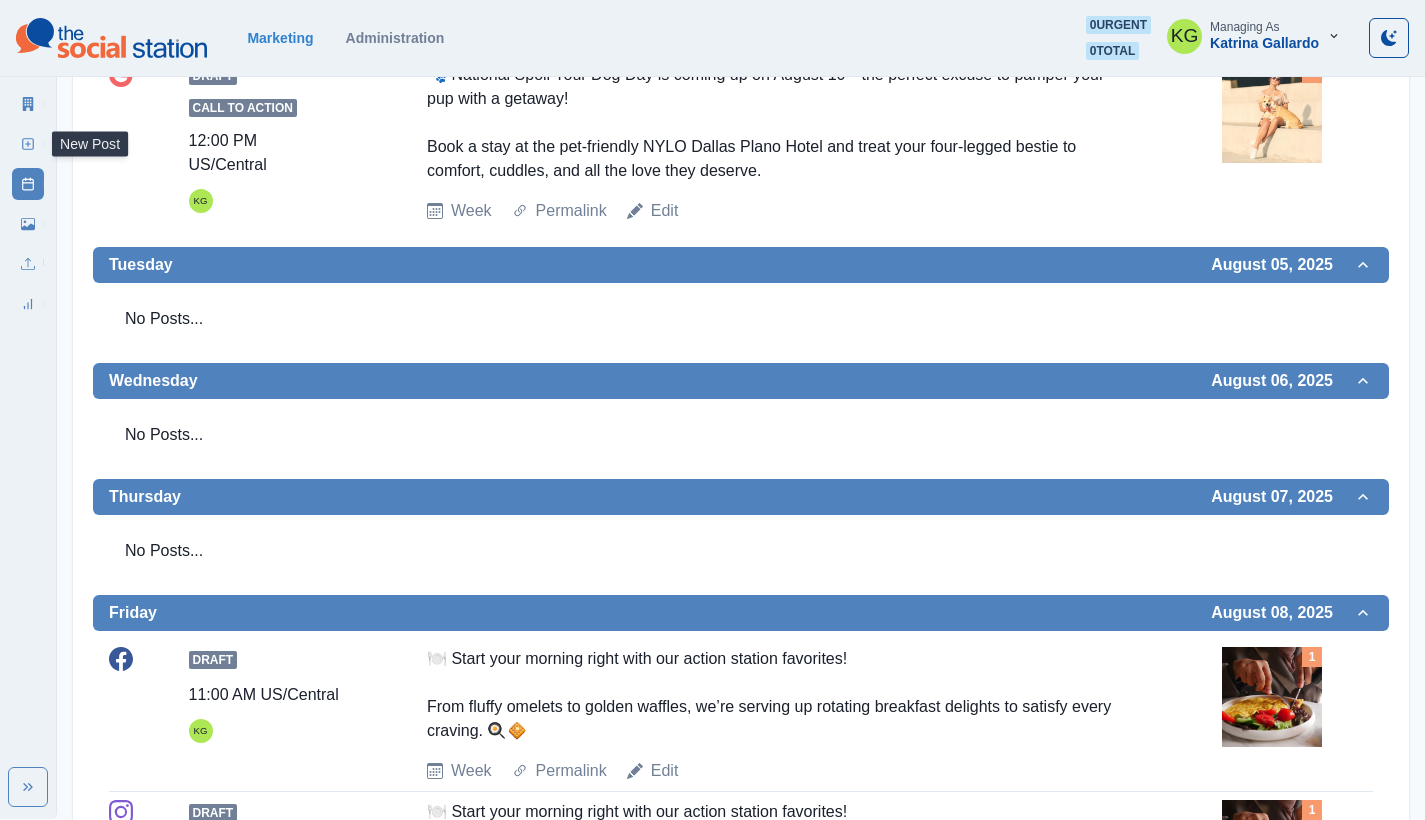 click on "New Post" at bounding box center (28, 144) 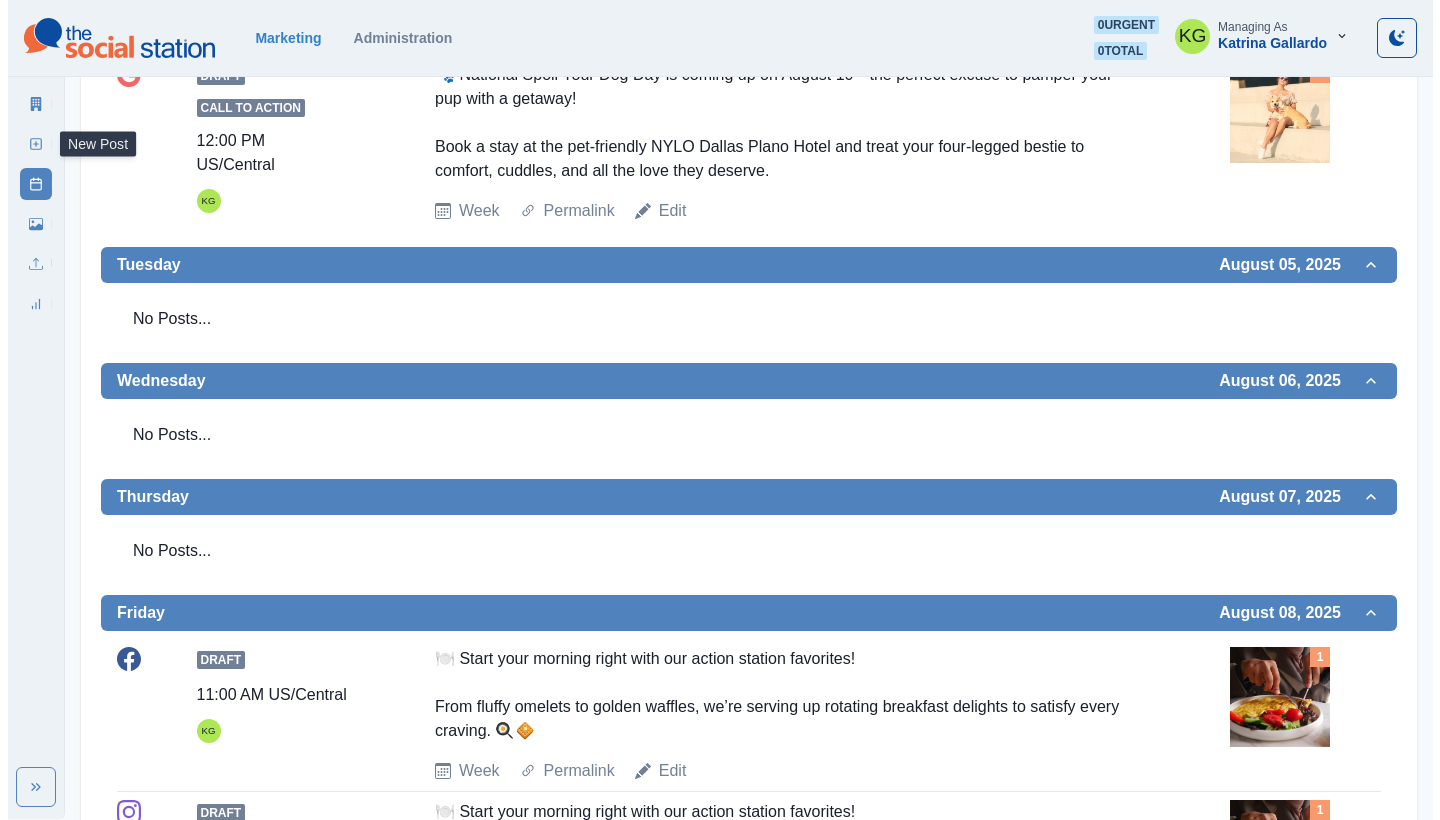 scroll, scrollTop: 0, scrollLeft: 0, axis: both 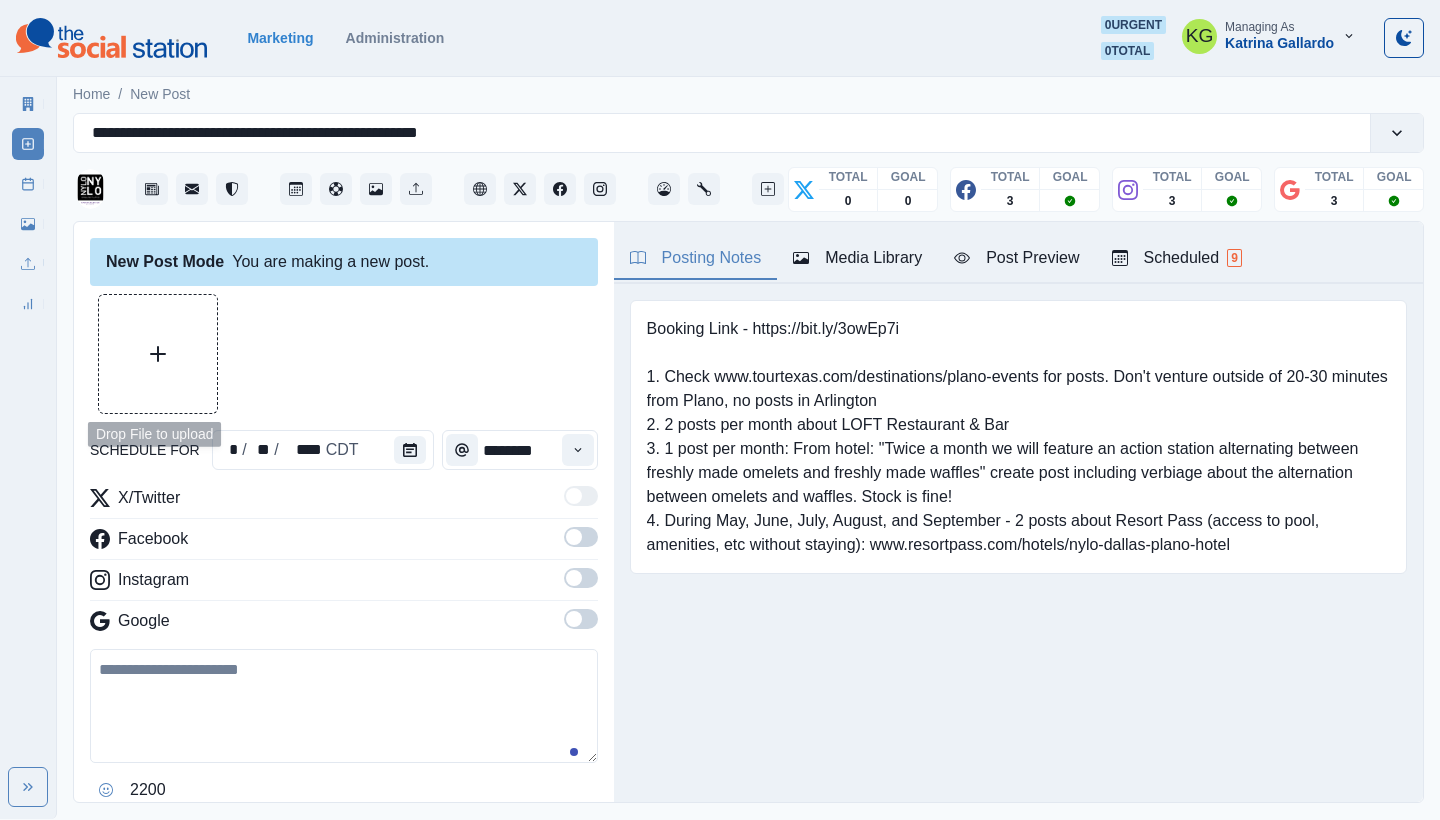 click at bounding box center (158, 354) 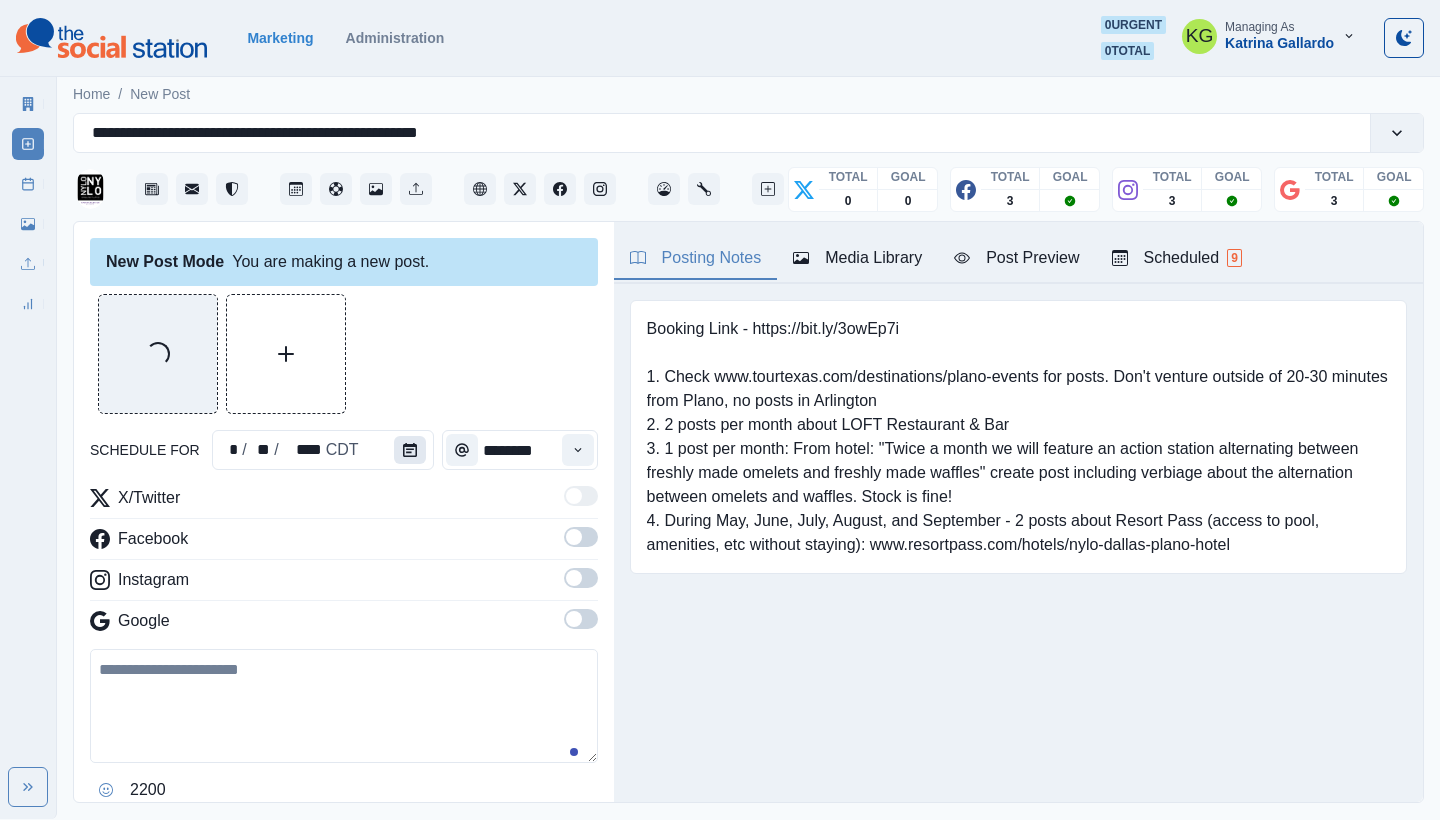 click at bounding box center (410, 450) 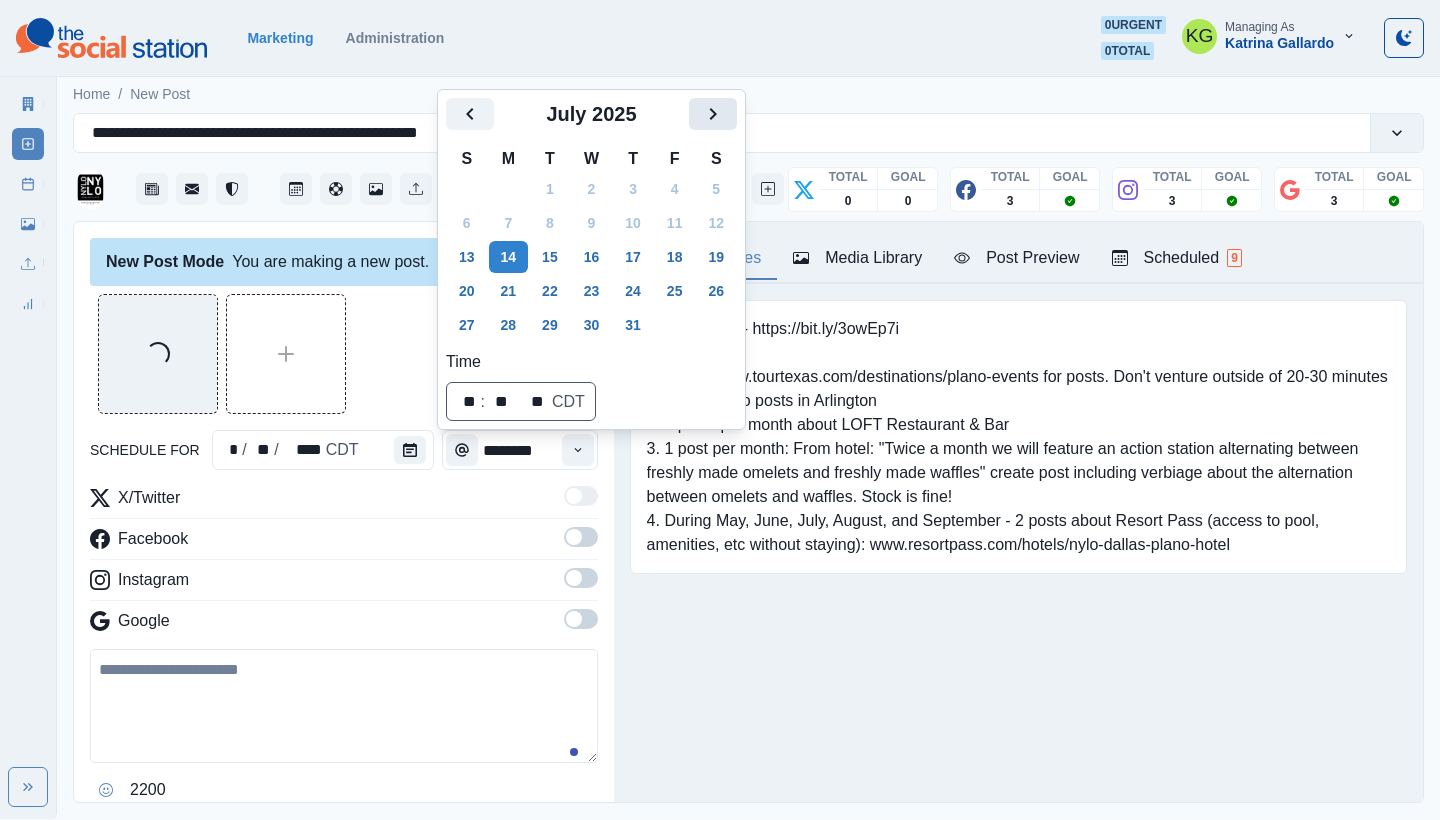 click 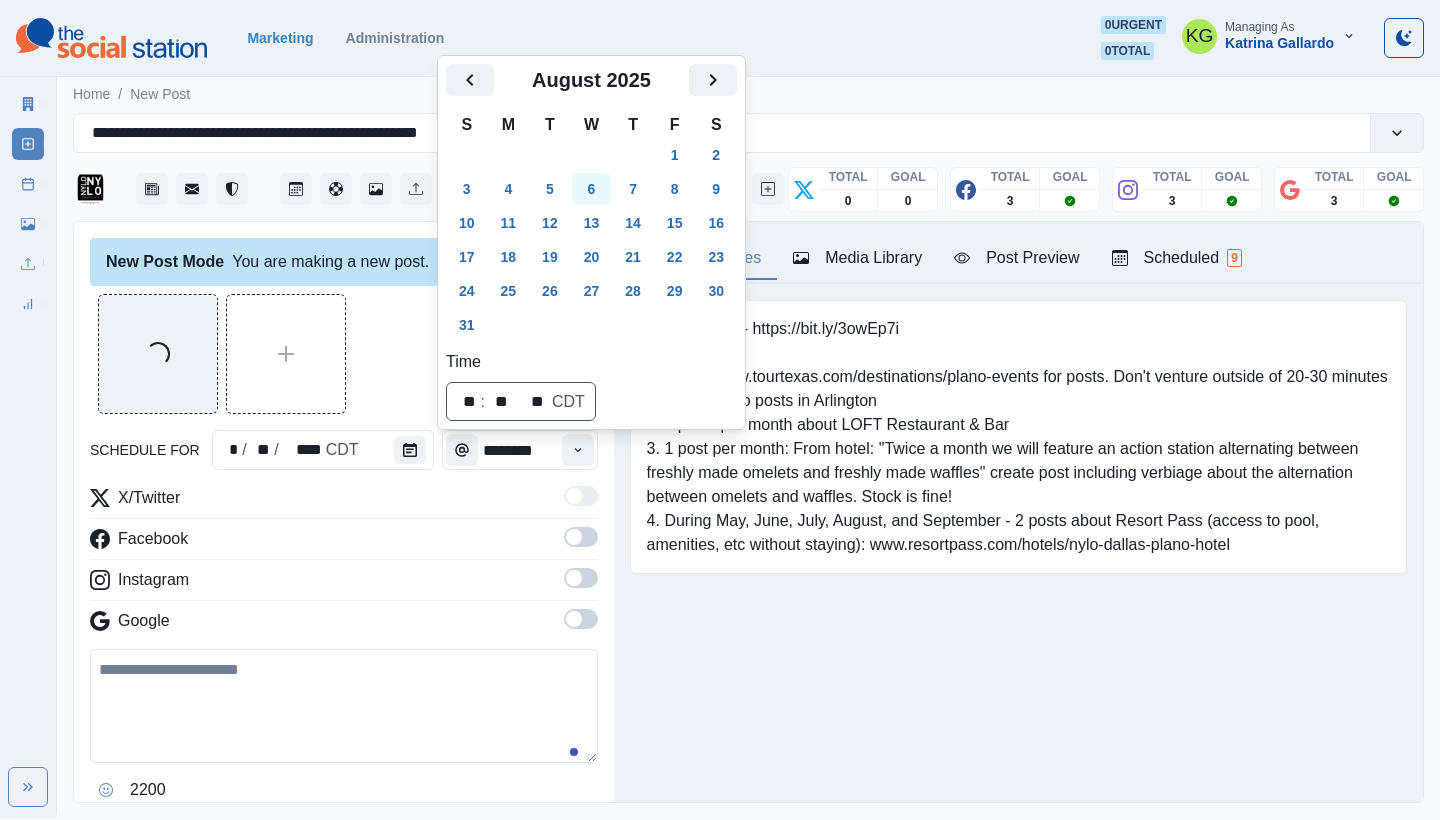 click on "6" at bounding box center (592, 189) 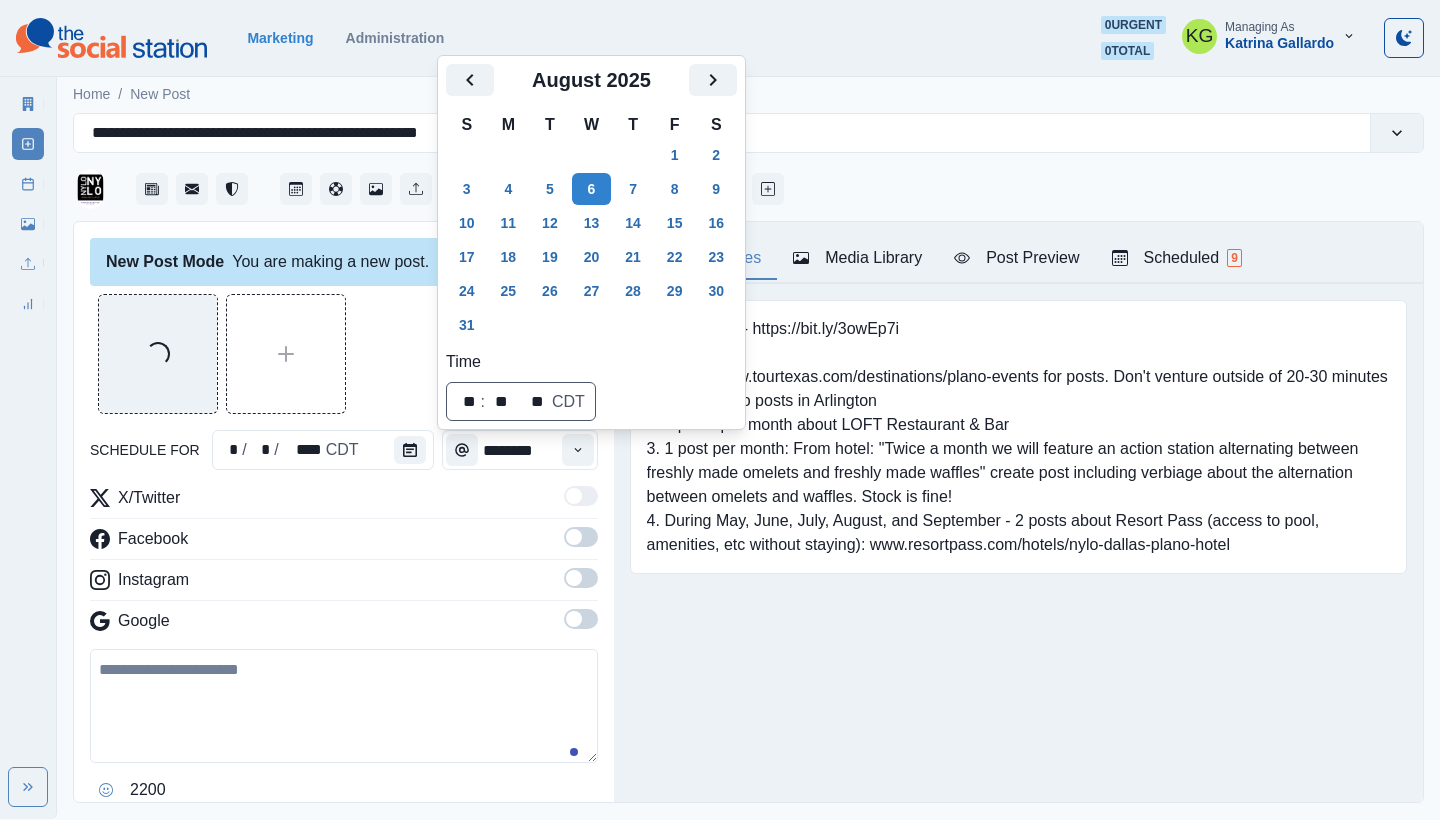 click on "Posting Notes Media Library Post Preview Scheduled 9 Booking Link - https://bit.ly/3owEp7i
1. Check www.tourtexas.com/destinations/plano-events for posts. Don't venture outside of 20-30 minutes from Plano, no posts in Arlington
2. 2 posts per month about LOFT Restaurant & Bar
3. 1 post per month: From hotel: "Twice a month we will feature an action station alternating between freshly made omelets and freshly made waffles" create post including verbiage about the alternation between omelets and waffles. Stock is fine!
4. During May, June, July, August, and September - 2 posts about Resort Pass (access to pool, amenities, etc without staying): www.resortpass.com/hotels/nylo-dallas-plano-hotel Upload Type Any Image Video Source Any Upload Social Manager Found: Instagram Found: Google Customer Photo Found: TripAdvisor Review Found: Yelp Review Reusable Any Yes No Description Any Missing Description Duplicates Any Show Duplicated Media Last Scheduled Any Over A Month Ago Over 3 Months Ago Over 6 Months Ago Sort 1" at bounding box center [1018, 512] 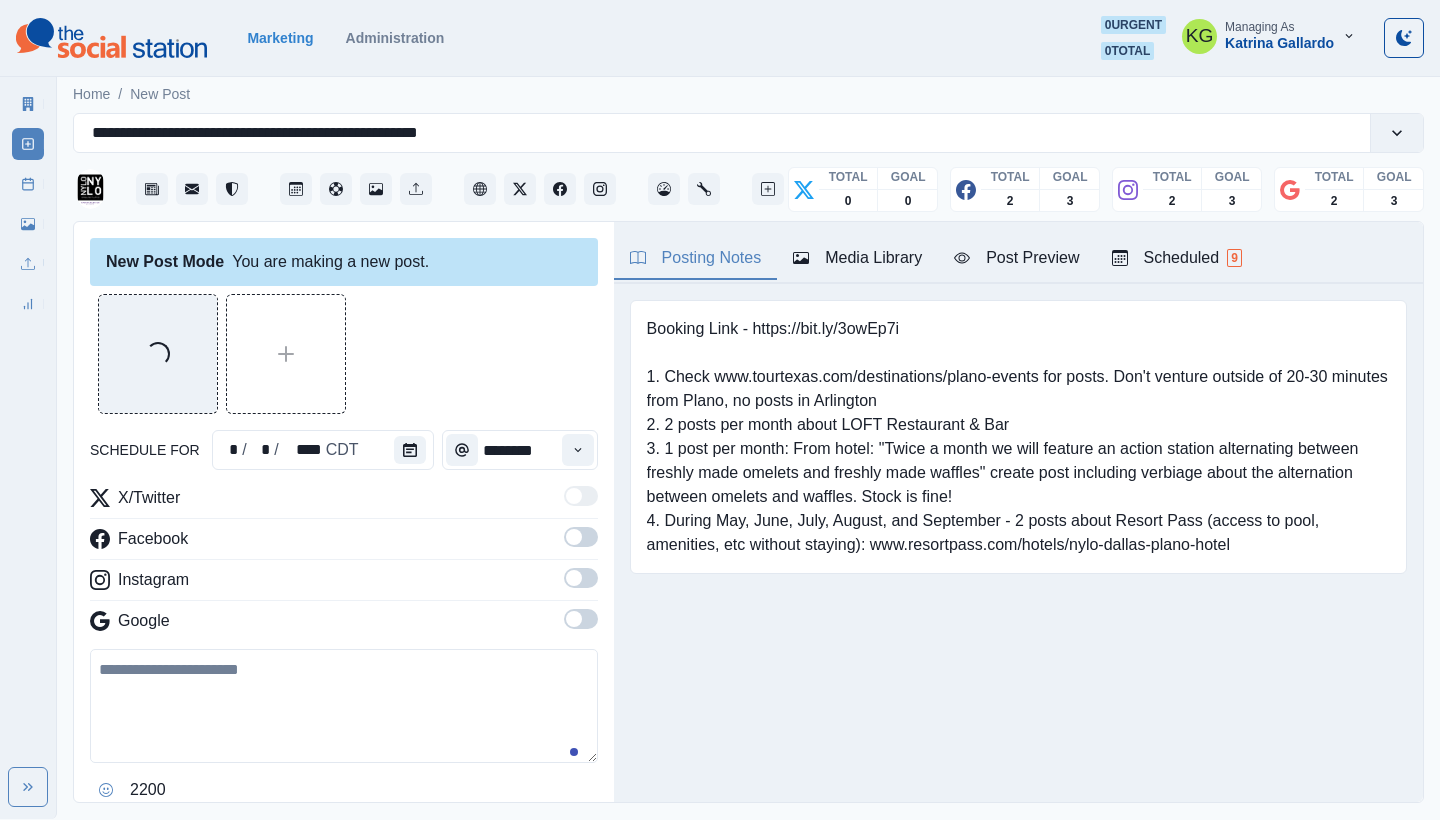 click on "X/Twitter Facebook Instagram Google" at bounding box center (344, 563) 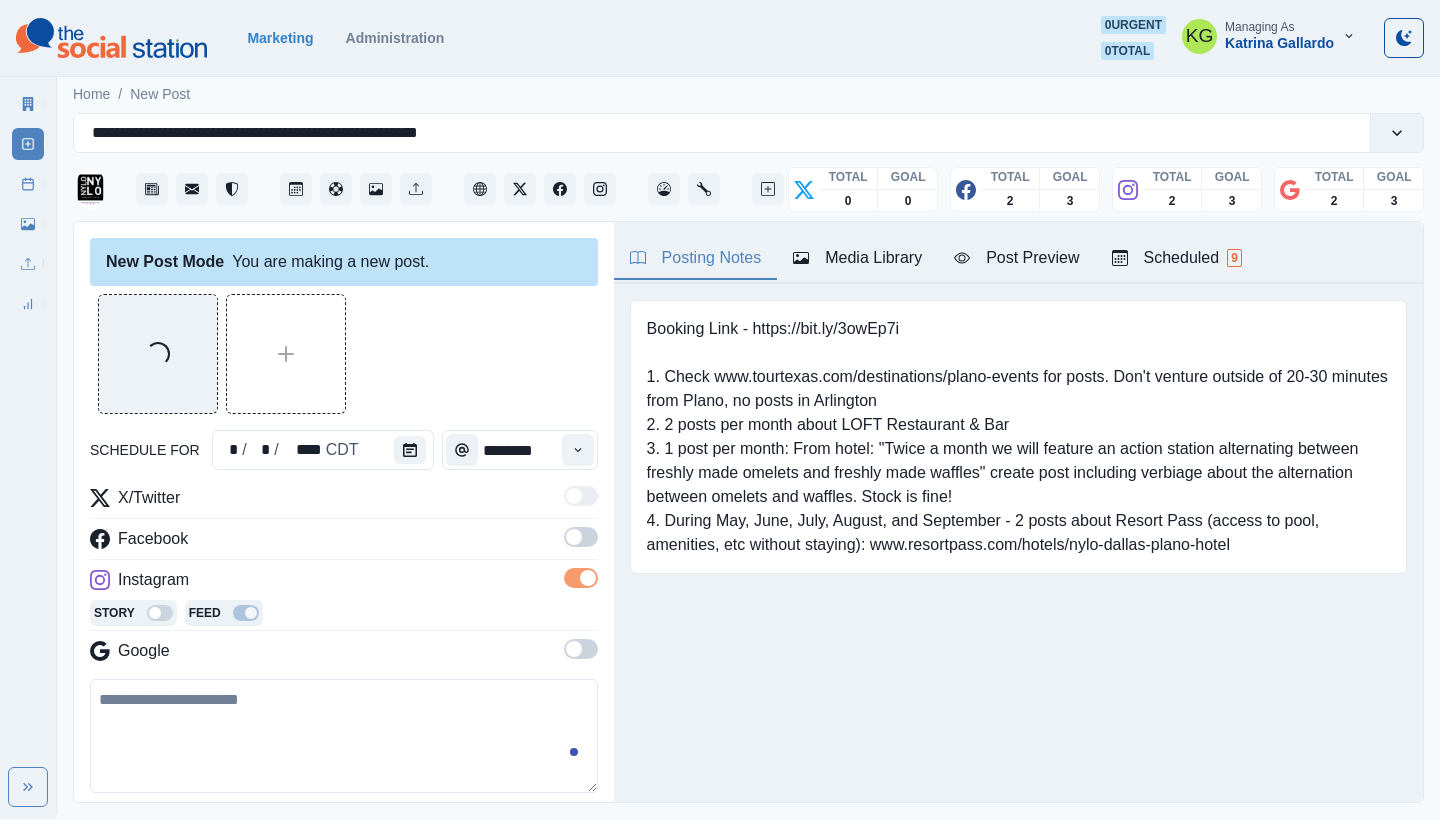 click at bounding box center (574, 537) 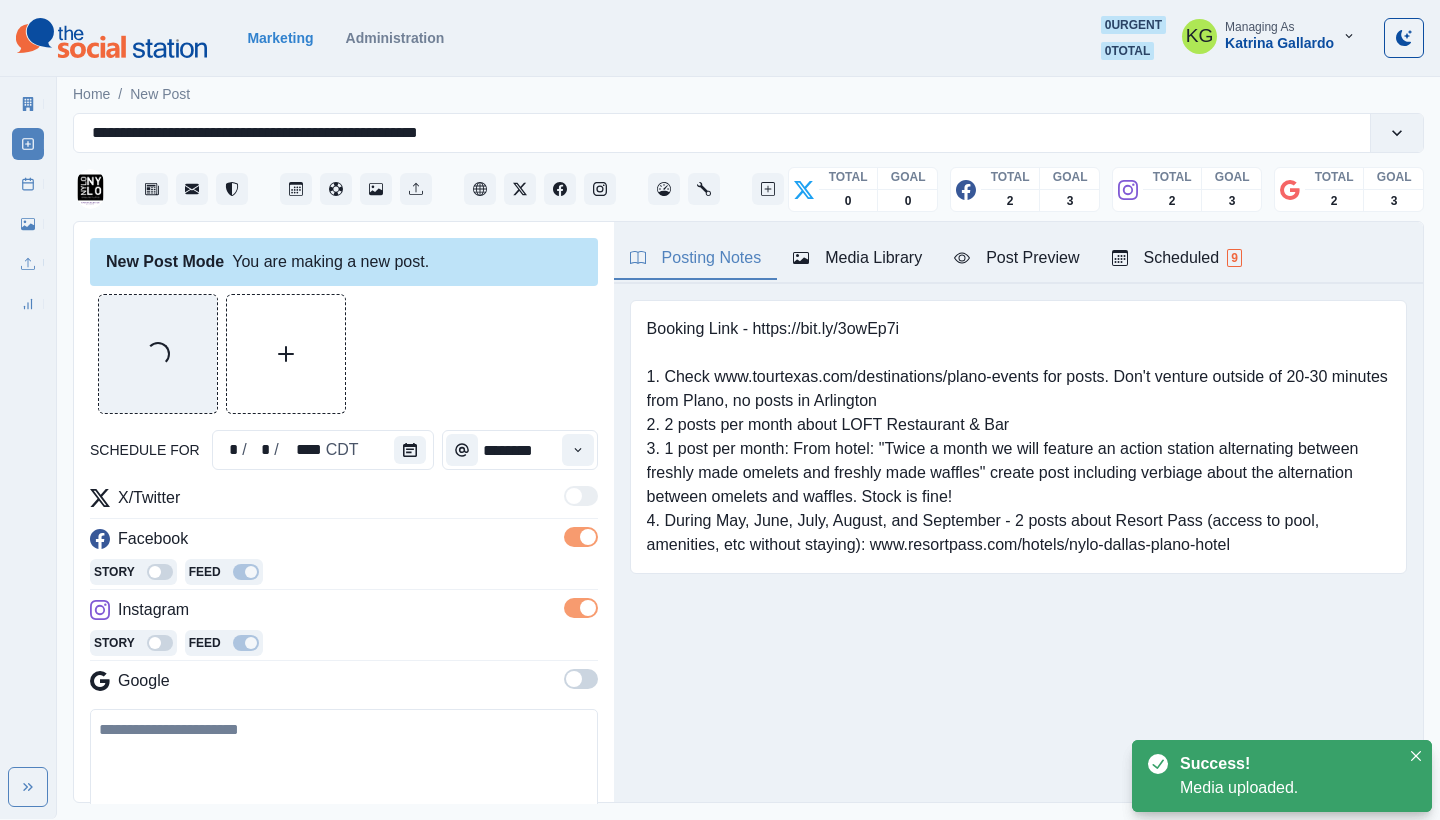 click at bounding box center [581, 679] 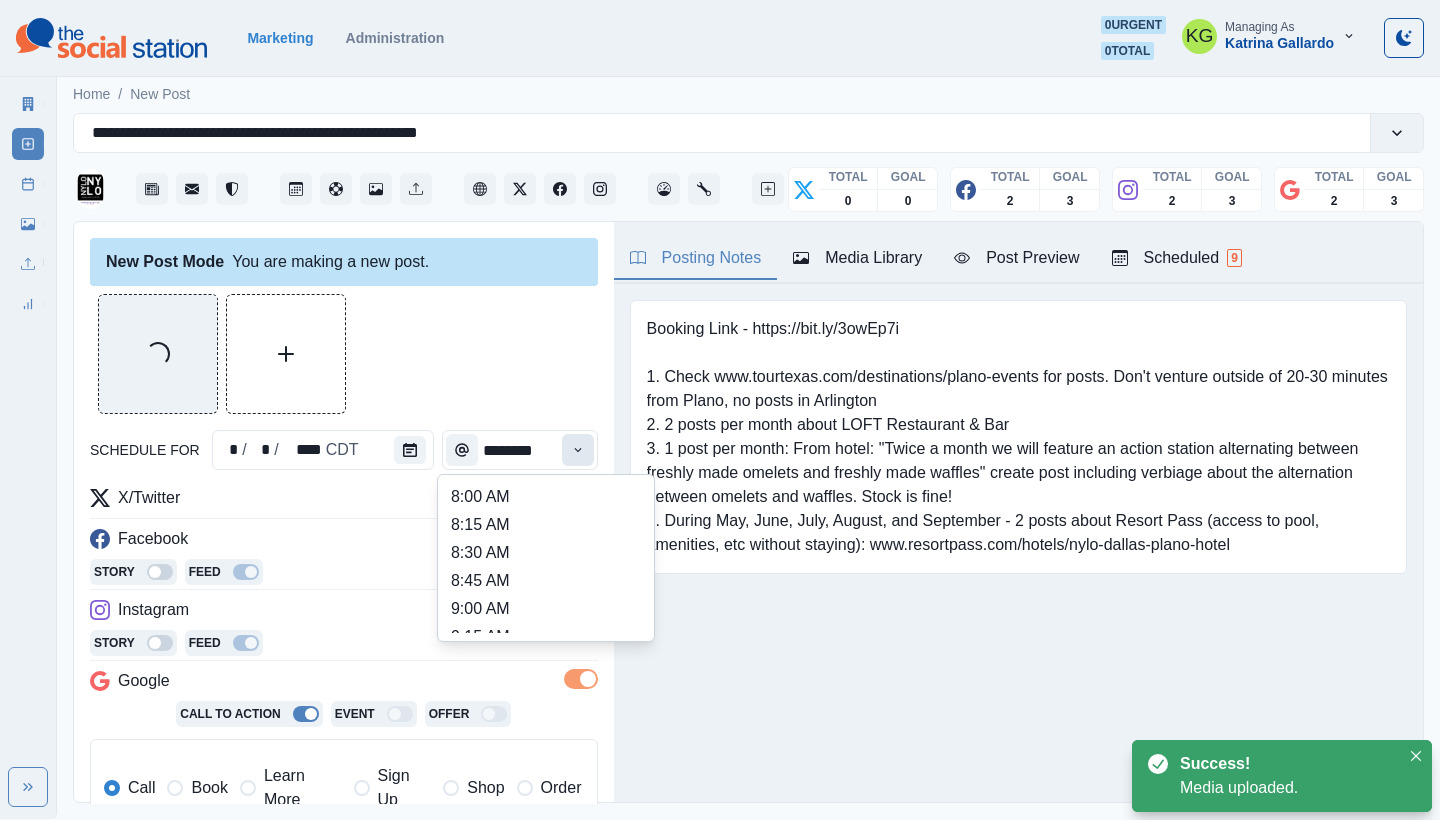 click at bounding box center (578, 450) 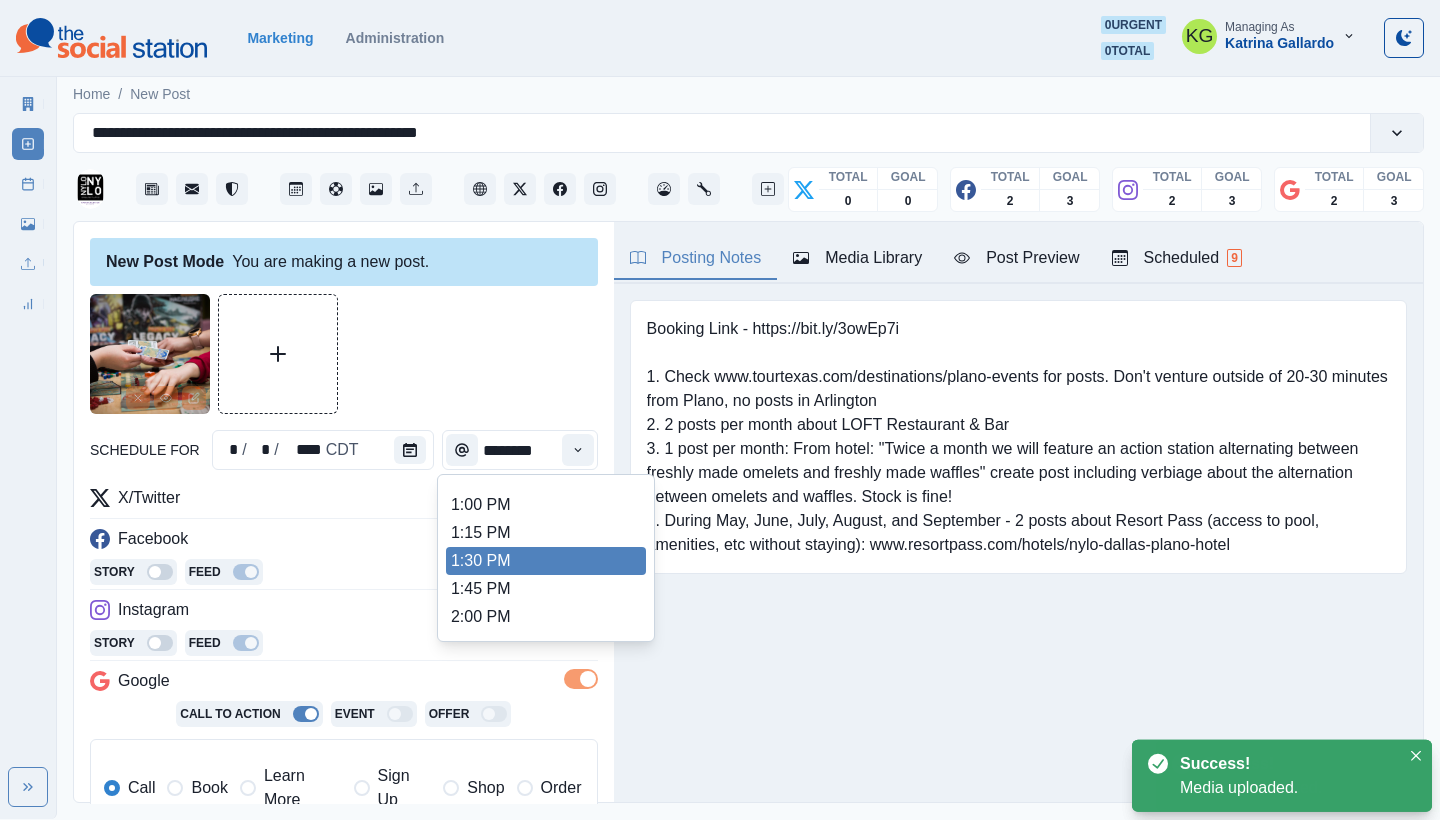 scroll, scrollTop: 739, scrollLeft: 0, axis: vertical 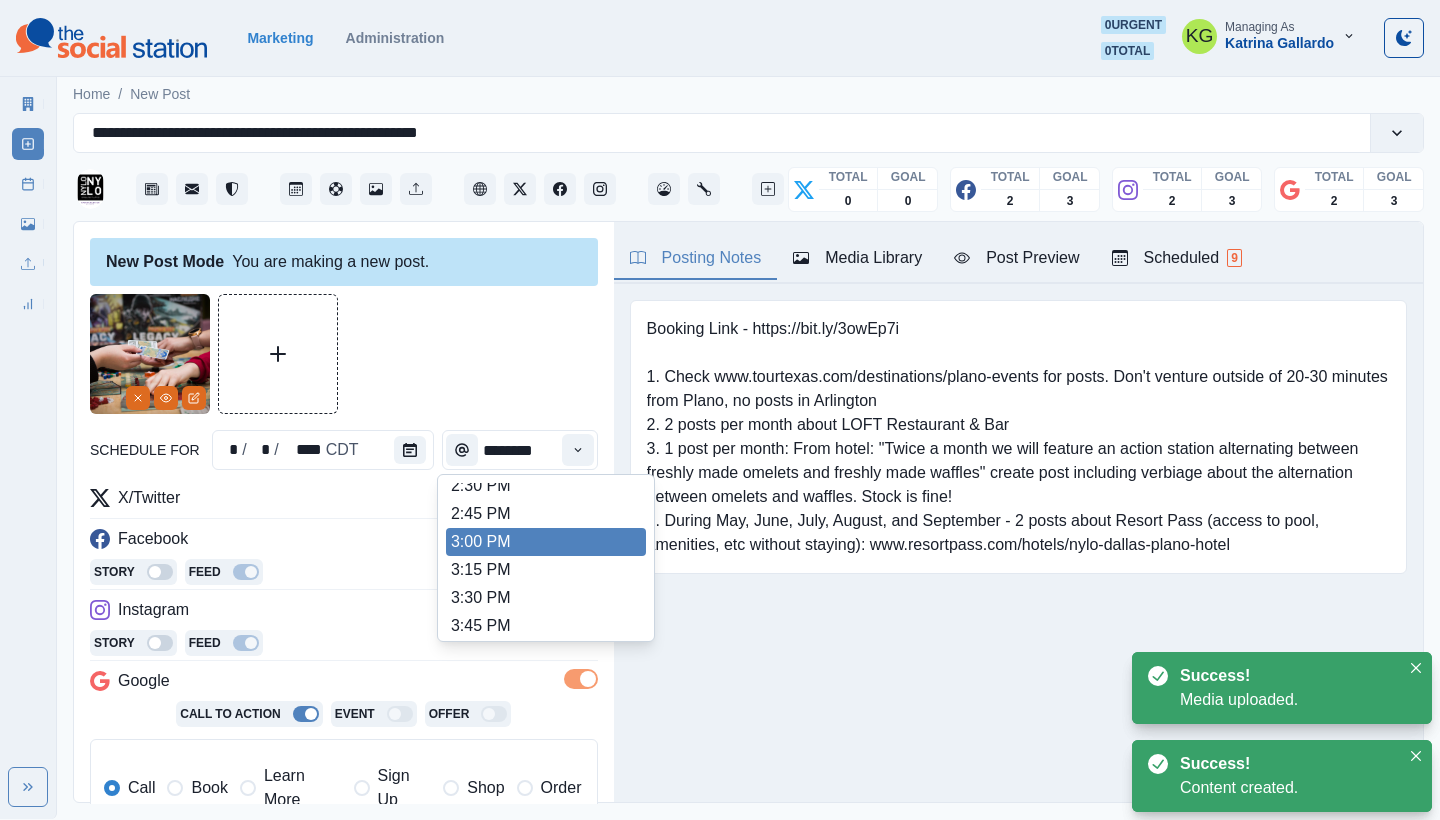 click on "3:00 PM" at bounding box center [546, 542] 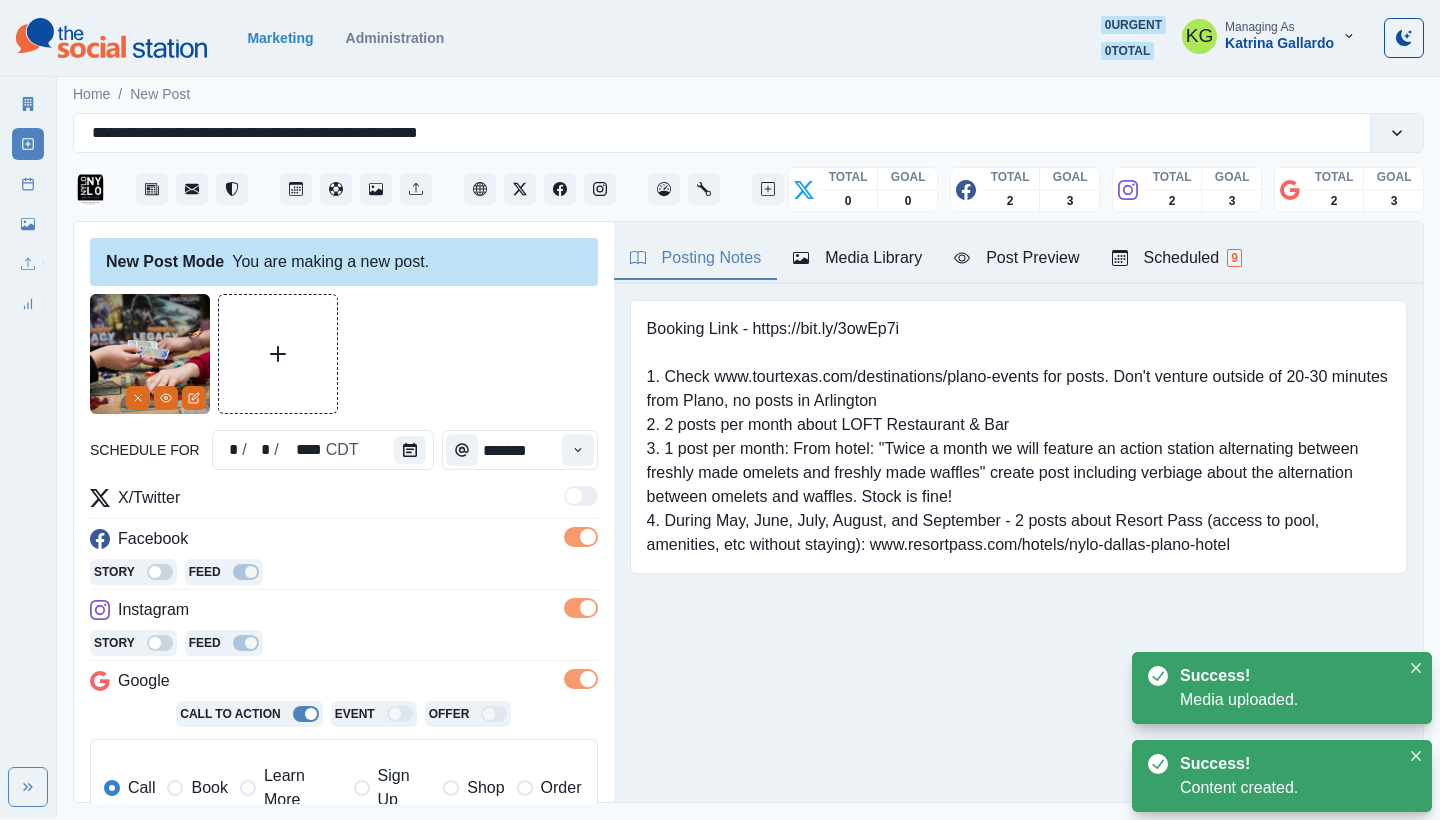 scroll, scrollTop: 401, scrollLeft: 0, axis: vertical 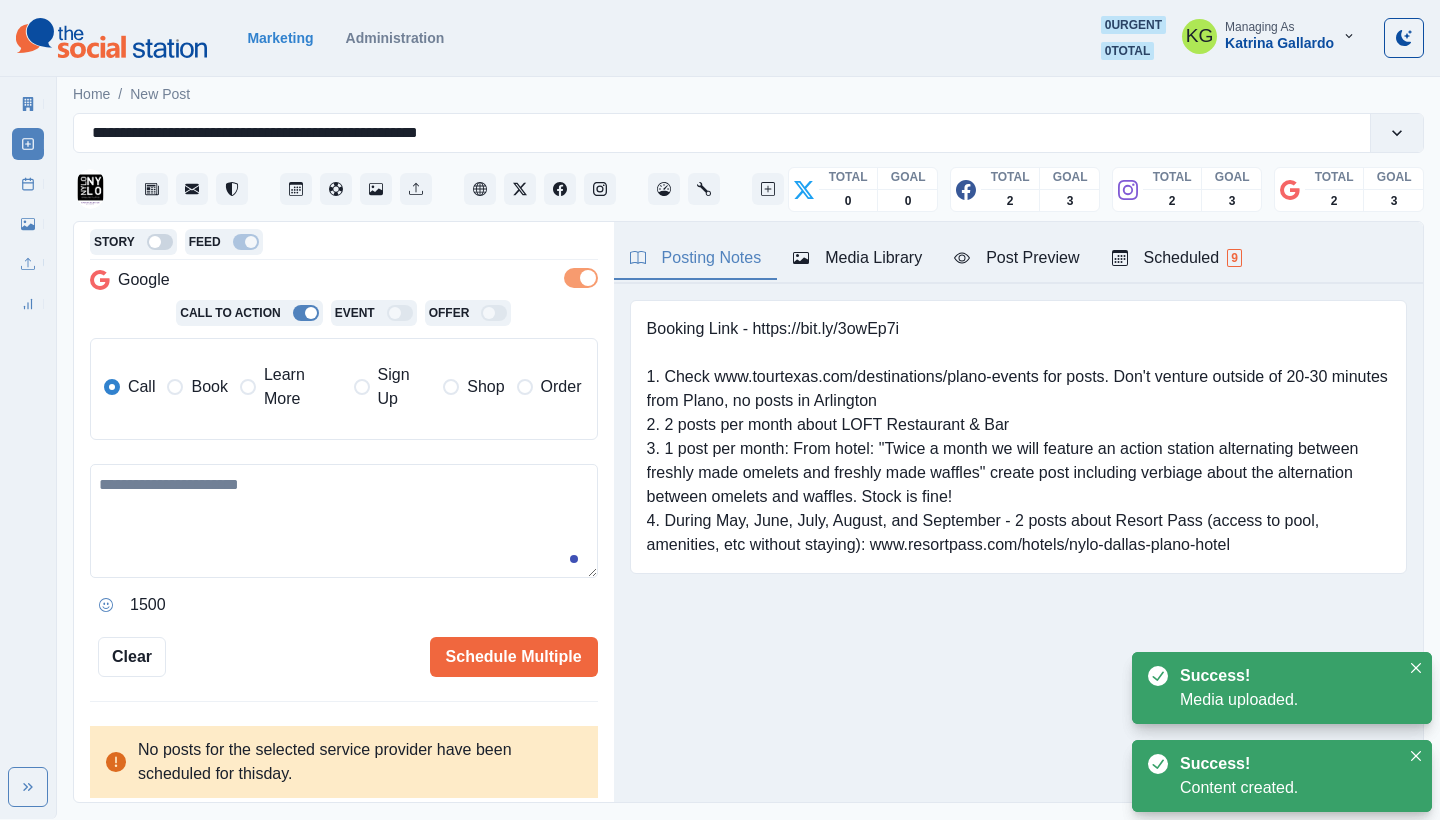 click on "Learn More" at bounding box center (303, 387) 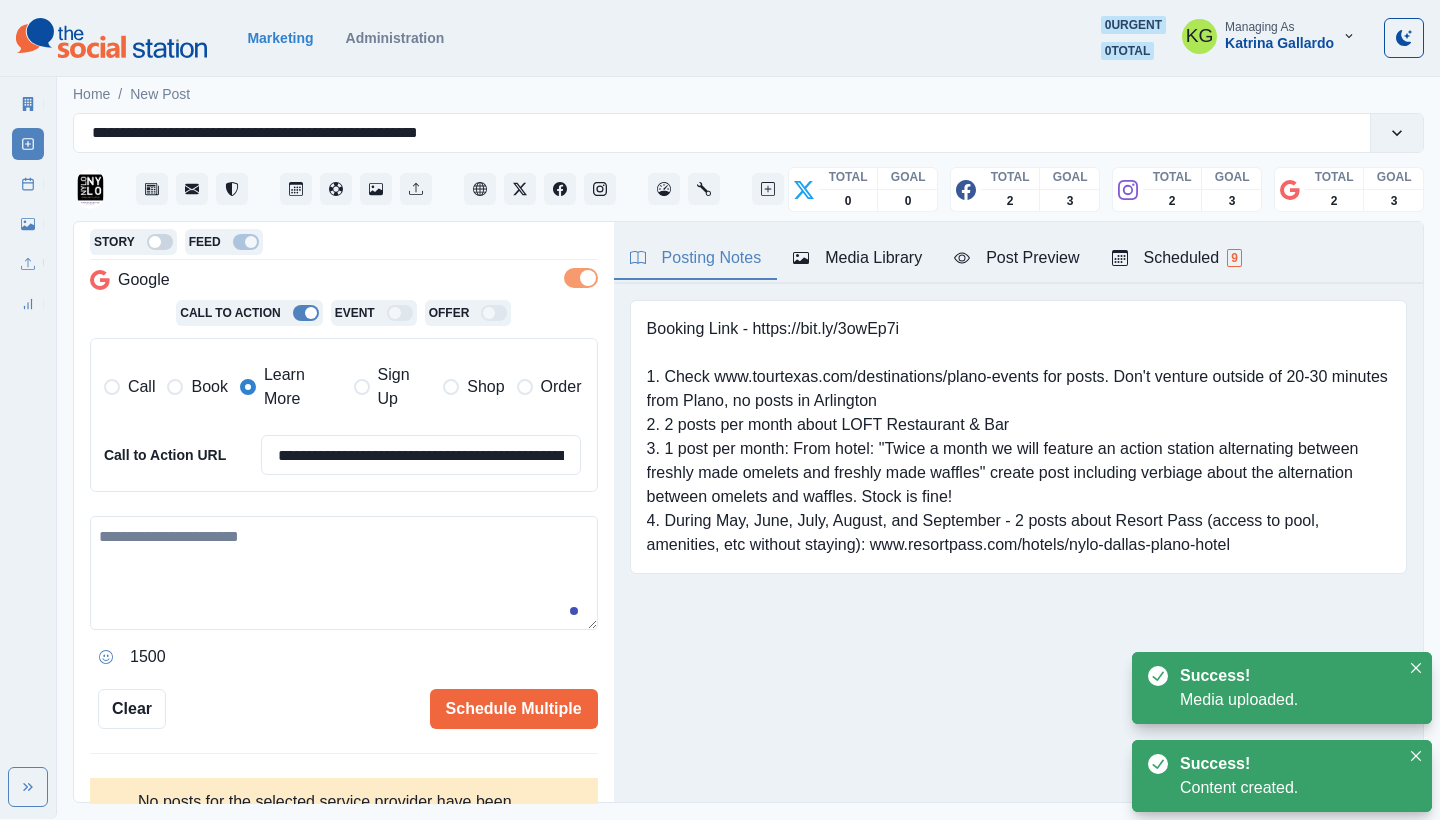 click at bounding box center [344, 573] 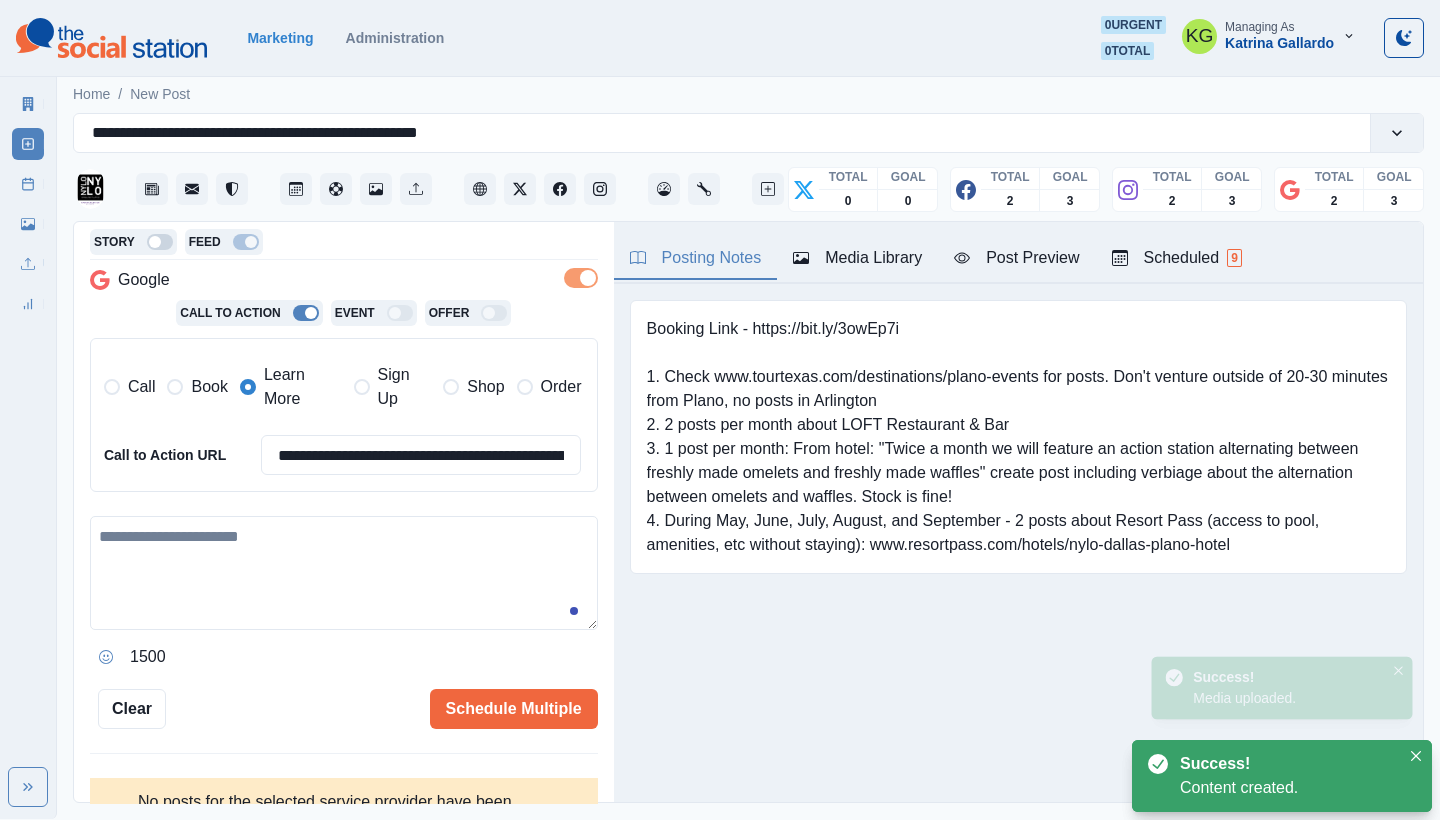 paste on "**********" 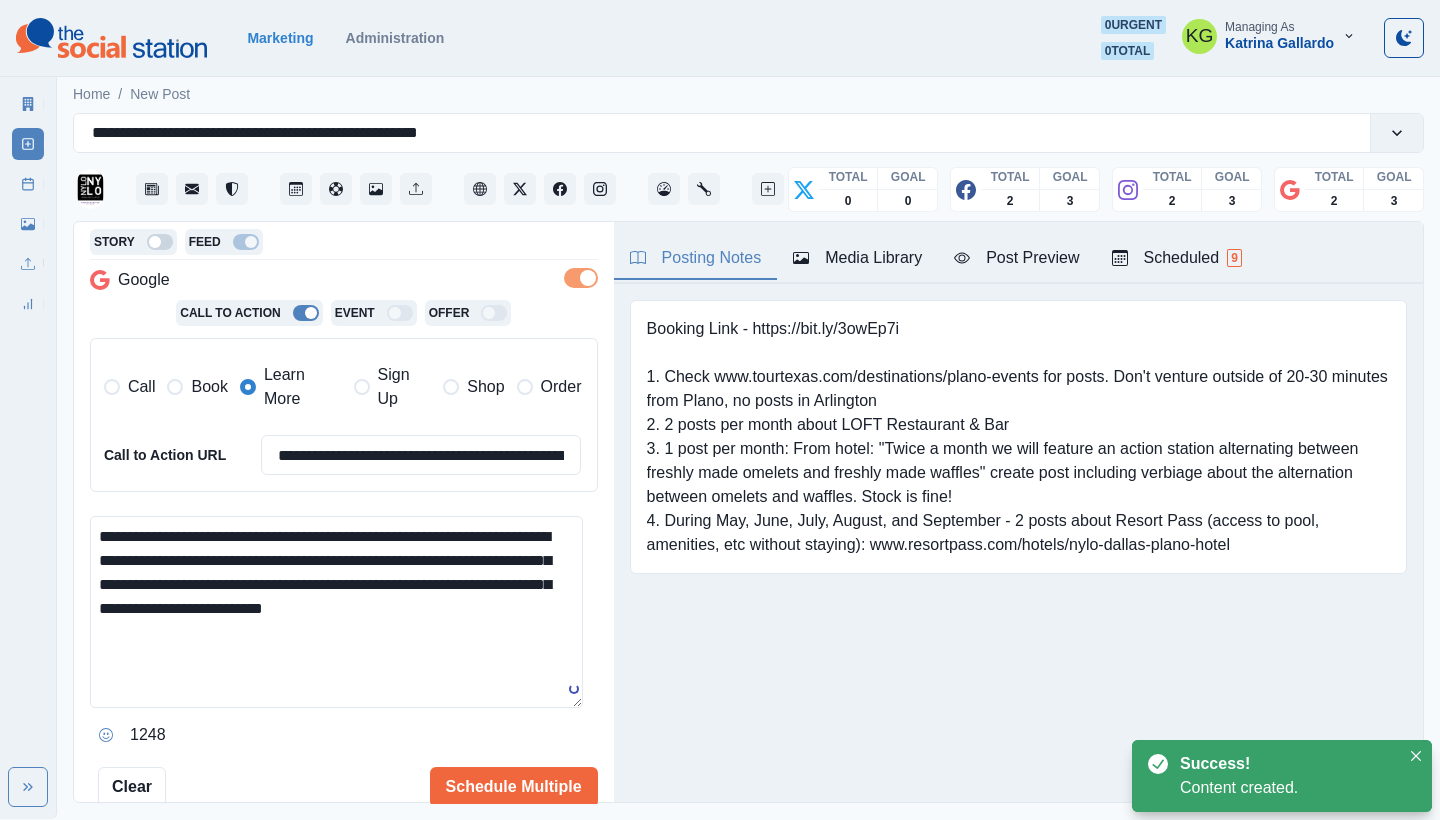 click on "**********" at bounding box center (336, 612) 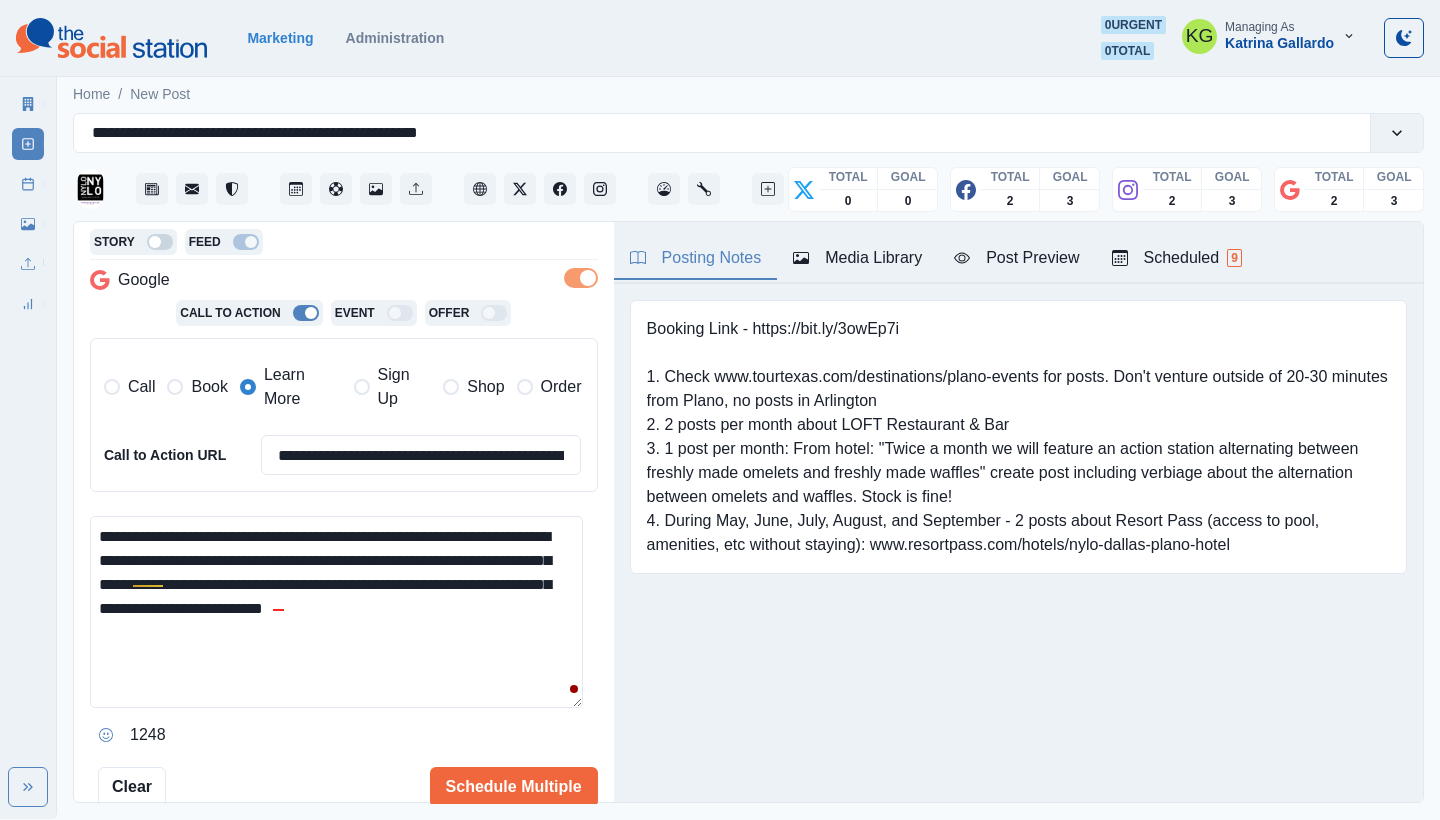 drag, startPoint x: 250, startPoint y: 550, endPoint x: 150, endPoint y: 548, distance: 100.02 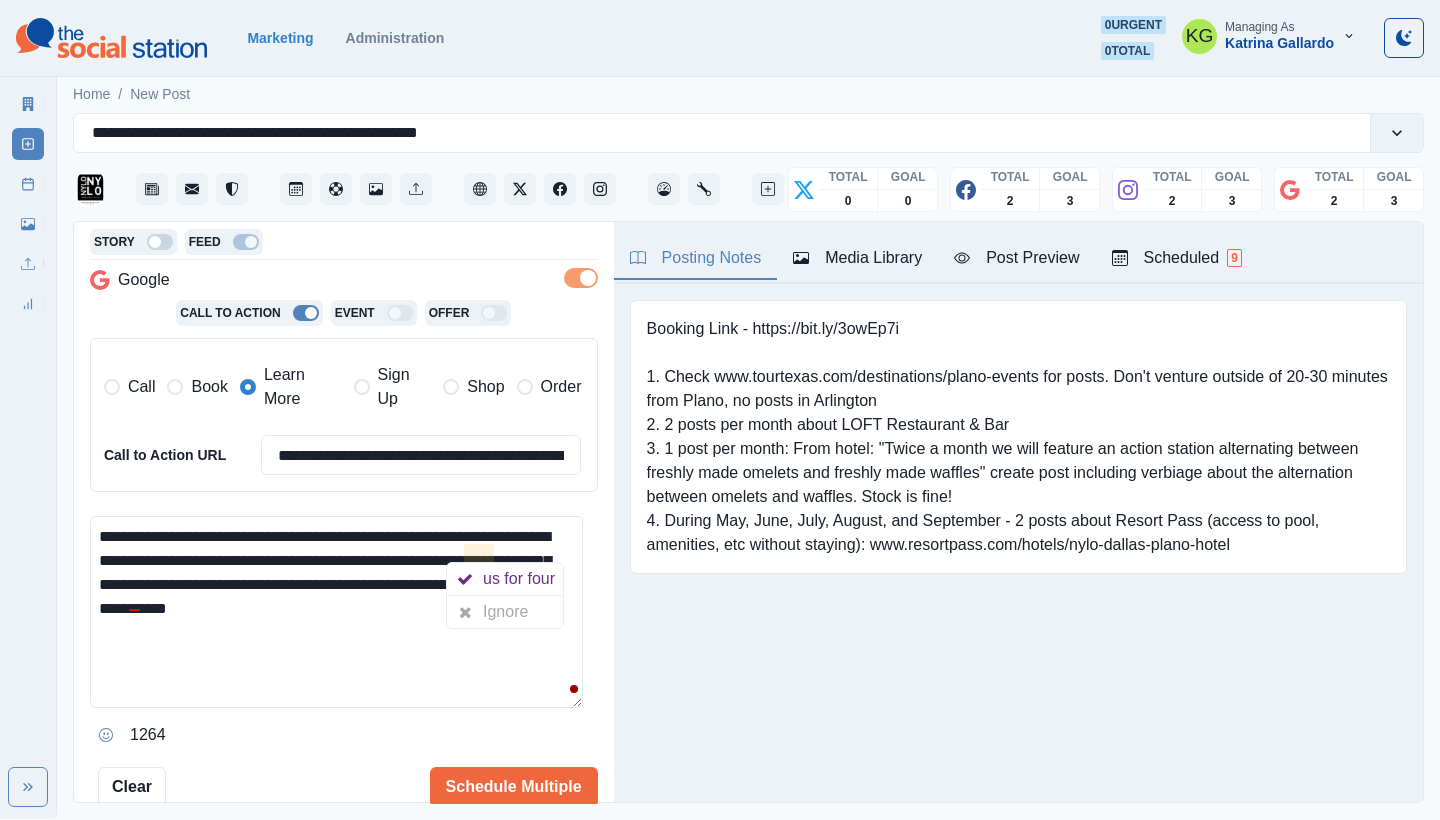 click on "Booking Link - https://bit.ly/3owEp7i
1. Check www.tourtexas.com/destinations/plano-events for posts. Don't venture outside of 20-30 minutes from Plano, no posts in Arlington
2. 2 posts per month about LOFT Restaurant & Bar
3. 1 post per month: From hotel: "Twice a month we will feature an action station alternating between freshly made omelets and freshly made waffles" create post including verbiage about the alternation between omelets and waffles. Stock is fine!
4. During May, June, July, August, and September - 2 posts about Resort Pass (access to pool, amenities, etc without staying): www.resortpass.com/hotels/nylo-dallas-plano-hotel Upload Type Any Image Video Source Any Upload Social Manager Found: Instagram Found: Google Customer Photo Found: TripAdvisor Review Found: Yelp Review Reusable Any Yes No Description Any Missing Description Duplicates Any Show Duplicated Media Last Scheduled Any Over A Month Ago Over 3 Months Ago Over 6 Months Ago Never Scheduled Sort Newest Media Oldest Media 1 2 3 4 5 25" at bounding box center (1018, 468) 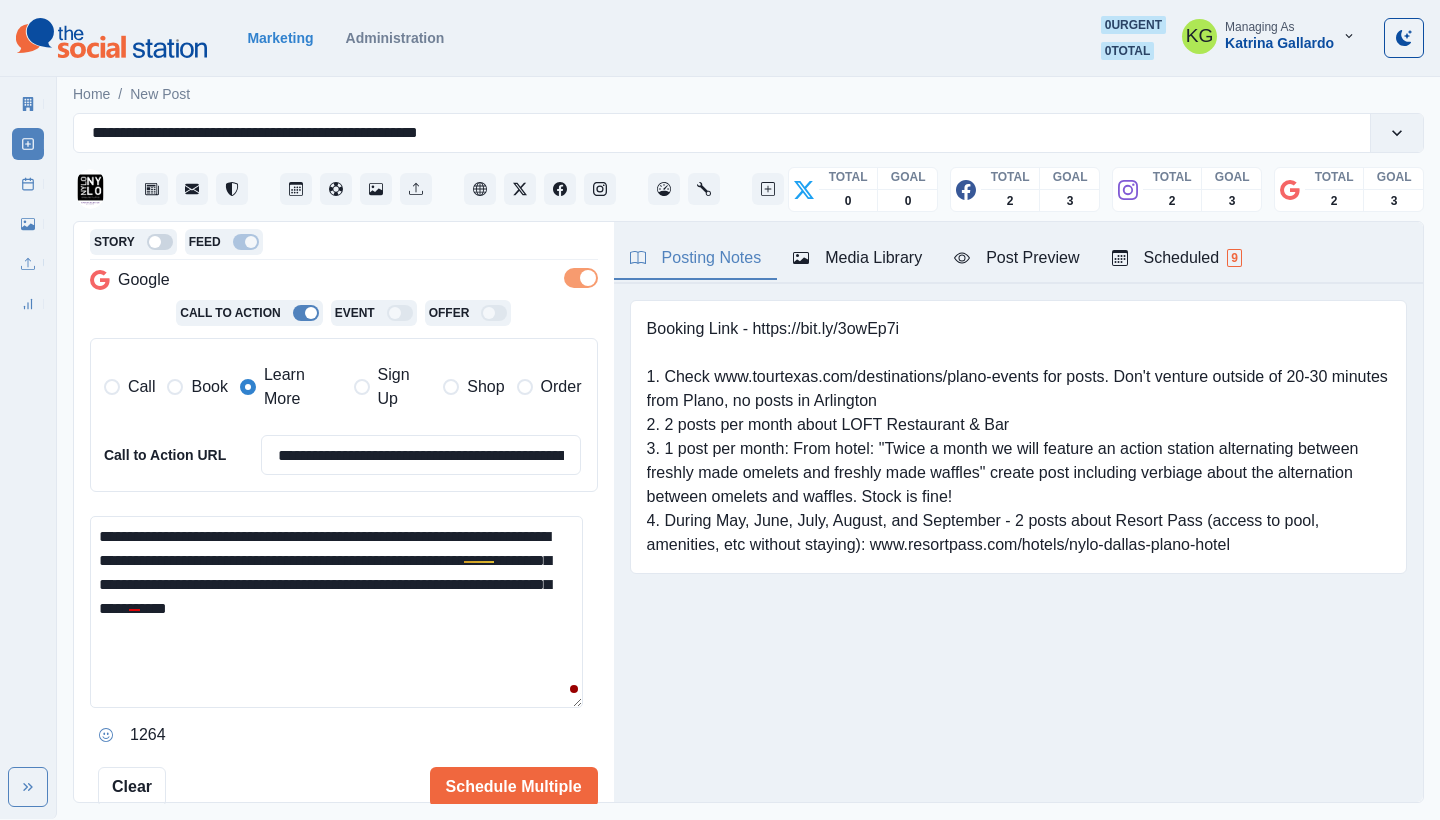 click on "**********" at bounding box center [336, 612] 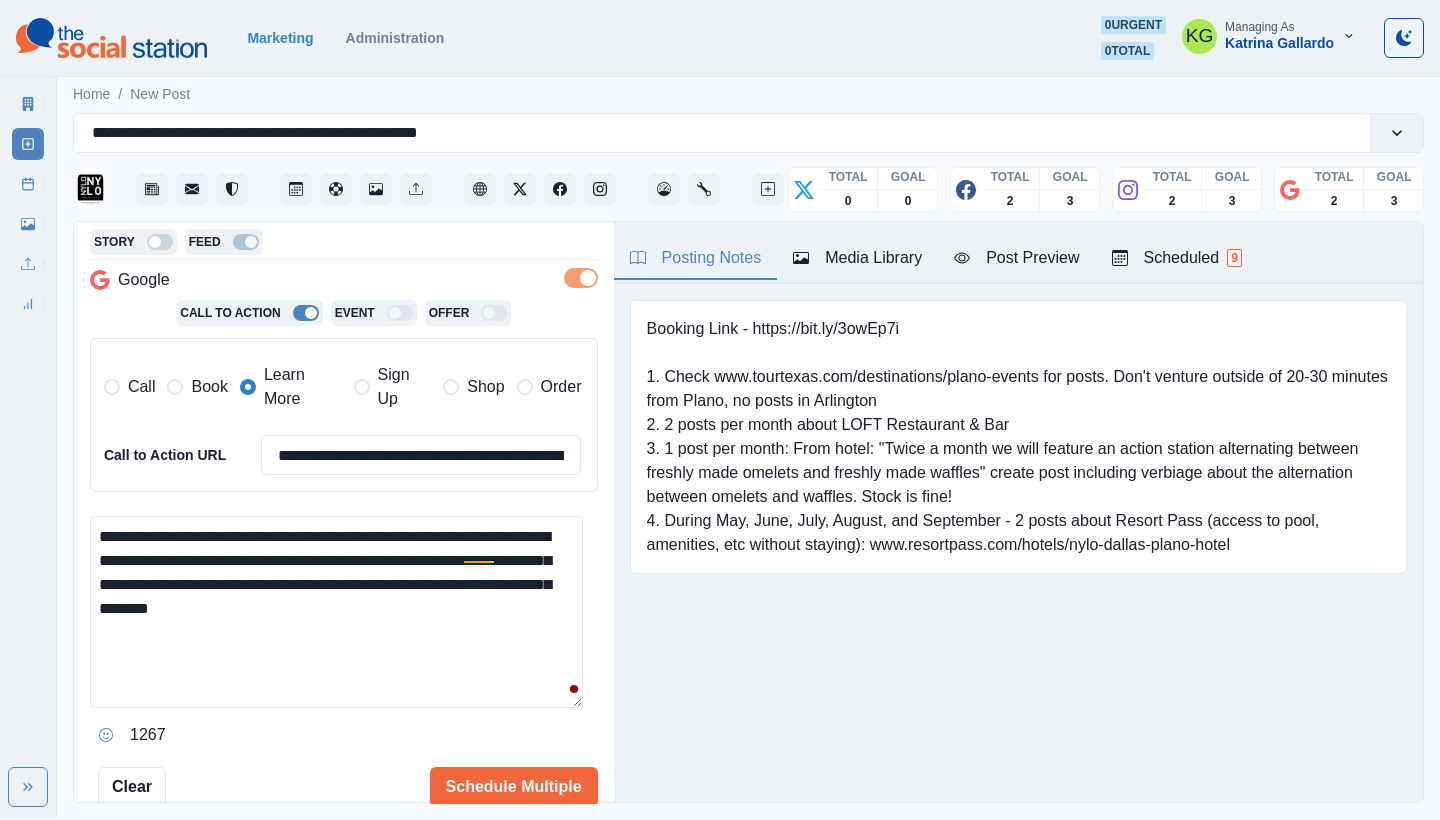 click on "**********" at bounding box center (336, 612) 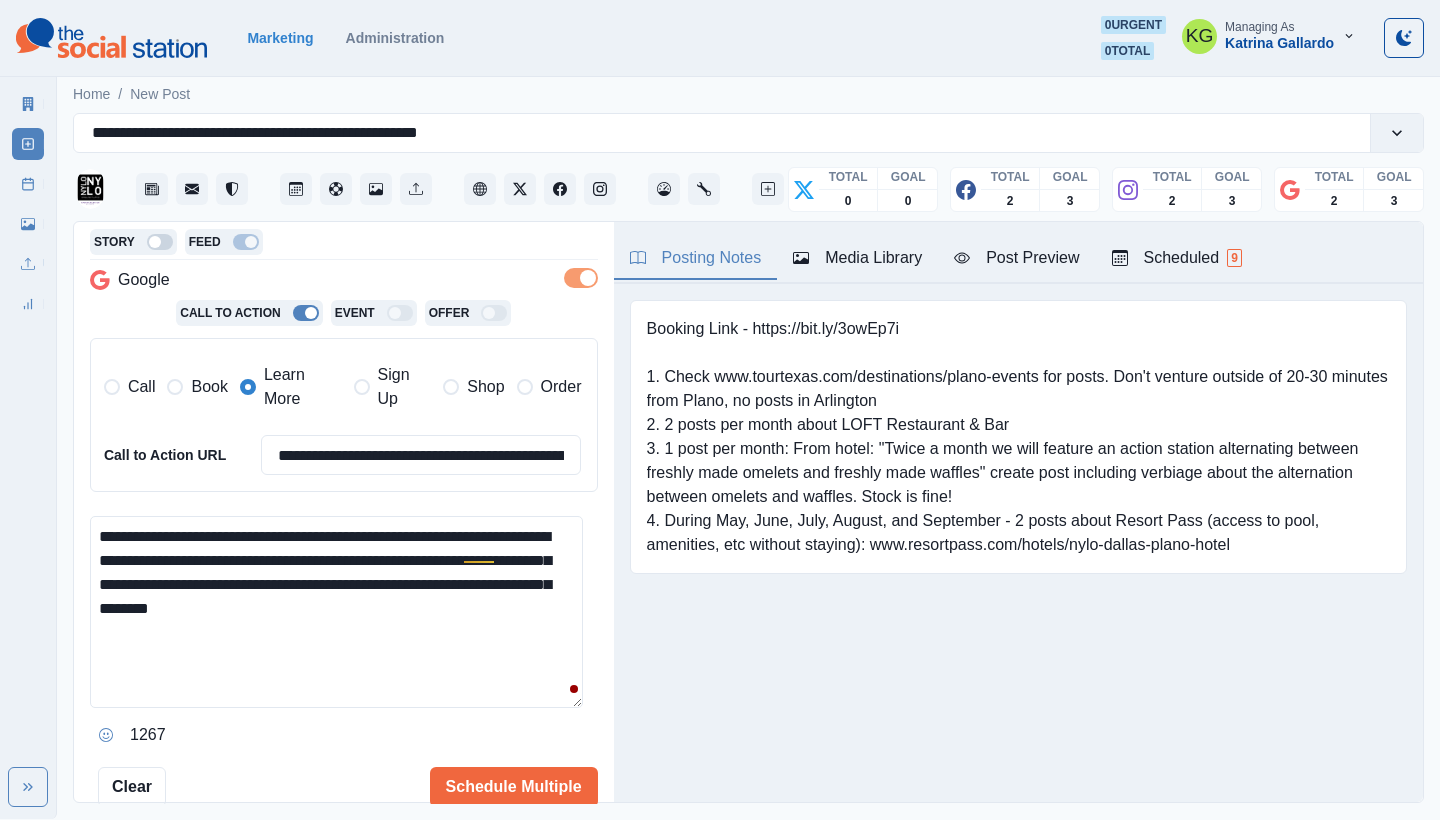 click on "**********" at bounding box center (336, 612) 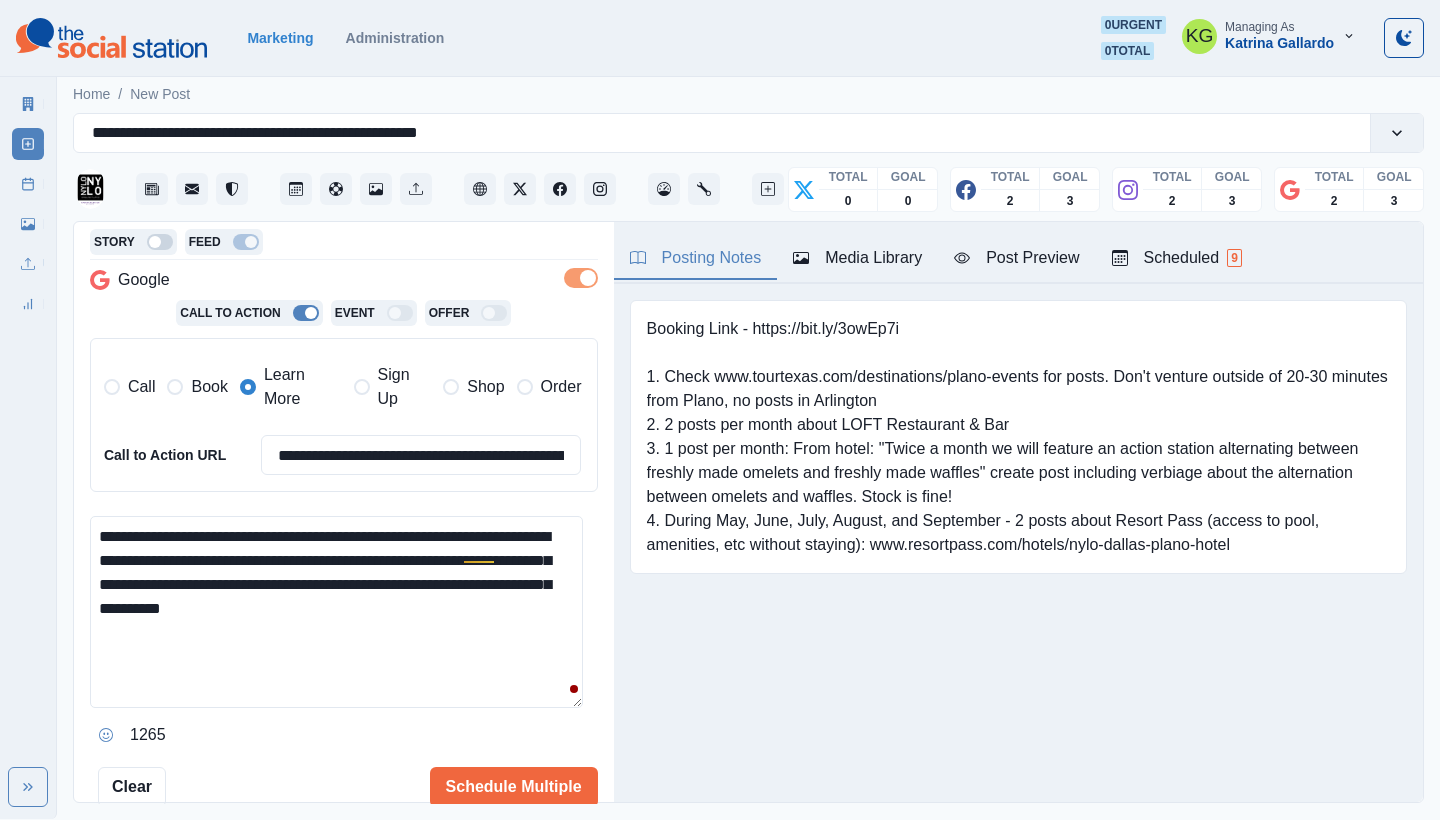 paste on "**********" 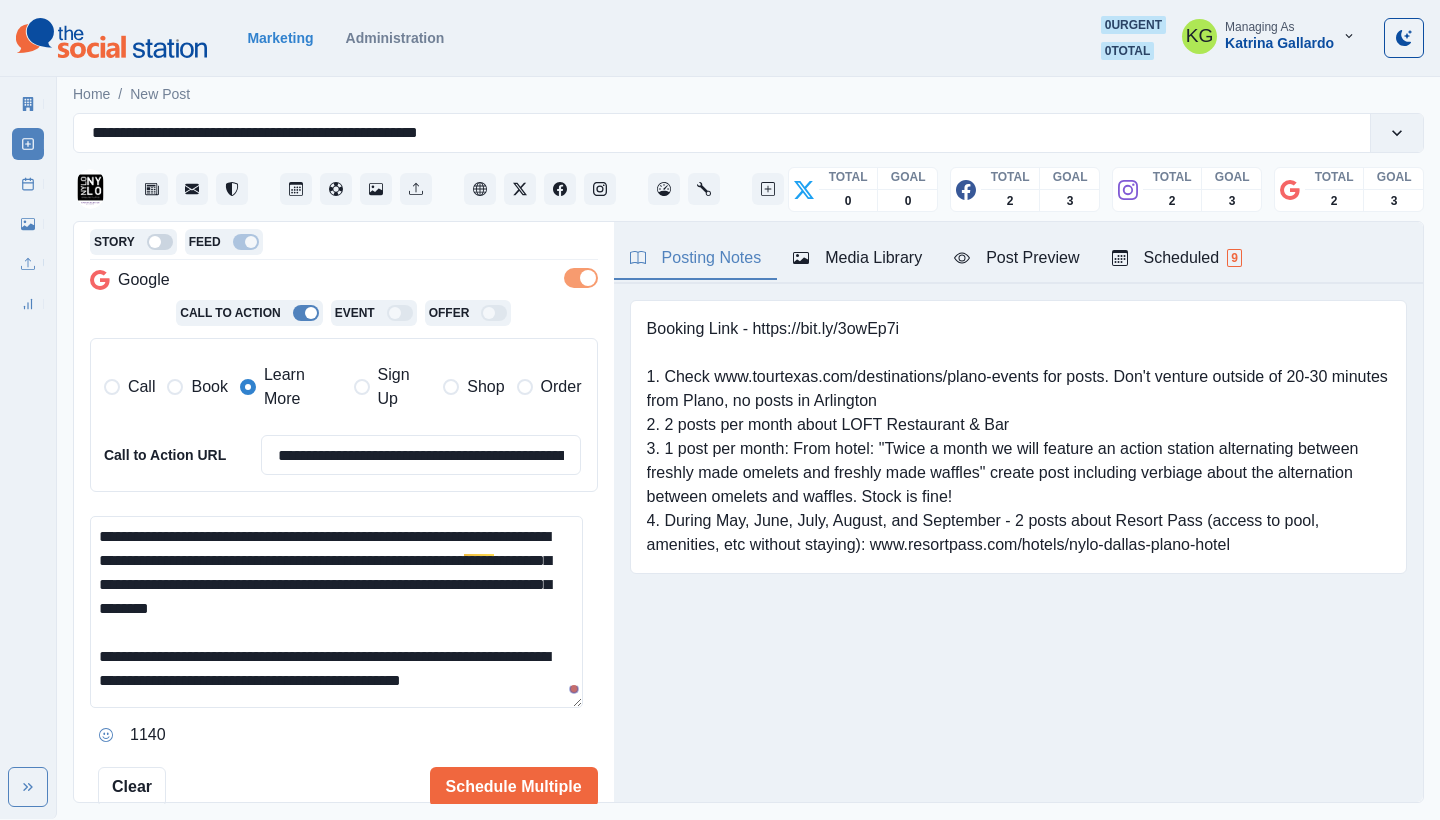 scroll, scrollTop: 7, scrollLeft: 0, axis: vertical 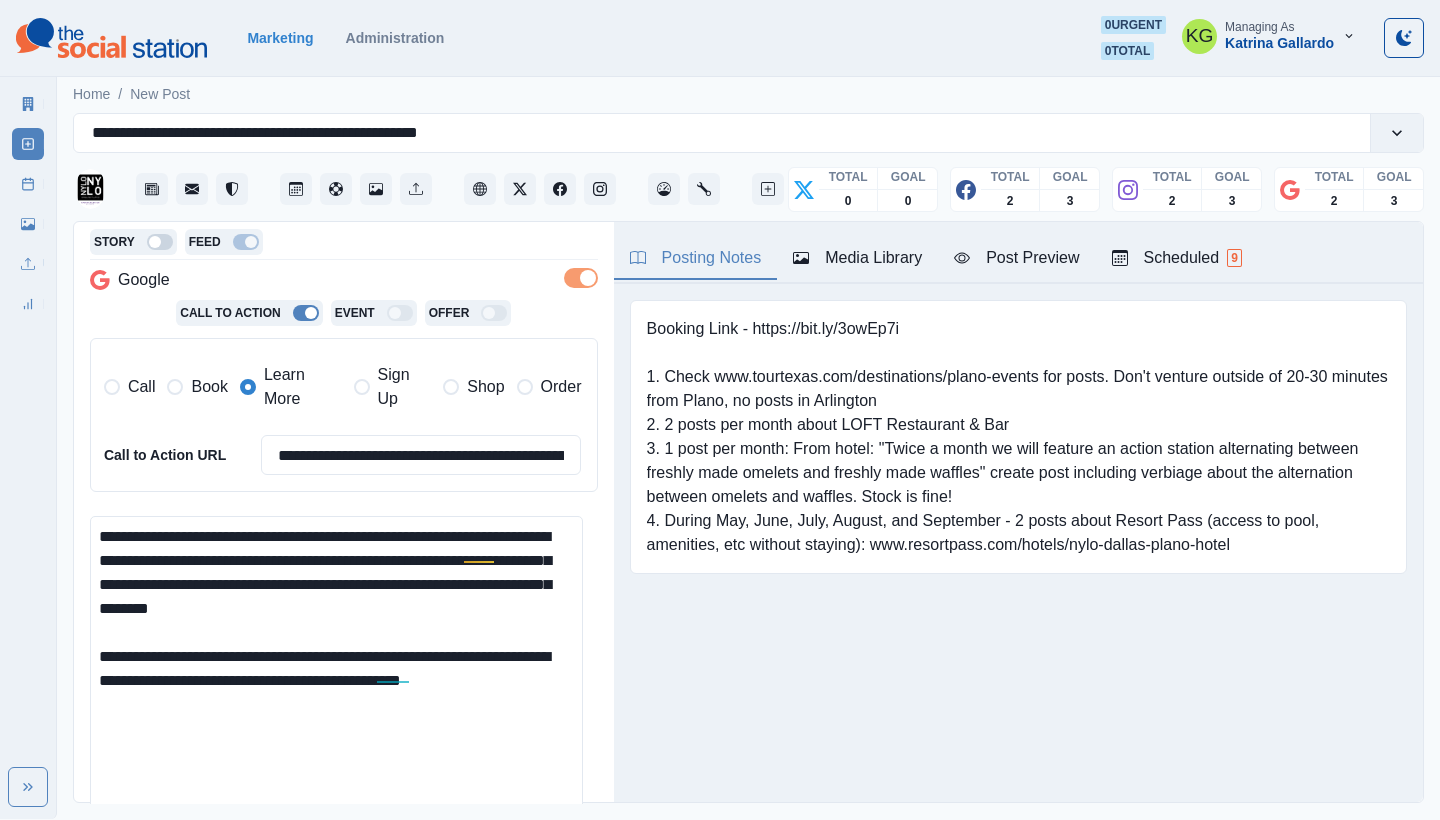 click on "**********" at bounding box center [720, 409] 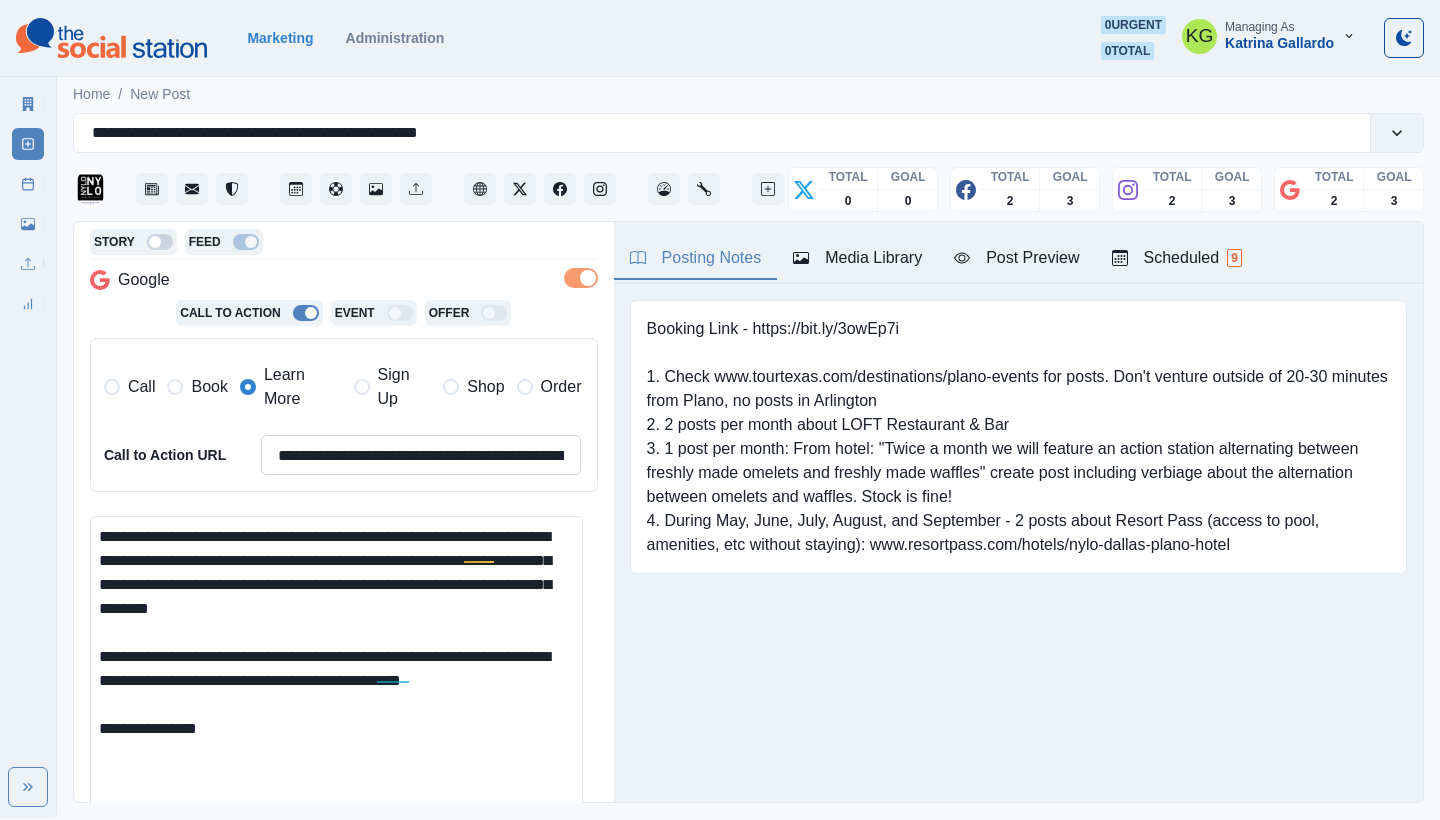type on "**********" 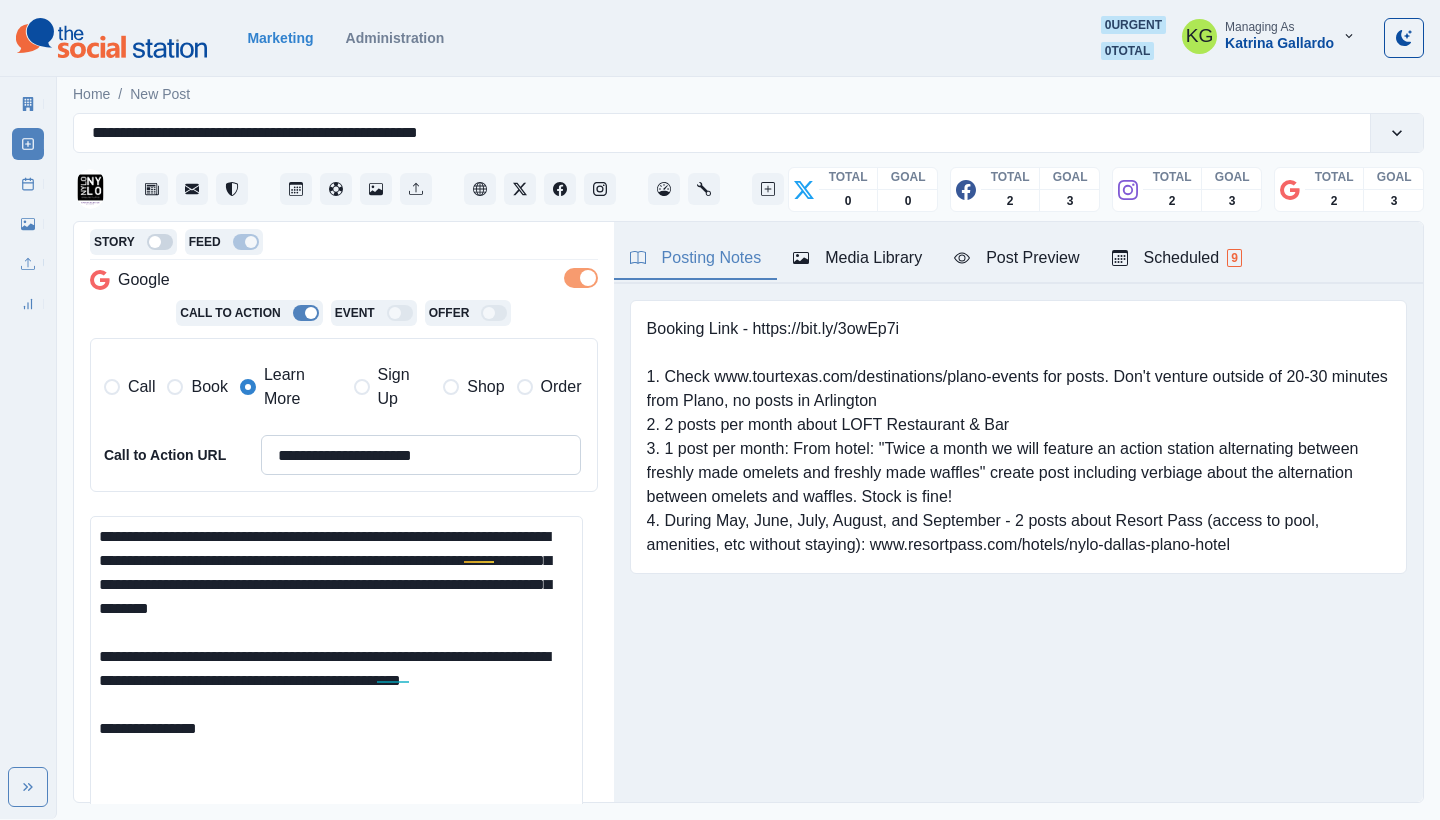 scroll, scrollTop: 572, scrollLeft: 0, axis: vertical 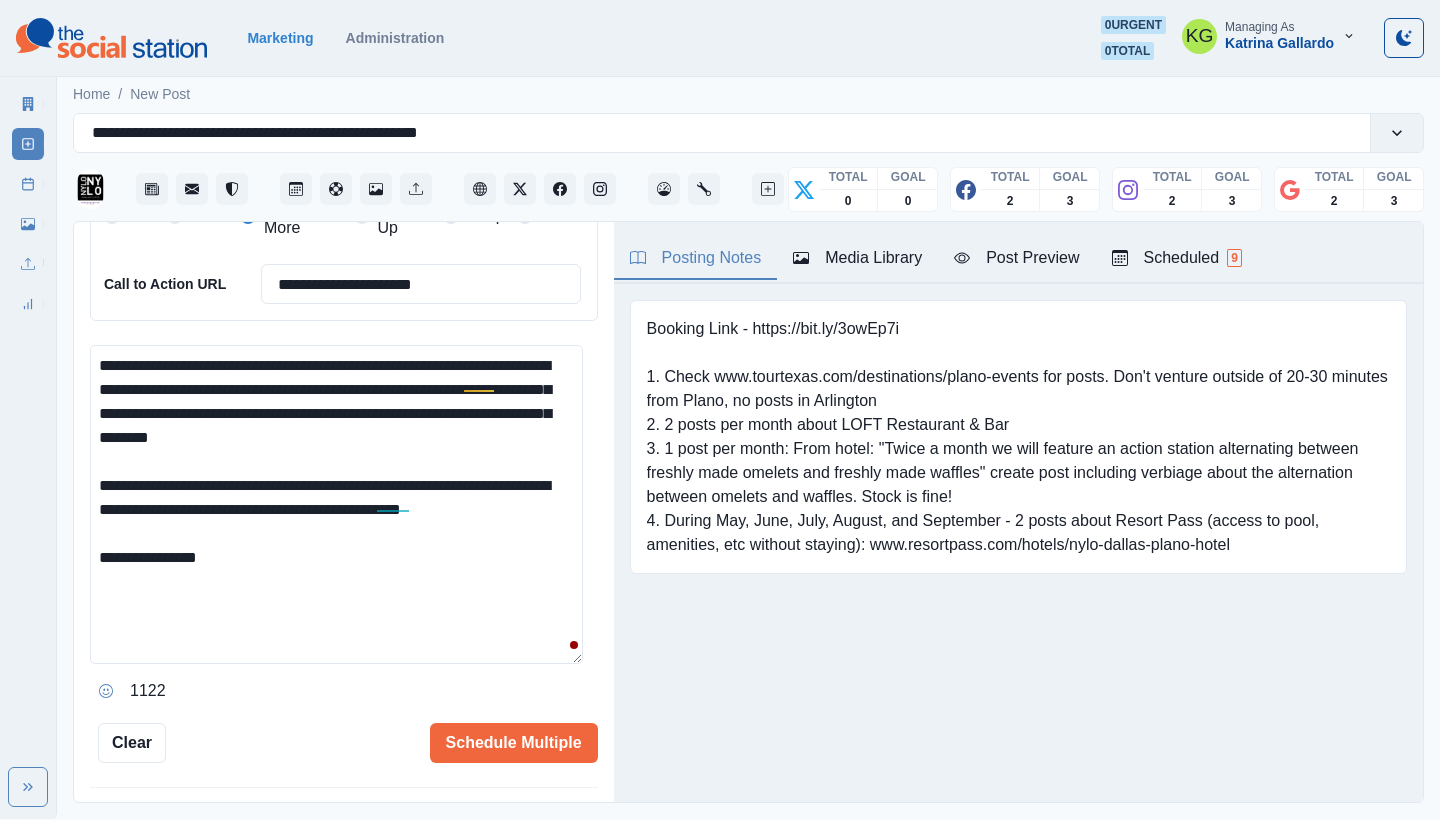 type on "**********" 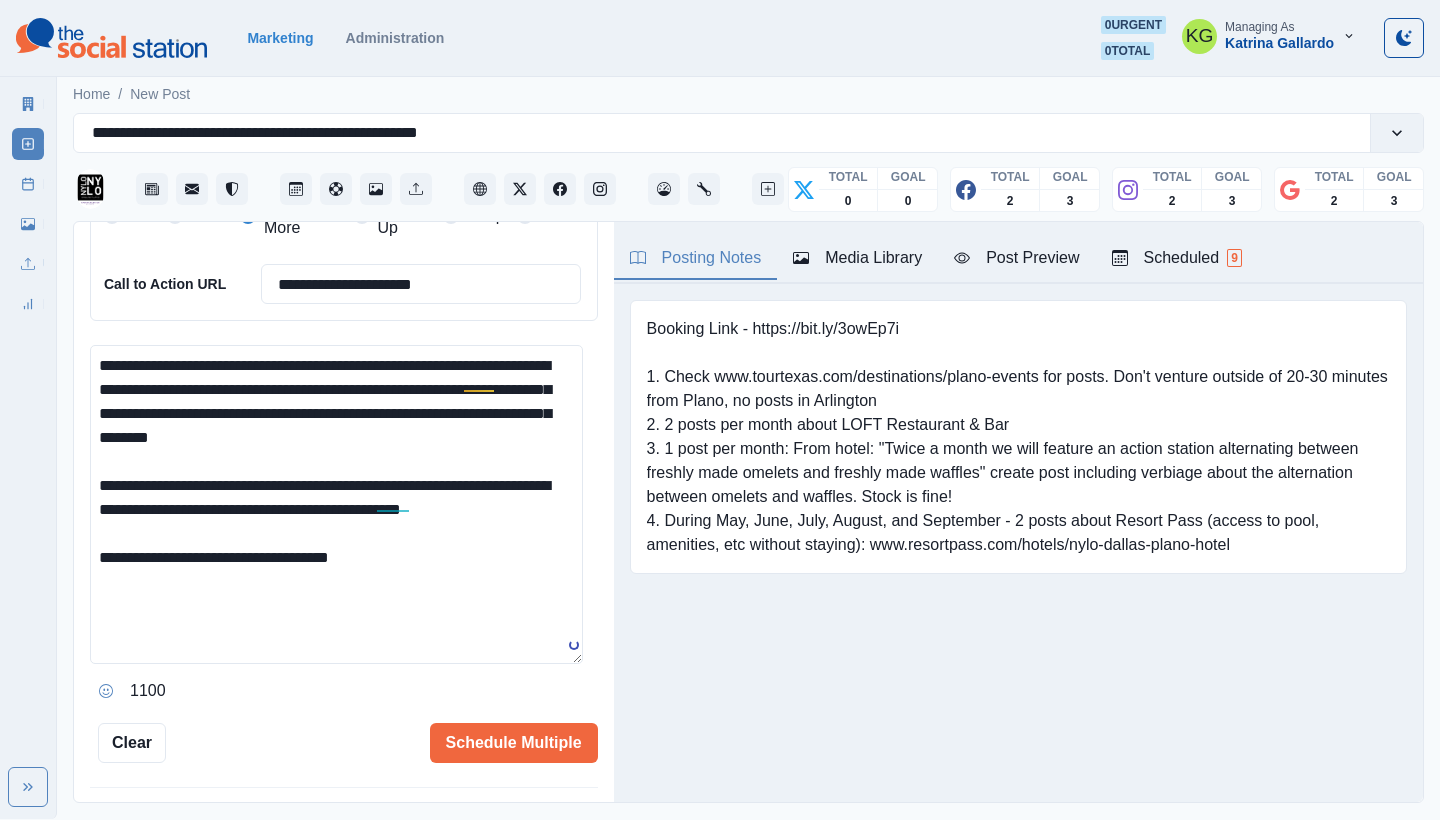 click on "**********" at bounding box center (336, 504) 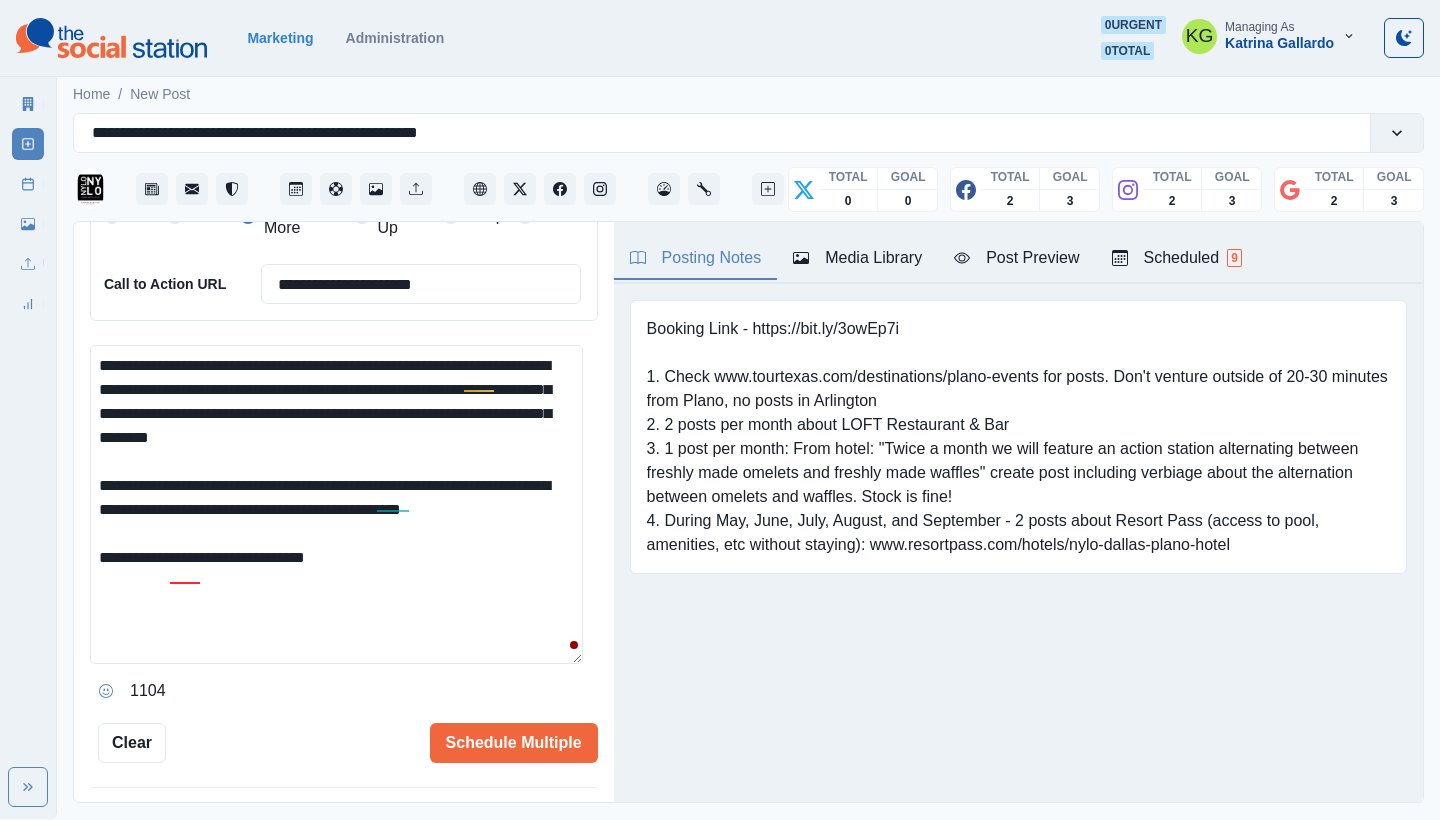 click on "Posting Notes Media Library Post Preview Scheduled 9 Booking Link - https://bit.ly/3owEp7i
1. Check www.tourtexas.com/destinations/plano-events for posts. Don't venture outside of 20-30 minutes from Plano, no posts in Arlington
2. 2 posts per month about LOFT Restaurant & Bar
3. 1 post per month: From hotel: "Twice a month we will feature an action station alternating between freshly made omelets and freshly made waffles" create post including verbiage about the alternation between omelets and waffles. Stock is fine!
4. During May, June, July, August, and September - 2 posts about Resort Pass (access to pool, amenities, etc without staying): www.resortpass.com/hotels/nylo-dallas-plano-hotel Upload Type Any Image Video Source Any Upload Social Manager Found: Instagram Found: Google Customer Photo Found: TripAdvisor Review Found: Yelp Review Reusable Any Yes No Description Any Missing Description Duplicates Any Show Duplicated Media Last Scheduled Any Over A Month Ago Over 3 Months Ago Over 6 Months Ago Sort 1" at bounding box center [1018, 512] 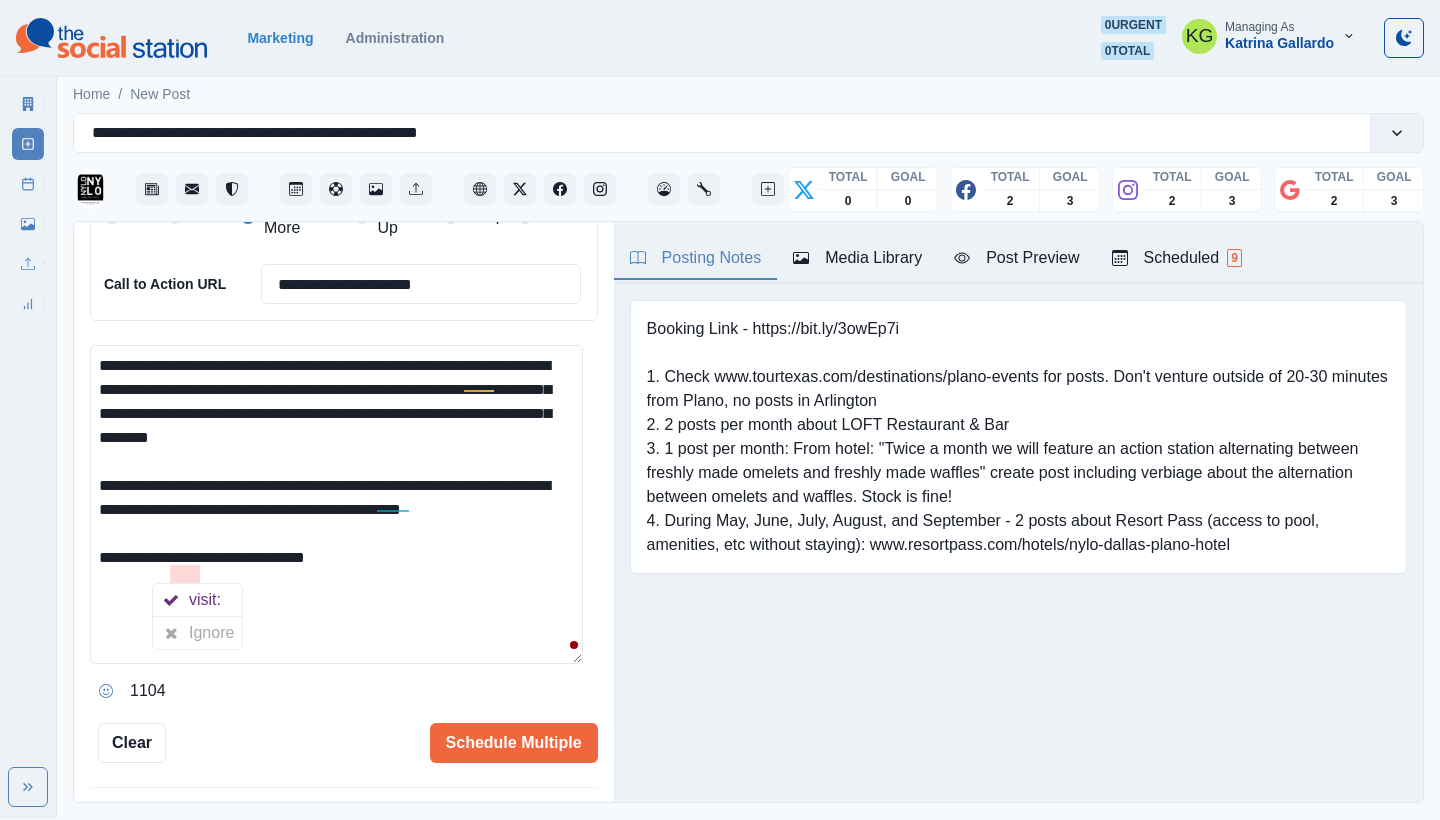 click on "**********" at bounding box center (336, 504) 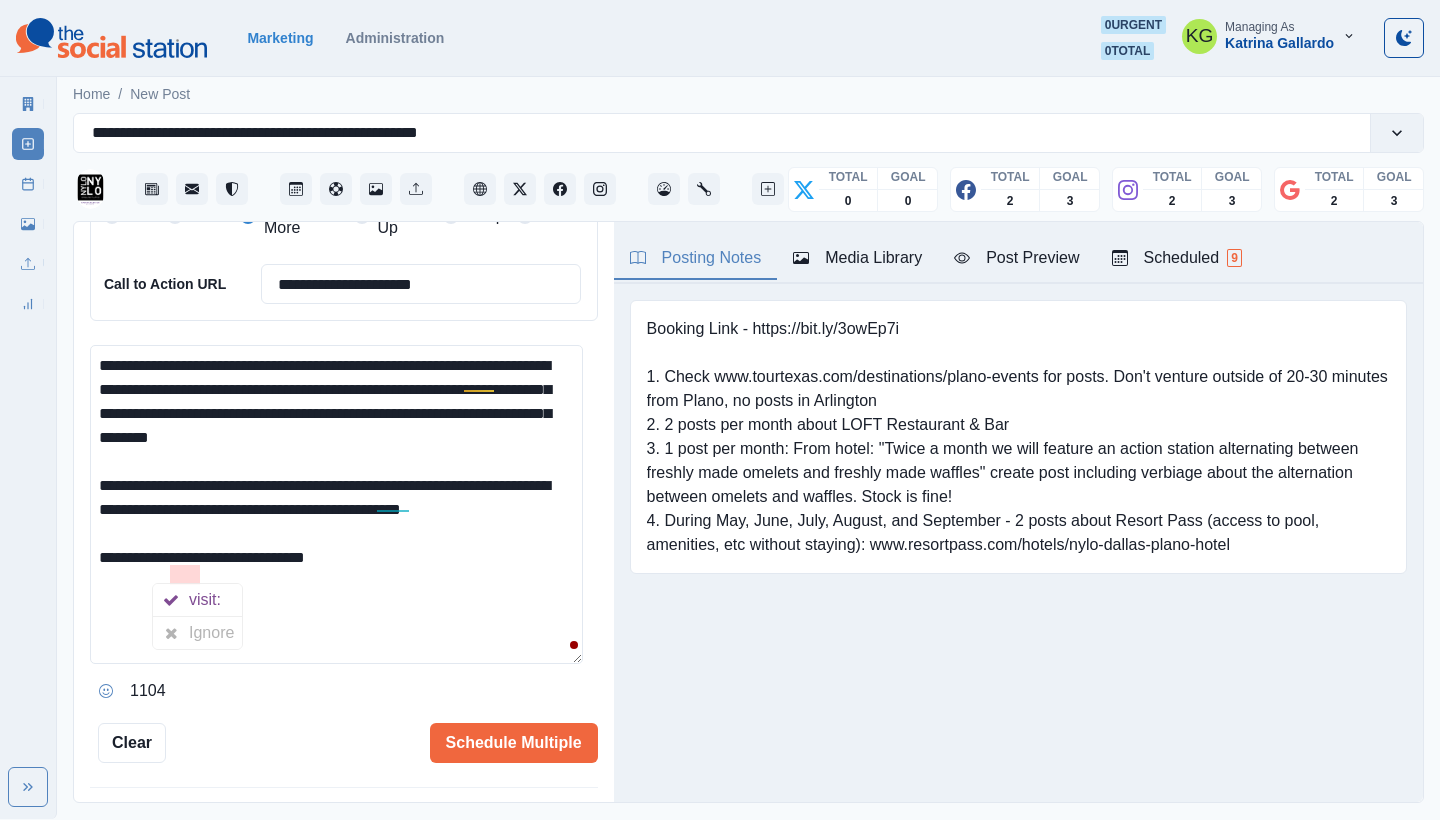 click on "**********" at bounding box center (336, 504) 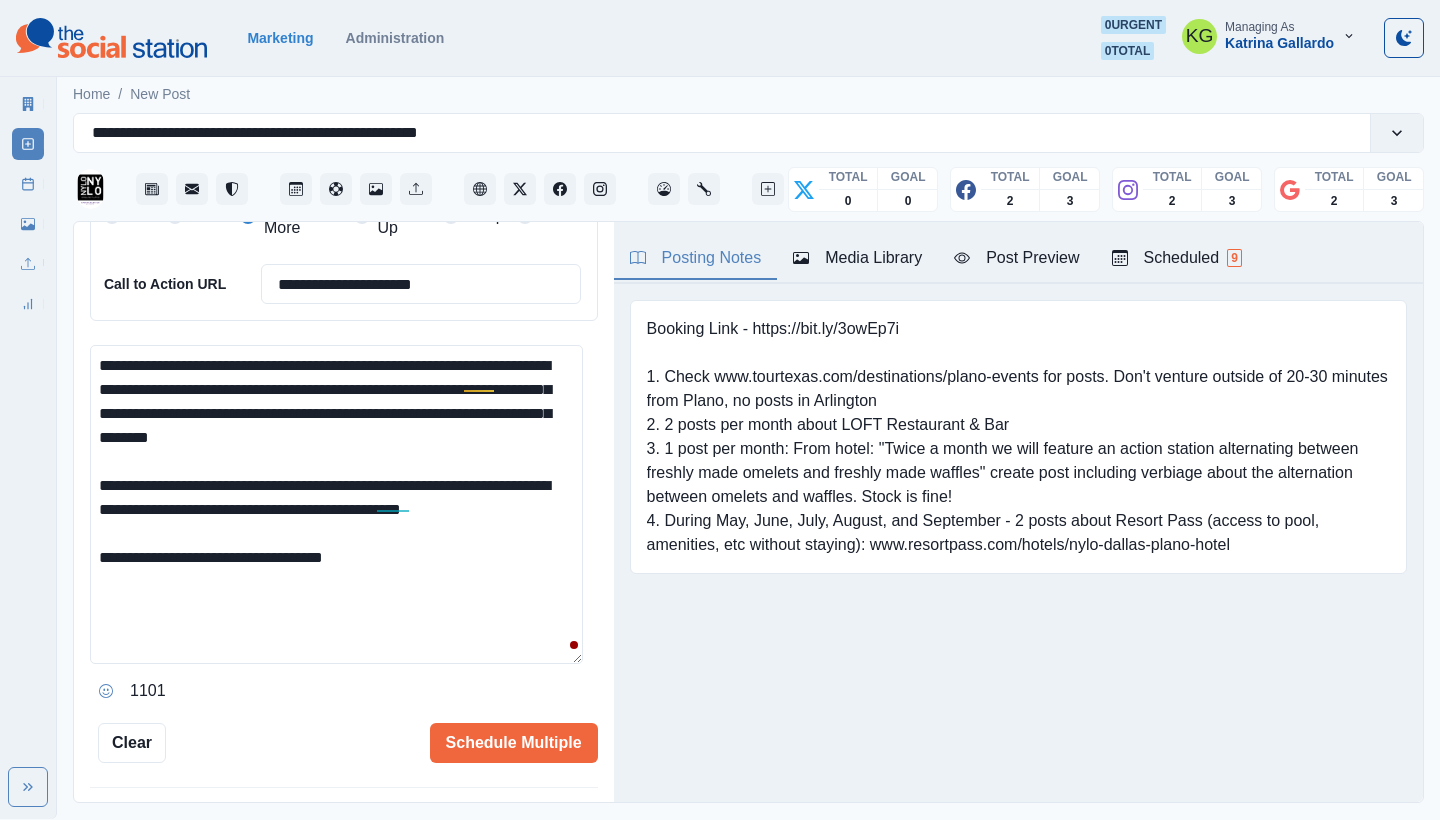 drag, startPoint x: 172, startPoint y: 528, endPoint x: 110, endPoint y: 333, distance: 204.61916 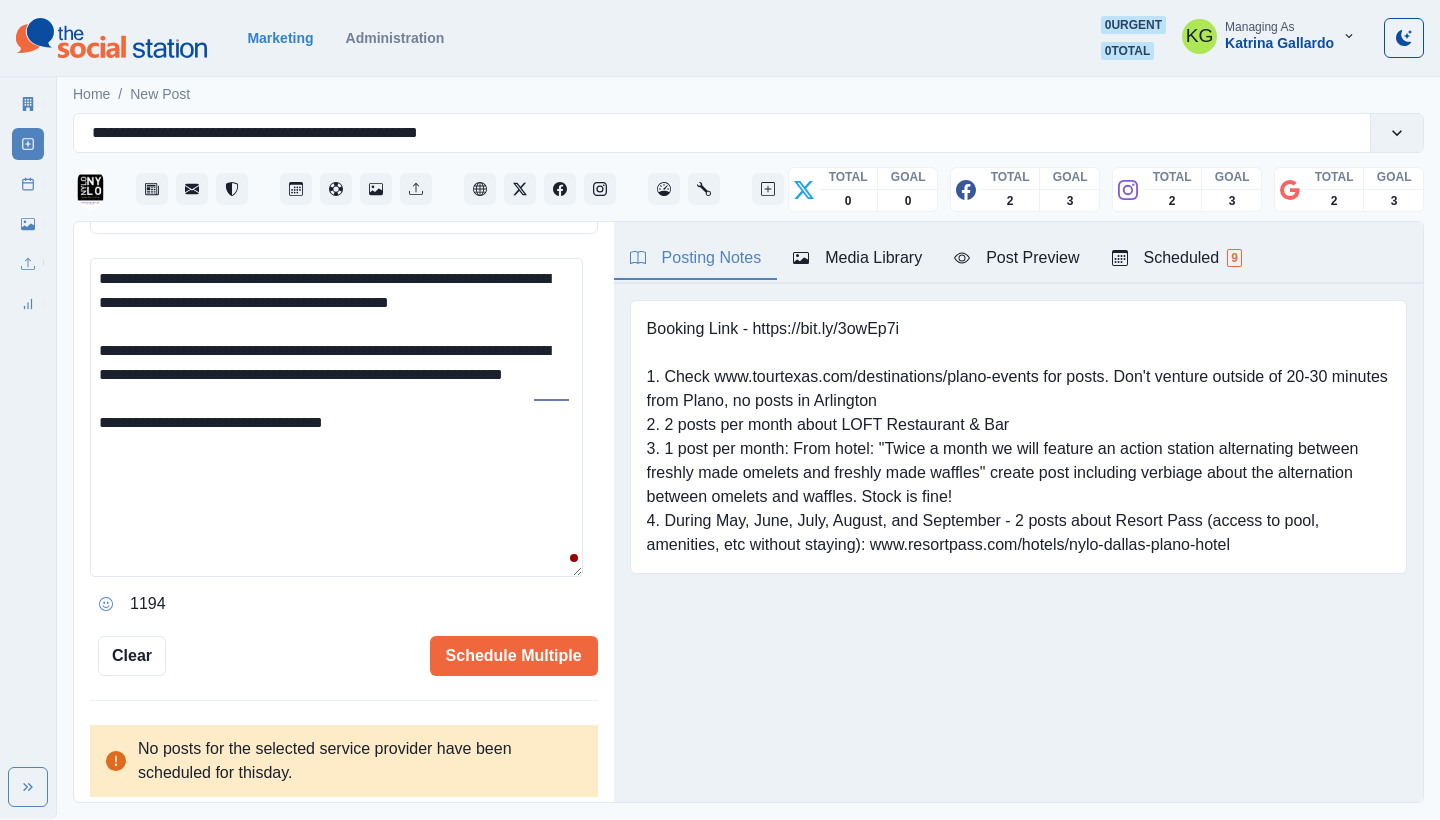 scroll, scrollTop: 0, scrollLeft: 0, axis: both 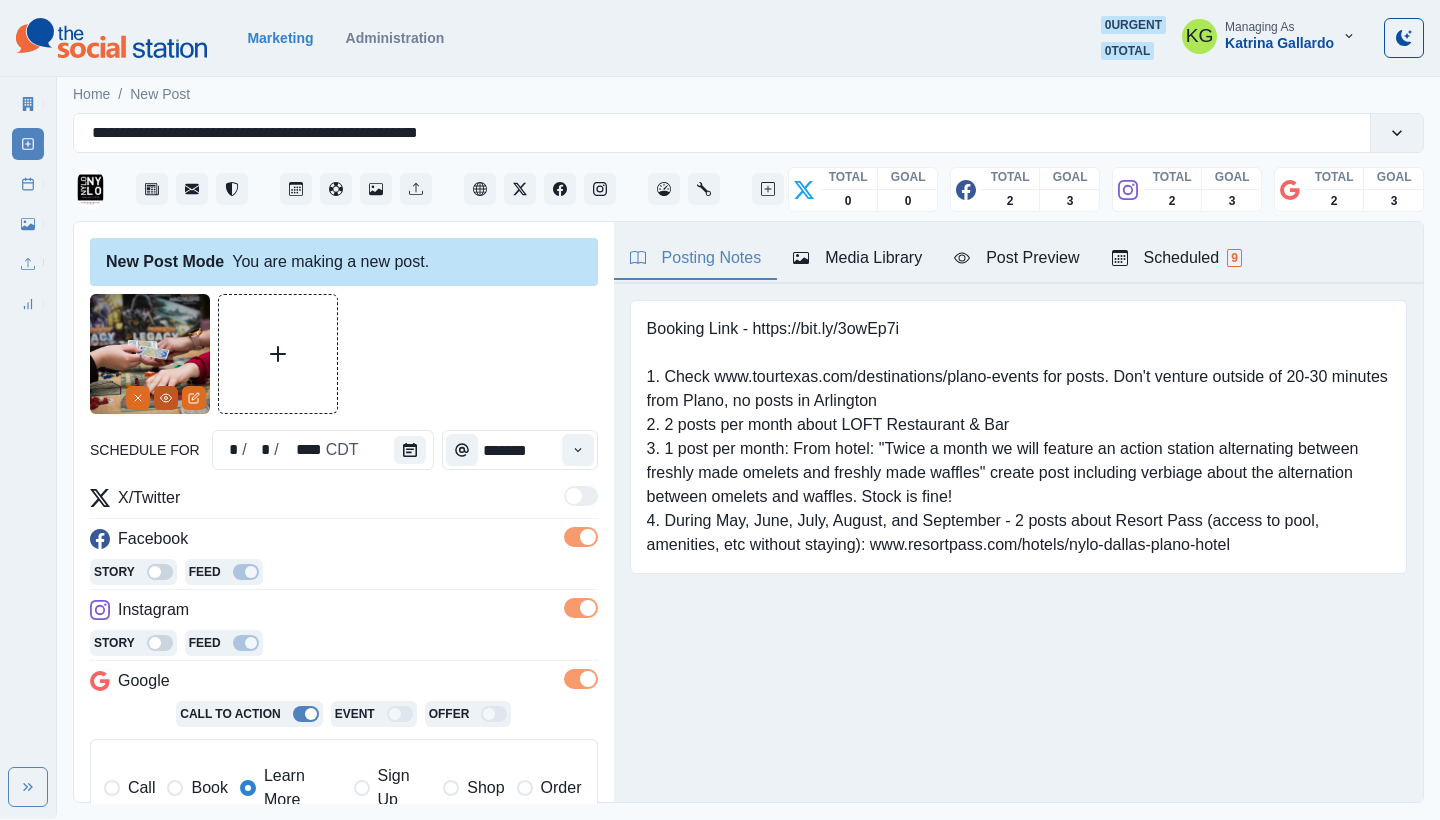 type on "**********" 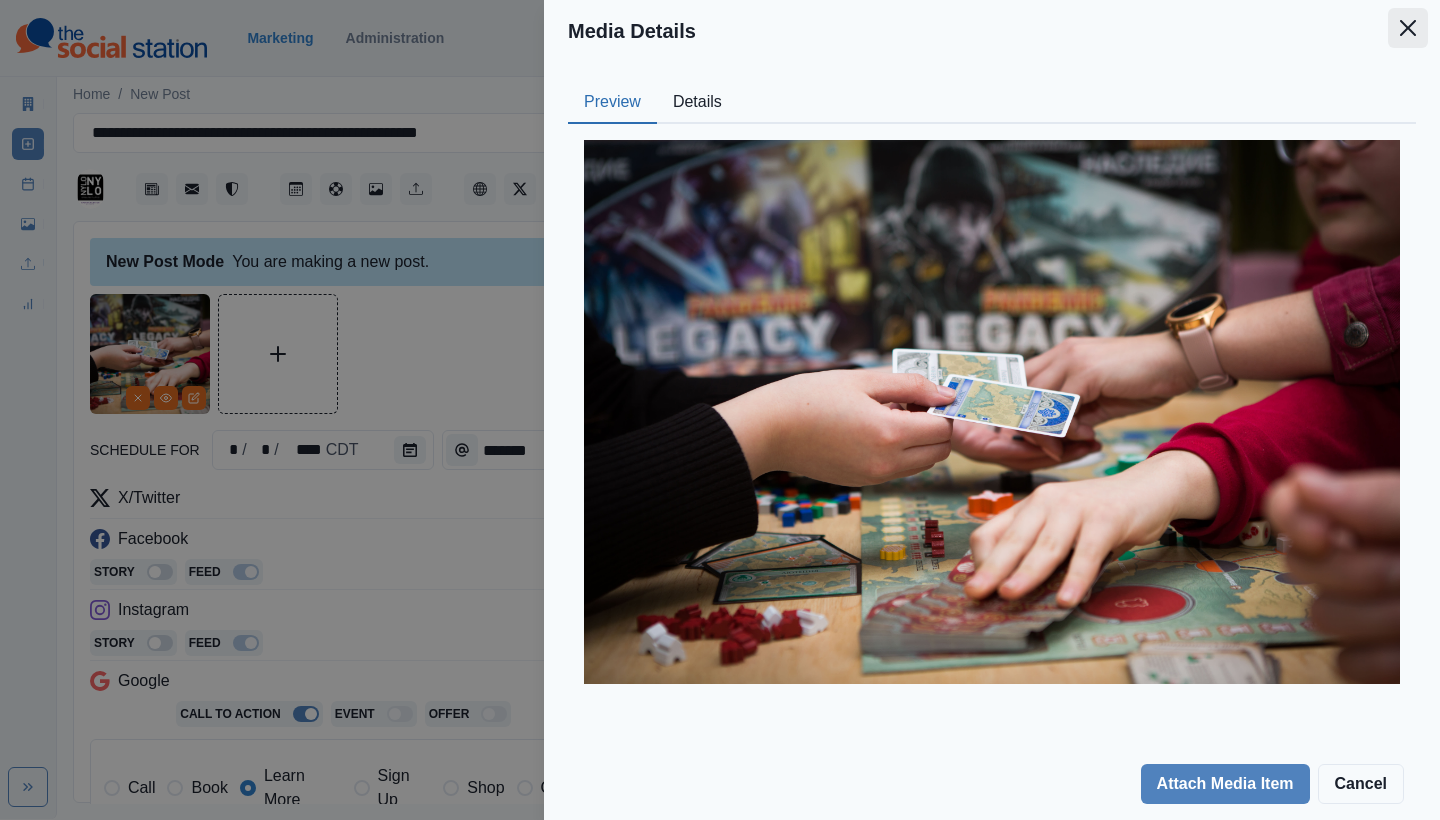 click at bounding box center [1408, 28] 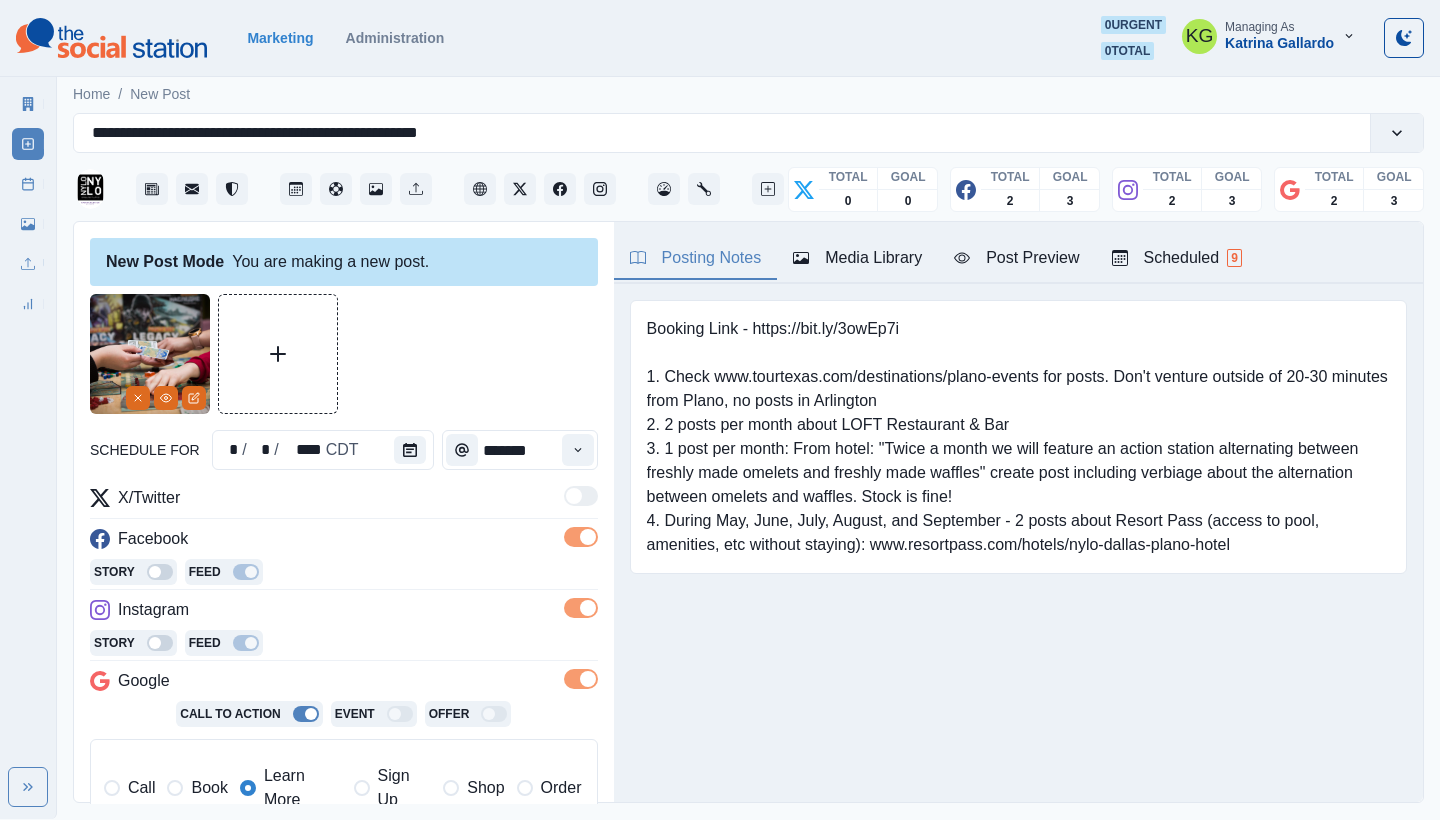 scroll, scrollTop: 399, scrollLeft: 0, axis: vertical 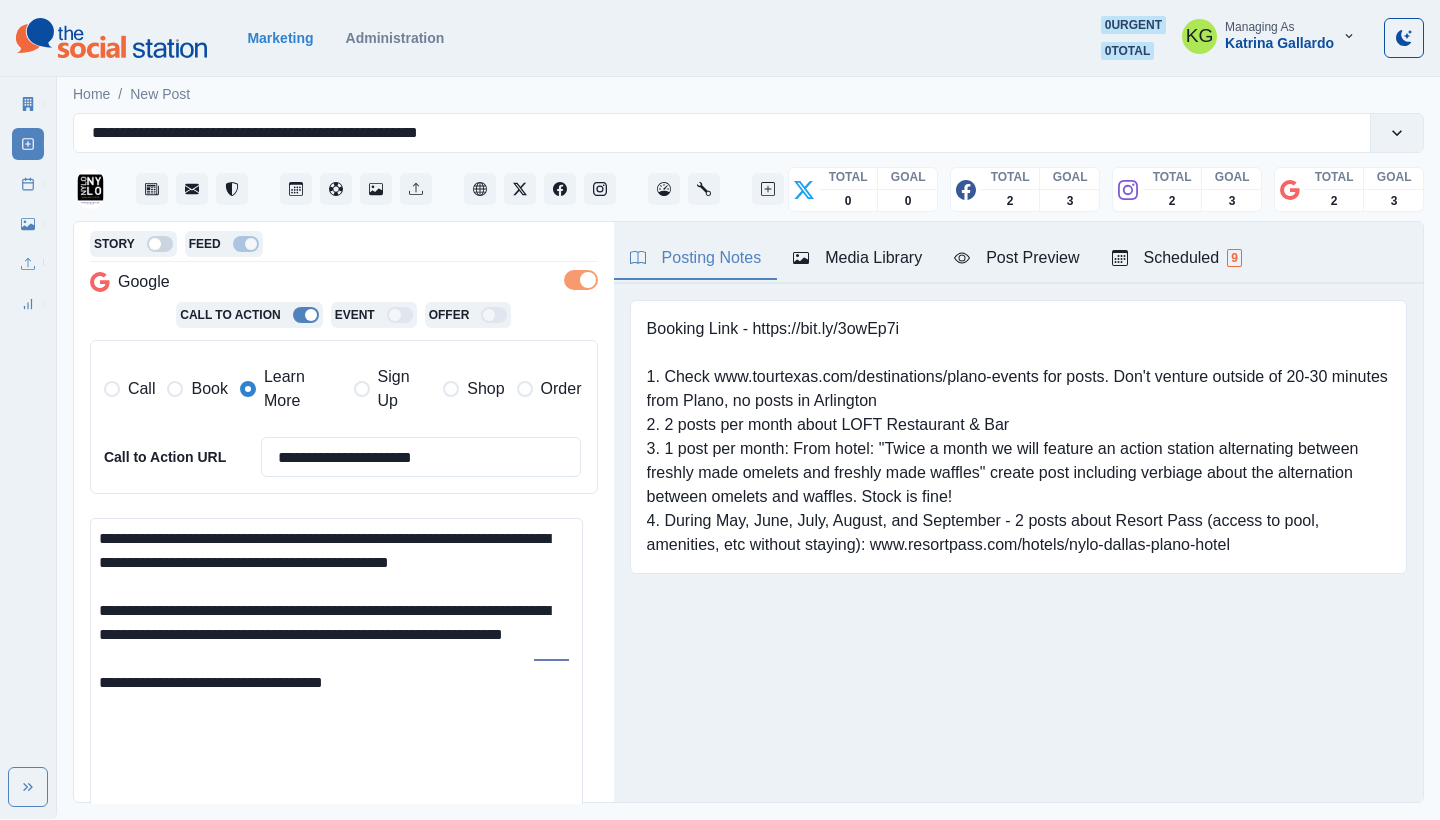 drag, startPoint x: 235, startPoint y: 627, endPoint x: 397, endPoint y: 624, distance: 162.02777 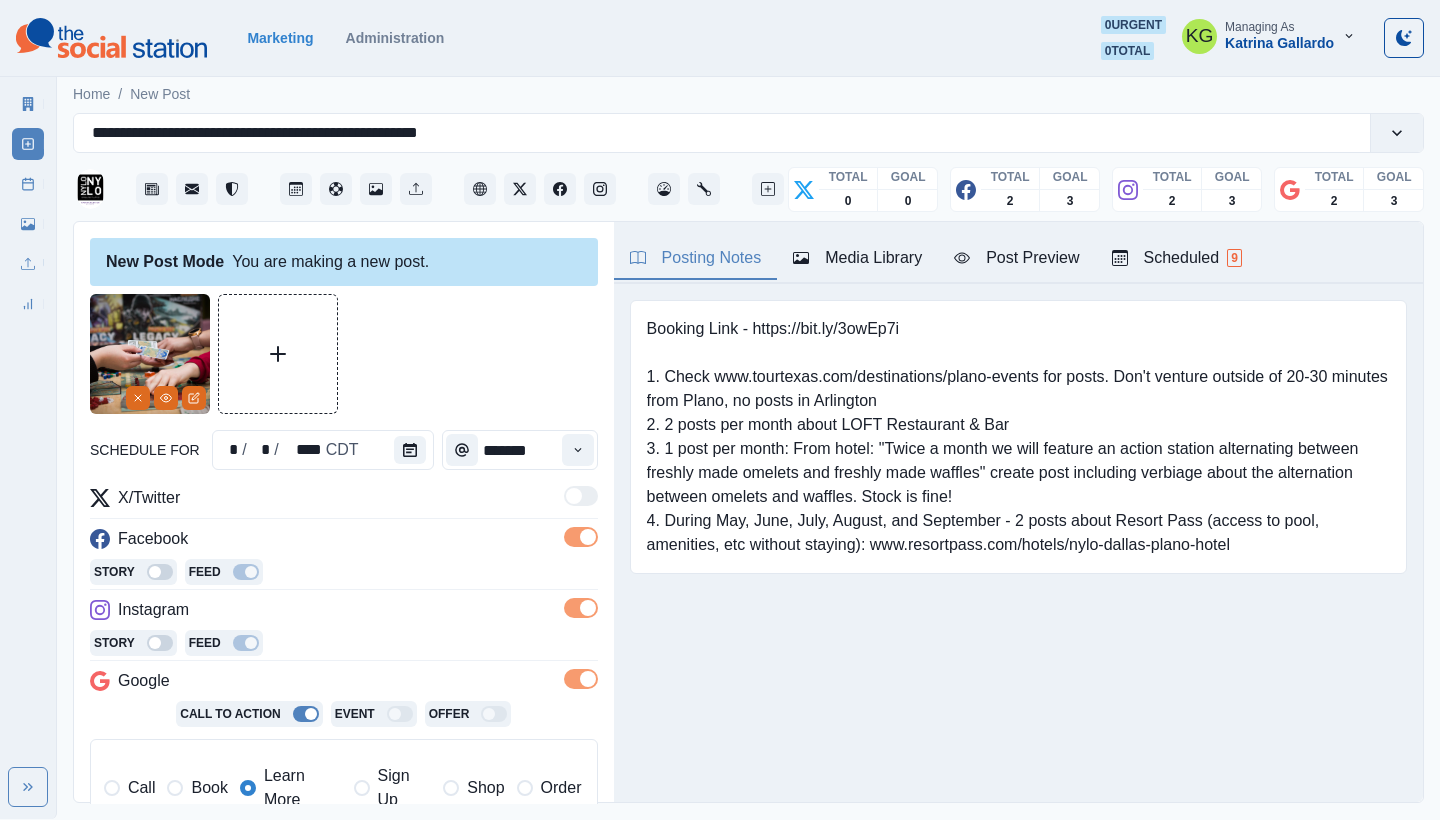 scroll, scrollTop: 659, scrollLeft: 0, axis: vertical 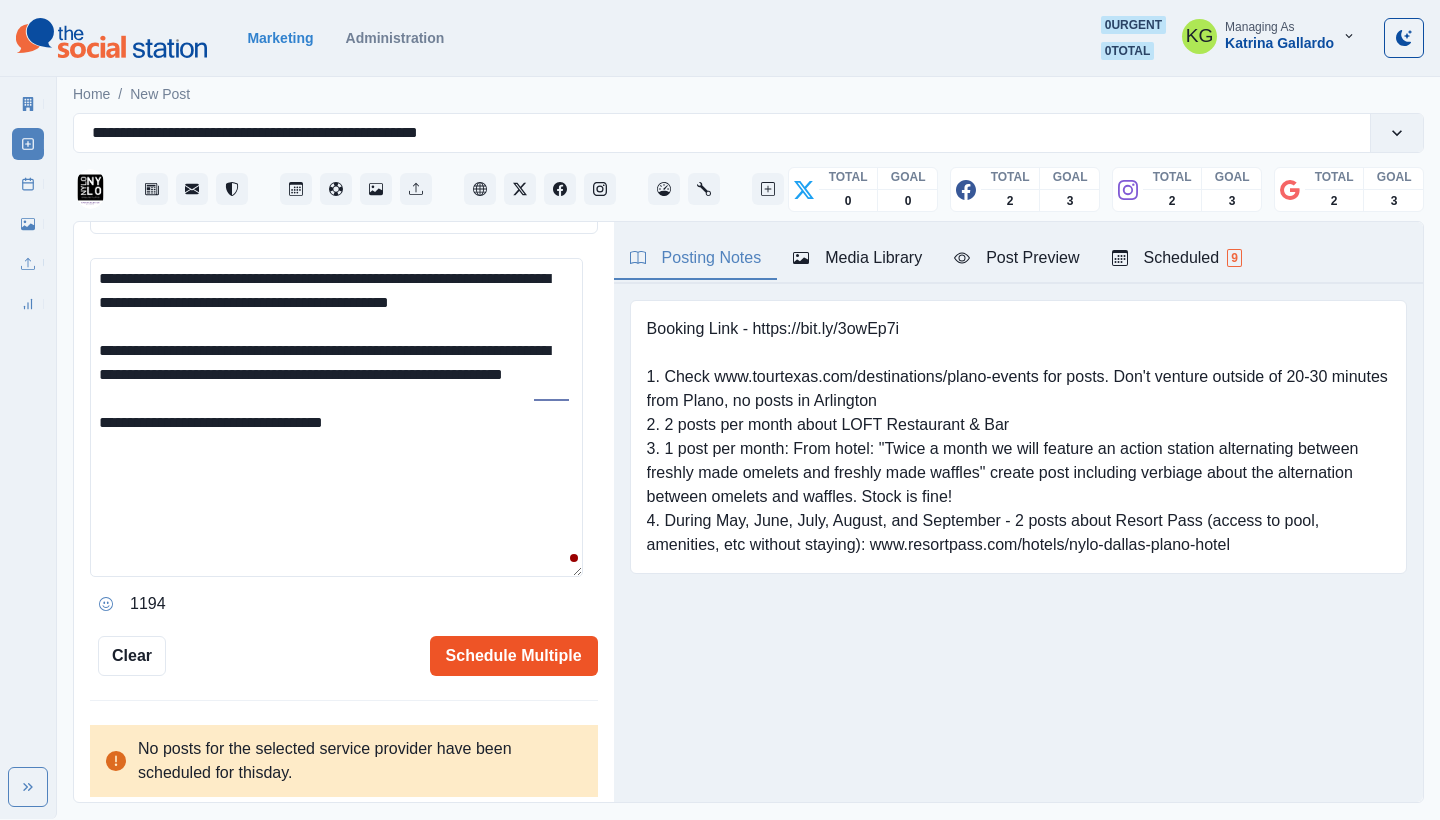 click on "Schedule Multiple" at bounding box center (514, 656) 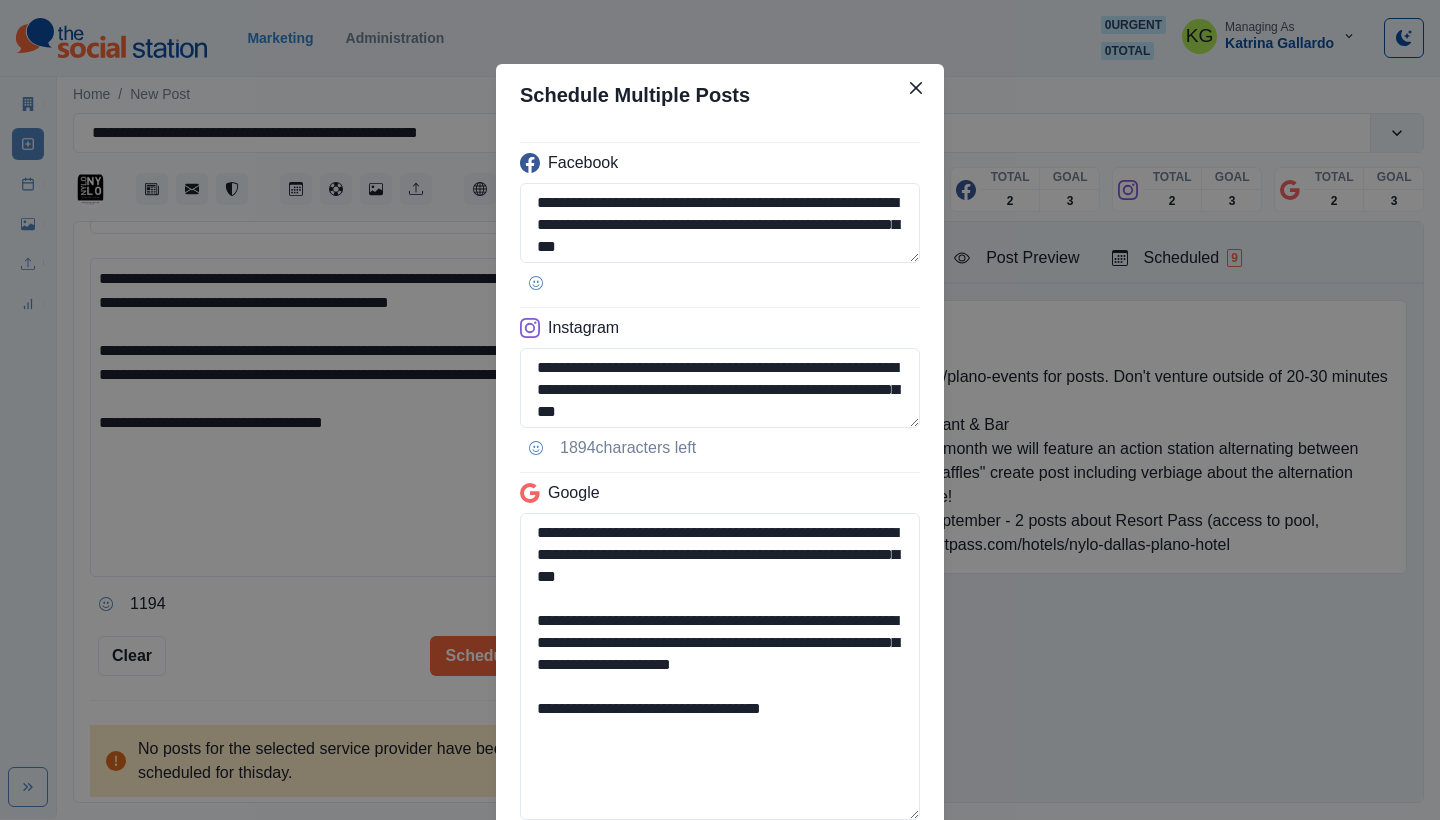 click on "**********" at bounding box center (720, 495) 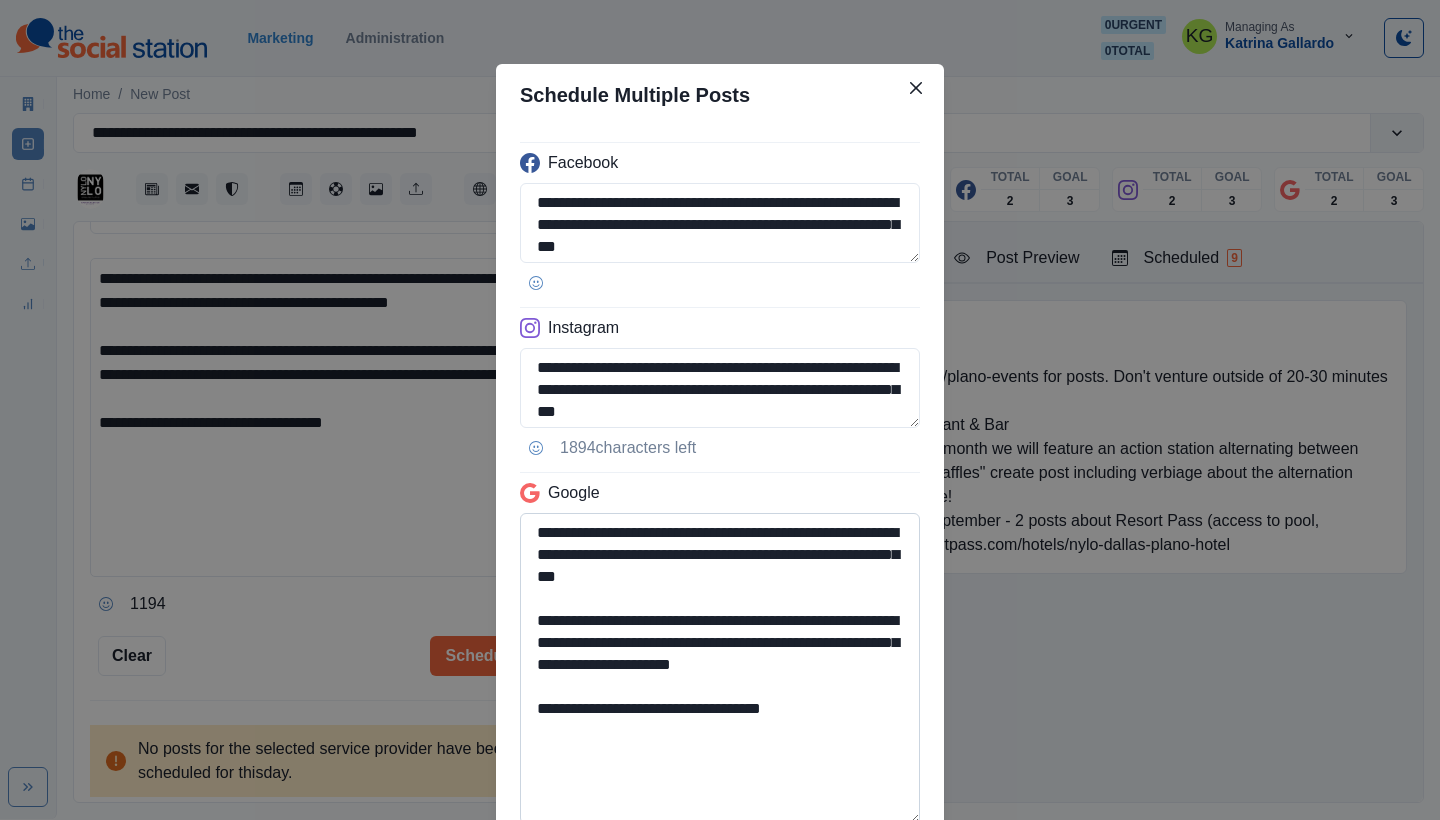click on "**********" at bounding box center [720, 668] 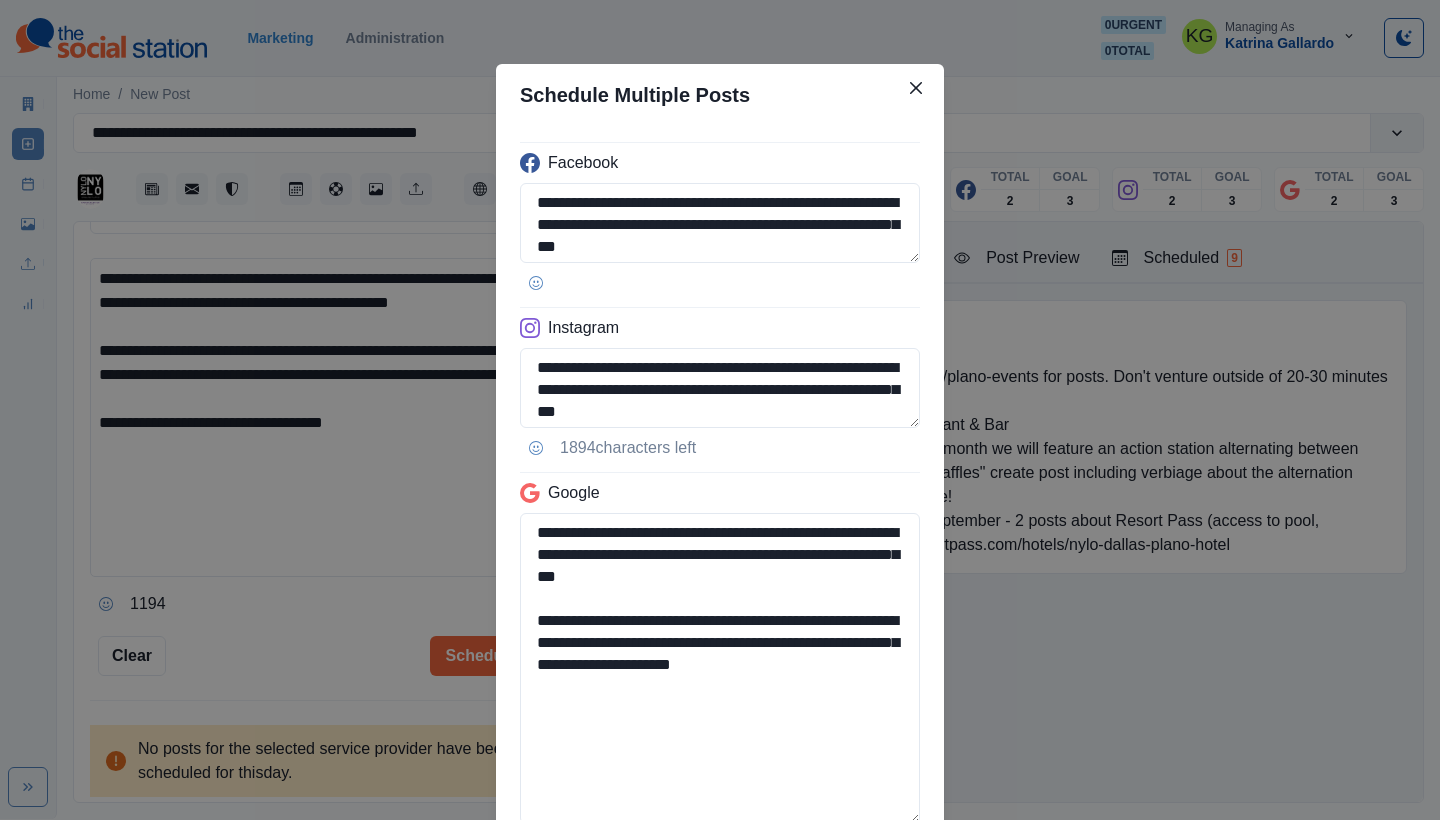 scroll, scrollTop: 184, scrollLeft: 0, axis: vertical 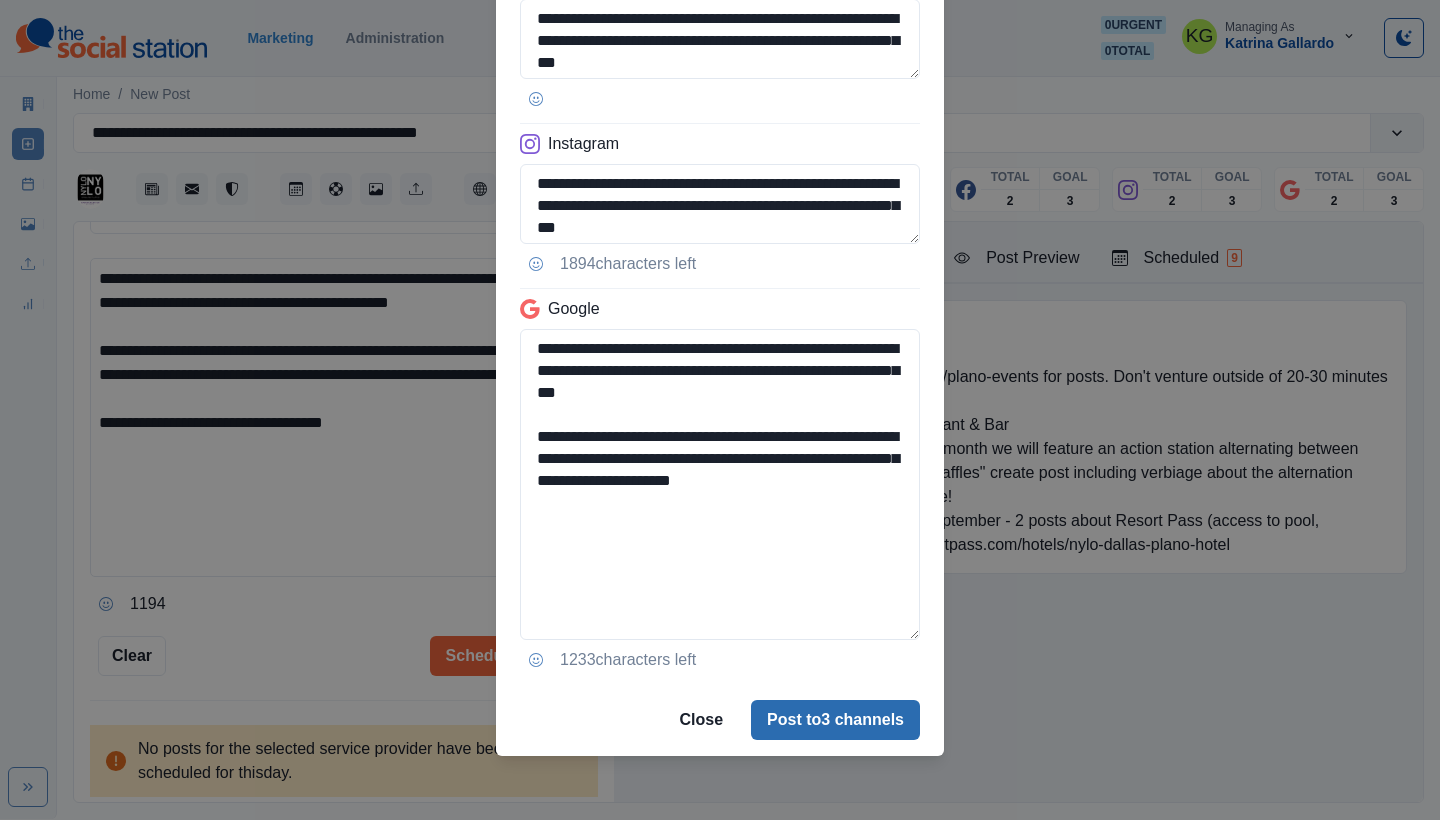 type on "**********" 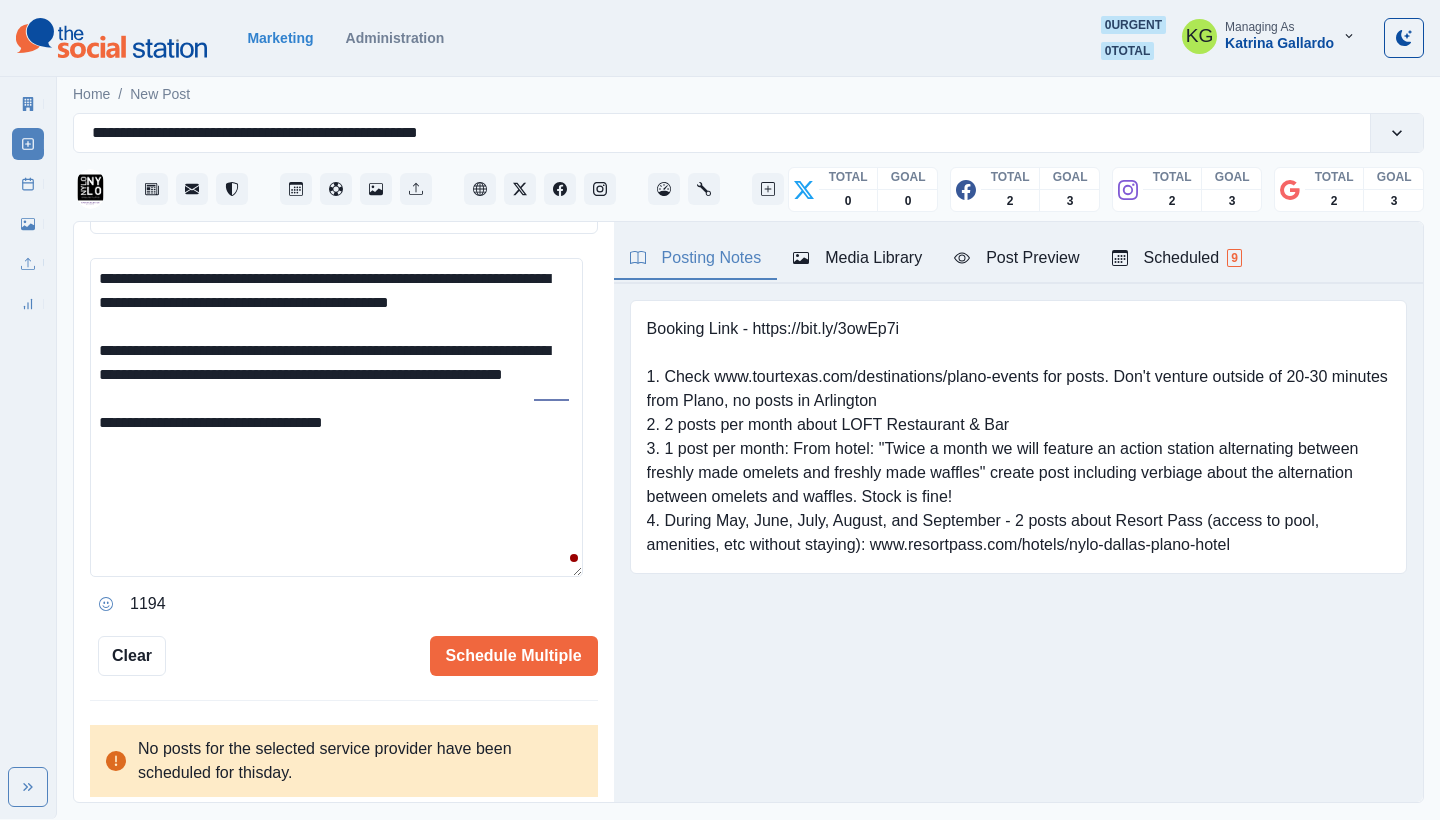 type 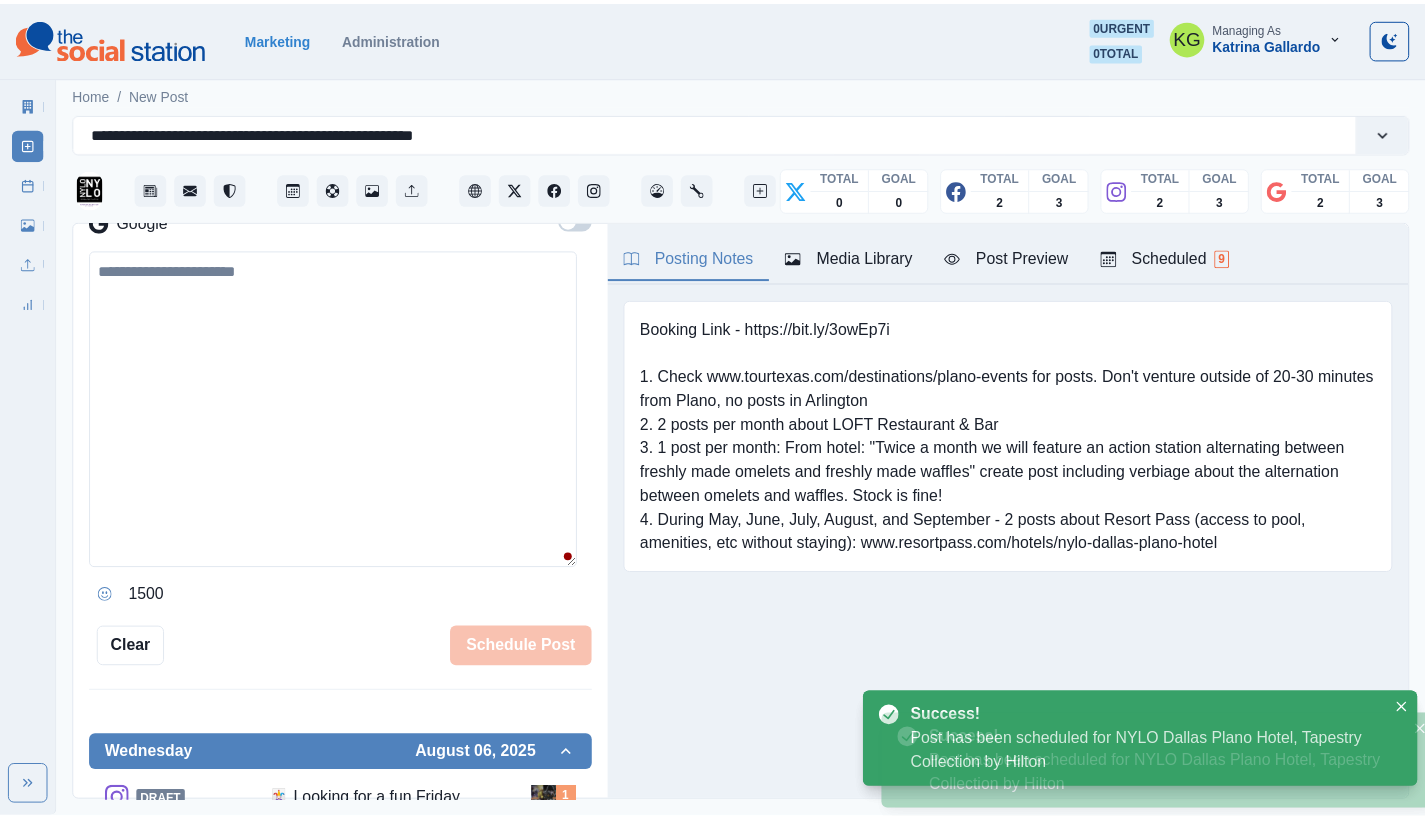 scroll, scrollTop: 327, scrollLeft: 0, axis: vertical 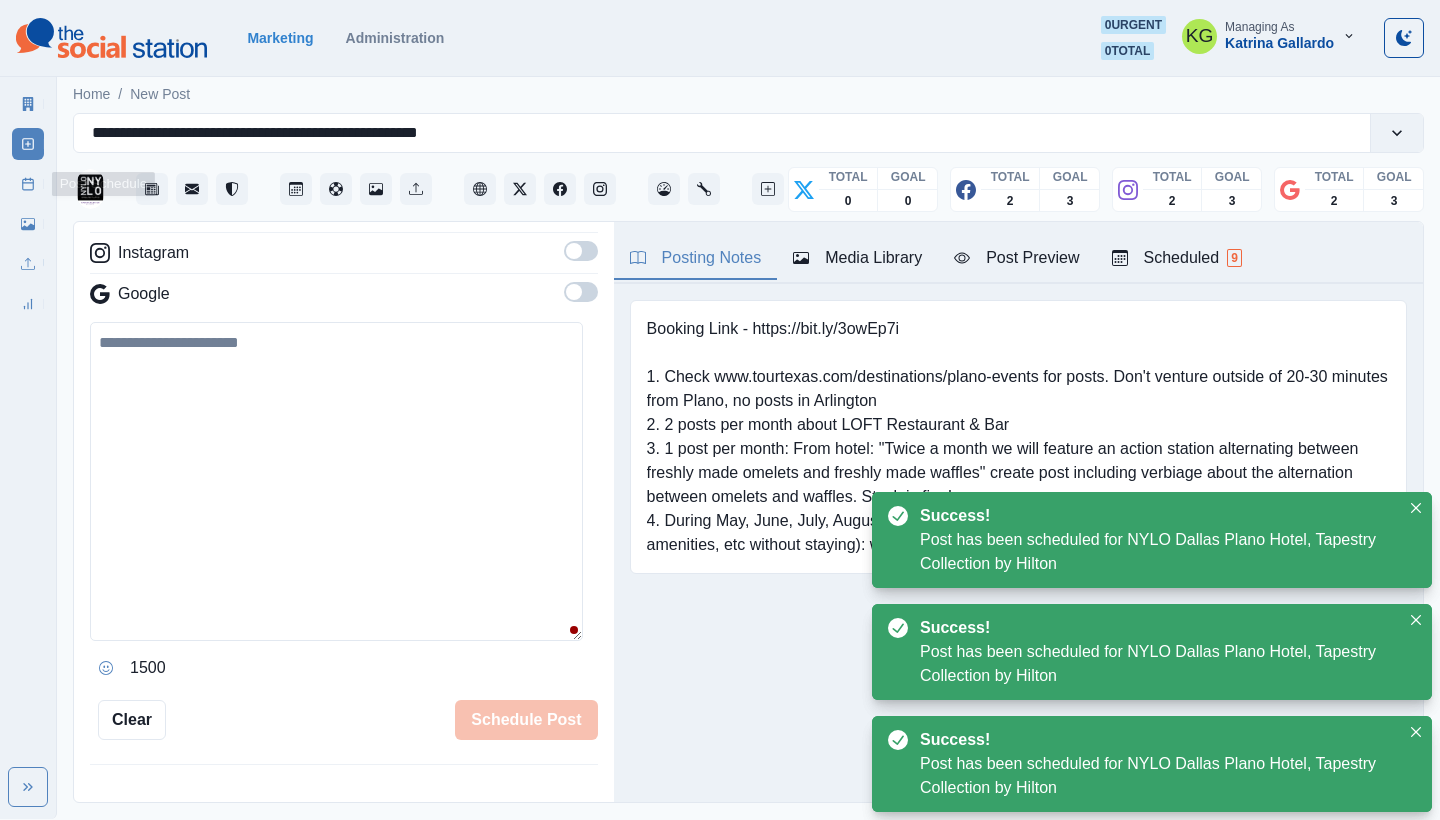 click 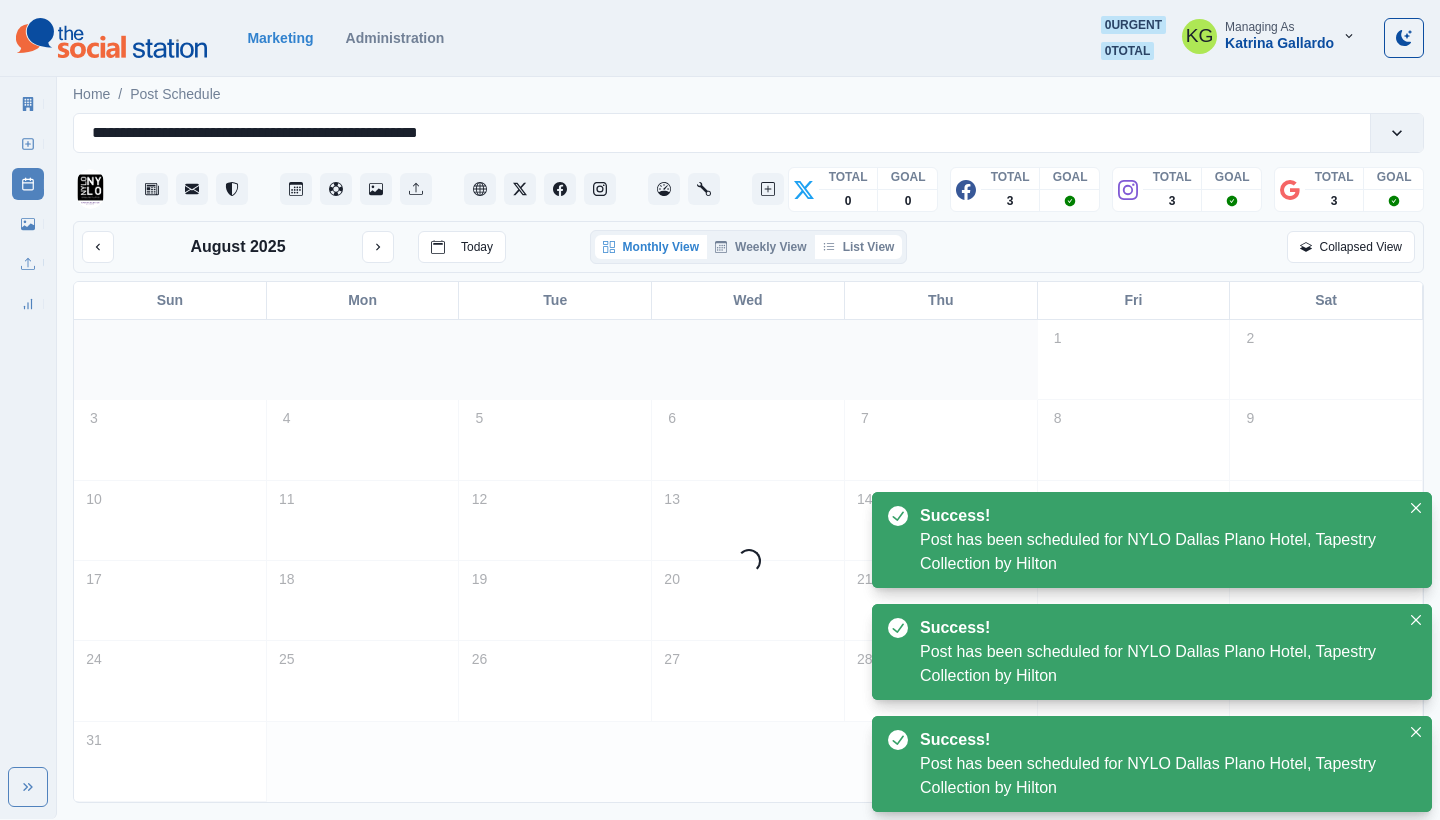 click on "List View" at bounding box center [859, 247] 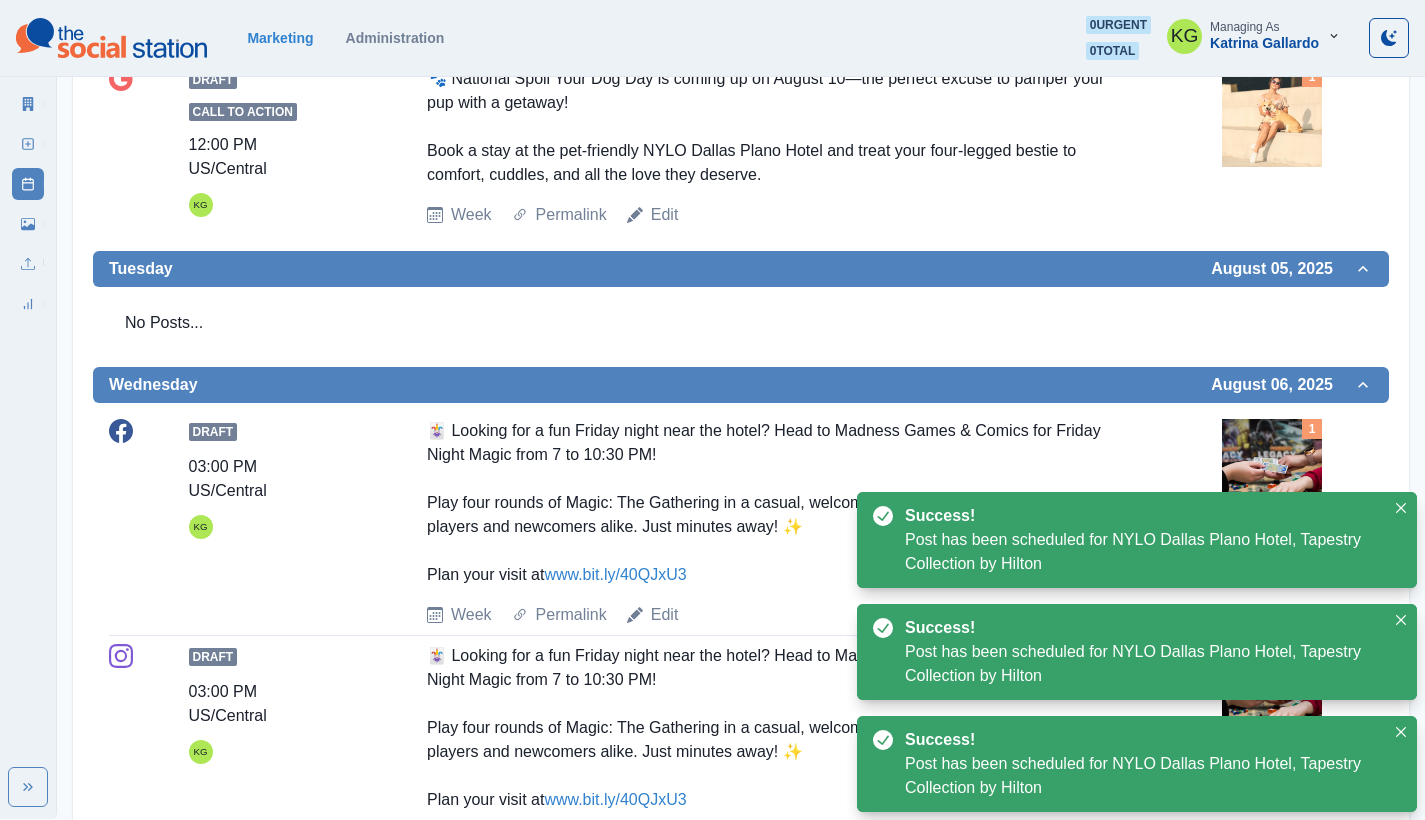 scroll, scrollTop: 1092, scrollLeft: 0, axis: vertical 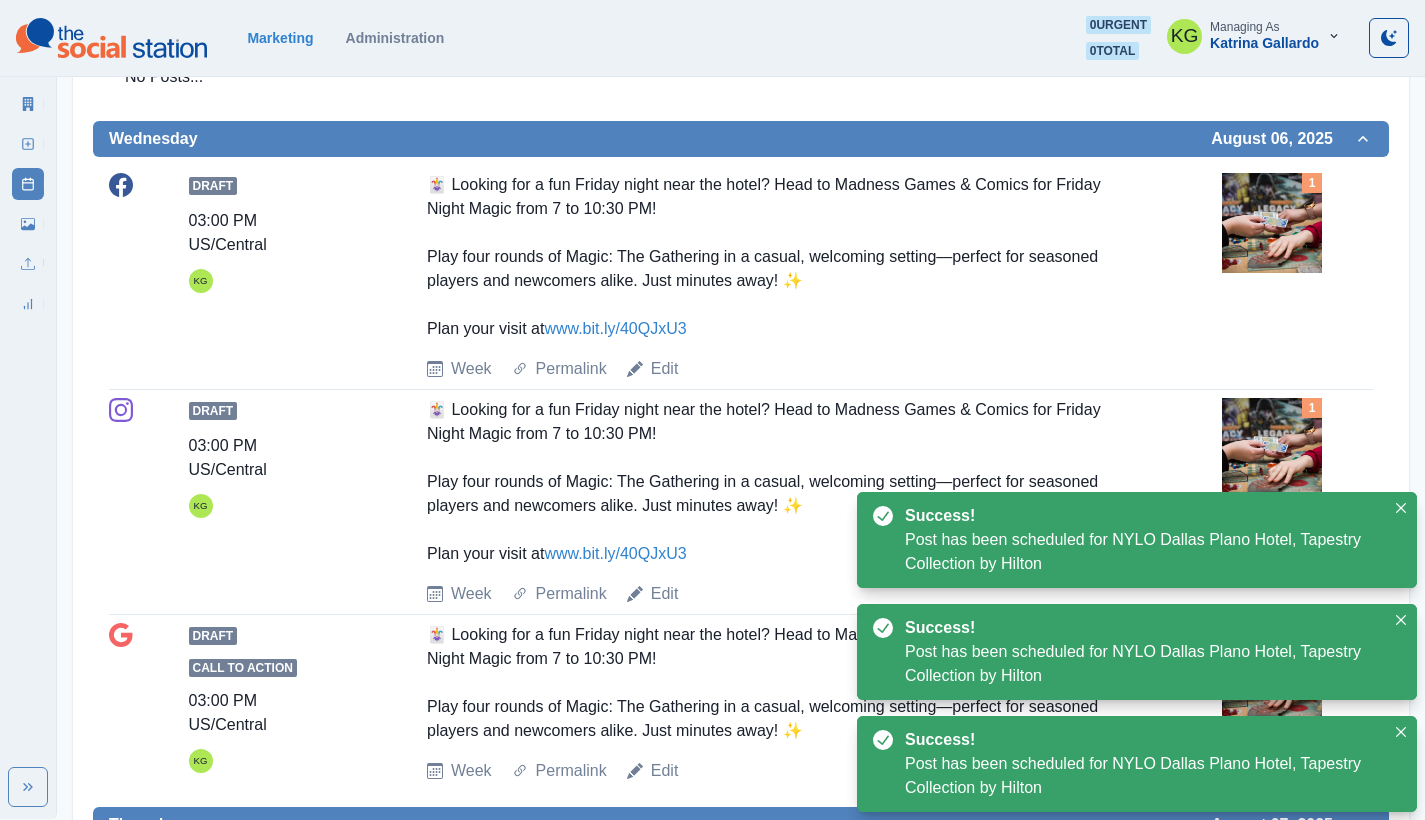 click at bounding box center [1272, 223] 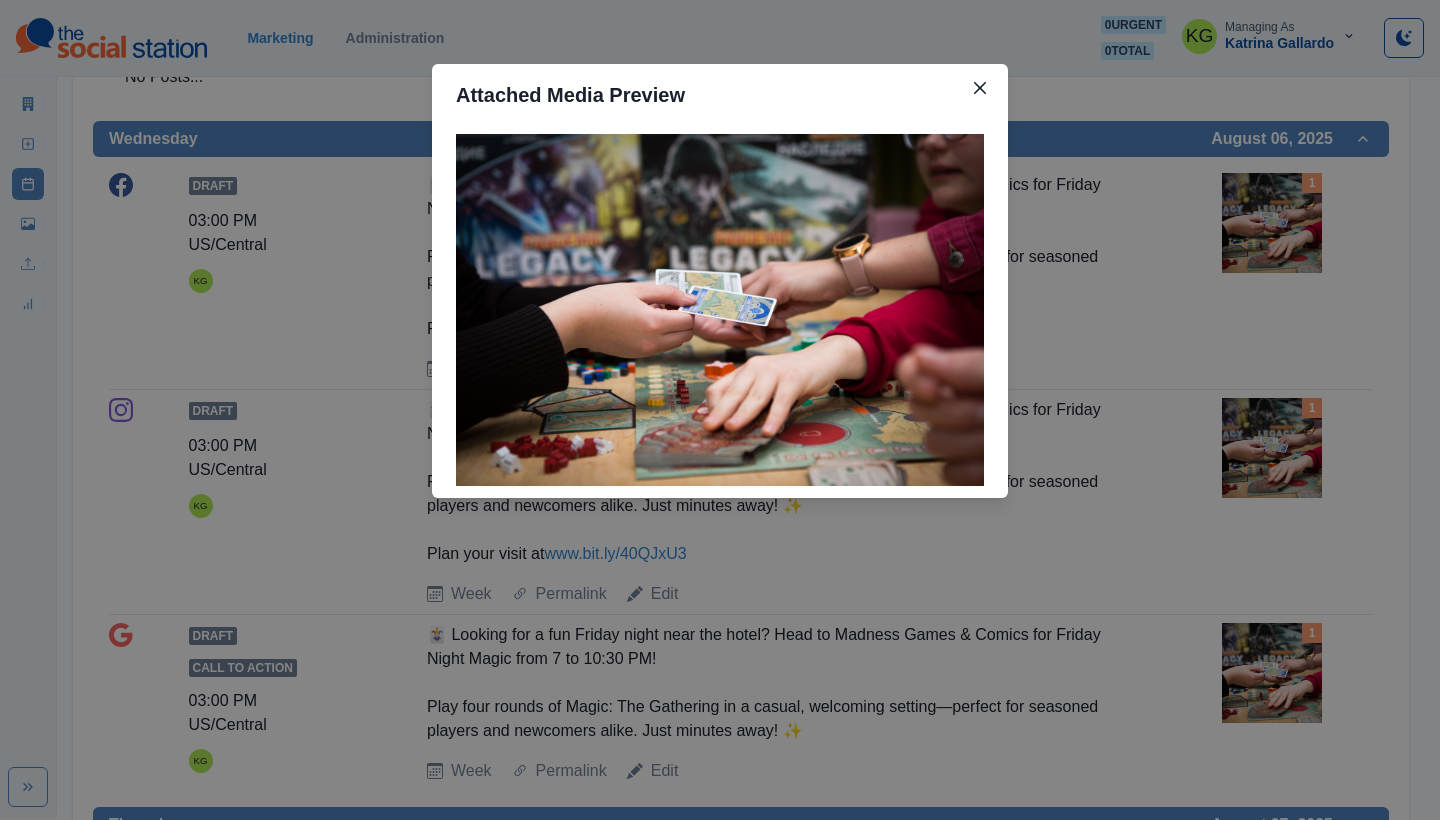 click on "Attached Media Preview" at bounding box center (720, 410) 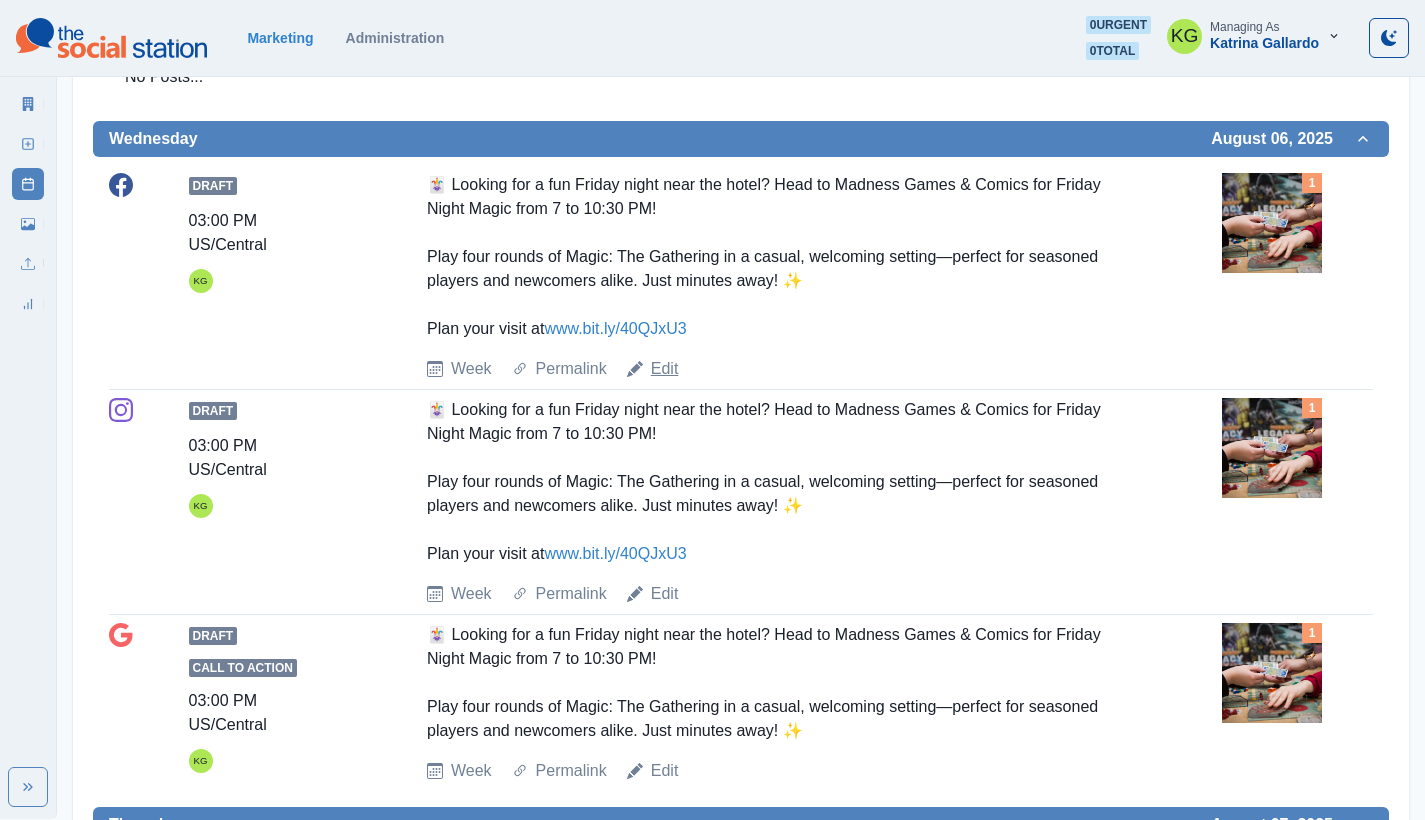 click on "Edit" at bounding box center [665, 369] 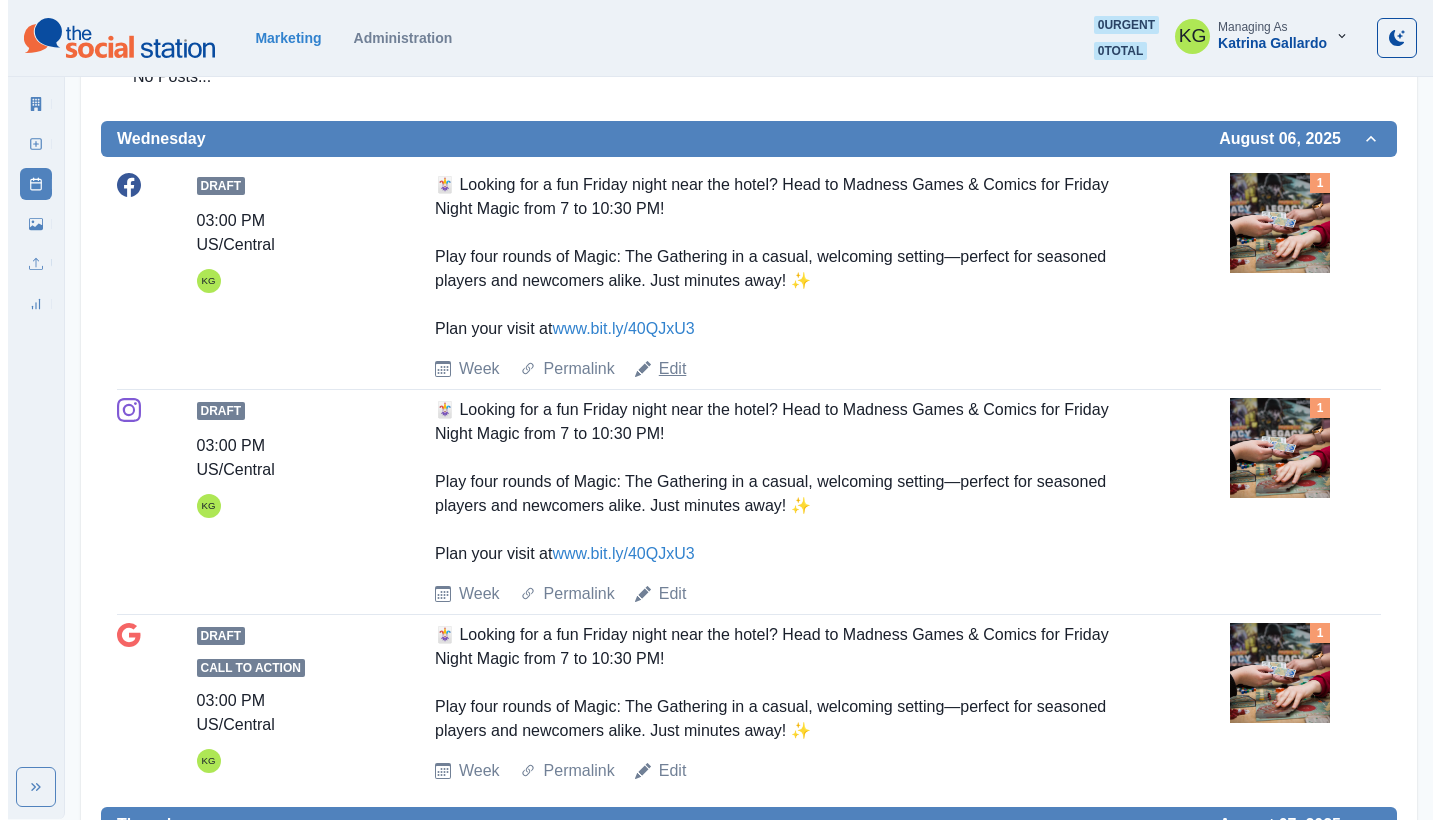 scroll, scrollTop: 0, scrollLeft: 0, axis: both 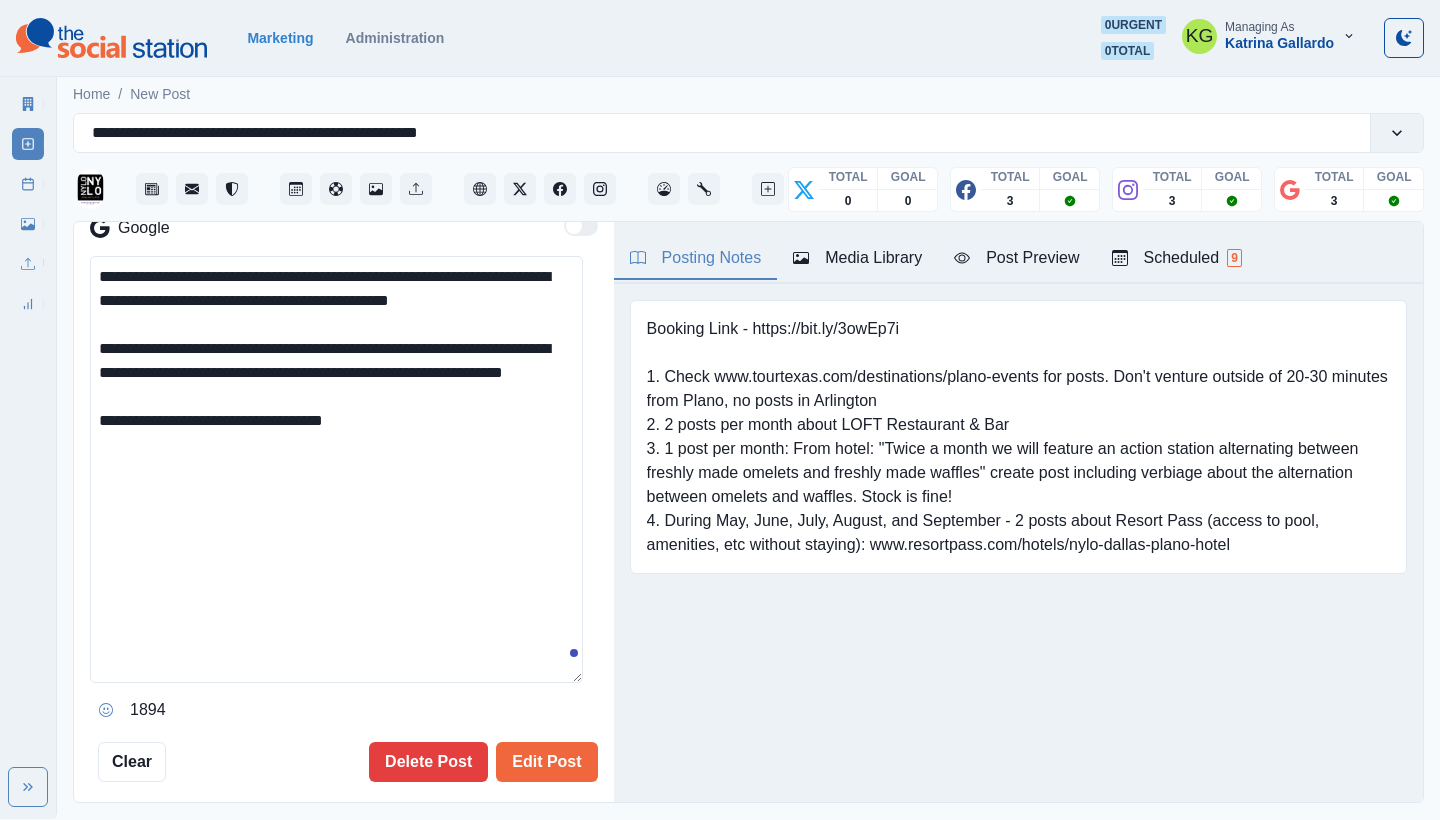 click on "**********" at bounding box center (336, 469) 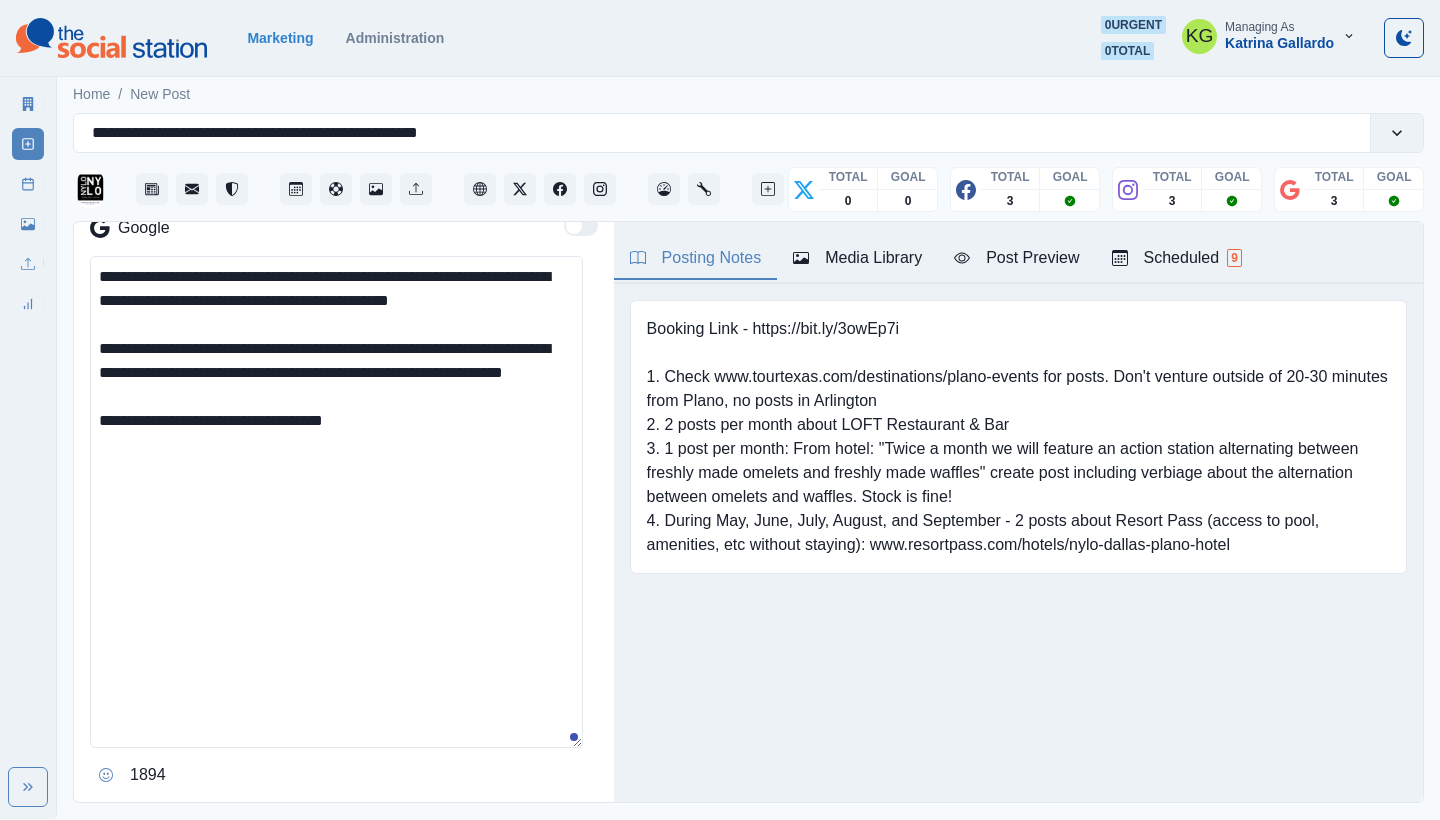 drag, startPoint x: 238, startPoint y: 427, endPoint x: 98, endPoint y: 279, distance: 203.72531 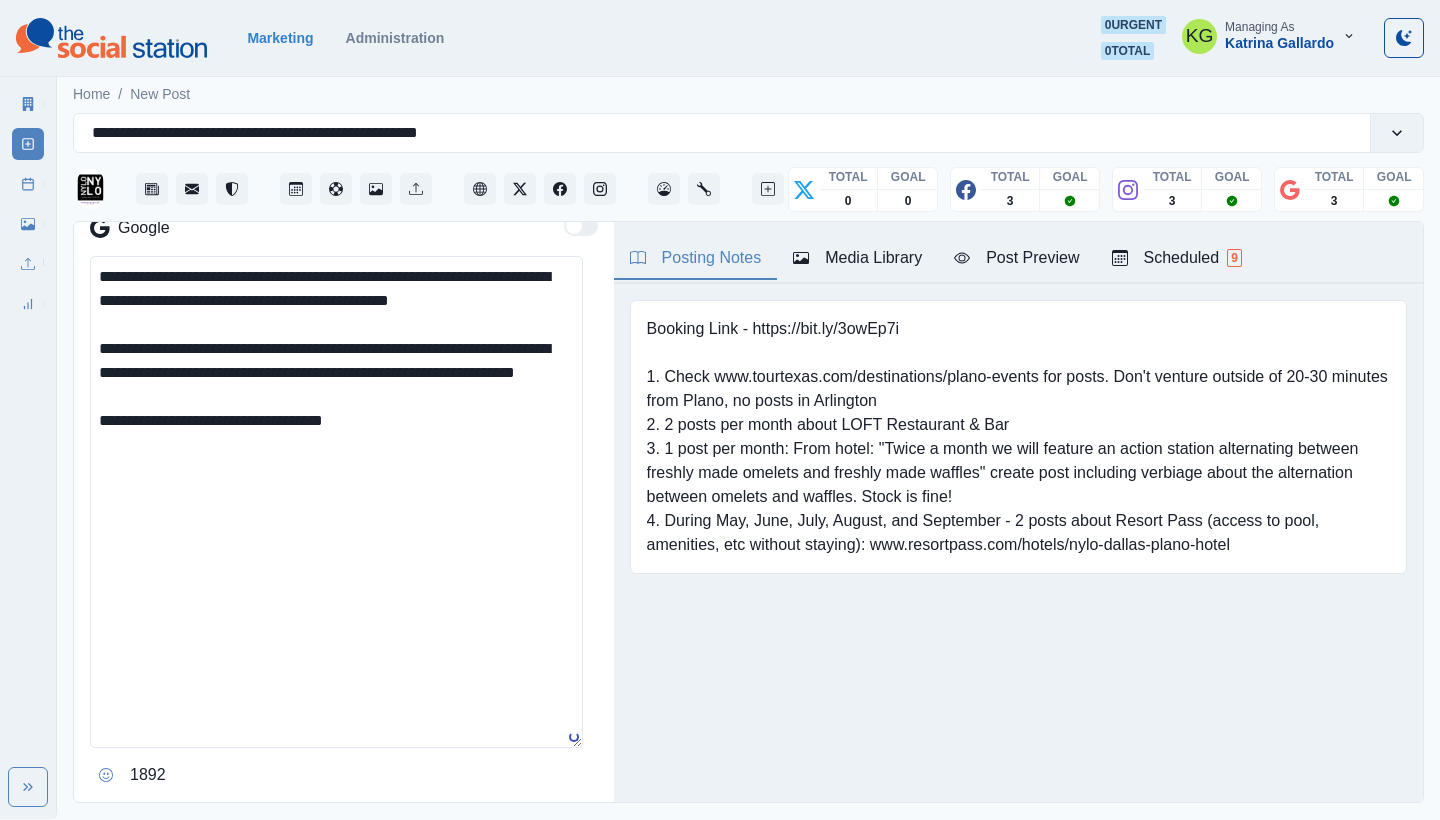 drag, startPoint x: 234, startPoint y: 413, endPoint x: 31, endPoint y: 244, distance: 264.1401 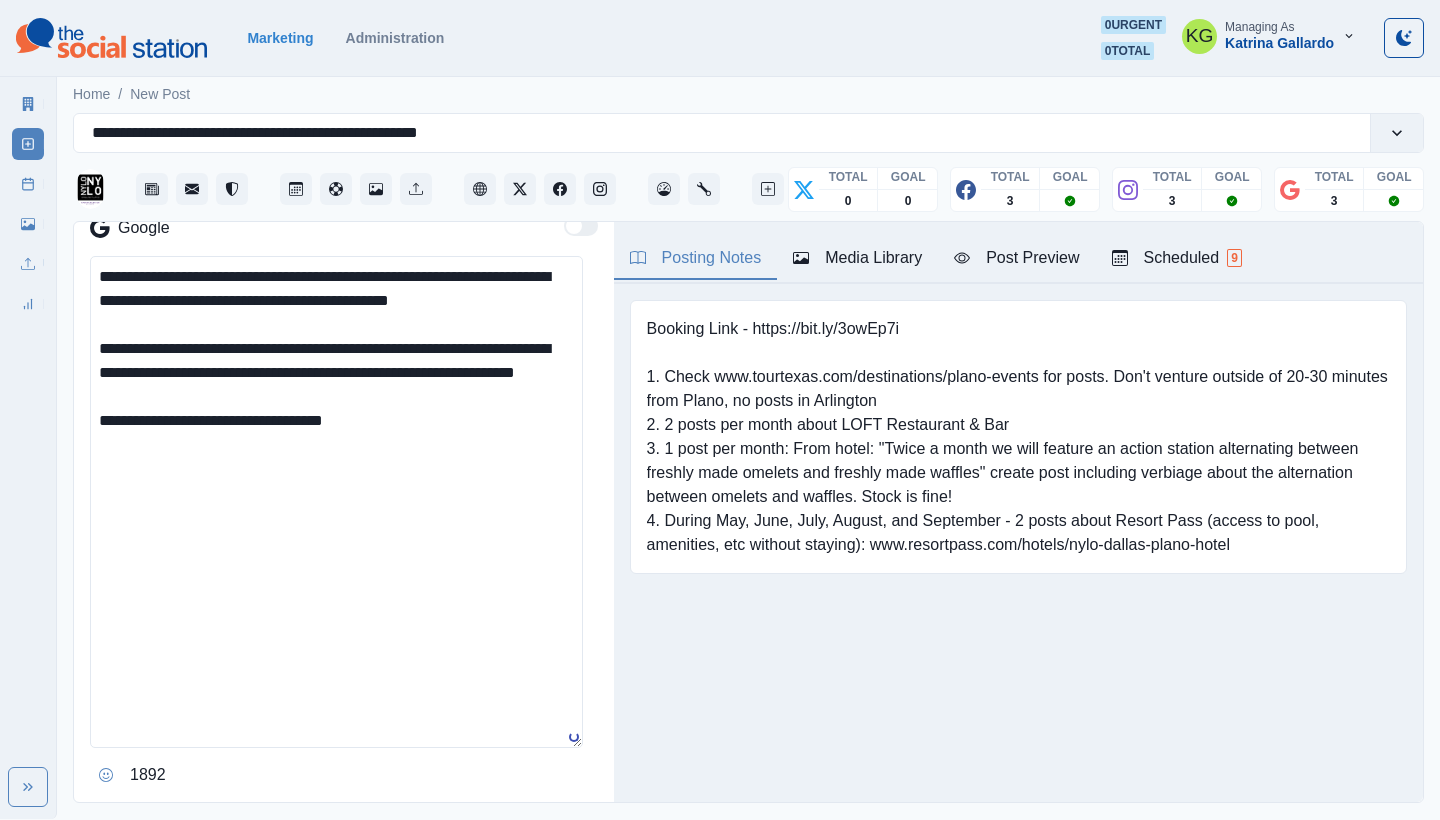 scroll, scrollTop: 609, scrollLeft: 0, axis: vertical 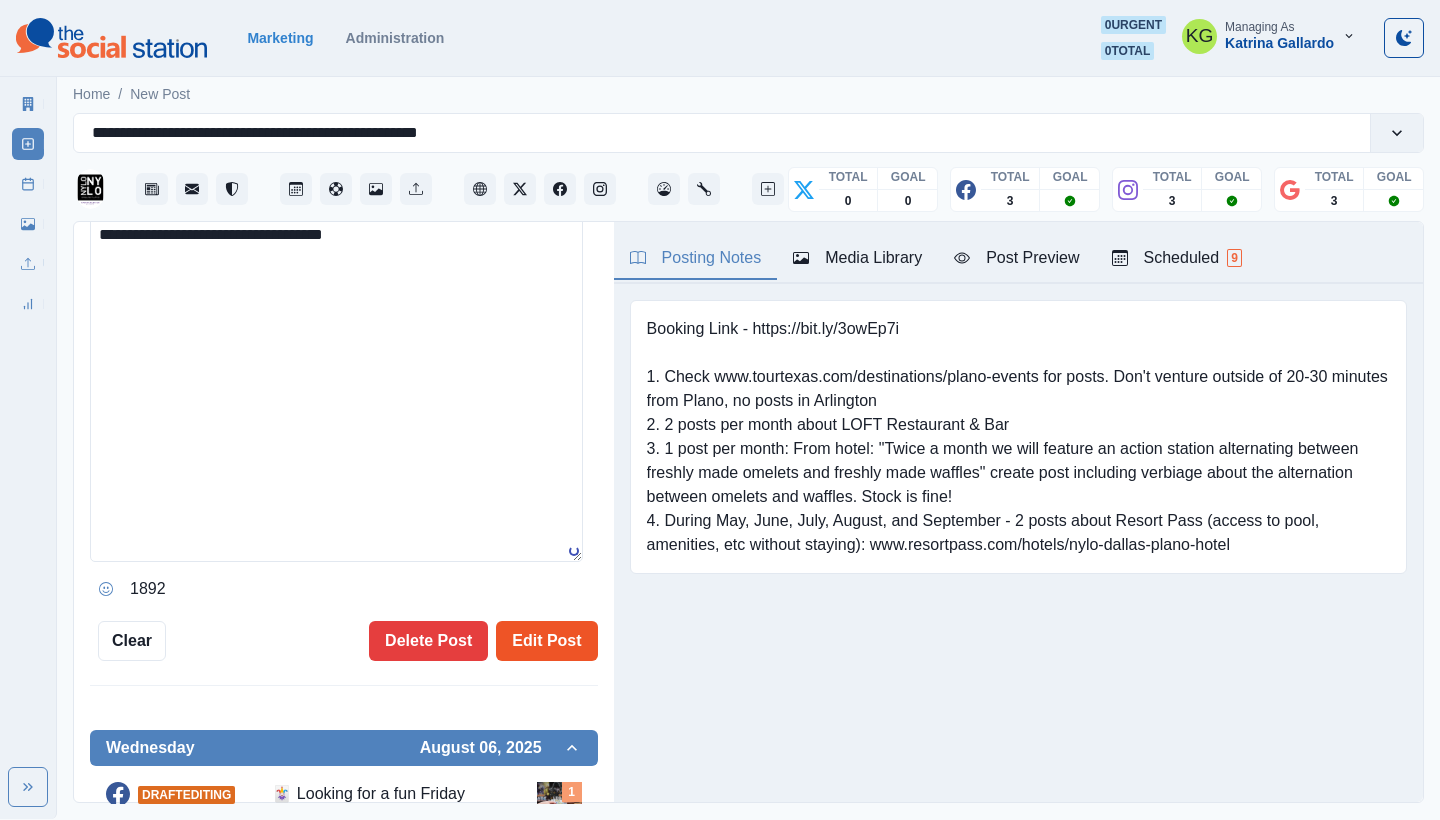 type on "**********" 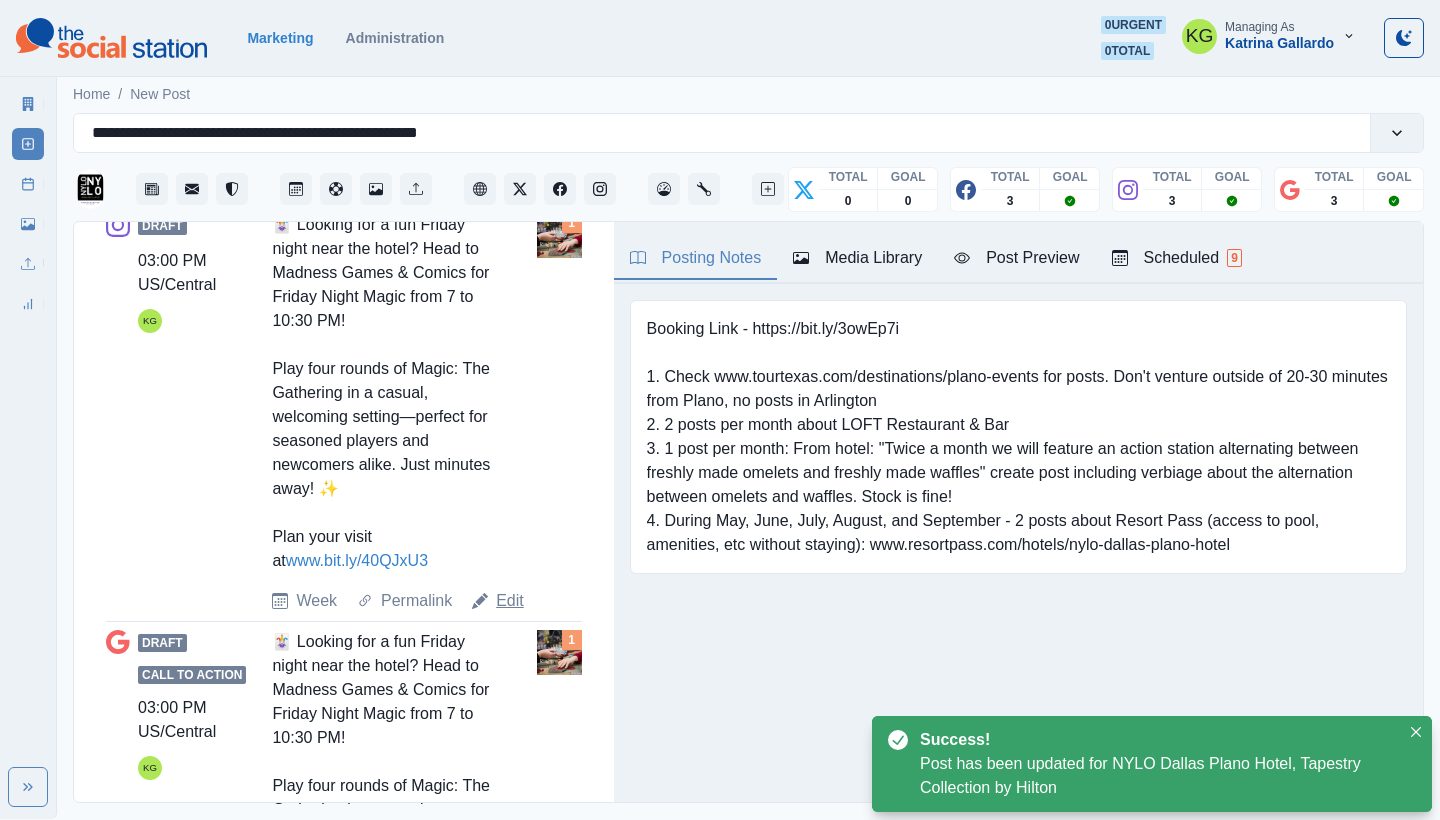 click on "Edit" at bounding box center (510, 601) 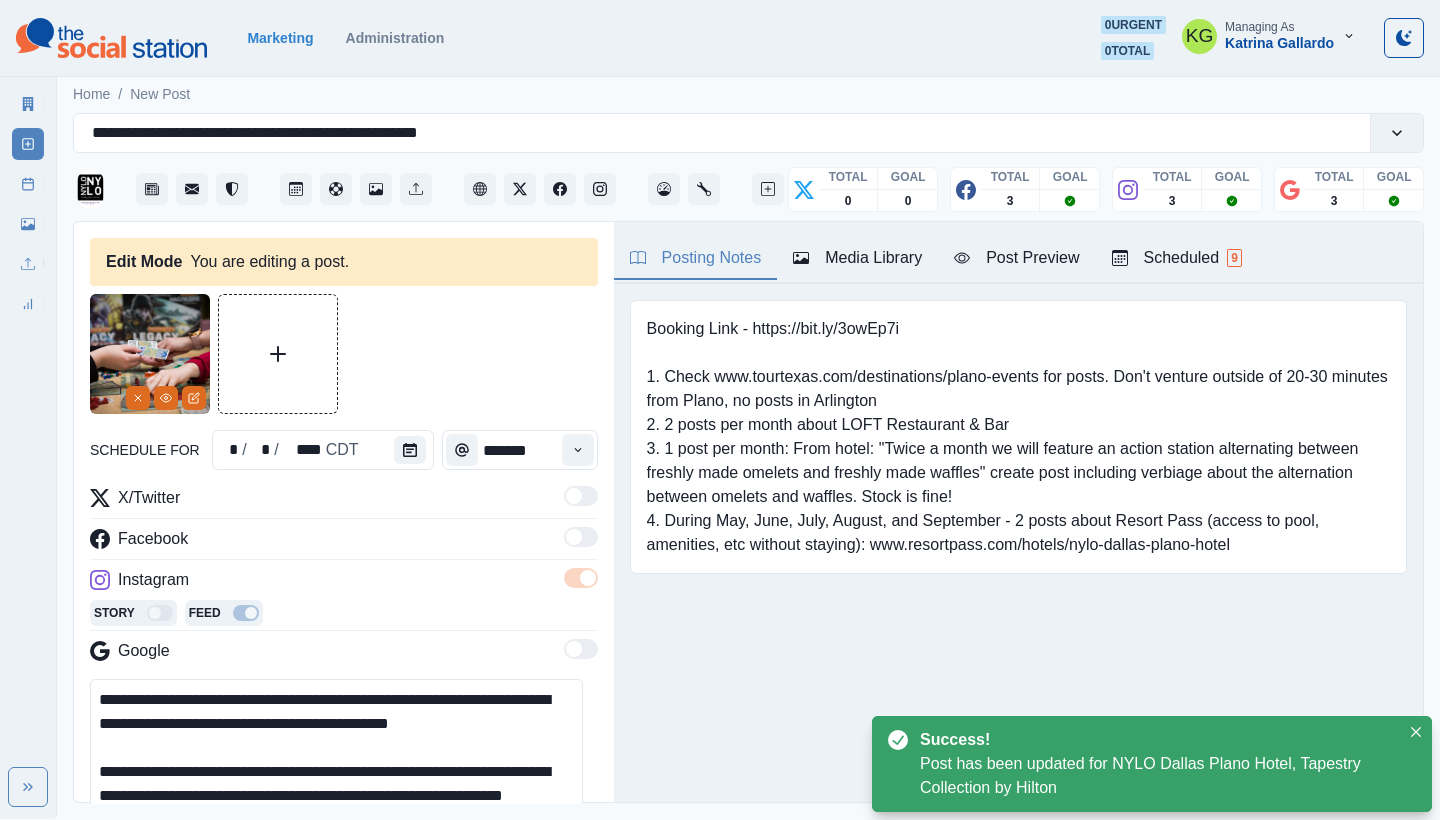 scroll, scrollTop: 429, scrollLeft: 0, axis: vertical 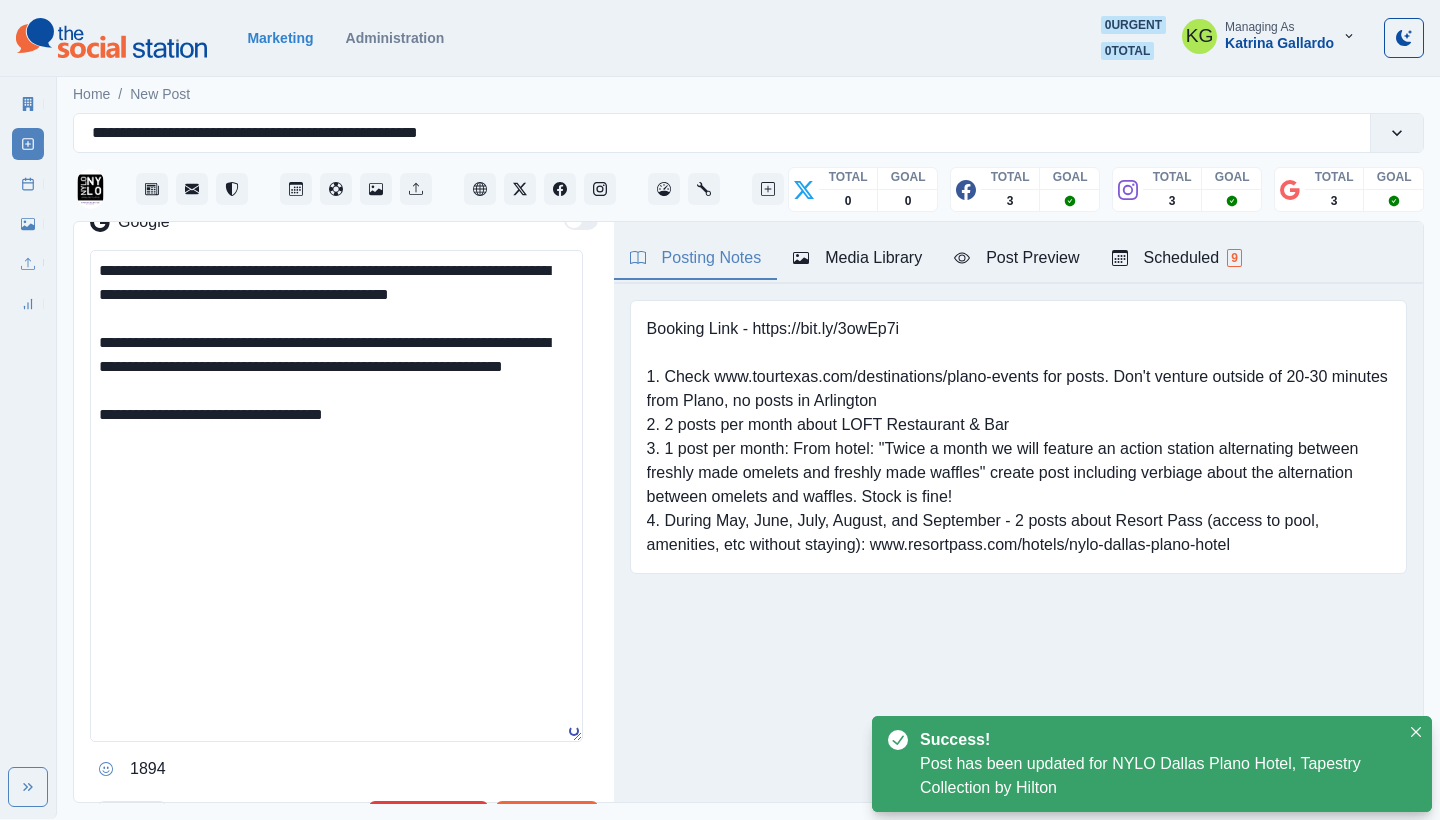 drag, startPoint x: 288, startPoint y: 417, endPoint x: 0, endPoint y: 231, distance: 342.84106 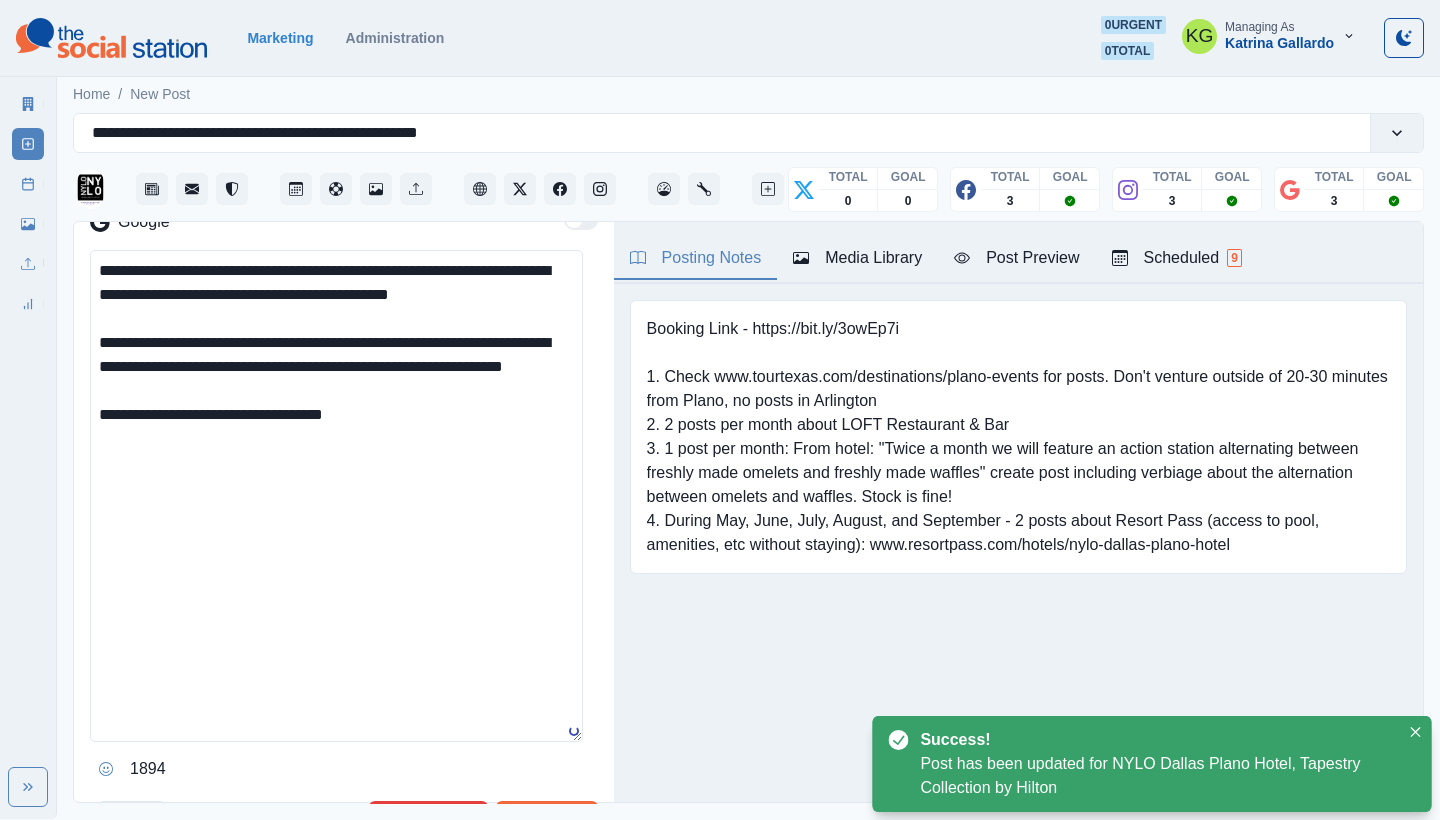 paste on "**" 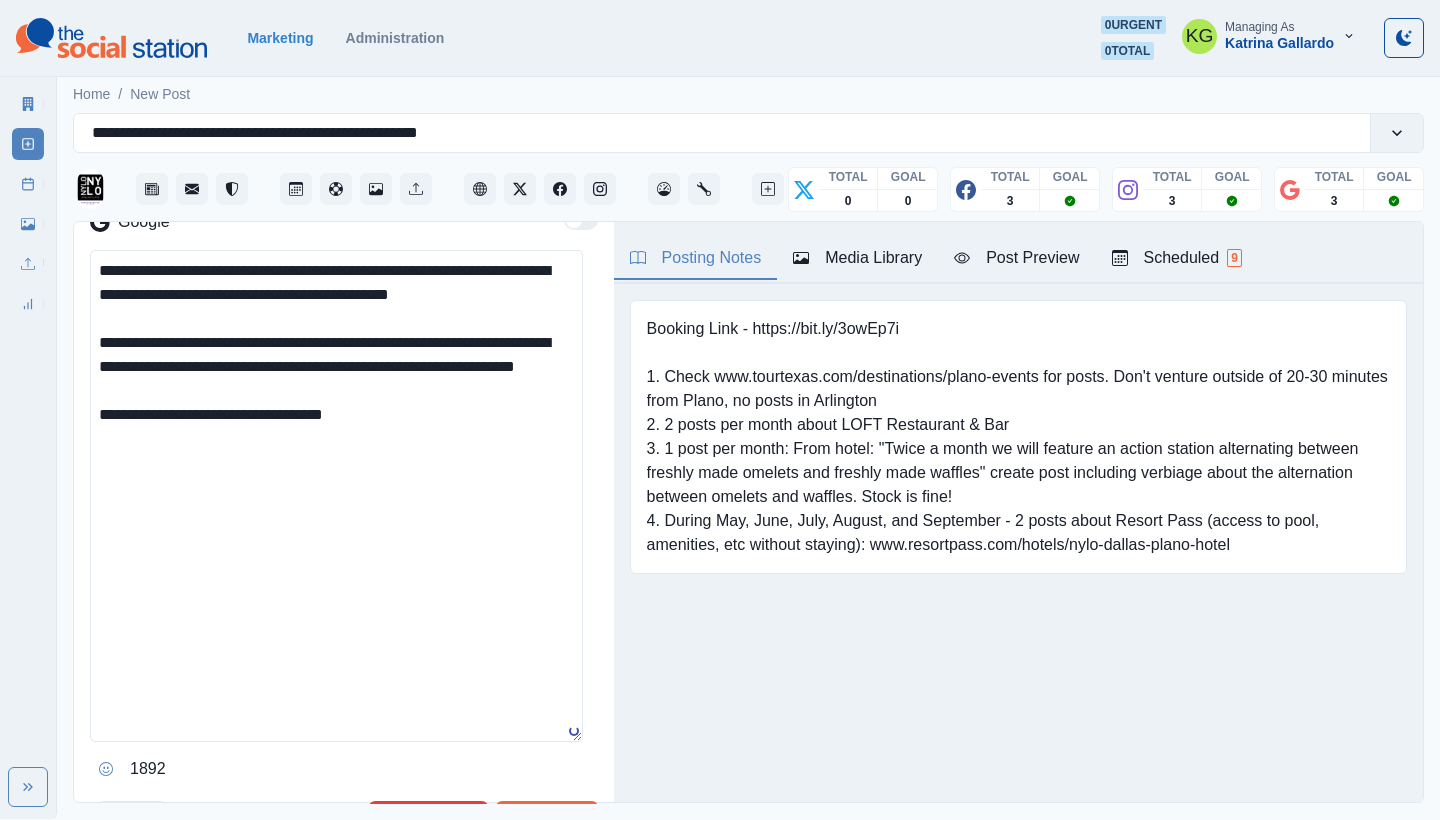 scroll, scrollTop: 568, scrollLeft: 0, axis: vertical 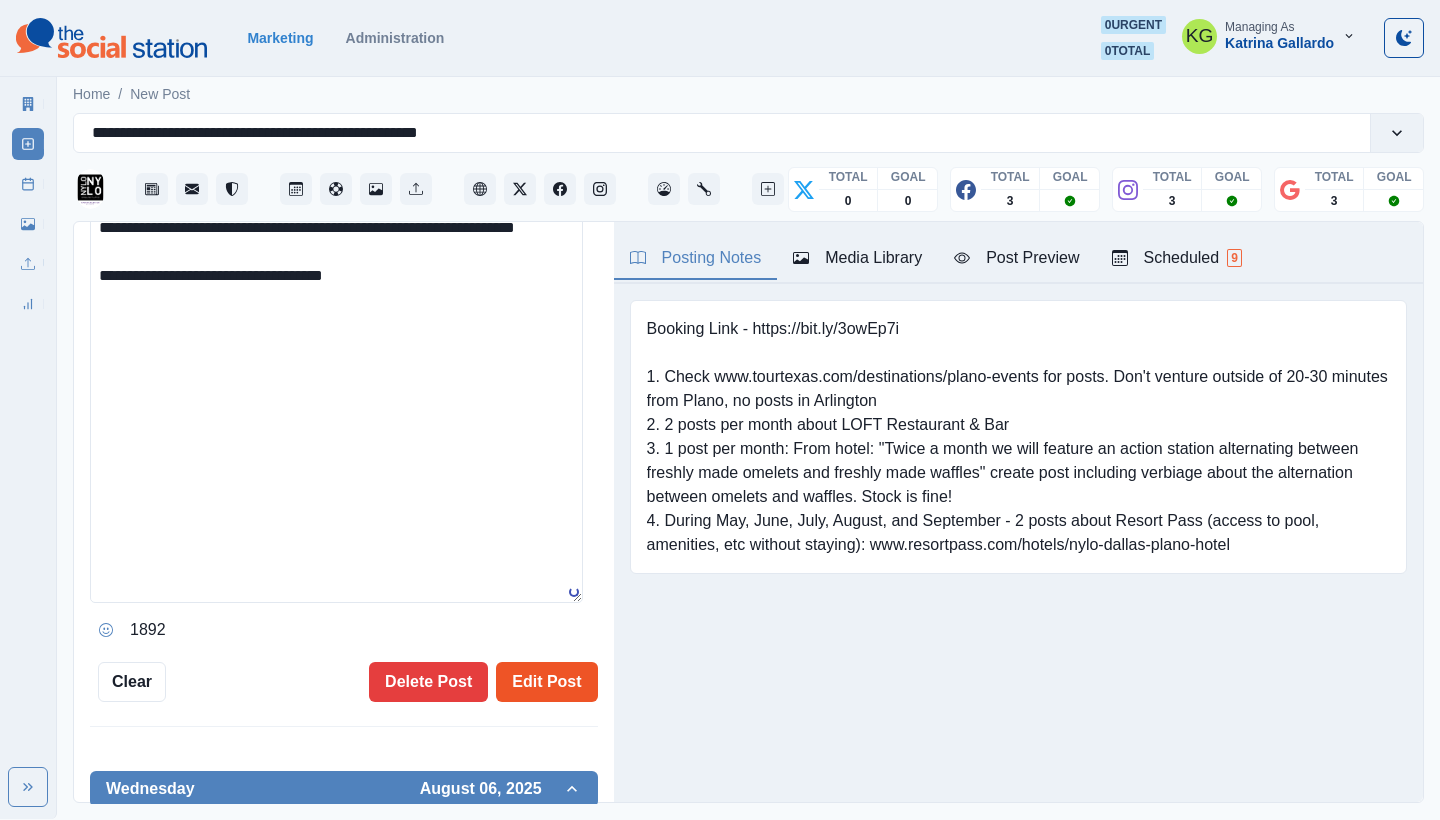 type on "**********" 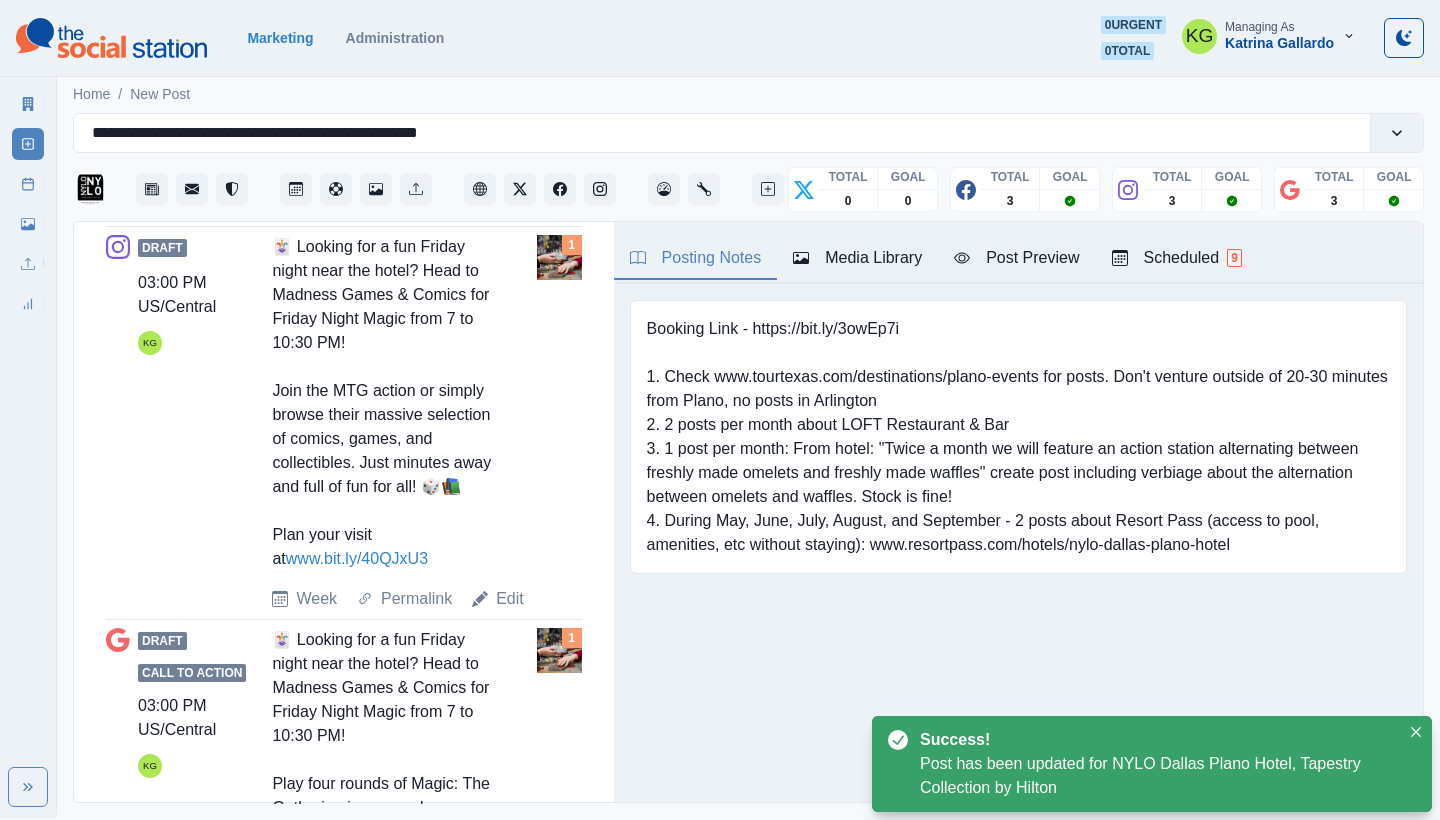 scroll, scrollTop: 1779, scrollLeft: 0, axis: vertical 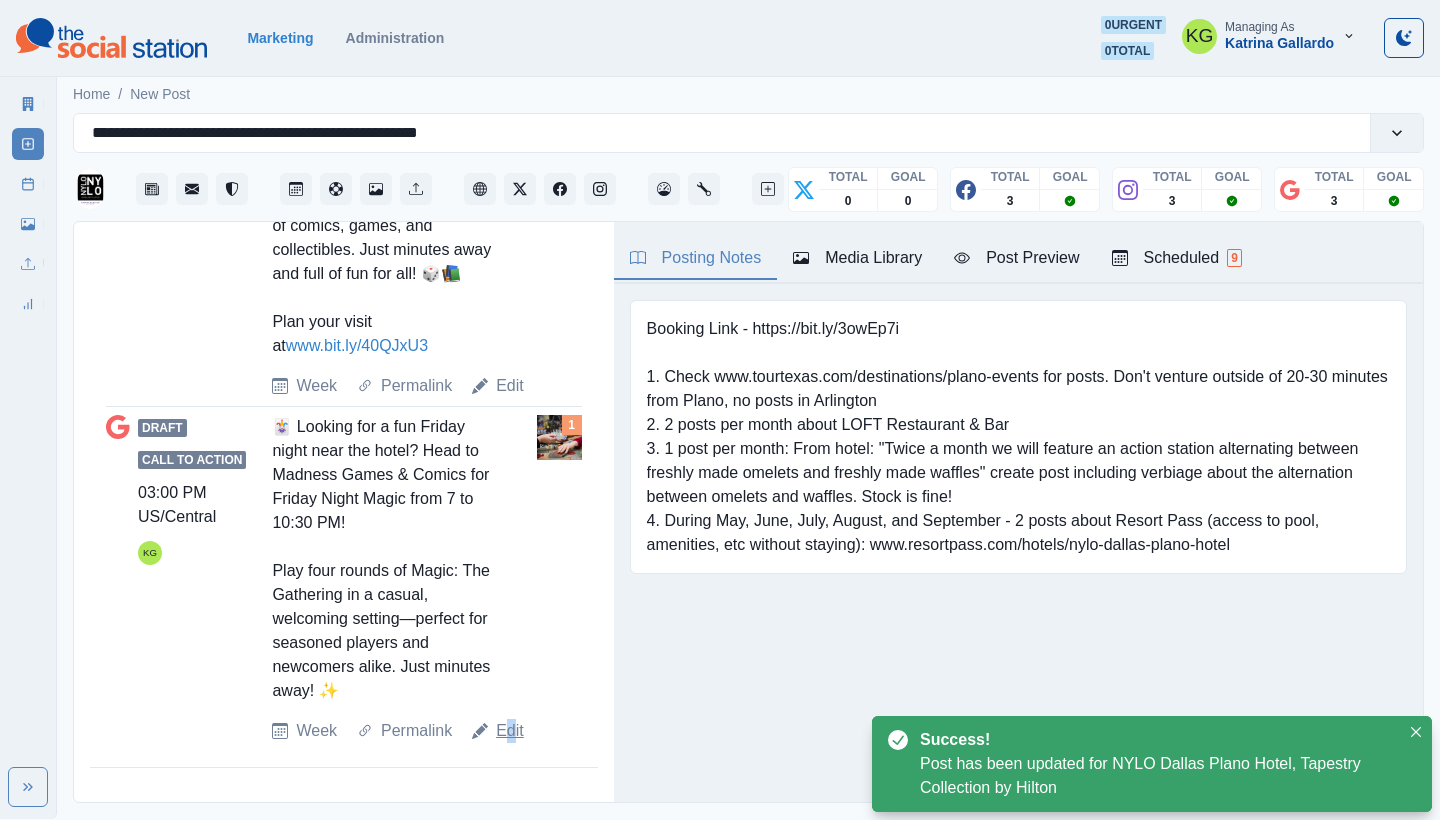 click on "Edit" at bounding box center (510, 731) 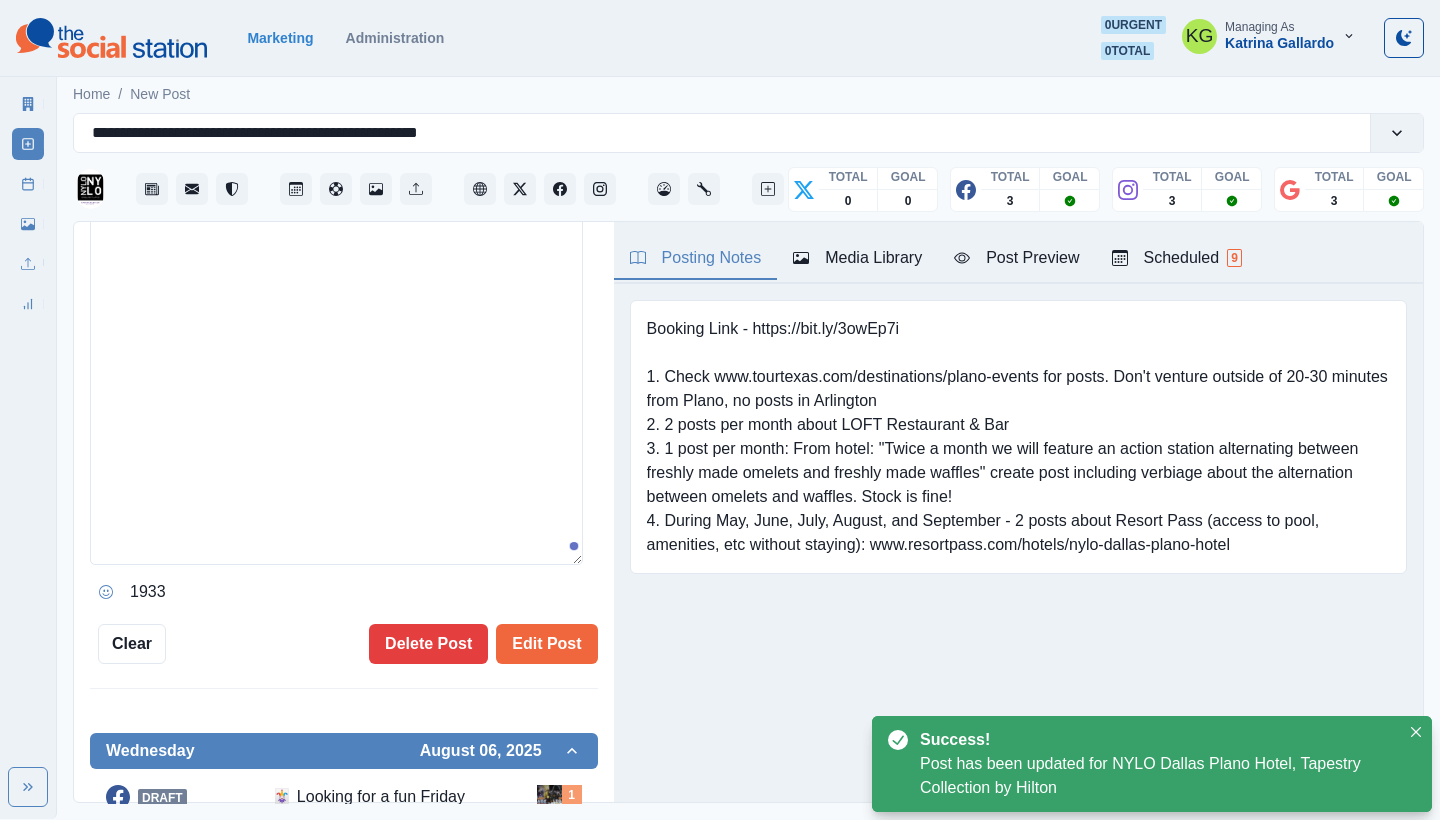 scroll, scrollTop: 358, scrollLeft: 0, axis: vertical 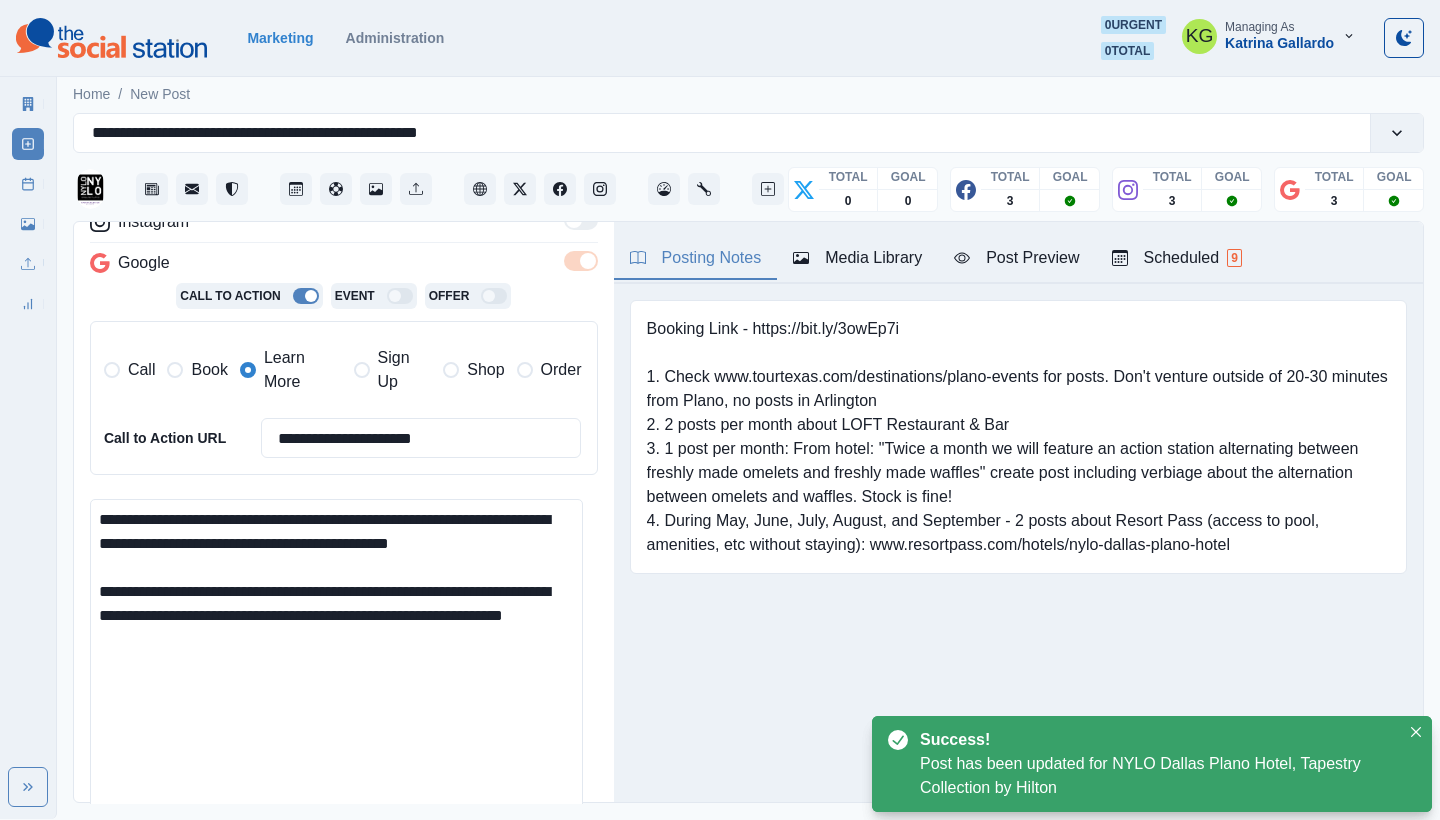 drag, startPoint x: 252, startPoint y: 661, endPoint x: 53, endPoint y: 454, distance: 287.14108 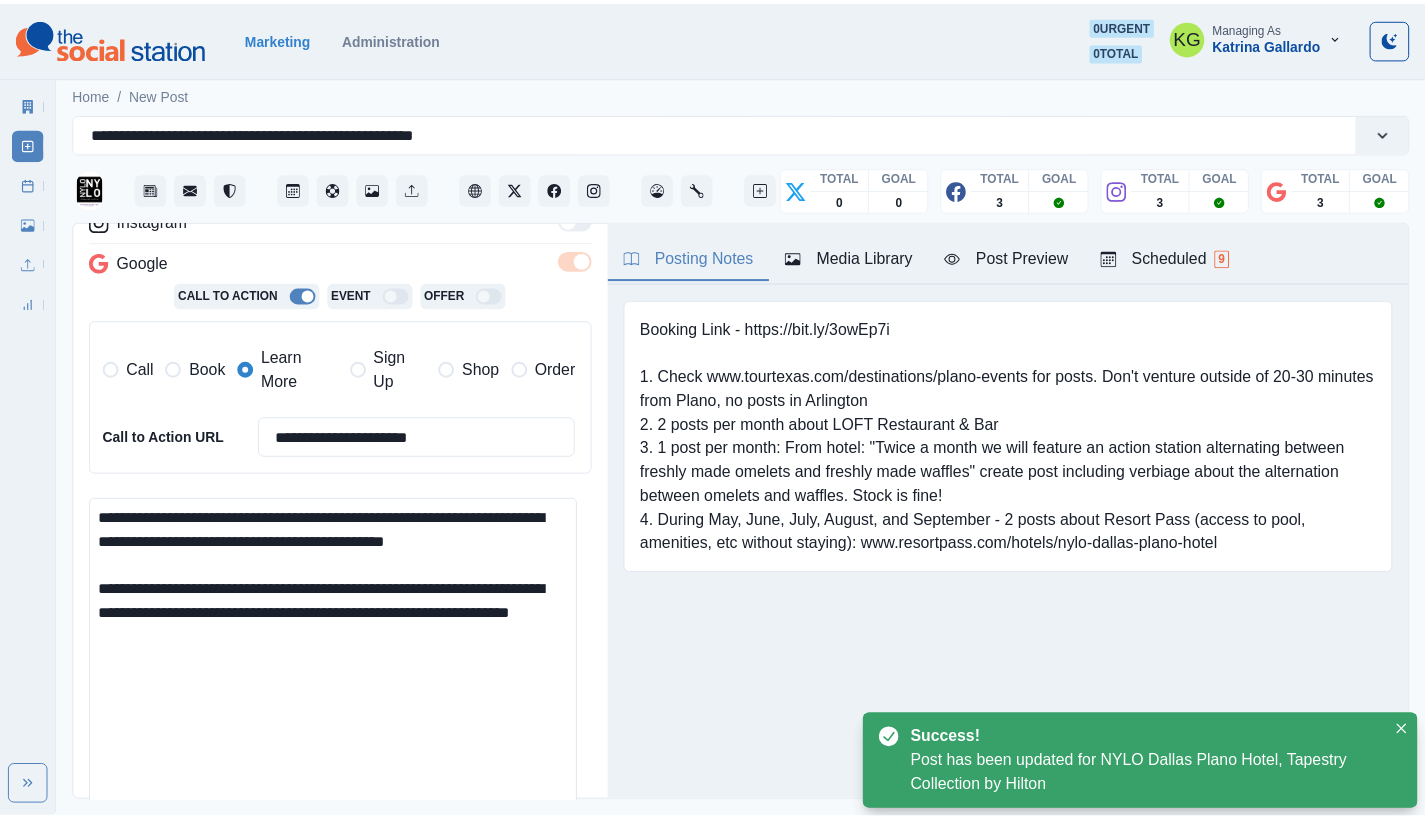 scroll, scrollTop: 784, scrollLeft: 0, axis: vertical 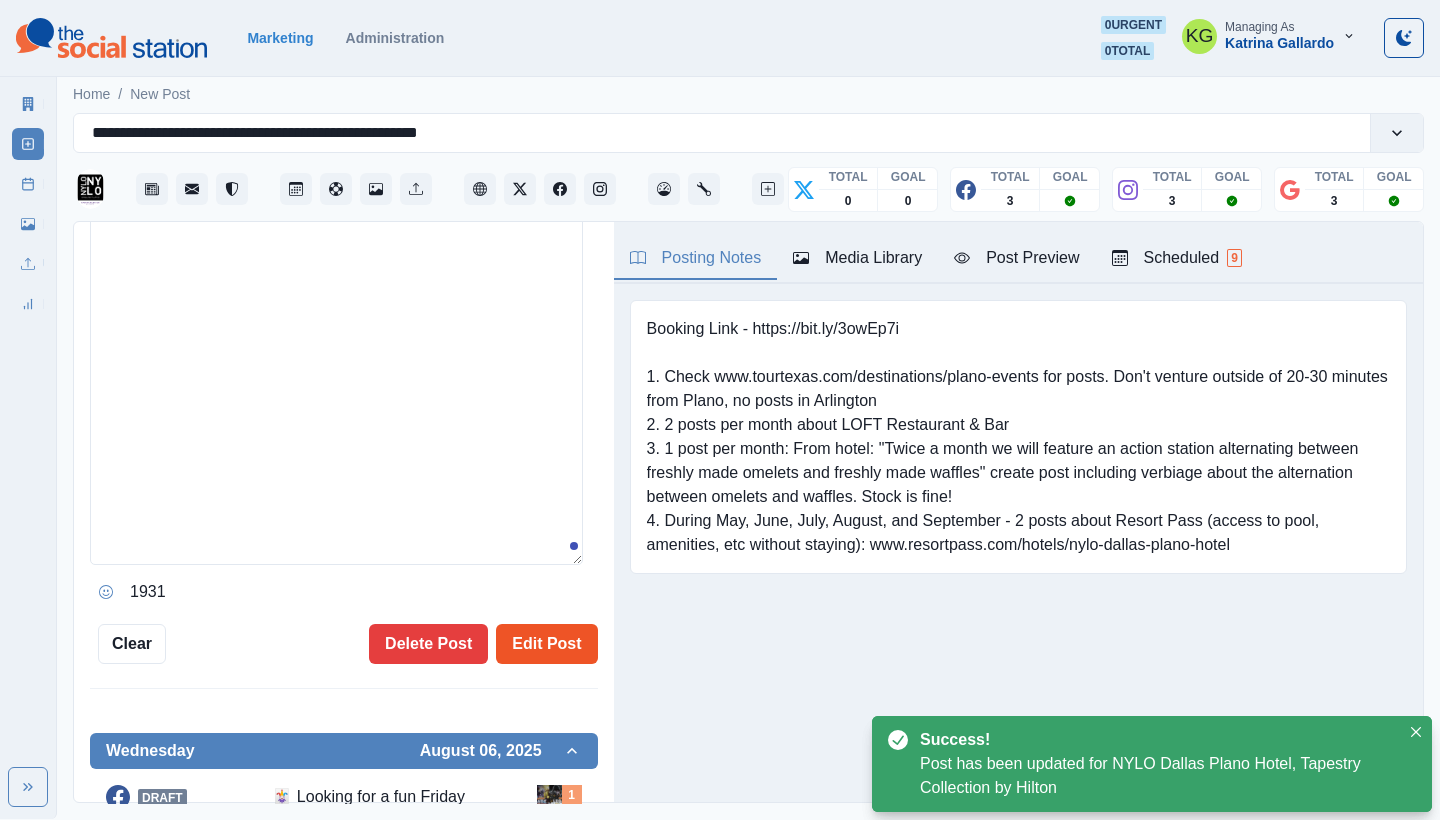 type on "**********" 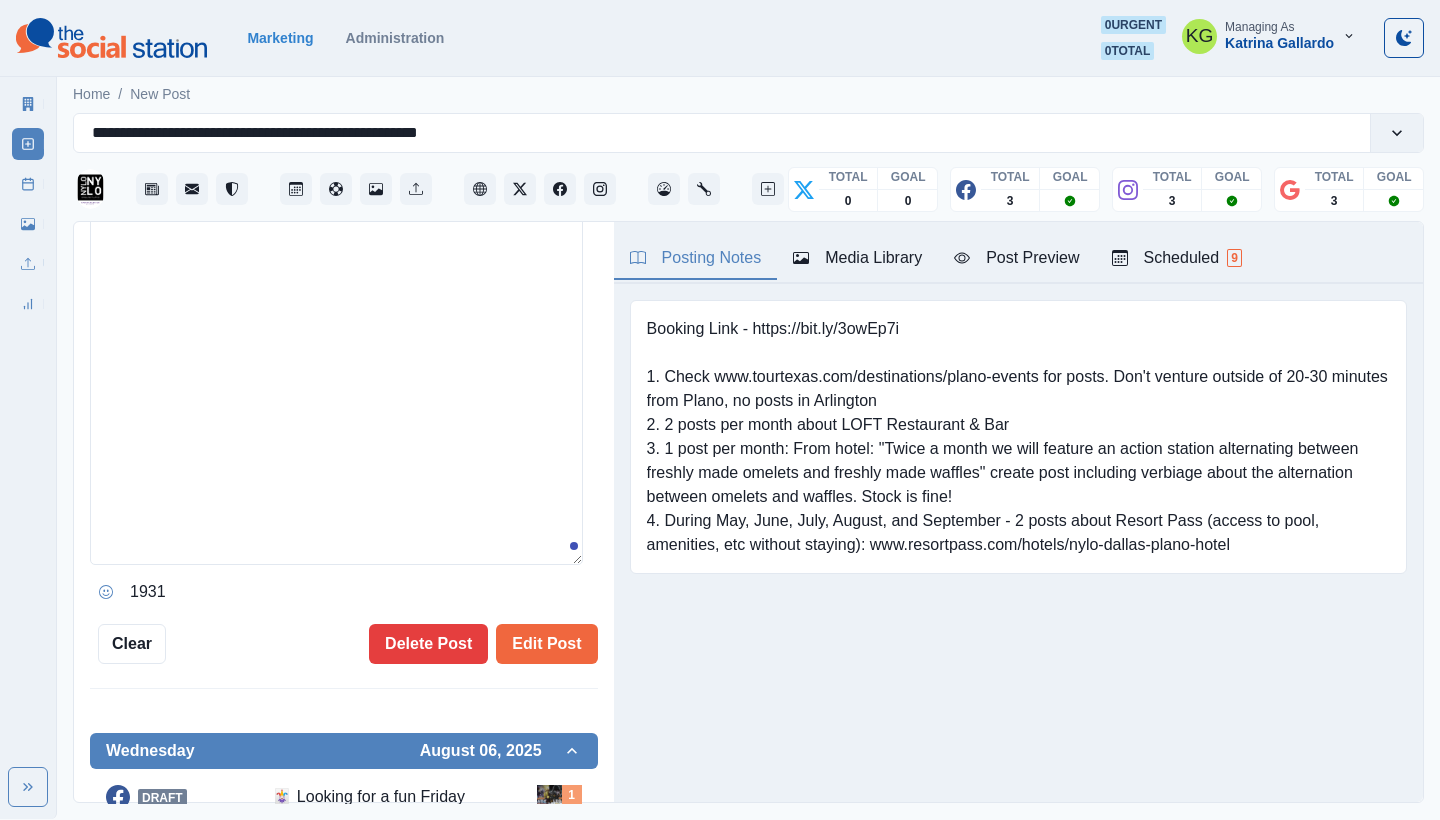 type 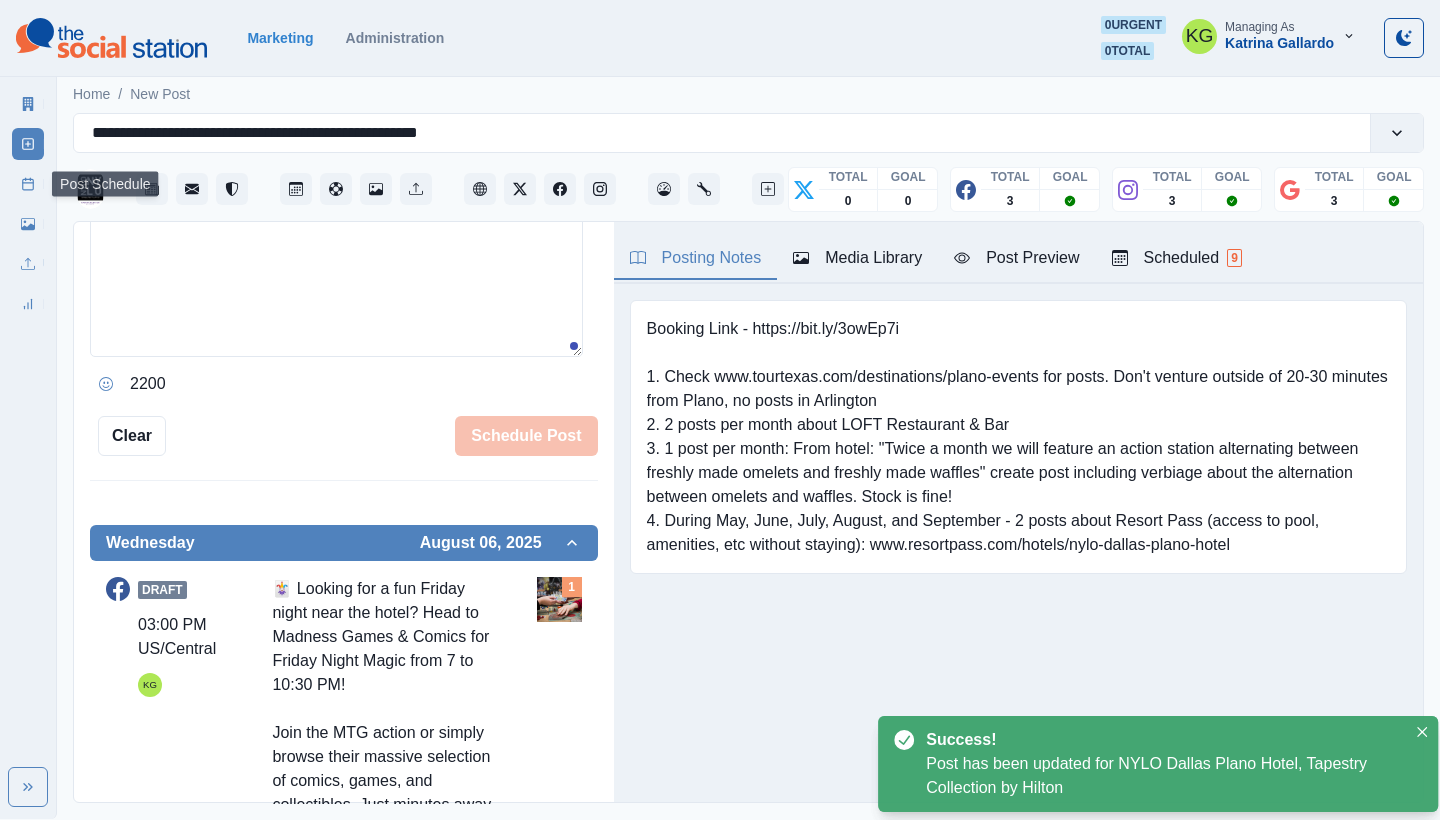 click 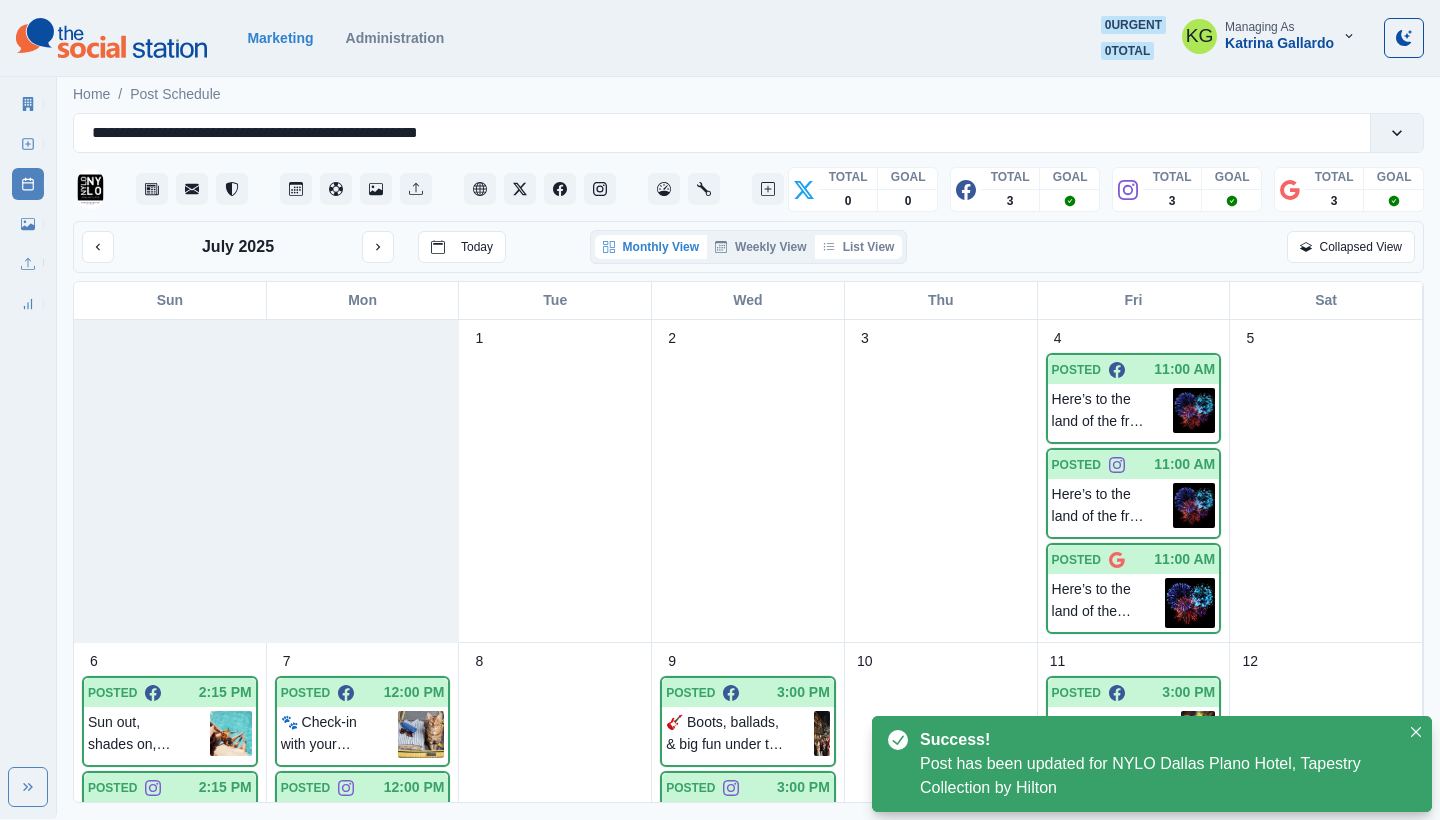 click on "List View" at bounding box center [859, 247] 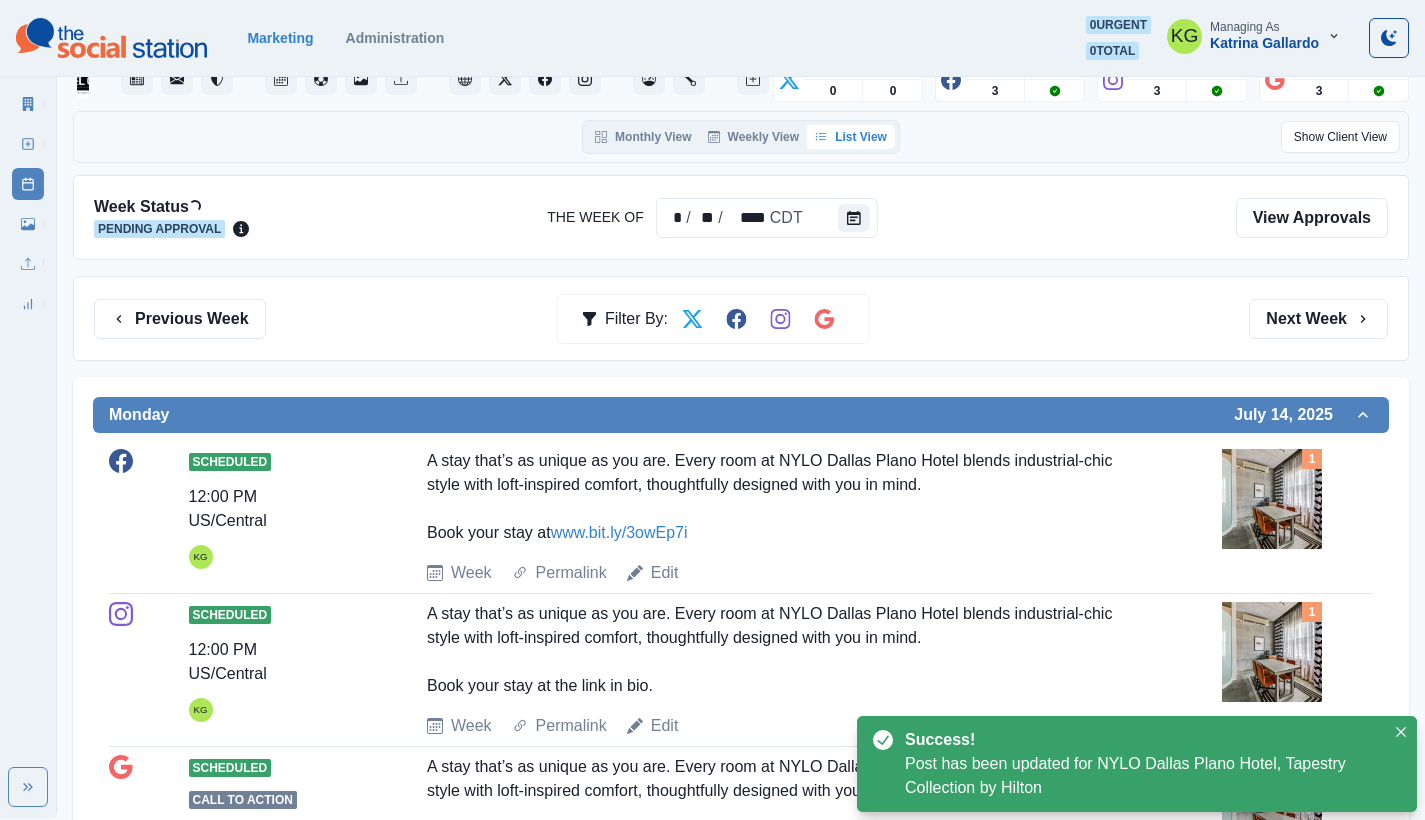 scroll, scrollTop: 240, scrollLeft: 0, axis: vertical 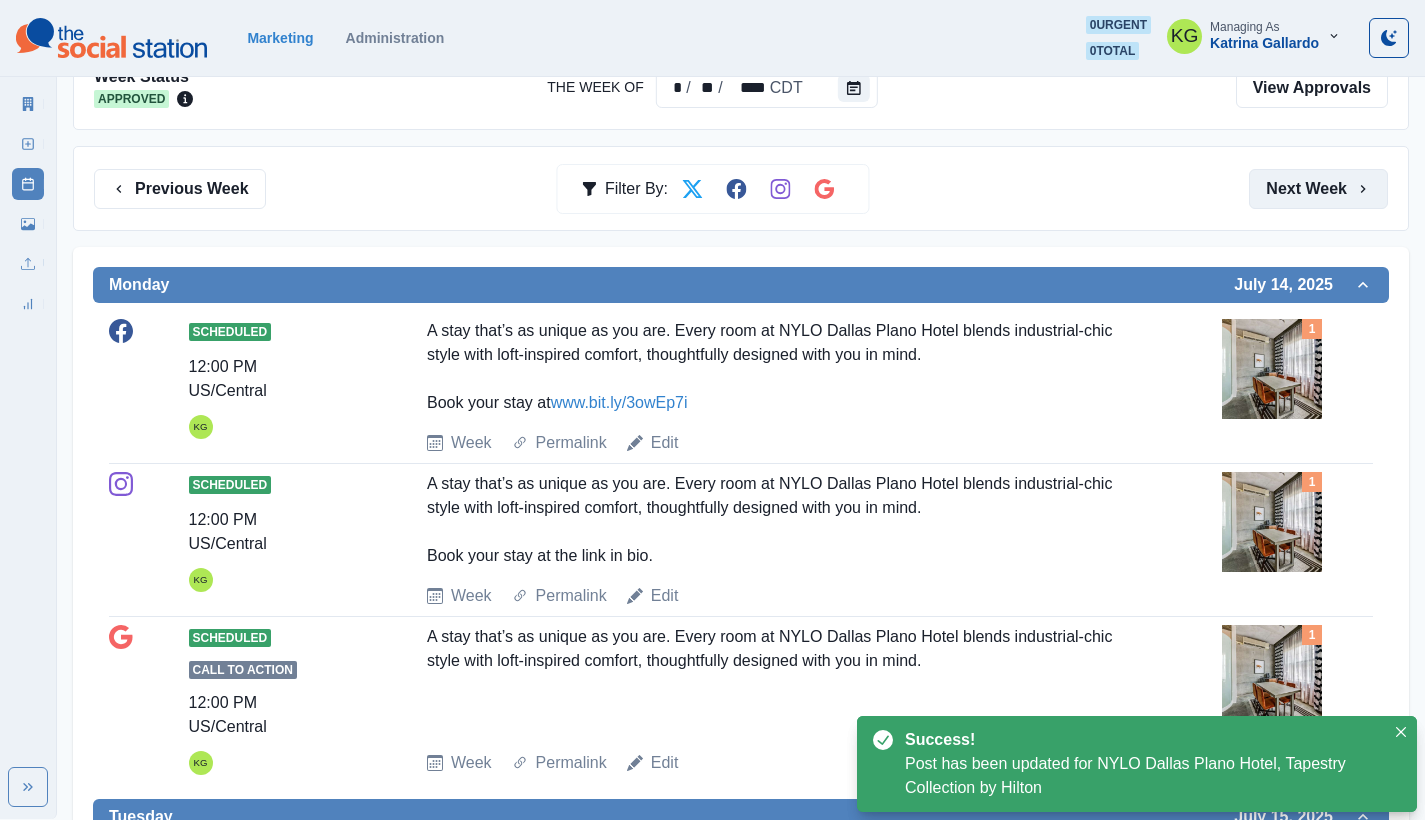 click on "Next Week" at bounding box center [1318, 189] 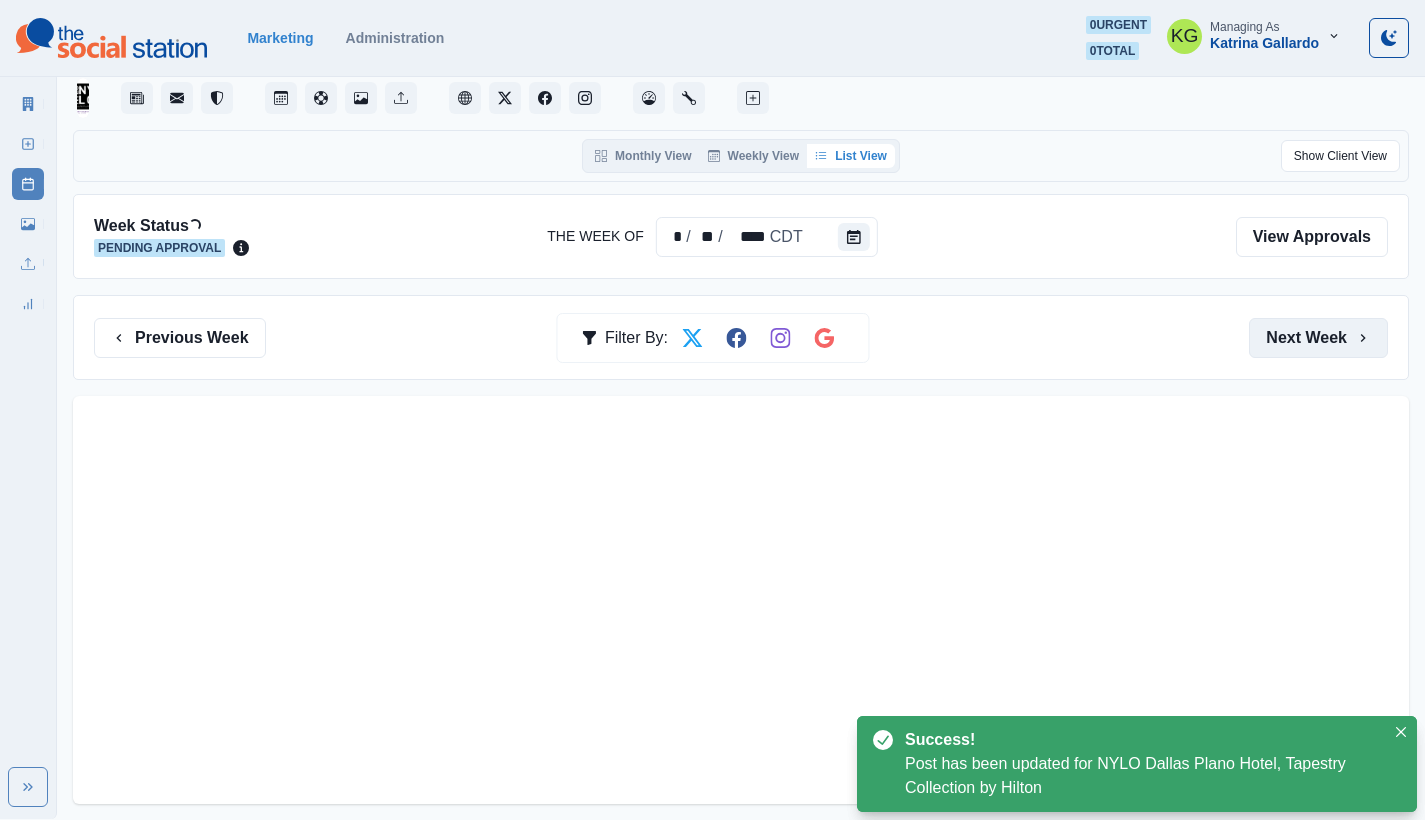 scroll, scrollTop: 91, scrollLeft: 0, axis: vertical 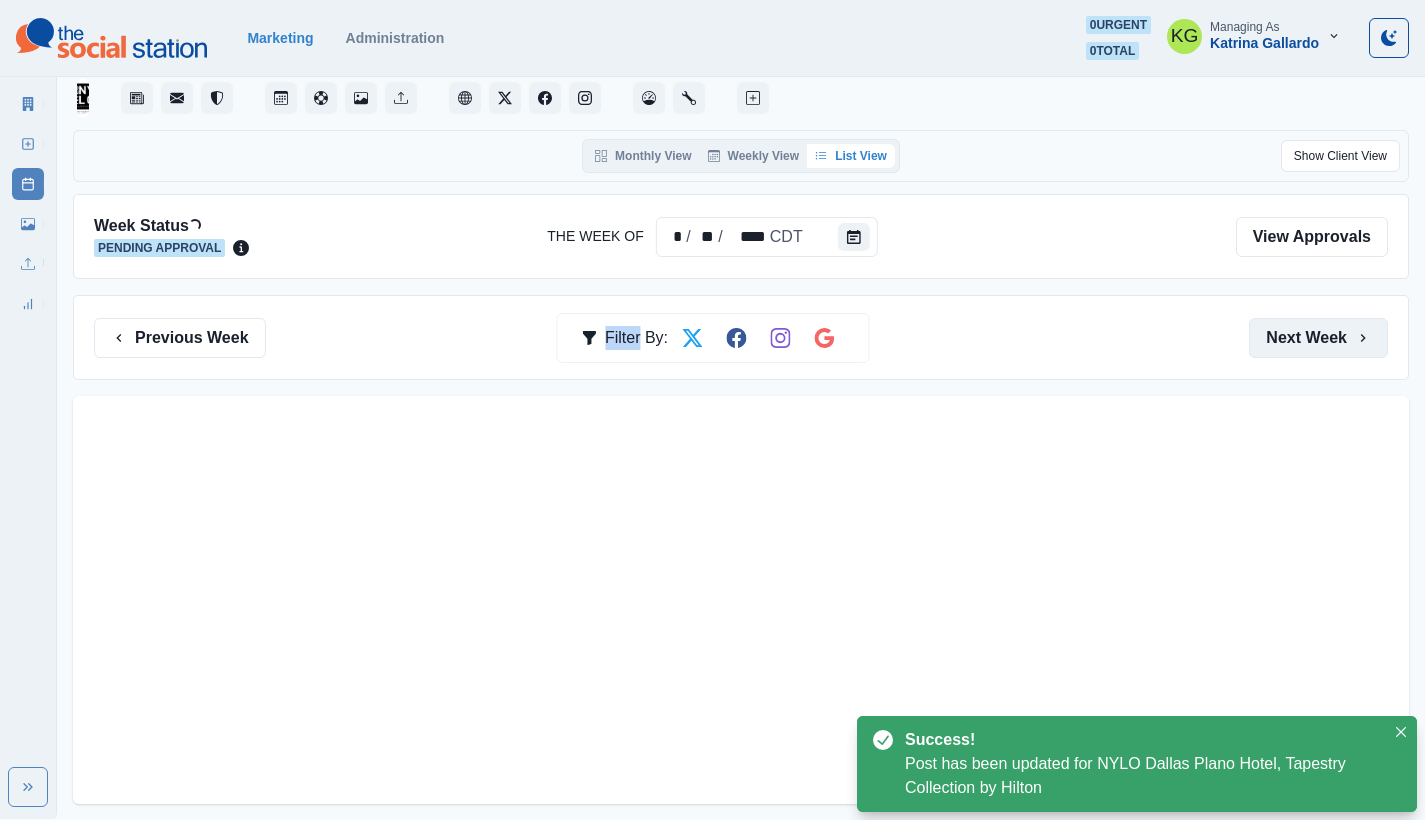 click on "Week Status  Loading... Pending Approval The Week Of * / ** / **** CDT View Approvals" at bounding box center (741, 236) 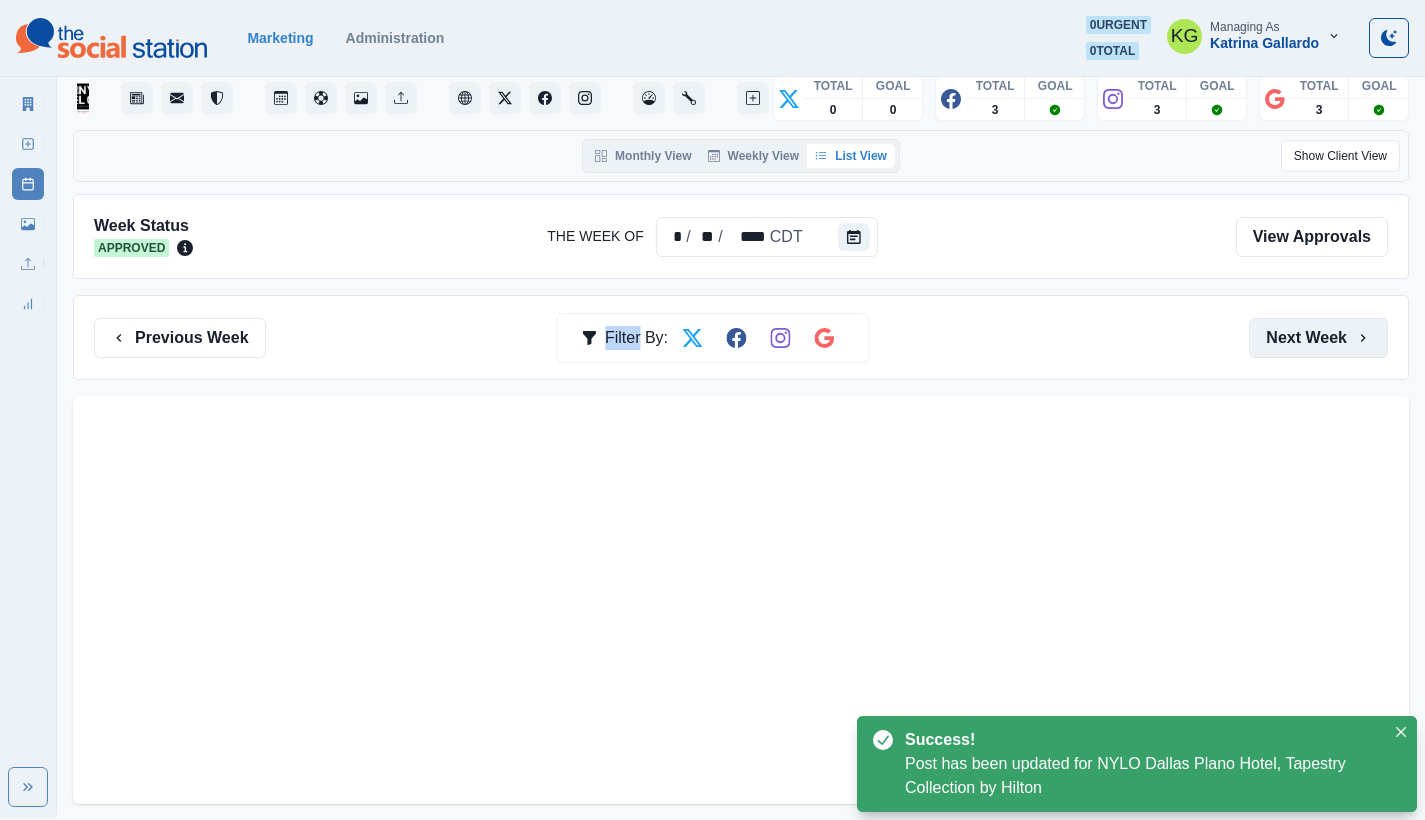 scroll, scrollTop: 0, scrollLeft: 0, axis: both 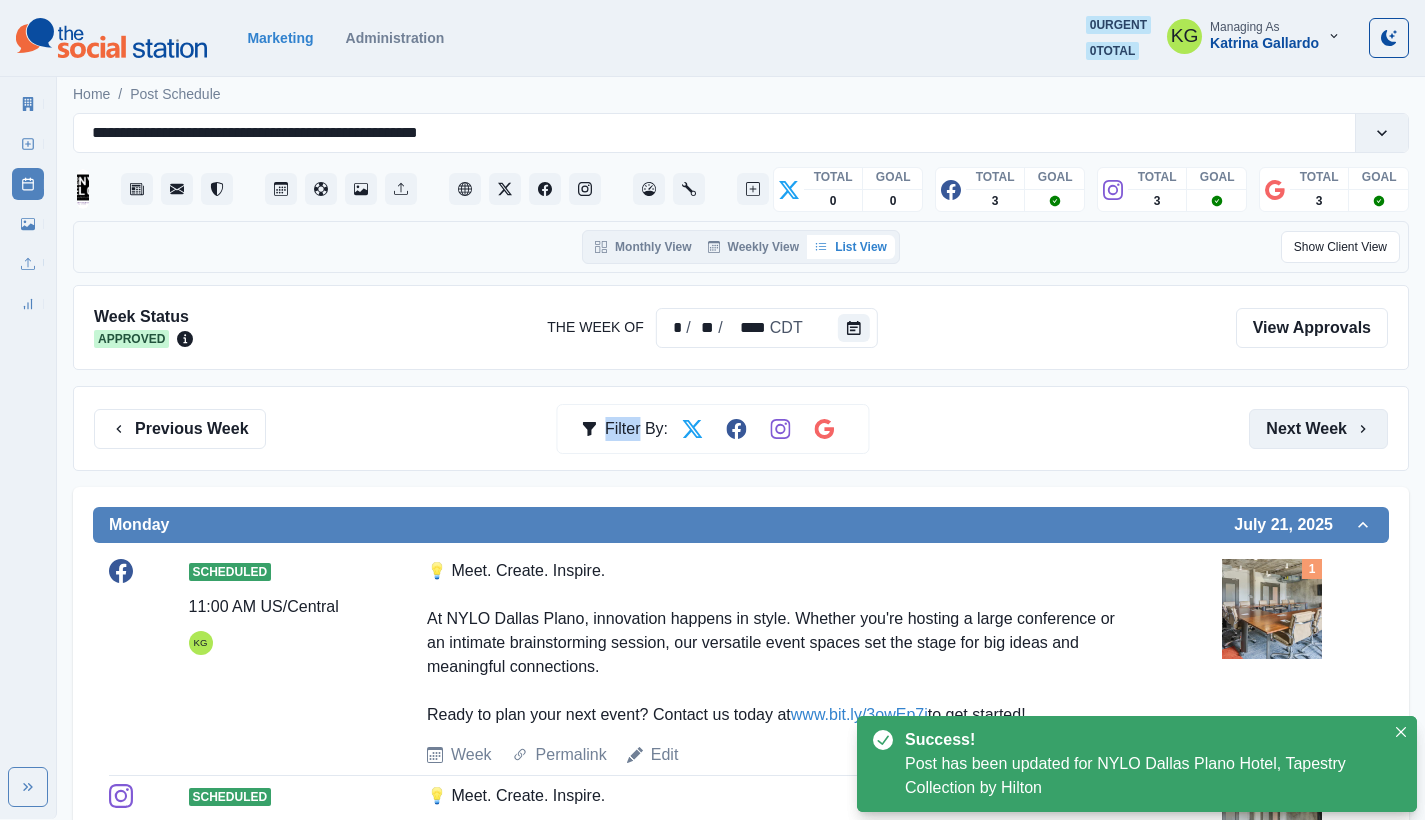 click on "Next Week" at bounding box center (1318, 429) 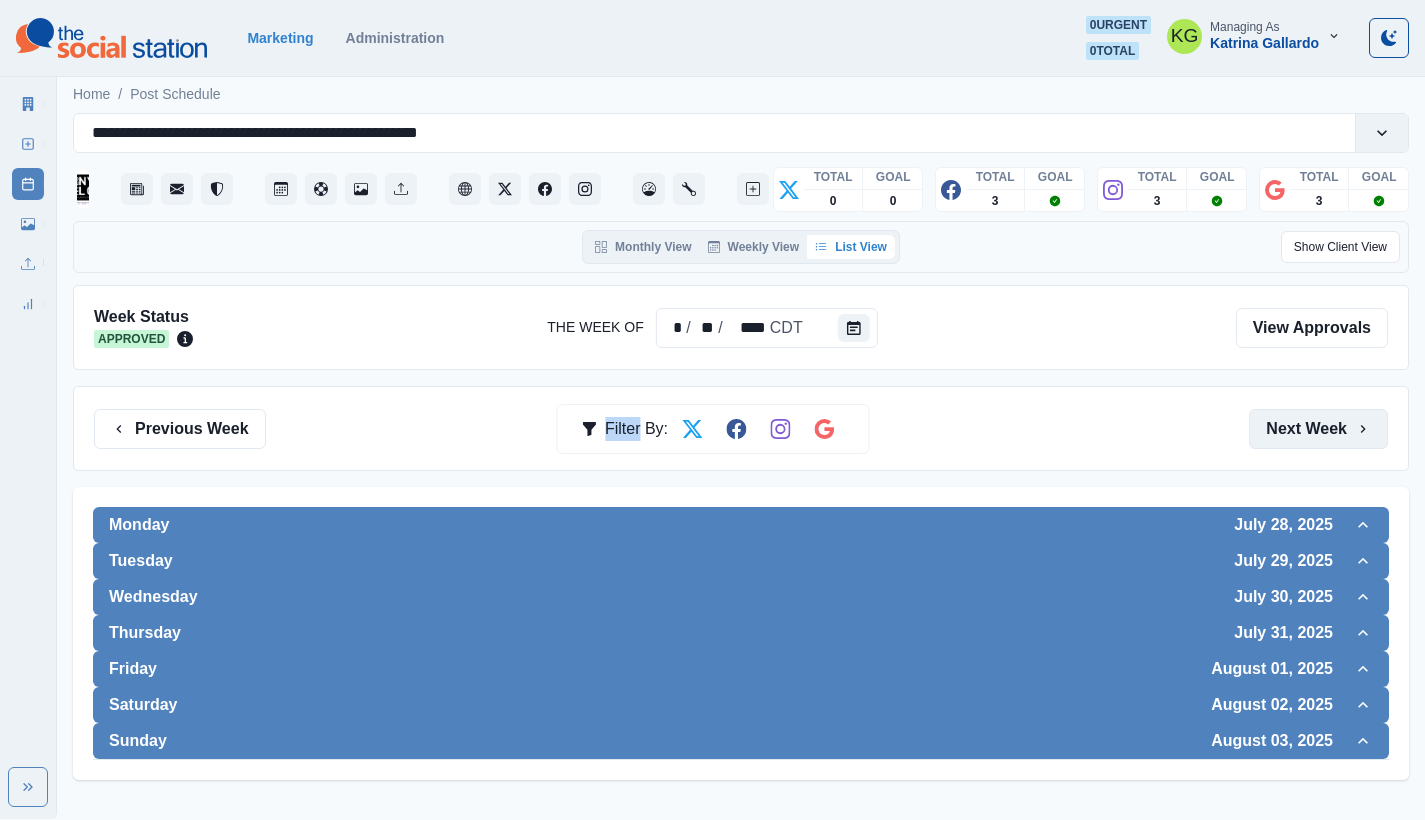 click on "Next Week" at bounding box center [1318, 429] 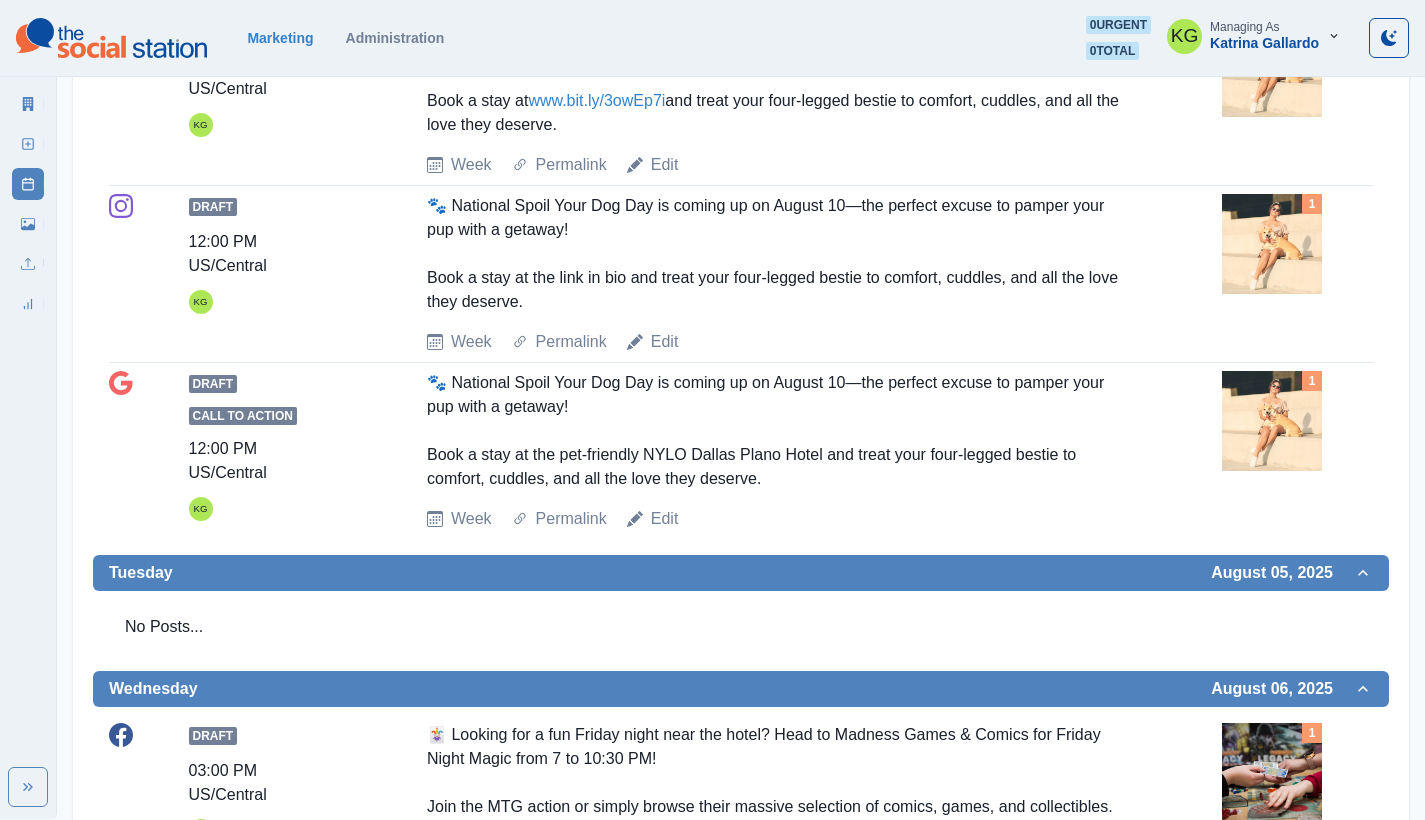 scroll, scrollTop: 114, scrollLeft: 0, axis: vertical 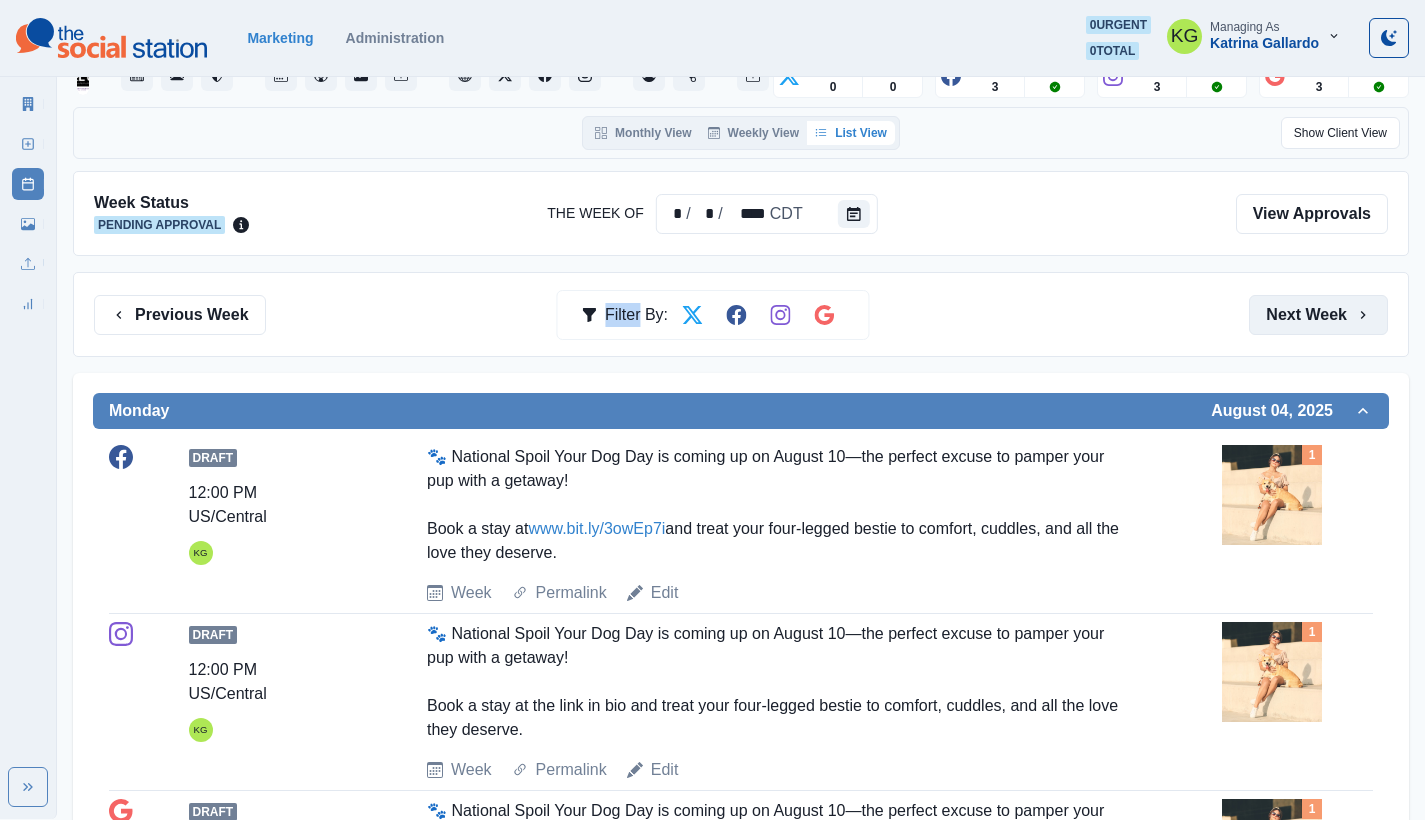click on "Next Week" at bounding box center [1318, 315] 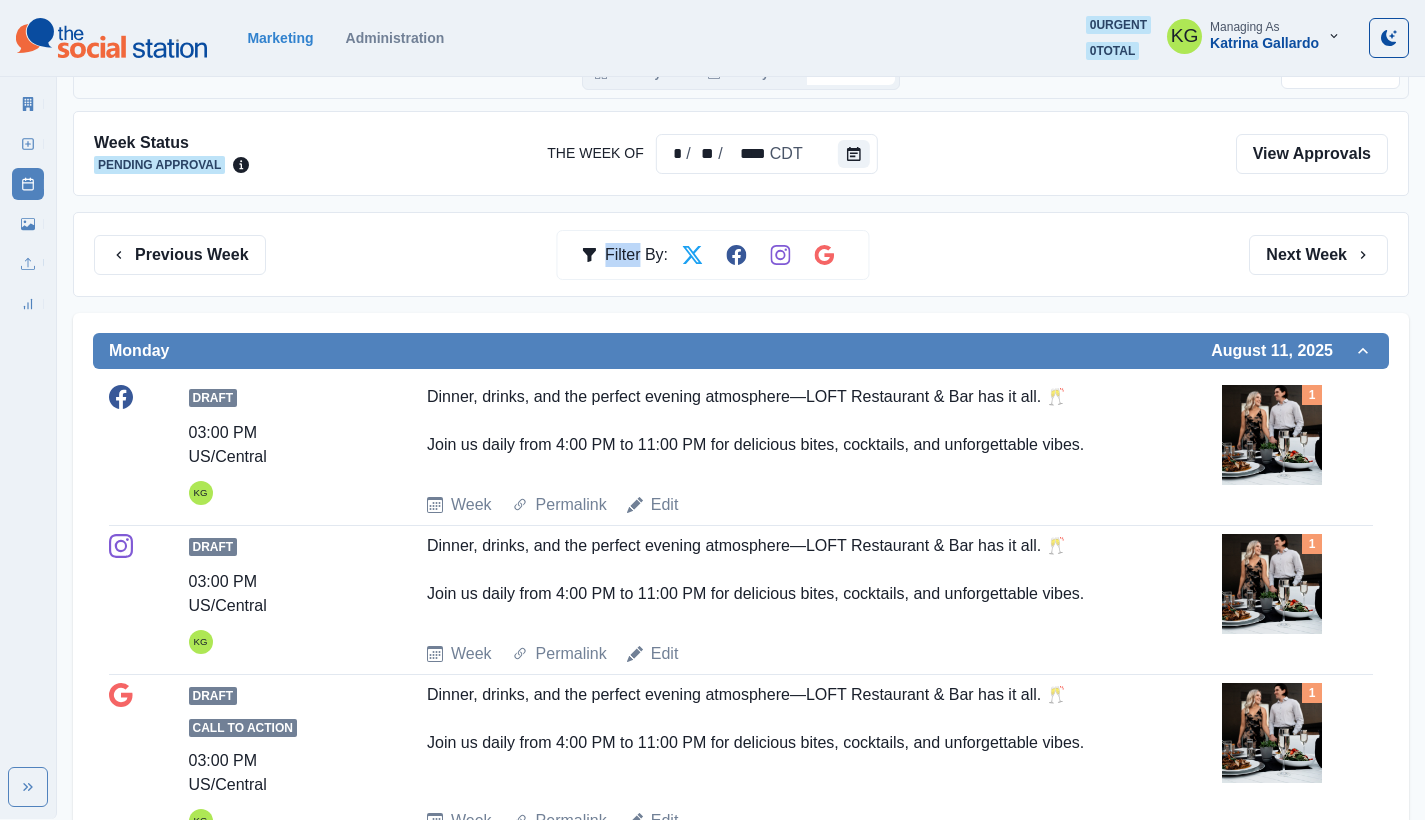scroll, scrollTop: 0, scrollLeft: 0, axis: both 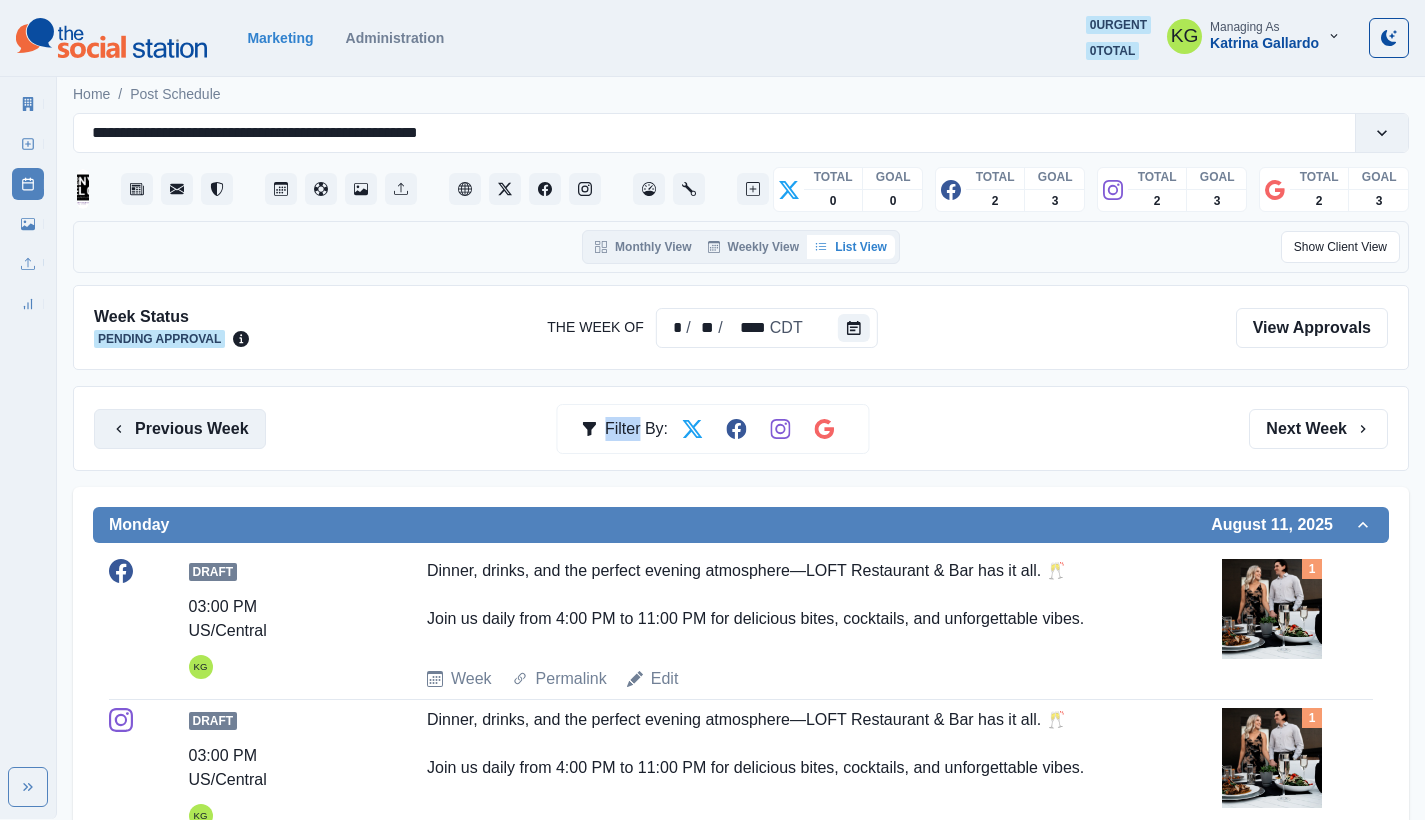 click on "Previous Week" at bounding box center [180, 429] 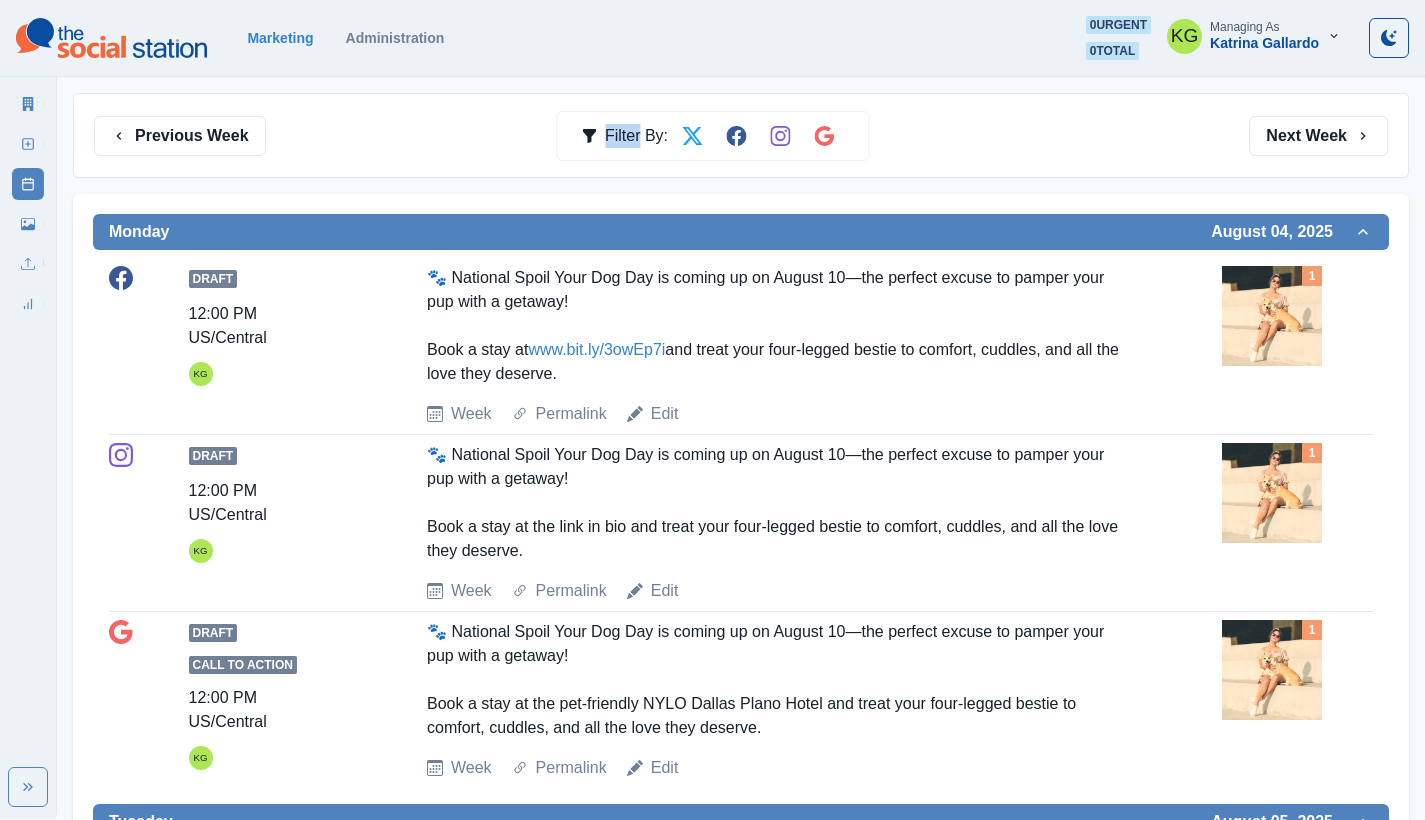 scroll, scrollTop: 0, scrollLeft: 0, axis: both 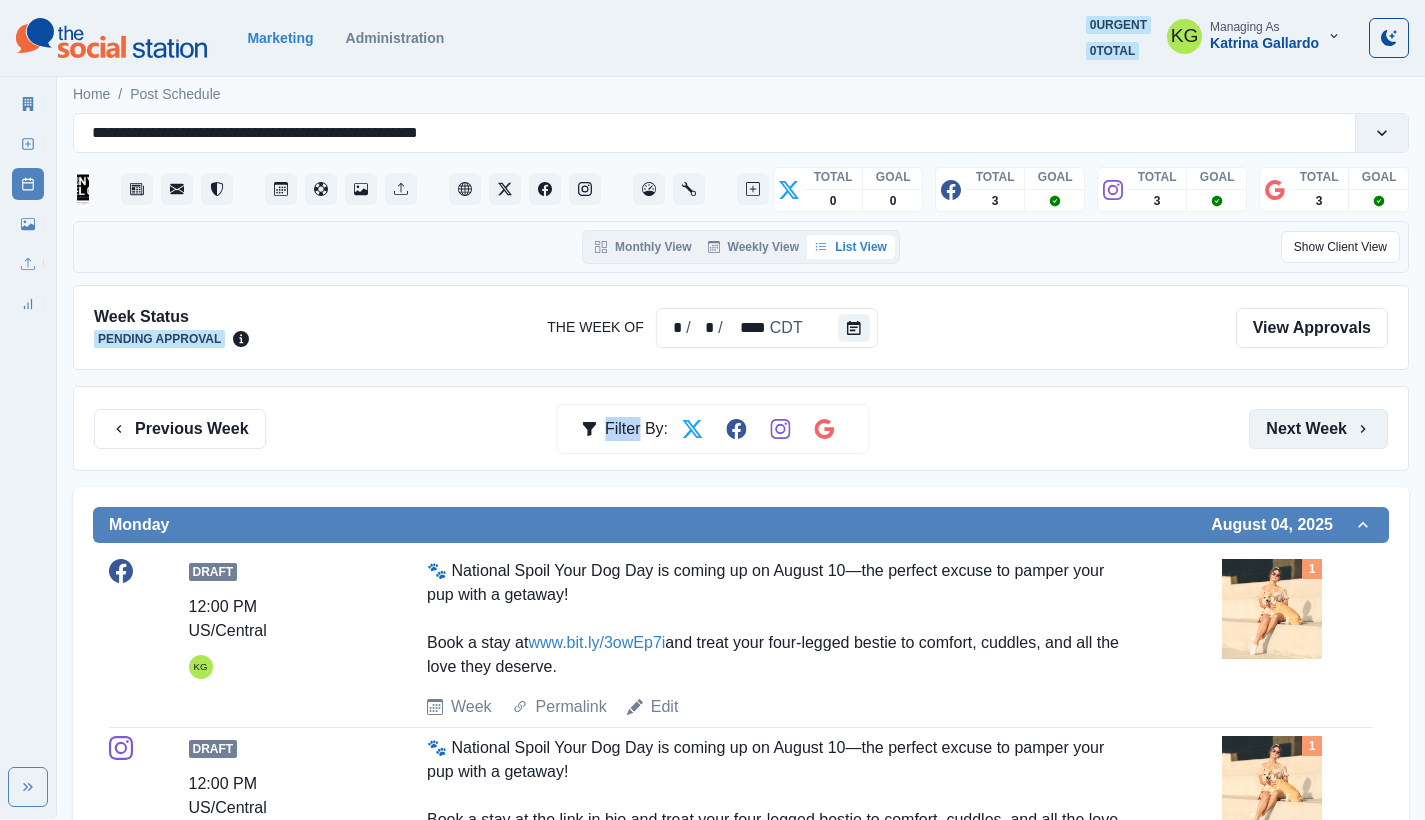 click on "Next Week" at bounding box center [1318, 429] 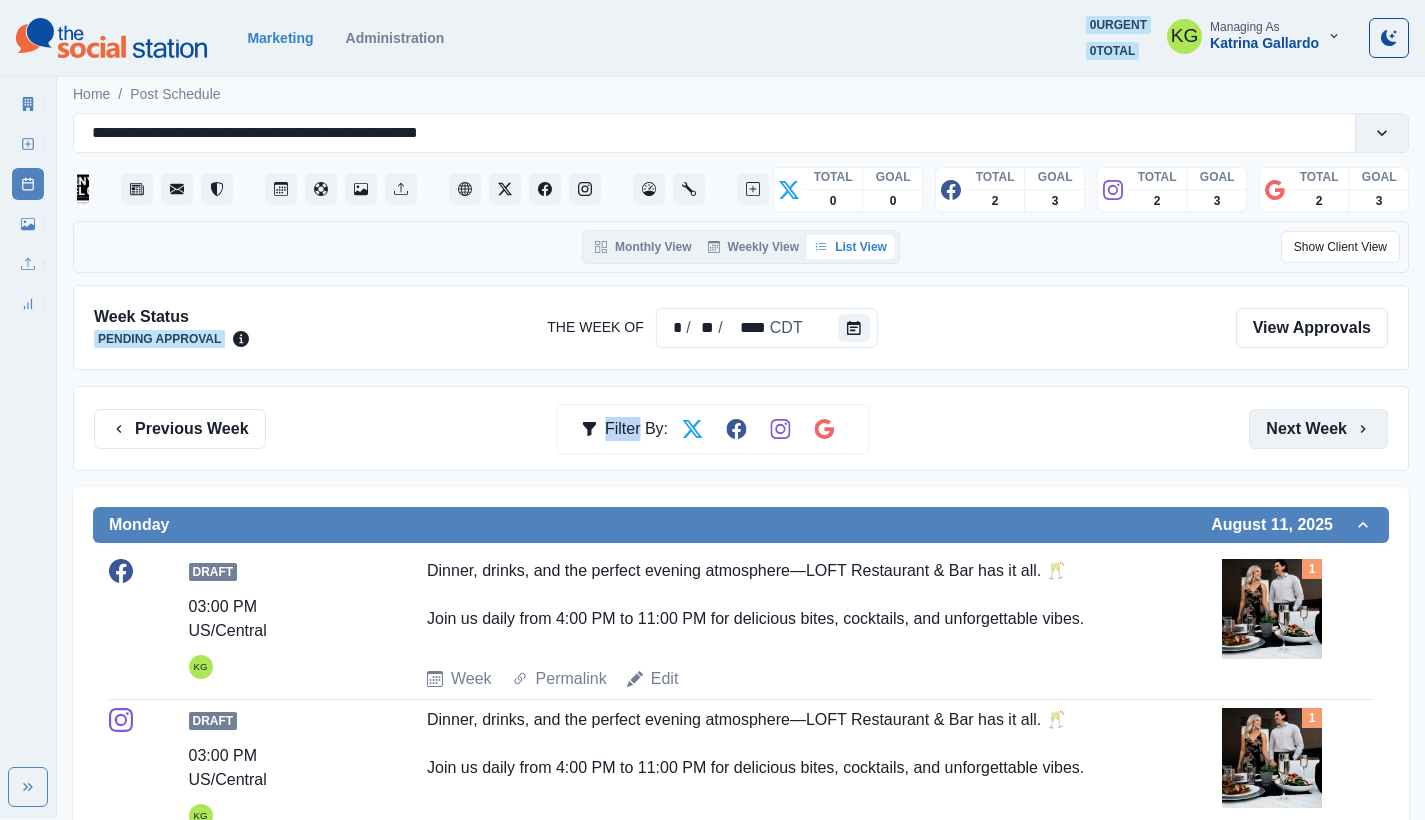 scroll, scrollTop: 812, scrollLeft: 0, axis: vertical 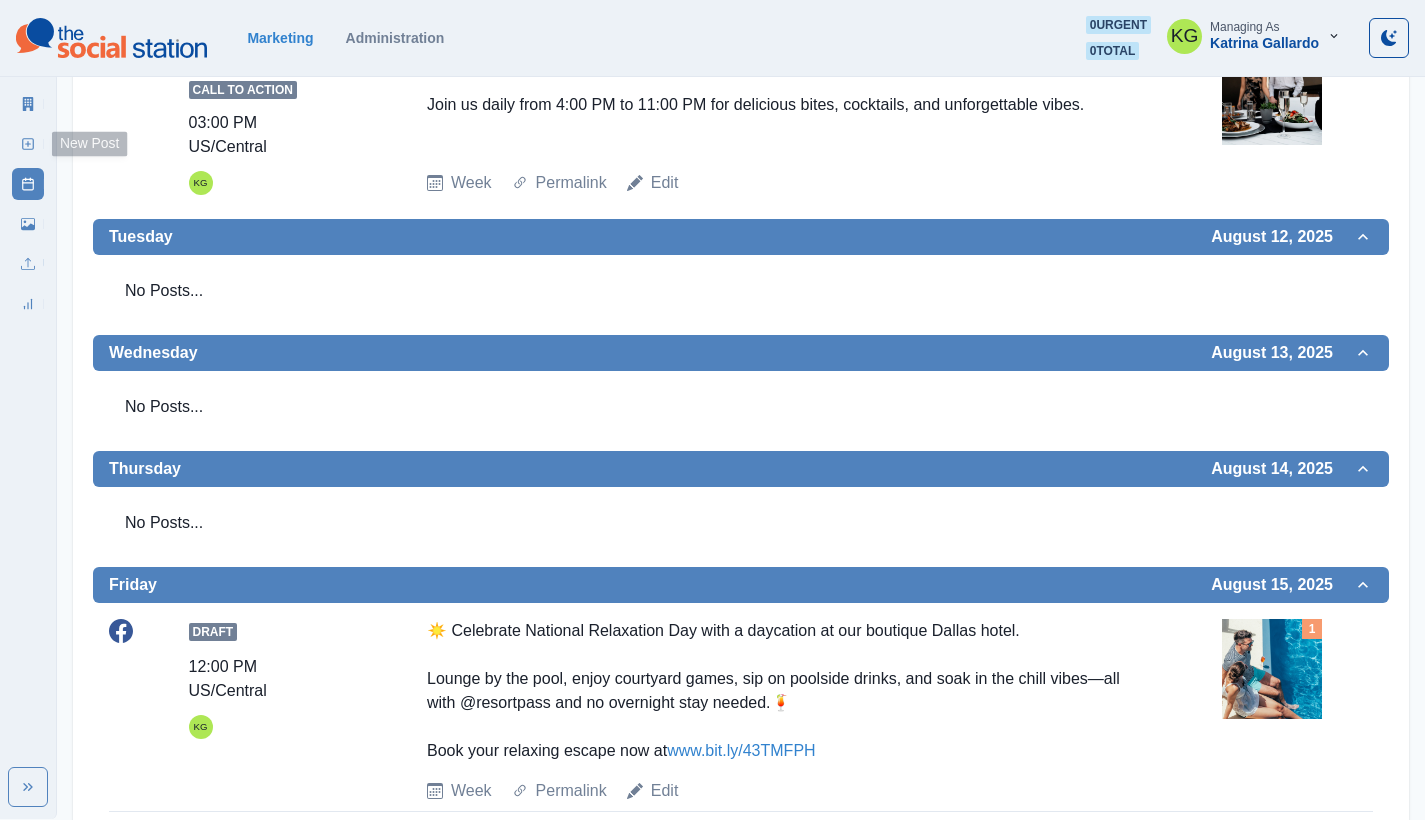click 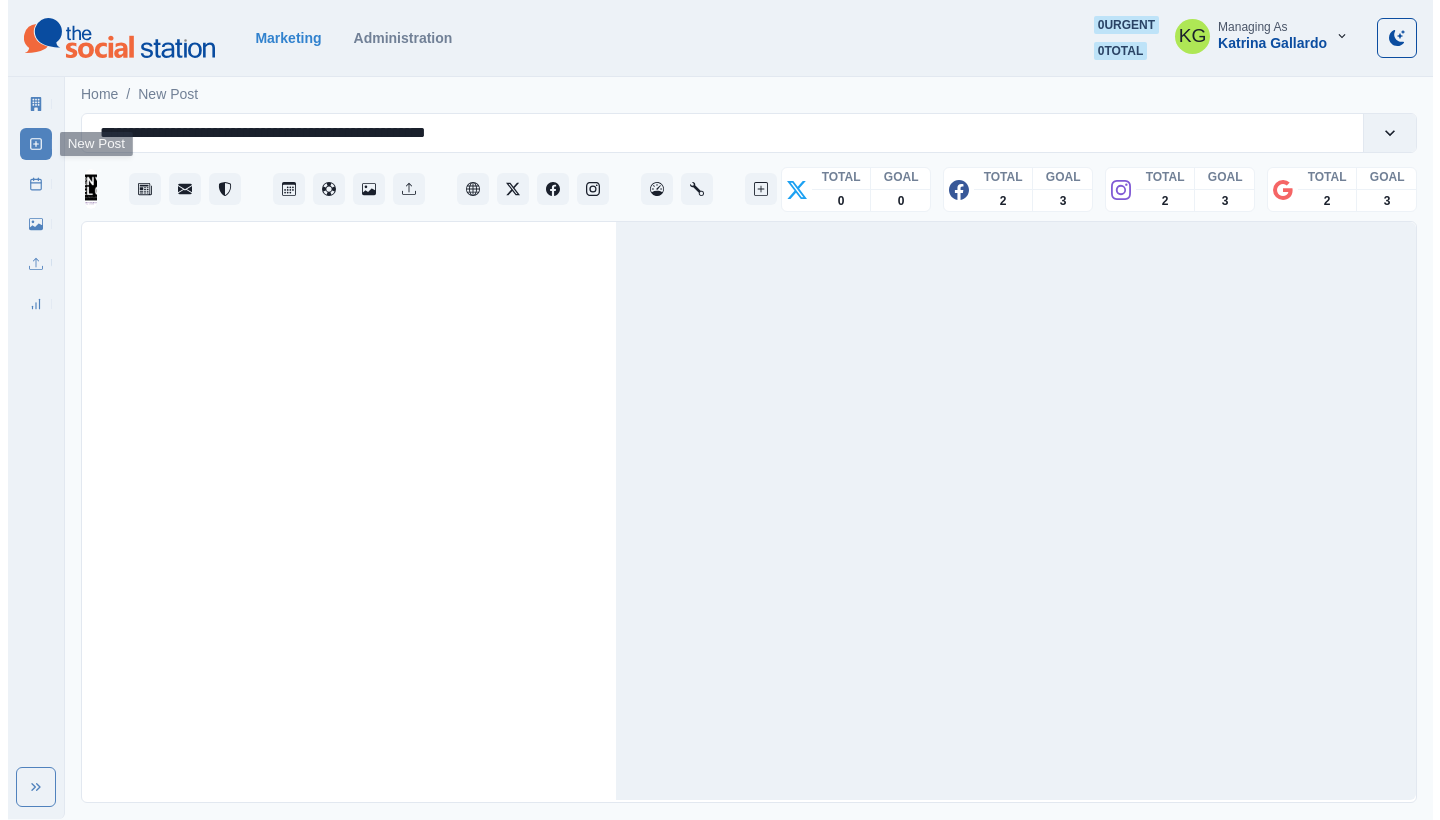 scroll, scrollTop: 0, scrollLeft: 0, axis: both 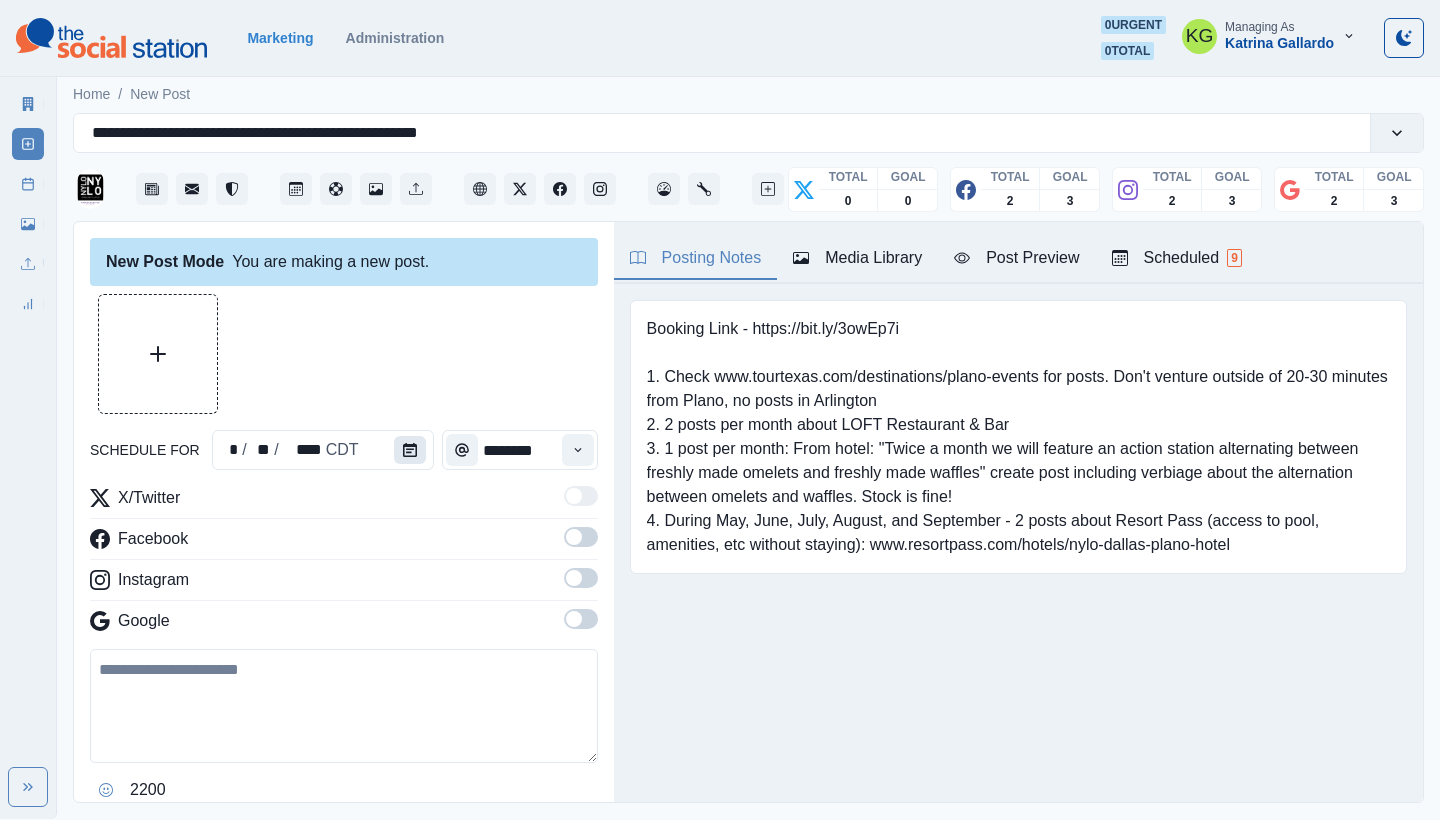 click 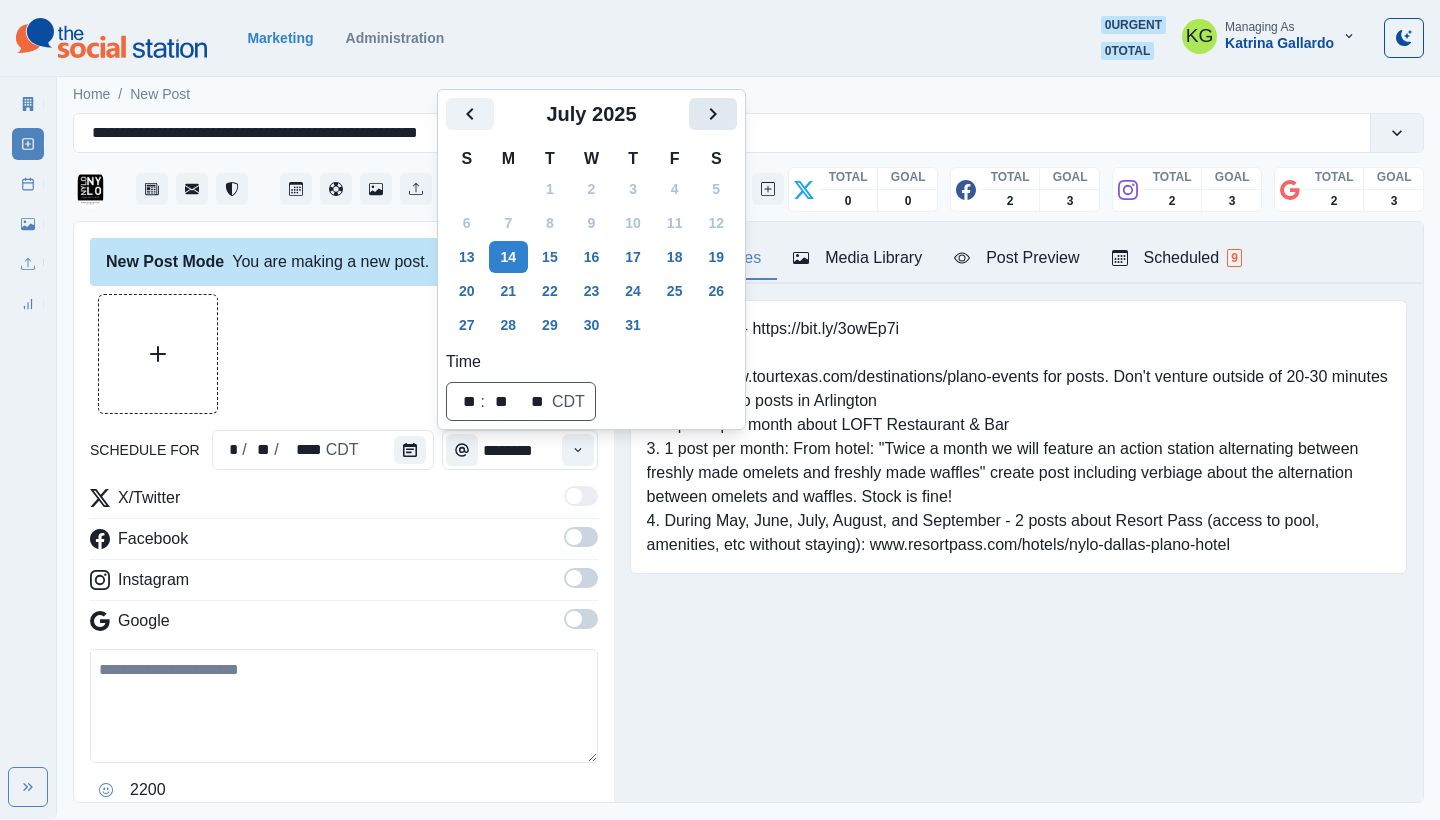 click 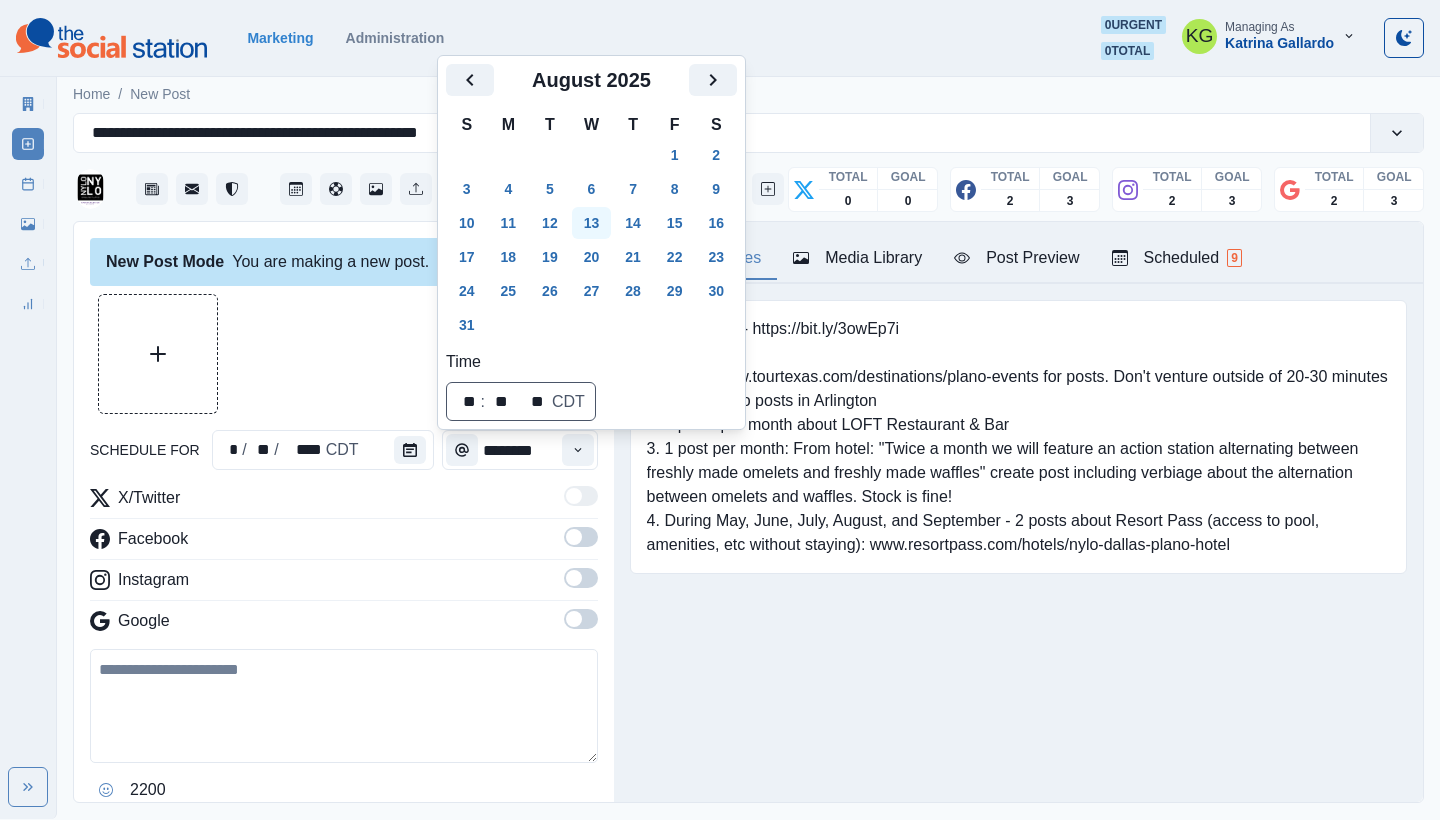 click on "13" at bounding box center (592, 223) 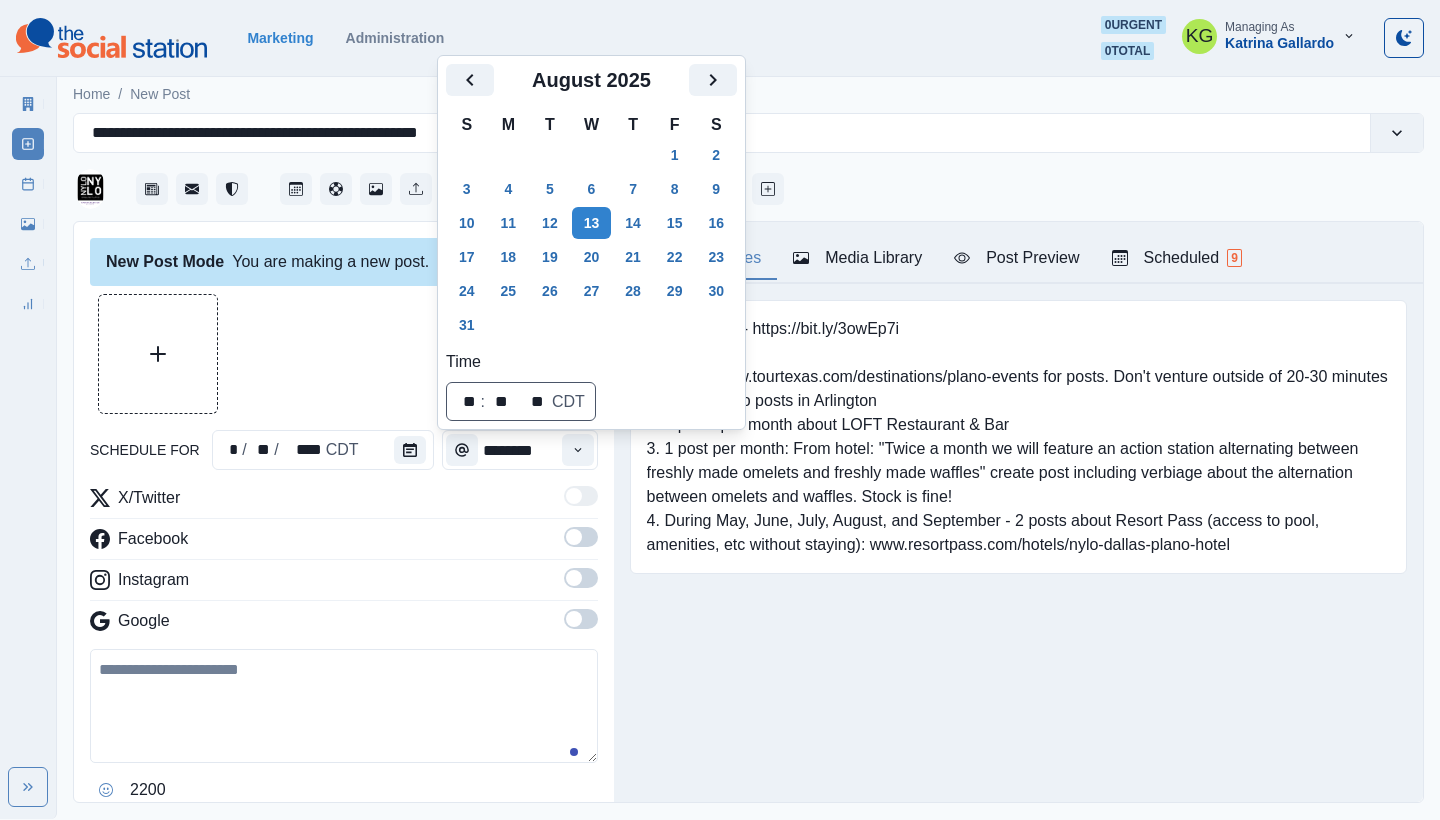 click on "Posting Notes Media Library Post Preview Scheduled 9 Booking Link - https://bit.ly/3owEp7i
1. Check www.tourtexas.com/destinations/plano-events for posts. Don't venture outside of 20-30 minutes from Plano, no posts in Arlington
2. 2 posts per month about LOFT Restaurant & Bar
3. 1 post per month: From hotel: "Twice a month we will feature an action station alternating between freshly made omelets and freshly made waffles" create post including verbiage about the alternation between omelets and waffles. Stock is fine!
4. During May, June, July, August, and September - 2 posts about Resort Pass (access to pool, amenities, etc without staying): www.resortpass.com/hotels/nylo-dallas-plano-hotel Upload Type Any Image Video Source Any Upload Social Manager Found: Instagram Found: Google Customer Photo Found: TripAdvisor Review Found: Yelp Review Reusable Any Yes No Description Any Missing Description Duplicates Any Show Duplicated Media Last Scheduled Any Over A Month Ago Over 3 Months Ago Over 6 Months Ago Sort 1" at bounding box center (1018, 512) 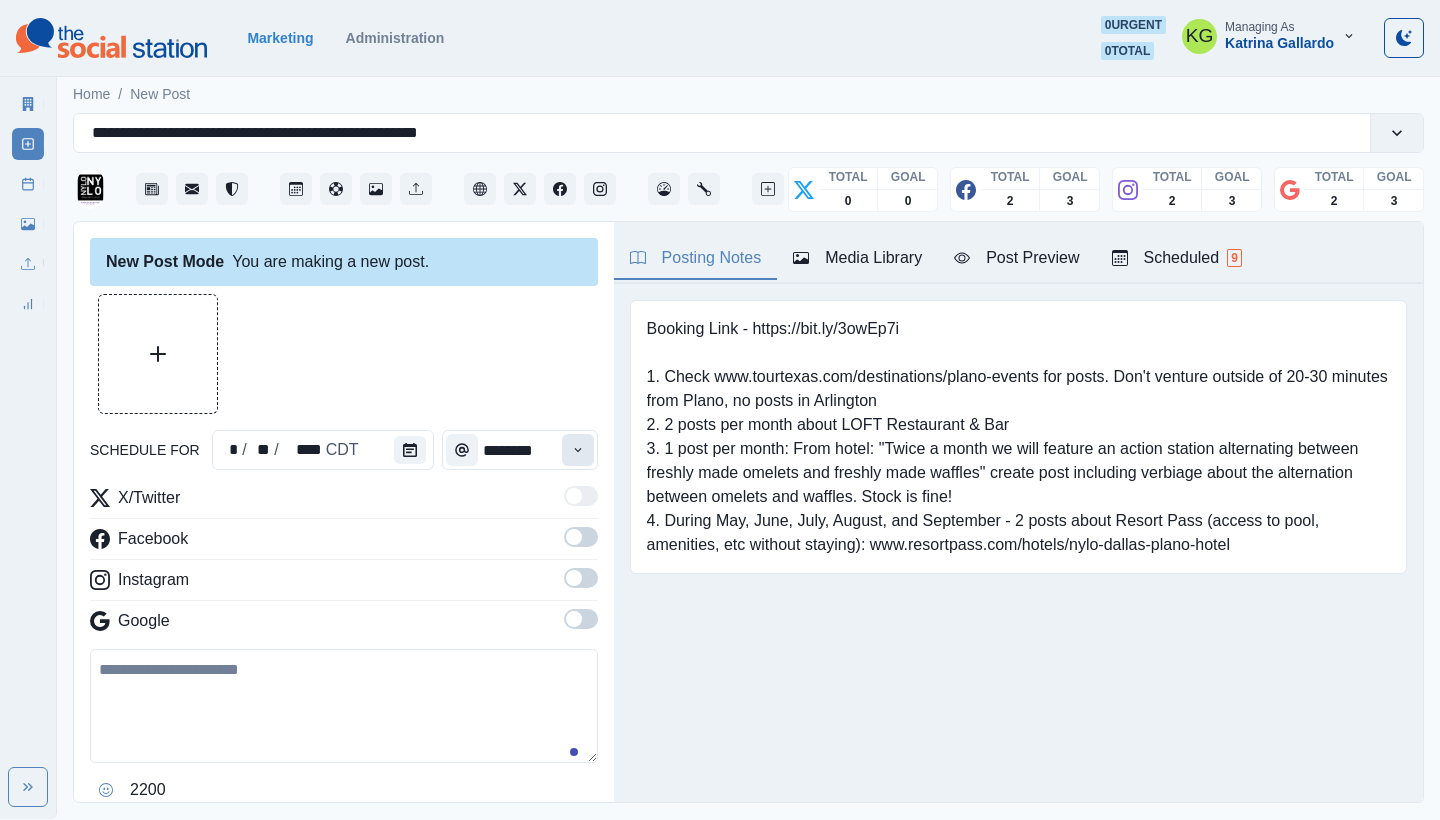 click at bounding box center (578, 450) 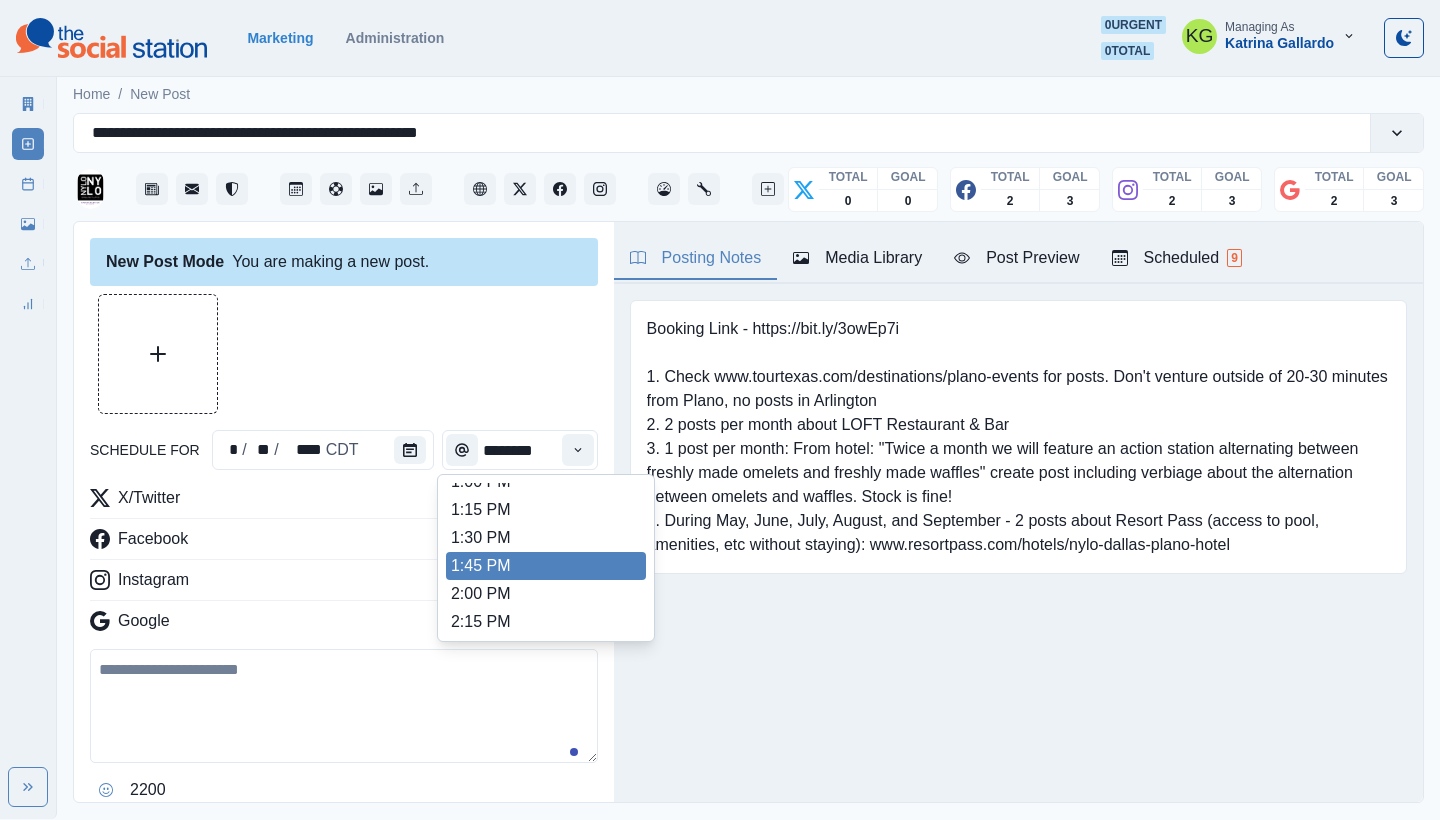 scroll, scrollTop: 756, scrollLeft: 0, axis: vertical 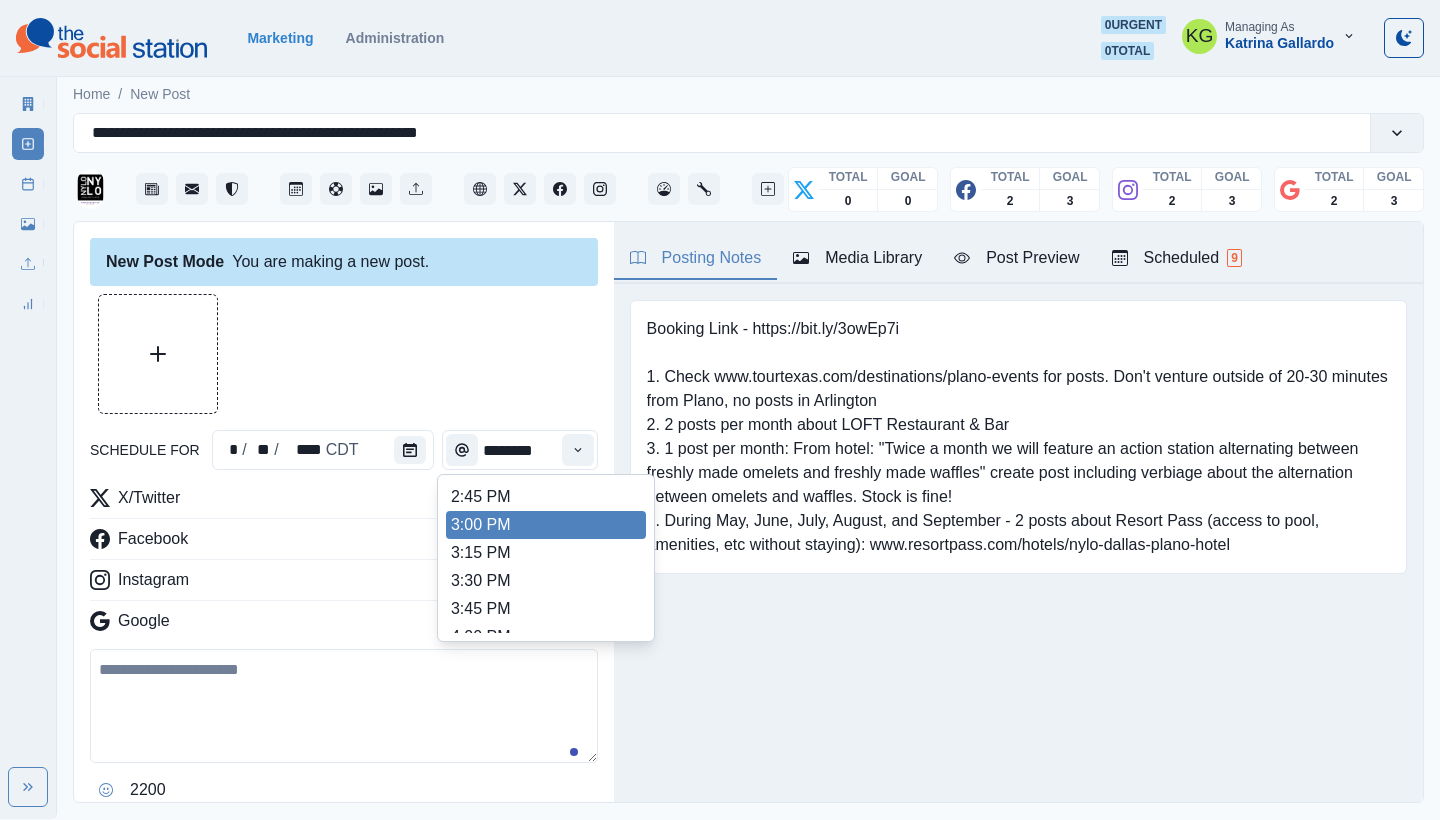 click on "3:00 PM" at bounding box center (546, 525) 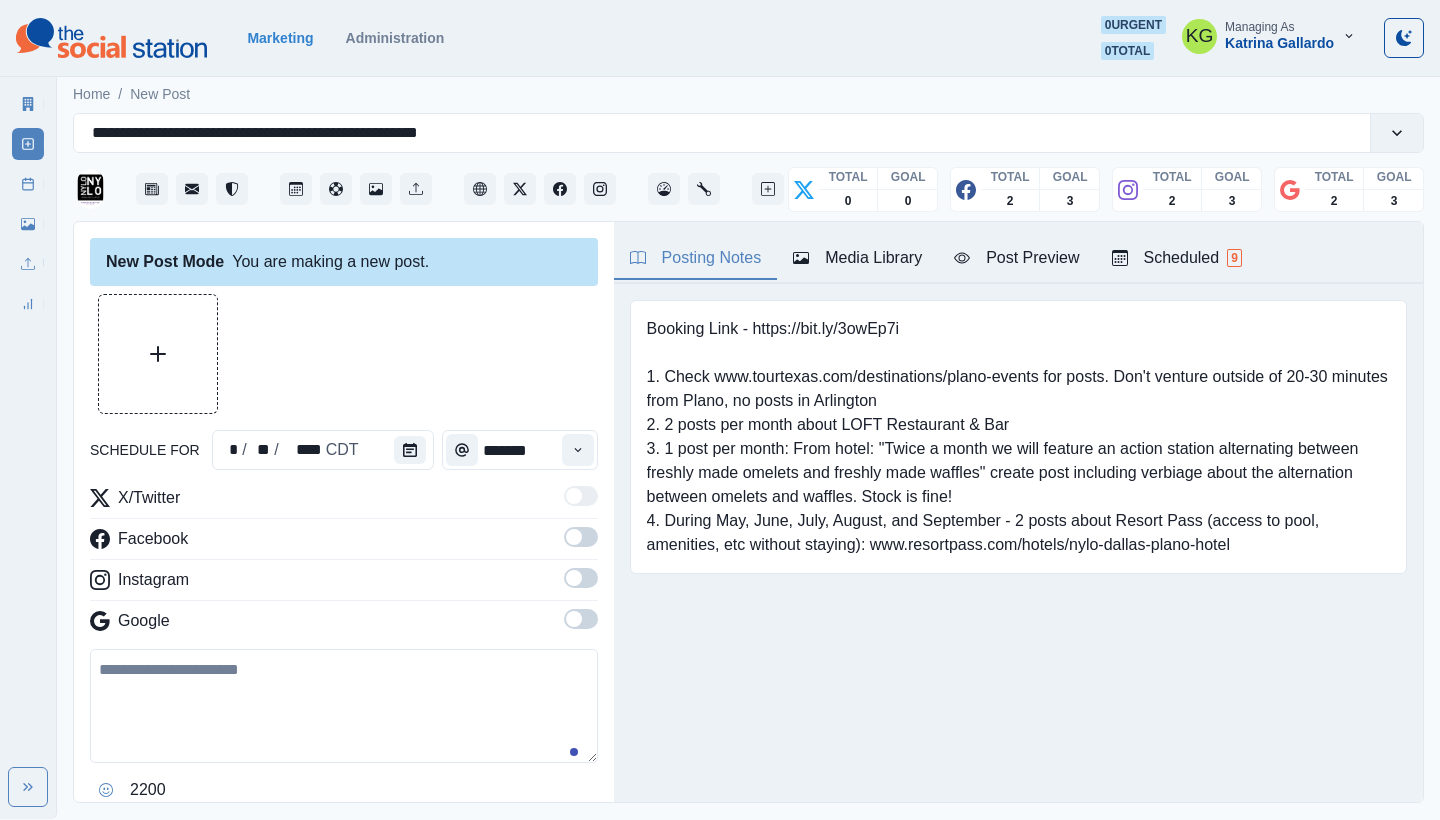click on "X/Twitter Facebook Instagram Google" at bounding box center [344, 563] 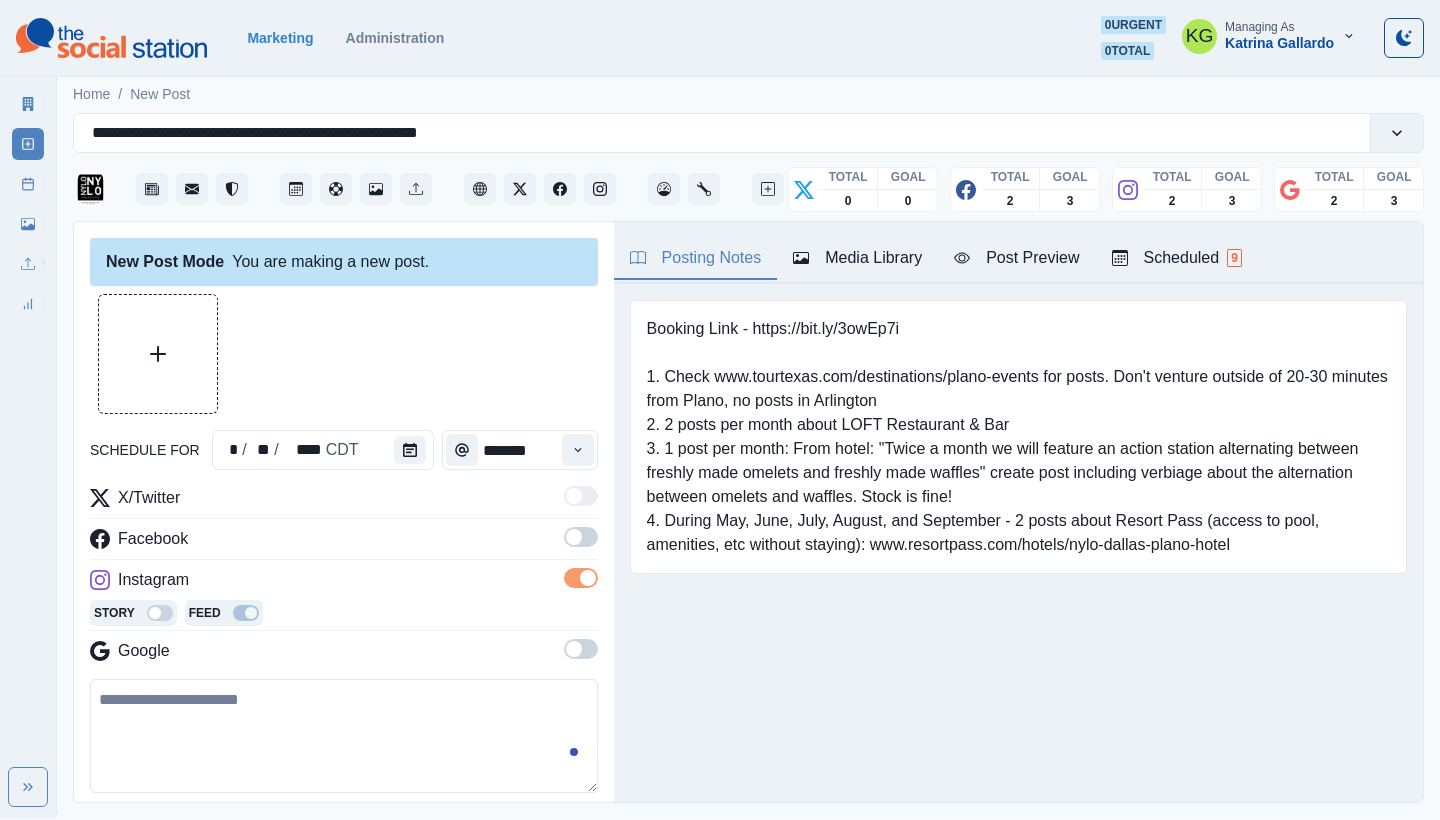 click at bounding box center (574, 537) 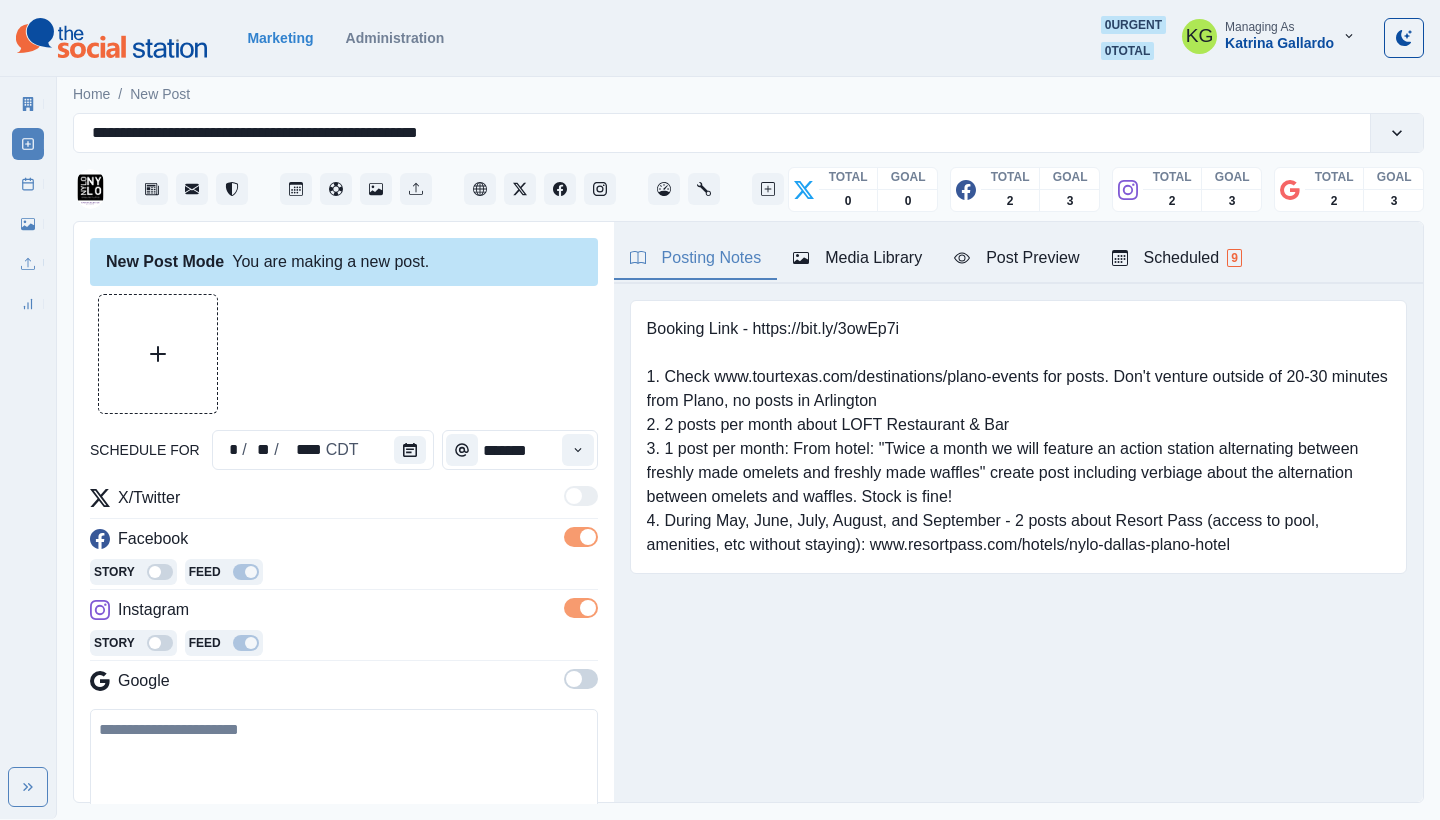 click at bounding box center [581, 679] 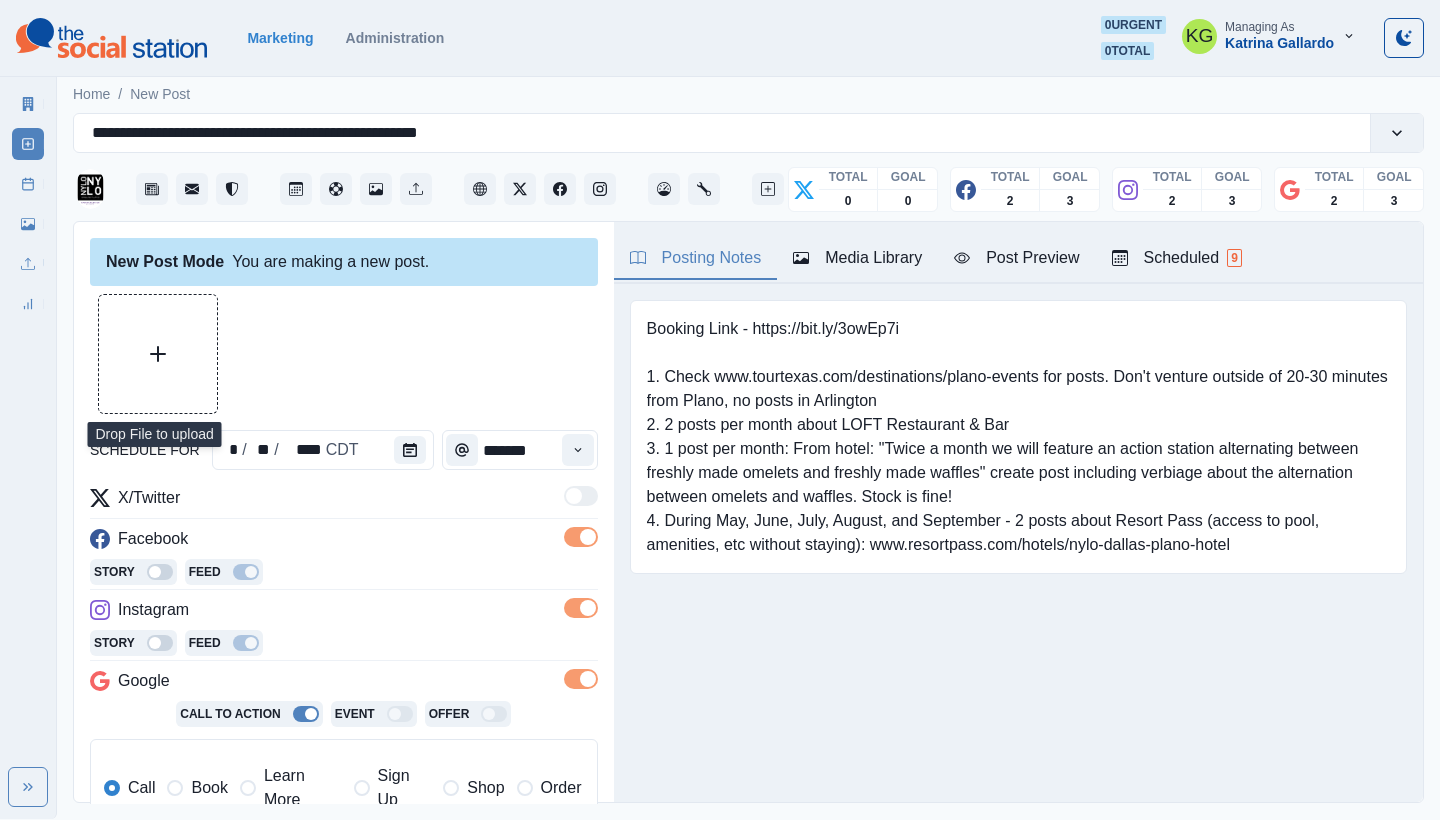 click at bounding box center (158, 354) 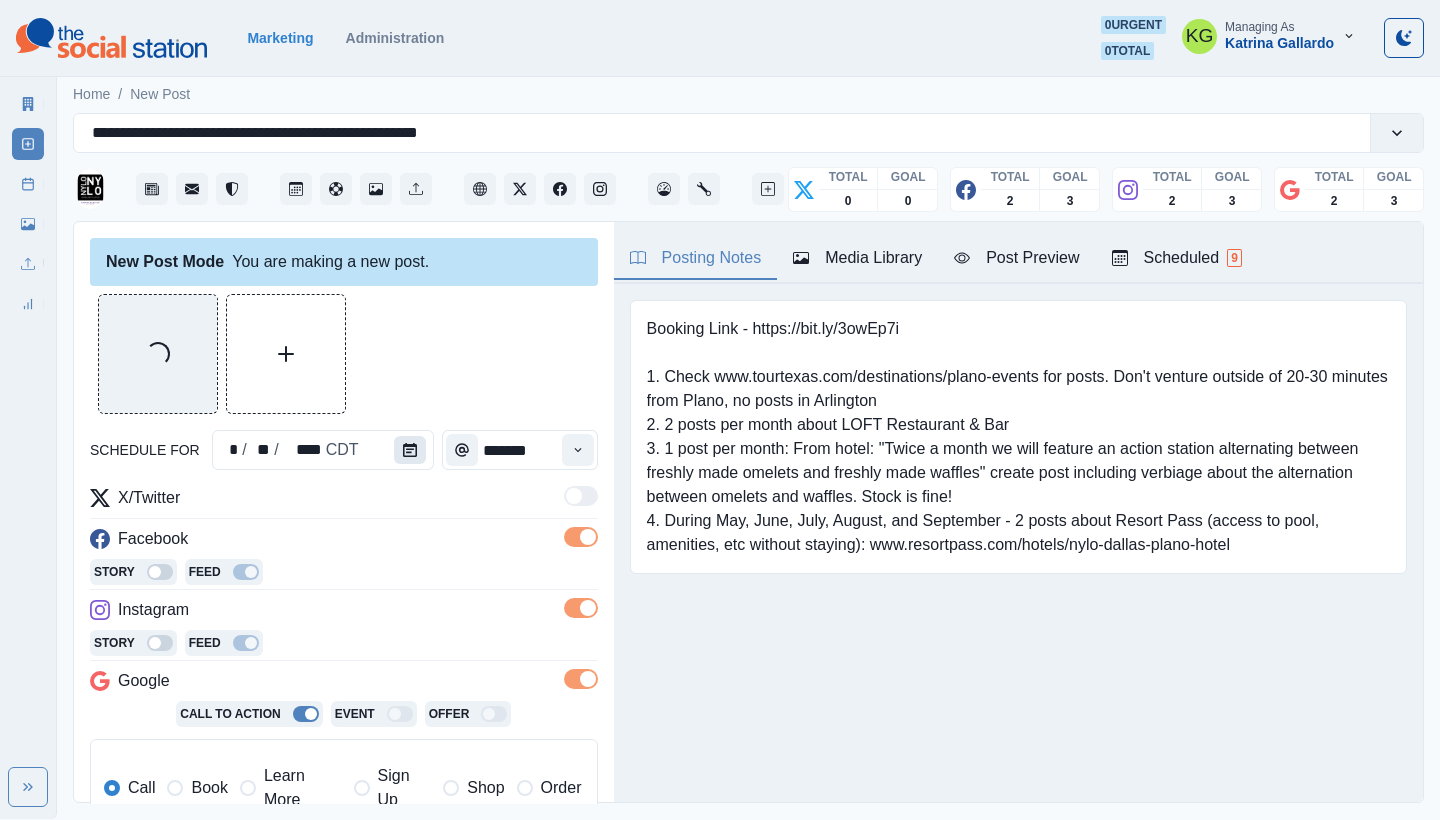scroll, scrollTop: 402, scrollLeft: 0, axis: vertical 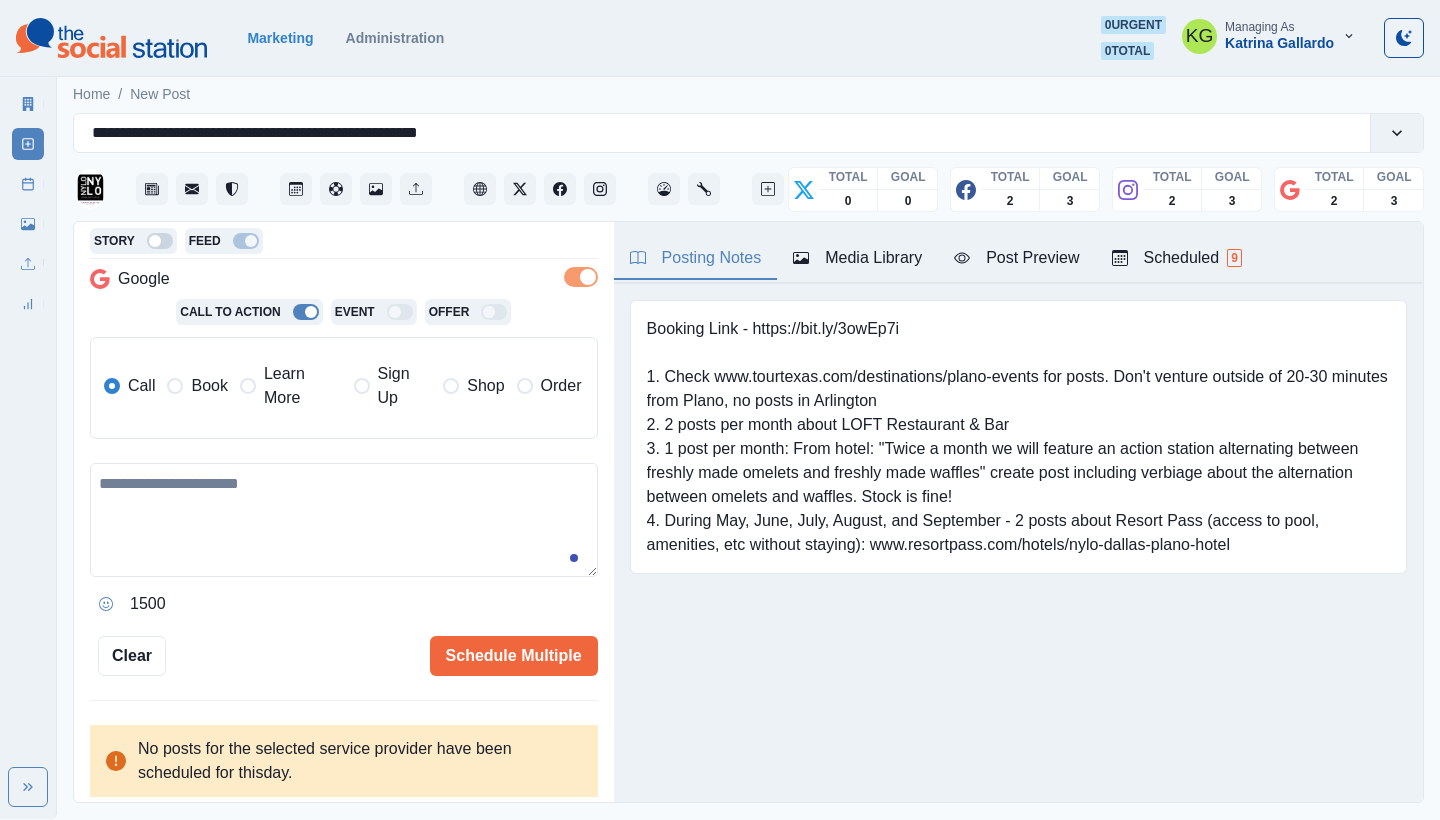 click on "Learn More" at bounding box center [303, 386] 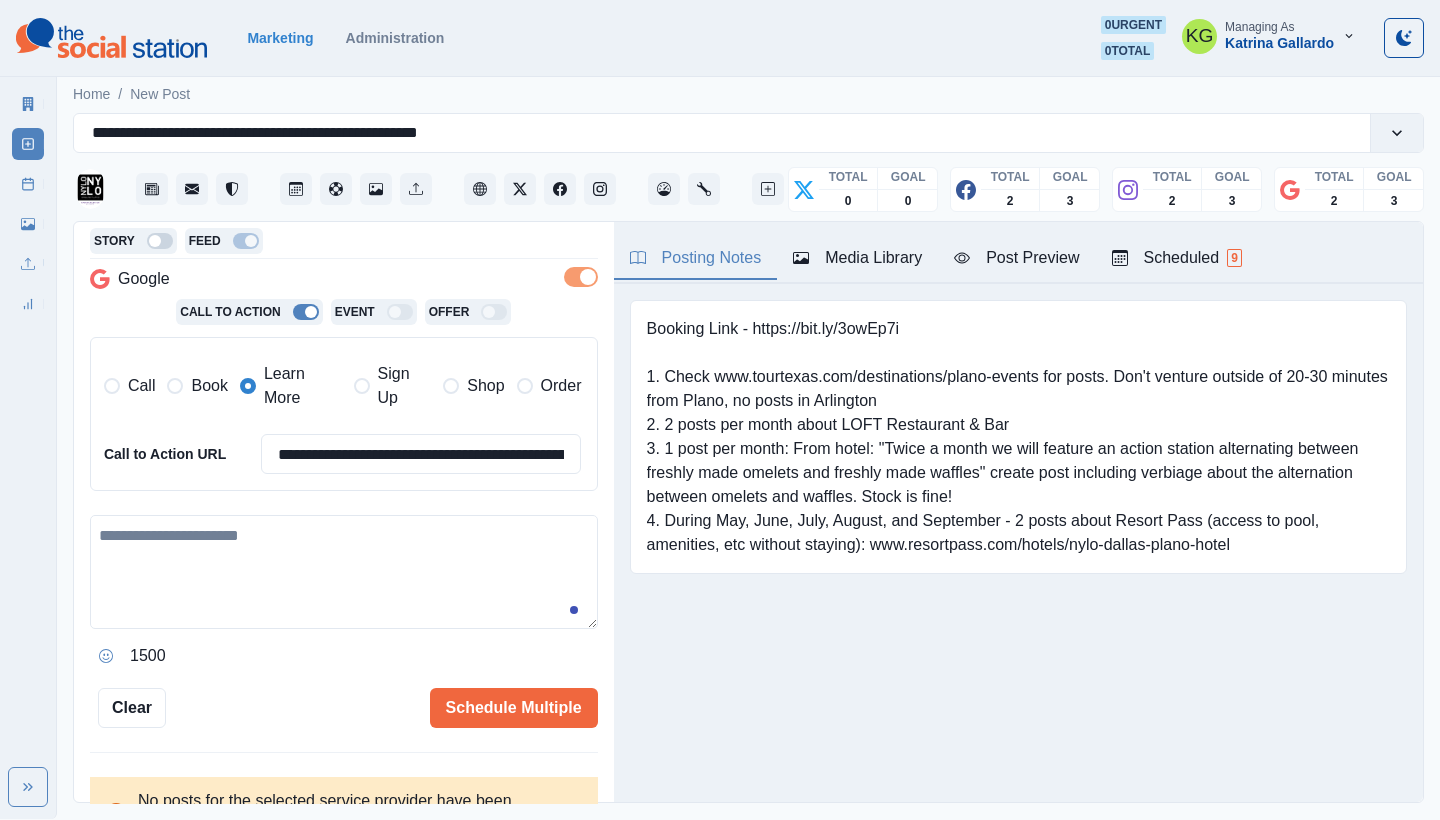 click at bounding box center [344, 572] 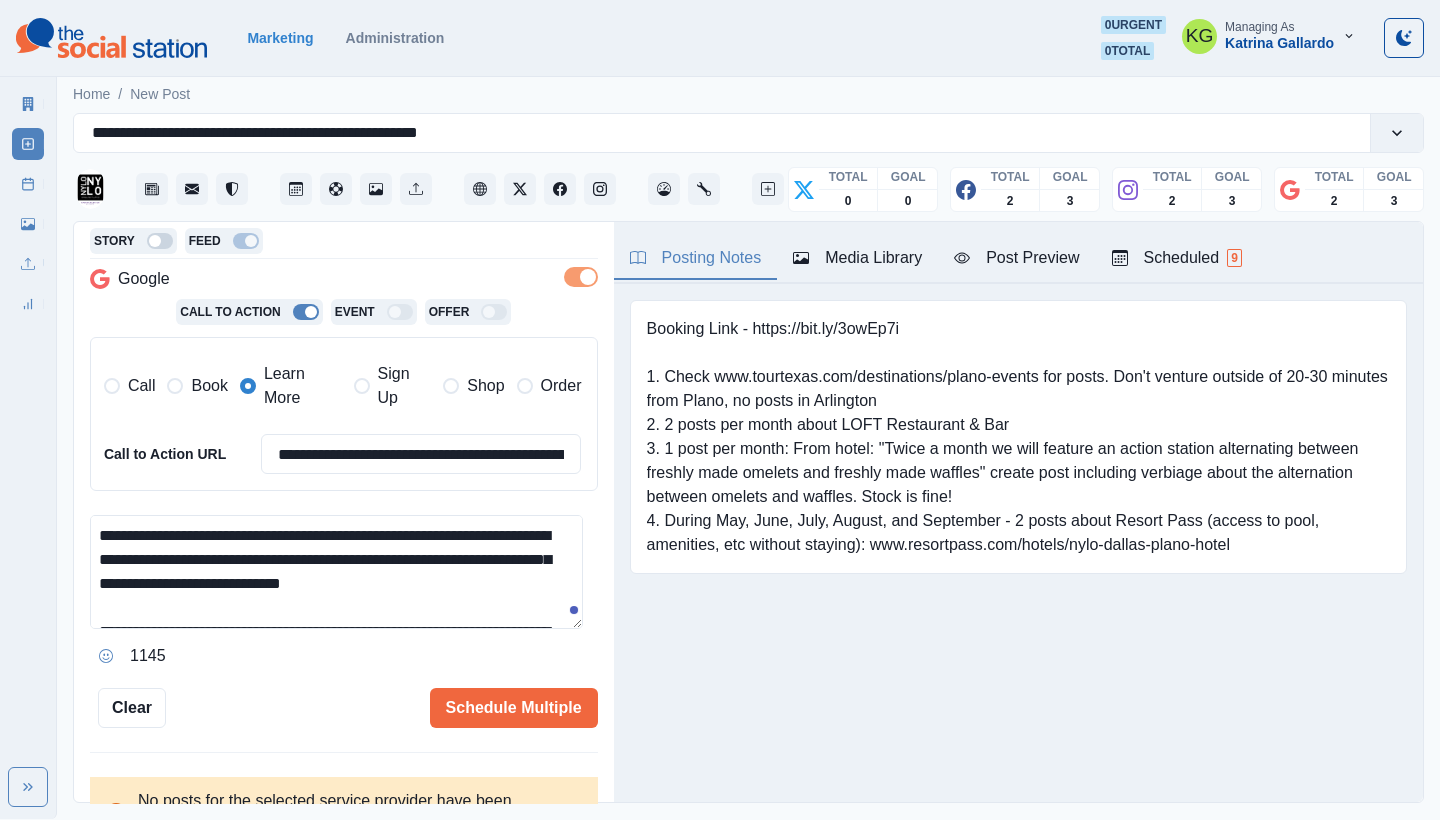 scroll, scrollTop: 72, scrollLeft: 0, axis: vertical 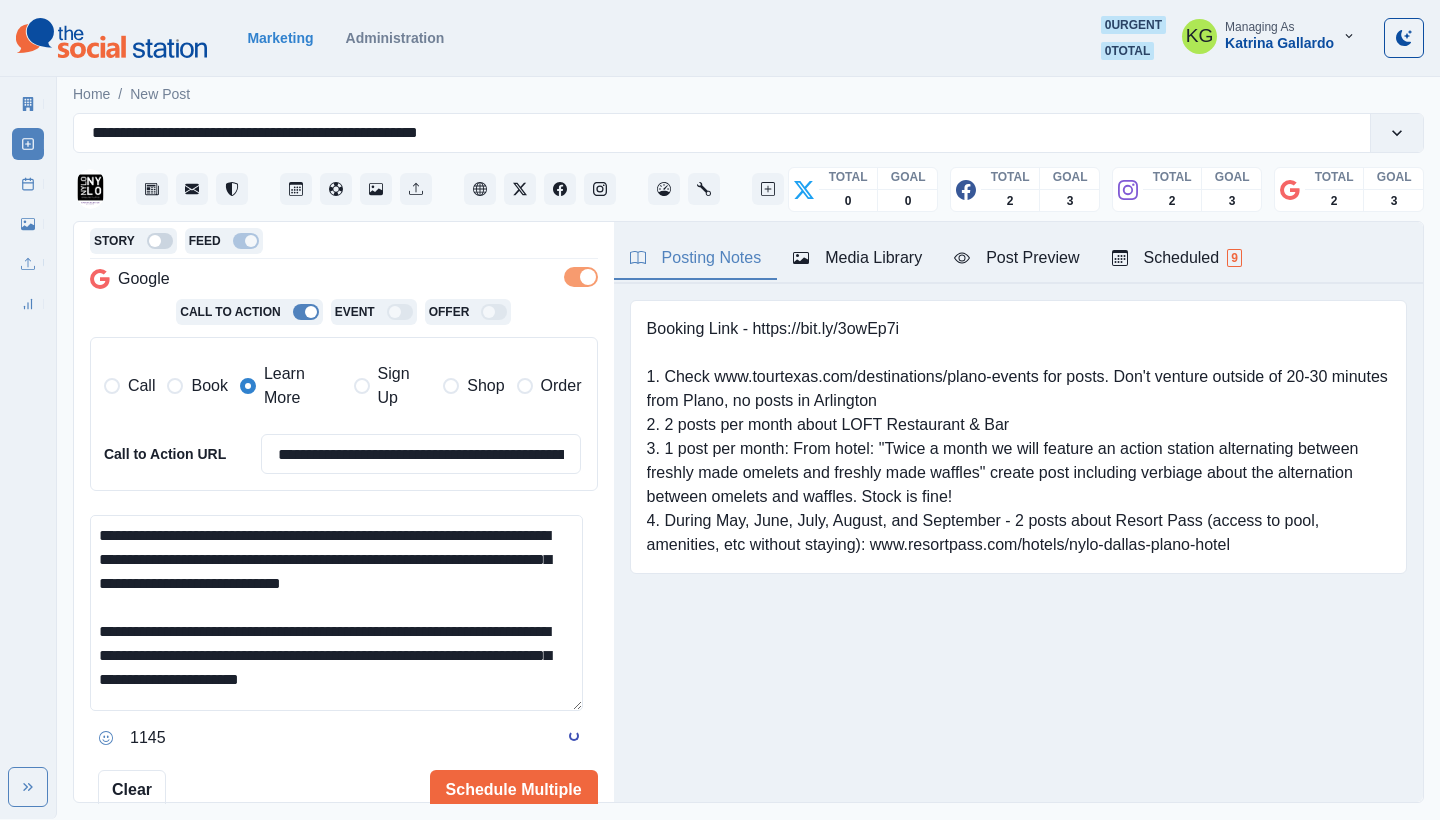 click on "**********" at bounding box center [720, 409] 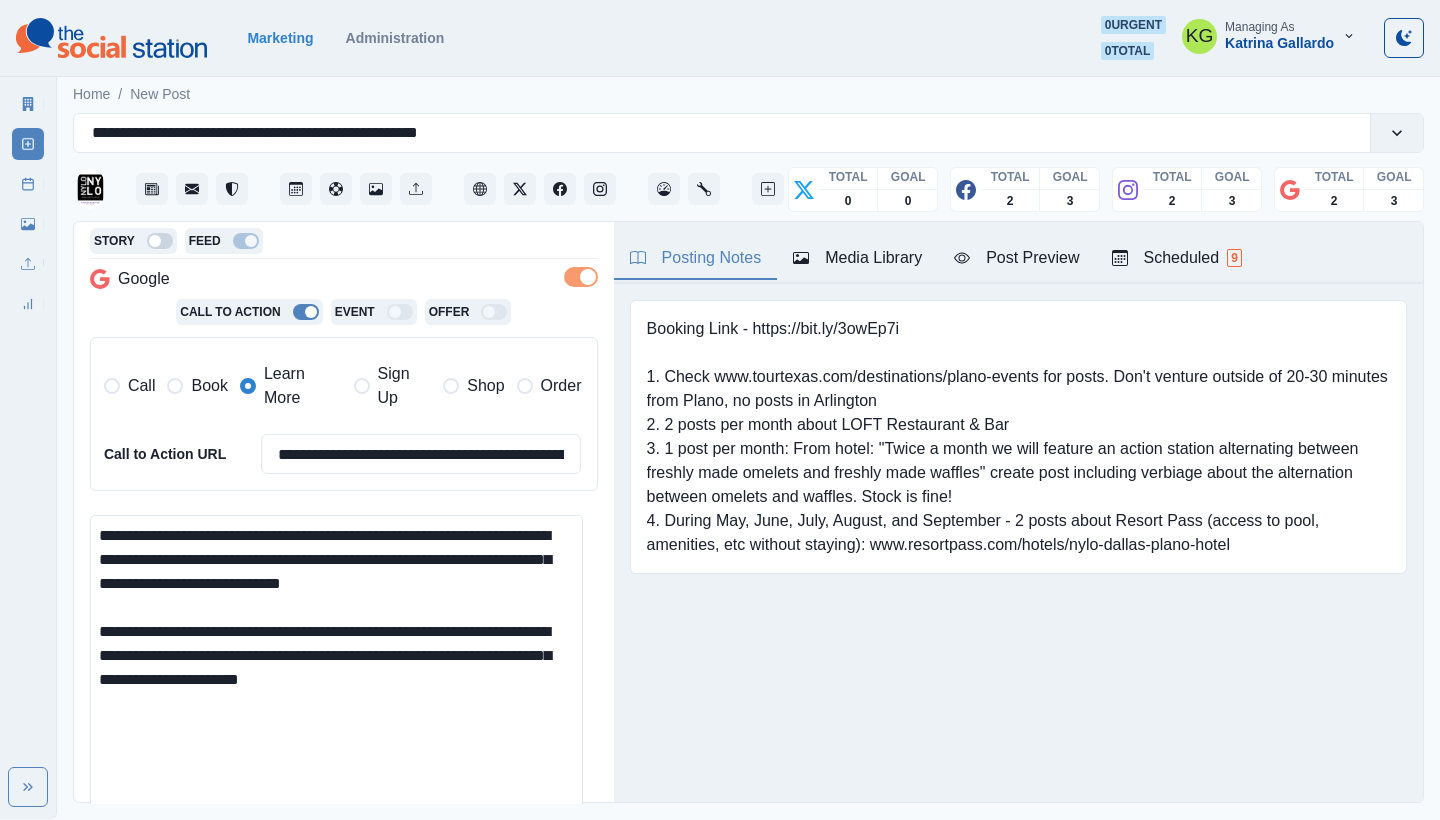 click on "**********" at bounding box center (336, 673) 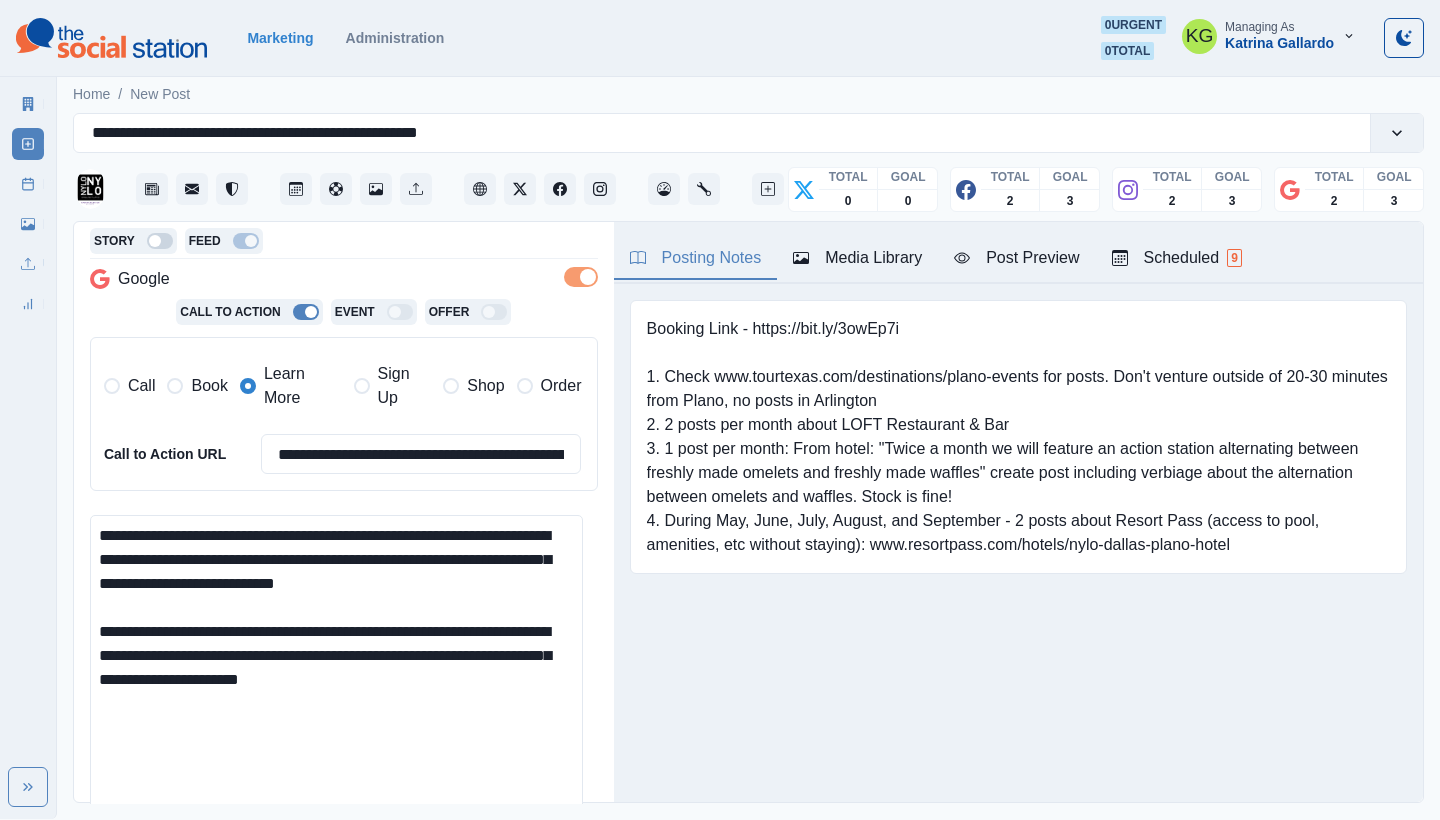 scroll, scrollTop: 432, scrollLeft: 0, axis: vertical 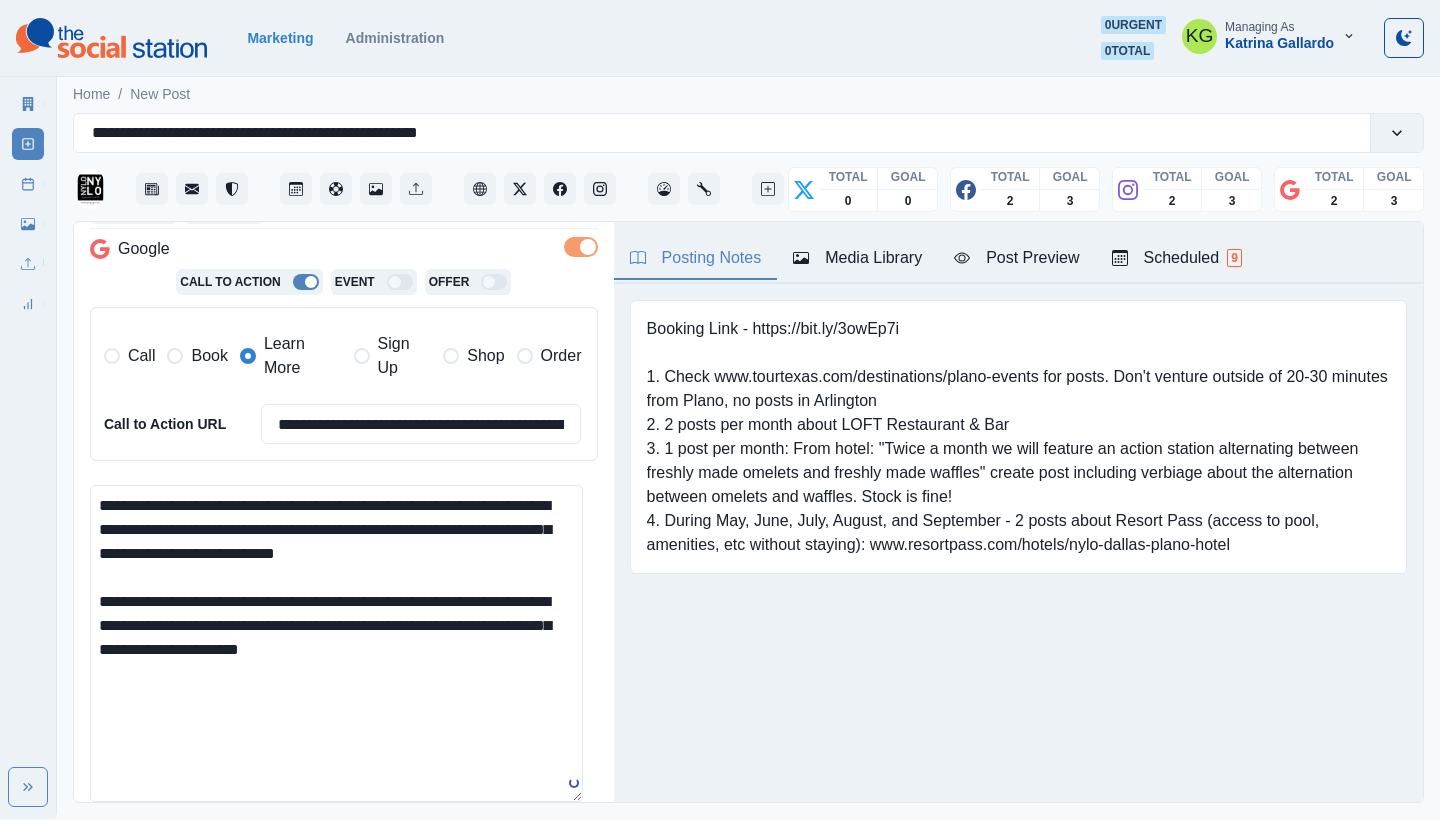 click on "**********" at bounding box center (336, 643) 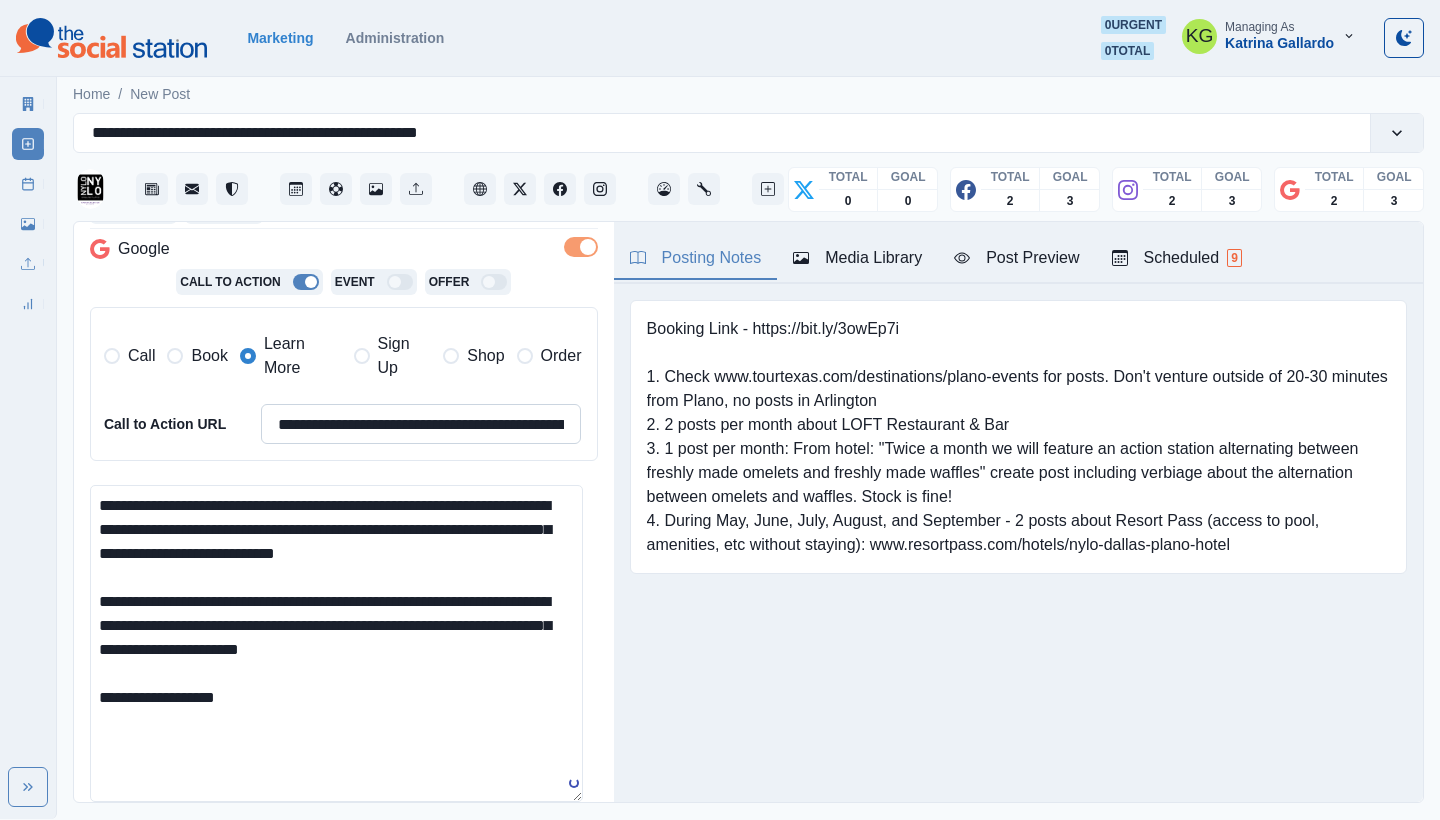 type on "**********" 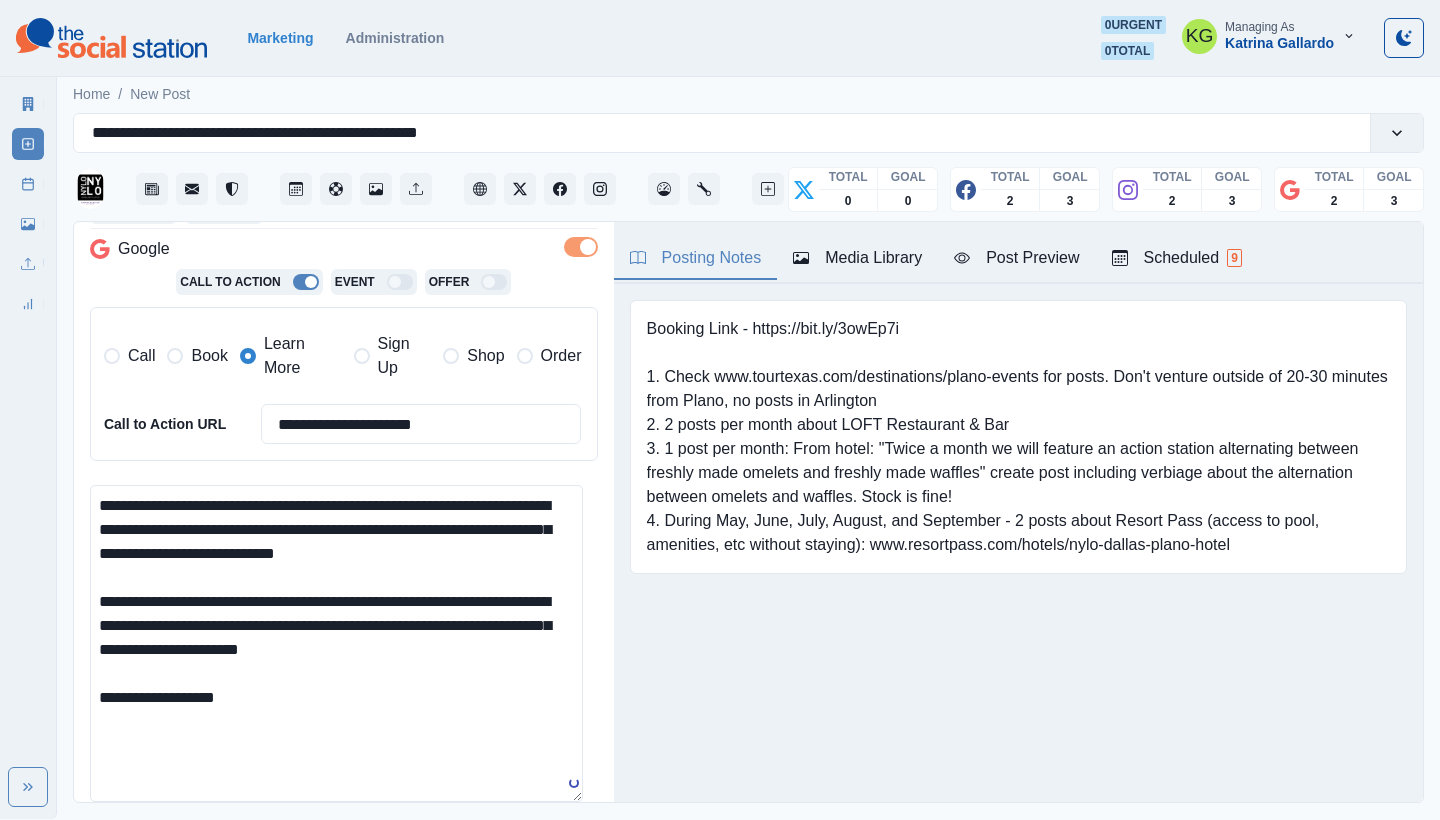 type on "**********" 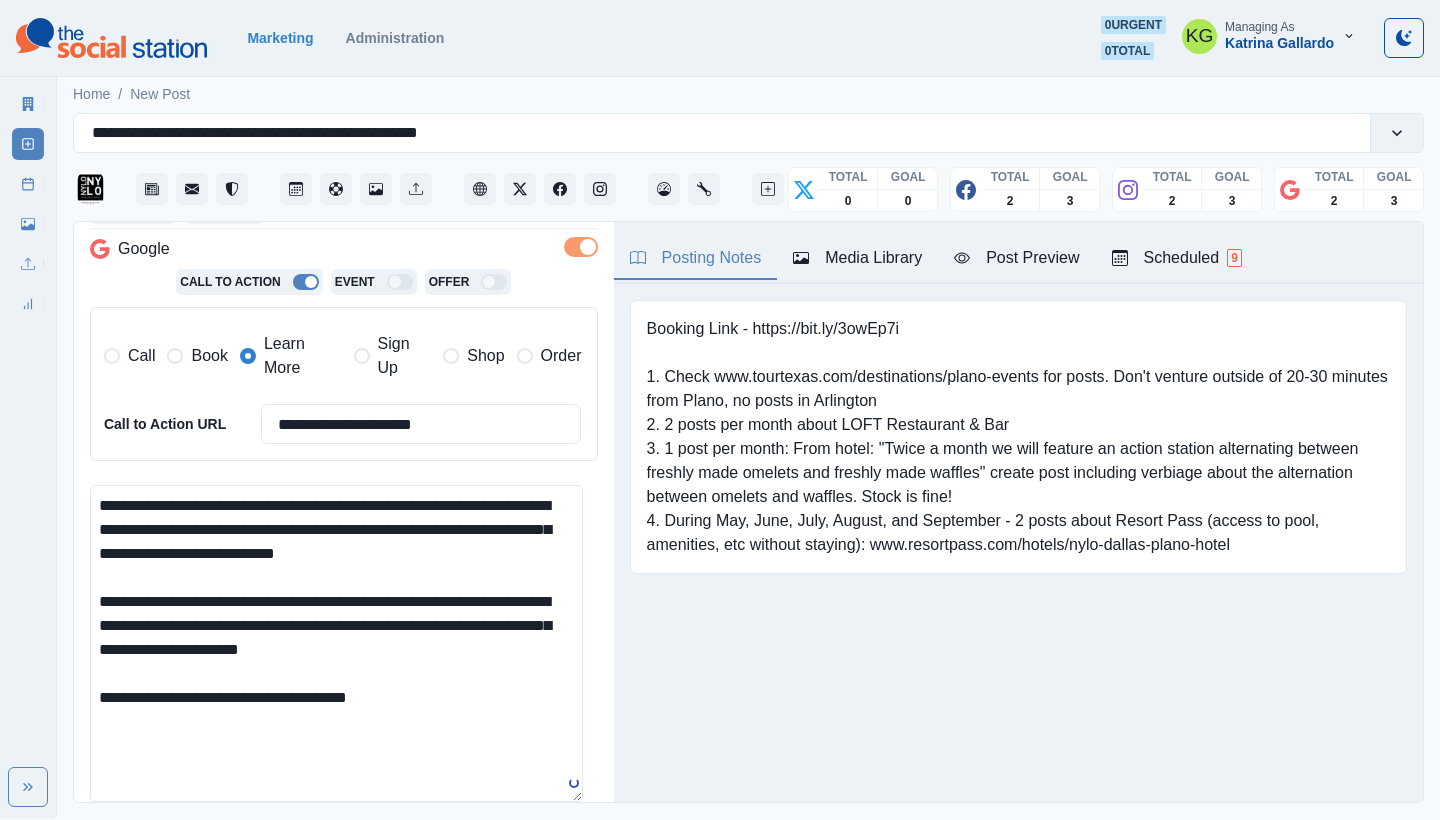drag, startPoint x: 275, startPoint y: 683, endPoint x: 224, endPoint y: 682, distance: 51.009804 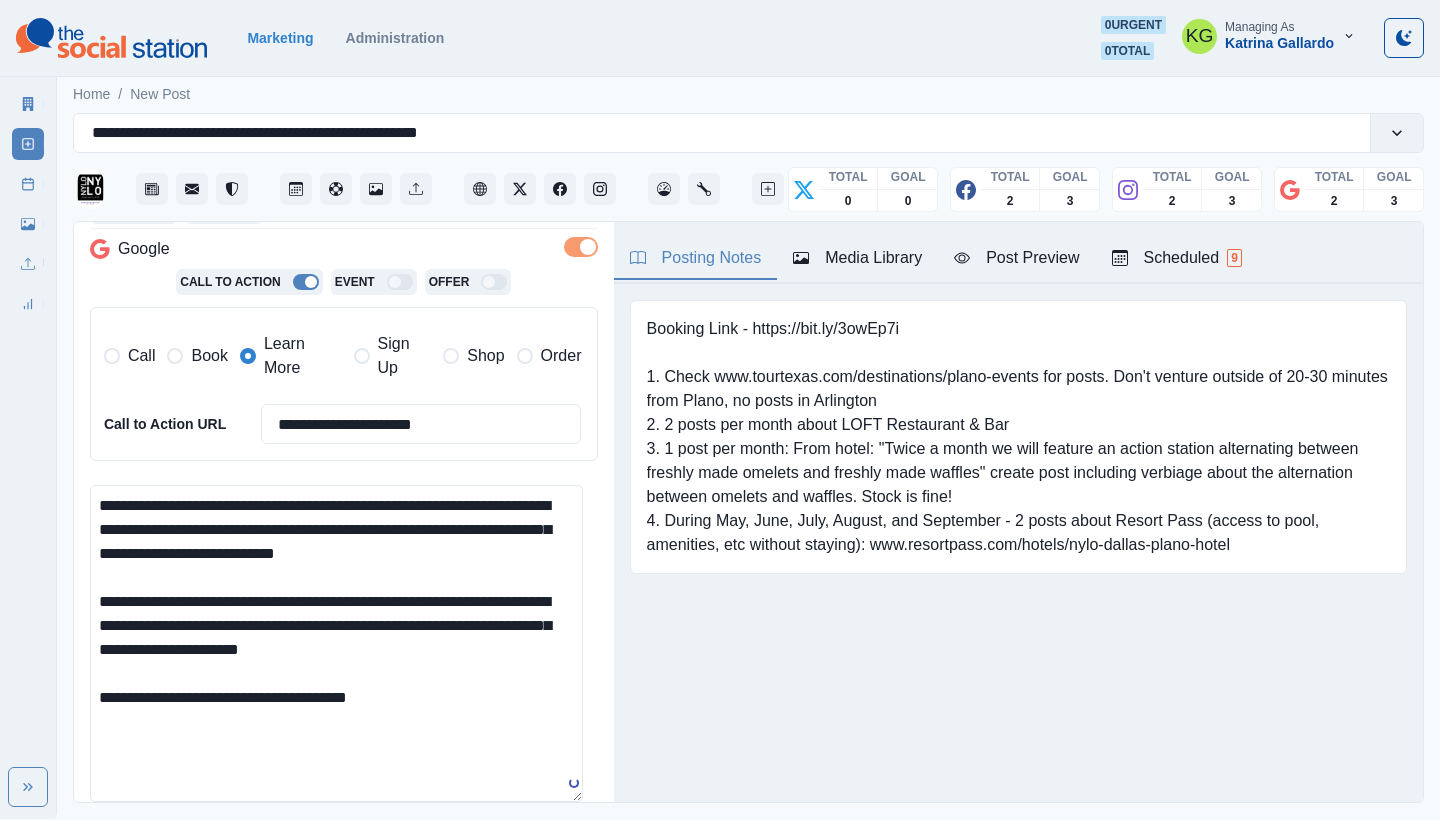 click on "**********" at bounding box center (336, 643) 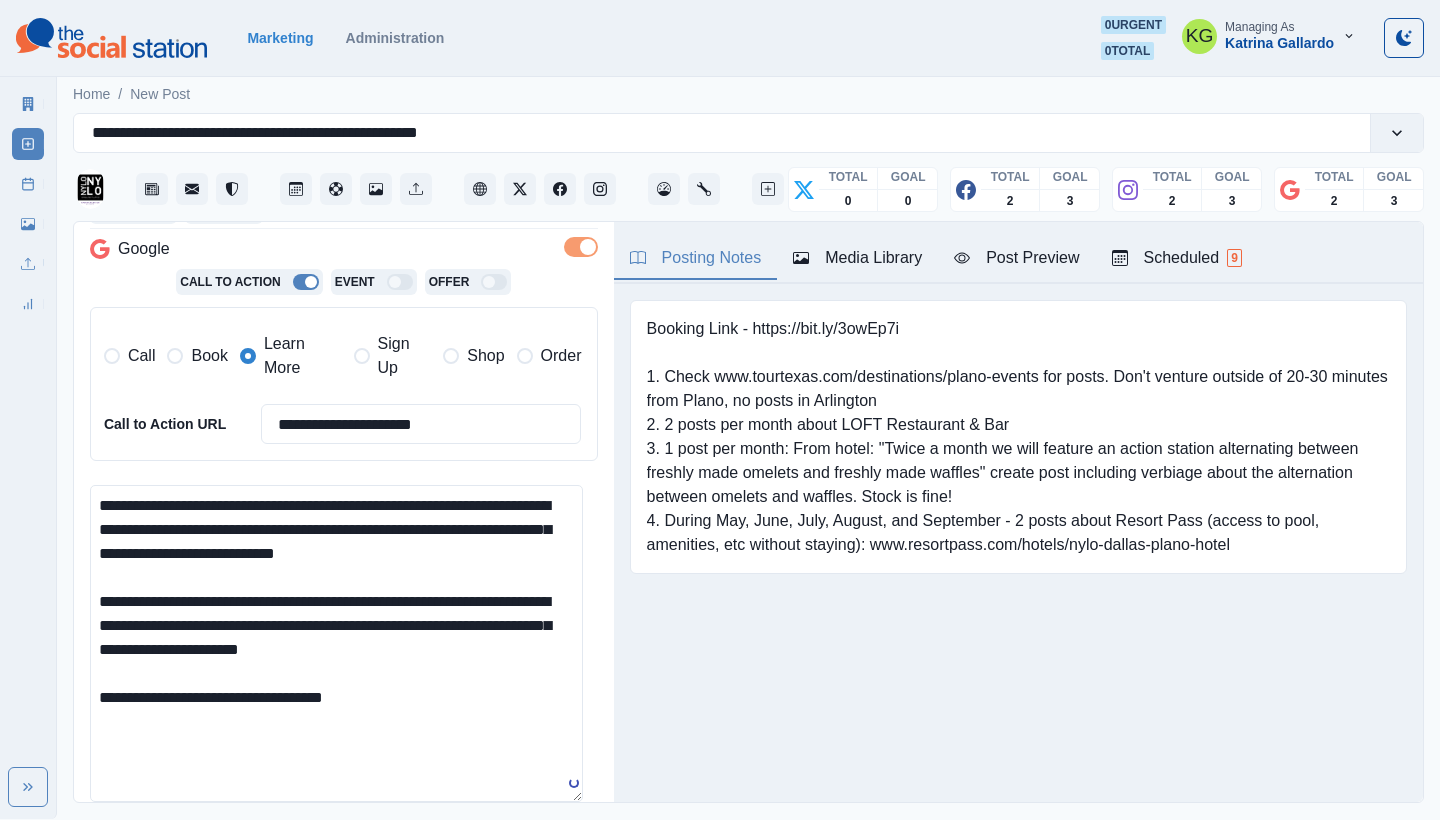 scroll, scrollTop: 622, scrollLeft: 0, axis: vertical 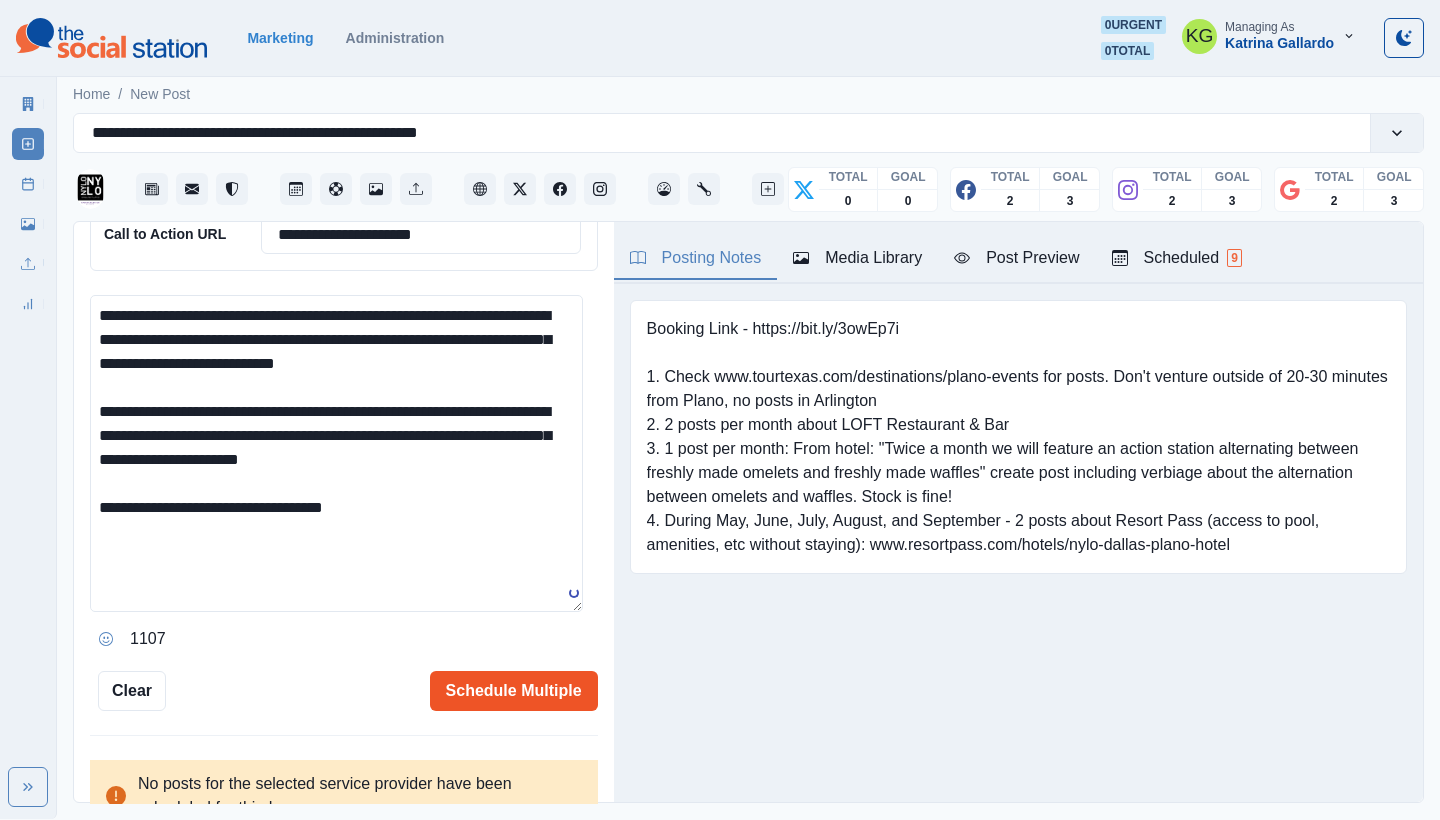 type on "**********" 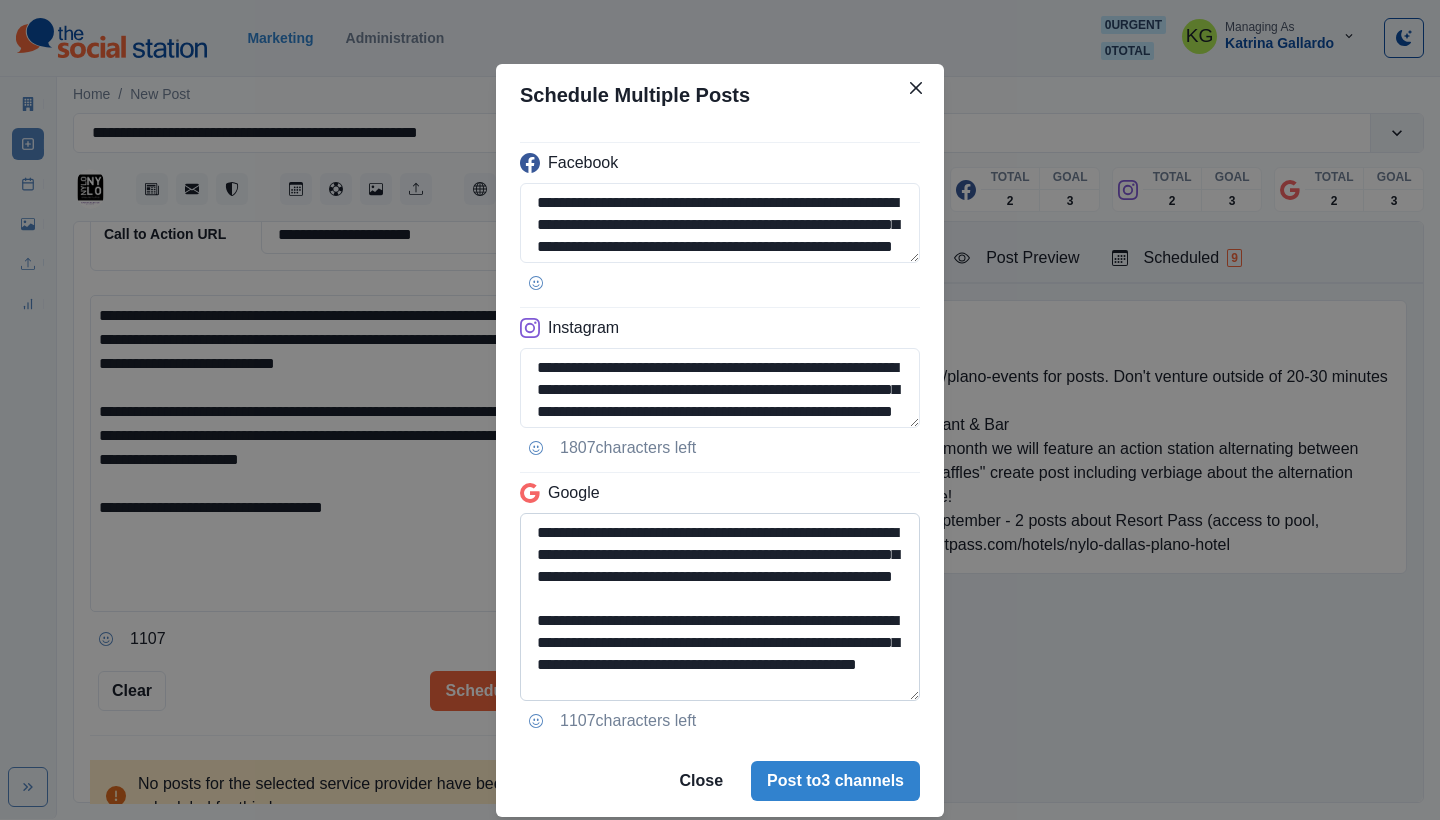 click on "**********" at bounding box center (720, 607) 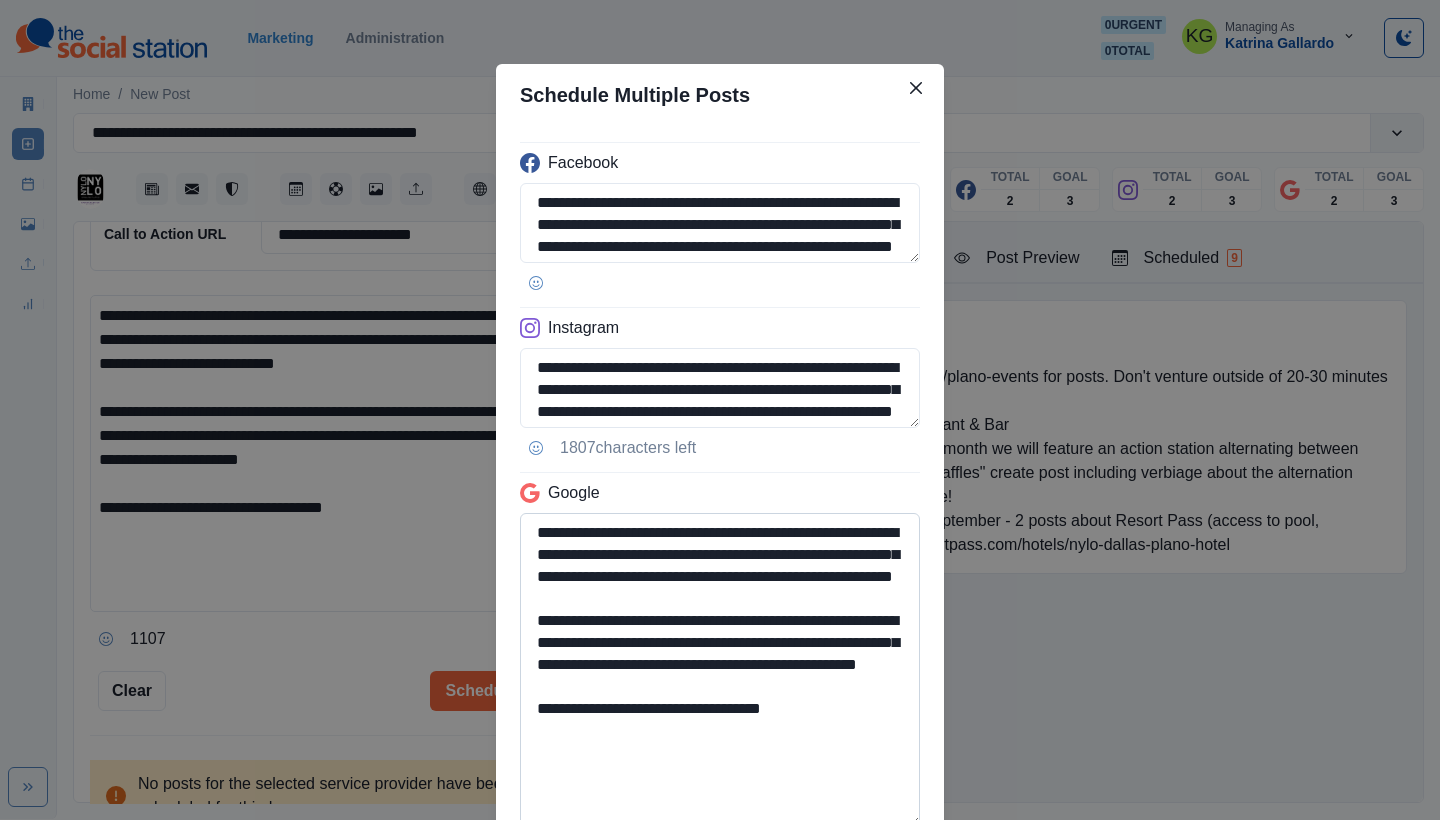 click on "**********" at bounding box center [720, 670] 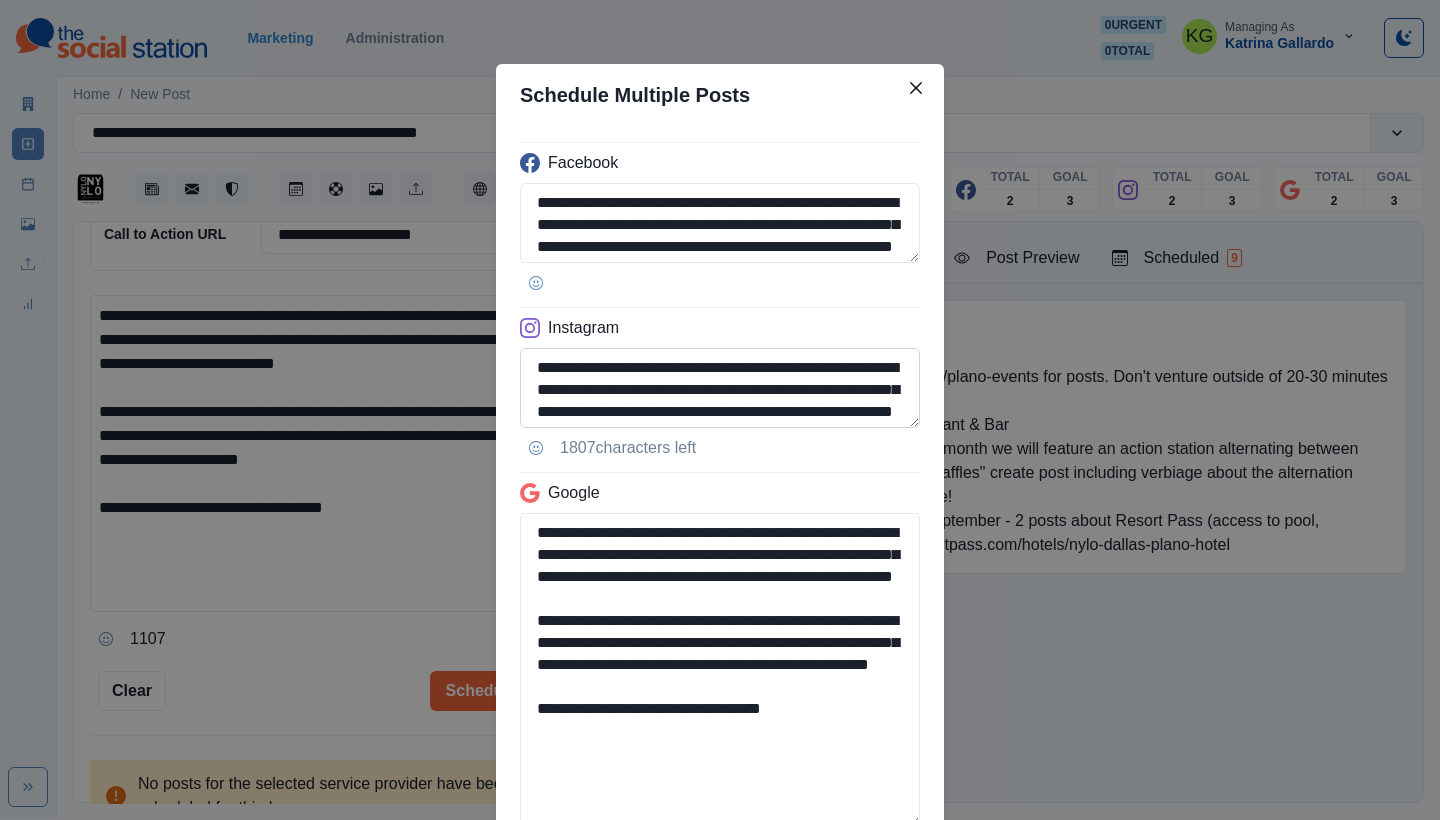 click on "**********" at bounding box center [720, 388] 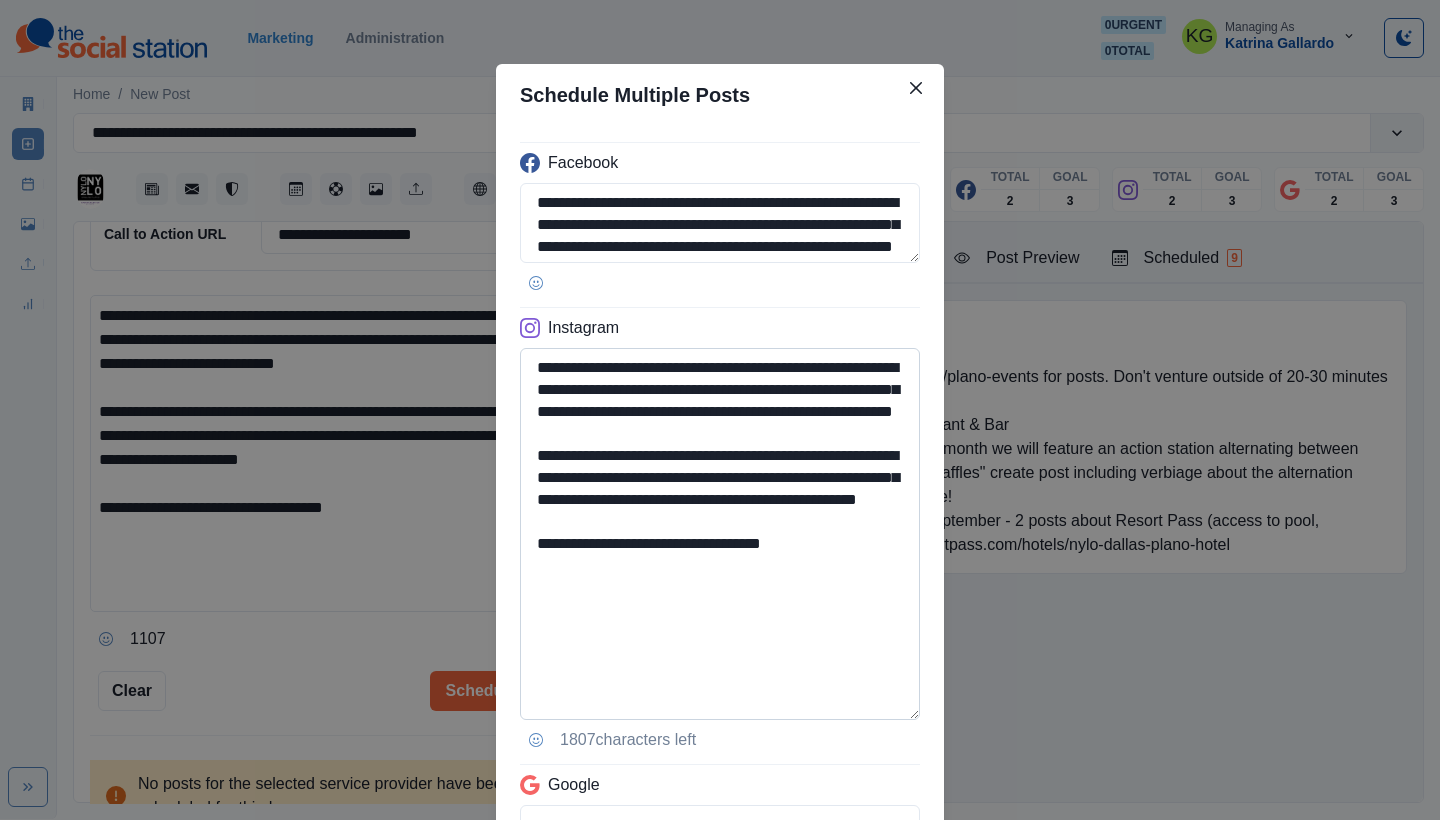 type on "**********" 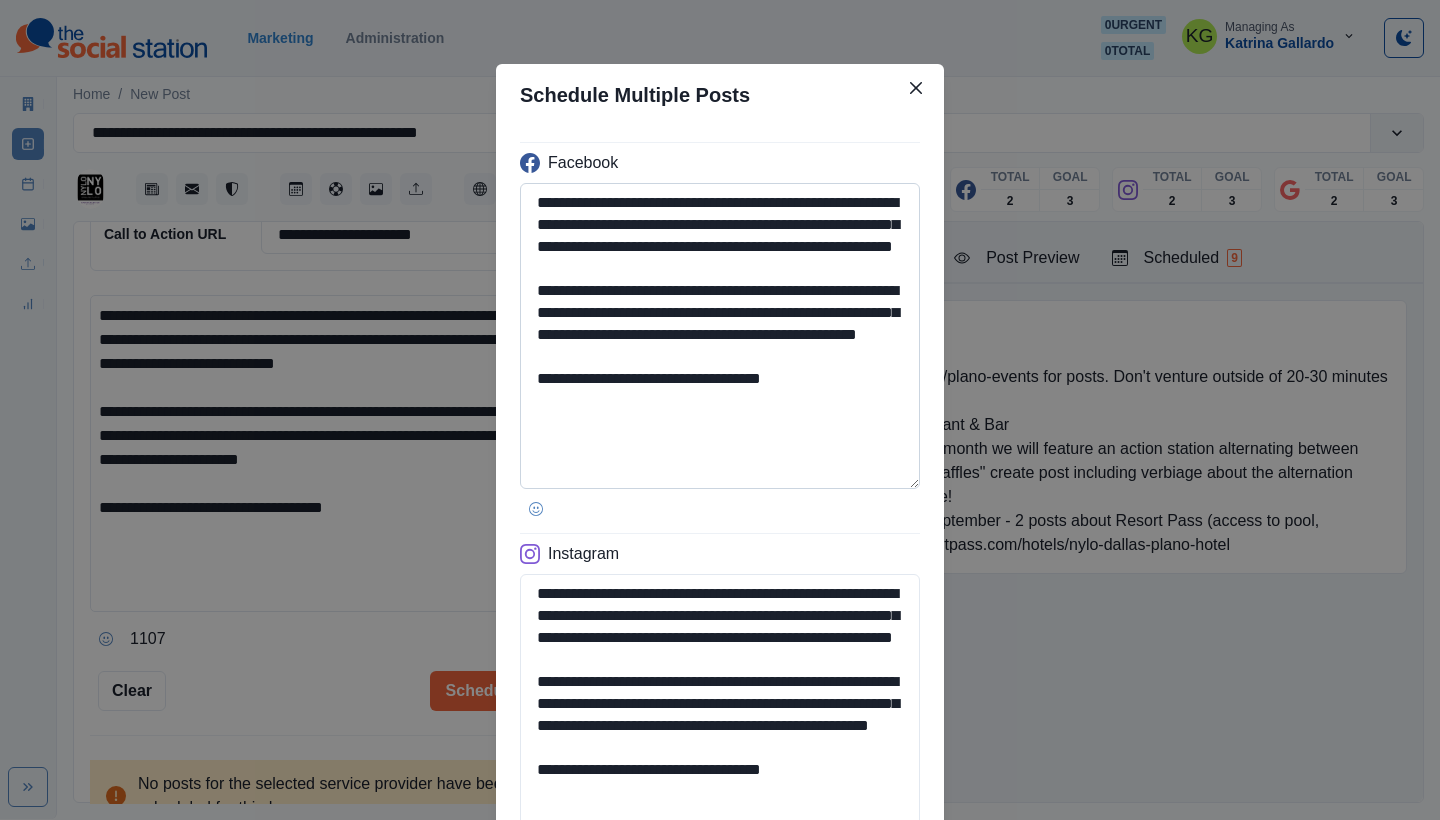 click on "**********" at bounding box center [720, 336] 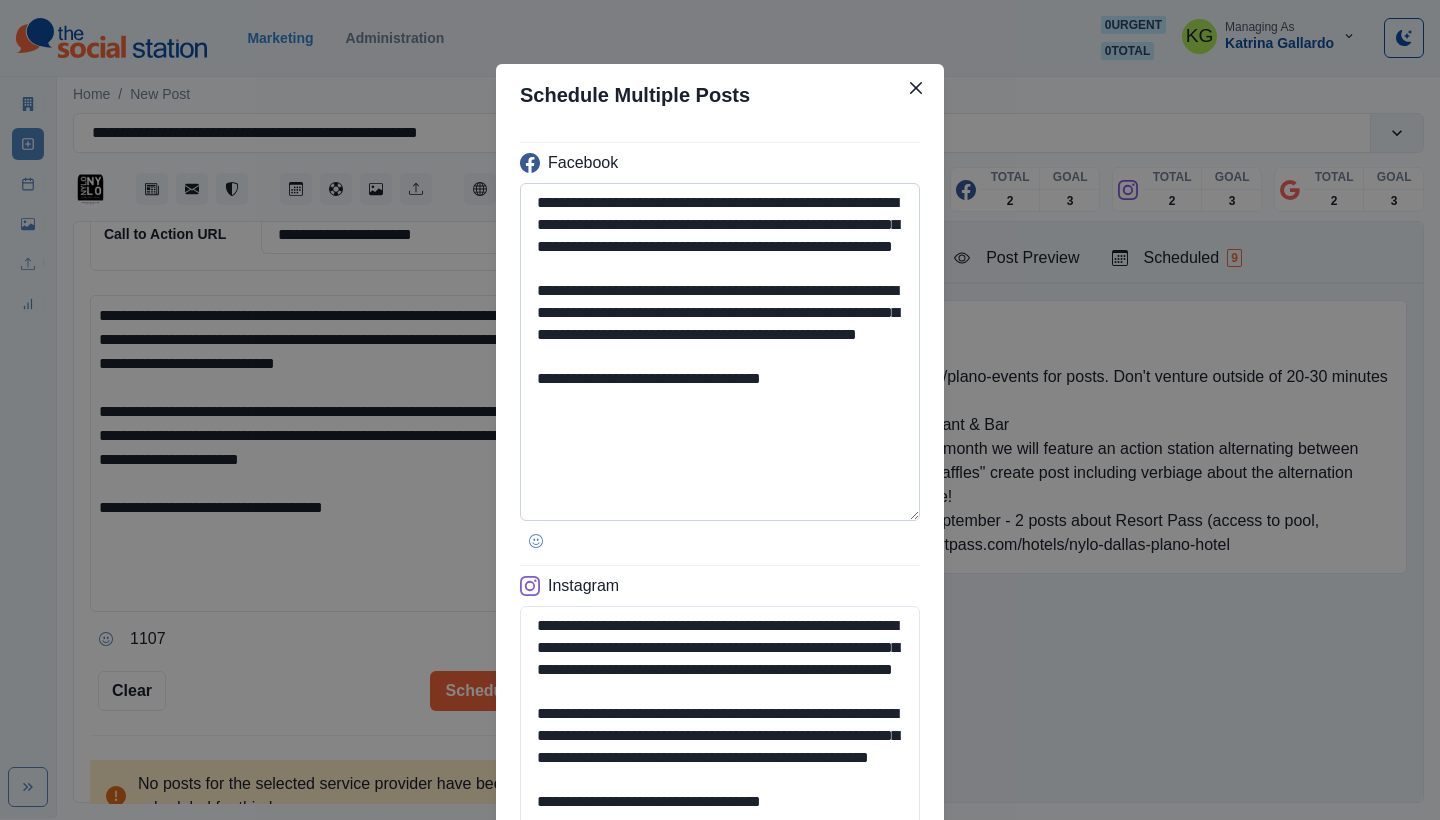 type on "**********" 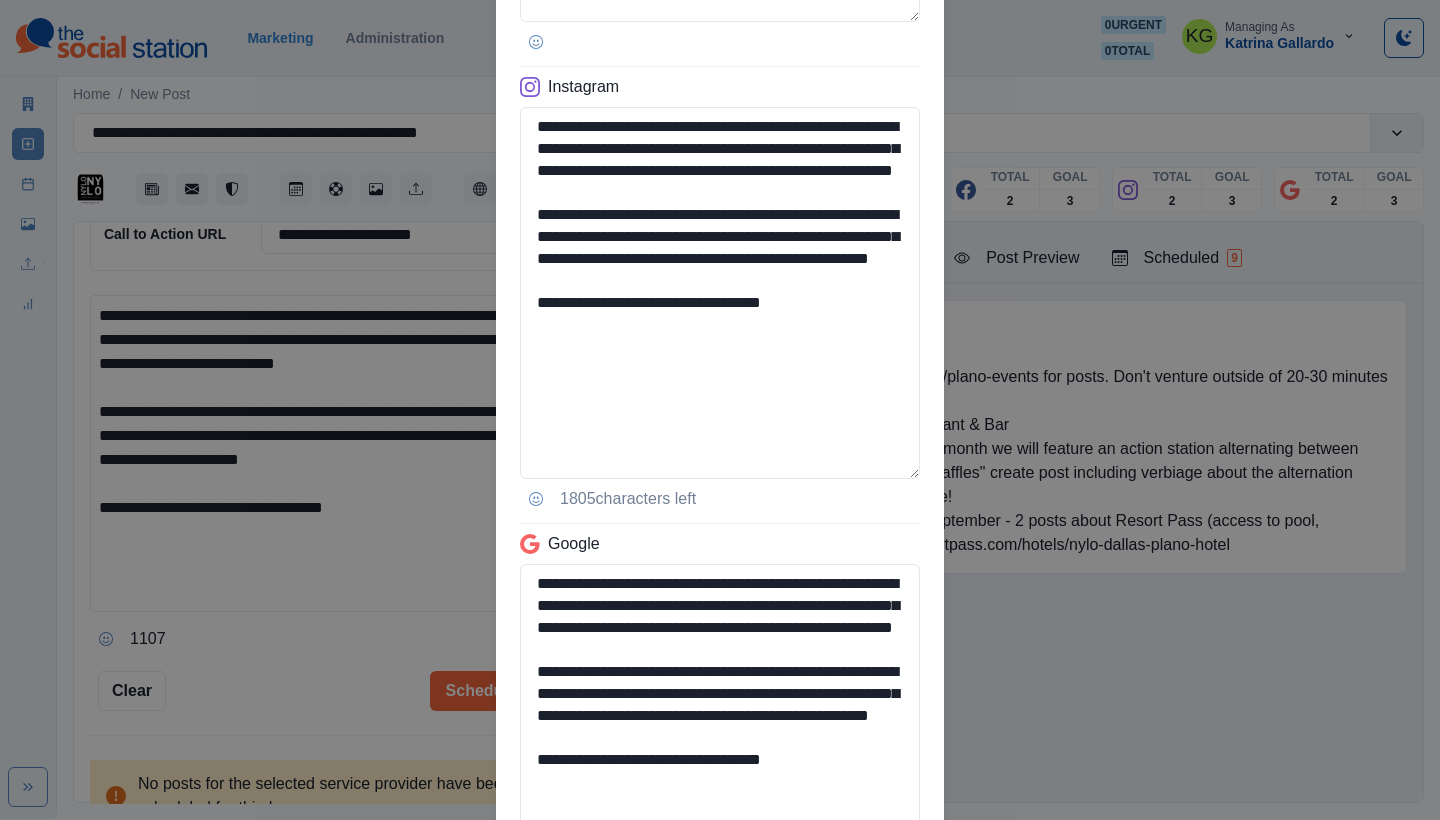 scroll, scrollTop: 737, scrollLeft: 0, axis: vertical 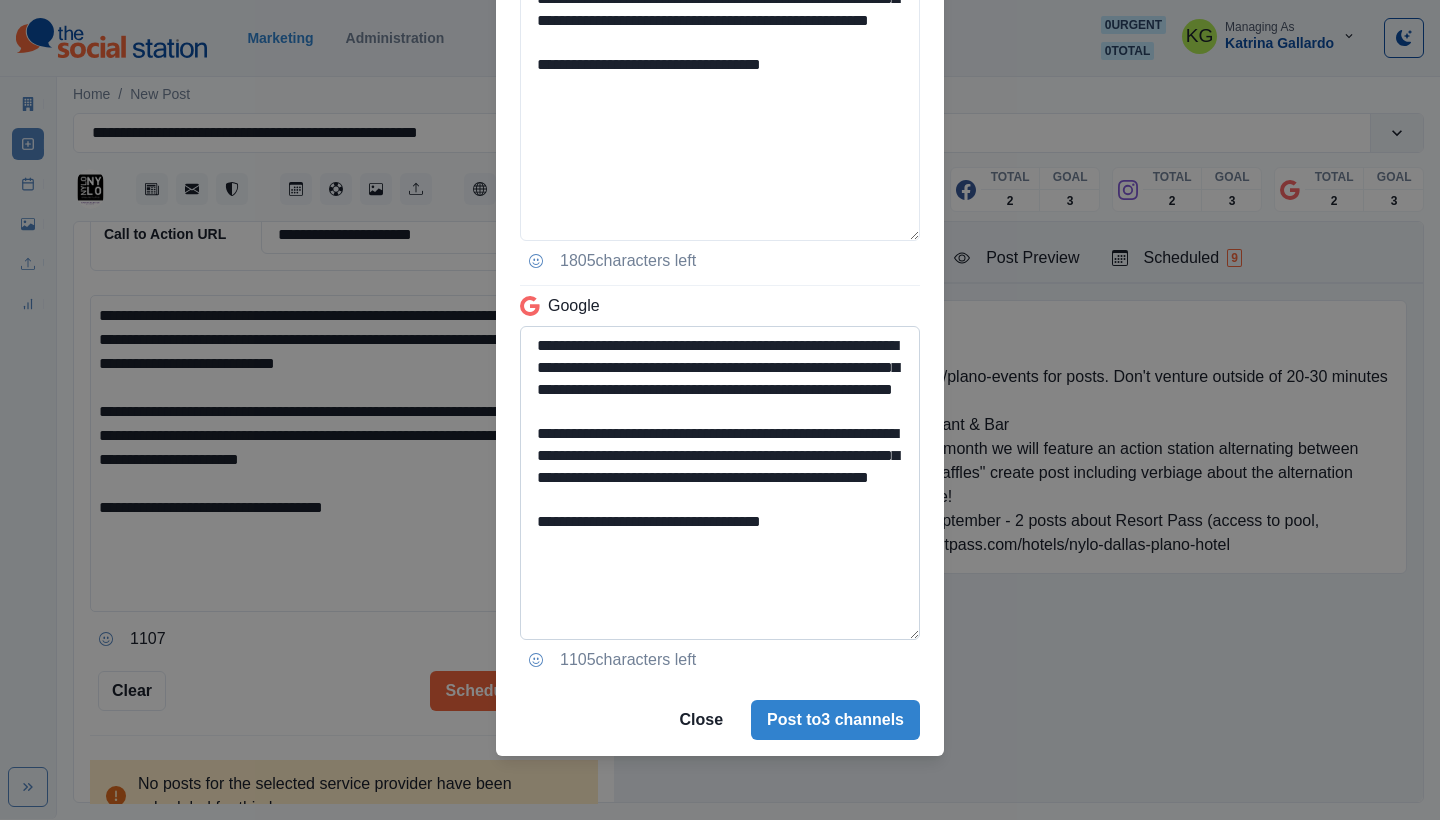 type on "**********" 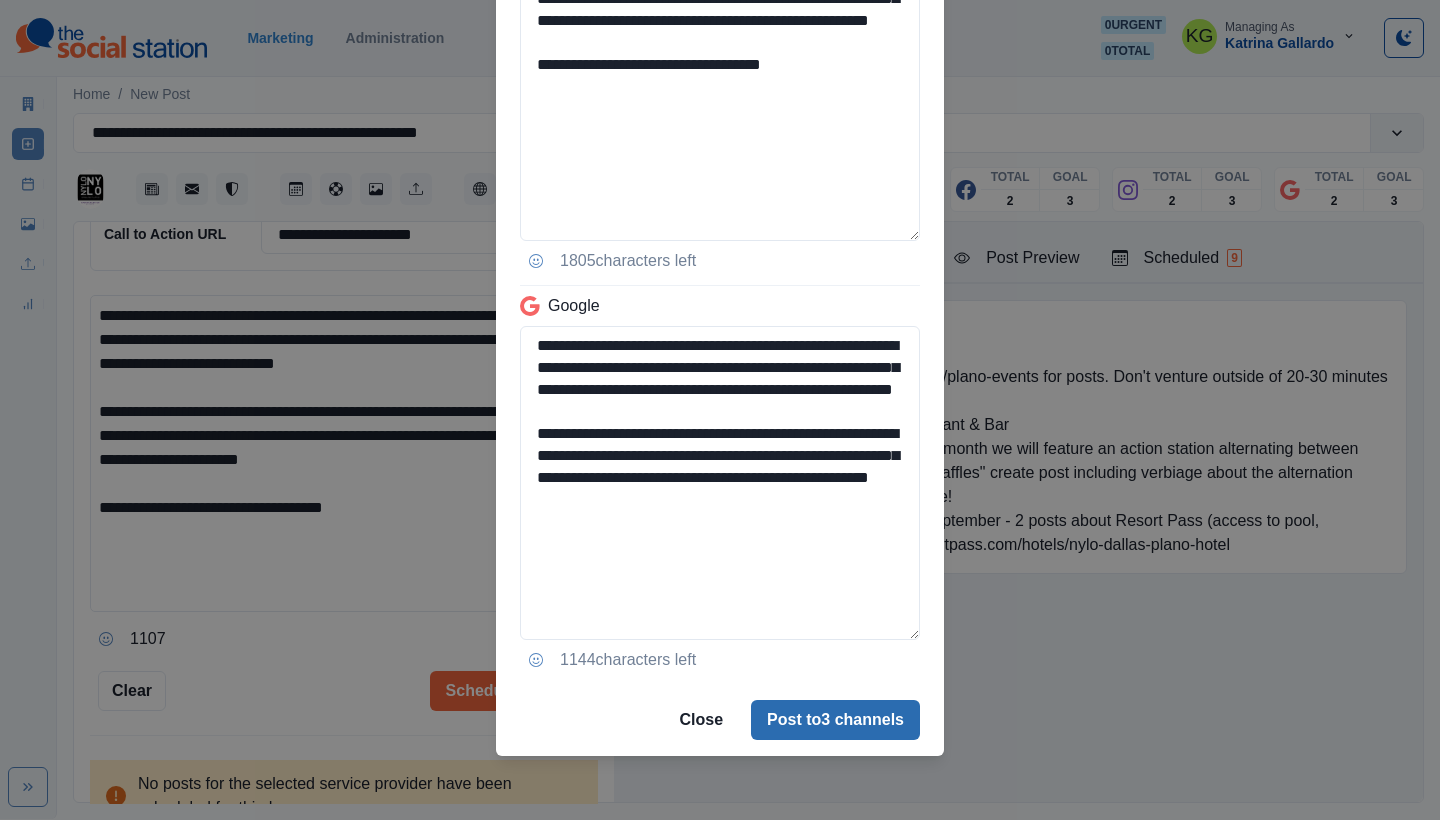 type on "**********" 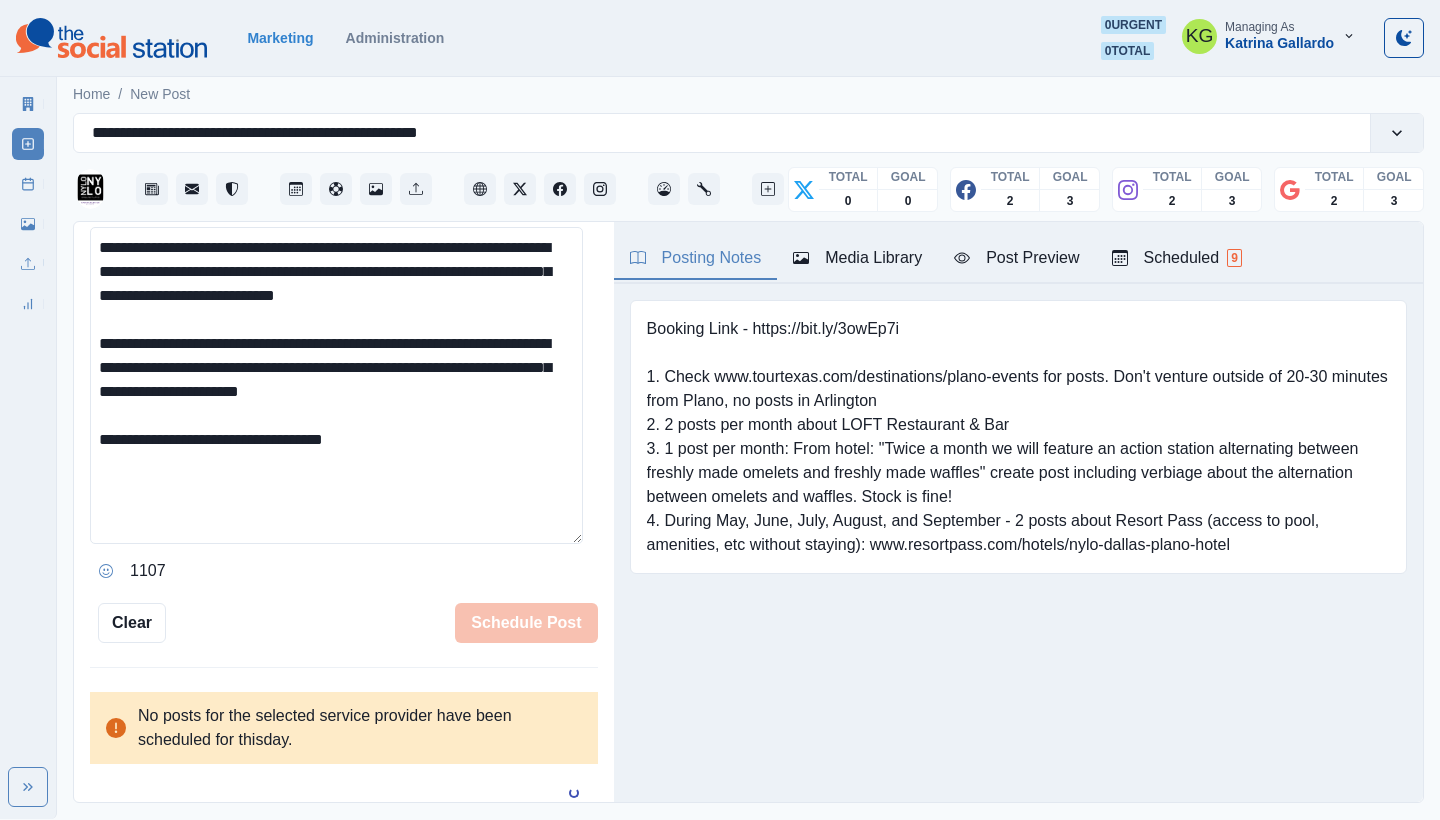 type 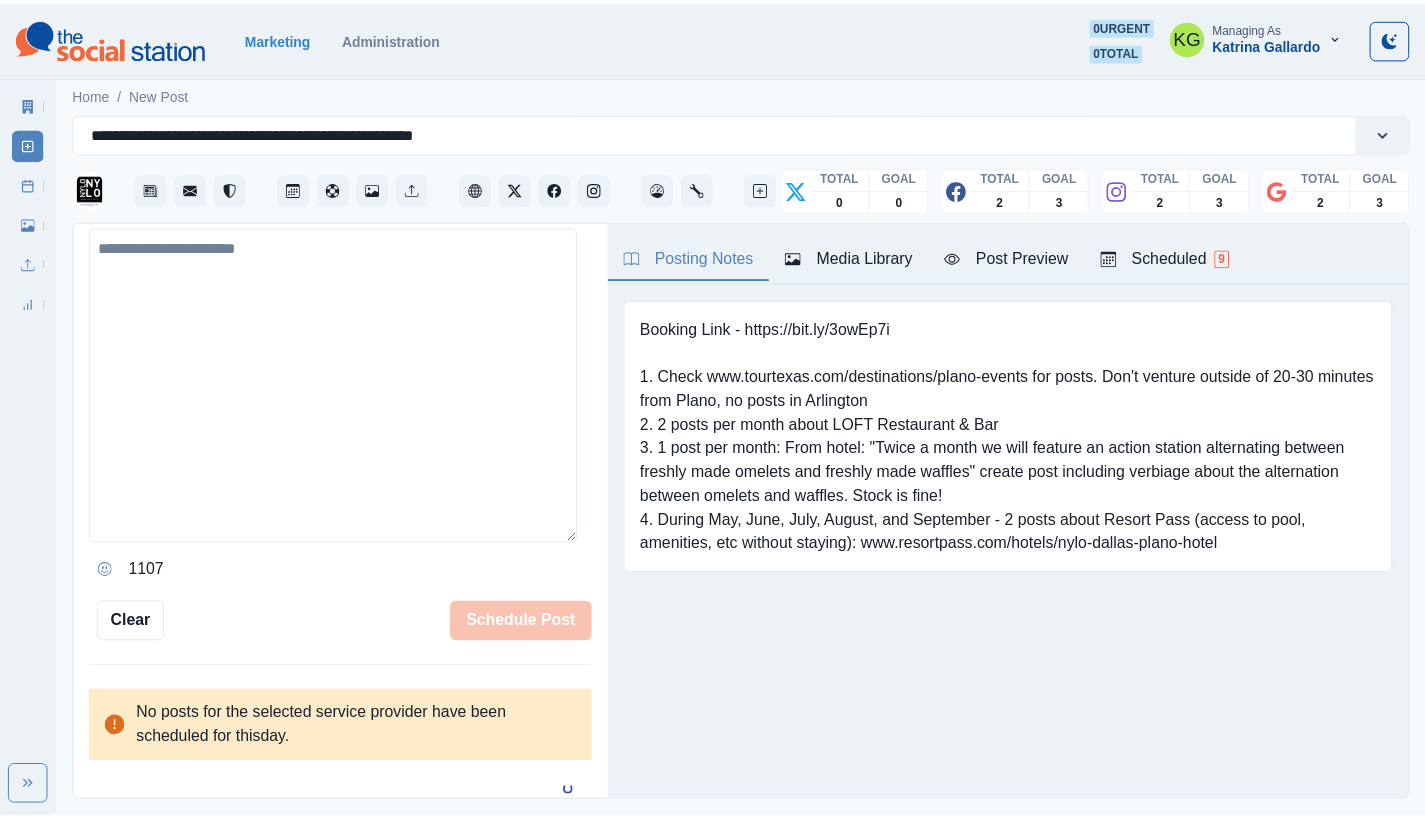scroll, scrollTop: 397, scrollLeft: 0, axis: vertical 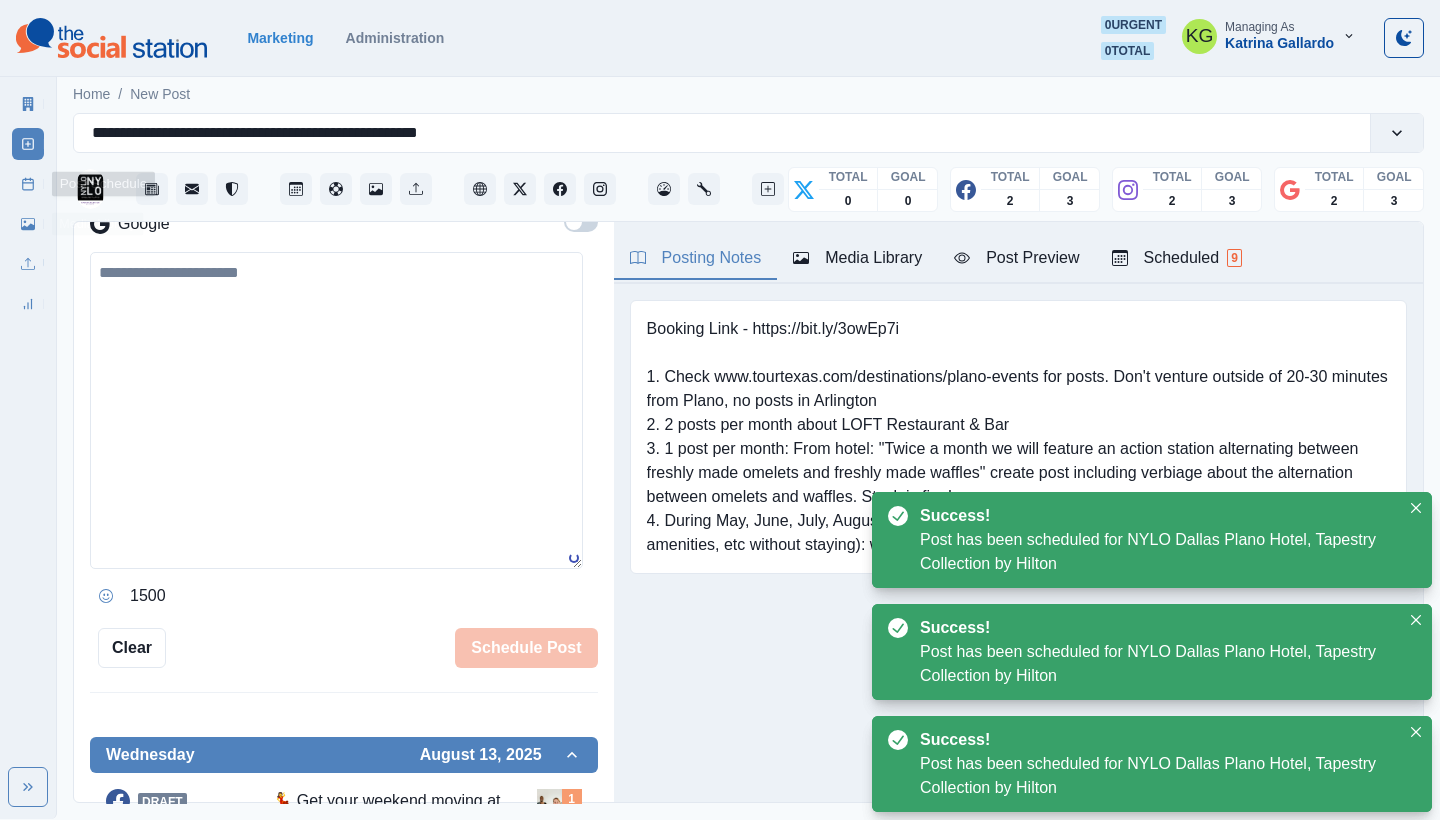 click 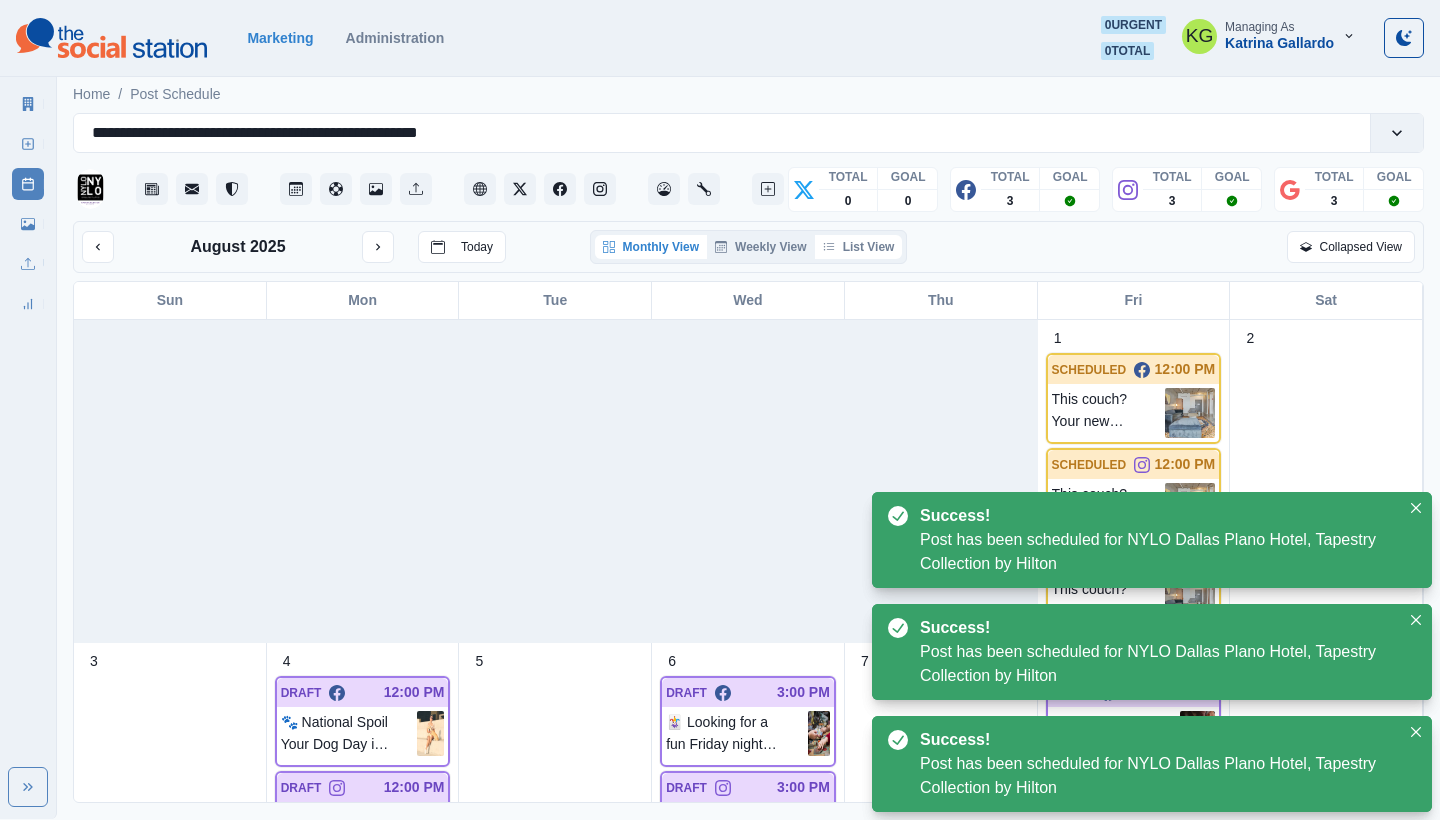 click on "List View" at bounding box center (859, 247) 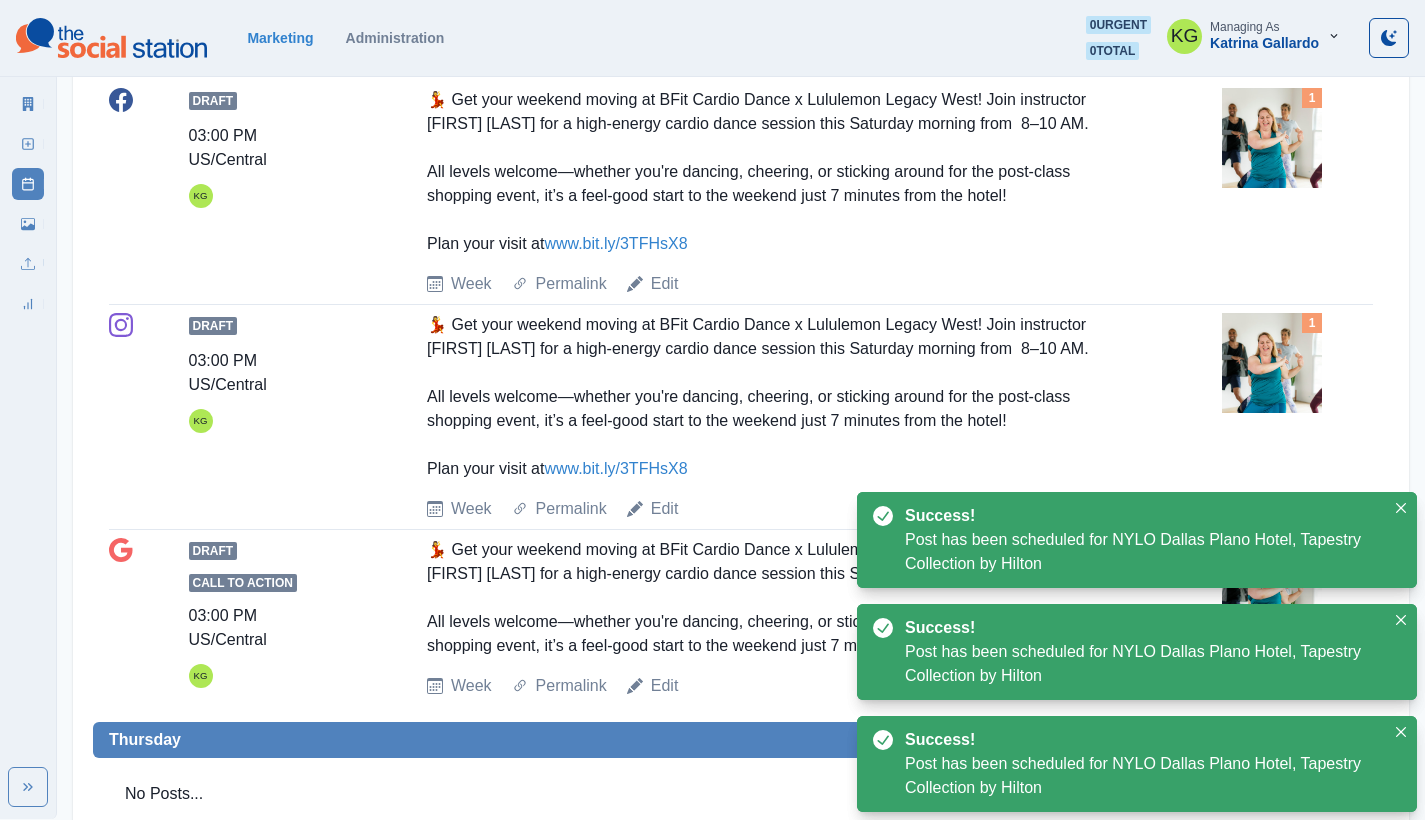 scroll, scrollTop: 1075, scrollLeft: 0, axis: vertical 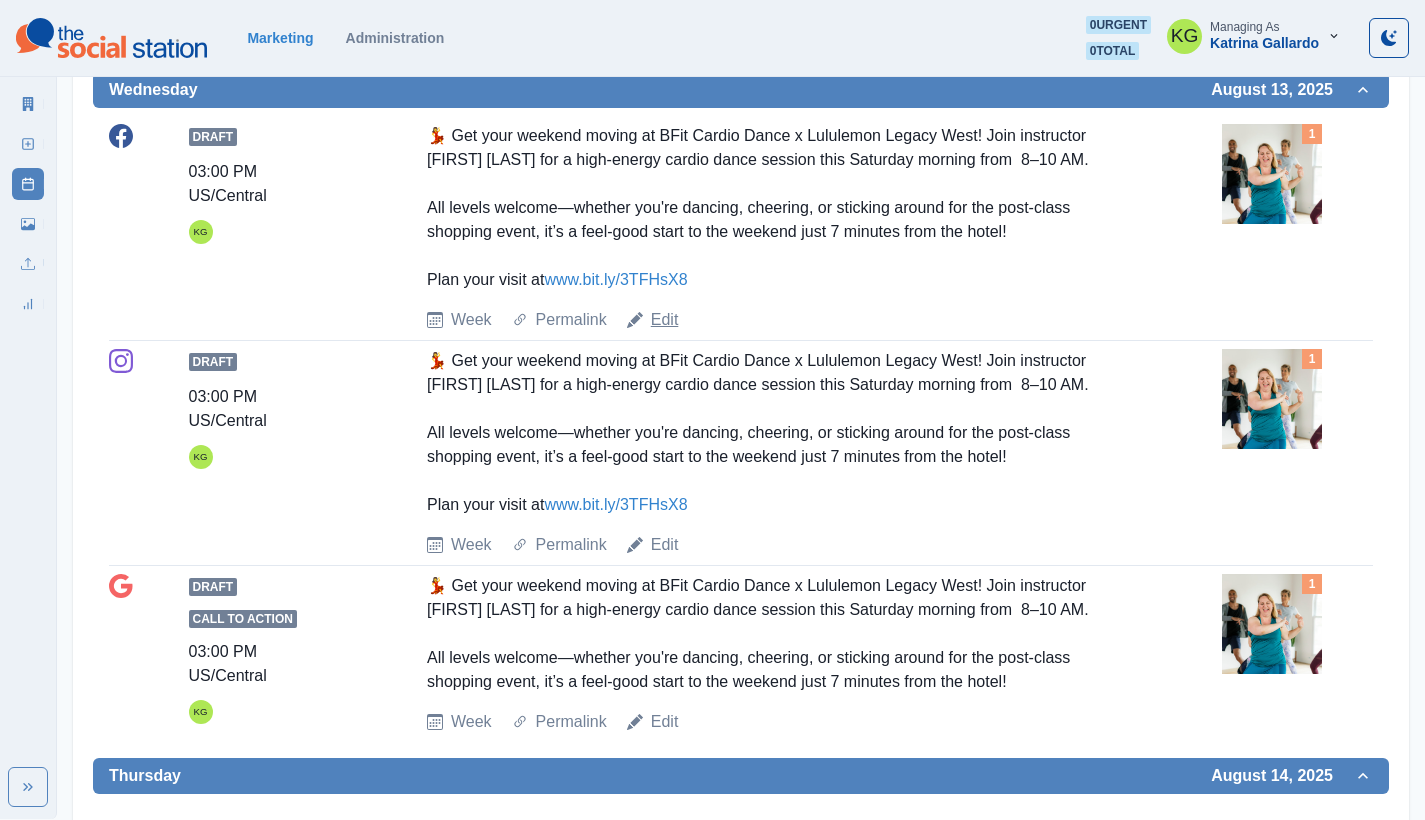 click on "Edit" at bounding box center (665, 320) 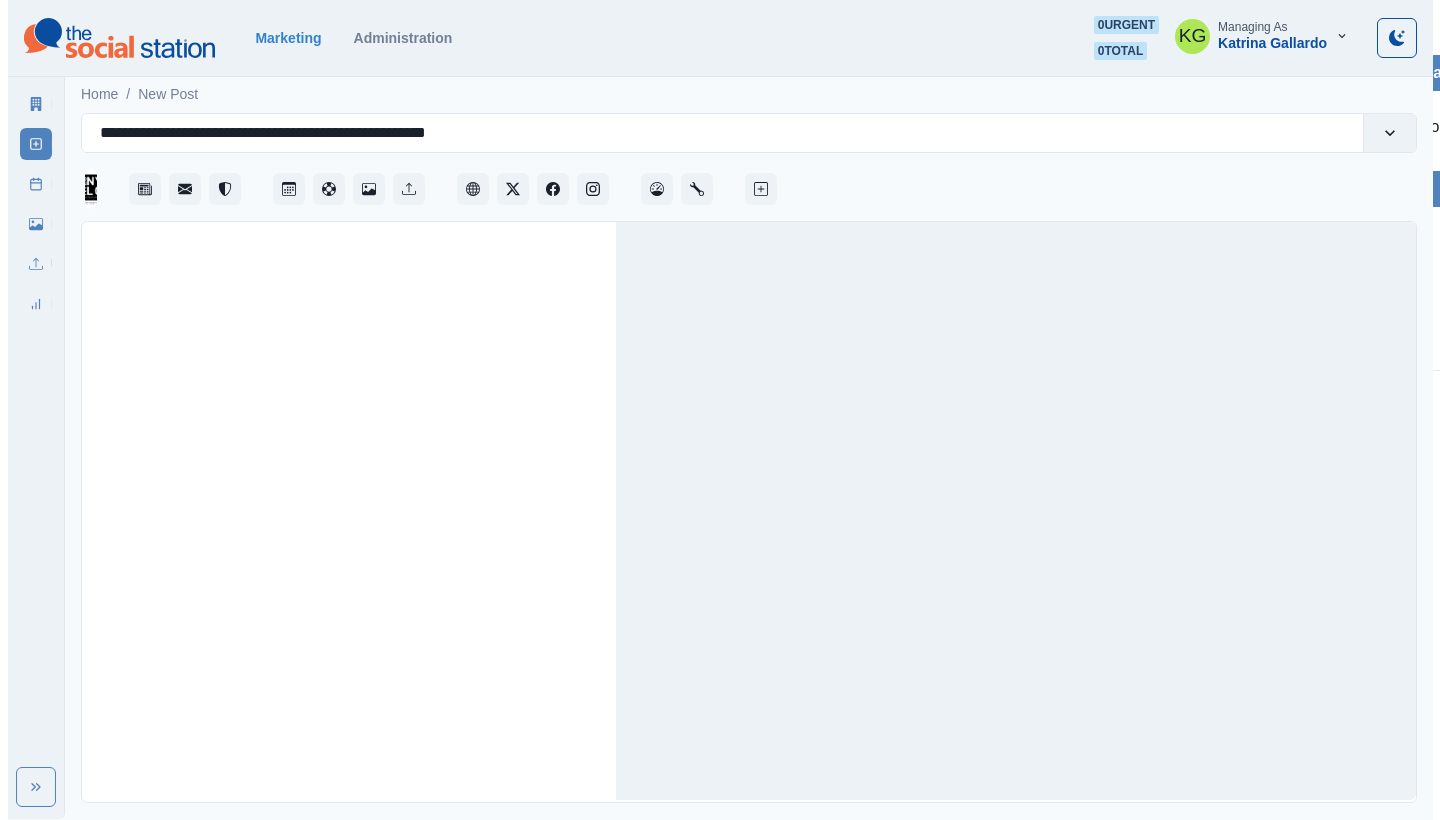 scroll, scrollTop: 0, scrollLeft: 0, axis: both 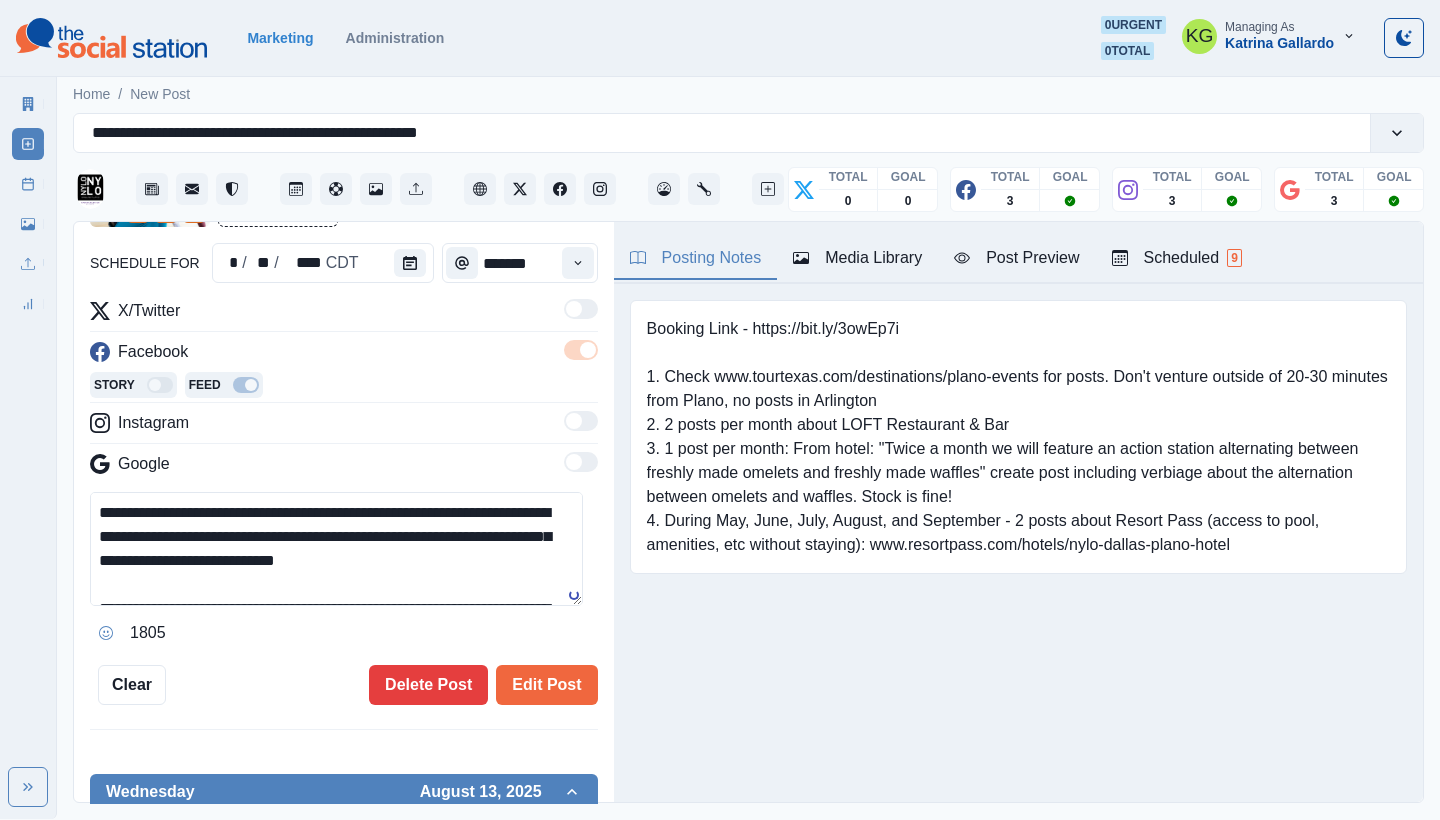 click on "**********" at bounding box center (336, 549) 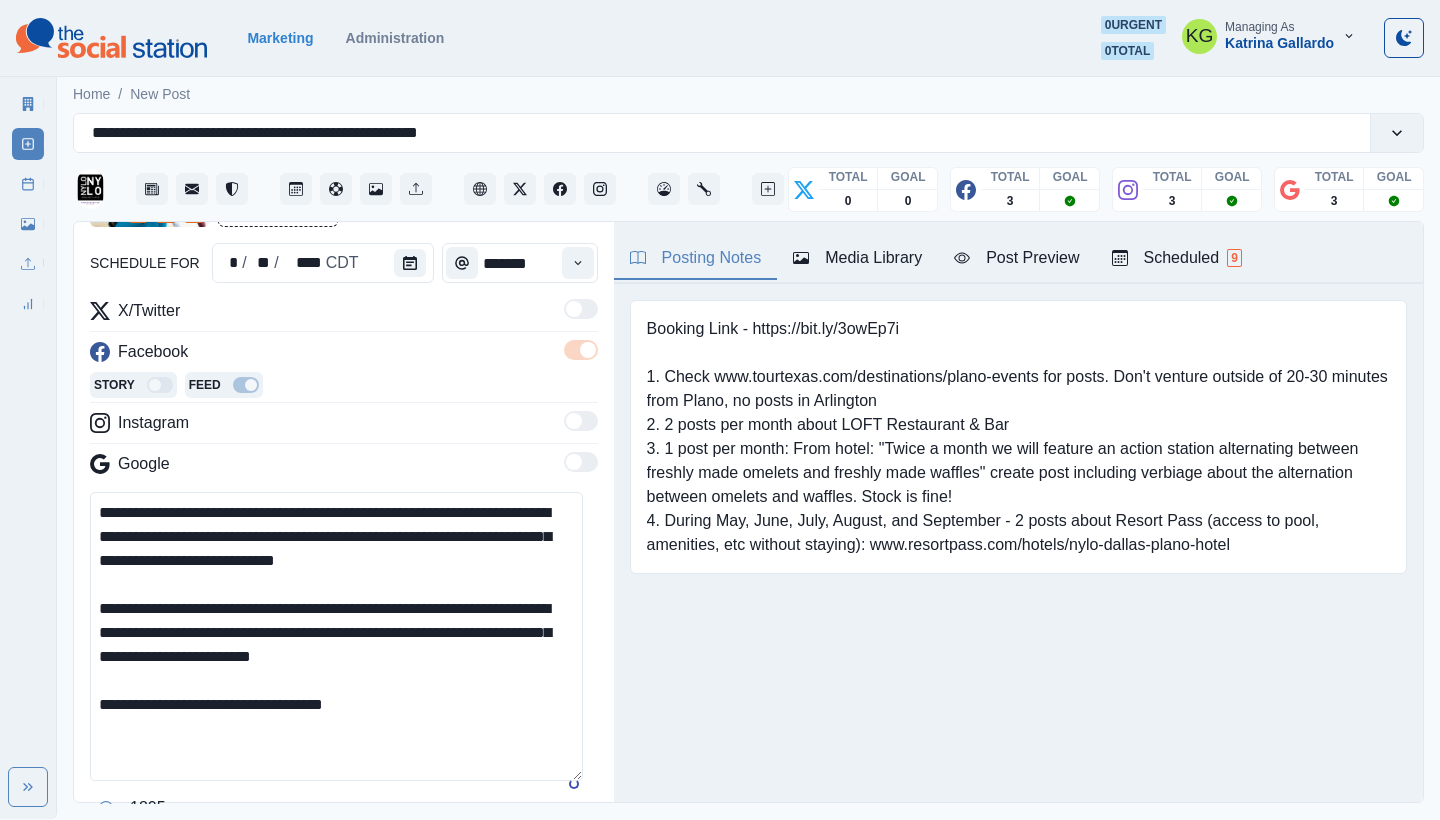 scroll, scrollTop: 0, scrollLeft: 0, axis: both 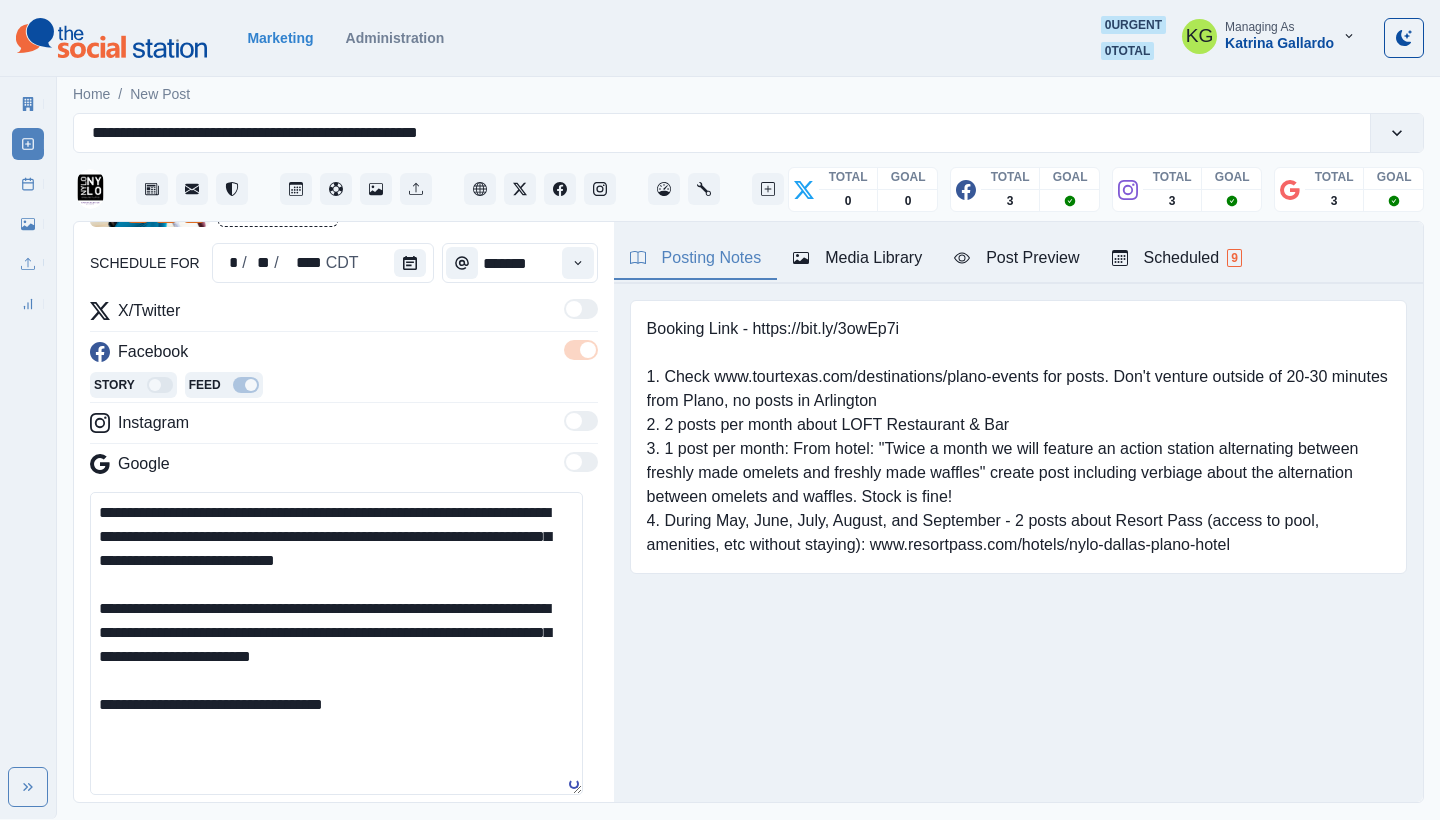 click on "**********" at bounding box center (336, 643) 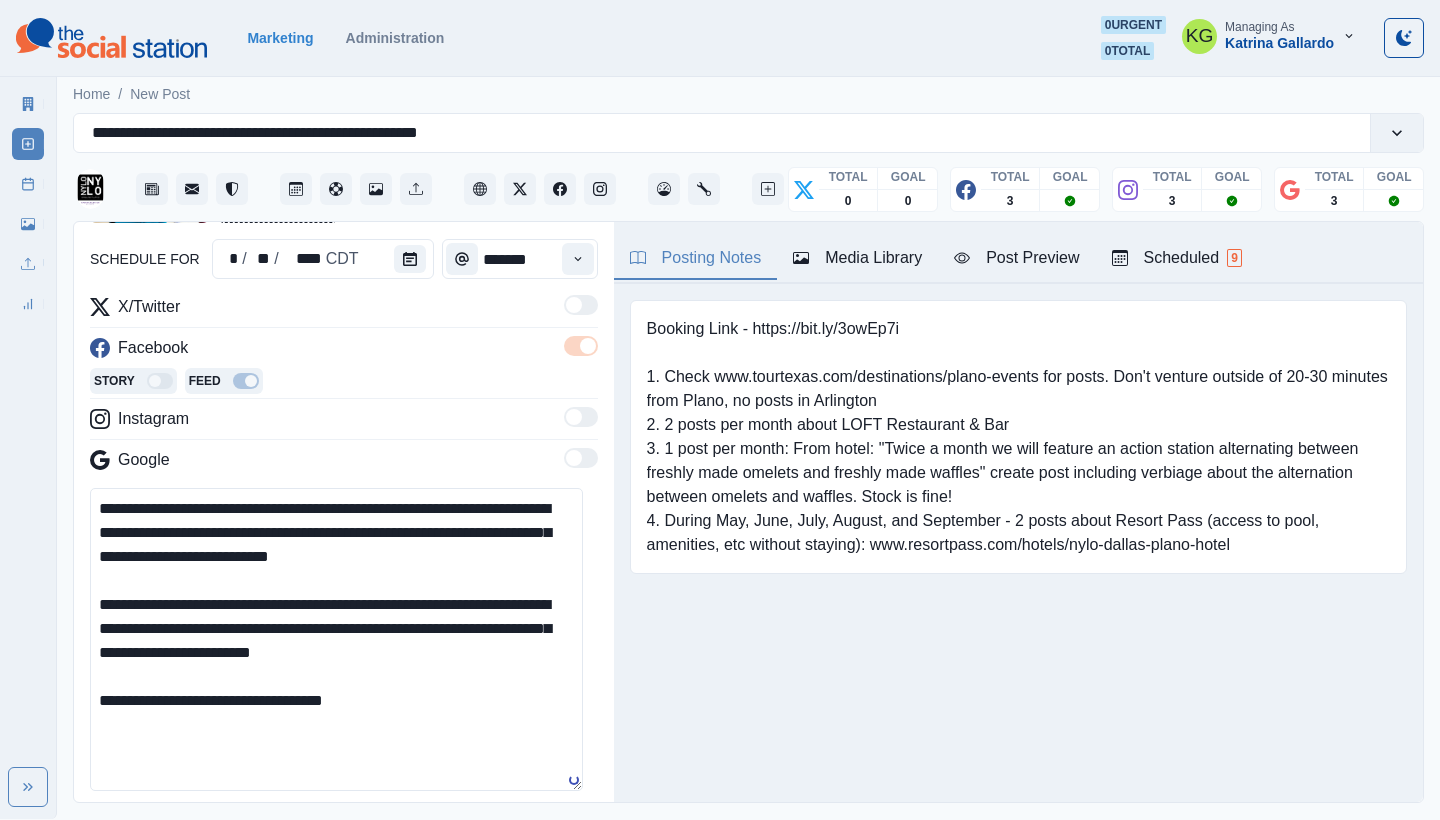 scroll, scrollTop: 327, scrollLeft: 0, axis: vertical 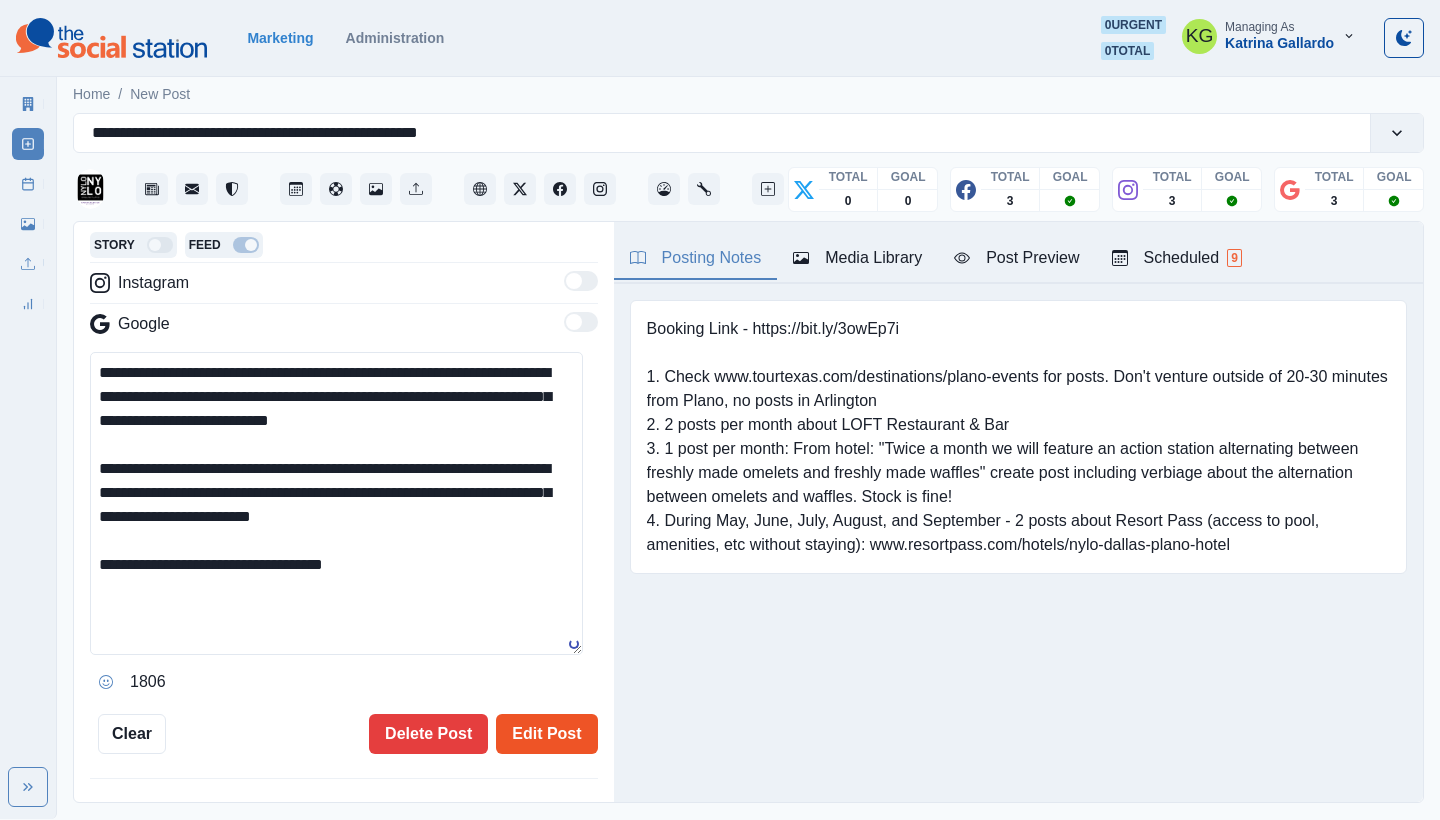 type on "**********" 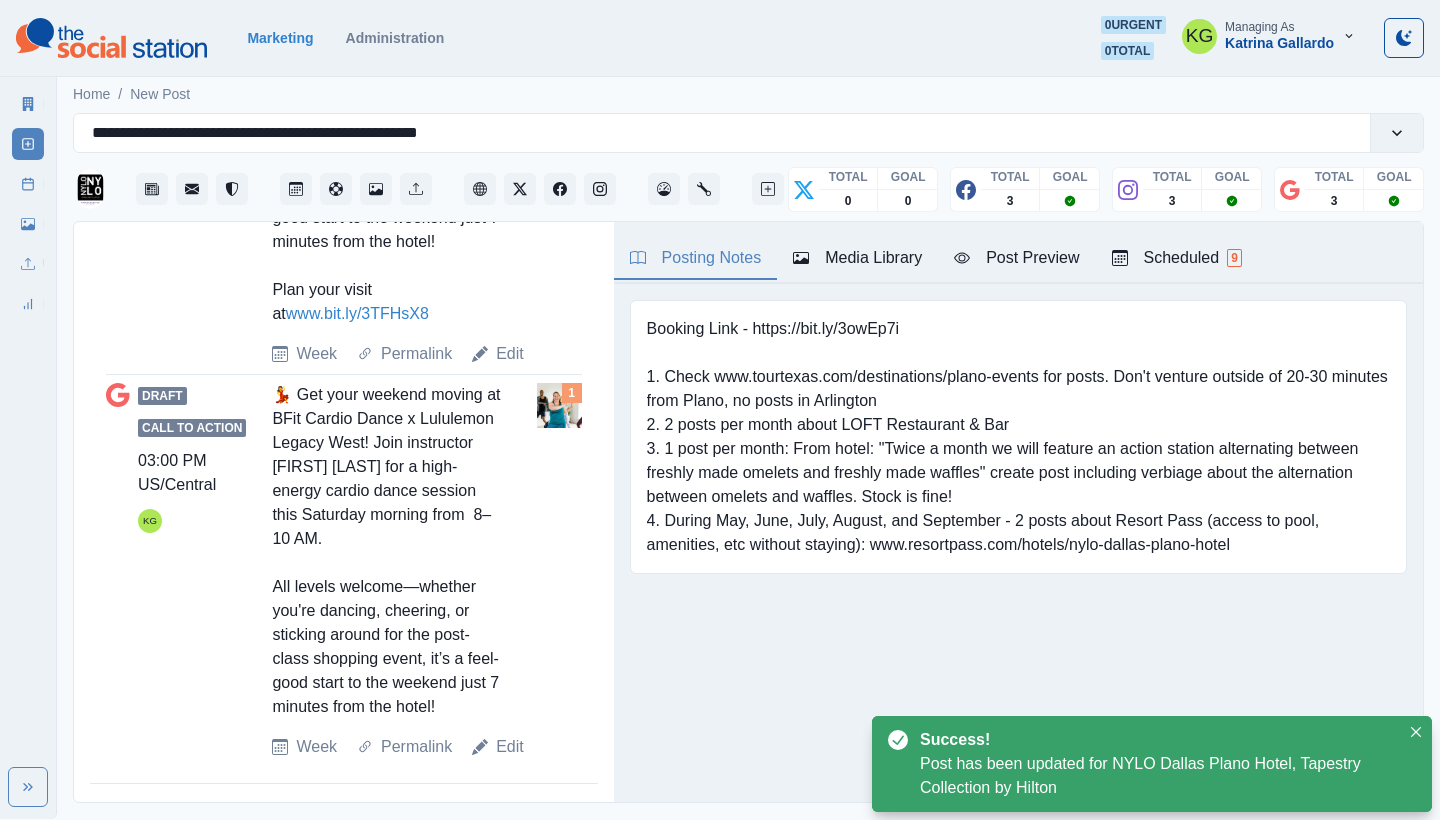 scroll, scrollTop: 1806, scrollLeft: 0, axis: vertical 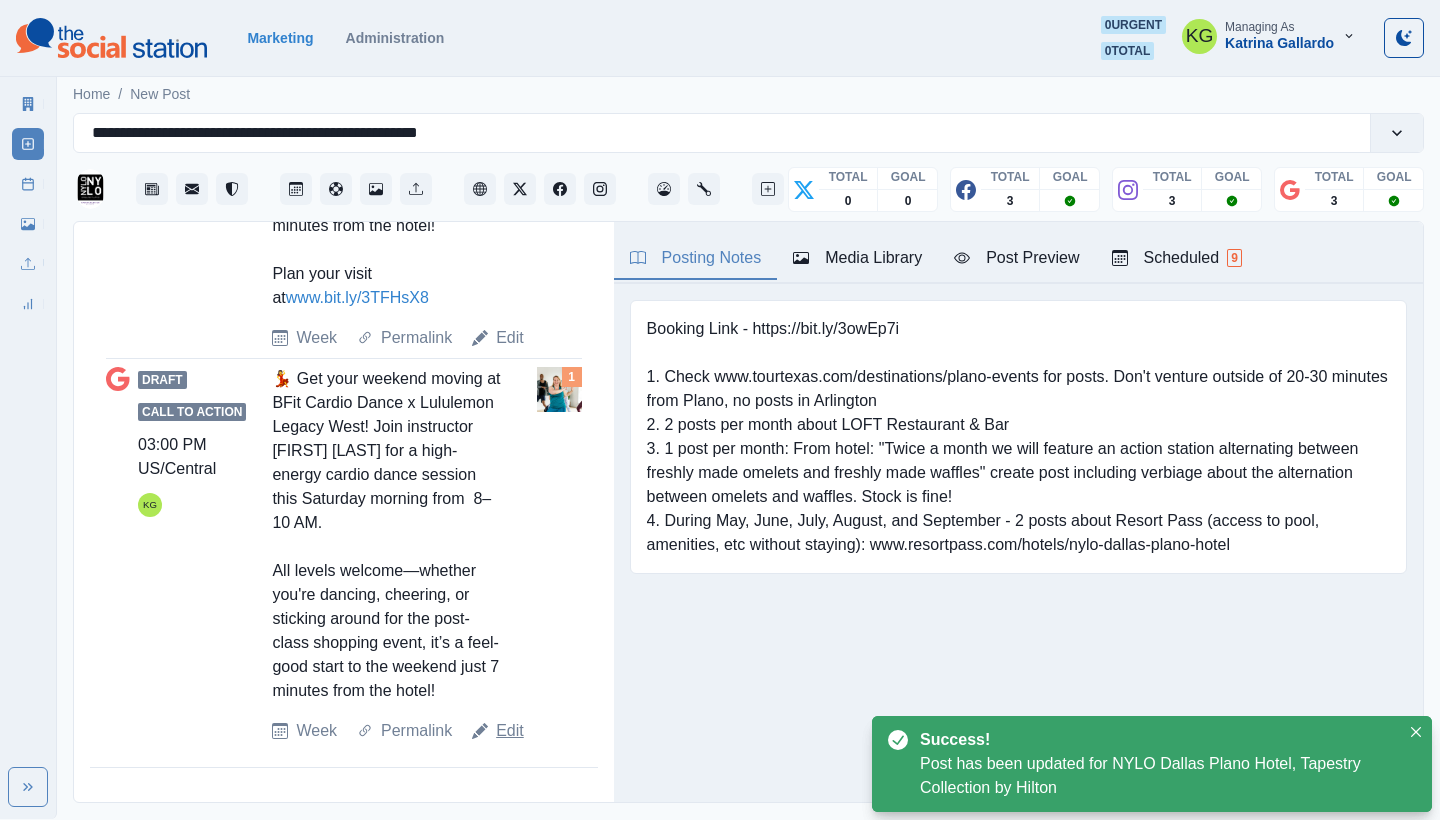 click on "Edit" at bounding box center (510, 731) 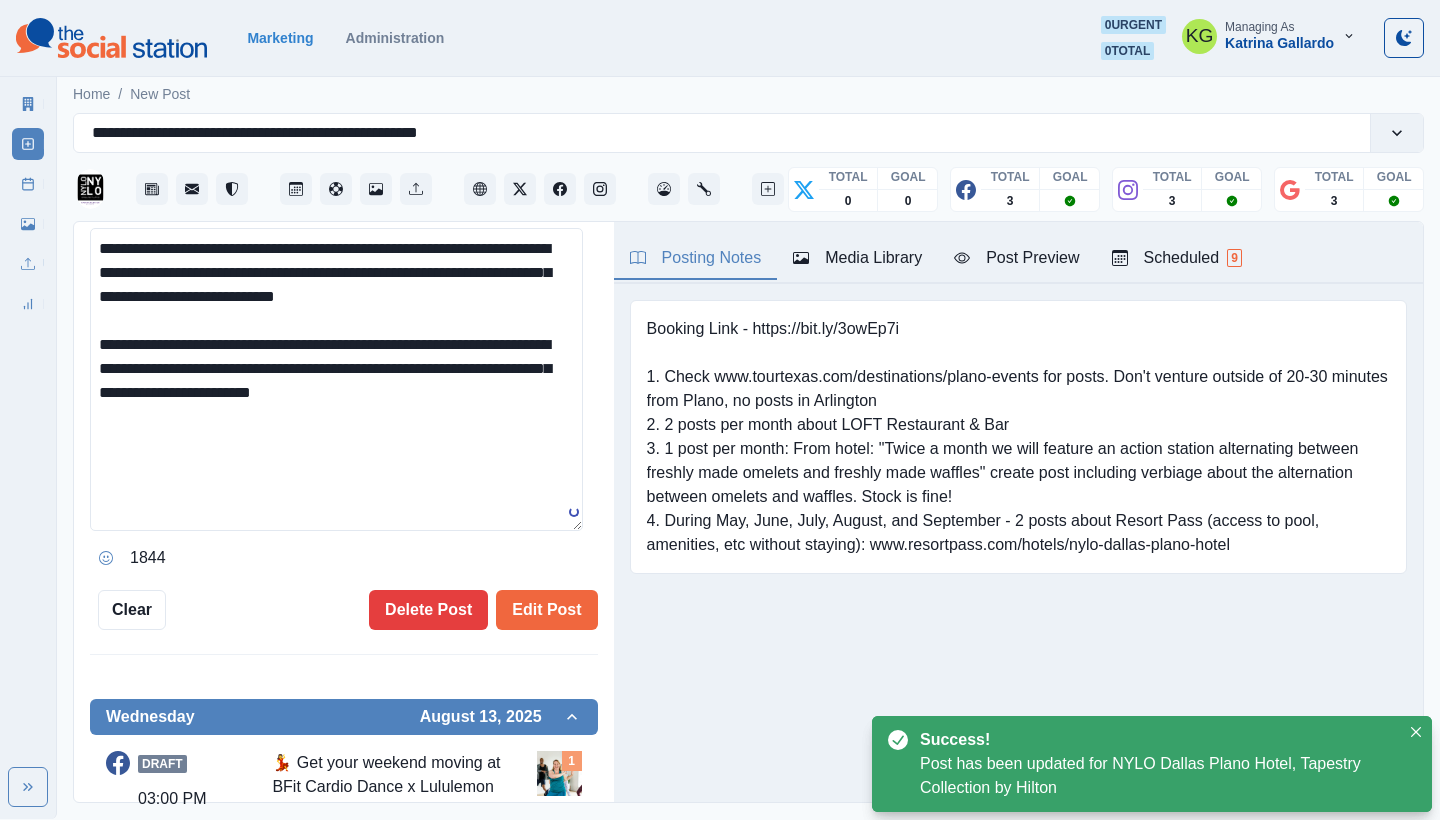 scroll, scrollTop: 588, scrollLeft: 0, axis: vertical 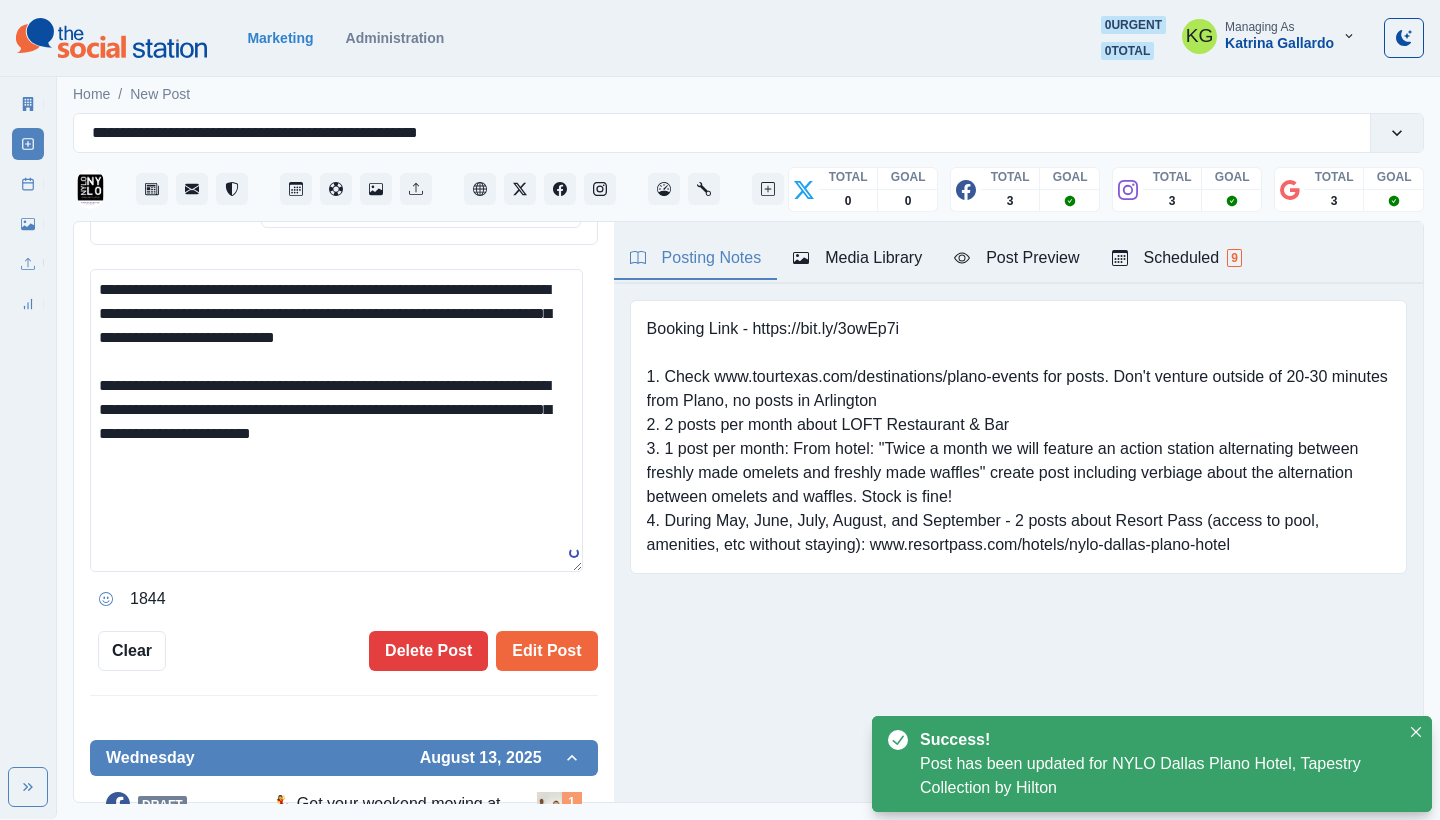 click on "**********" at bounding box center (336, 420) 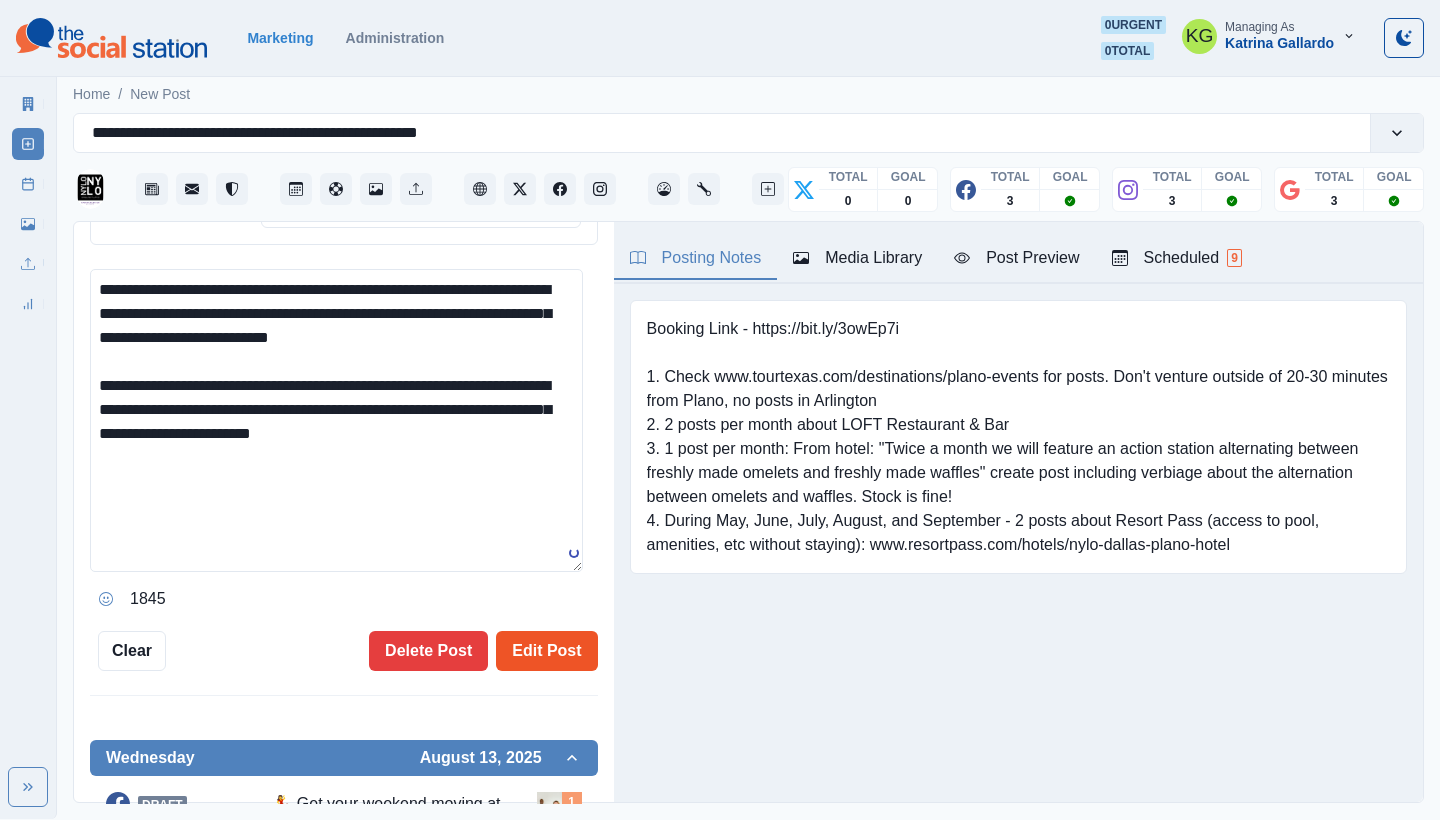 type on "**********" 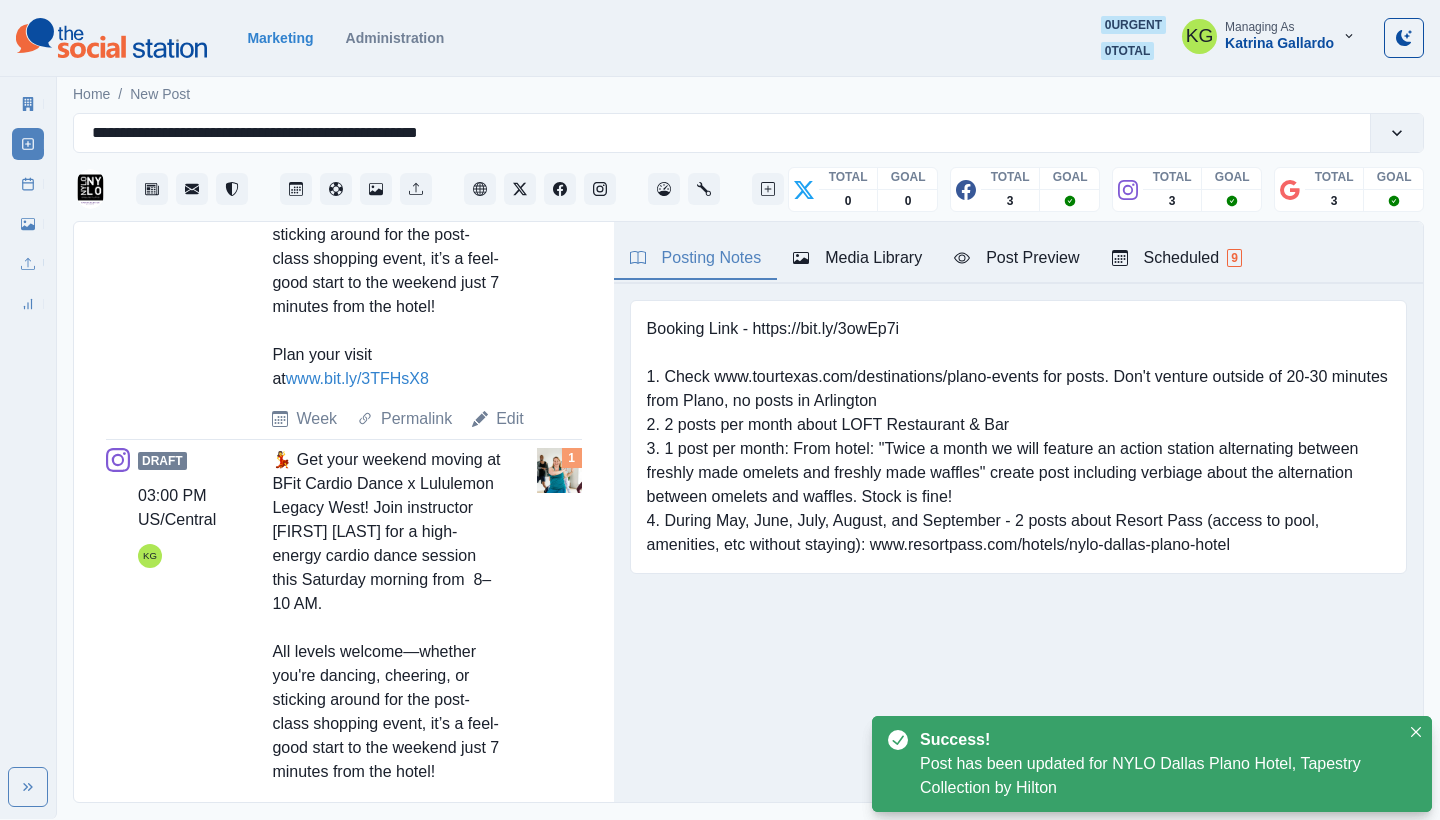 scroll, scrollTop: 1365, scrollLeft: 0, axis: vertical 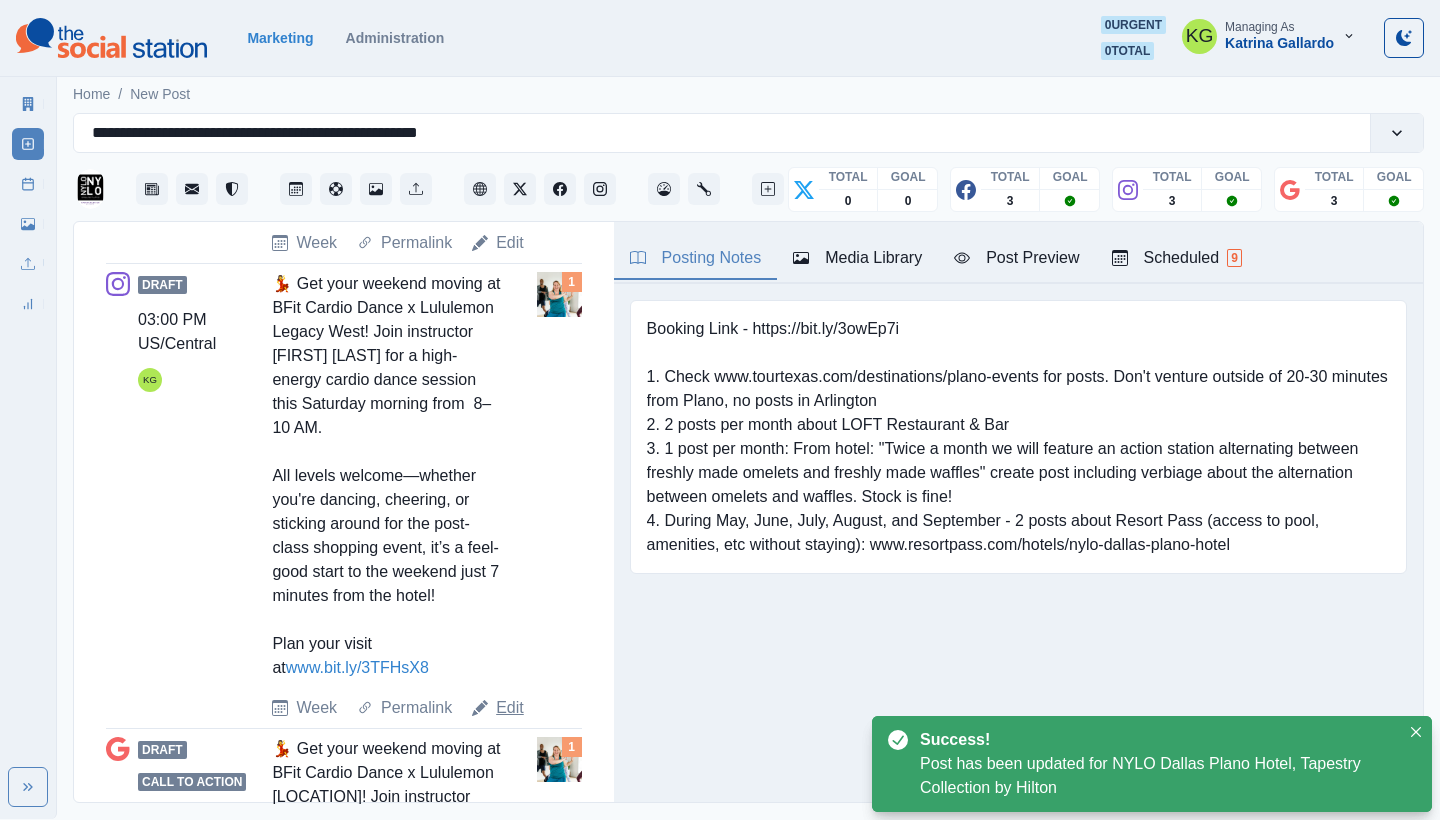 click on "Edit" at bounding box center (510, 708) 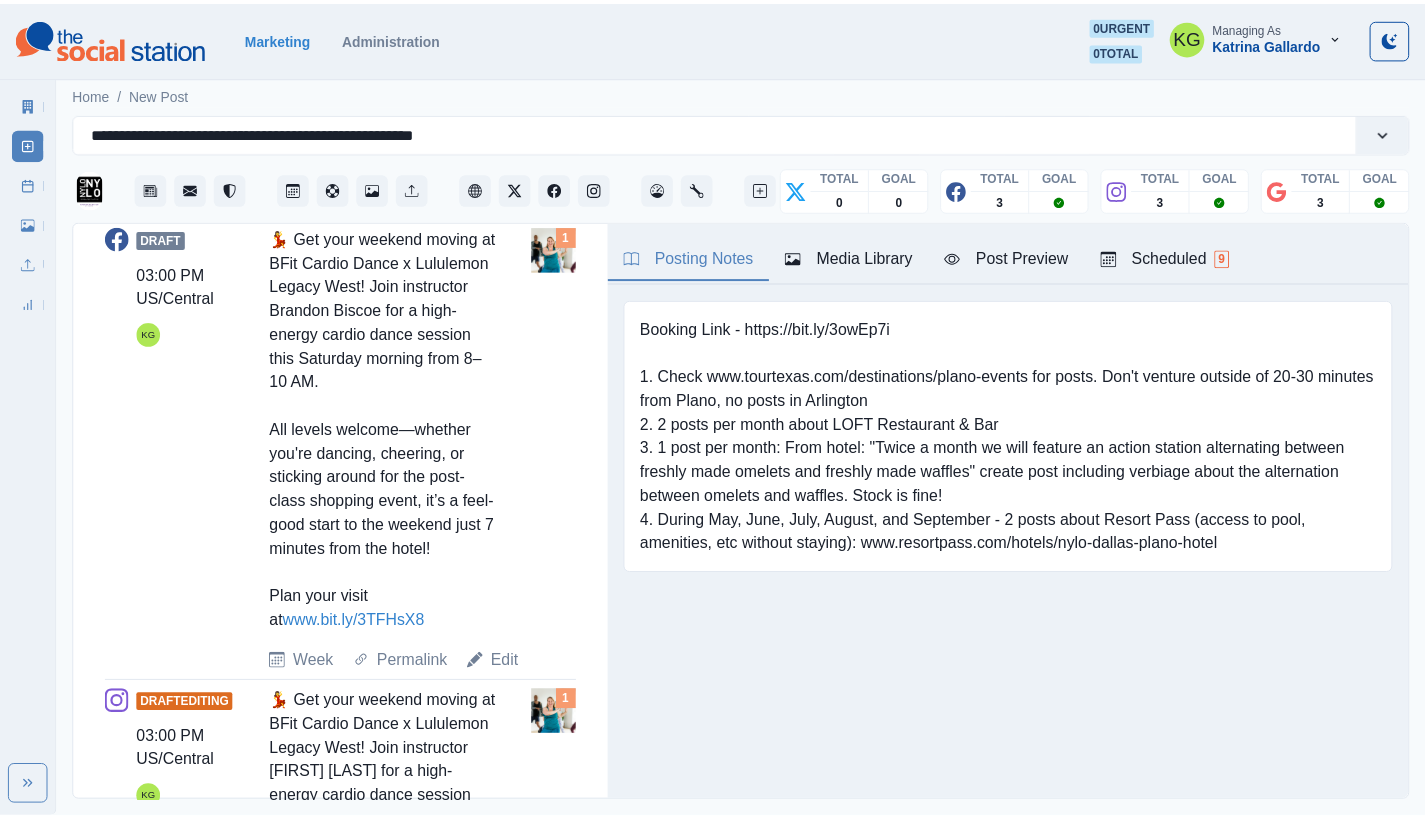 scroll, scrollTop: 268, scrollLeft: 0, axis: vertical 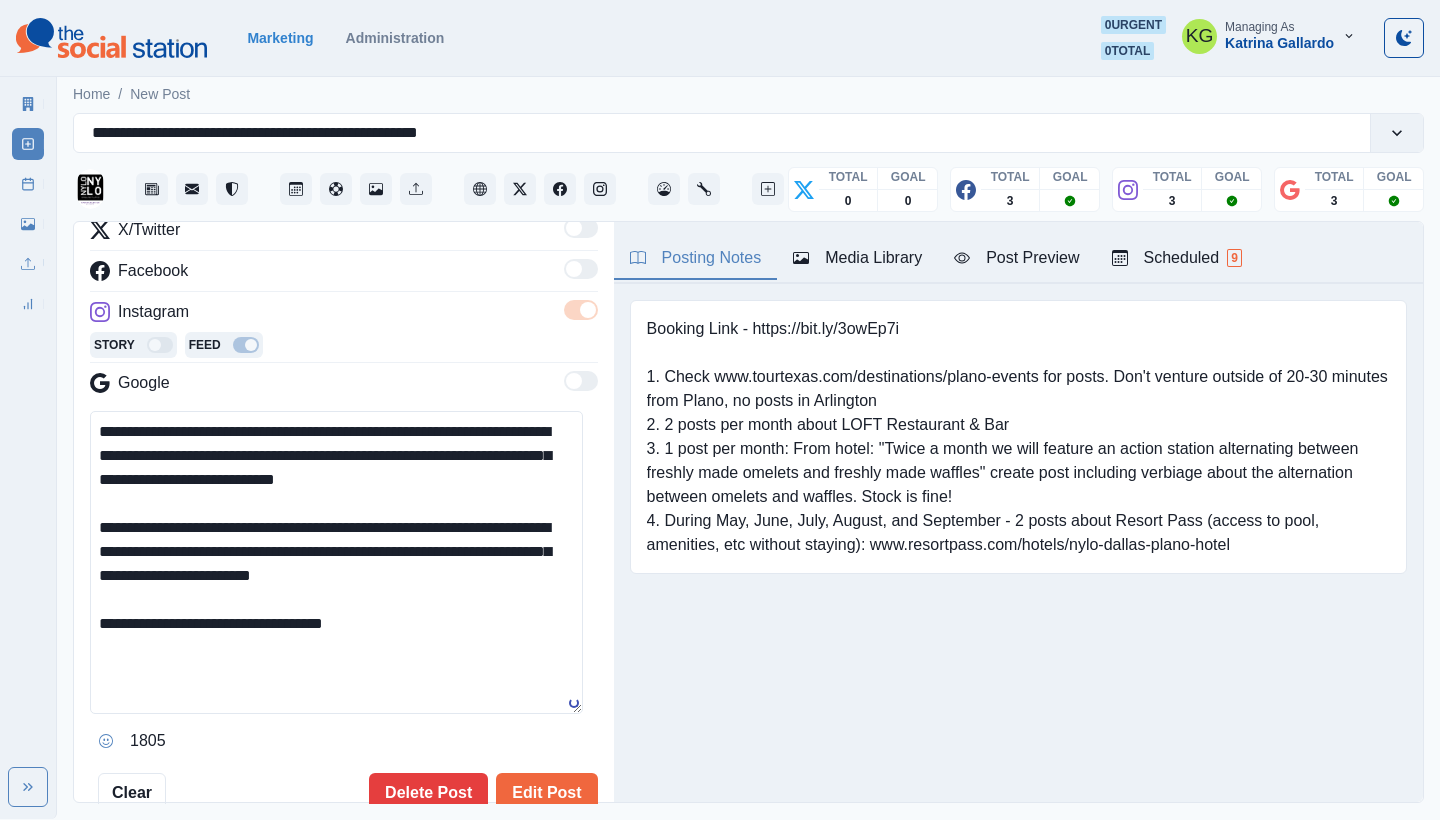 click on "**********" at bounding box center (336, 562) 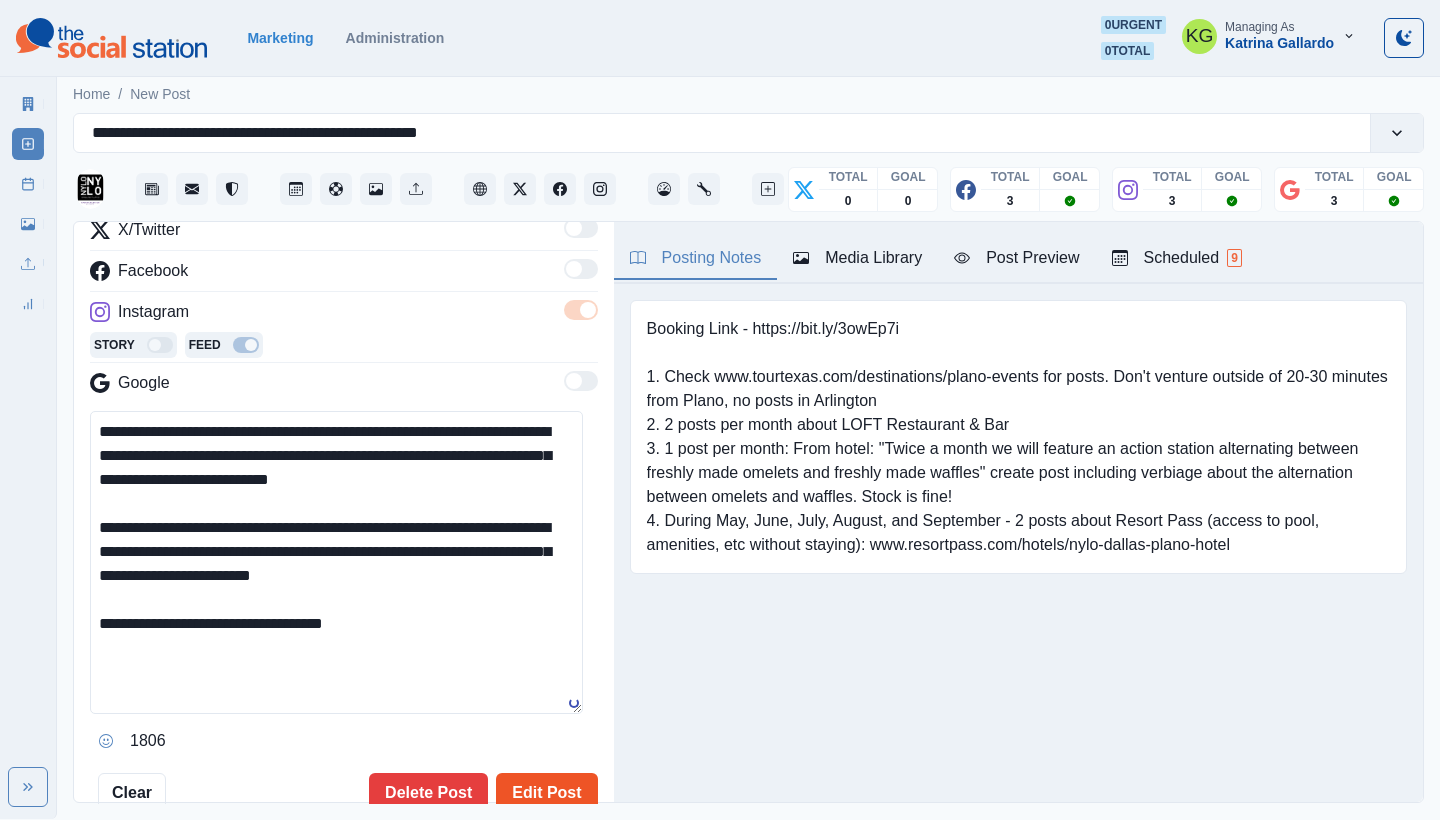 type on "**********" 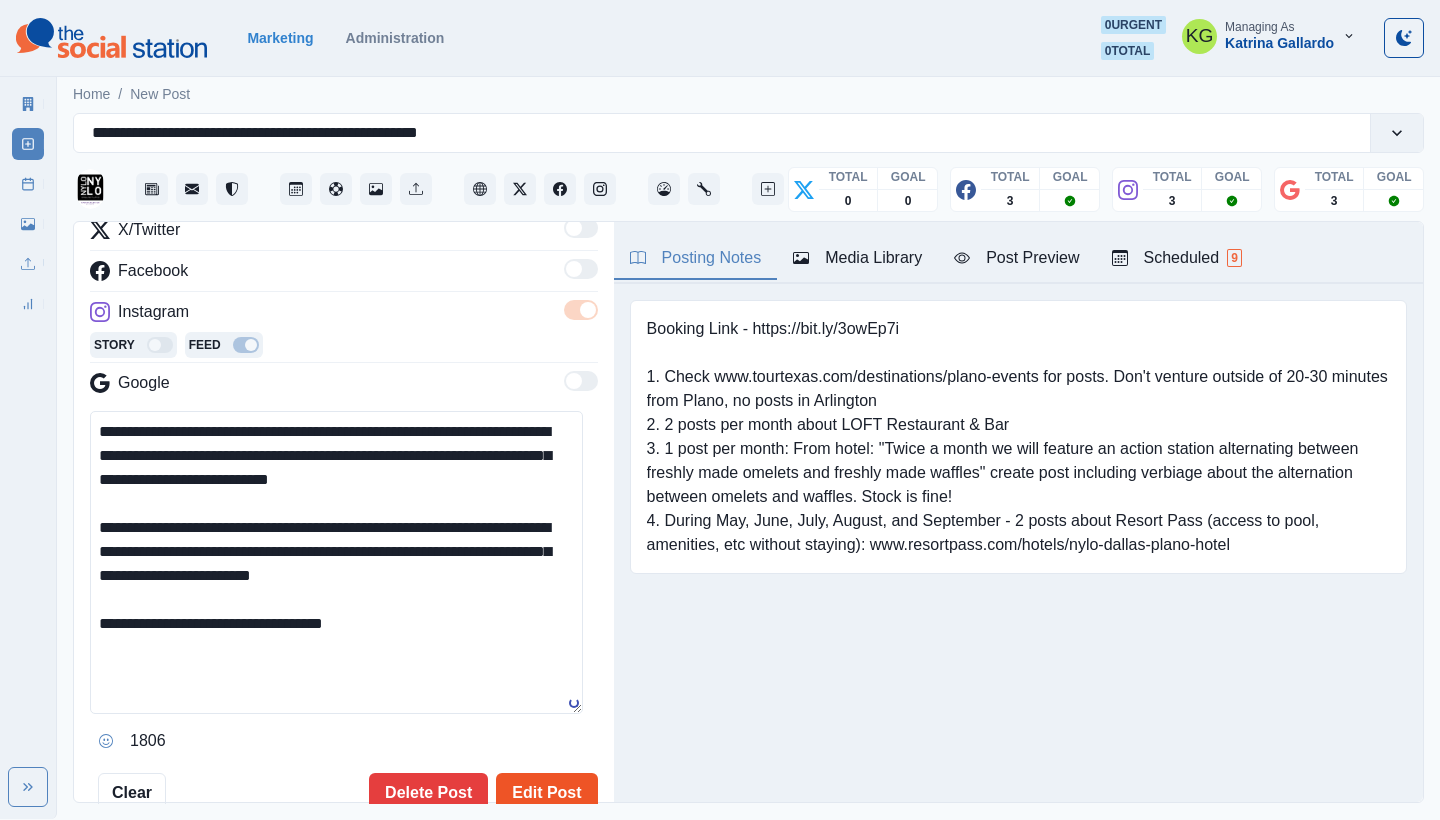 click on "Edit Post" at bounding box center [546, 793] 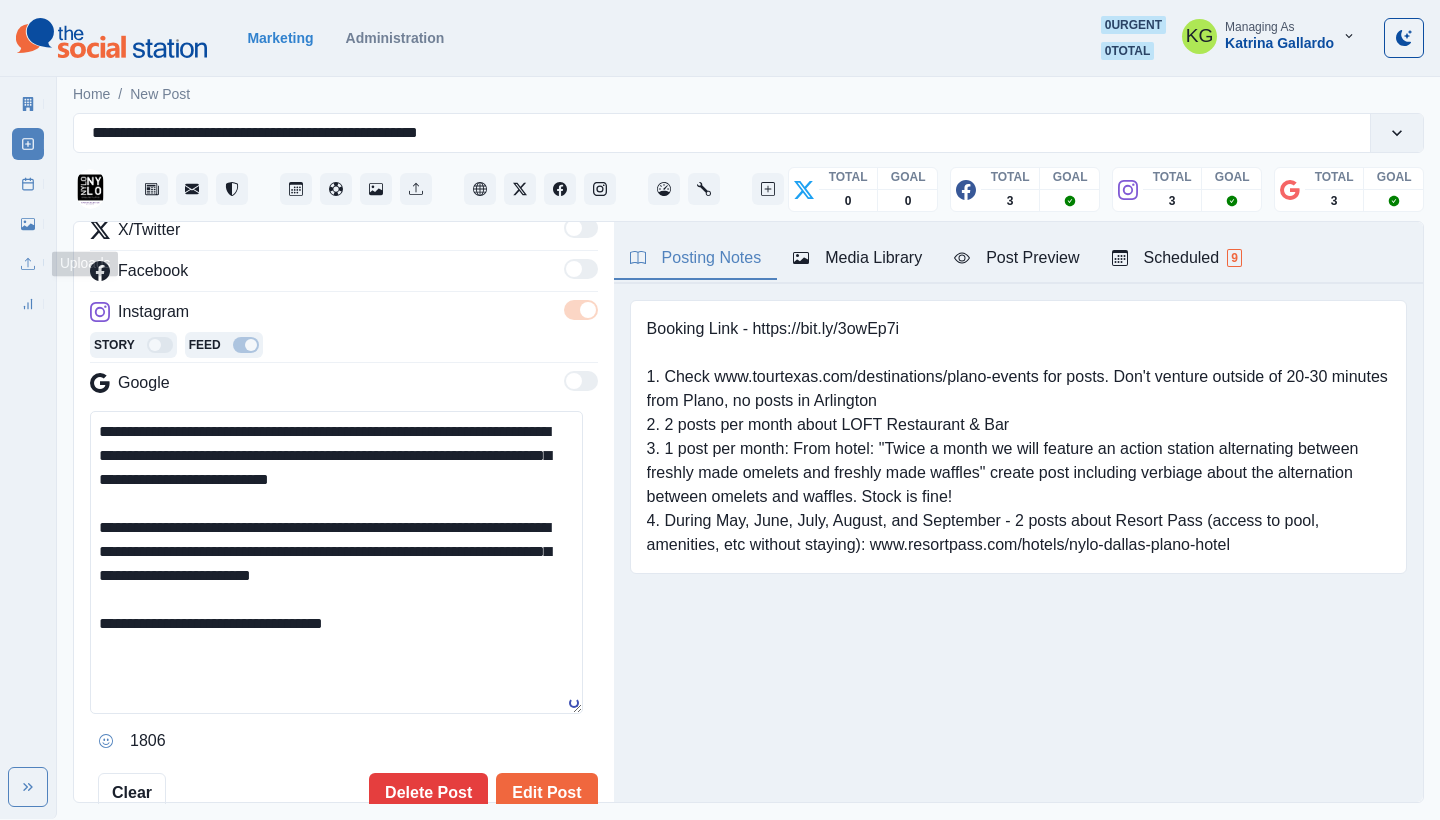 type 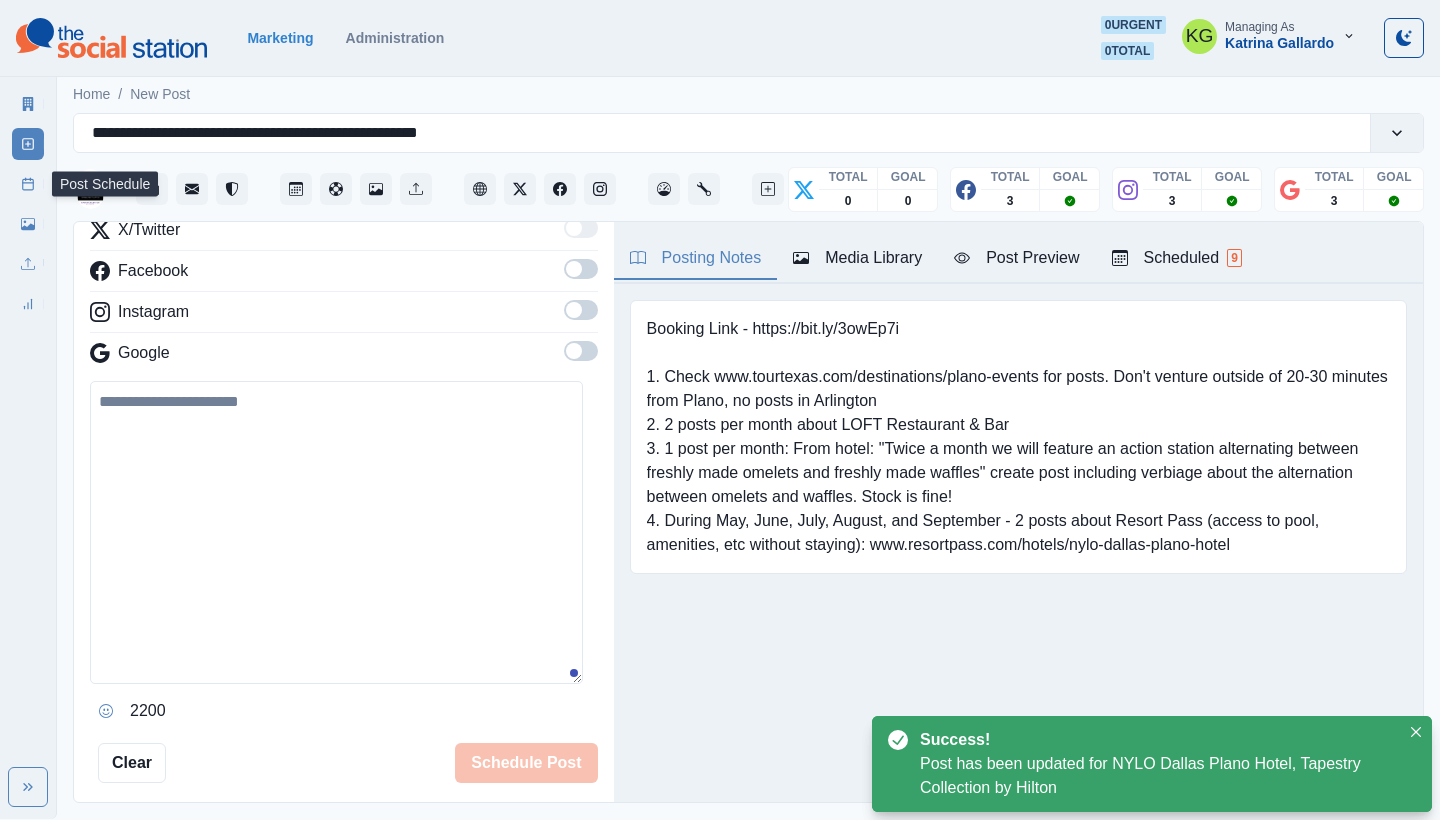 click on "Post Schedule" at bounding box center [28, 184] 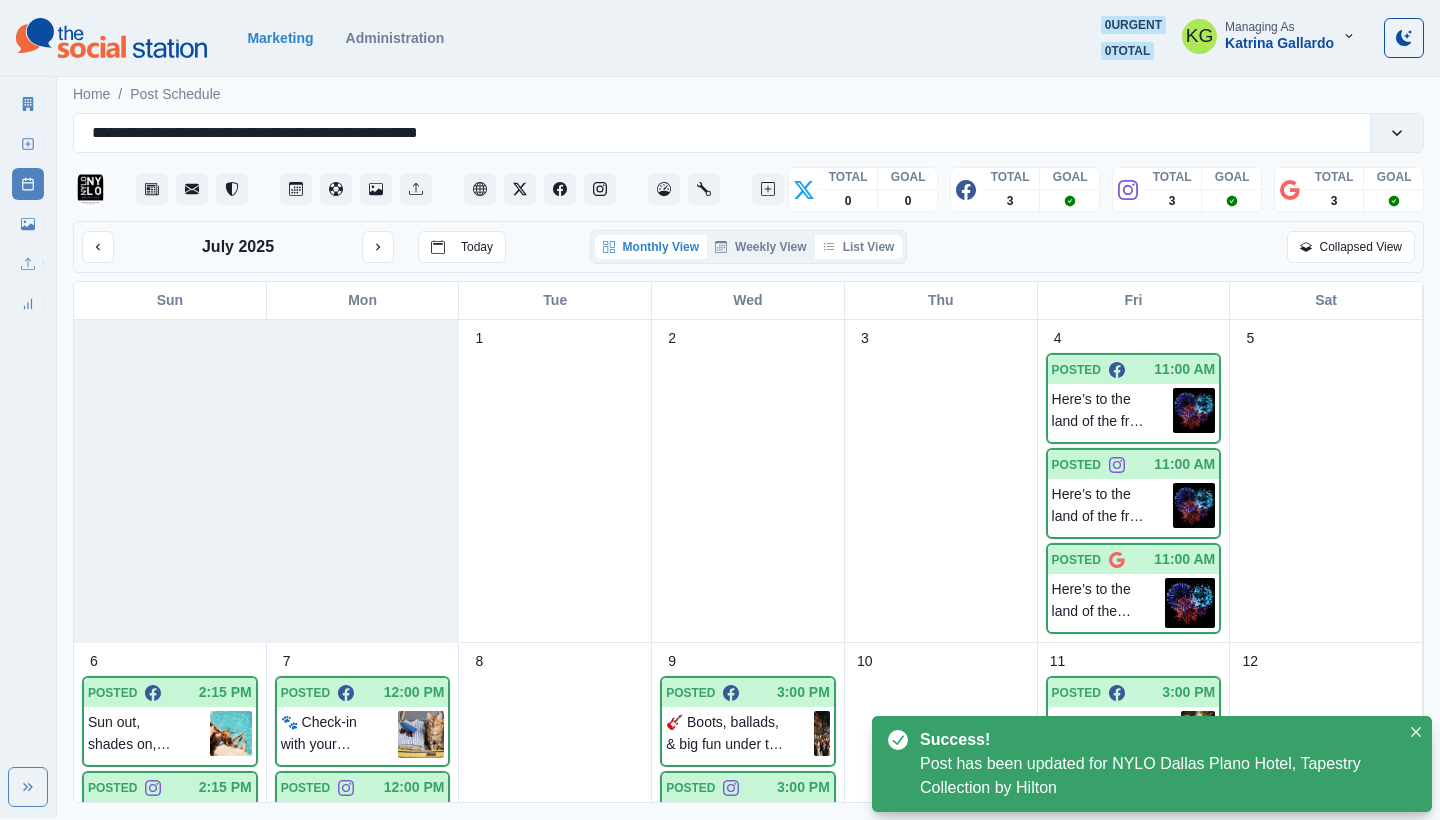 click on "List View" at bounding box center [859, 247] 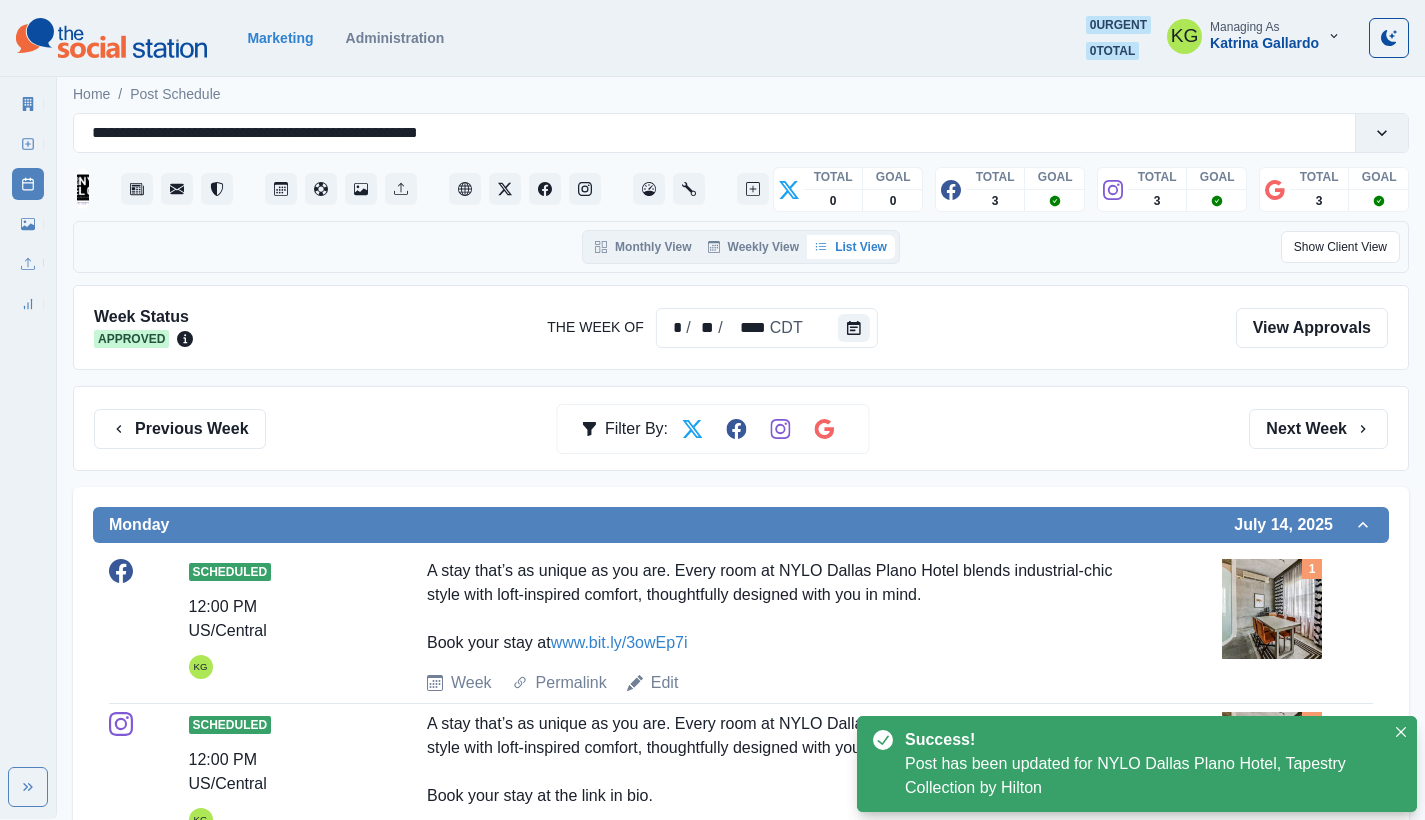 scroll, scrollTop: 171, scrollLeft: 0, axis: vertical 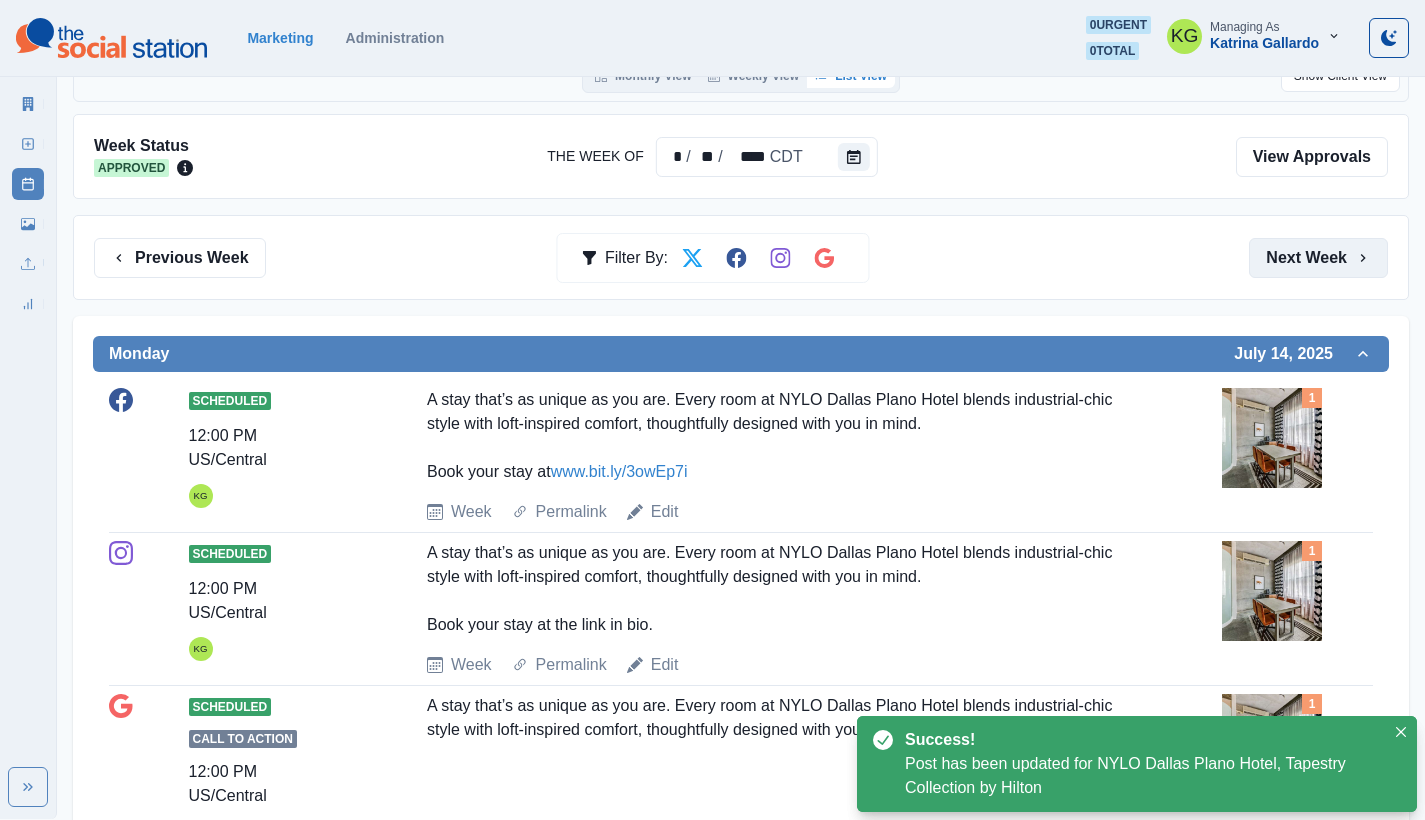 click on "Next Week" at bounding box center [1318, 258] 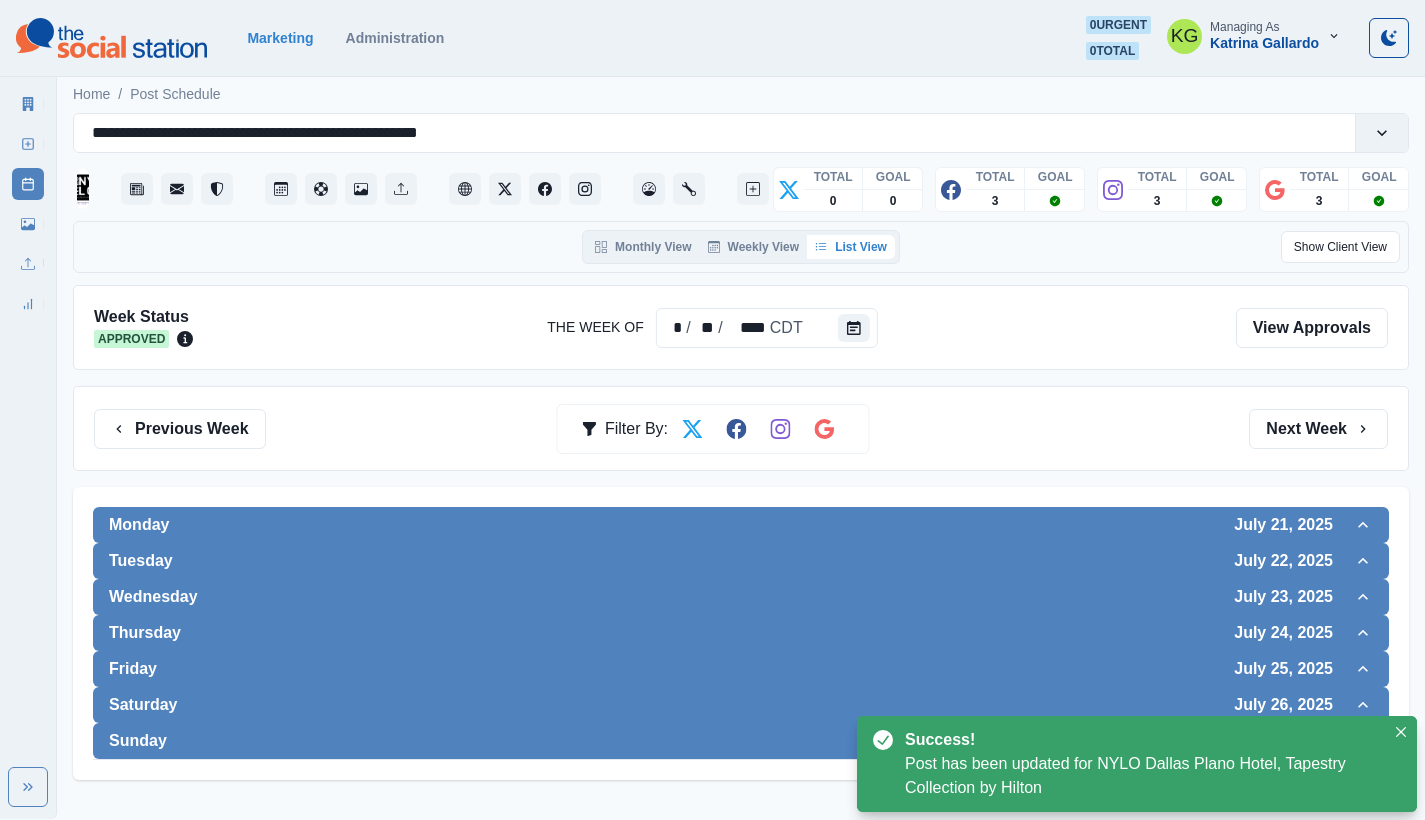 scroll, scrollTop: 0, scrollLeft: 0, axis: both 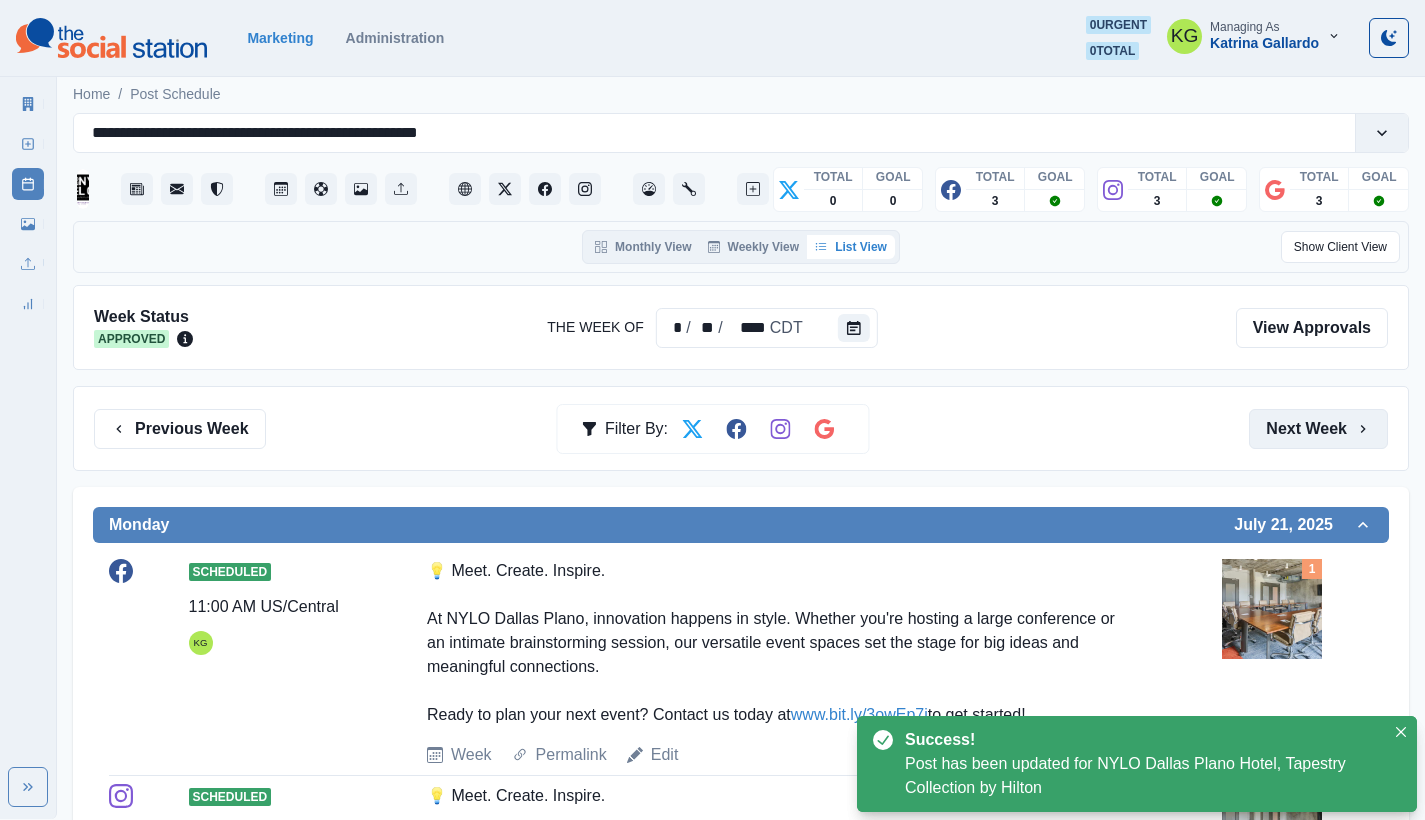 click on "Next Week" at bounding box center [1318, 429] 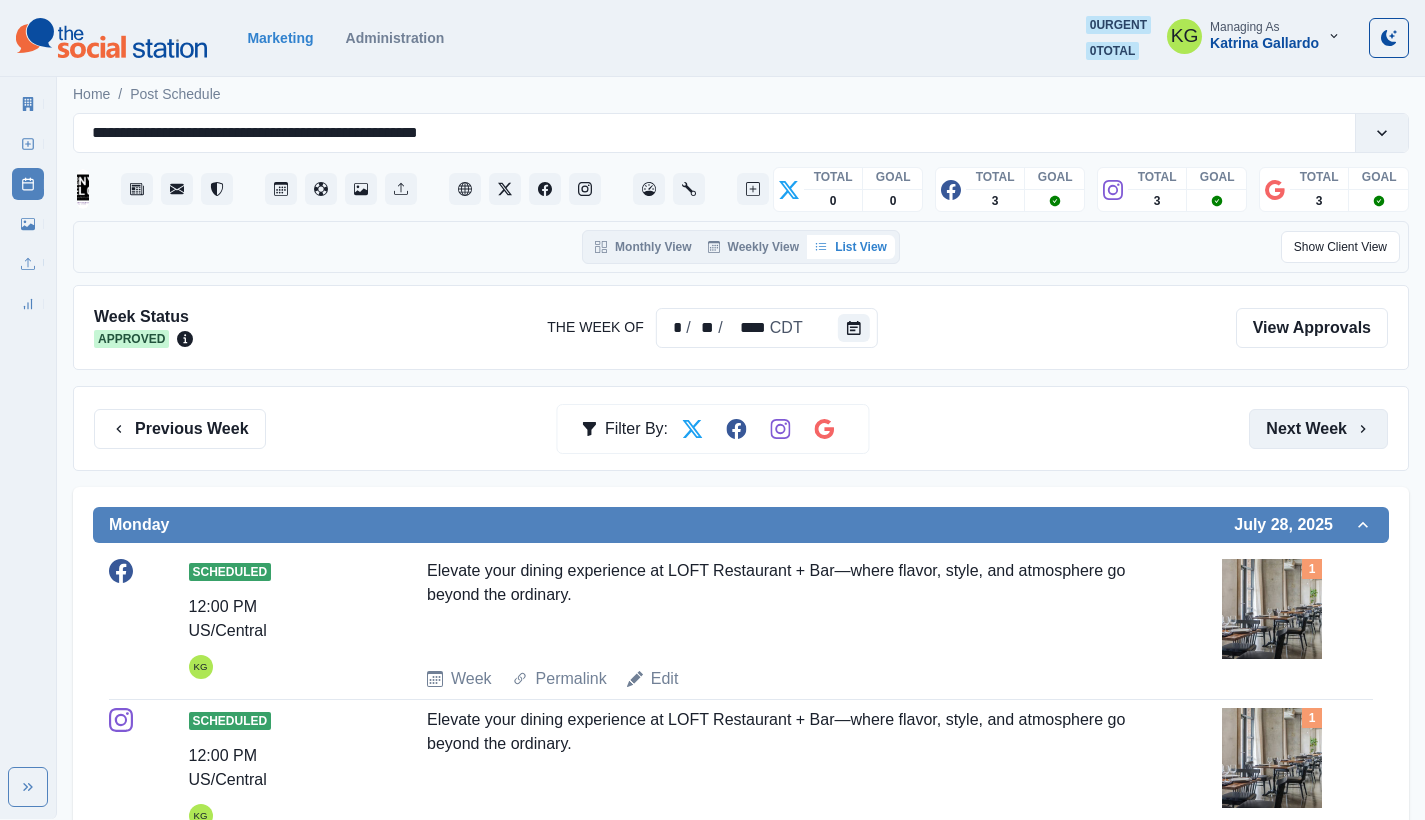 click on "Next Week" at bounding box center [1318, 429] 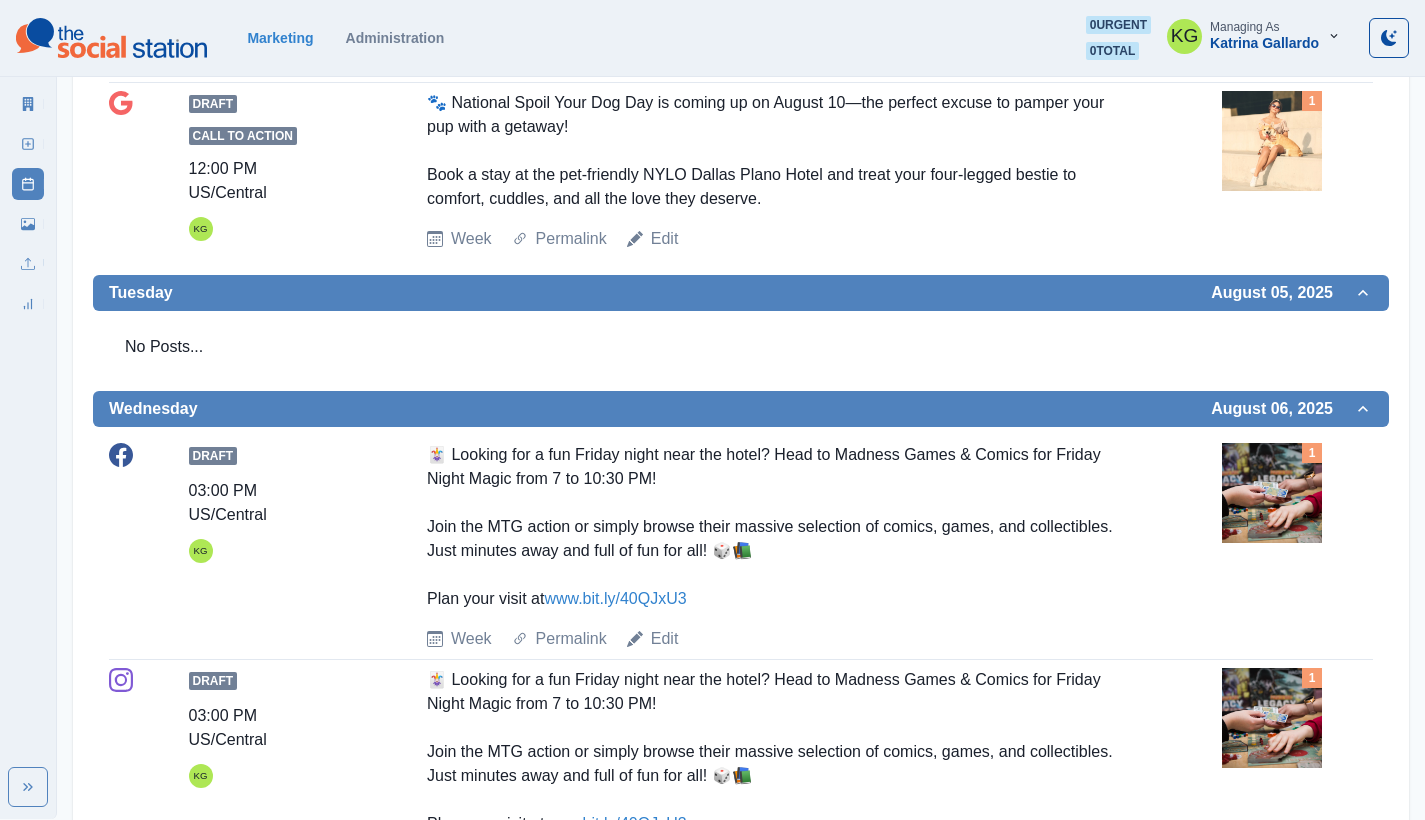 scroll, scrollTop: 0, scrollLeft: 0, axis: both 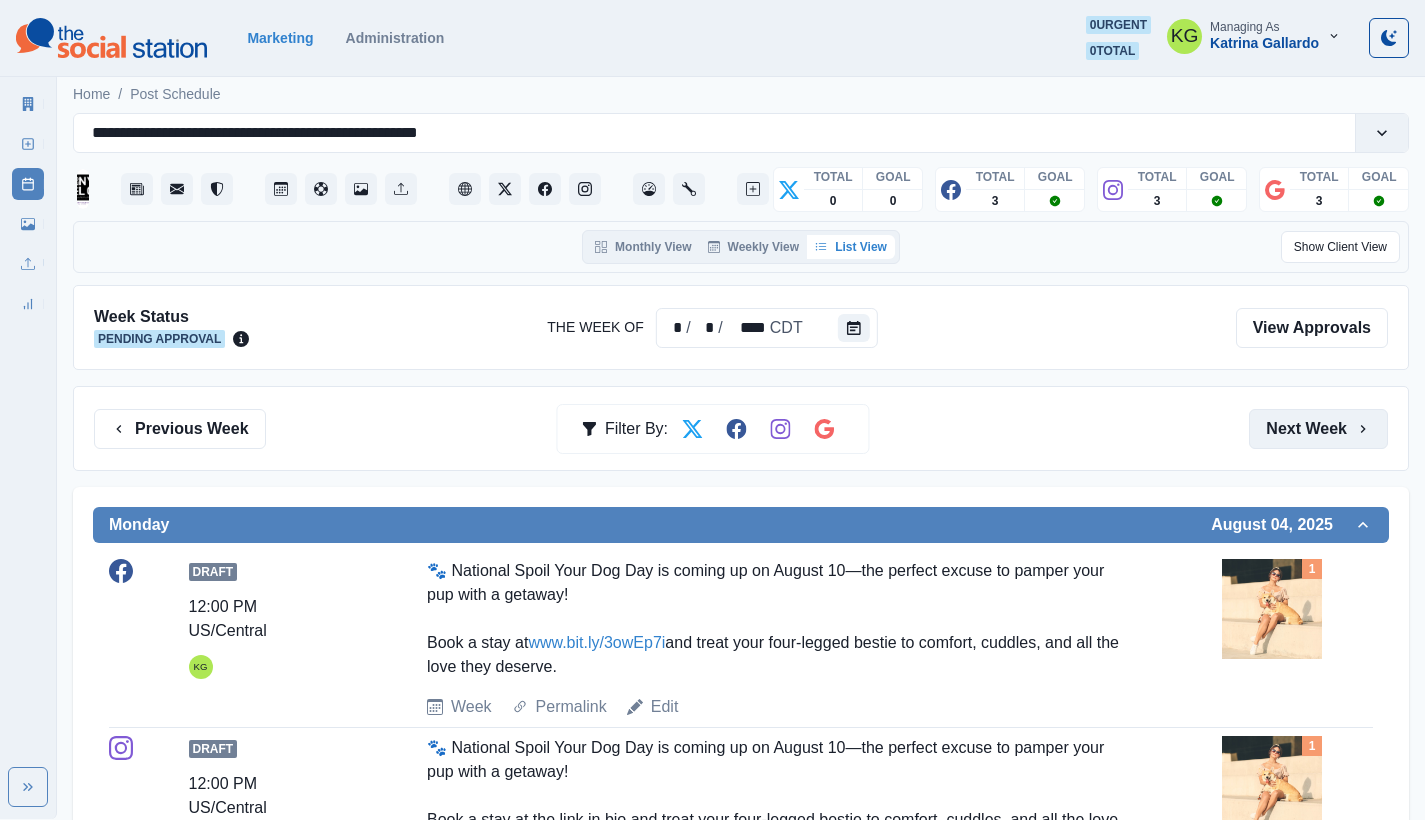 click on "Next Week" at bounding box center (1318, 429) 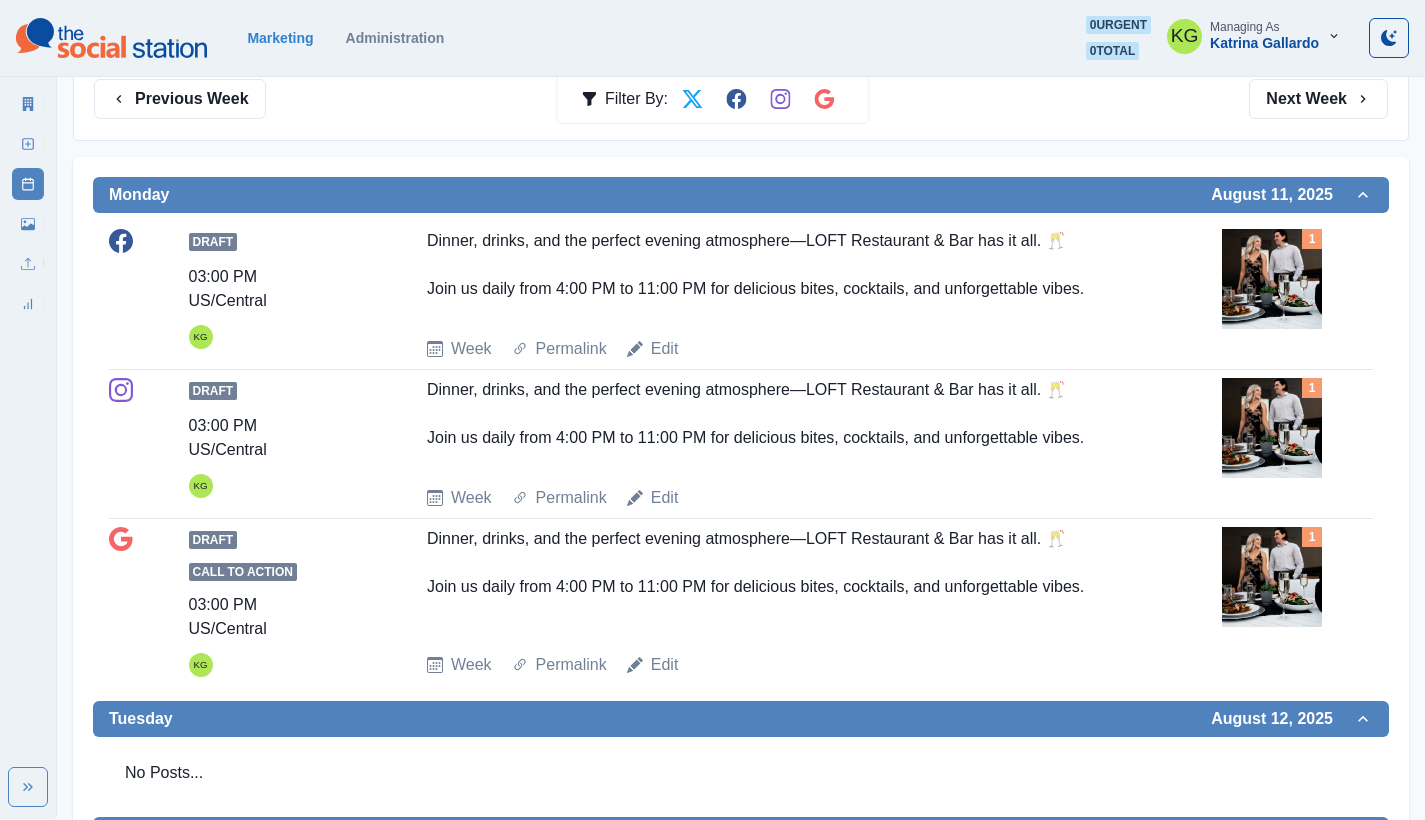 scroll, scrollTop: 0, scrollLeft: 0, axis: both 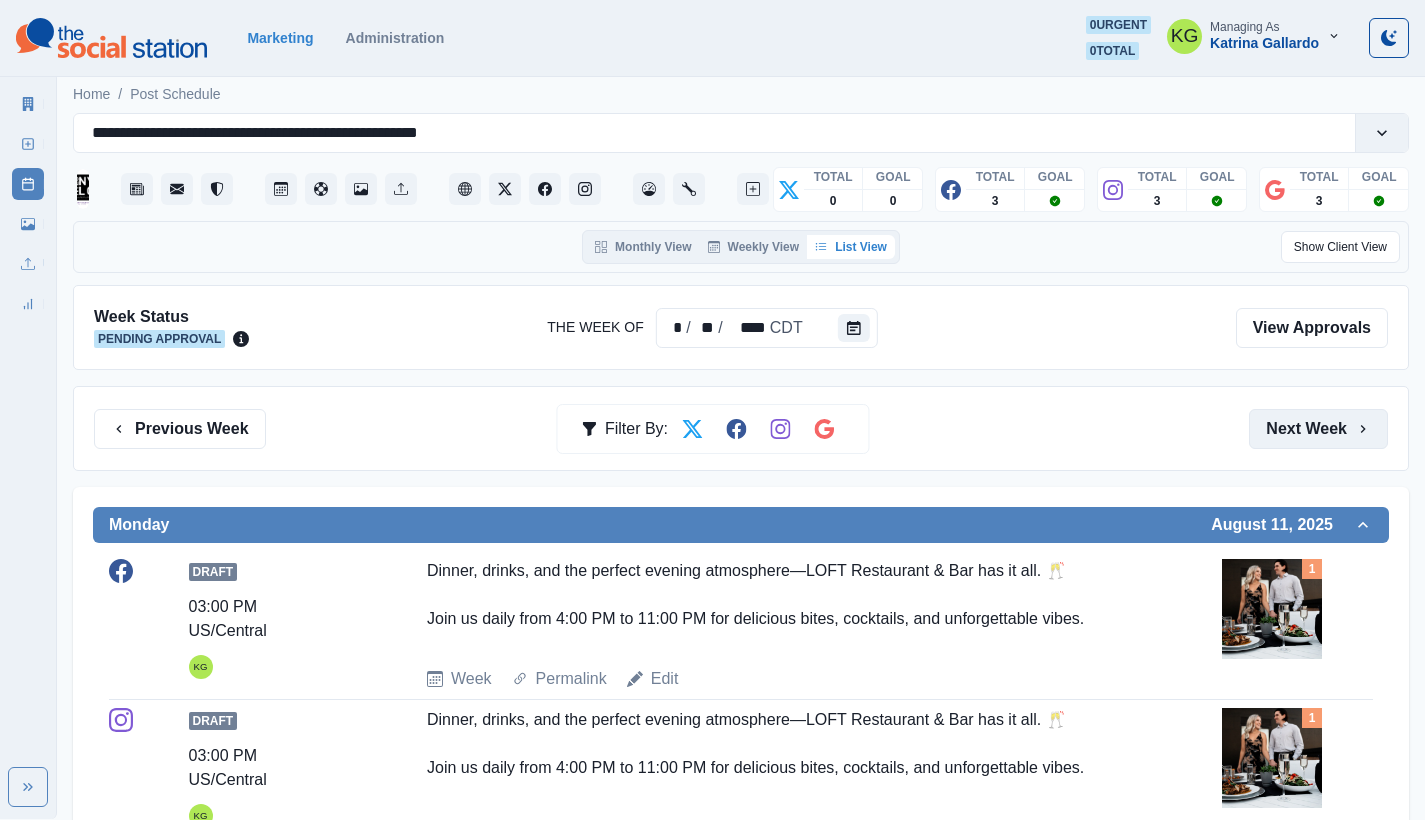 click on "Next Week" at bounding box center [1318, 429] 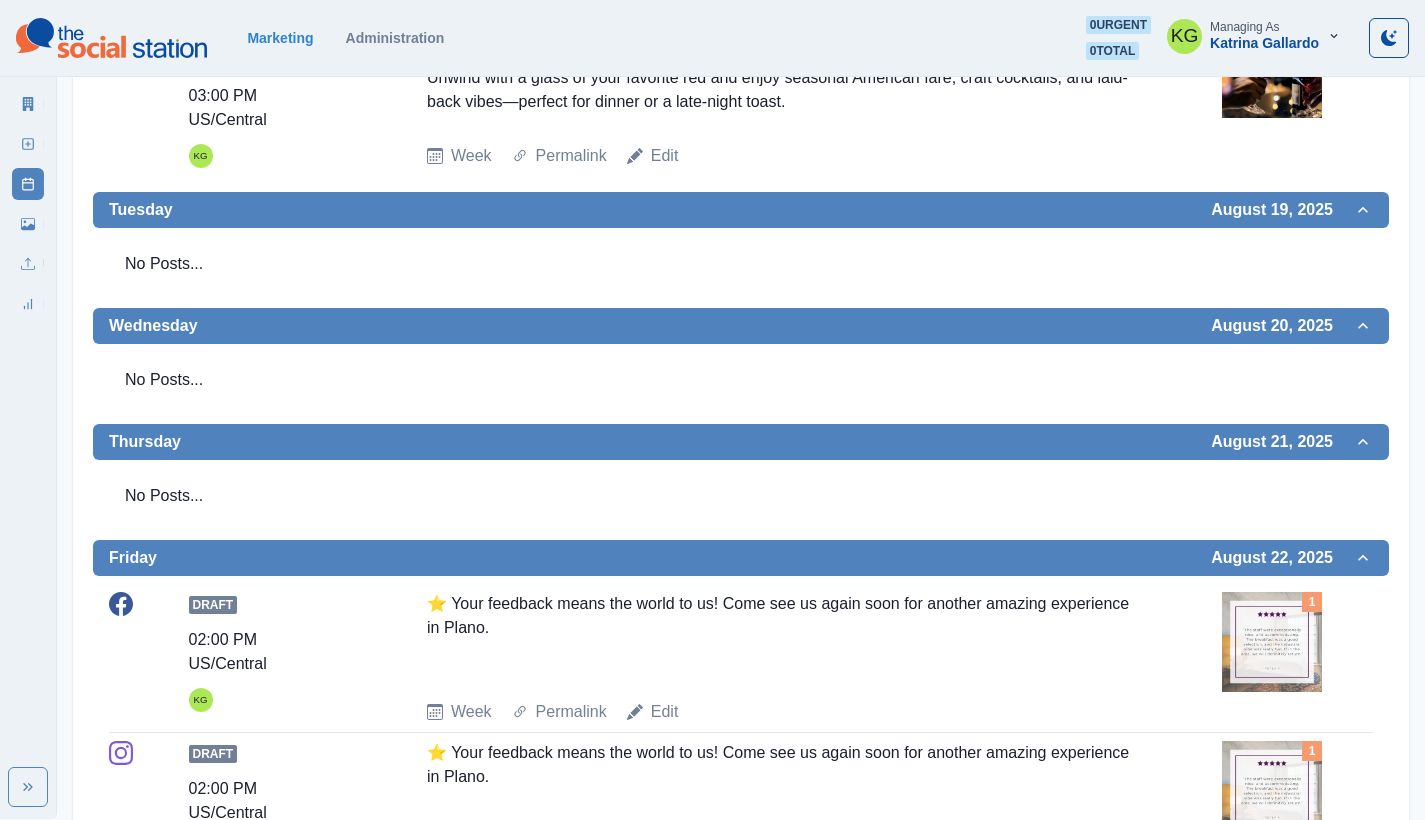scroll, scrollTop: 1248, scrollLeft: 0, axis: vertical 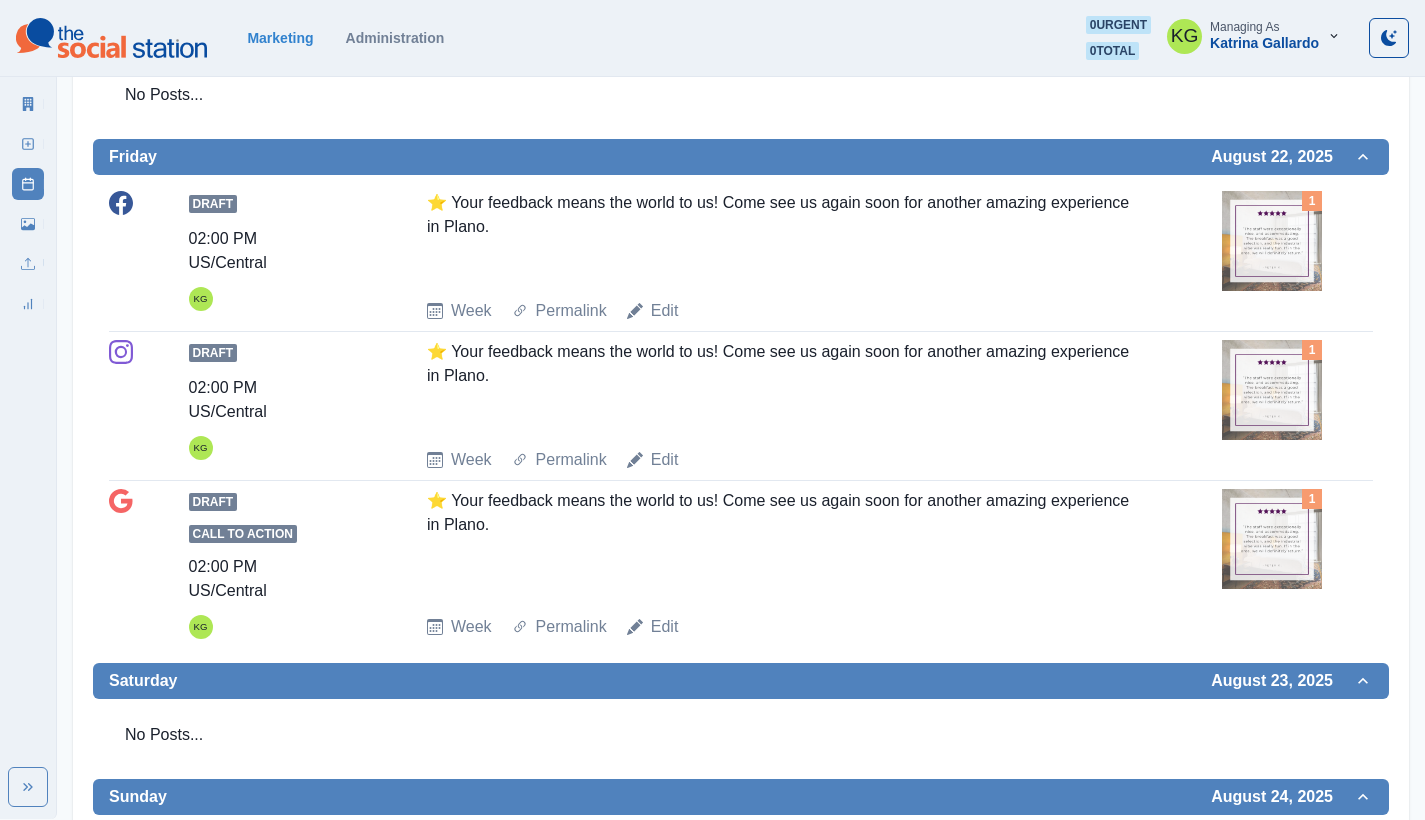 click at bounding box center (1272, 241) 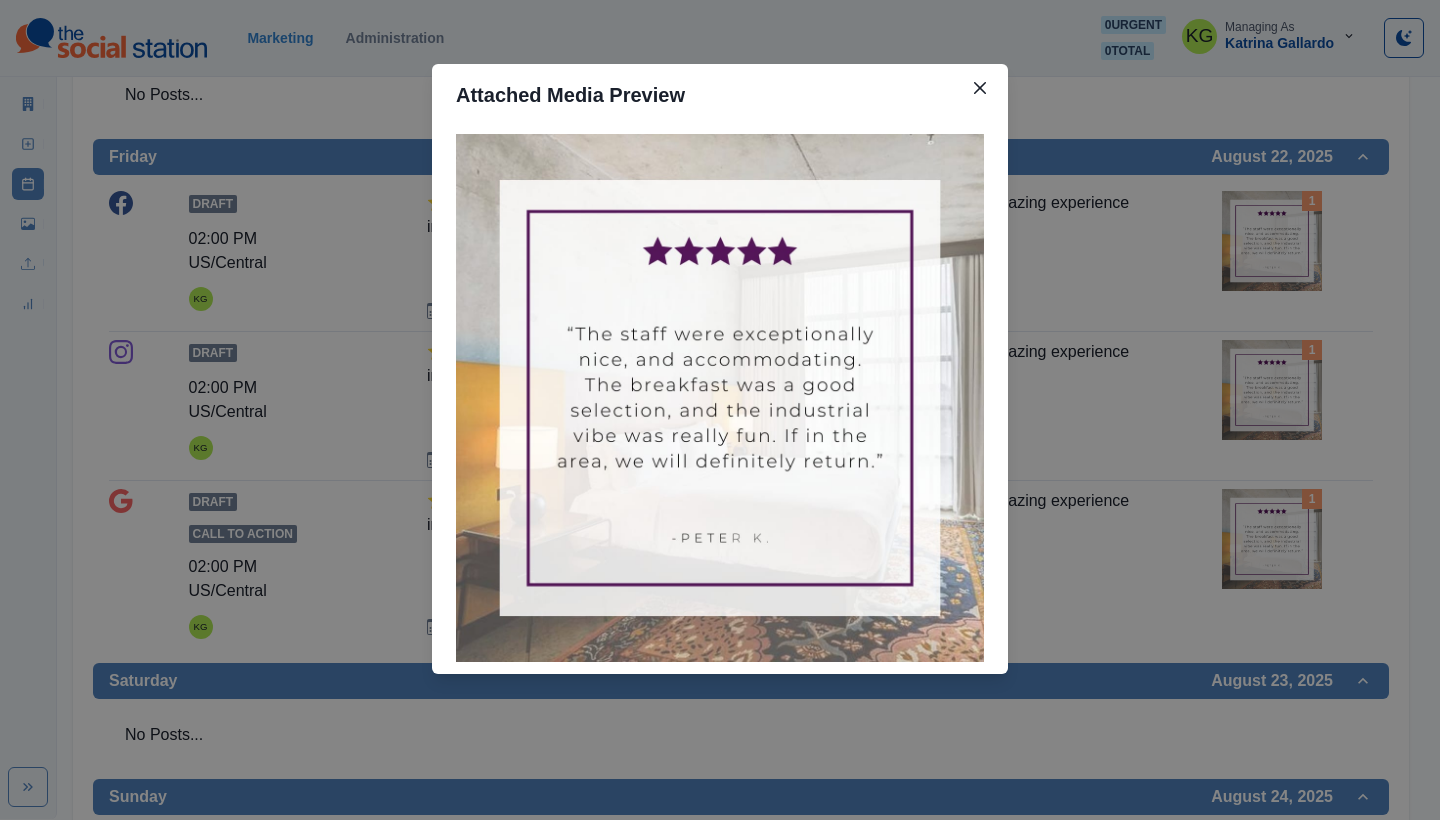 click on "Attached Media Preview" at bounding box center (720, 410) 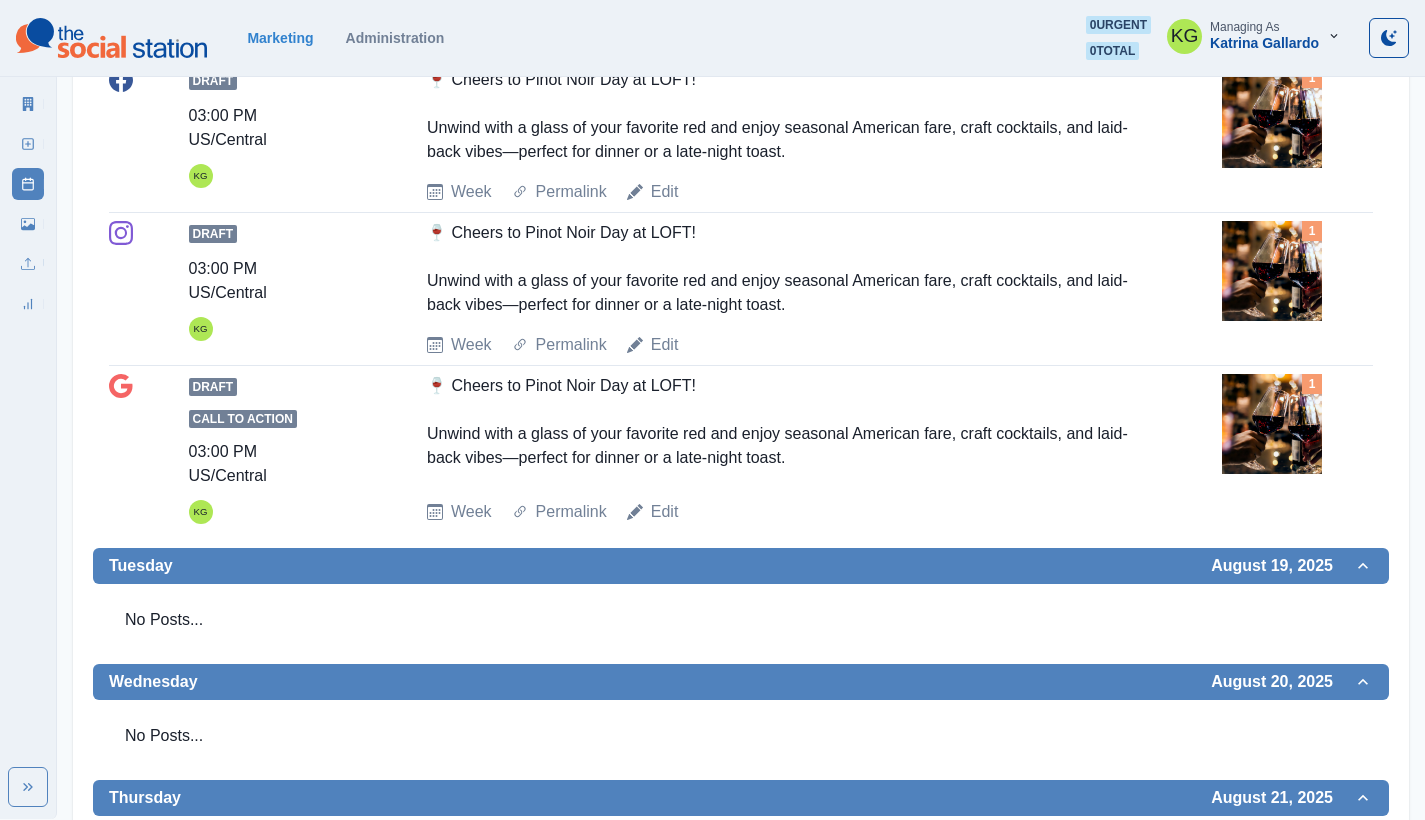 scroll, scrollTop: 679, scrollLeft: 0, axis: vertical 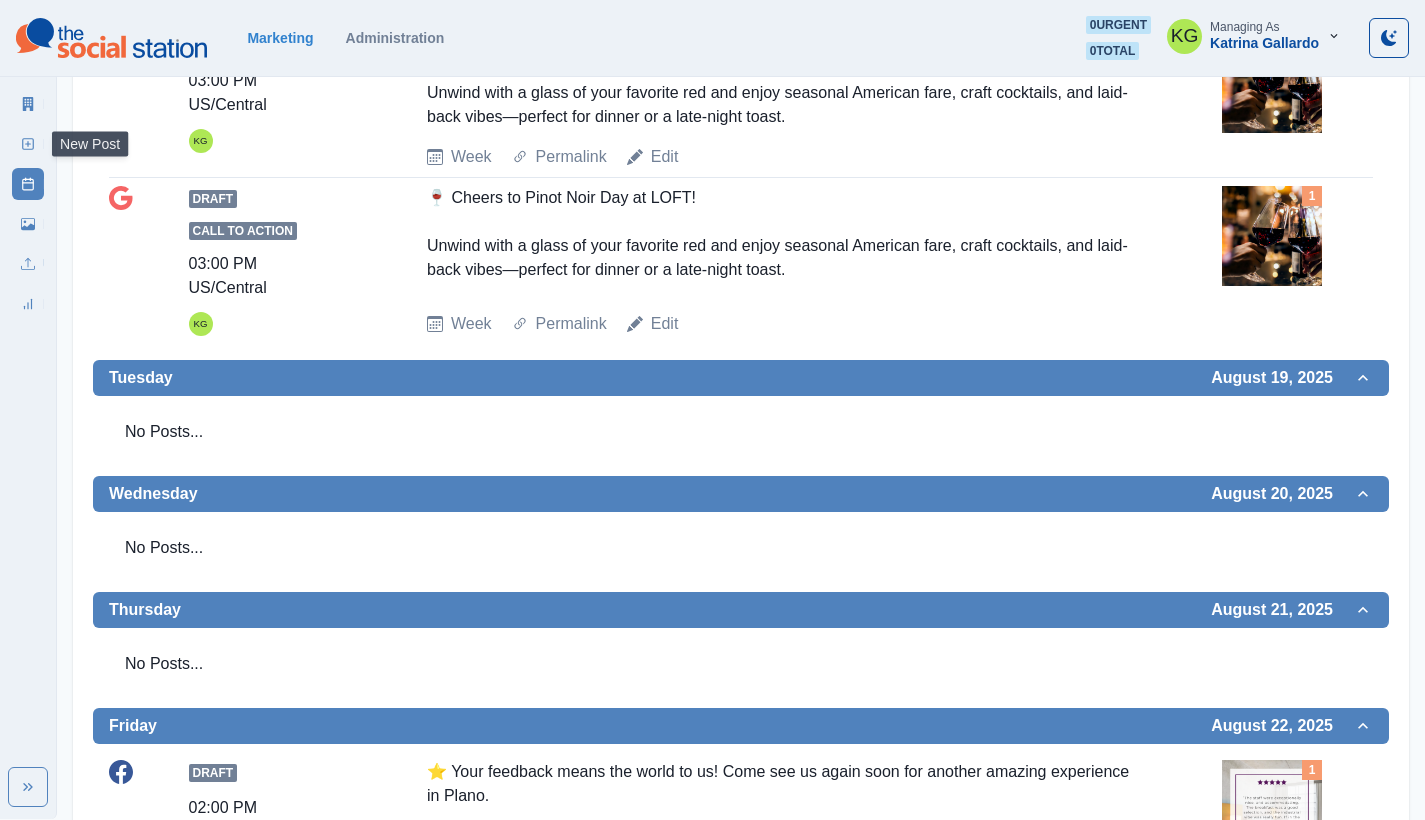 click on "New Post" at bounding box center (28, 144) 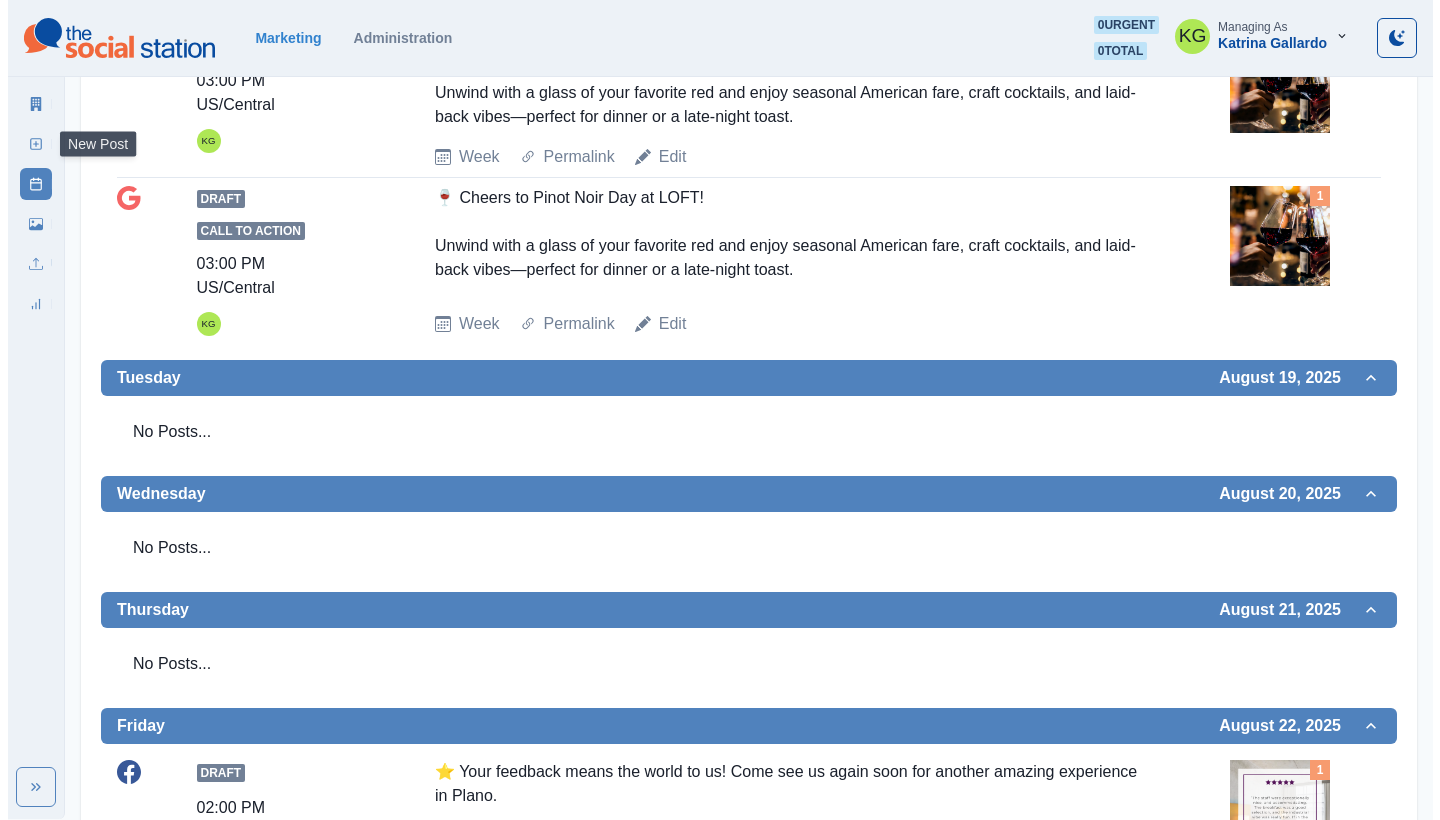 scroll, scrollTop: 0, scrollLeft: 0, axis: both 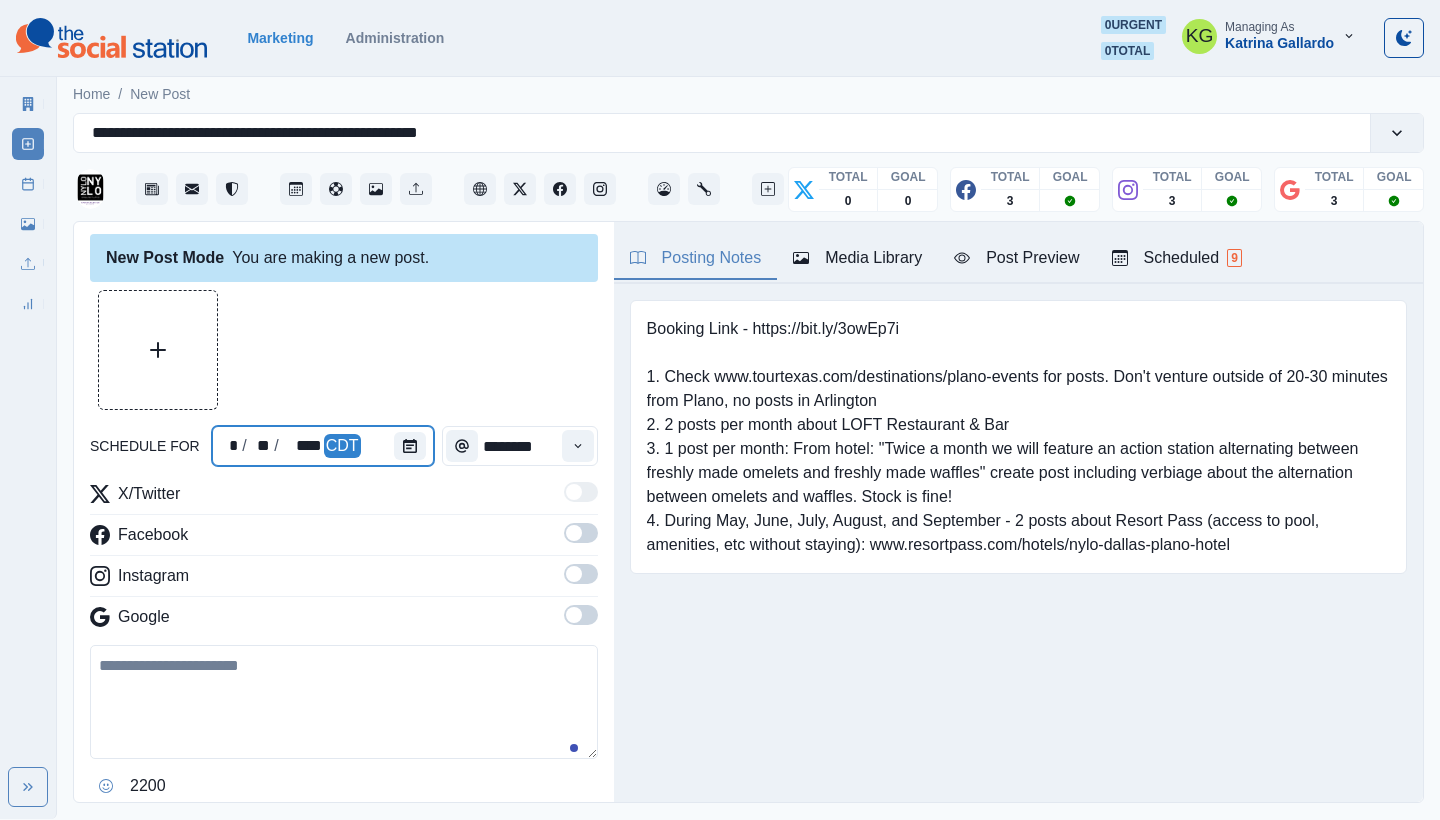 click at bounding box center (414, 446) 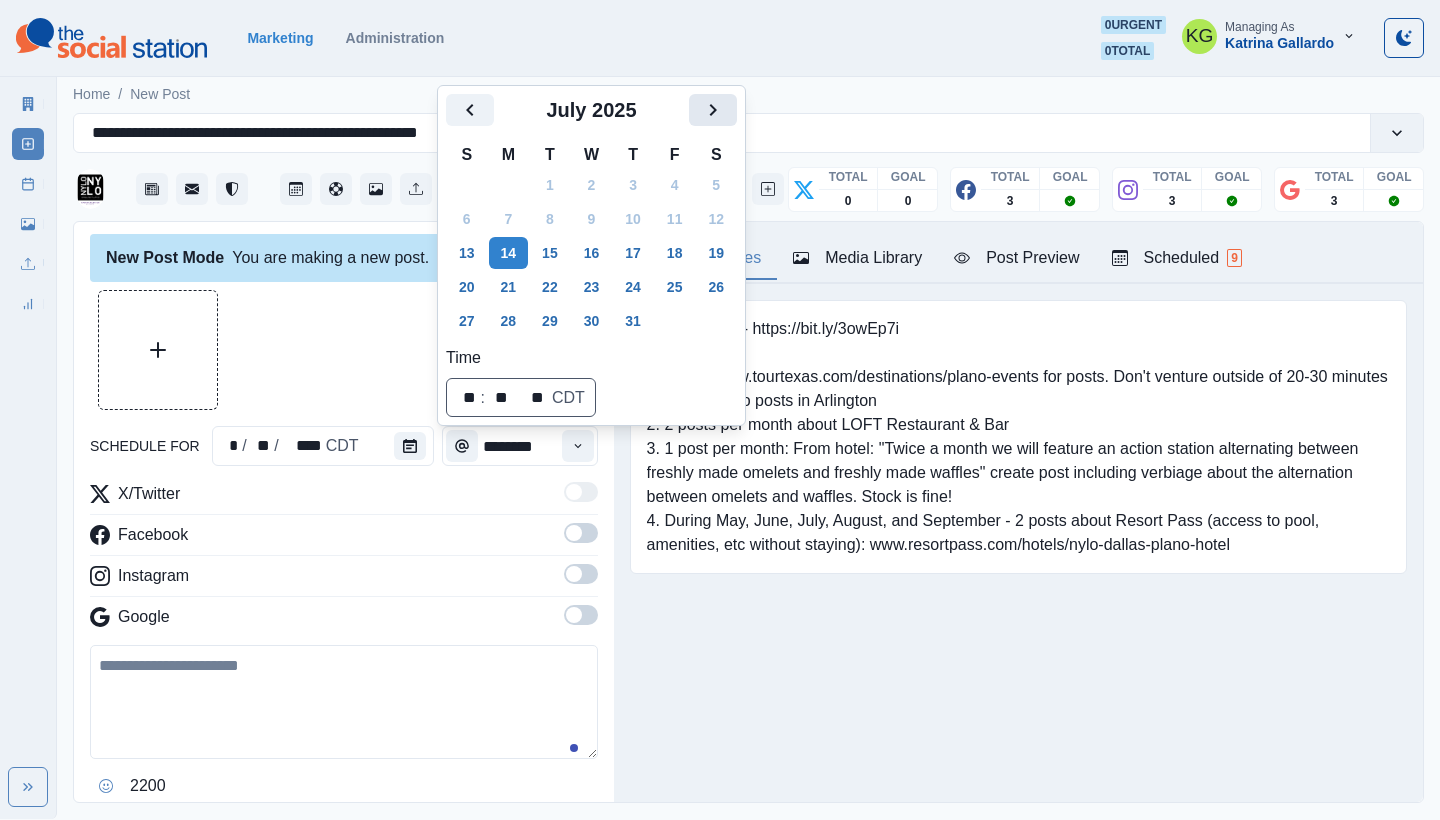 click at bounding box center [713, 110] 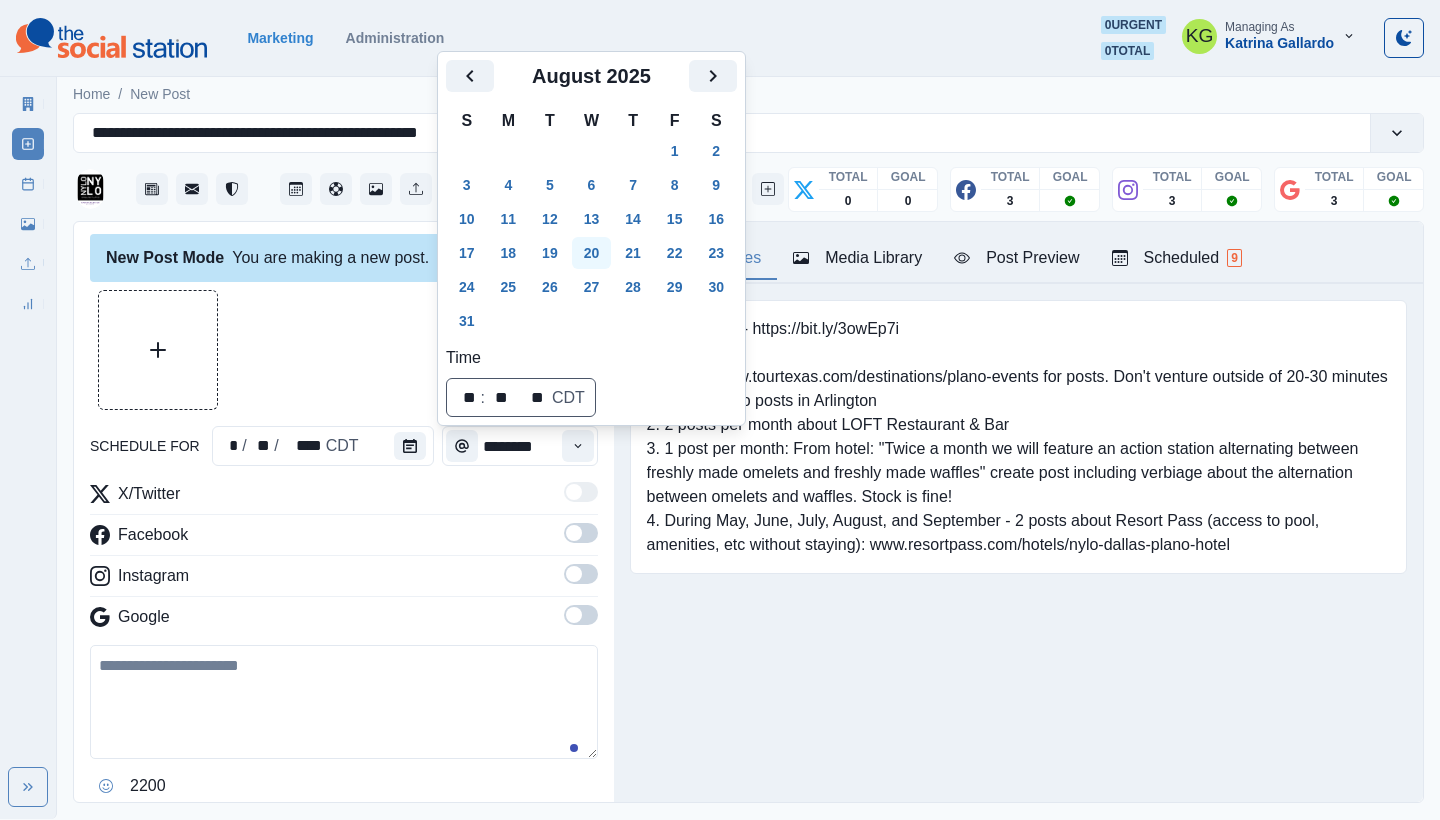 click on "20" at bounding box center [592, 253] 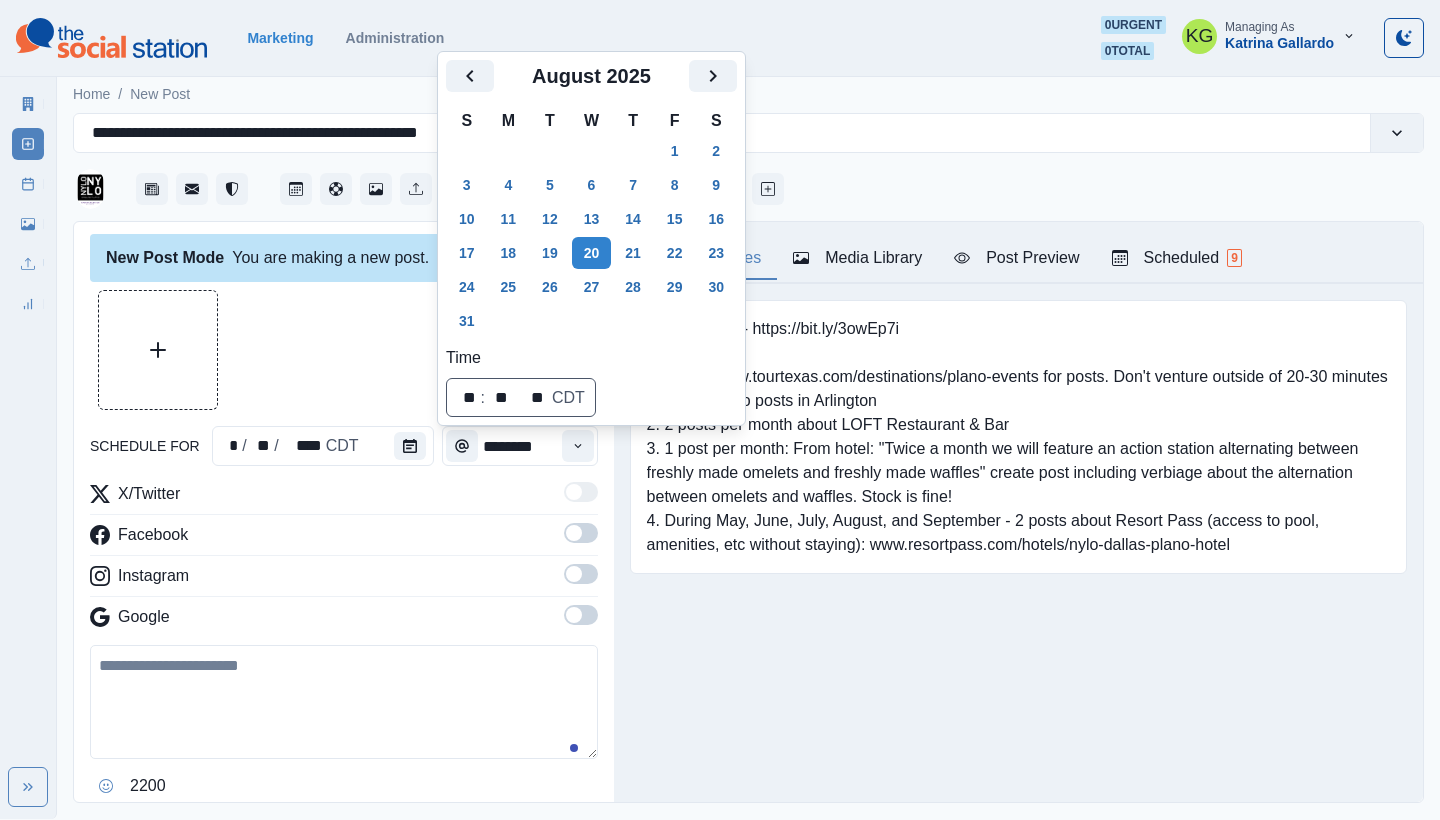 click on "Booking Link - https://bit.ly/3owEp7i
1. Check www.tourtexas.com/destinations/plano-events for posts. Don't venture outside of 20-30 minutes from Plano, no posts in Arlington
2. 2 posts per month about LOFT Restaurant & Bar
3. 1 post per month: From hotel: "Twice a month we will feature an action station alternating between freshly made omelets and freshly made waffles" create post including verbiage about the alternation between omelets and waffles. Stock is fine!
4. During May, June, July, August, and September - 2 posts about Resort Pass (access to pool, amenities, etc without staying): www.resortpass.com/hotels/nylo-dallas-plano-hotel Upload Type Any Image Video Source Any Upload Social Manager Found: Instagram Found: Google Customer Photo Found: TripAdvisor Review Found: Yelp Review Reusable Any Yes No Description Any Missing Description Duplicates Any Show Duplicated Media Last Scheduled Any Over A Month Ago Over 3 Months Ago Over 6 Months Ago Never Scheduled Sort Newest Media Oldest Media 1 2 3 4 5 25" at bounding box center [1018, 468] 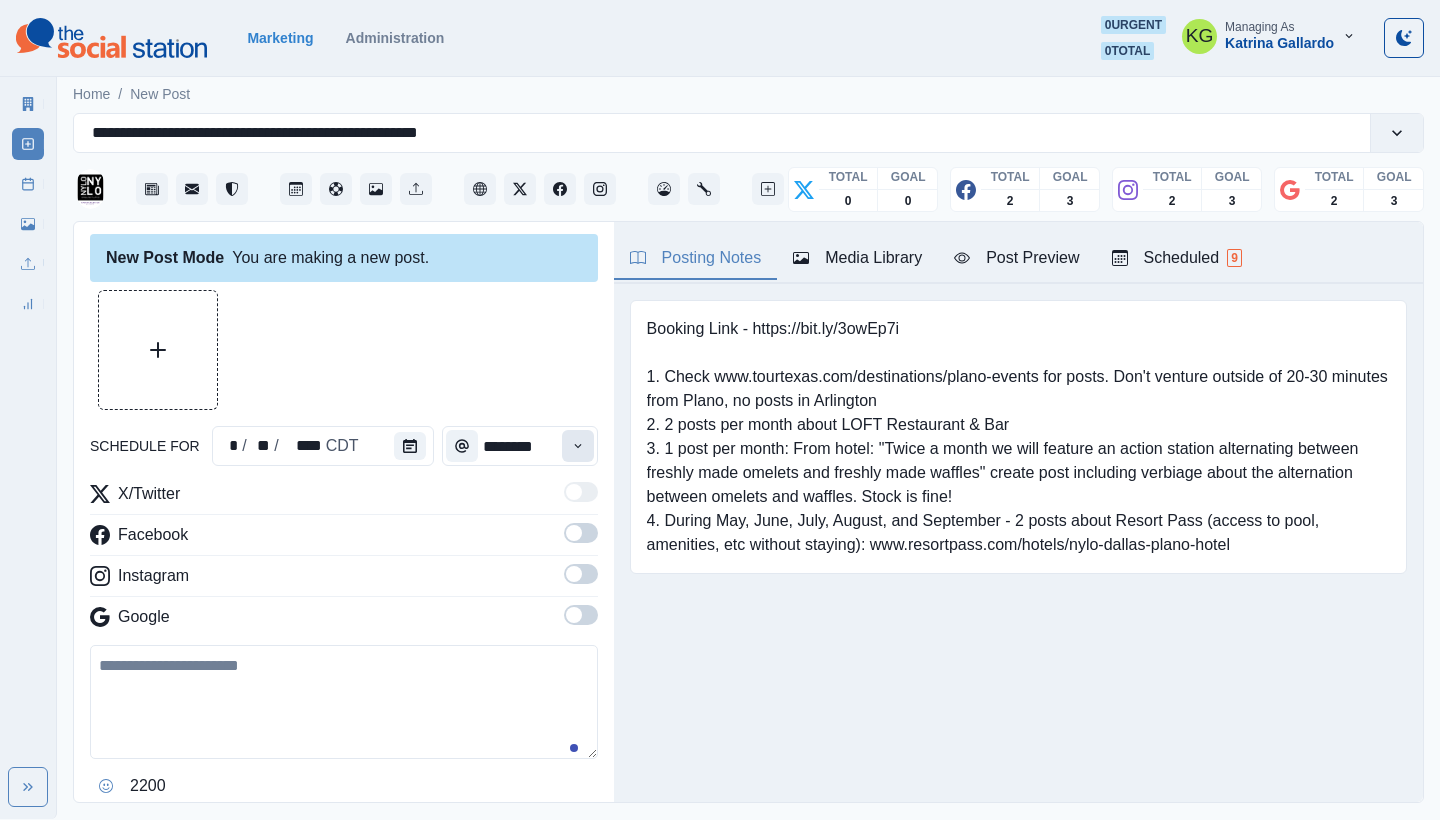 click 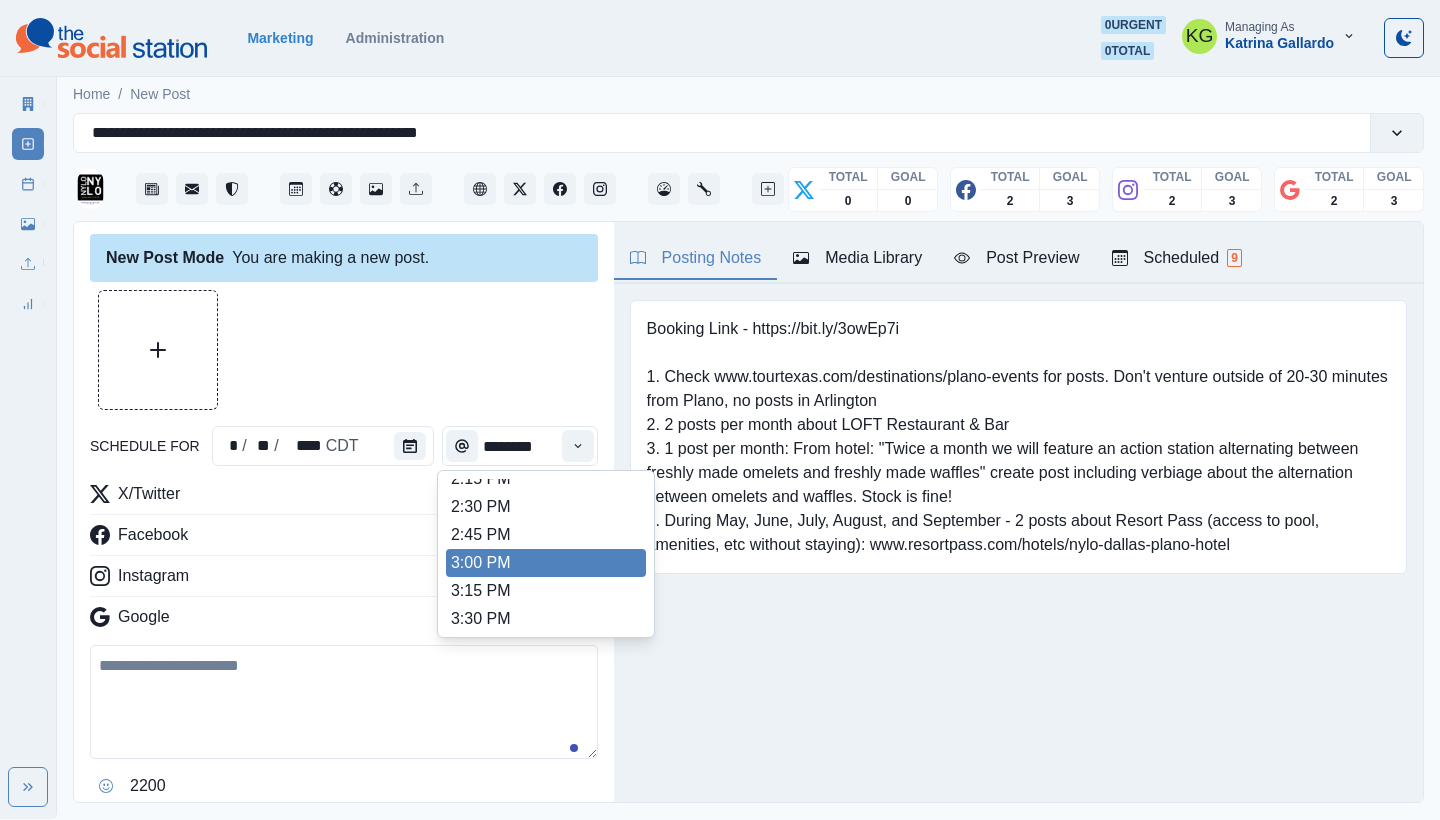 scroll, scrollTop: 718, scrollLeft: 0, axis: vertical 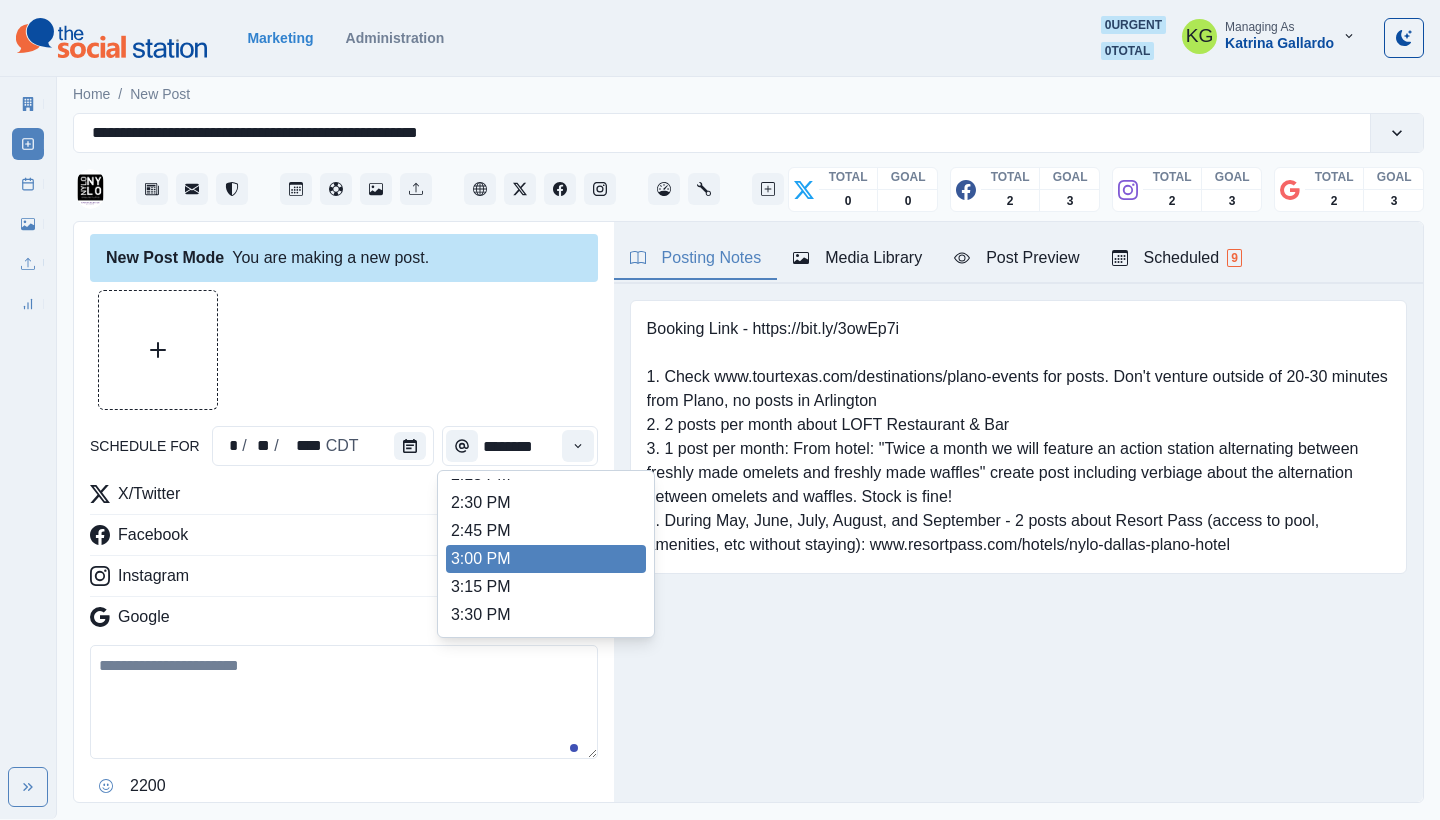 click on "3:00 PM" at bounding box center [546, 559] 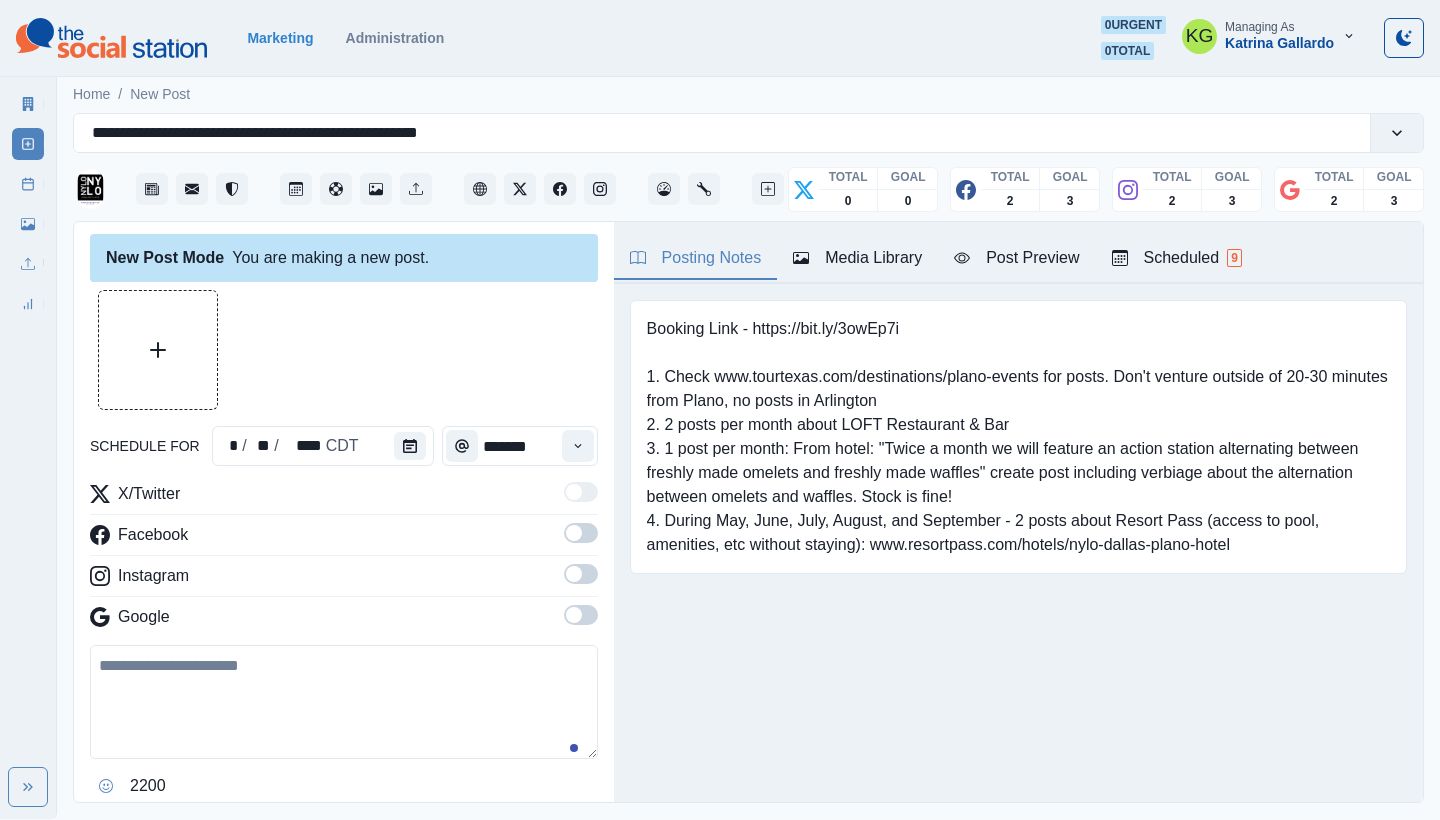 click at bounding box center (574, 615) 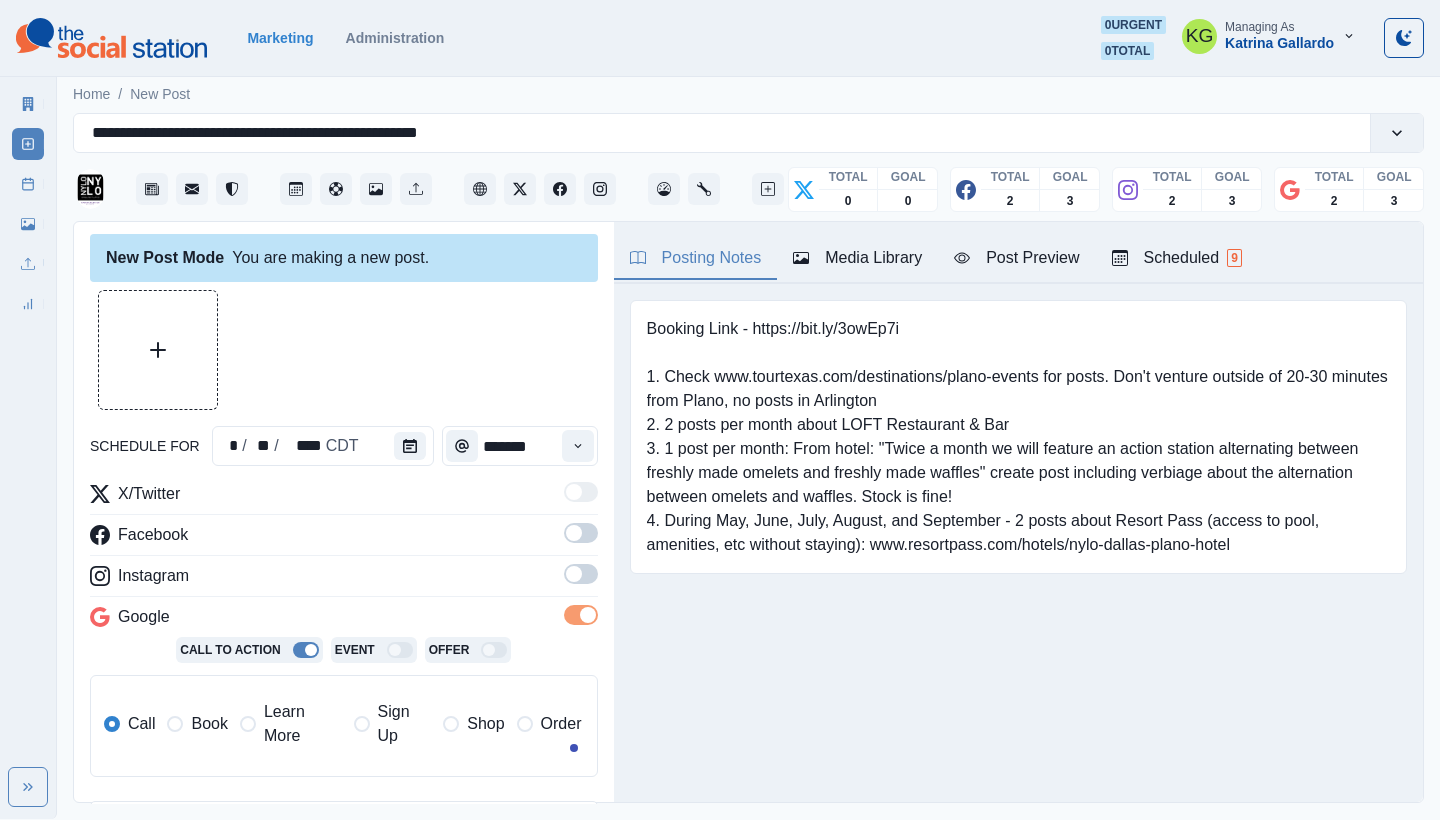 drag, startPoint x: 564, startPoint y: 573, endPoint x: 564, endPoint y: 554, distance: 19 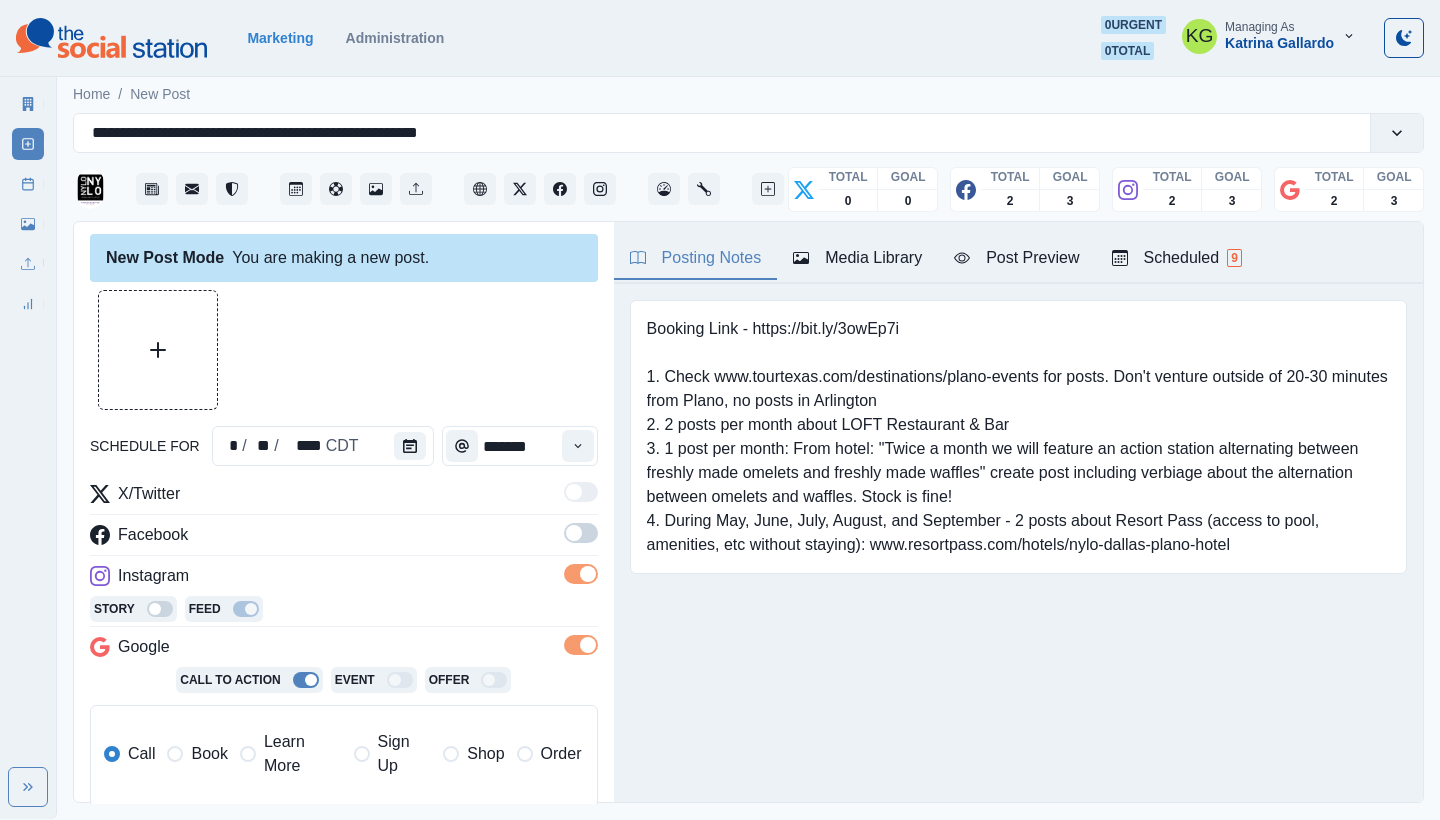 click at bounding box center [574, 533] 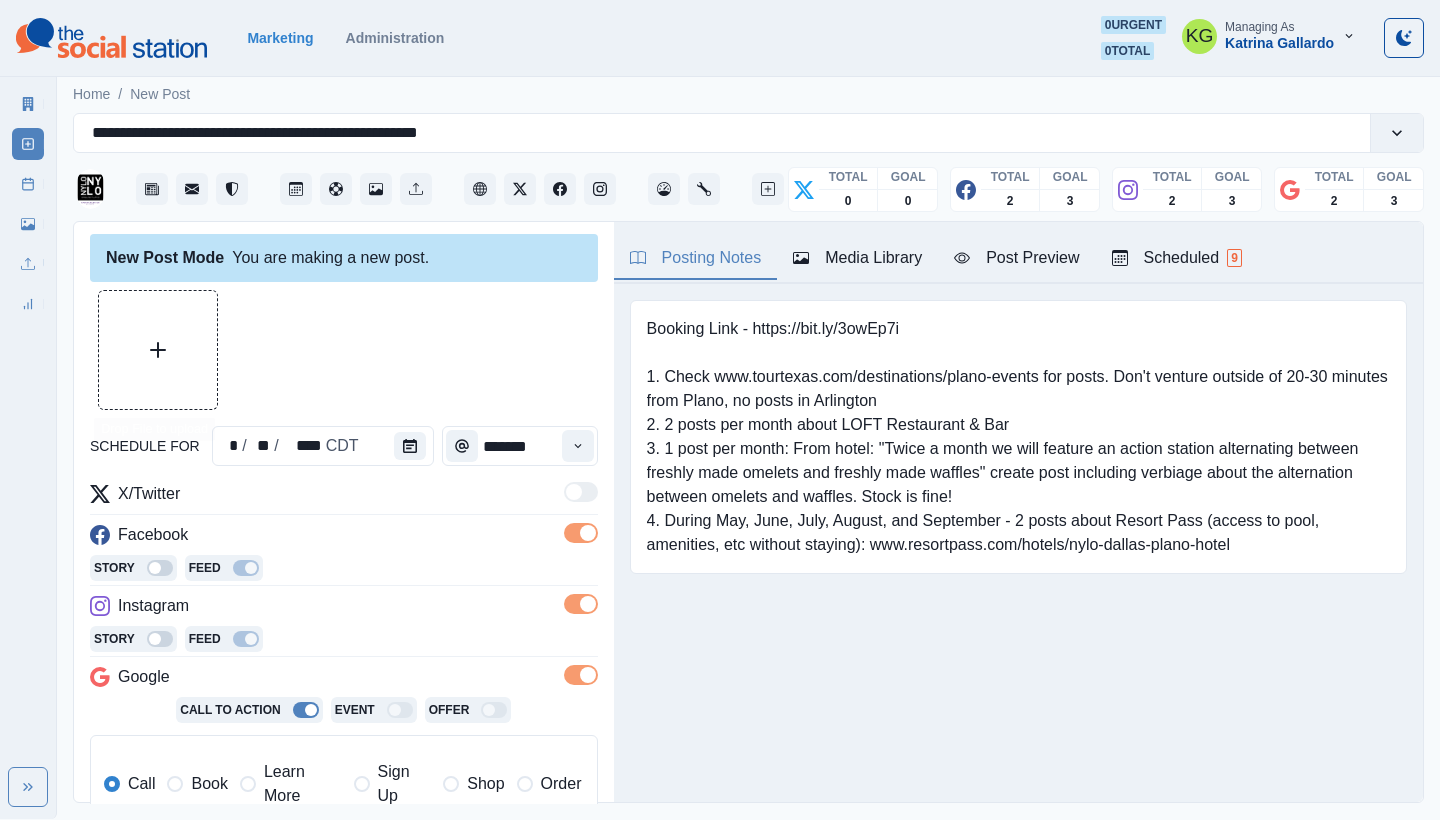 click at bounding box center (158, 350) 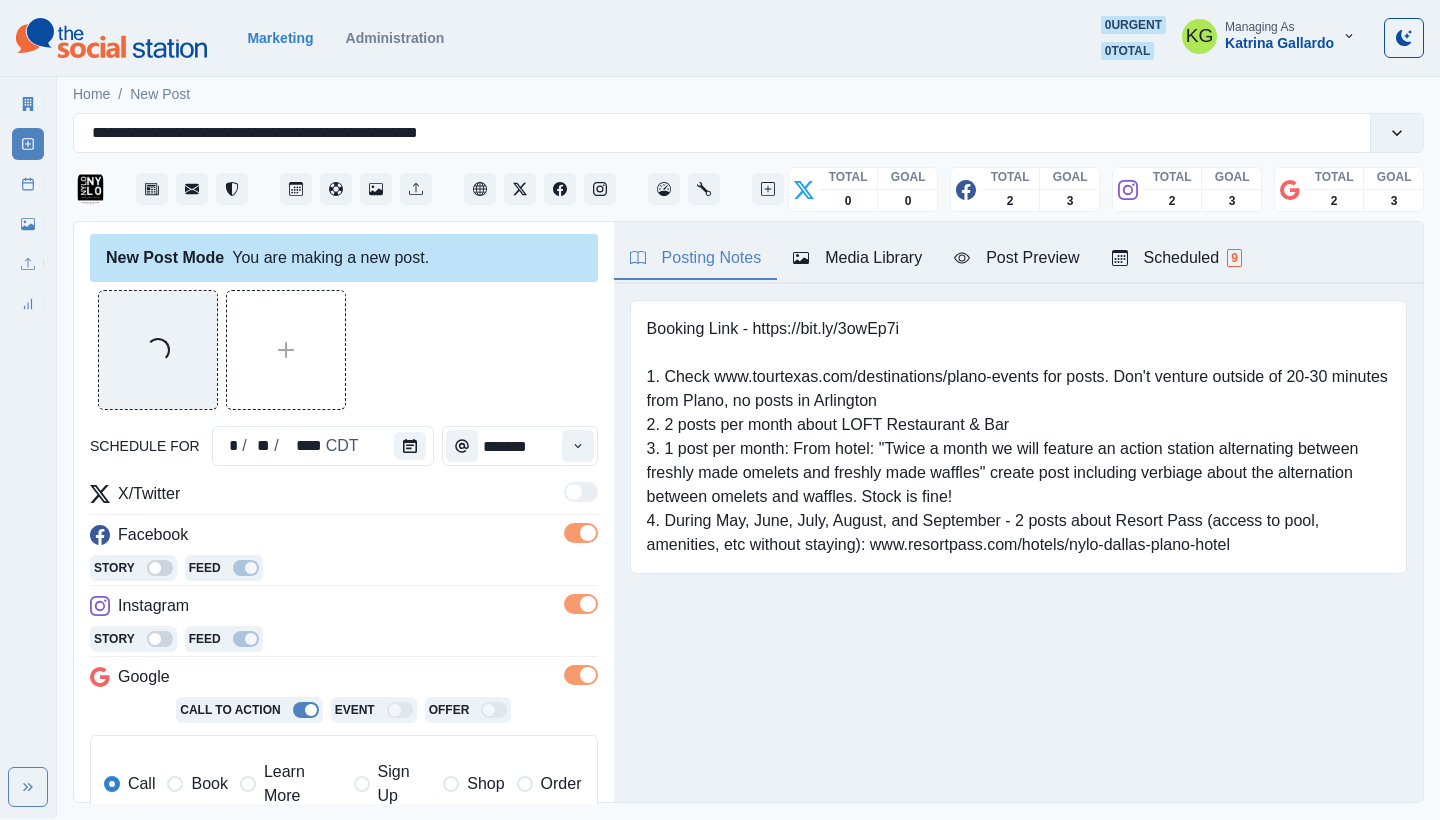 scroll, scrollTop: 364, scrollLeft: 0, axis: vertical 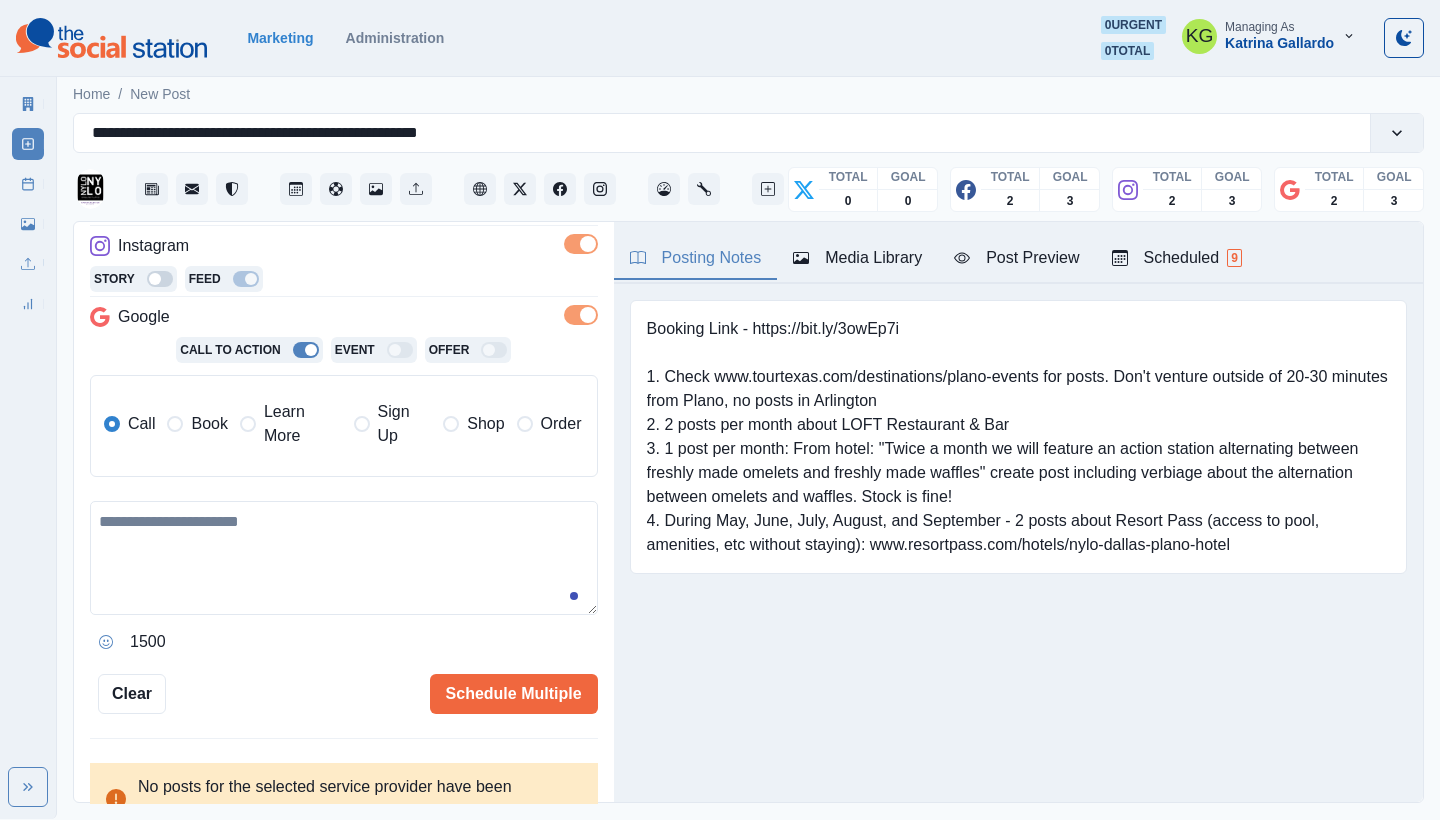 click at bounding box center (248, 424) 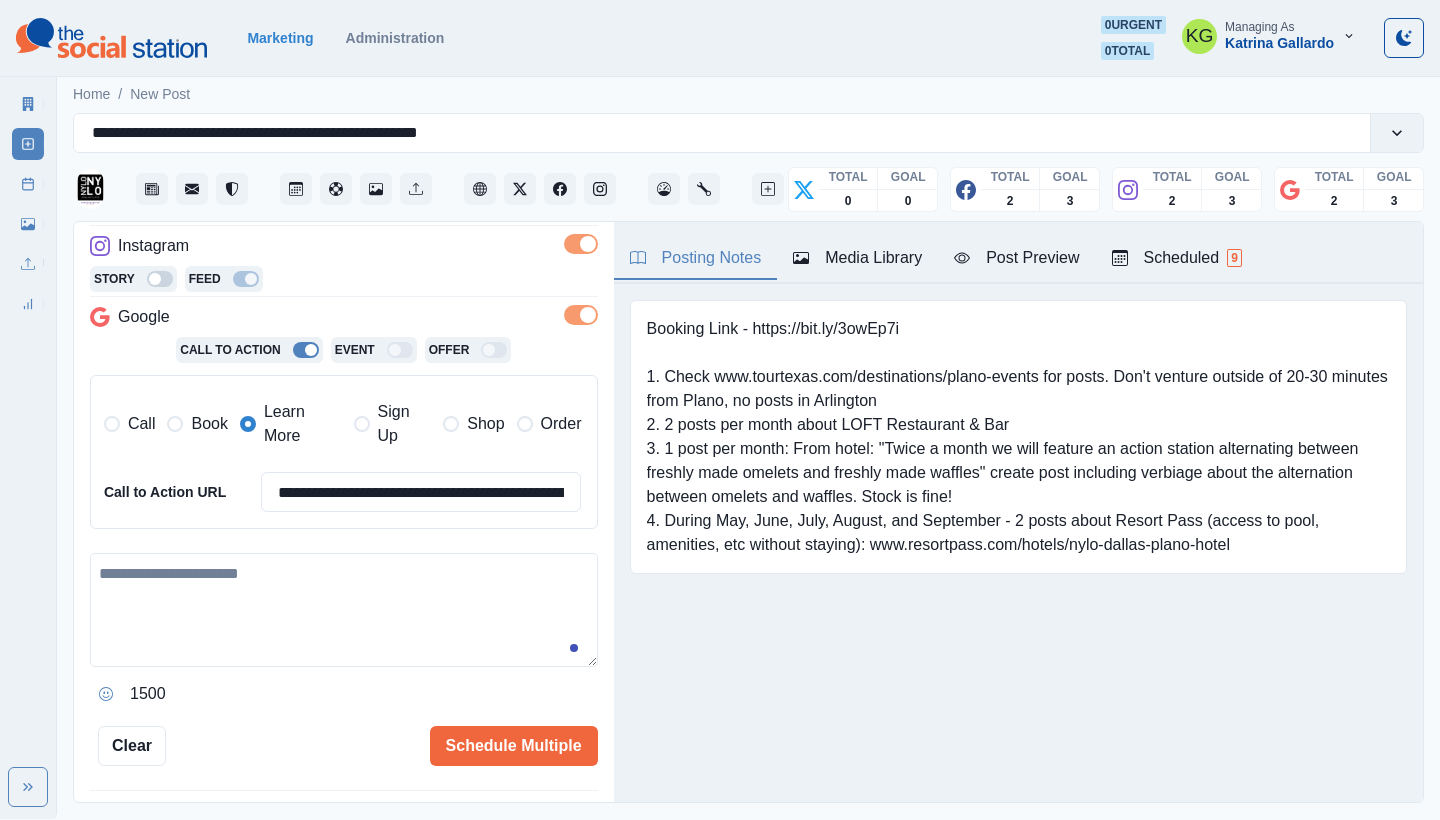 click at bounding box center [344, 610] 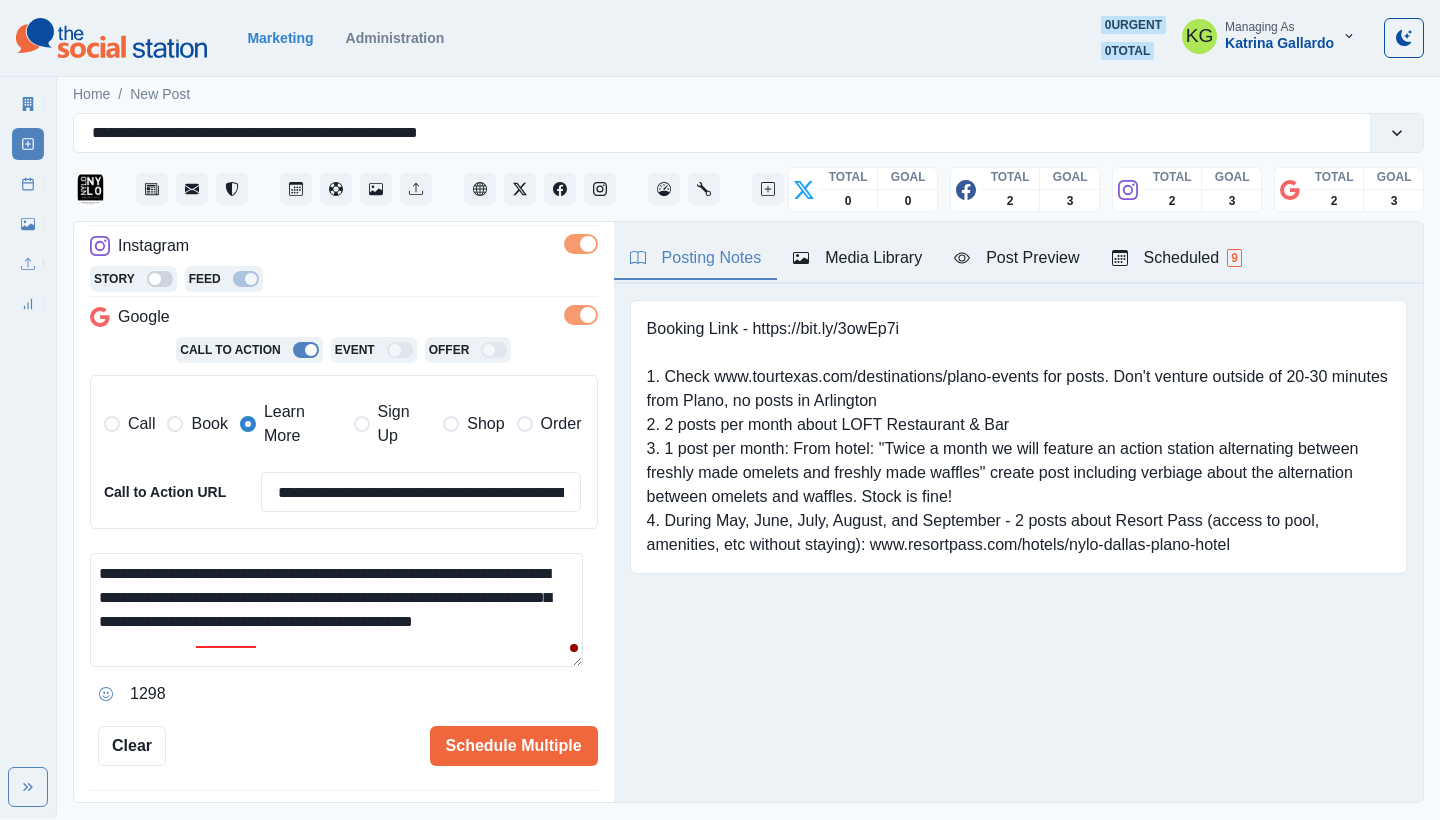 click on "**********" at bounding box center [336, 610] 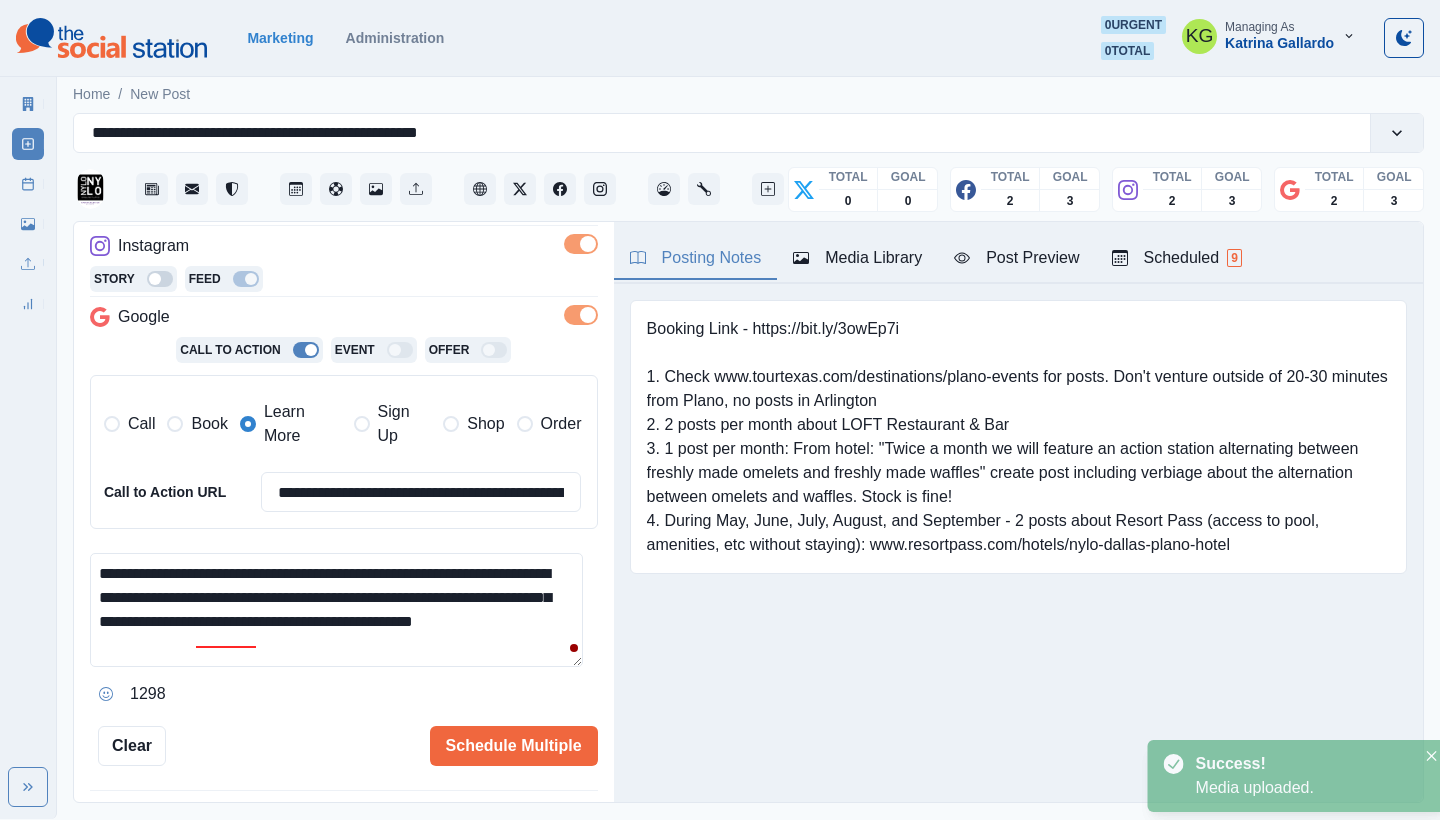 click on "**********" at bounding box center (336, 610) 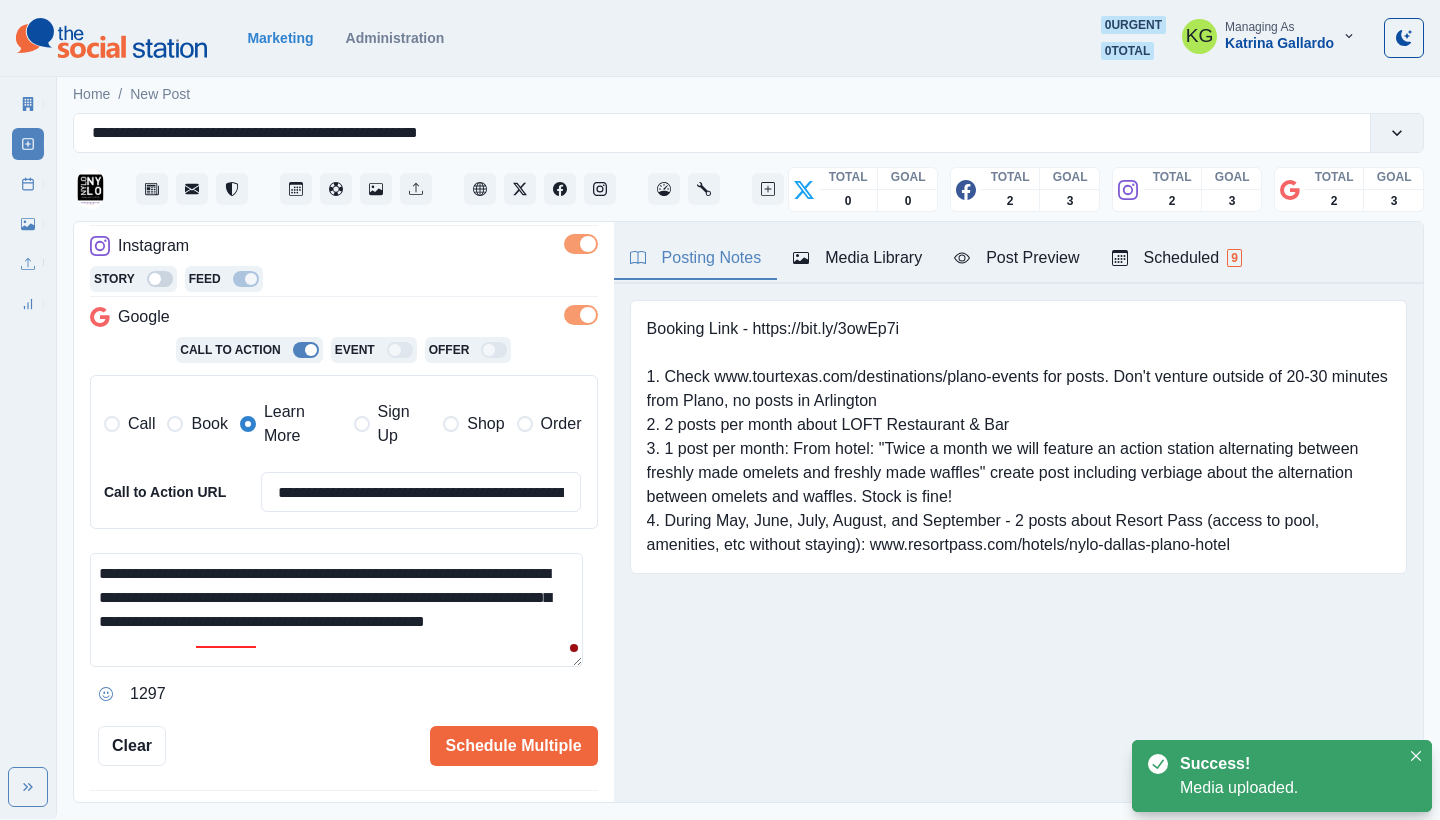 scroll, scrollTop: 13, scrollLeft: 0, axis: vertical 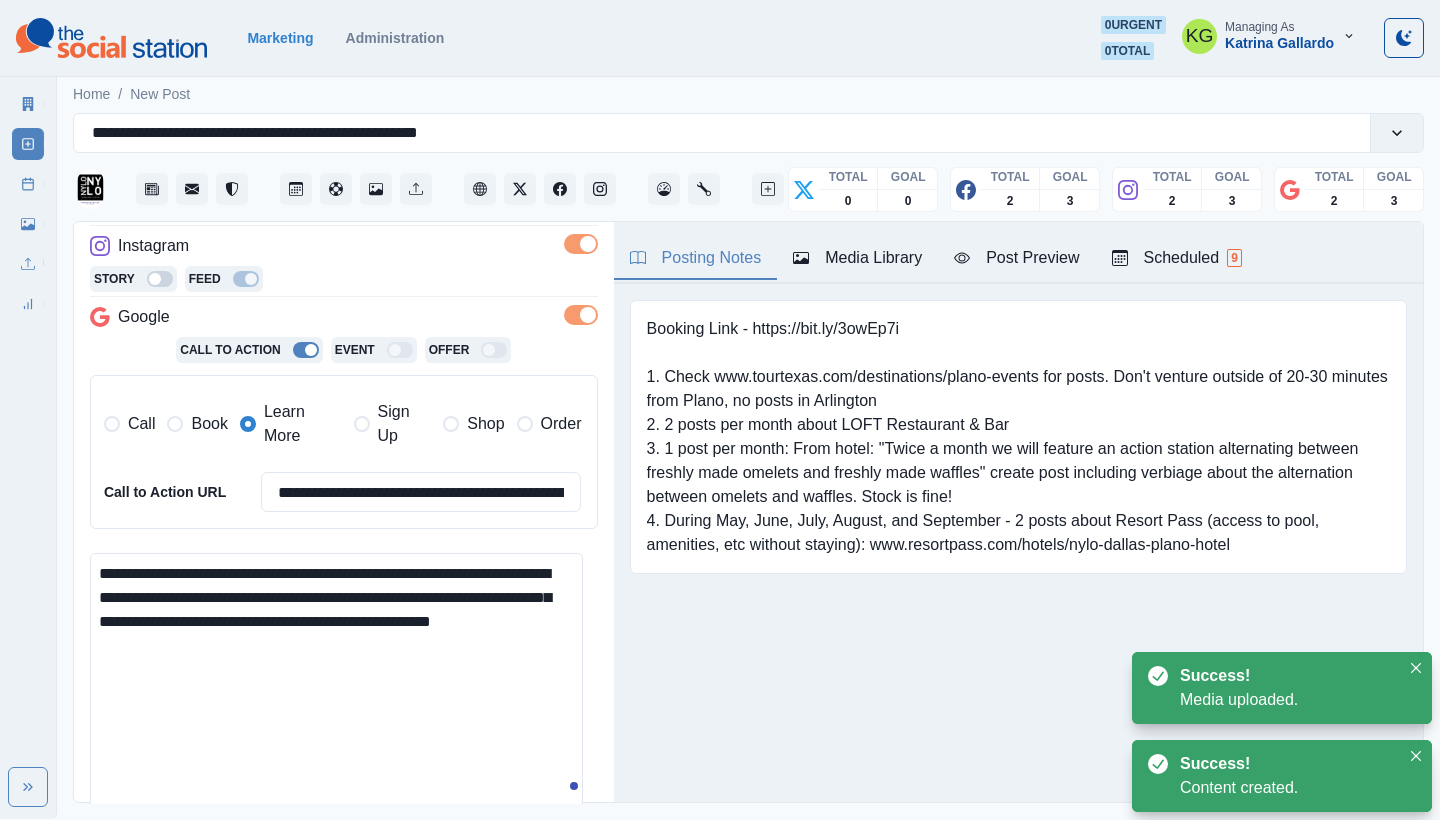 click on "**********" at bounding box center [720, 409] 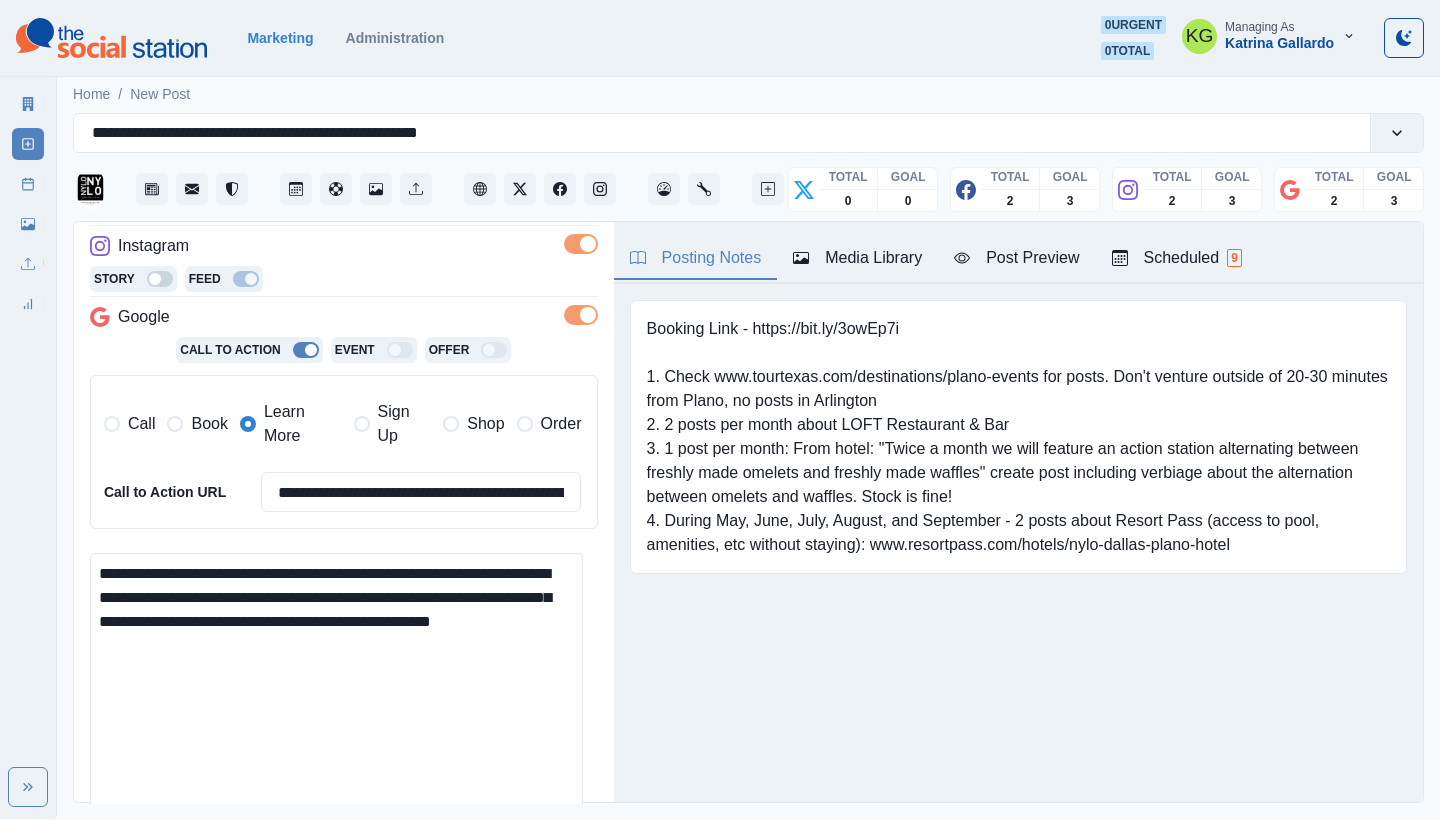 paste on "**********" 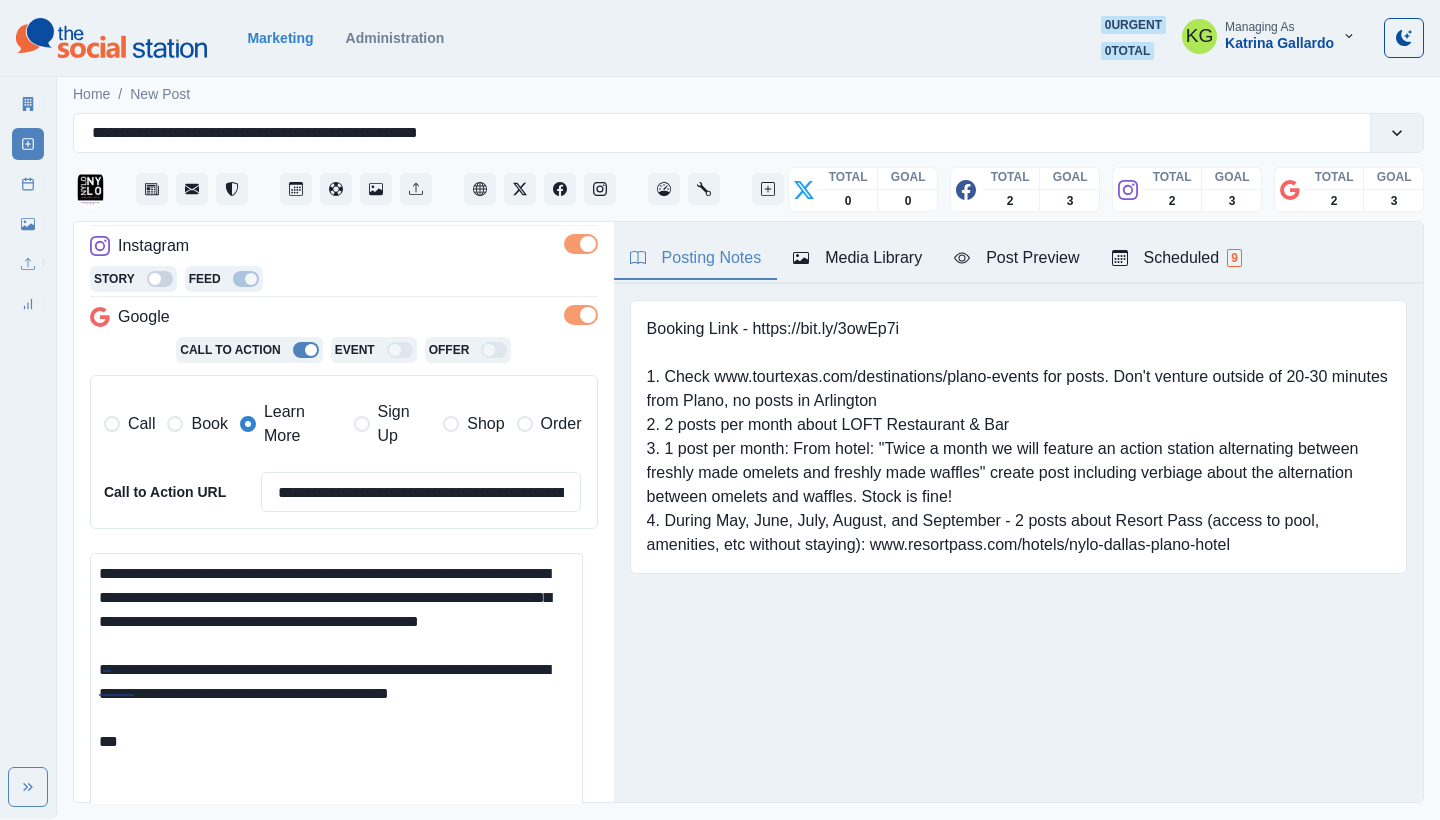 click on "**********" at bounding box center (336, 694) 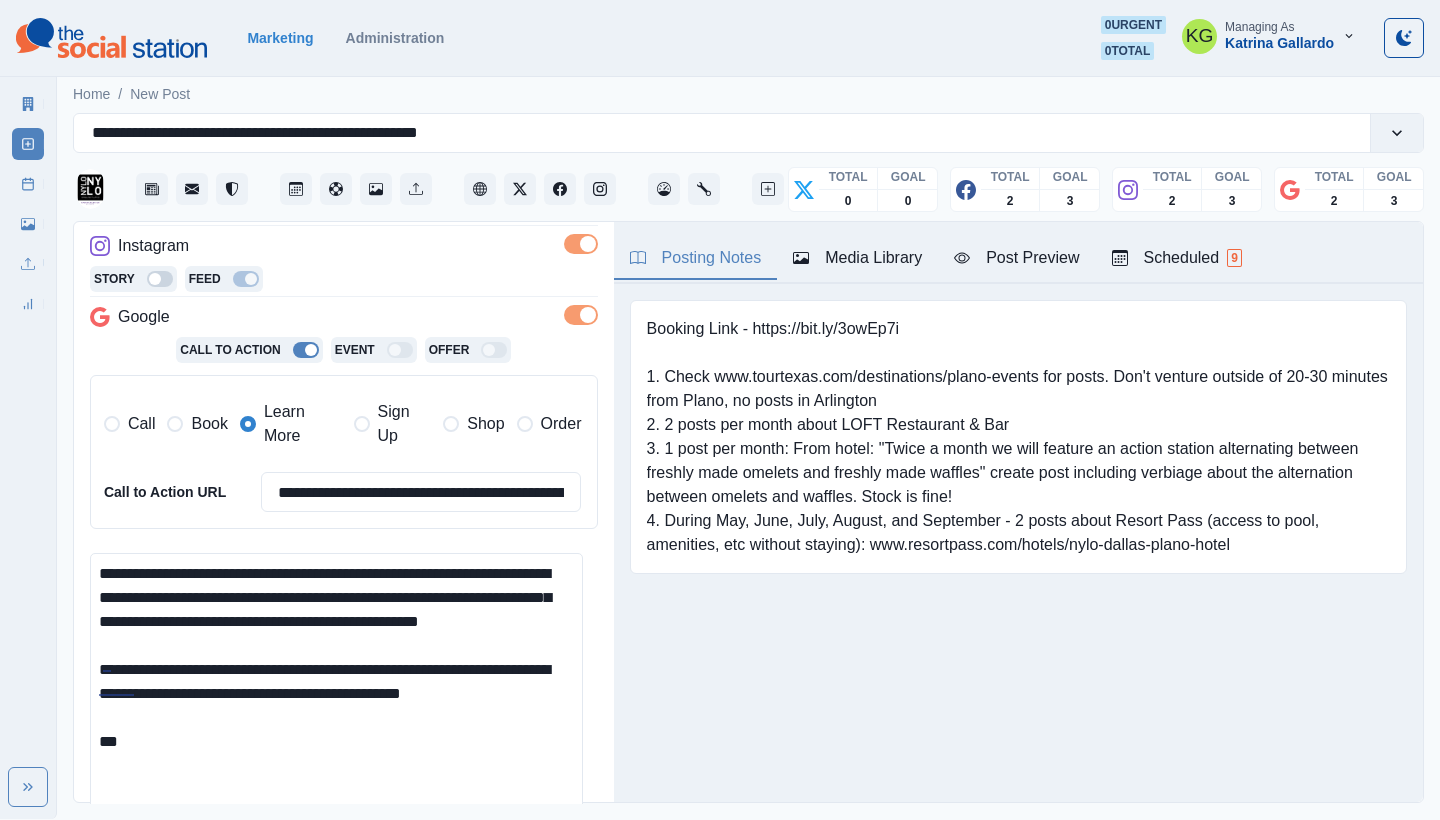 click on "Posting Notes Media Library Post Preview Scheduled 9 Booking Link - https://bit.ly/3owEp7i
1. Check www.tourtexas.com/destinations/plano-events for posts. Don't venture outside of 20-30 minutes from Plano, no posts in Arlington
2. 2 posts per month about LOFT Restaurant & Bar
3. 1 post per month: From hotel: "Twice a month we will feature an action station alternating between freshly made omelets and freshly made waffles" create post including verbiage about the alternation between omelets and waffles. Stock is fine!
4. During May, June, July, August, and September - 2 posts about Resort Pass (access to pool, amenities, etc without staying): www.resortpass.com/hotels/nylo-dallas-plano-hotel Upload Type Any Image Video Source Any Upload Social Manager Found: Instagram Found: Google Customer Photo Found: TripAdvisor Review Found: Yelp Review Reusable Any Yes No Description Any Missing Description Duplicates Any Show Duplicated Media Last Scheduled Any Over A Month Ago Over 3 Months Ago Over 6 Months Ago Sort 1" at bounding box center [1018, 512] 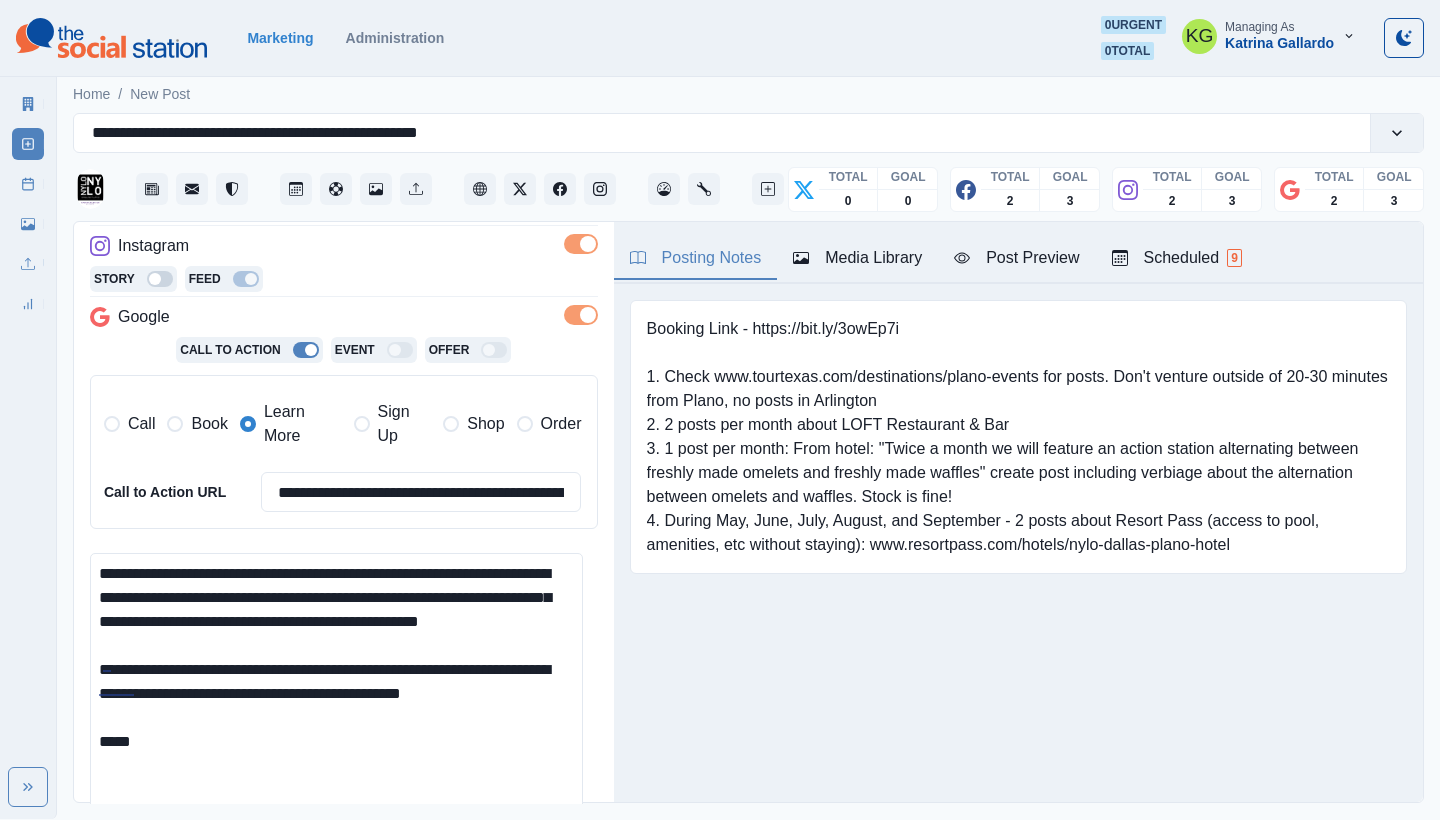 paste on "**********" 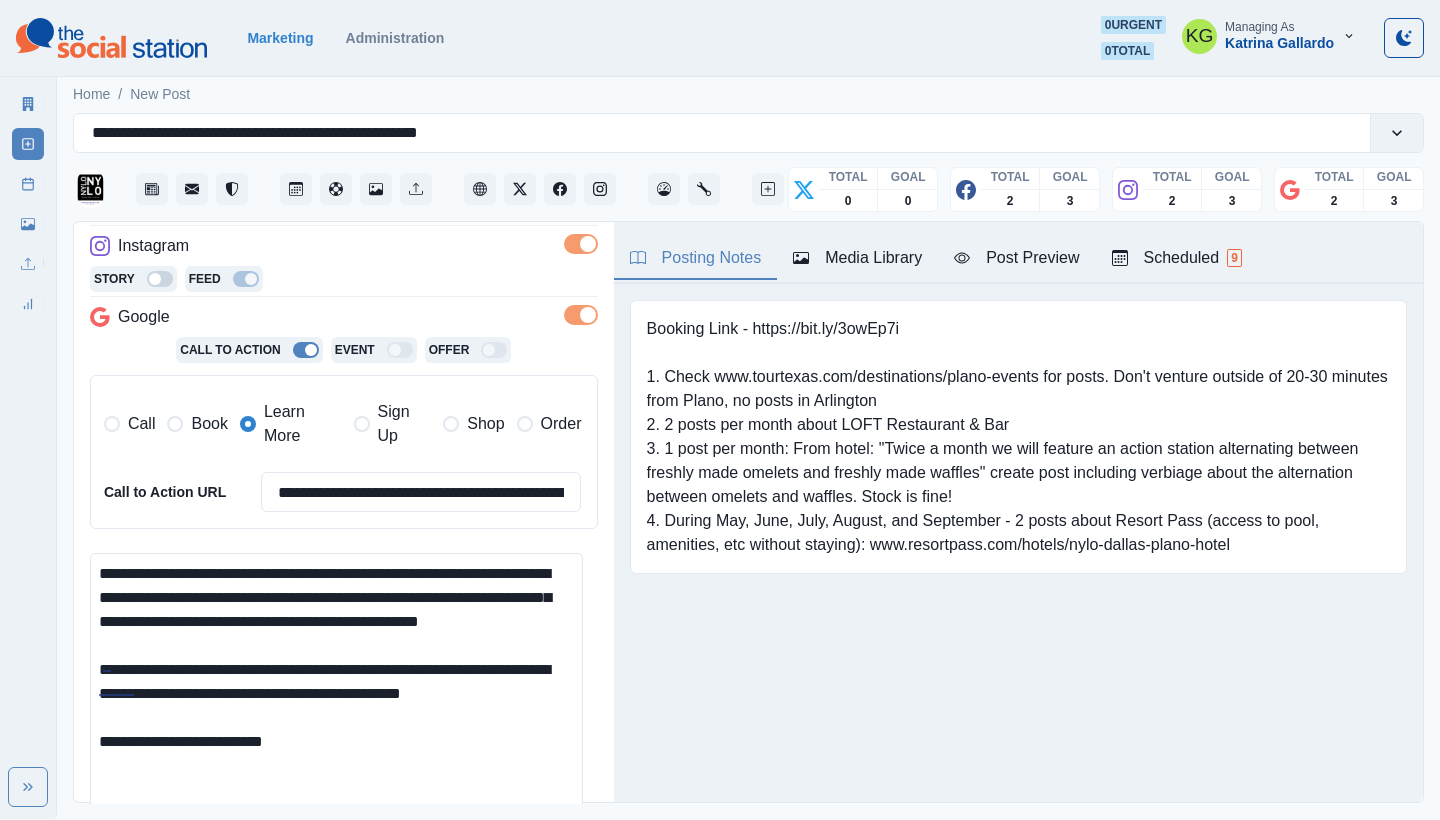 type on "**********" 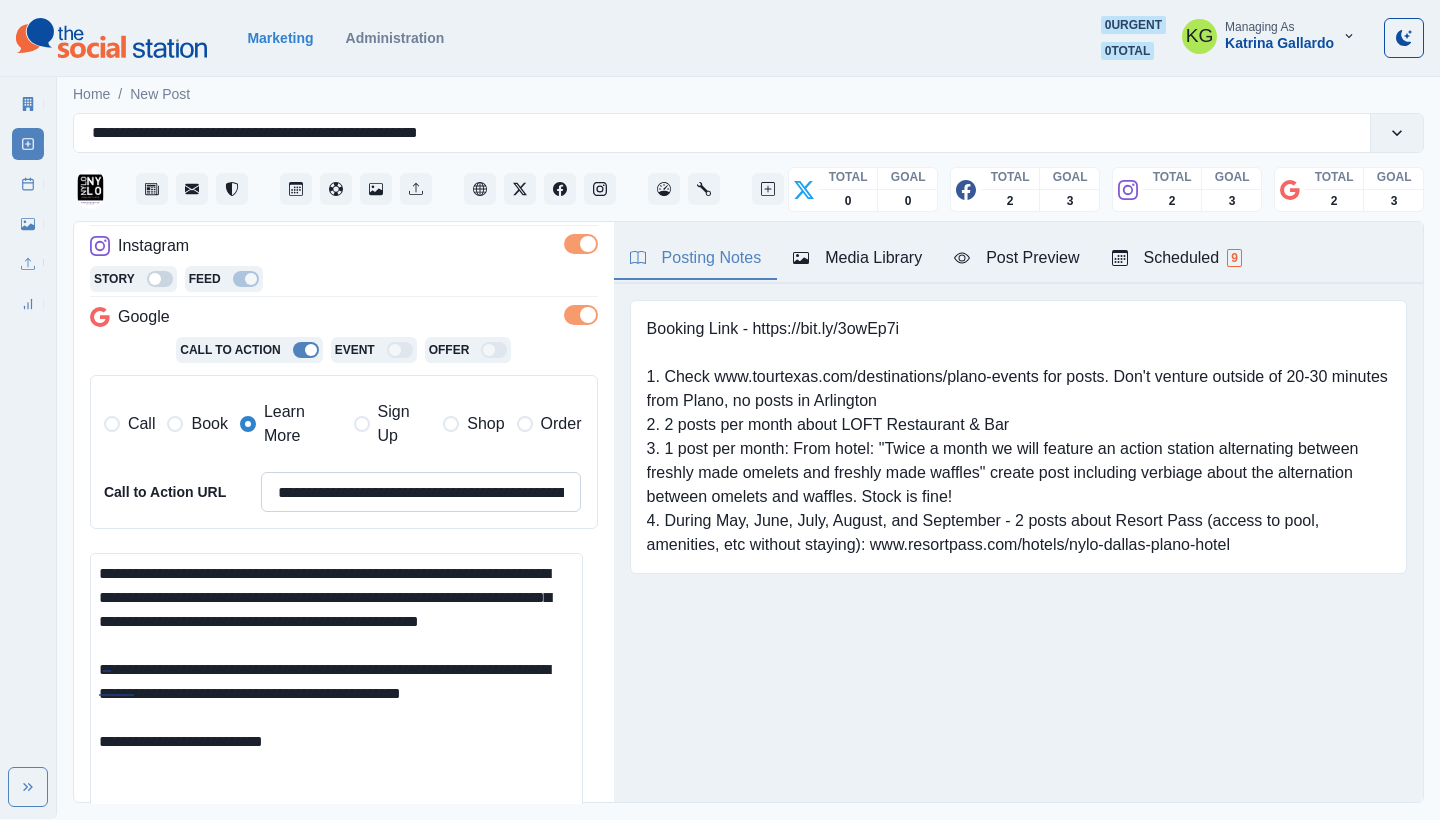 click on "**********" at bounding box center [421, 492] 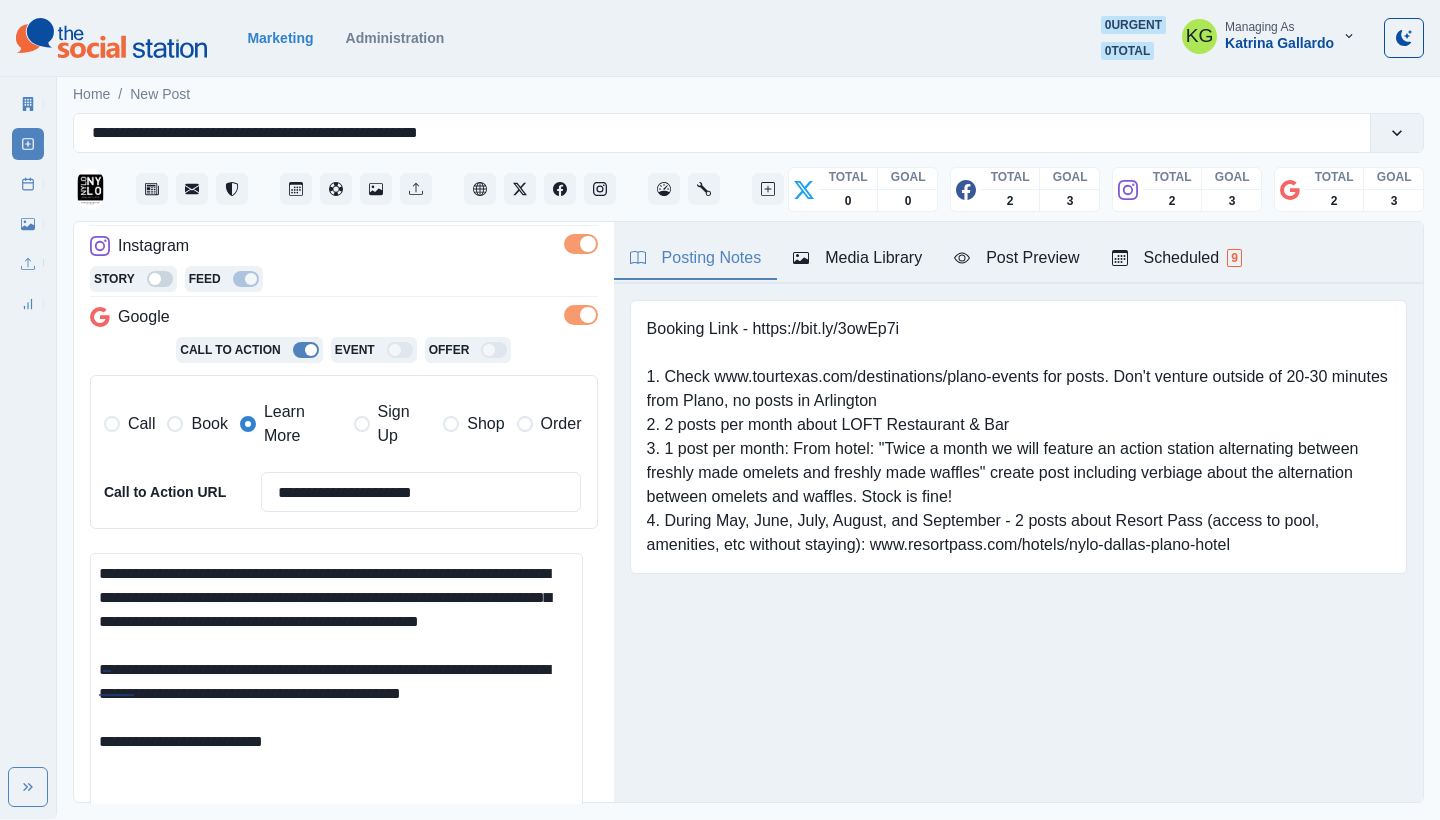 scroll, scrollTop: 530, scrollLeft: 0, axis: vertical 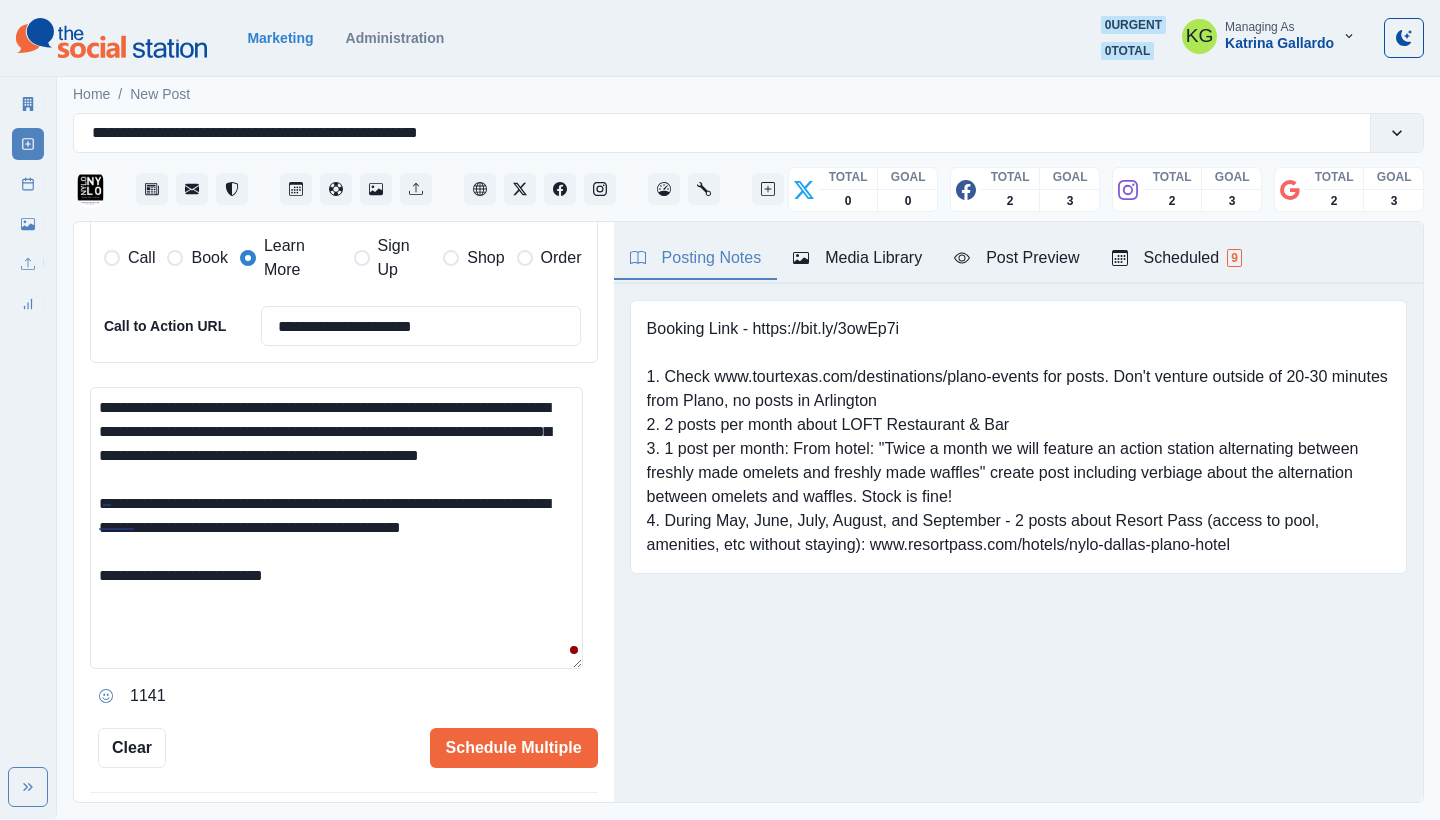 type on "**********" 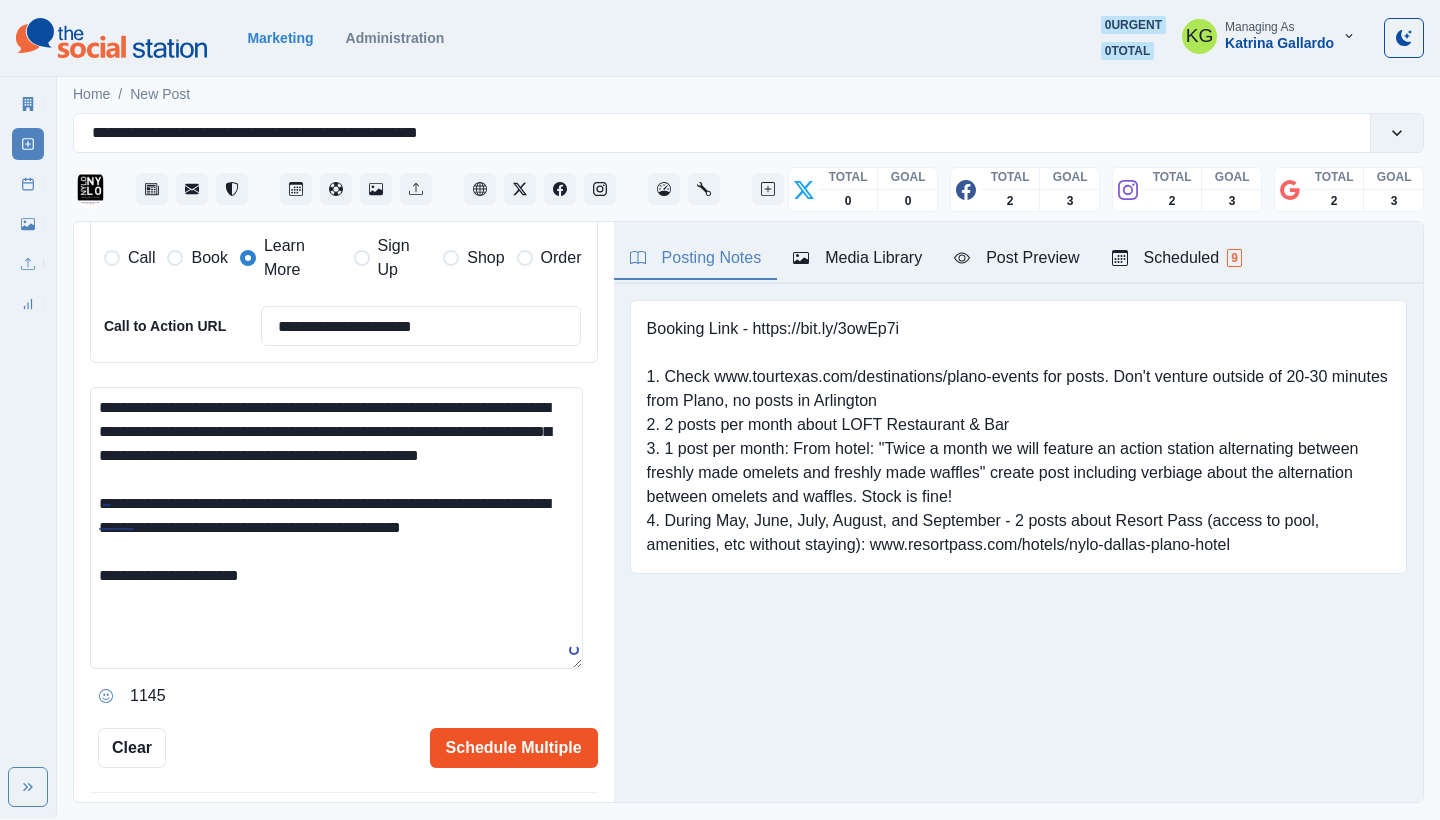 type on "**********" 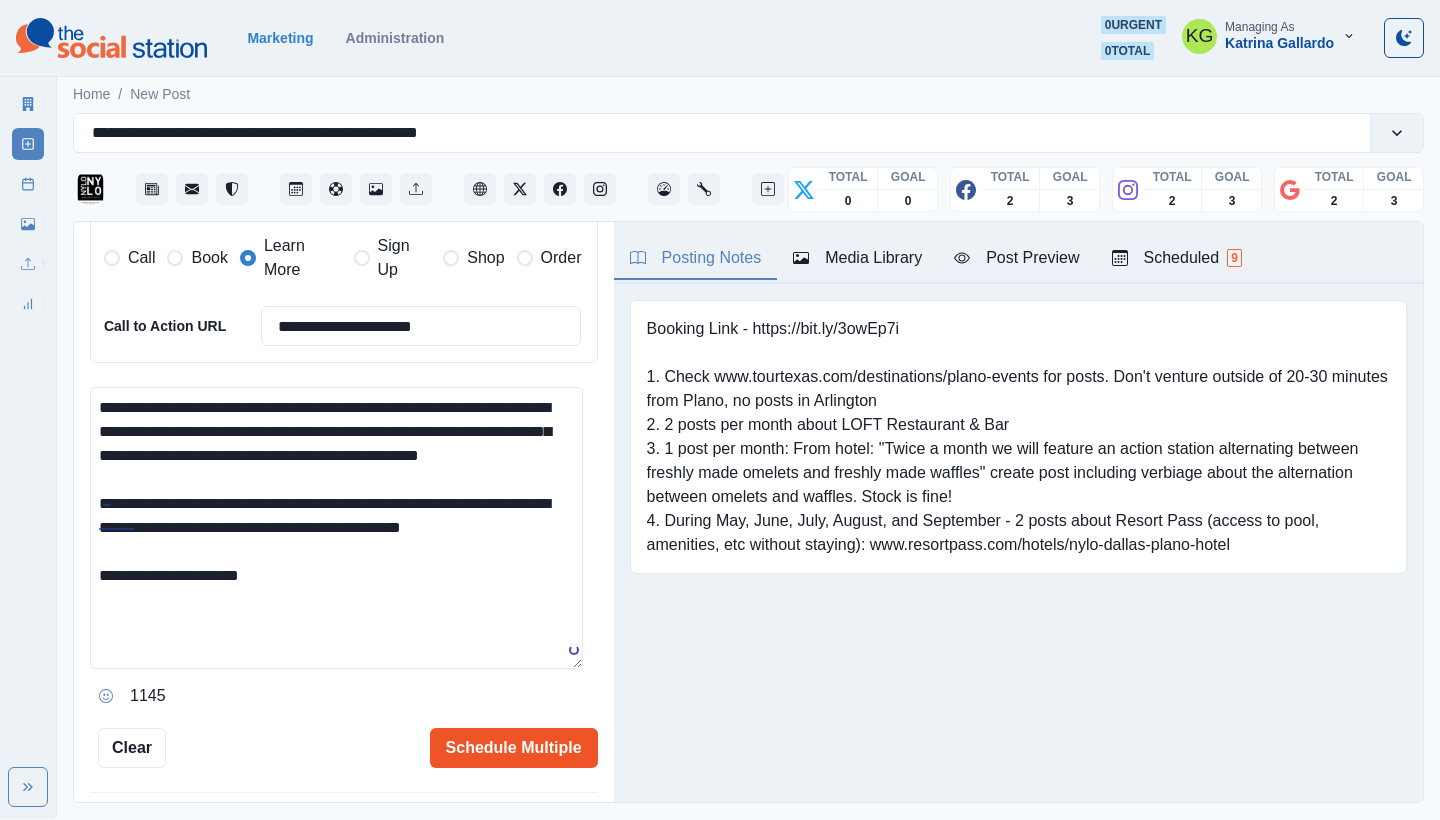 click on "Schedule Multiple" at bounding box center (514, 748) 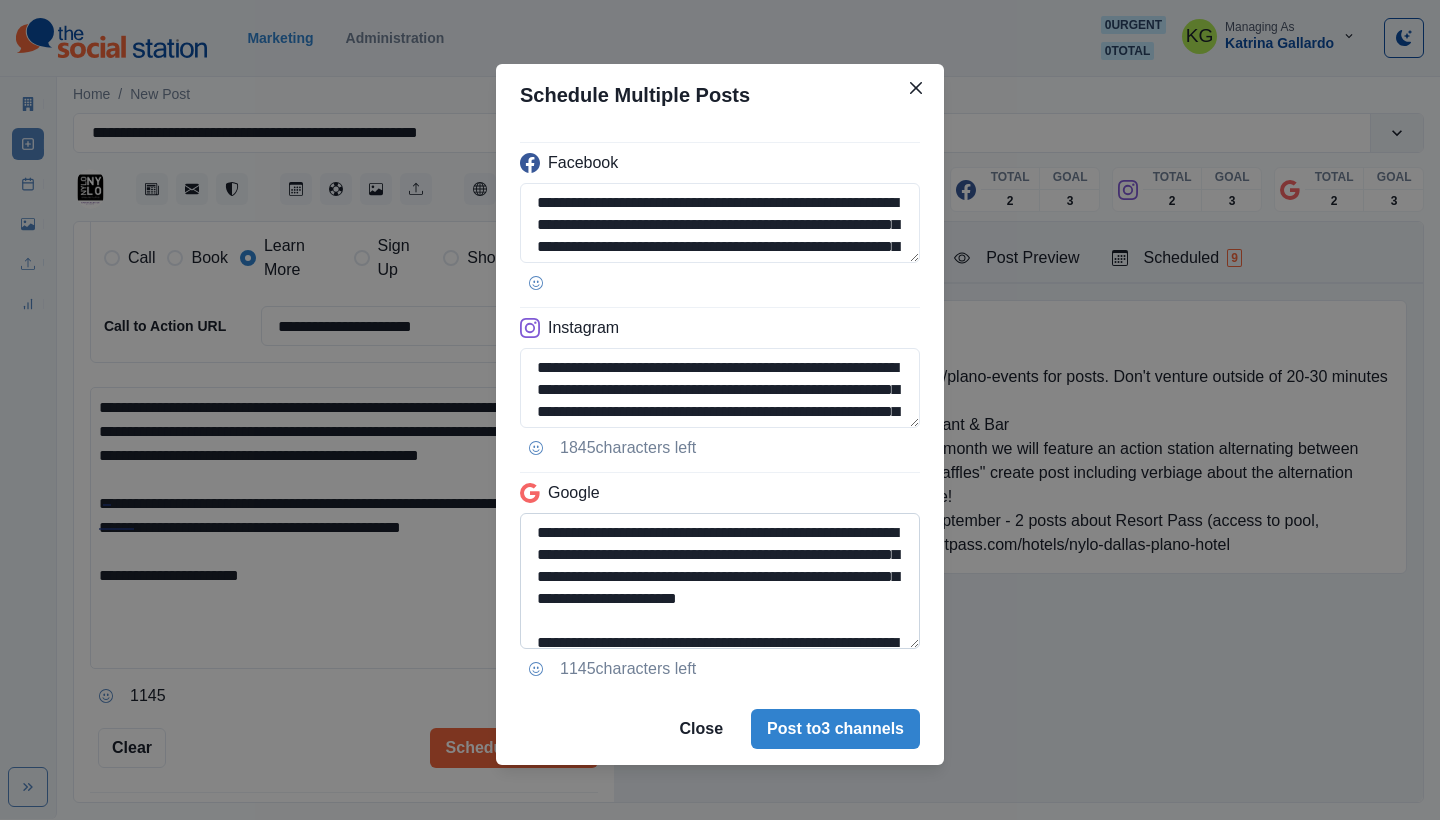 click on "**********" at bounding box center (720, 581) 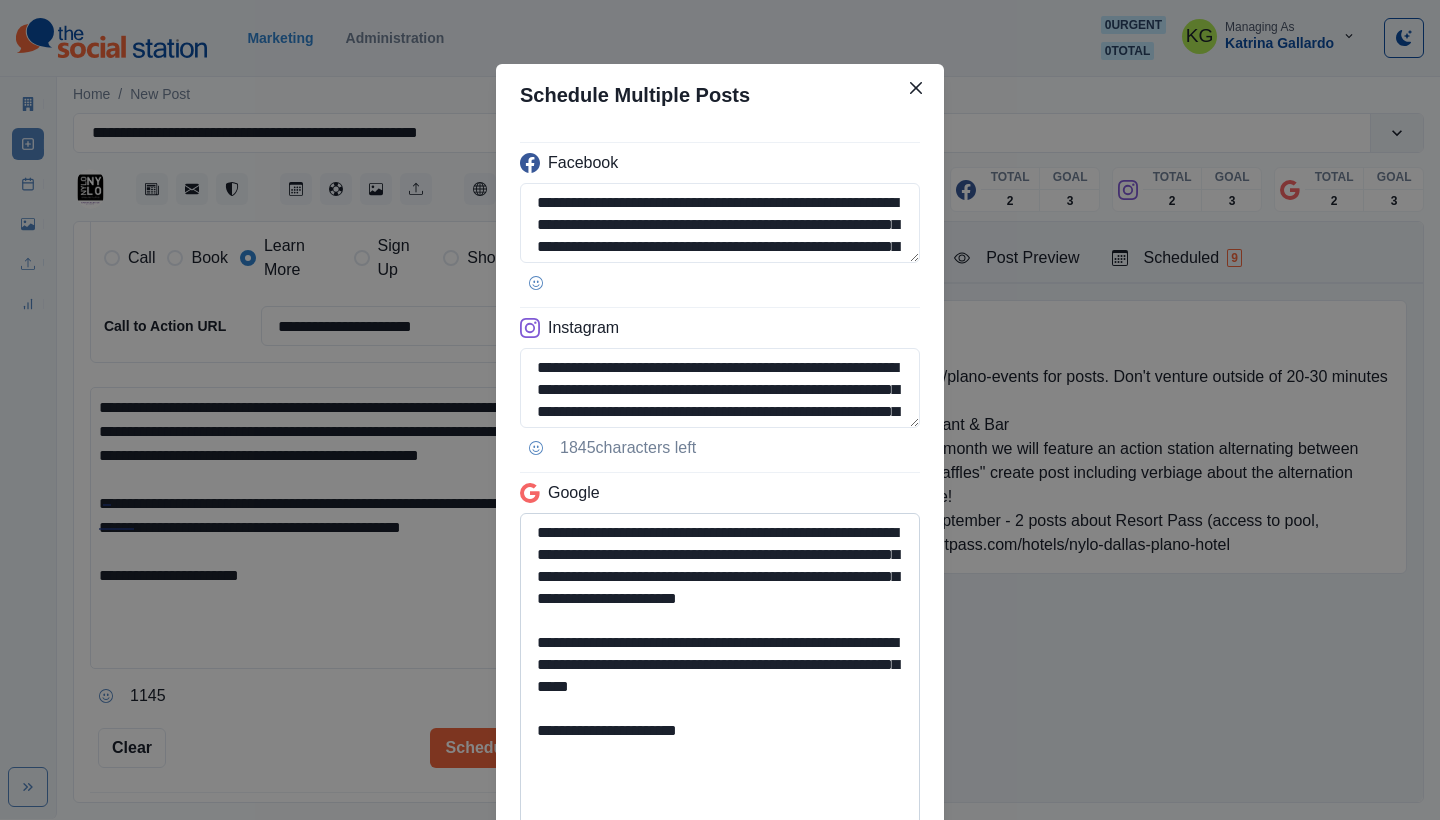 click on "**********" at bounding box center (720, 672) 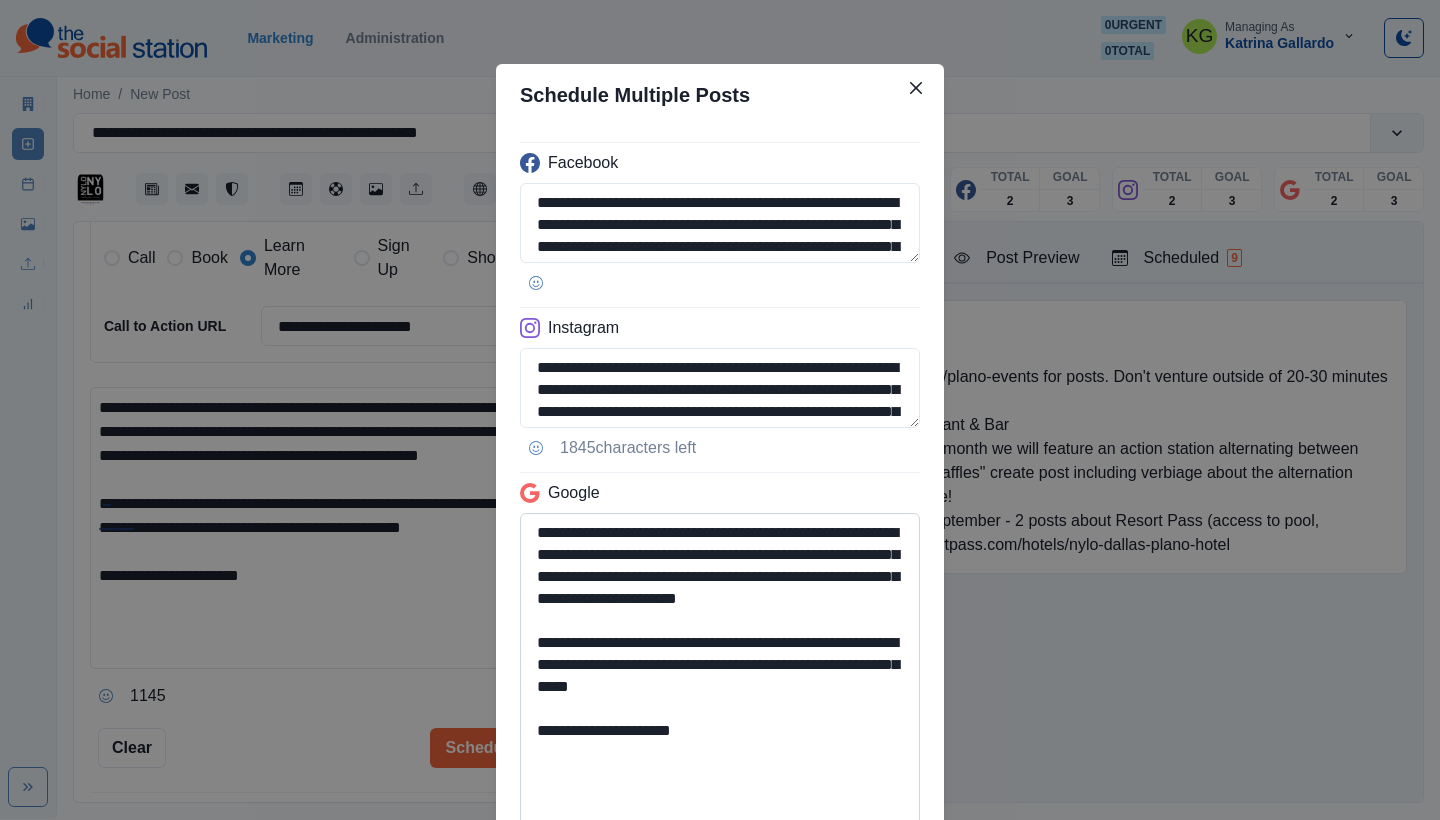 click on "**********" at bounding box center (720, 672) 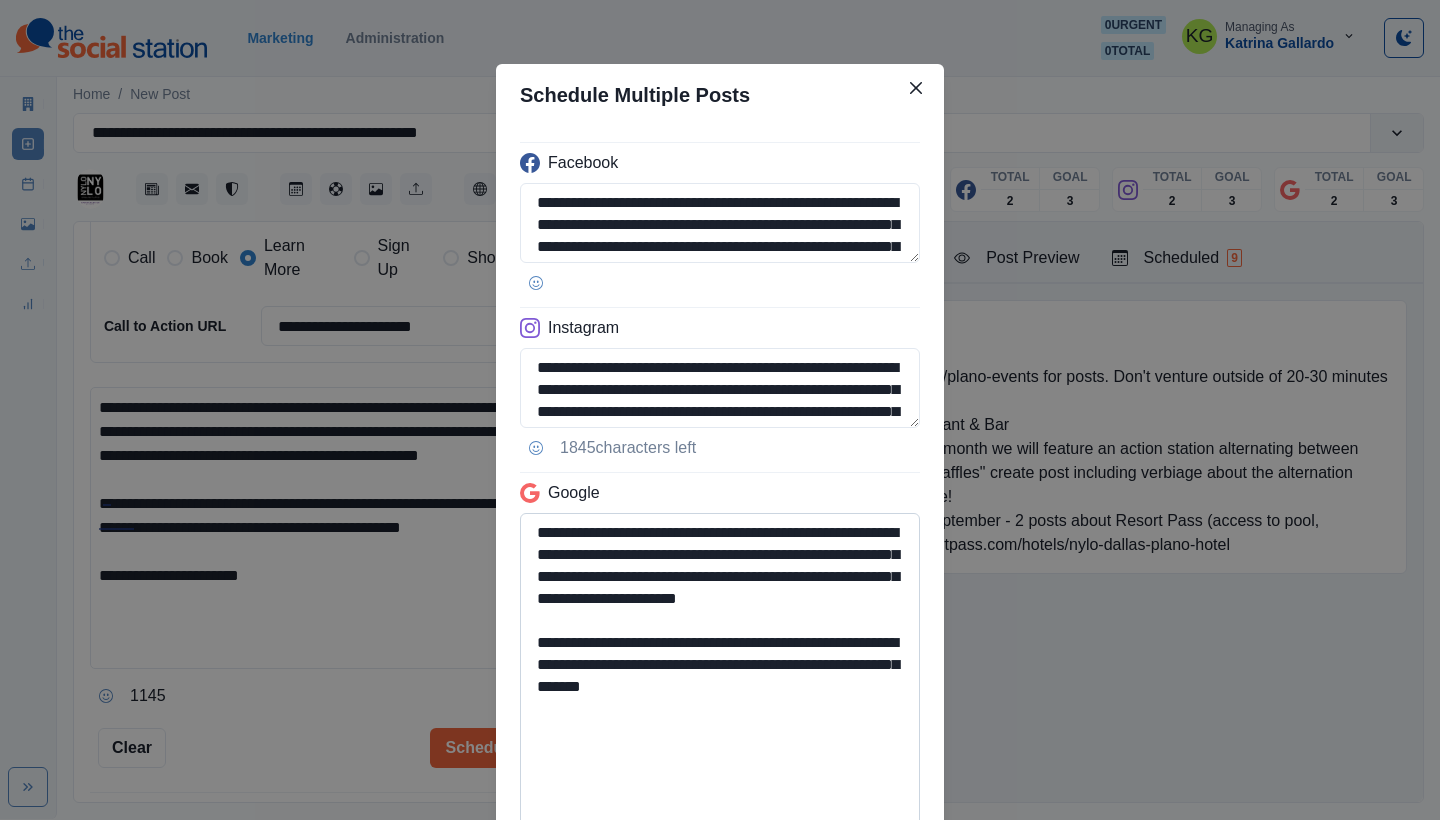 scroll, scrollTop: 192, scrollLeft: 0, axis: vertical 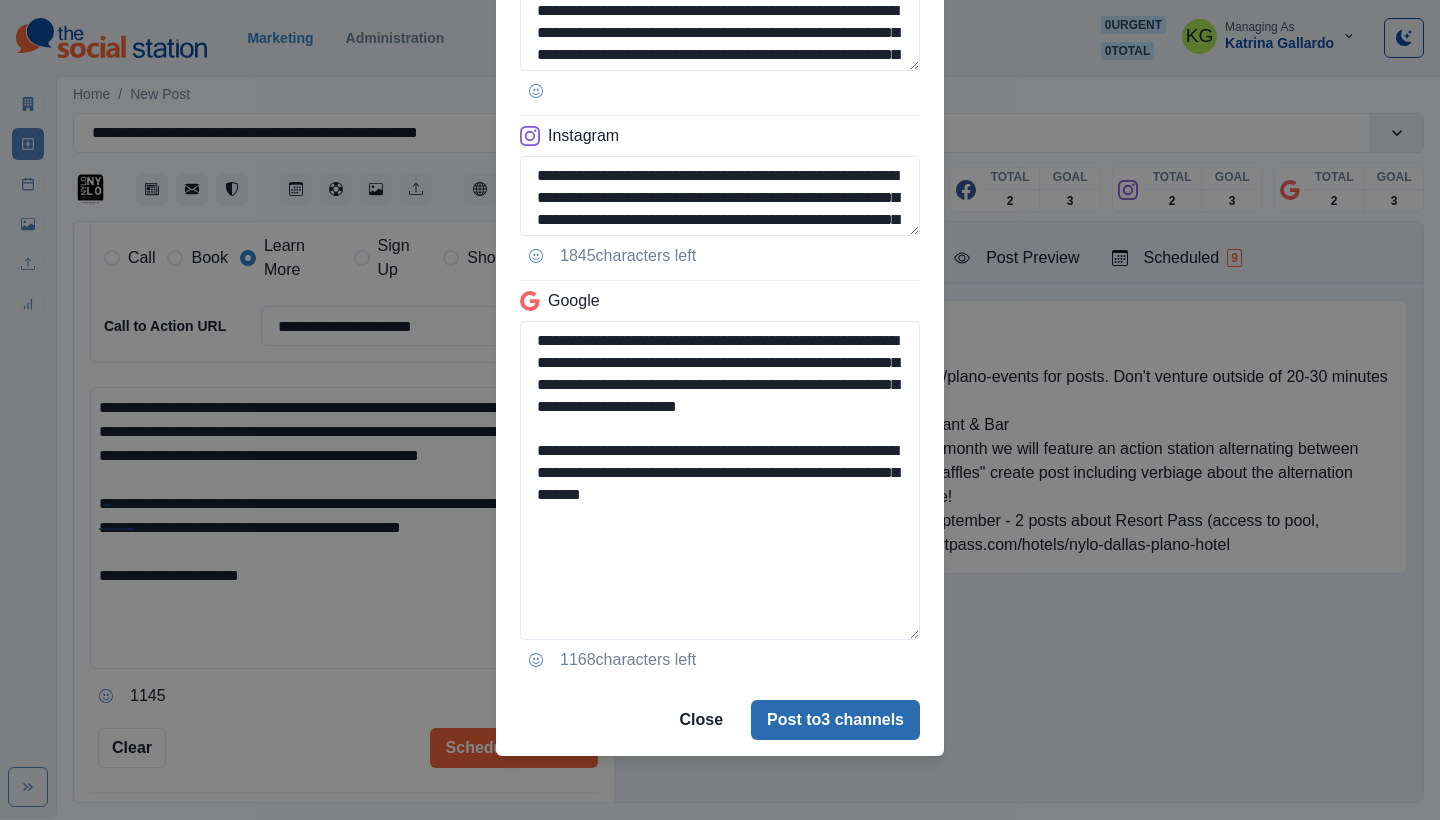 type on "**********" 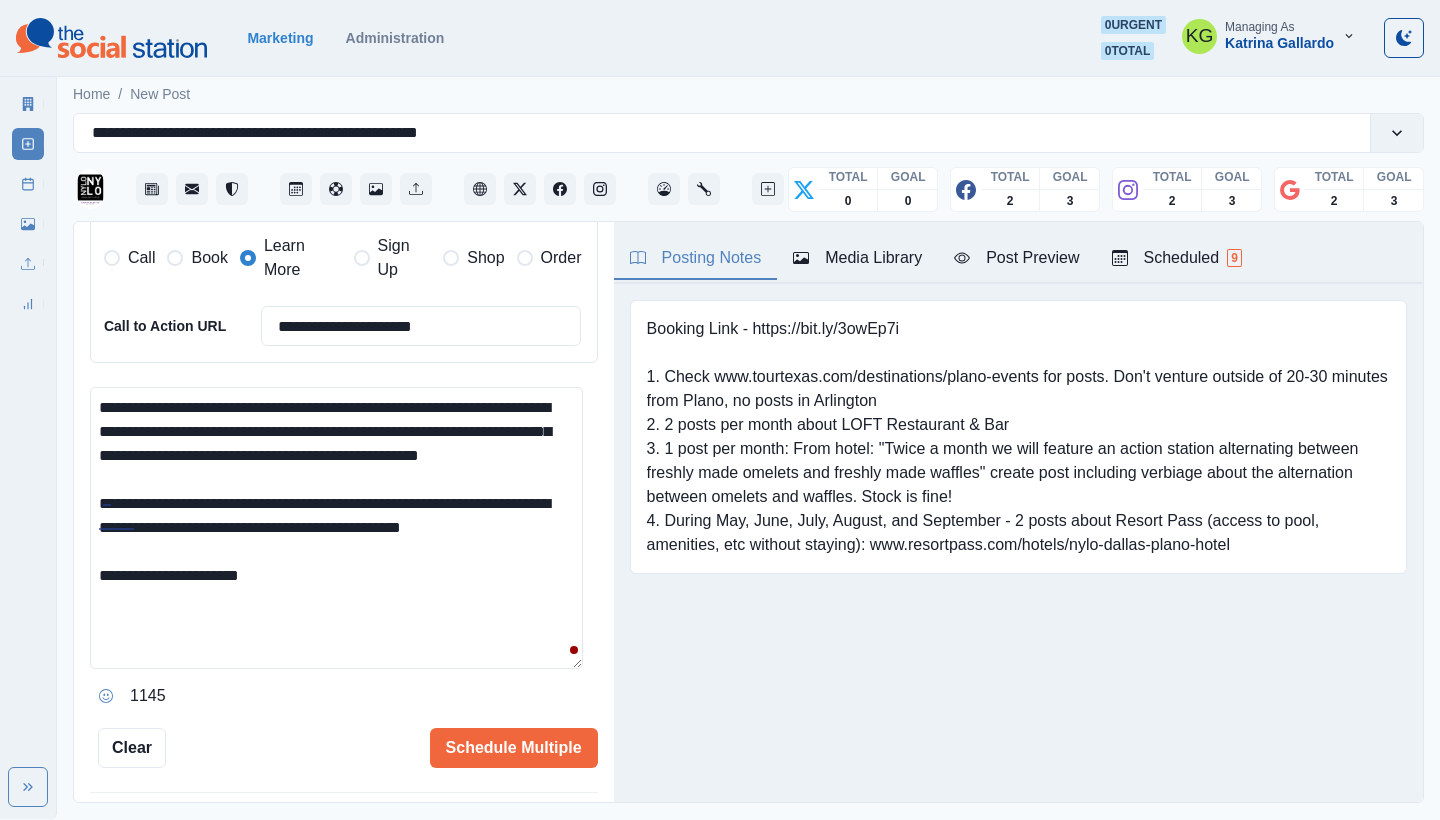 type 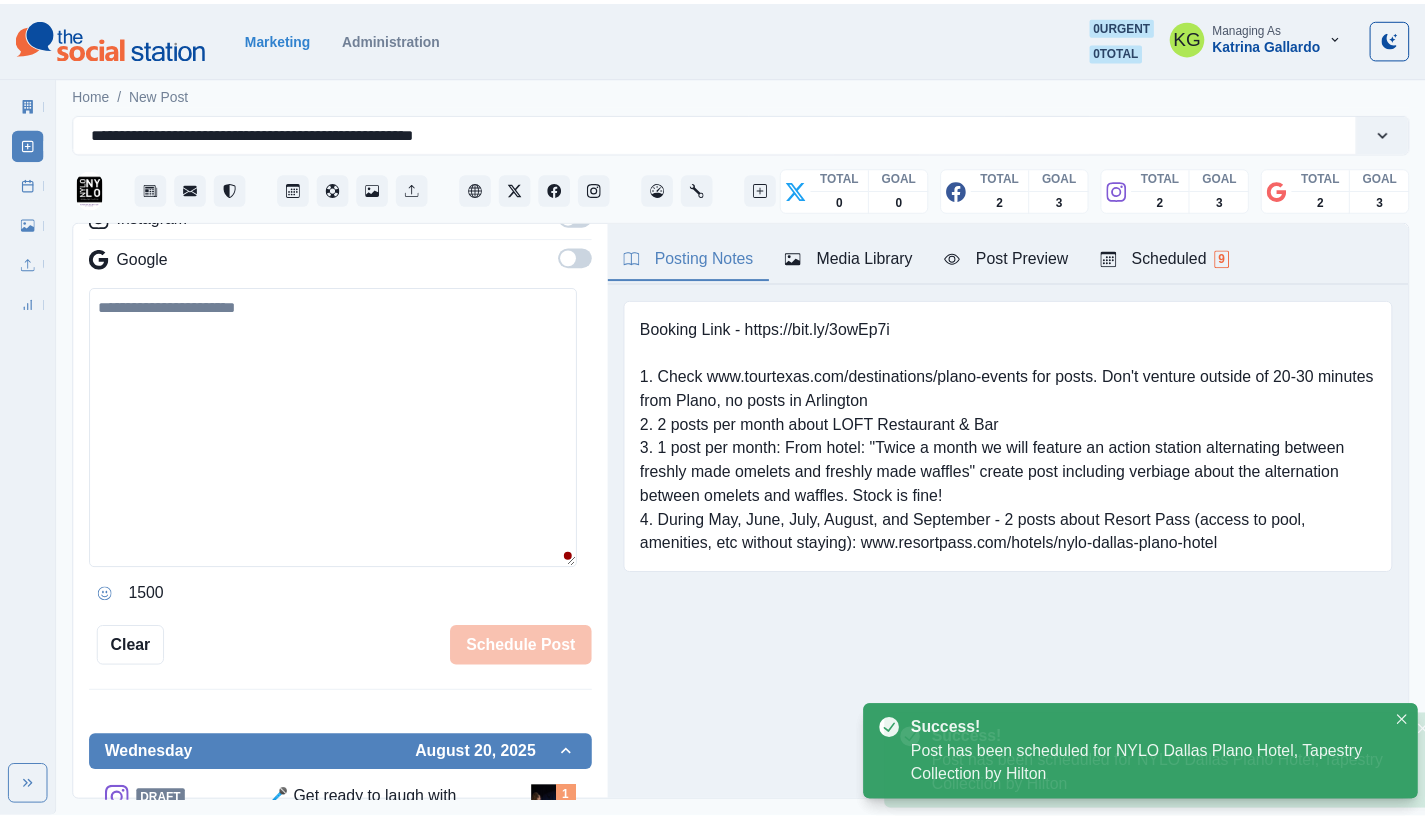 scroll, scrollTop: 290, scrollLeft: 0, axis: vertical 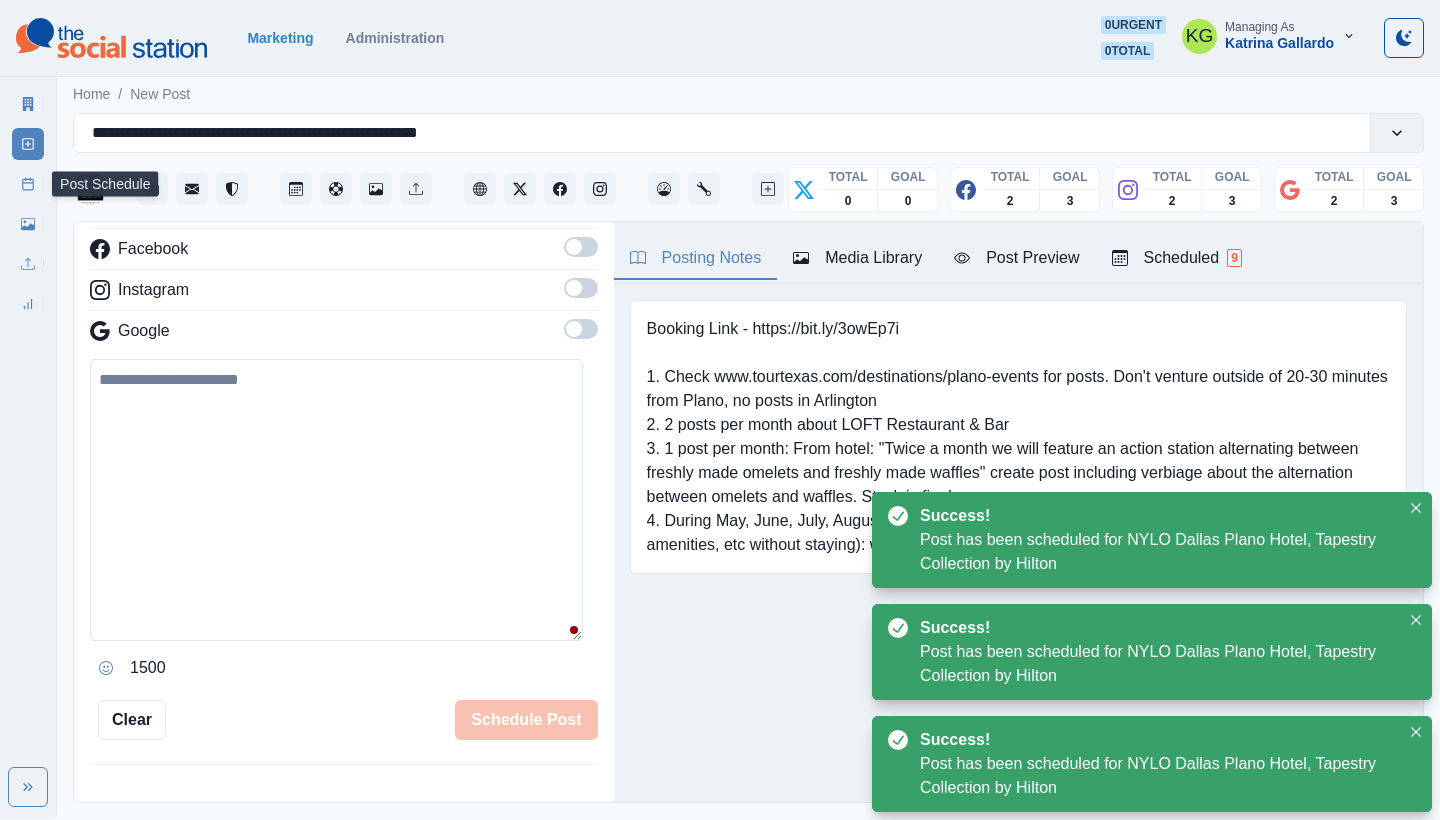 click on "Post Schedule" at bounding box center [28, 184] 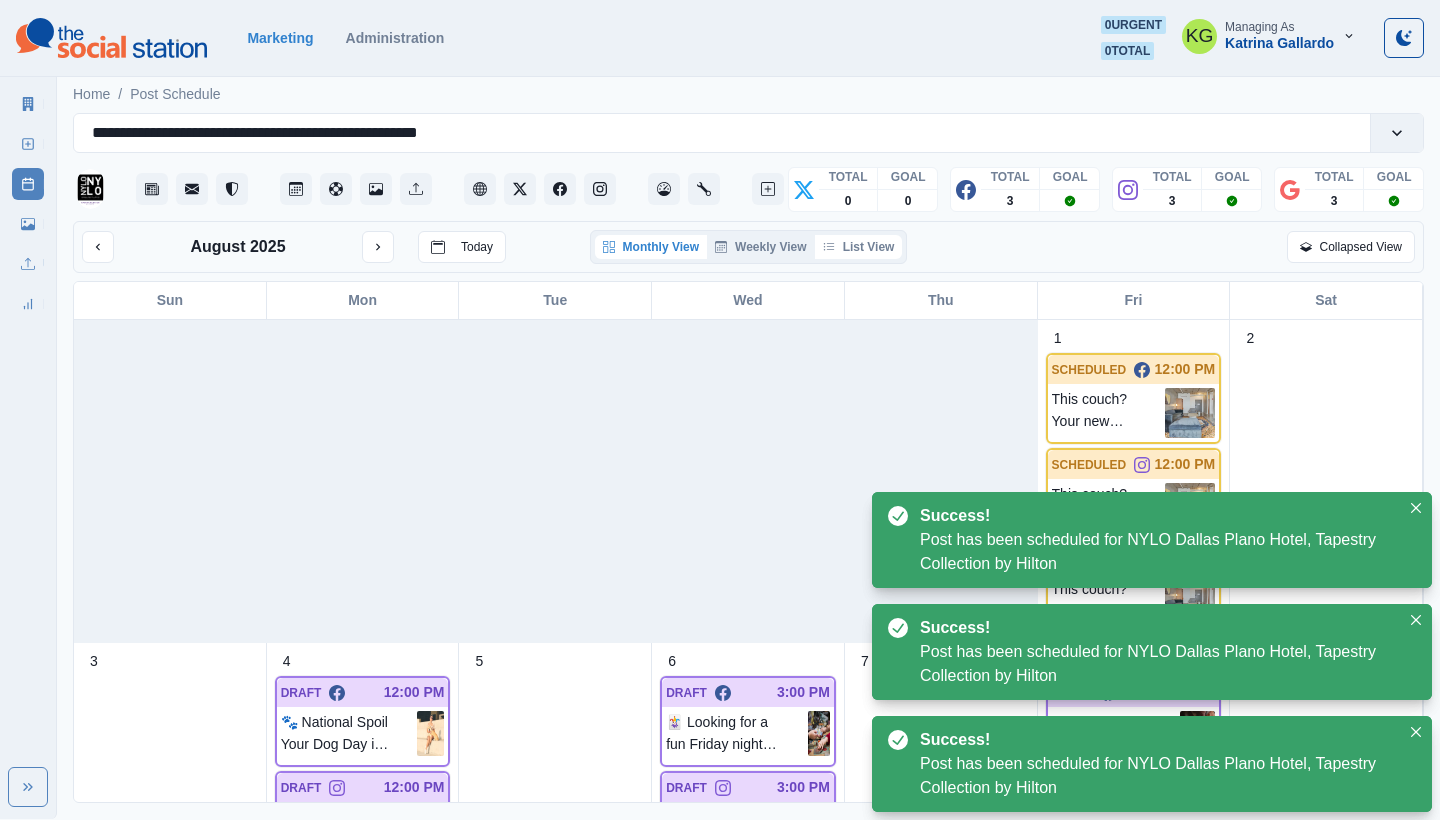 click on "List View" at bounding box center (859, 247) 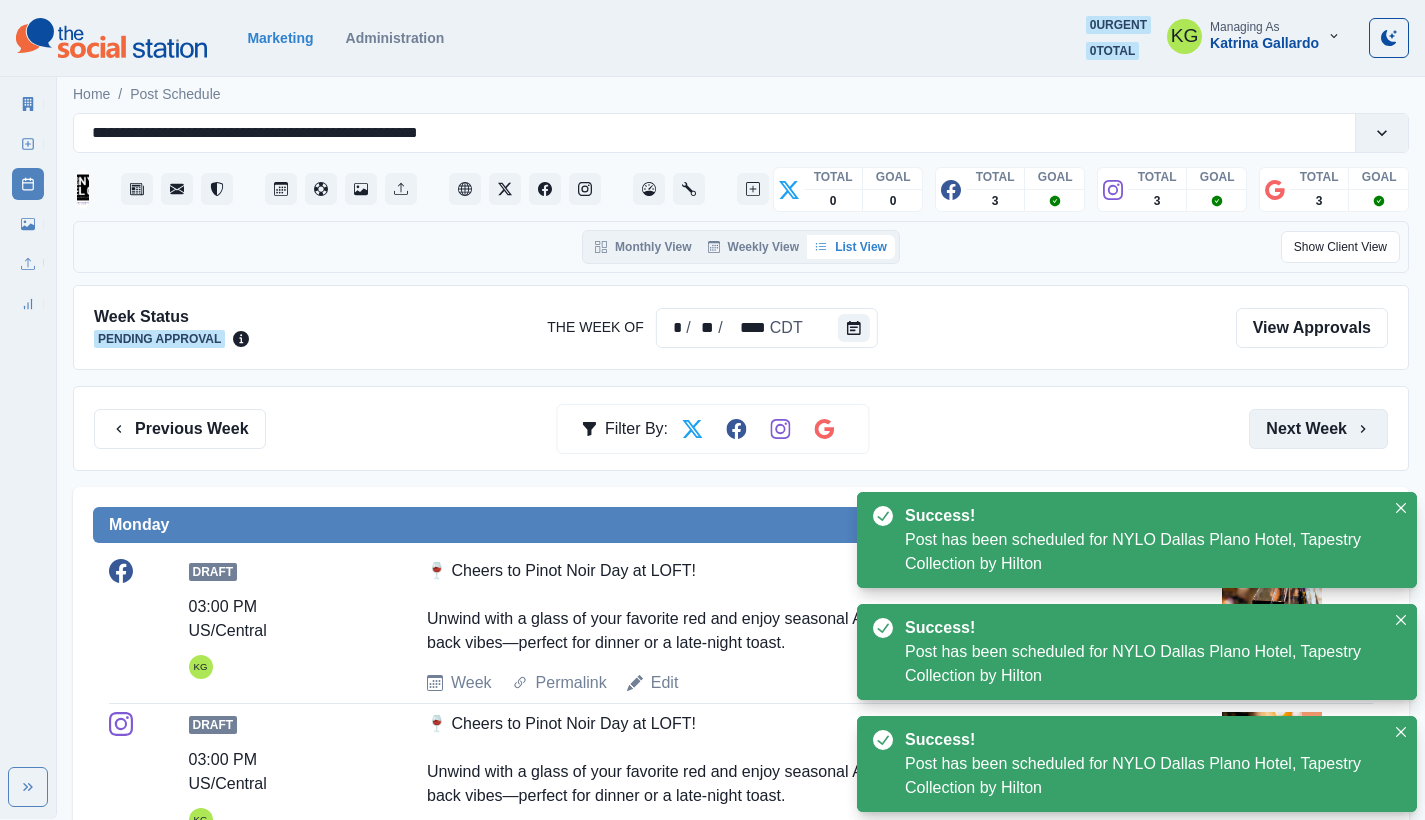 click on "Next Week" at bounding box center [1318, 429] 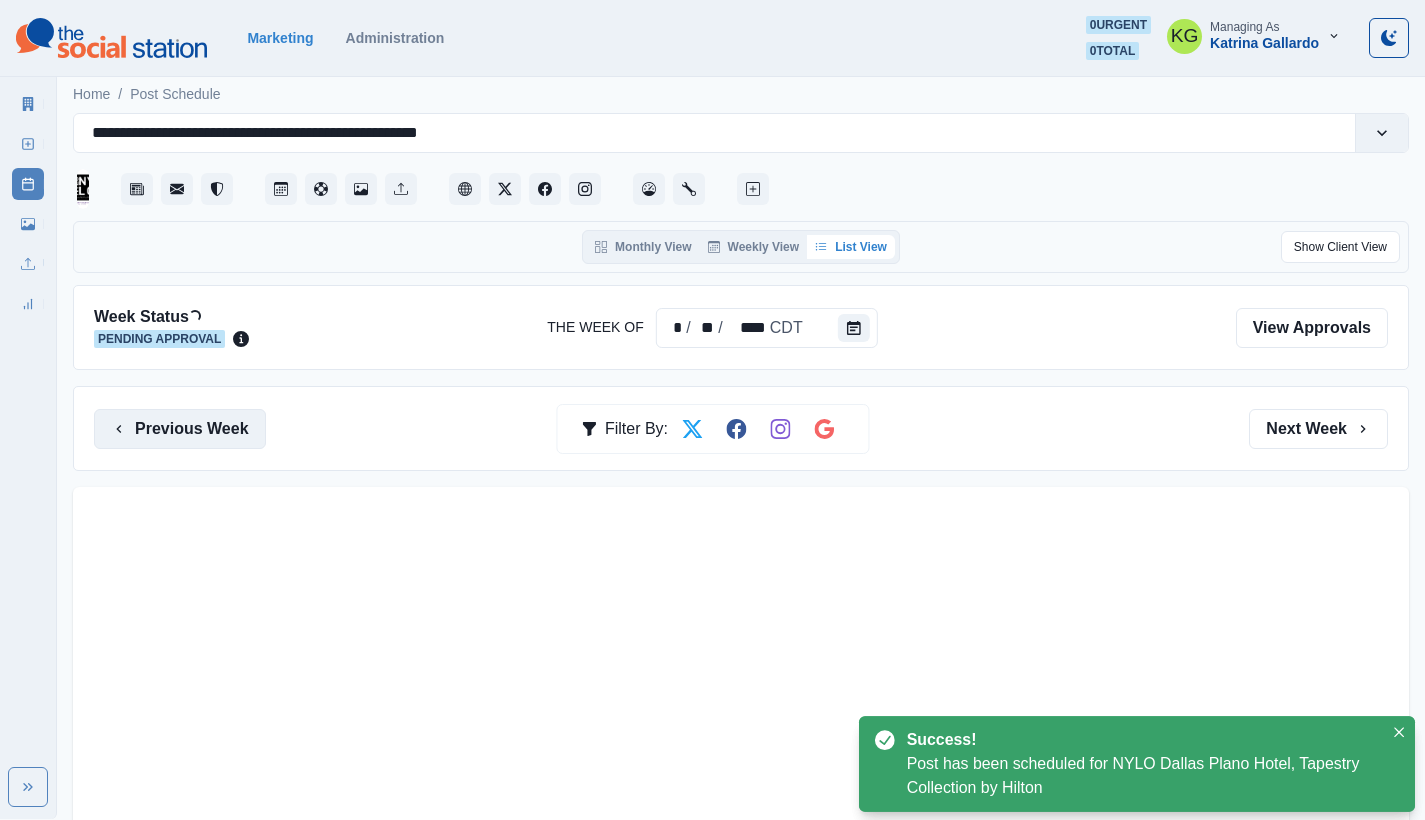 click on "Previous Week" at bounding box center [180, 429] 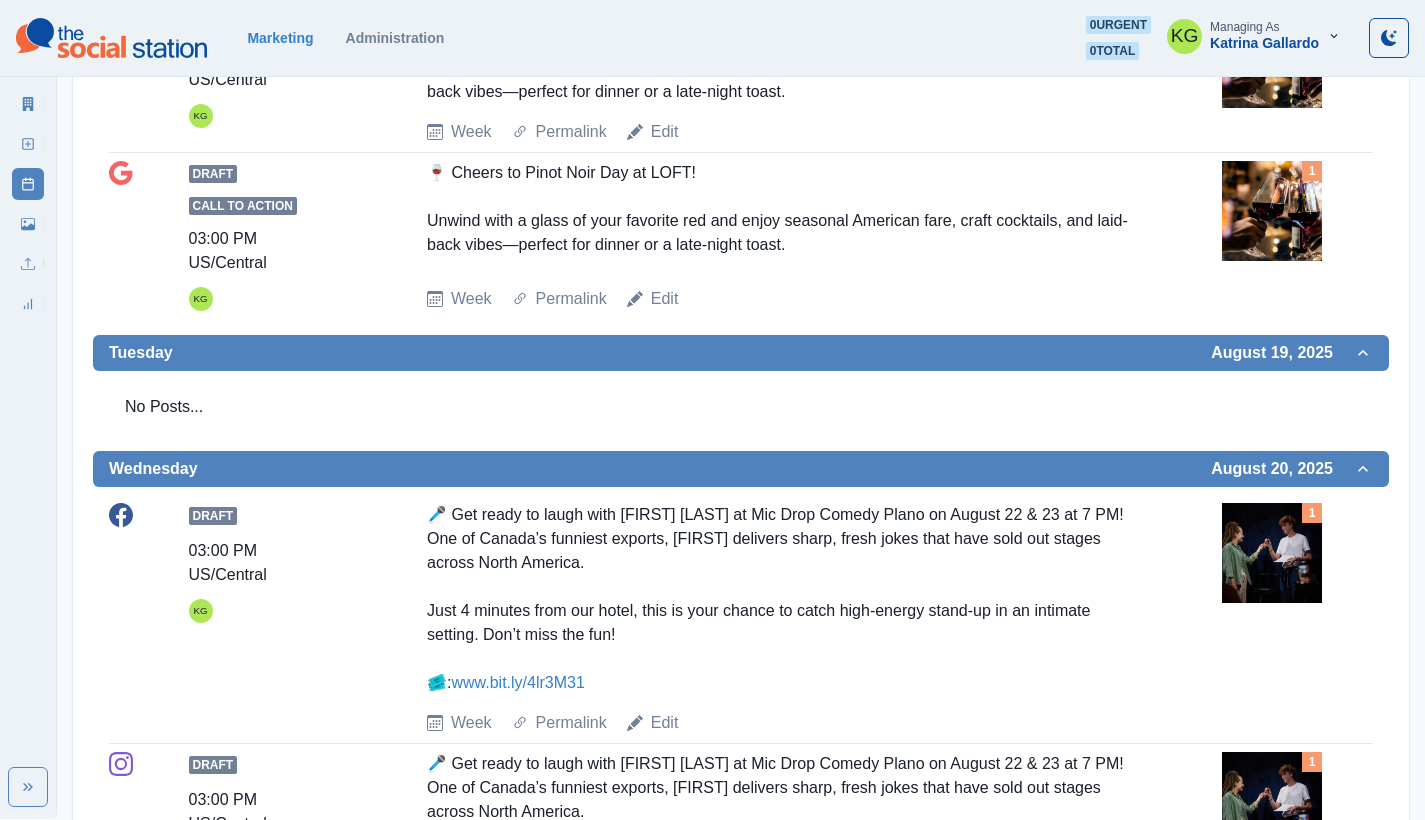 scroll, scrollTop: 891, scrollLeft: 0, axis: vertical 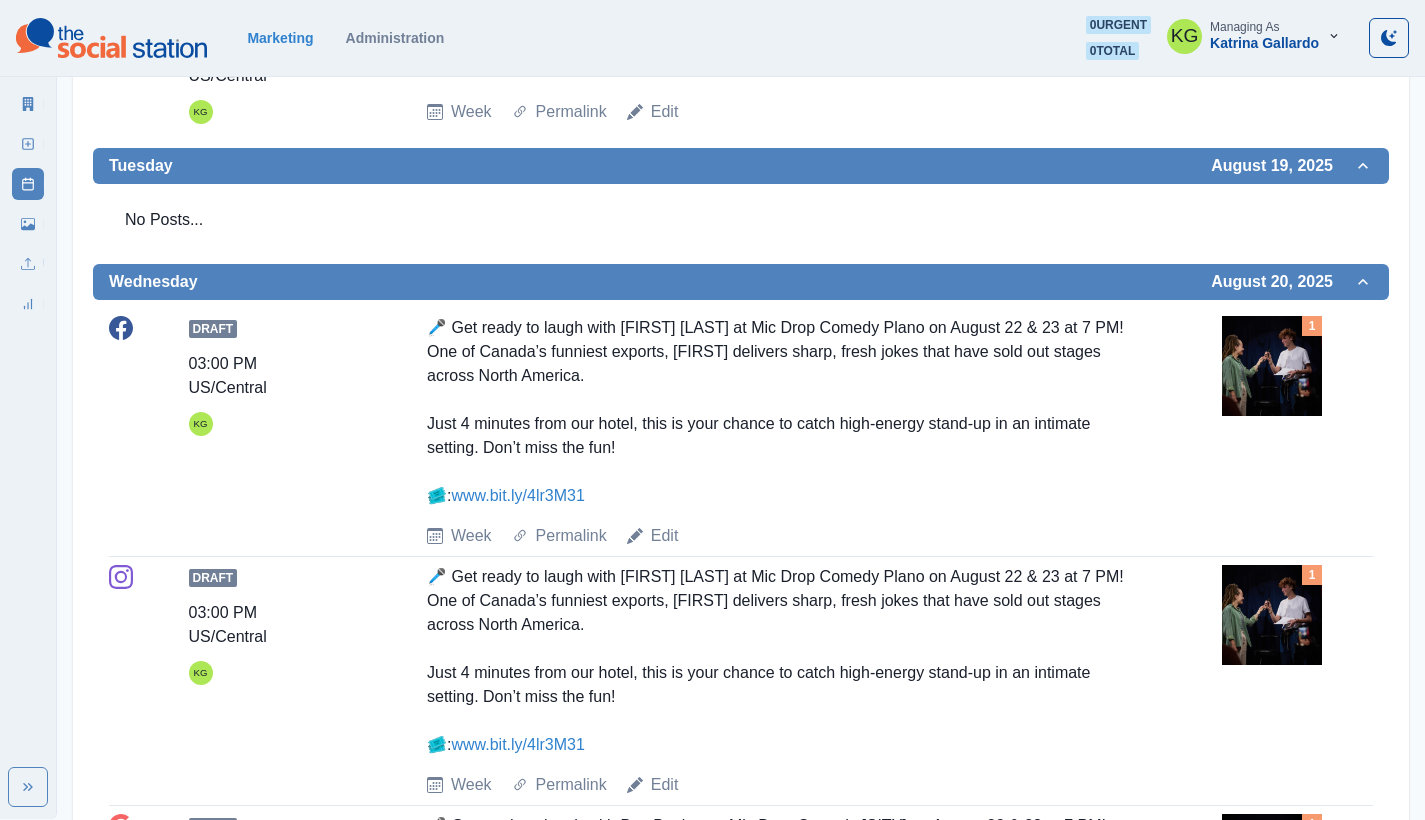 click at bounding box center (1272, 366) 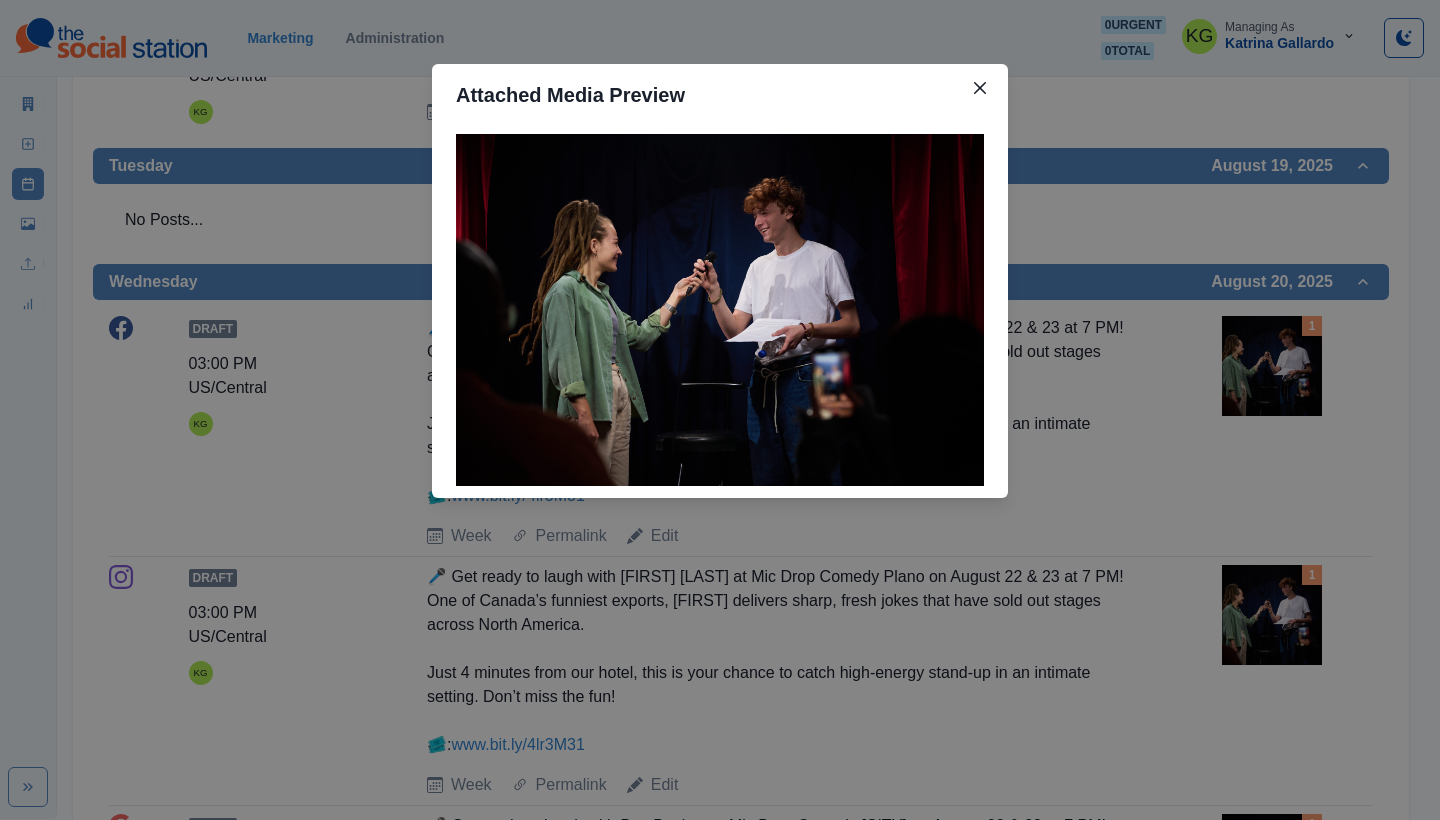 click on "Attached Media Preview" at bounding box center (720, 410) 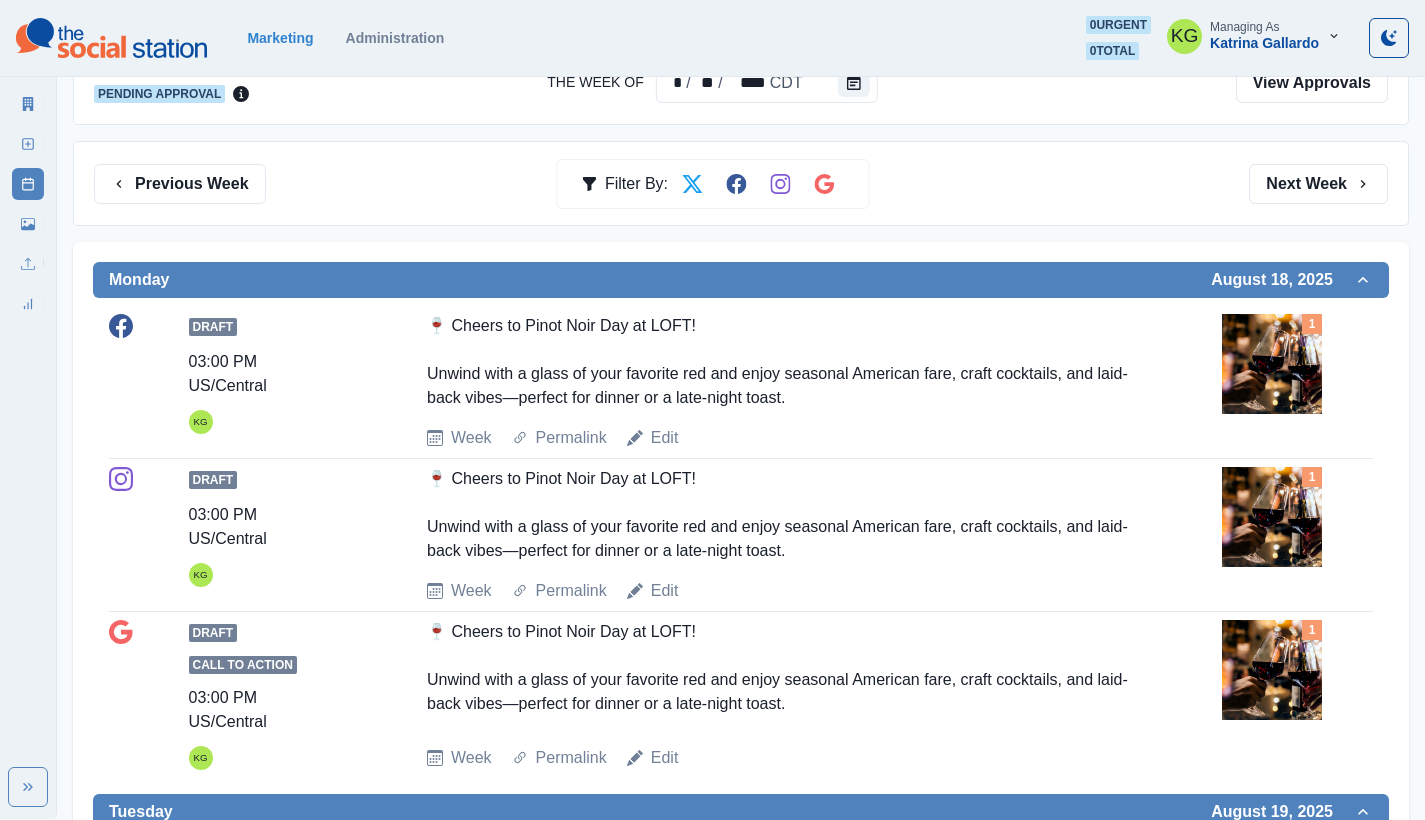 scroll, scrollTop: 0, scrollLeft: 0, axis: both 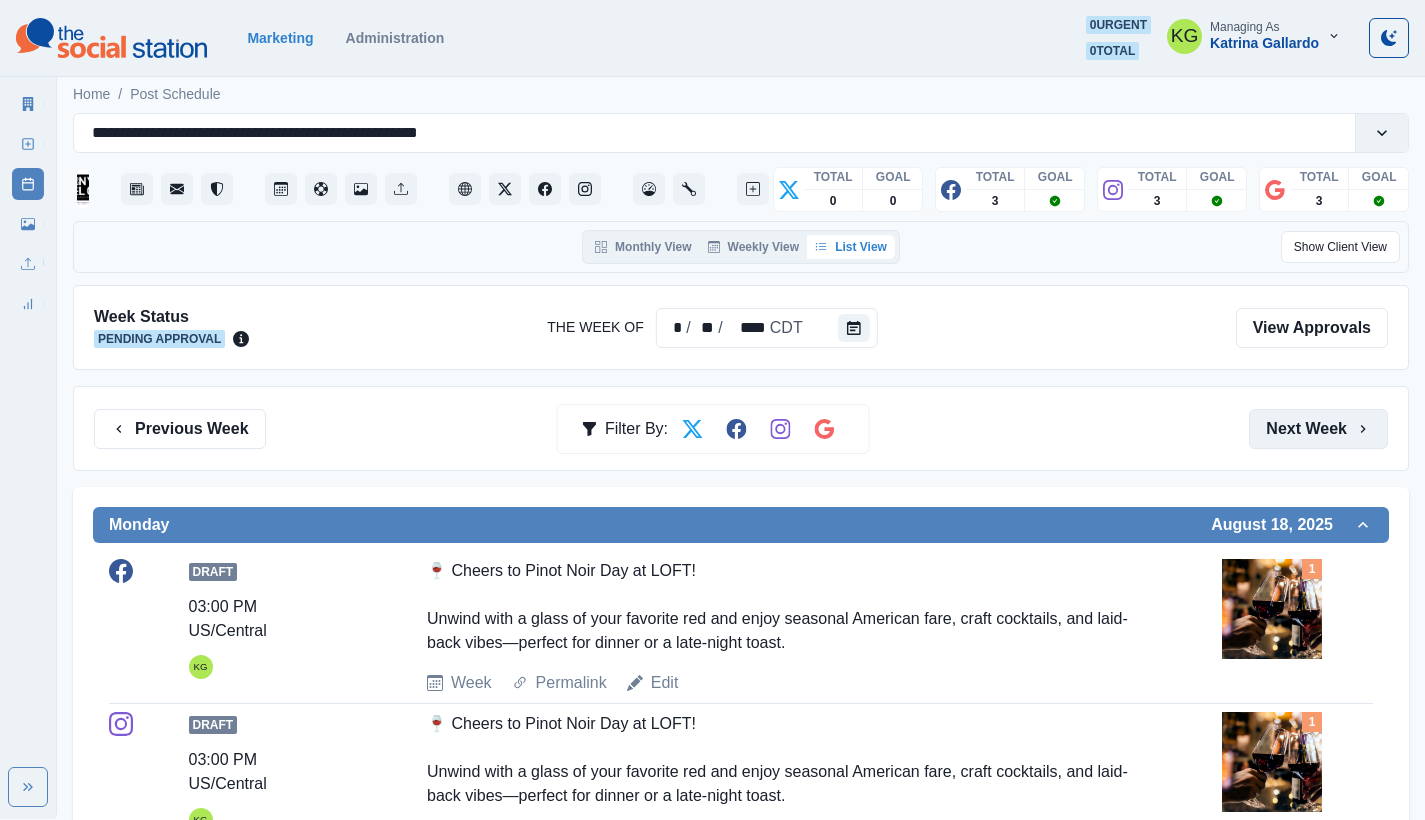 click on "Next Week" at bounding box center (1318, 429) 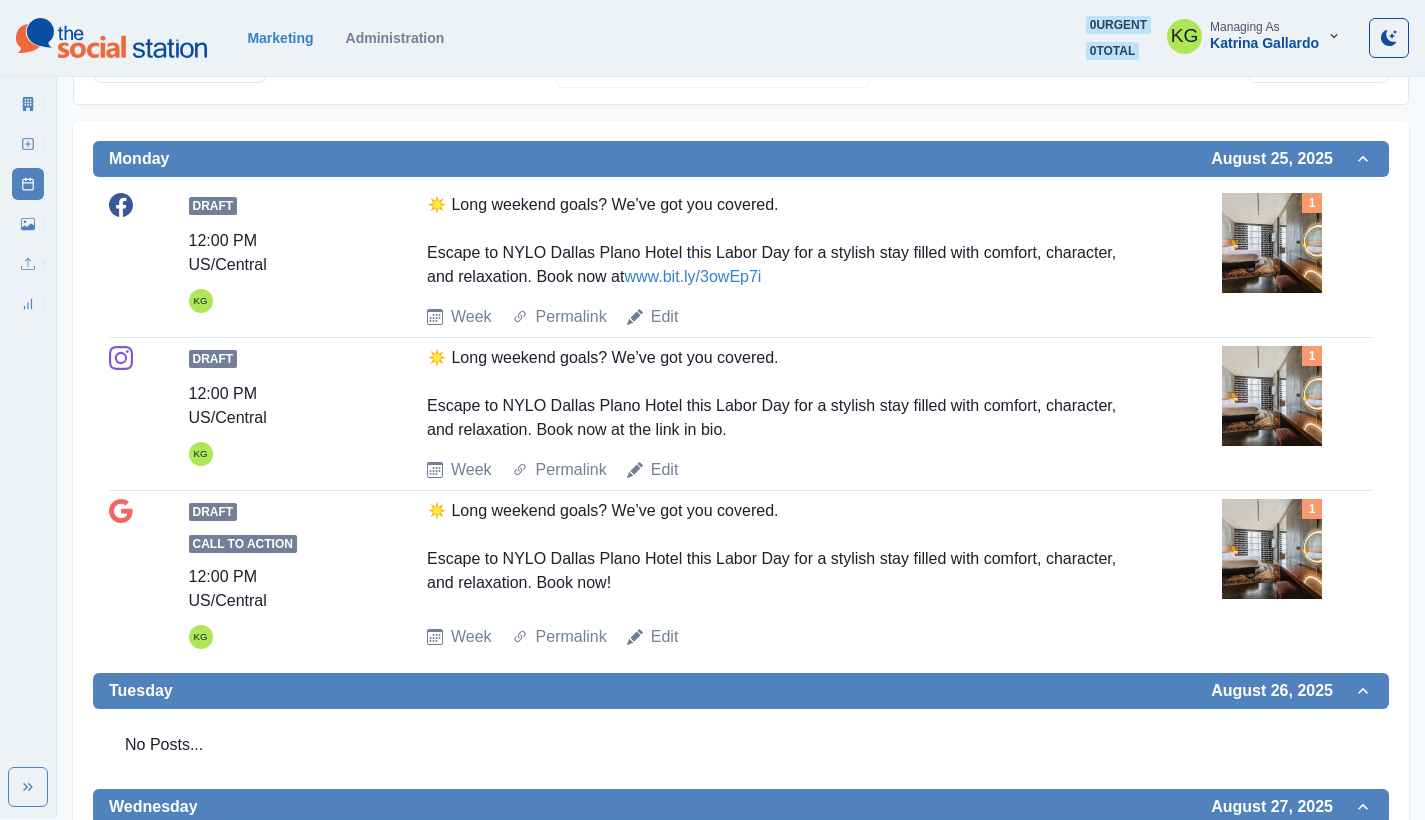 scroll, scrollTop: 0, scrollLeft: 0, axis: both 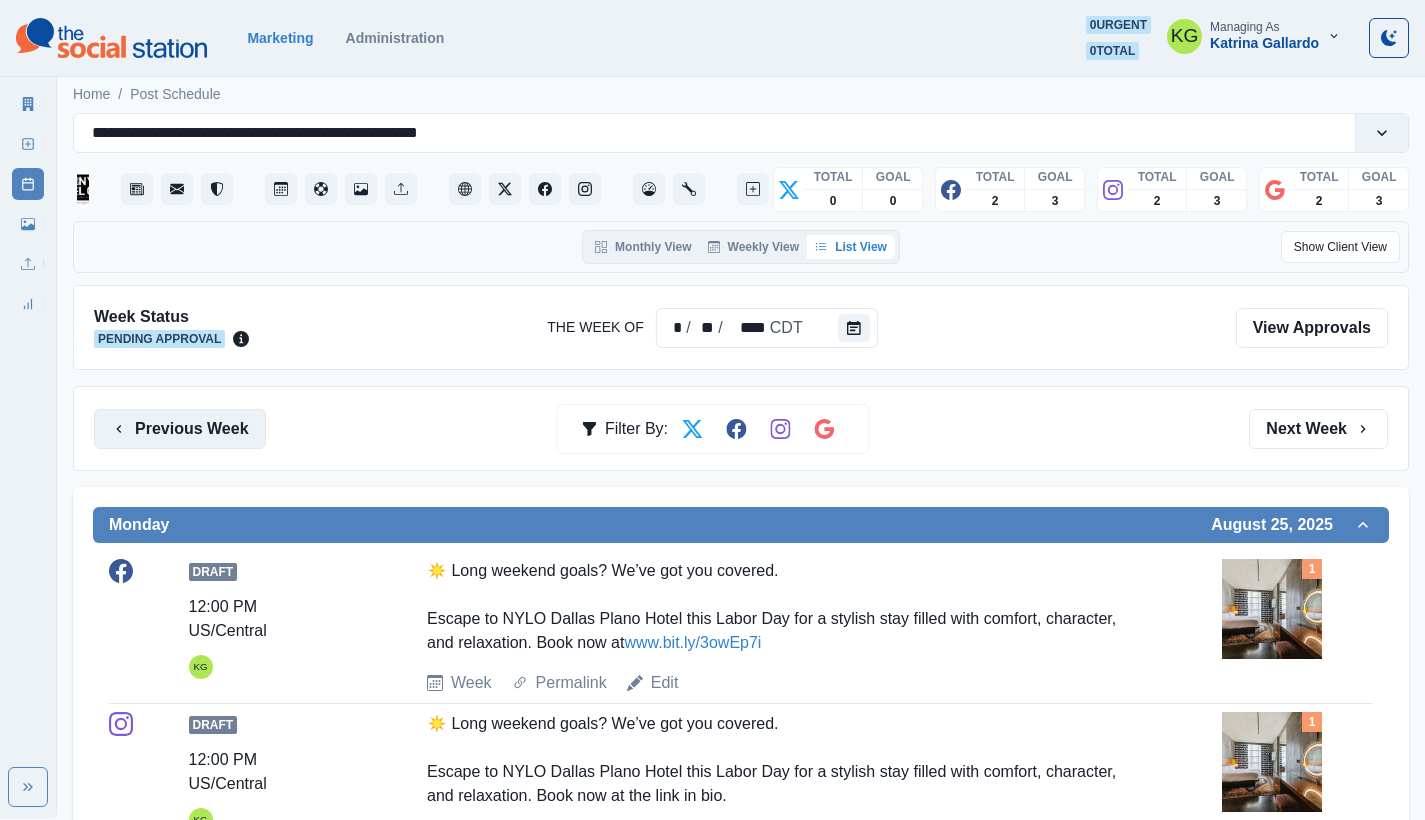 click on "Previous Week" at bounding box center [180, 429] 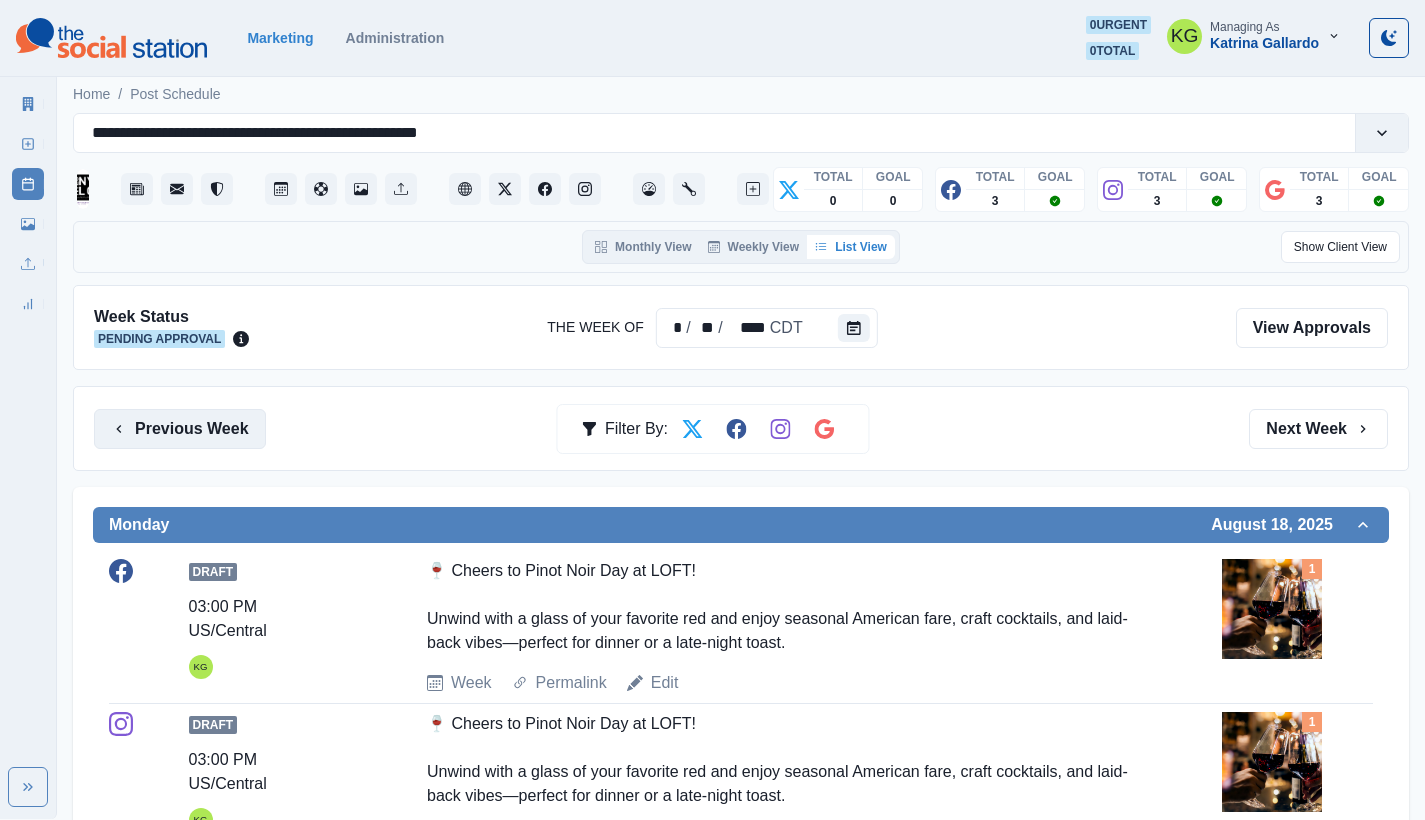click on "Previous Week" at bounding box center (180, 429) 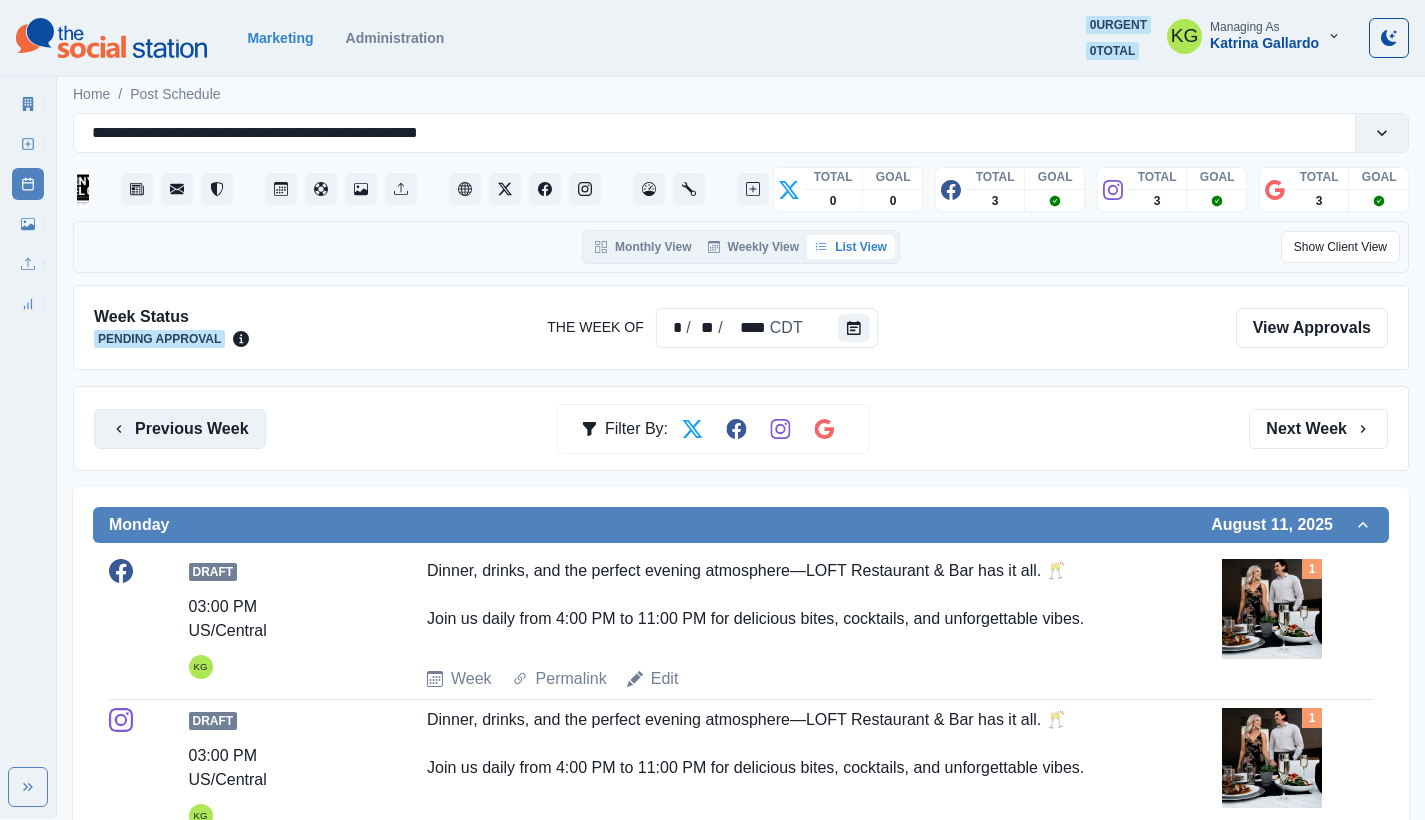 click on "Previous Week" at bounding box center (180, 429) 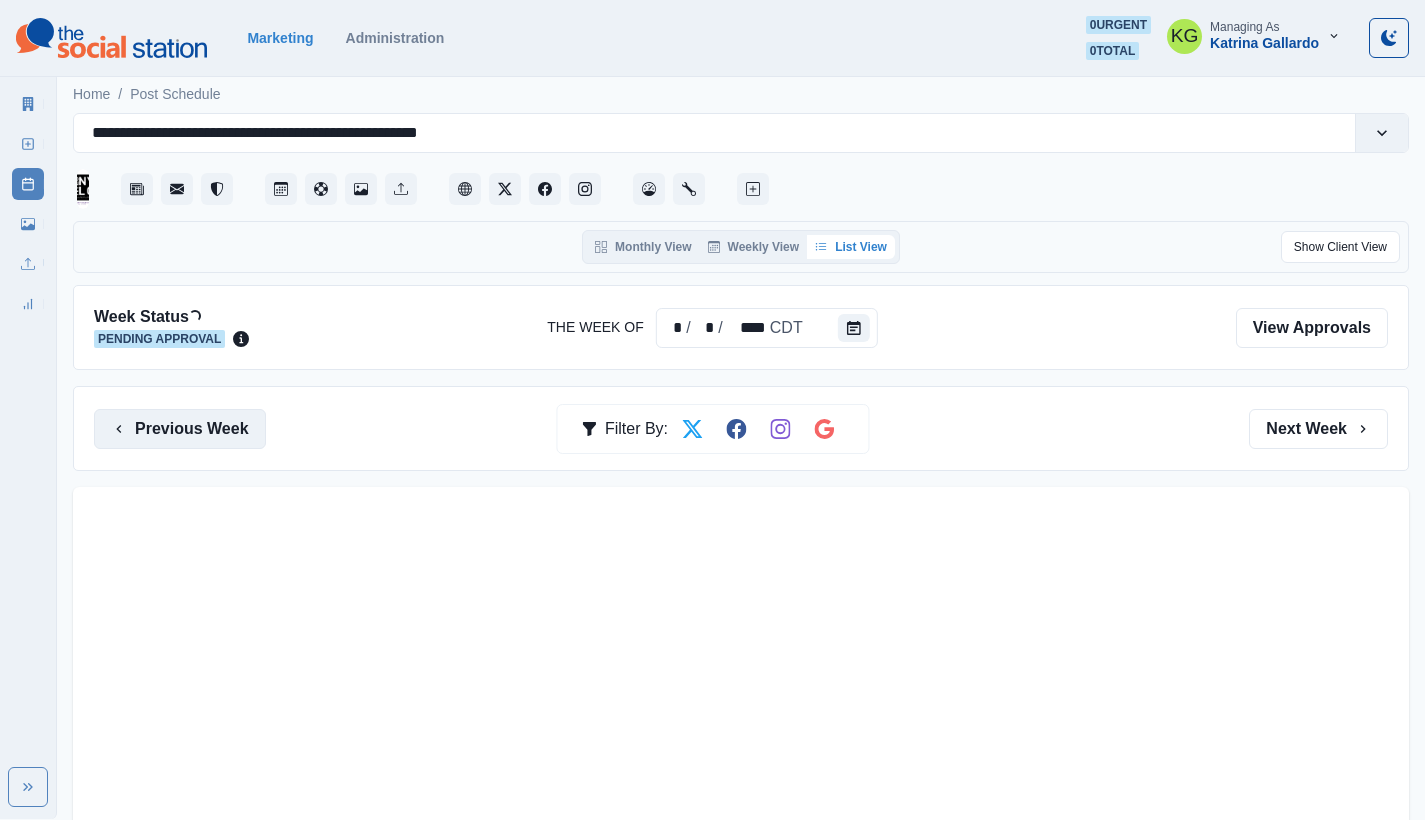 click on "Previous Week" at bounding box center (180, 429) 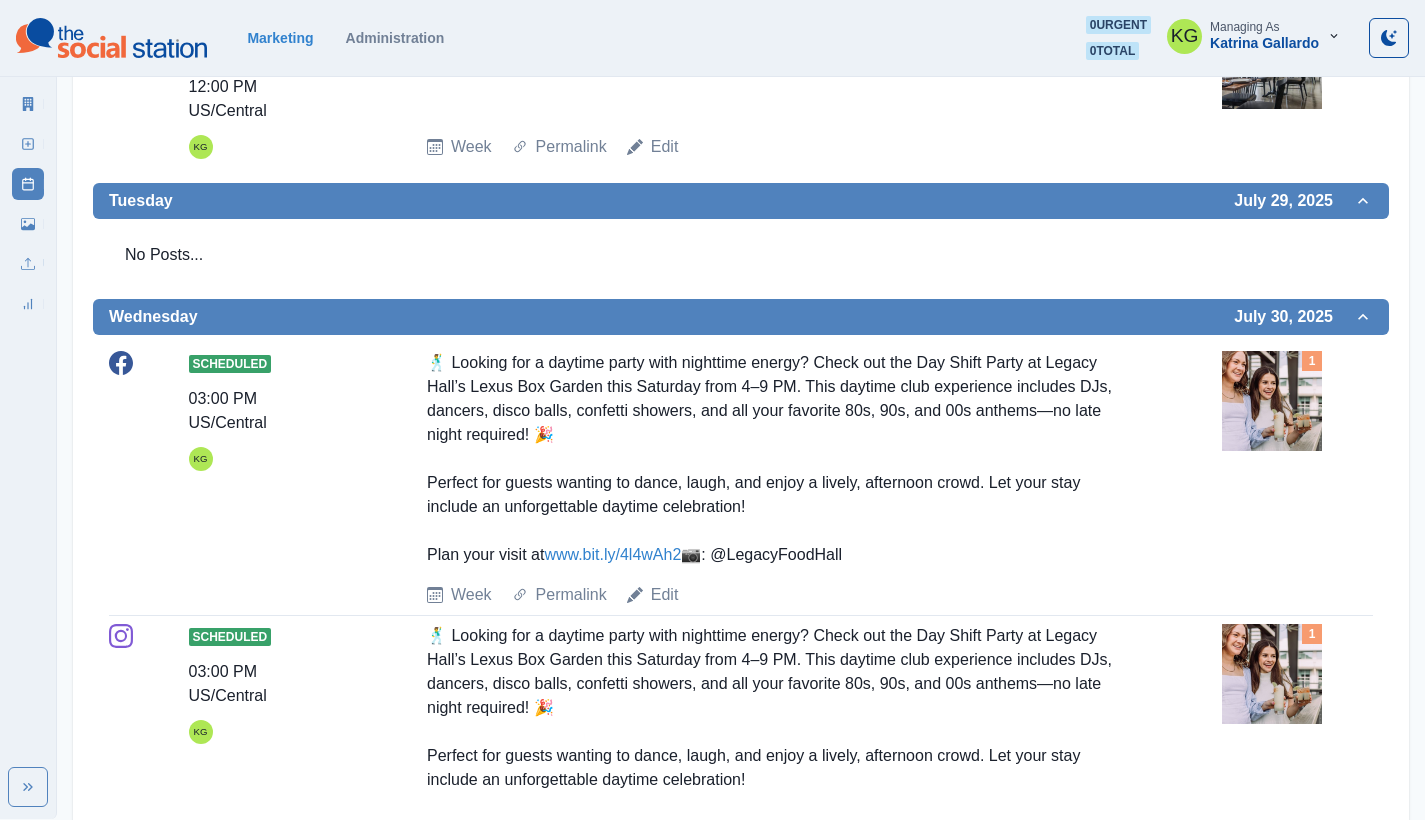 scroll, scrollTop: 0, scrollLeft: 0, axis: both 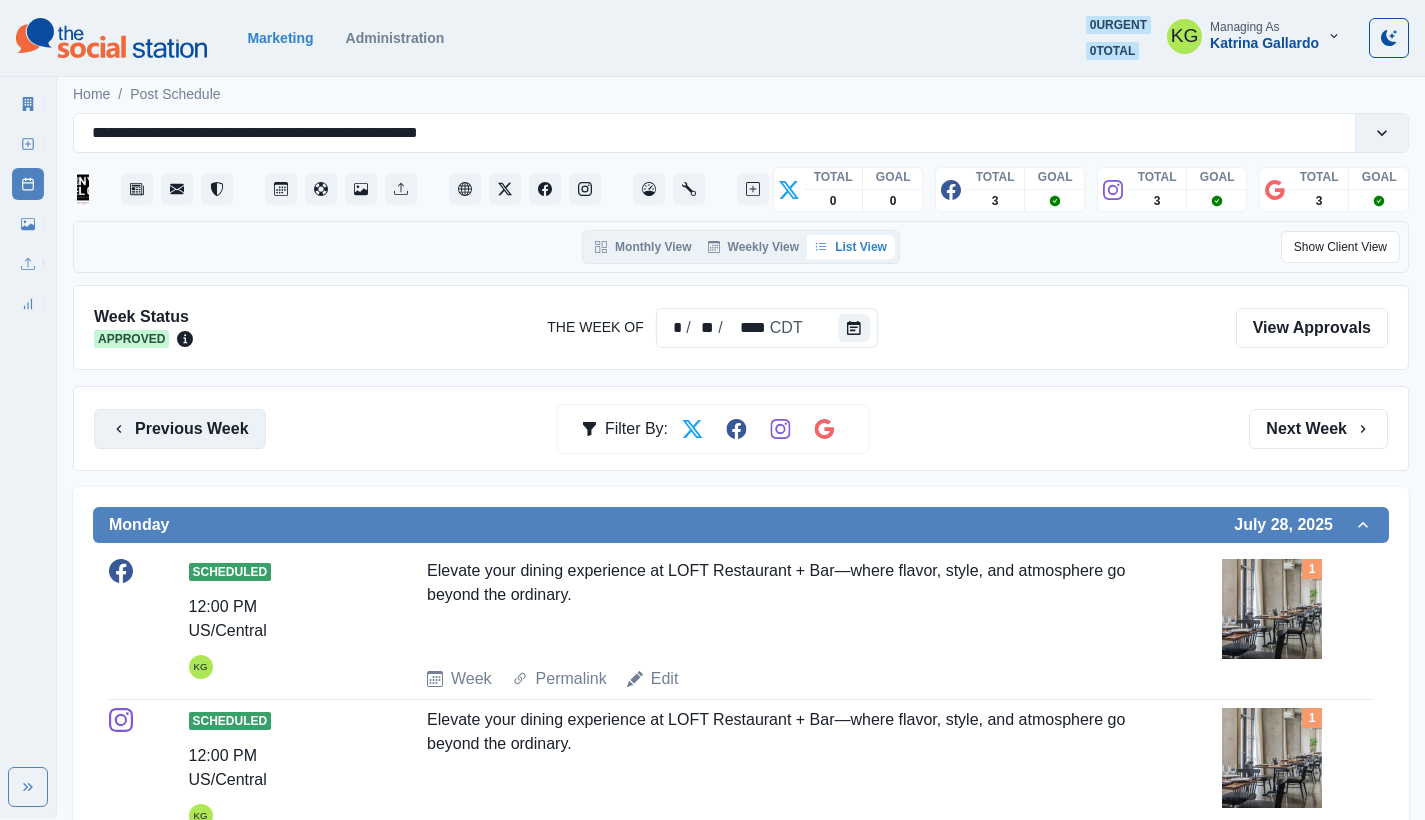 click on "Previous Week" at bounding box center (180, 429) 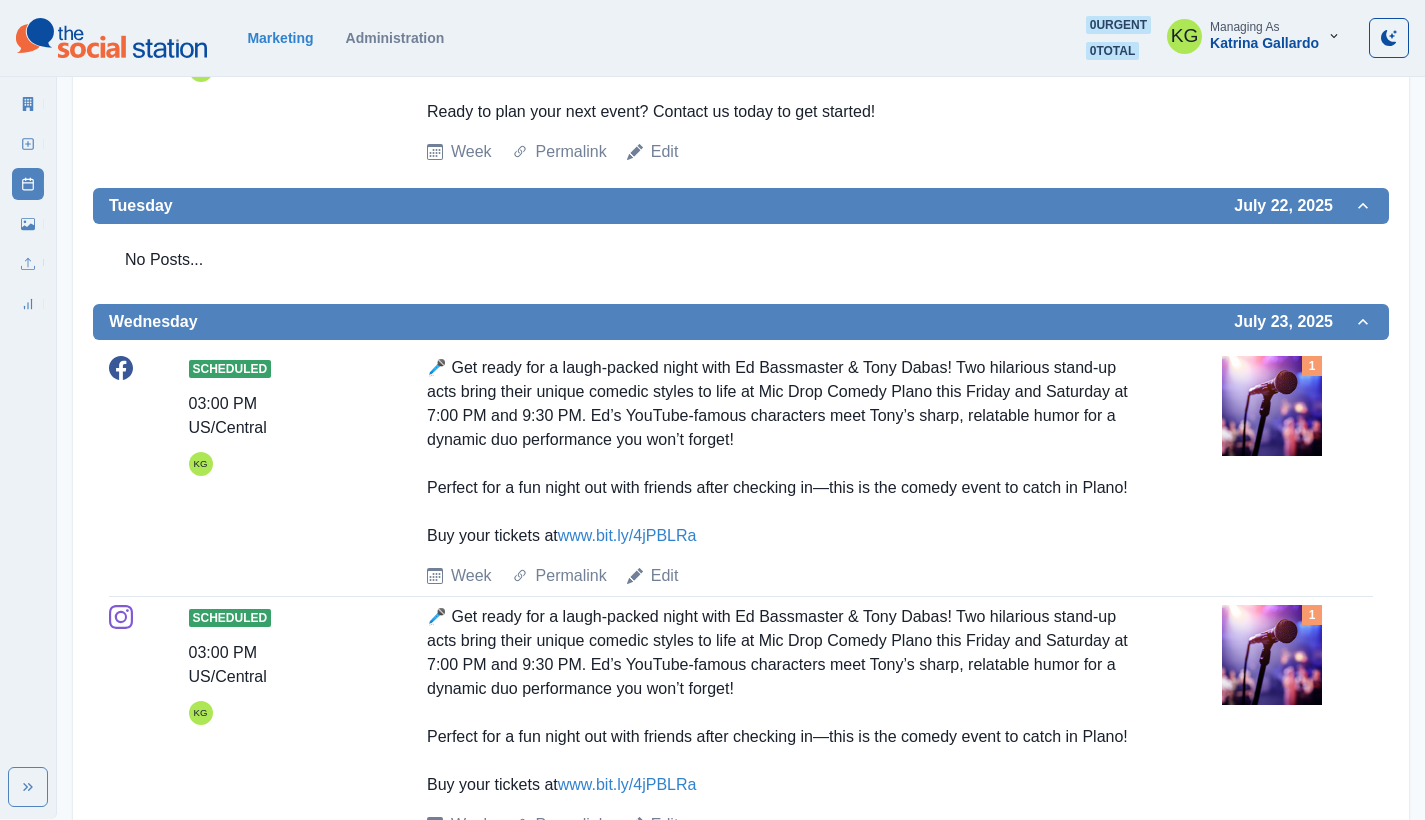 scroll, scrollTop: 0, scrollLeft: 0, axis: both 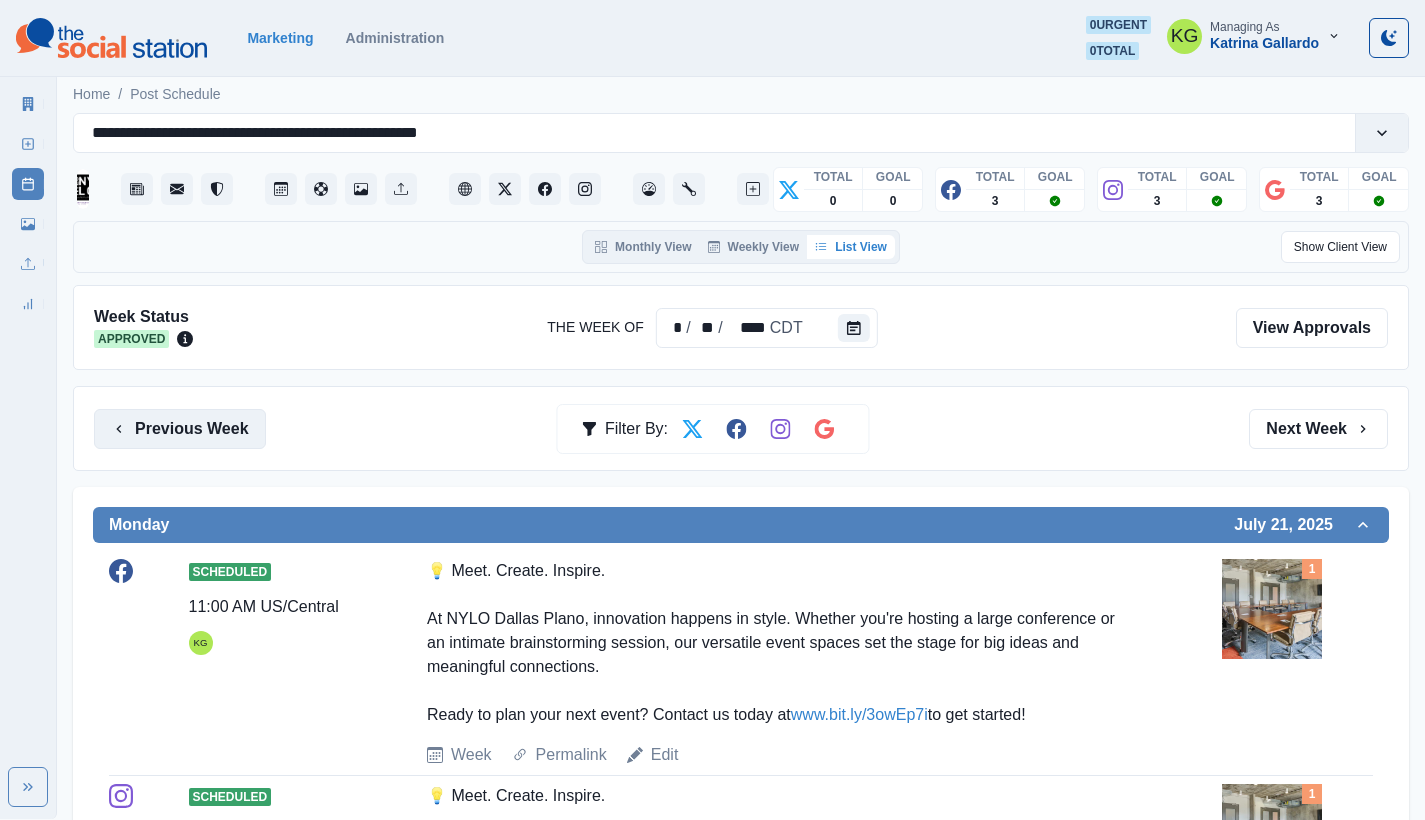 click on "Previous Week" at bounding box center [180, 429] 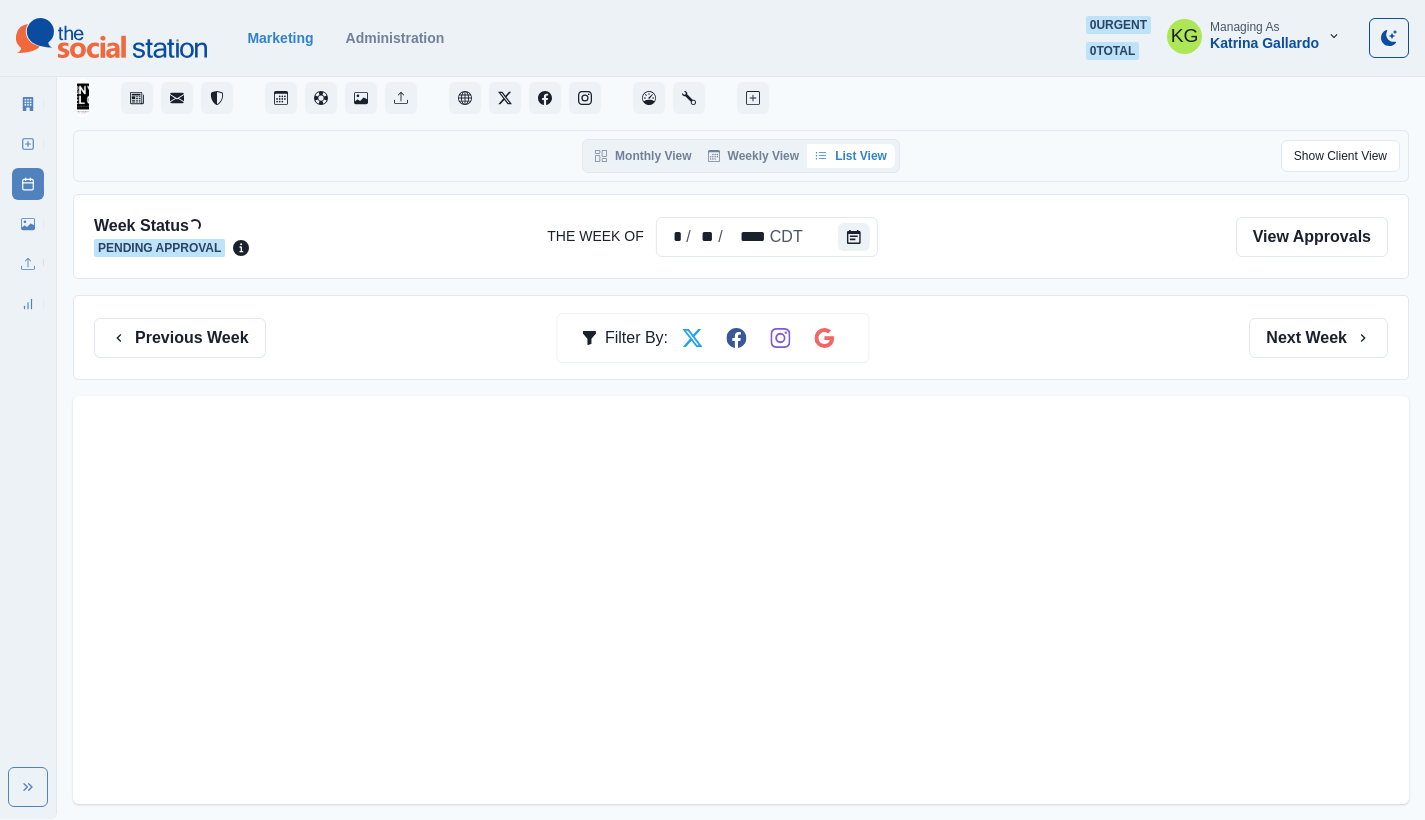 scroll, scrollTop: 0, scrollLeft: 0, axis: both 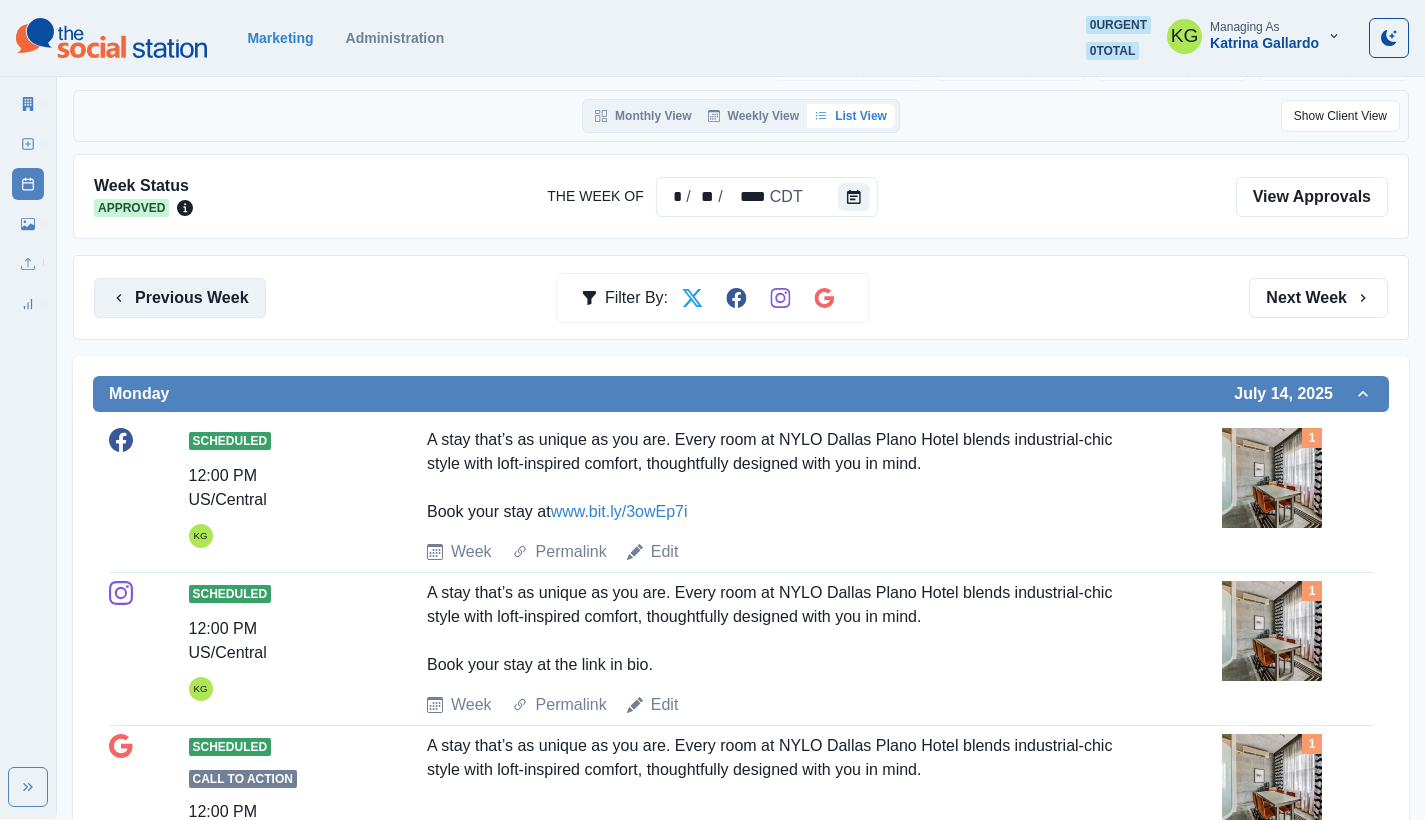 click on "Previous Week" at bounding box center [180, 298] 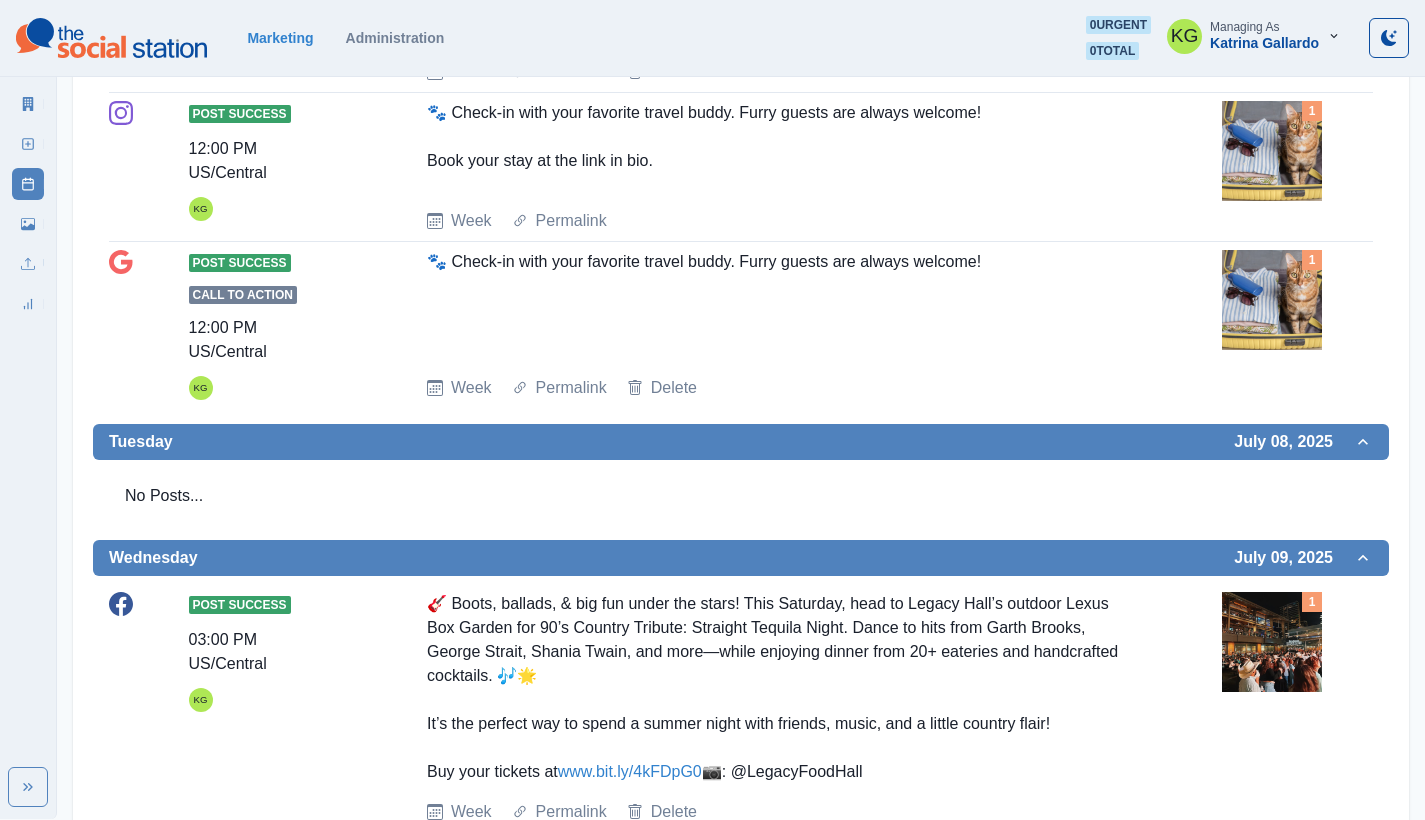 scroll, scrollTop: 0, scrollLeft: 0, axis: both 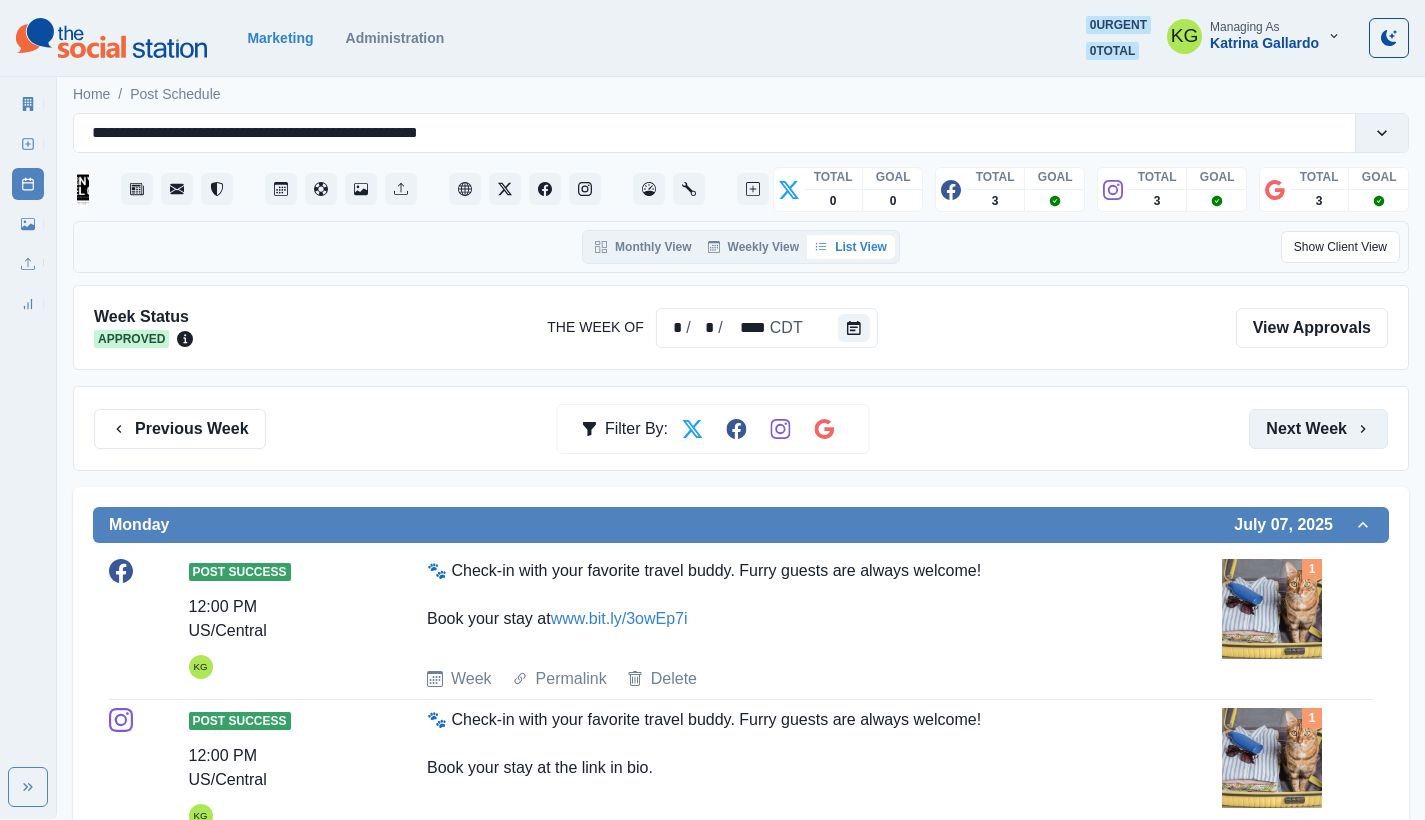 click on "Next Week" at bounding box center [1318, 429] 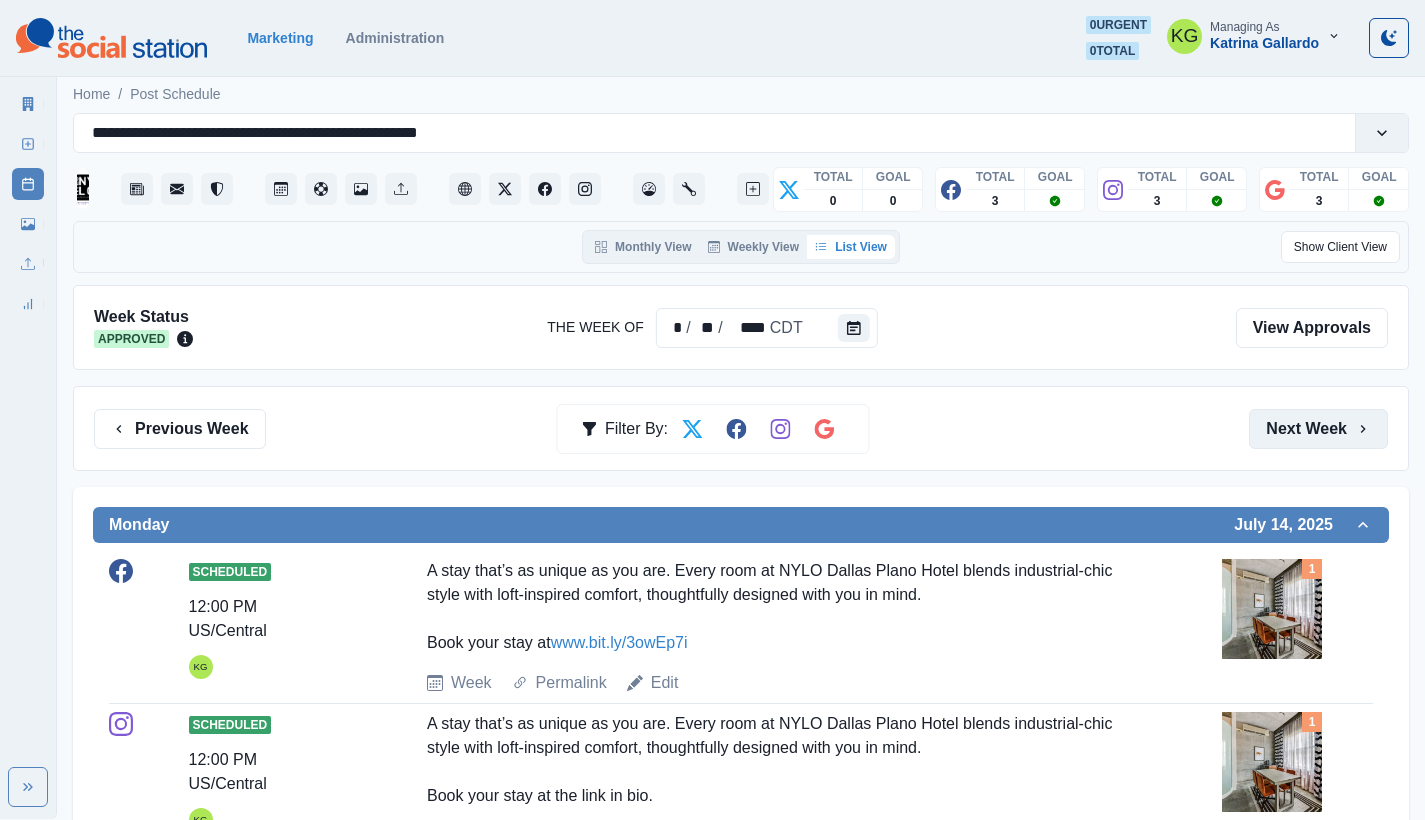 click on "Next Week" at bounding box center [1318, 429] 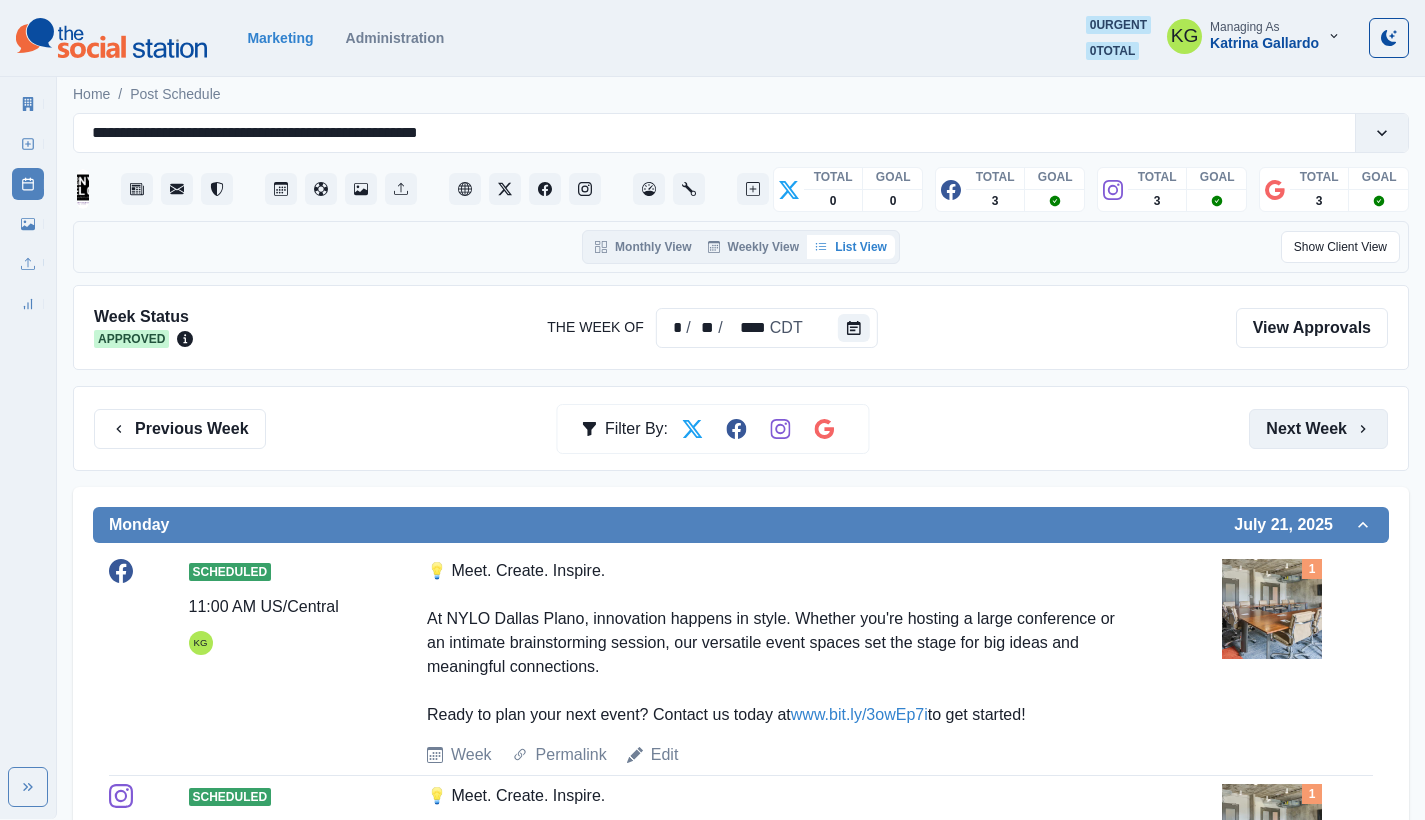 click on "Next Week" at bounding box center (1318, 429) 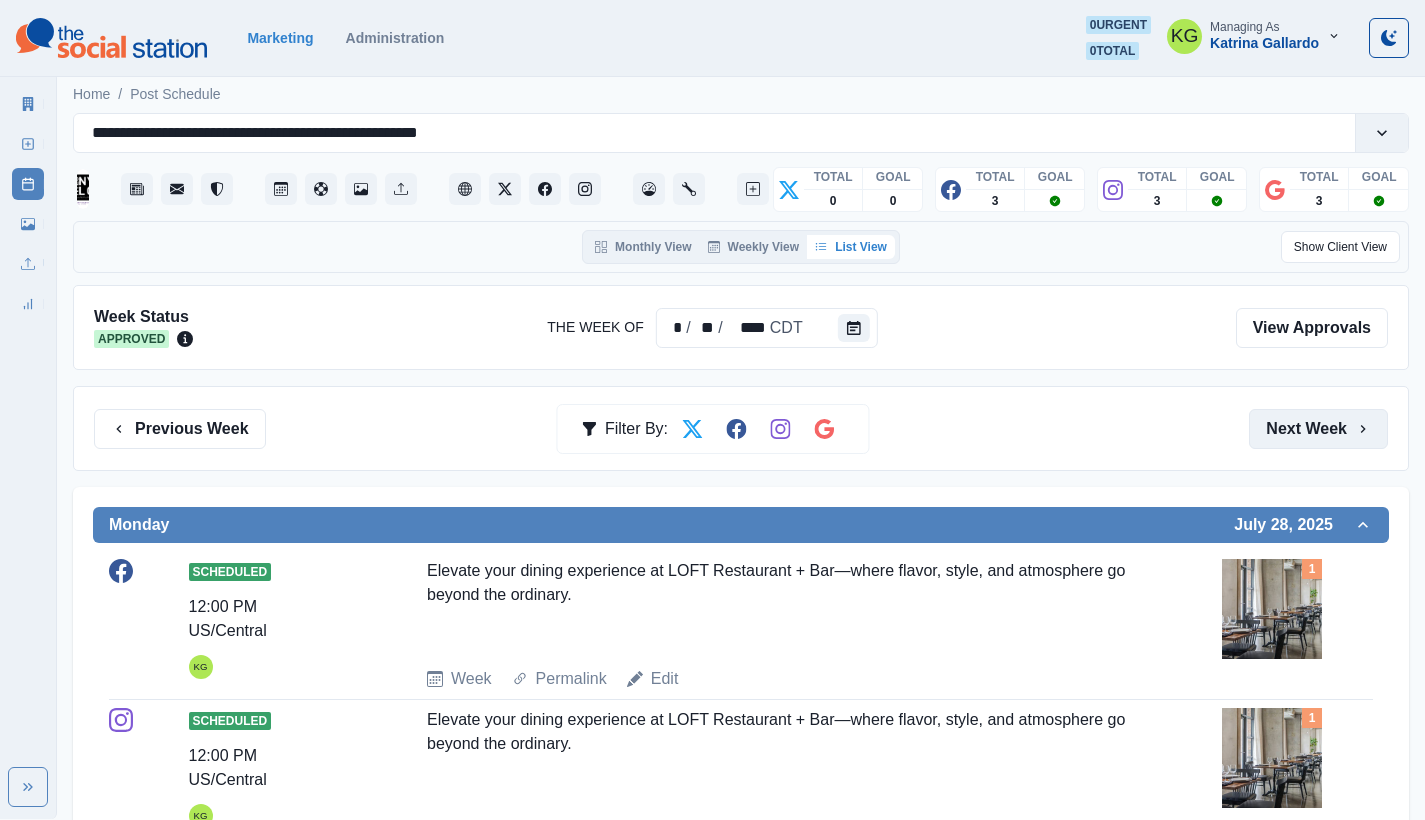 click on "Next Week" at bounding box center (1318, 429) 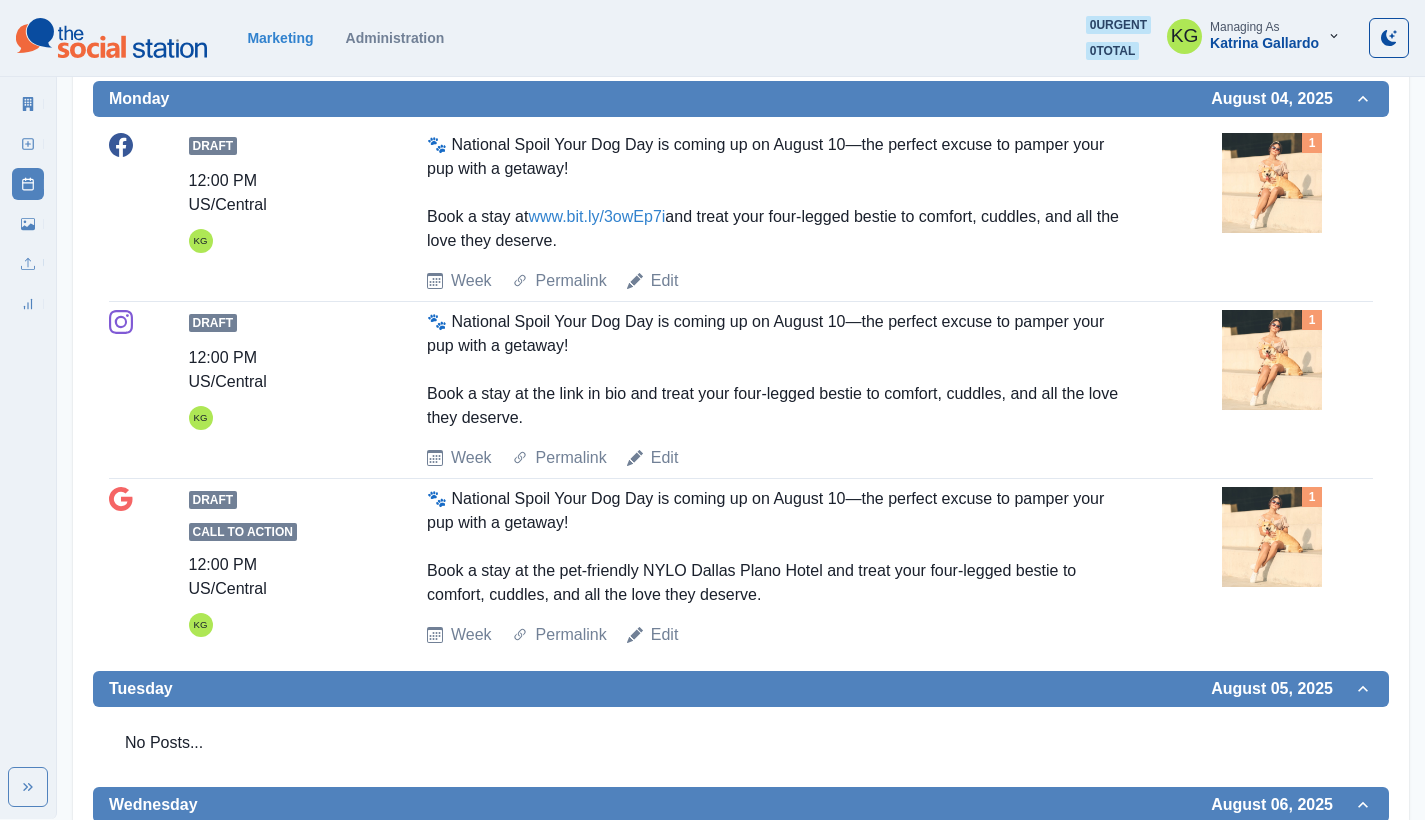 scroll, scrollTop: 0, scrollLeft: 0, axis: both 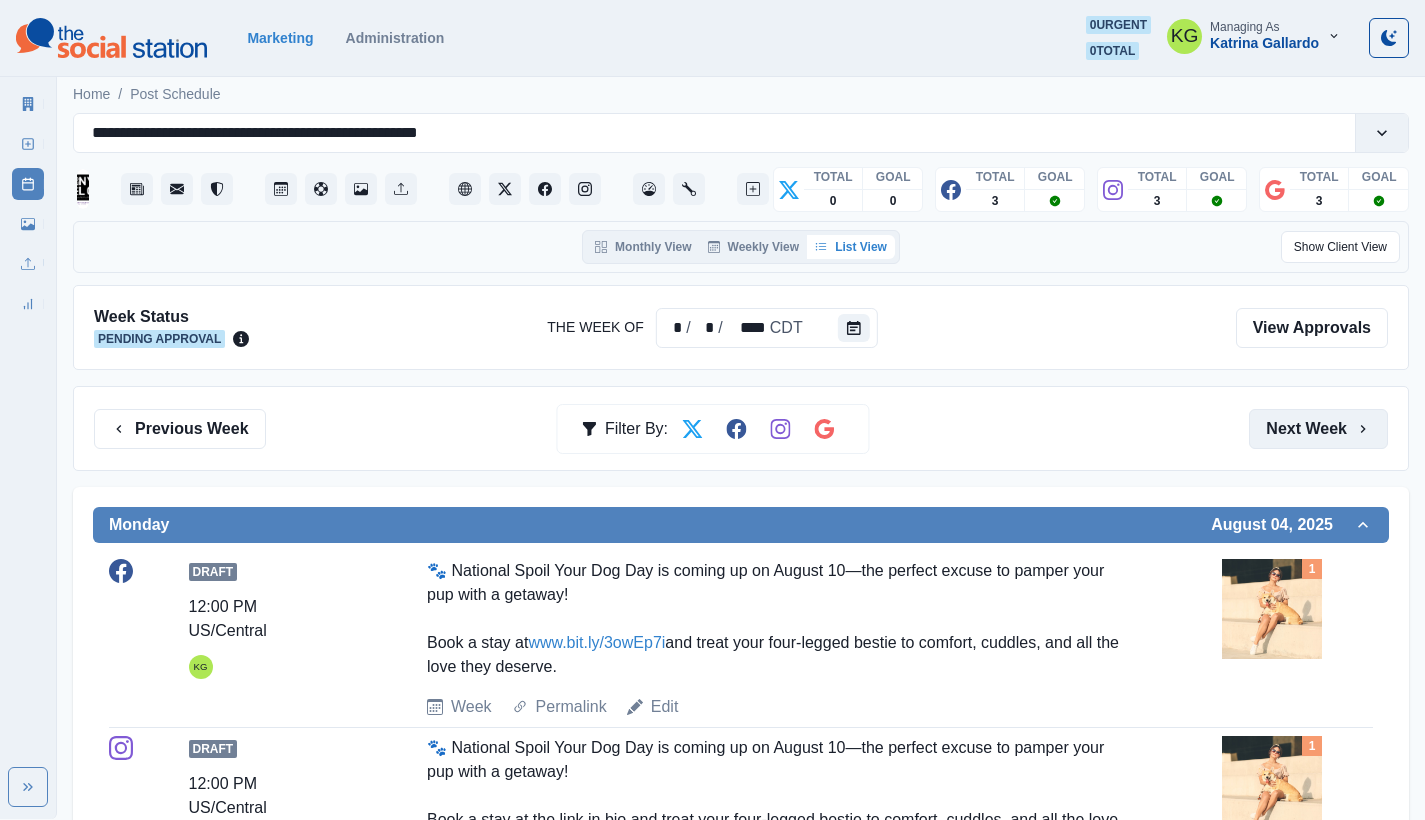 click on "Next Week" at bounding box center [1318, 429] 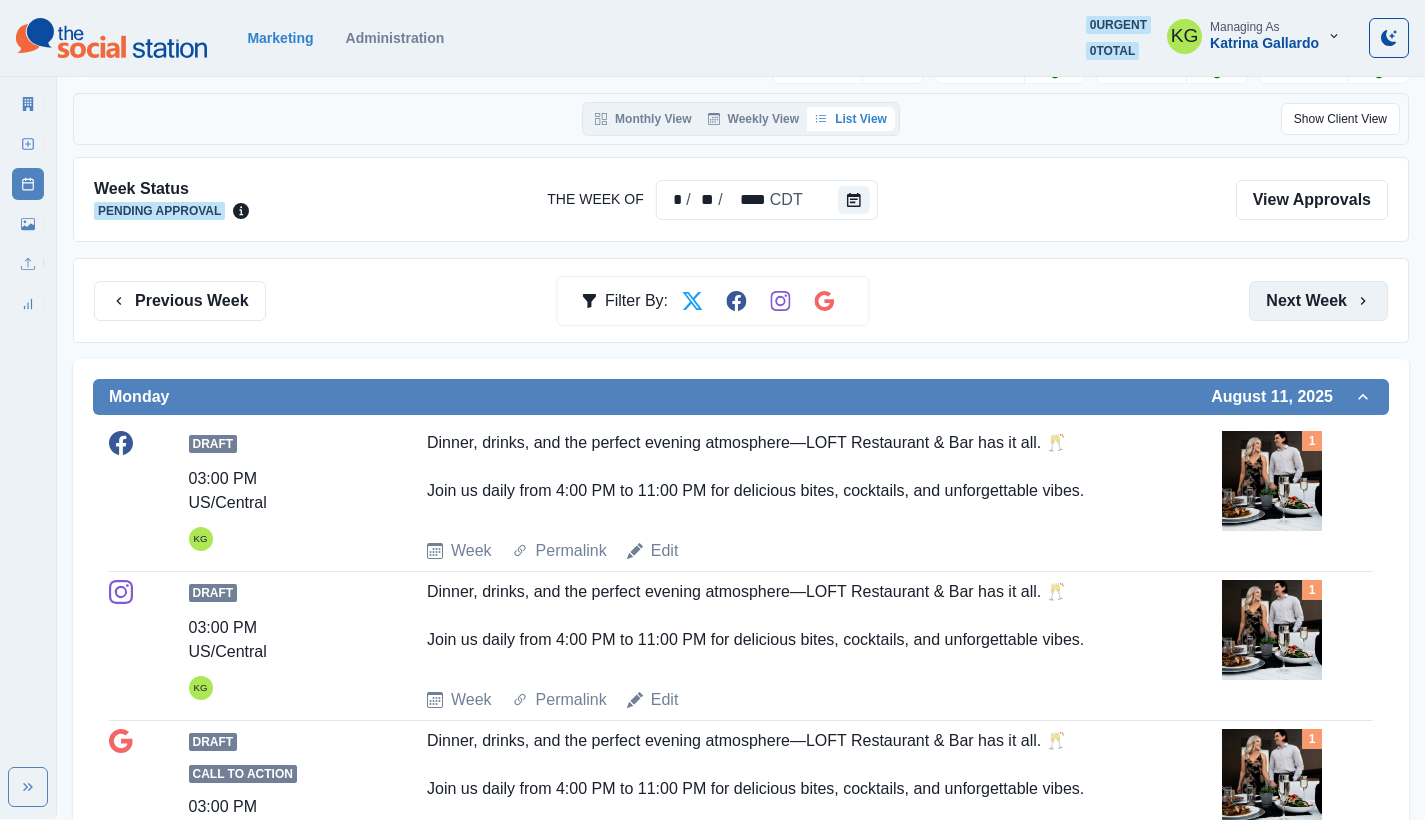 scroll, scrollTop: 0, scrollLeft: 0, axis: both 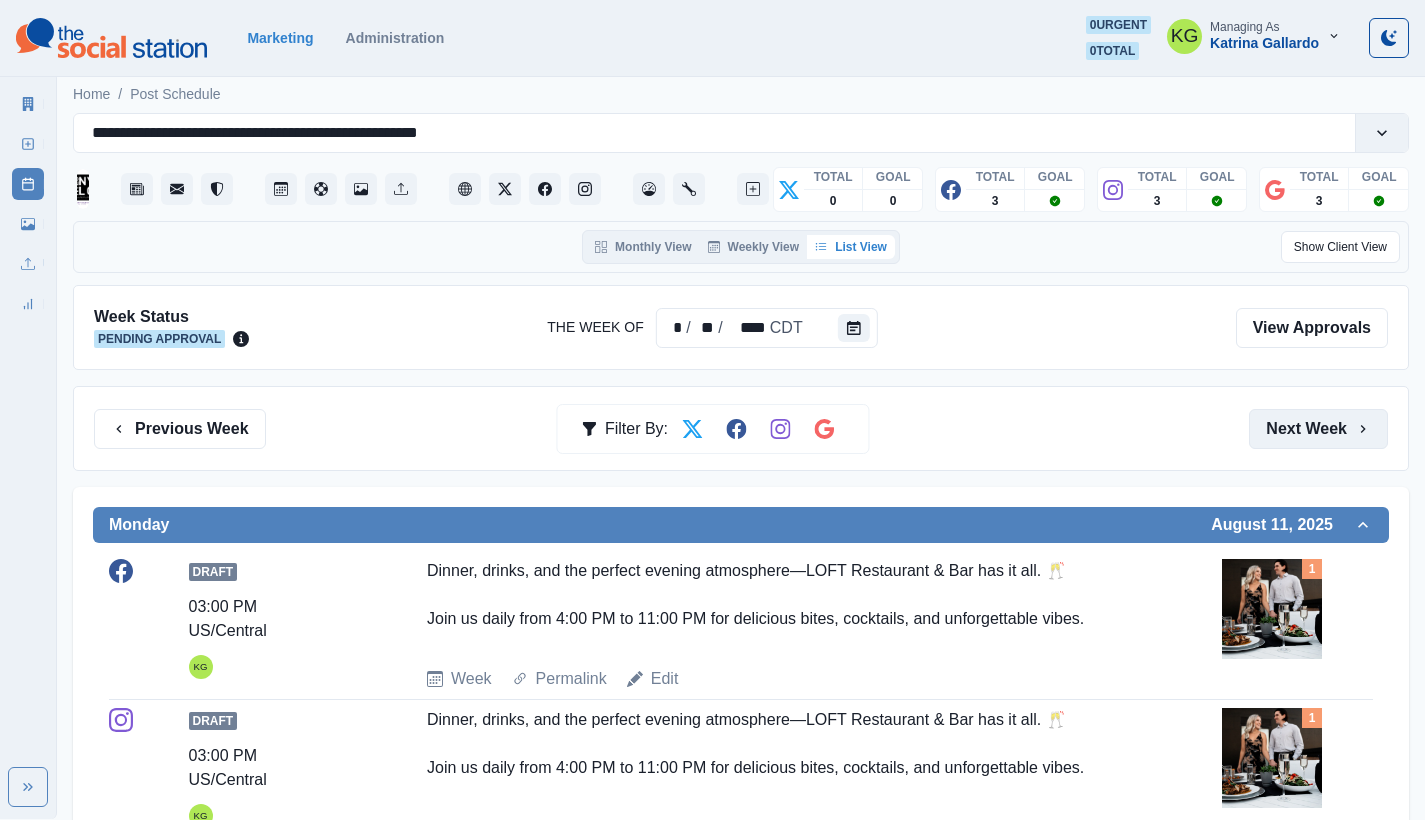 click on "Next Week" at bounding box center (1318, 429) 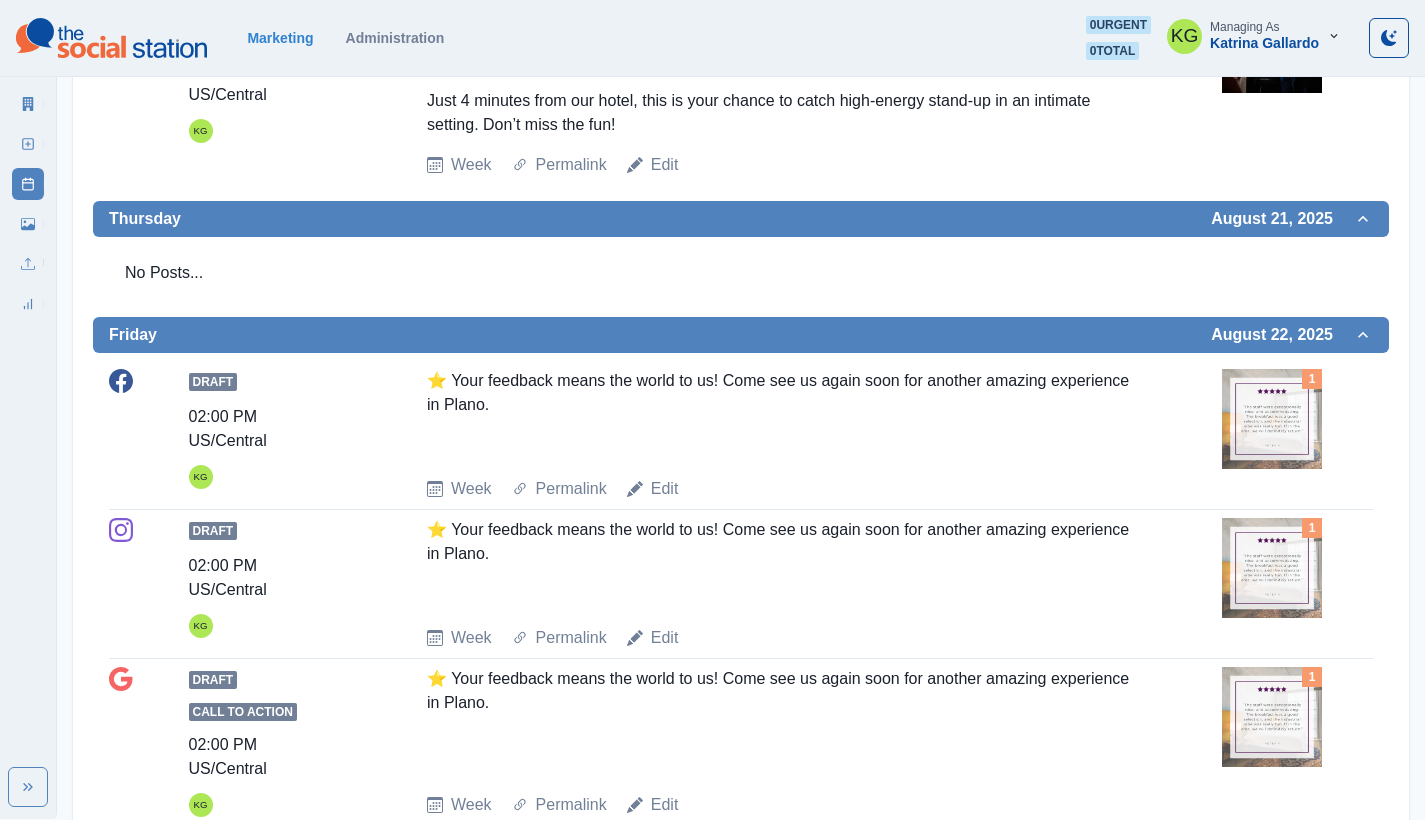 scroll, scrollTop: 23, scrollLeft: 0, axis: vertical 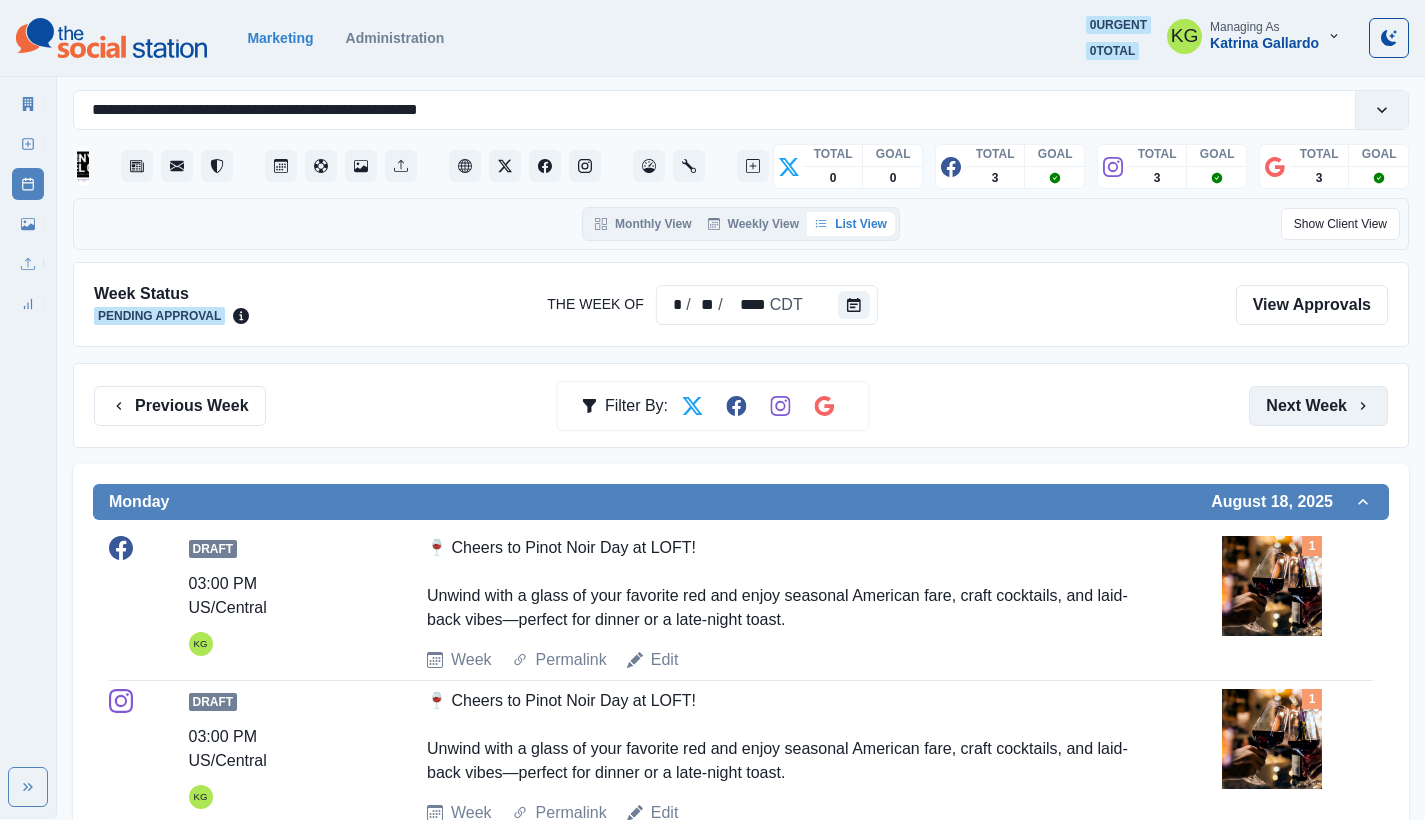 click on "Next Week" at bounding box center [1318, 406] 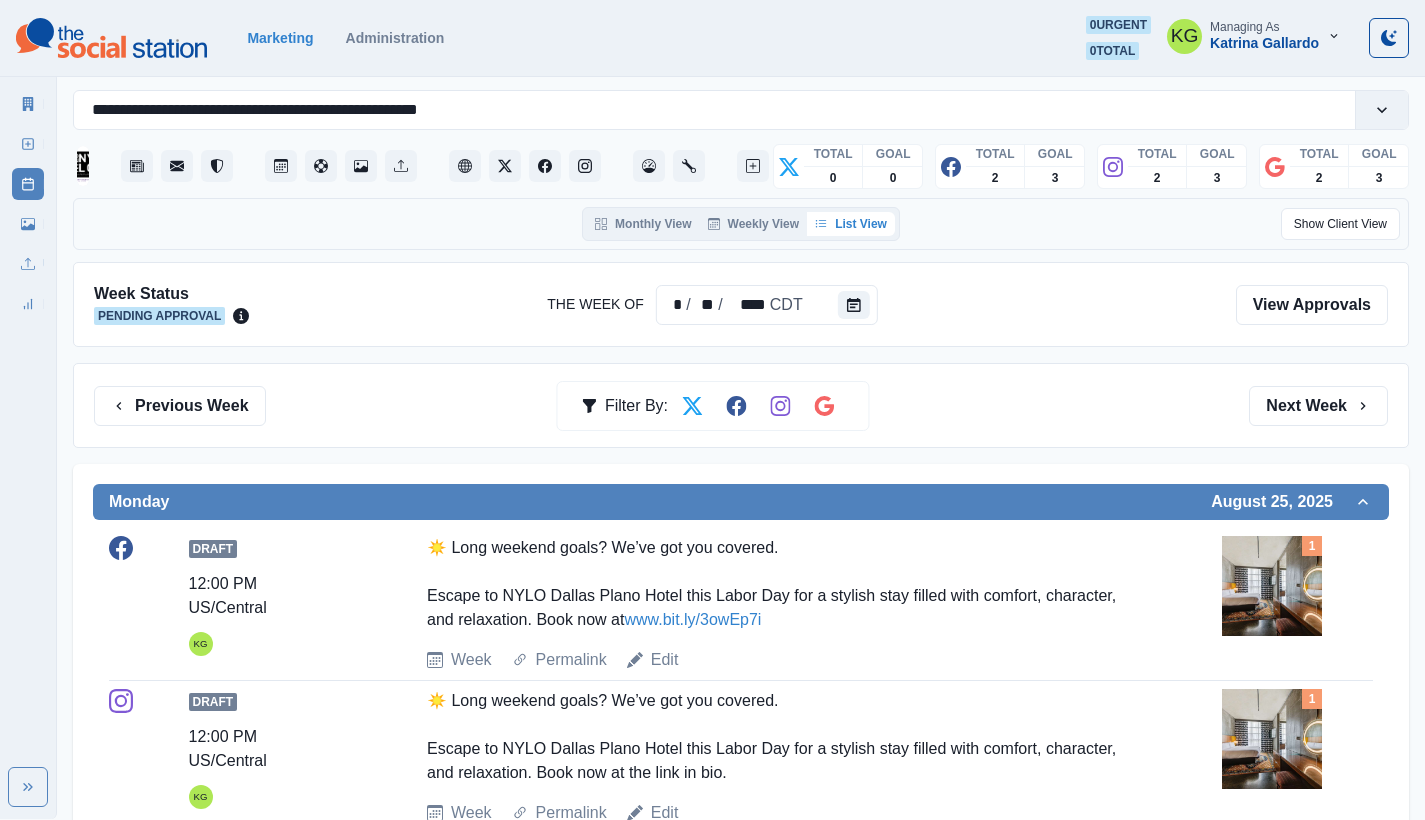 scroll, scrollTop: 22, scrollLeft: 0, axis: vertical 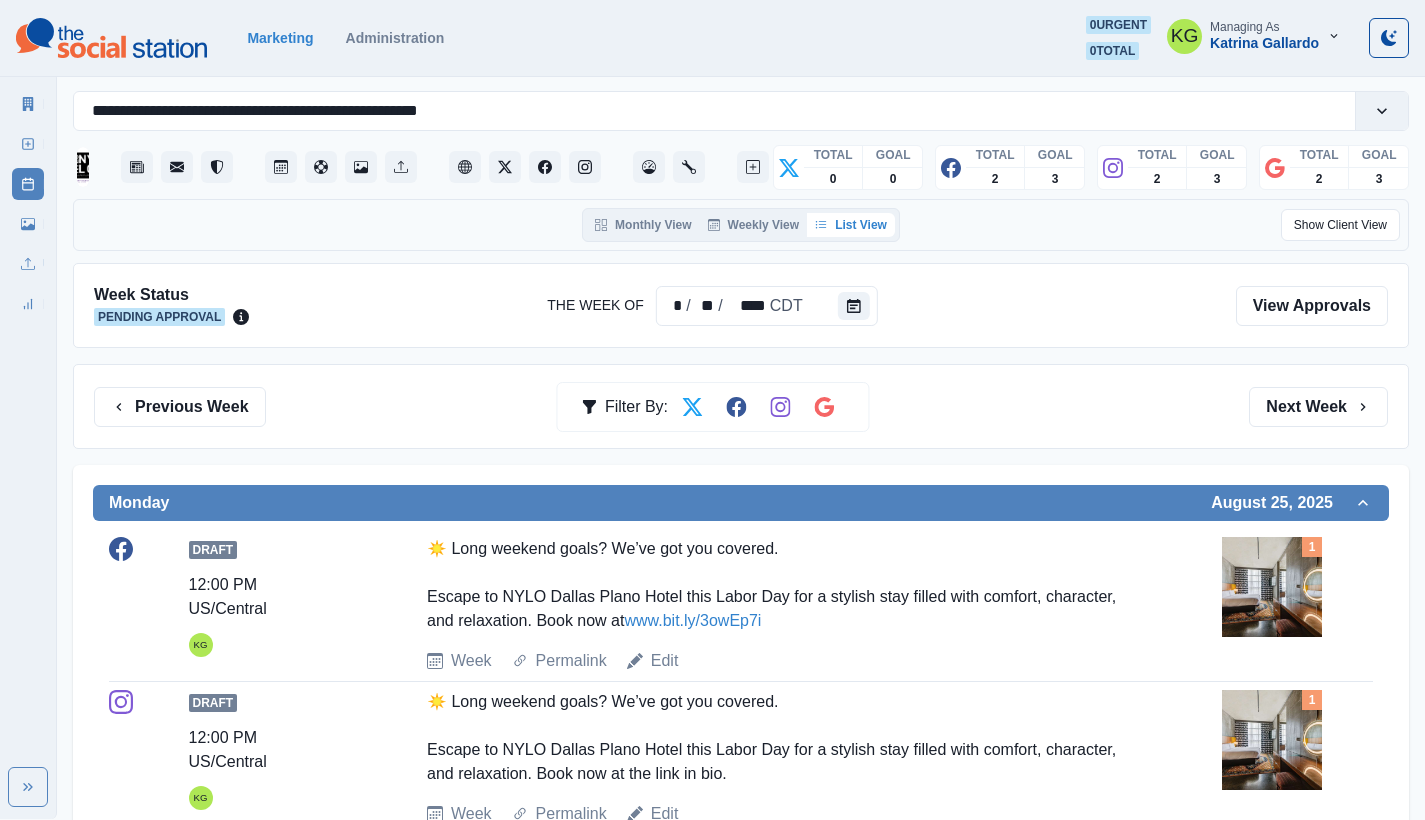 click on "Previous Week Filter By: Next Week" at bounding box center (741, 406) 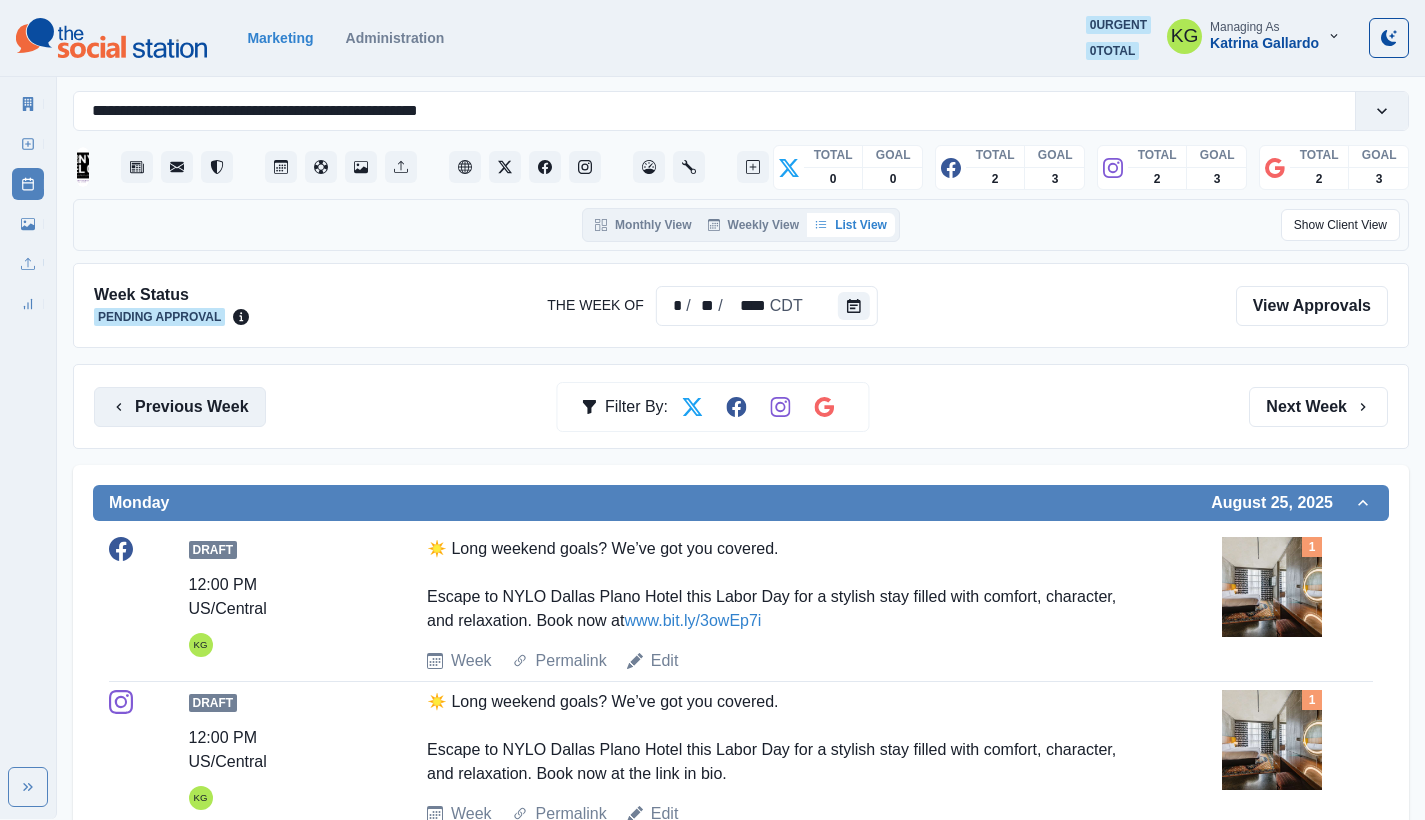 click on "Previous Week" at bounding box center [180, 407] 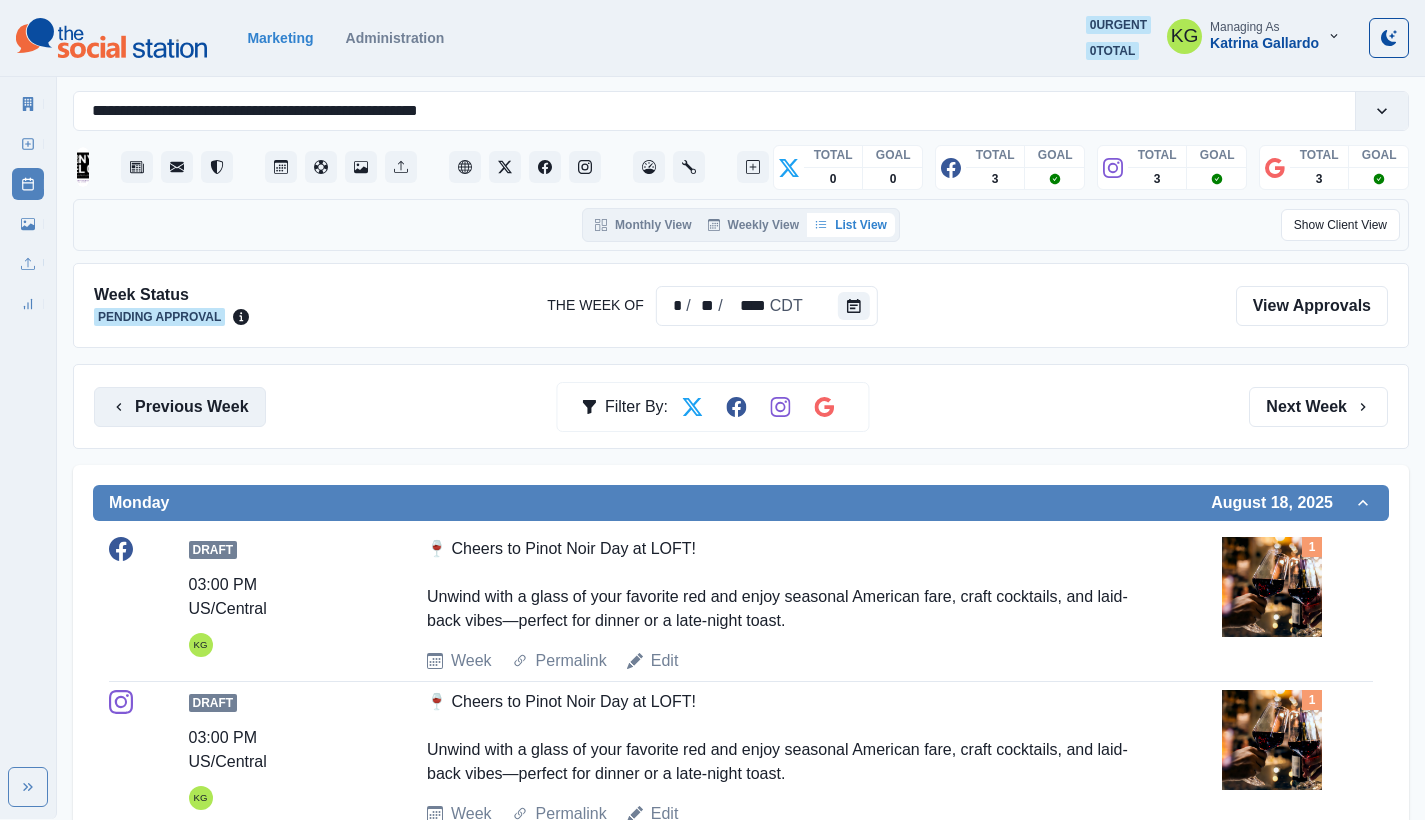 click on "Previous Week" at bounding box center [180, 407] 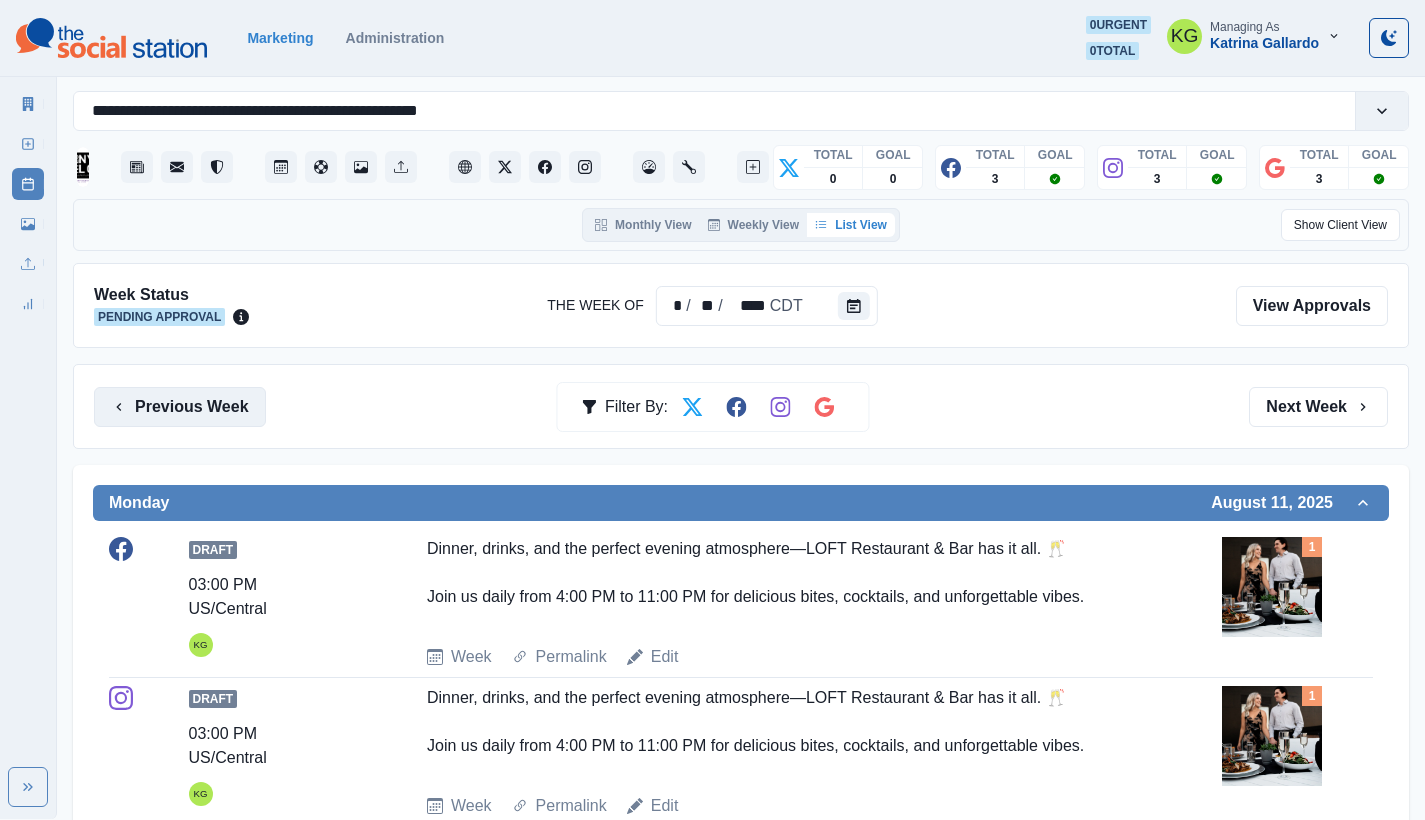 click on "Previous Week" at bounding box center (180, 407) 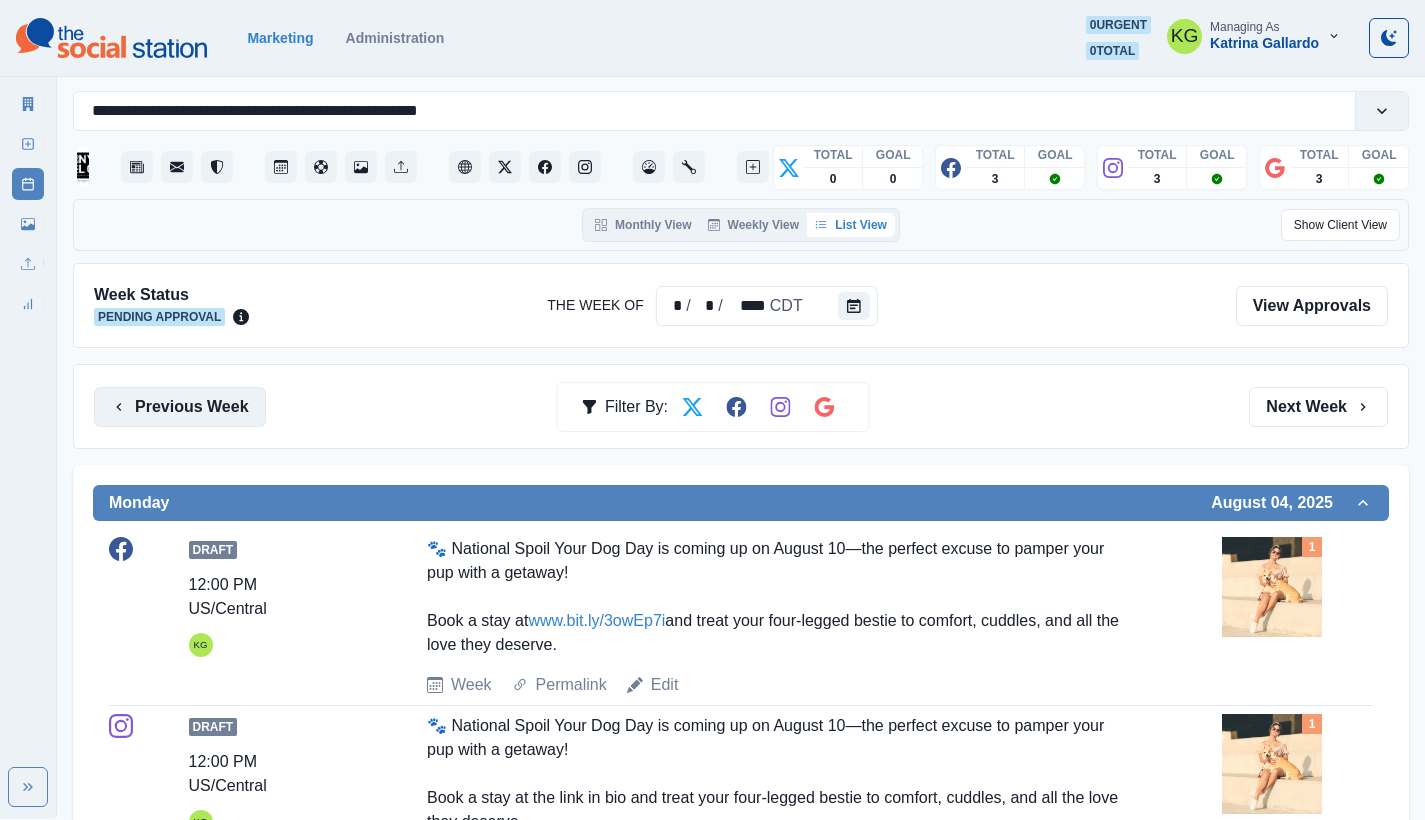 click on "Previous Week" at bounding box center [180, 407] 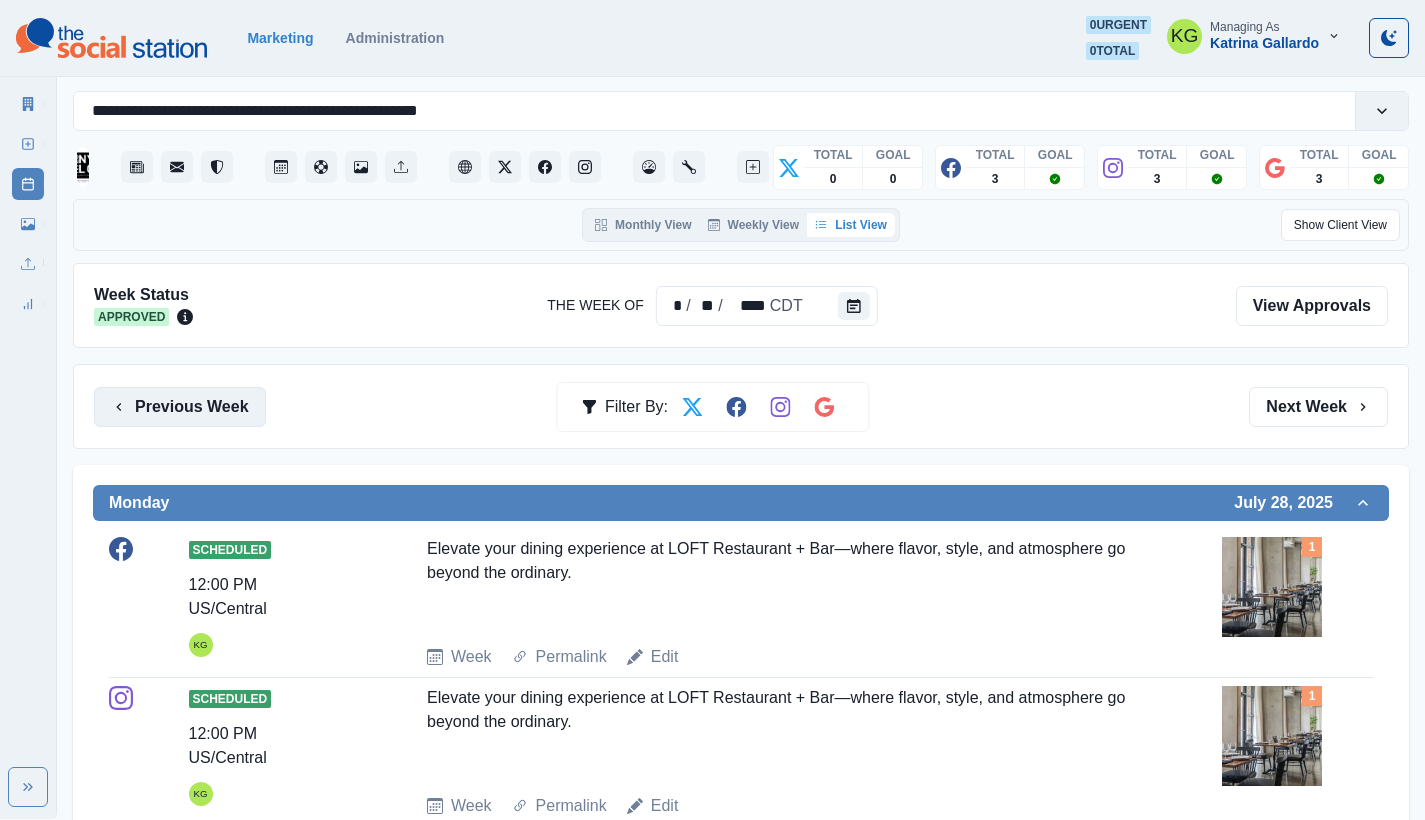 click on "Previous Week" at bounding box center (180, 407) 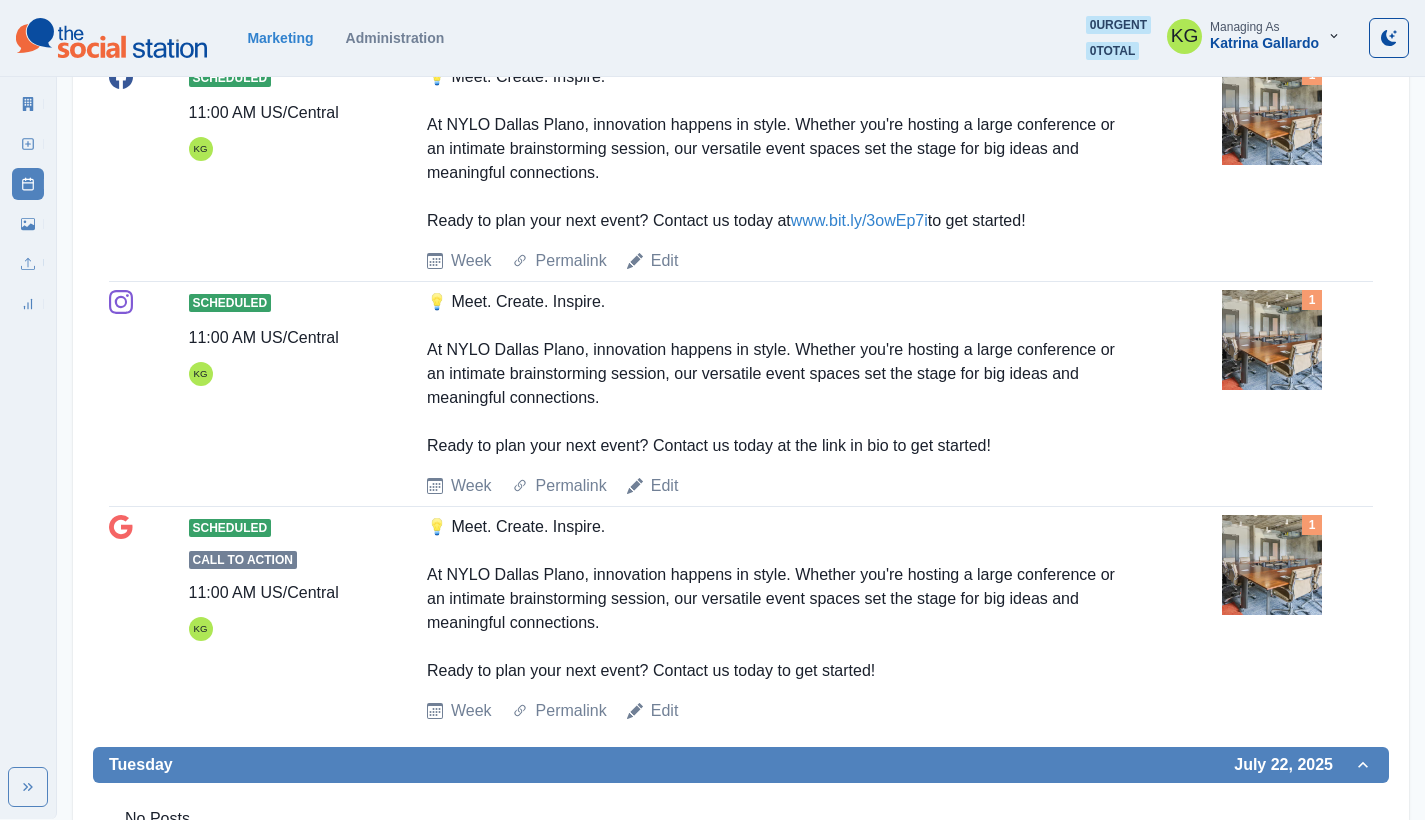 scroll, scrollTop: 253, scrollLeft: 0, axis: vertical 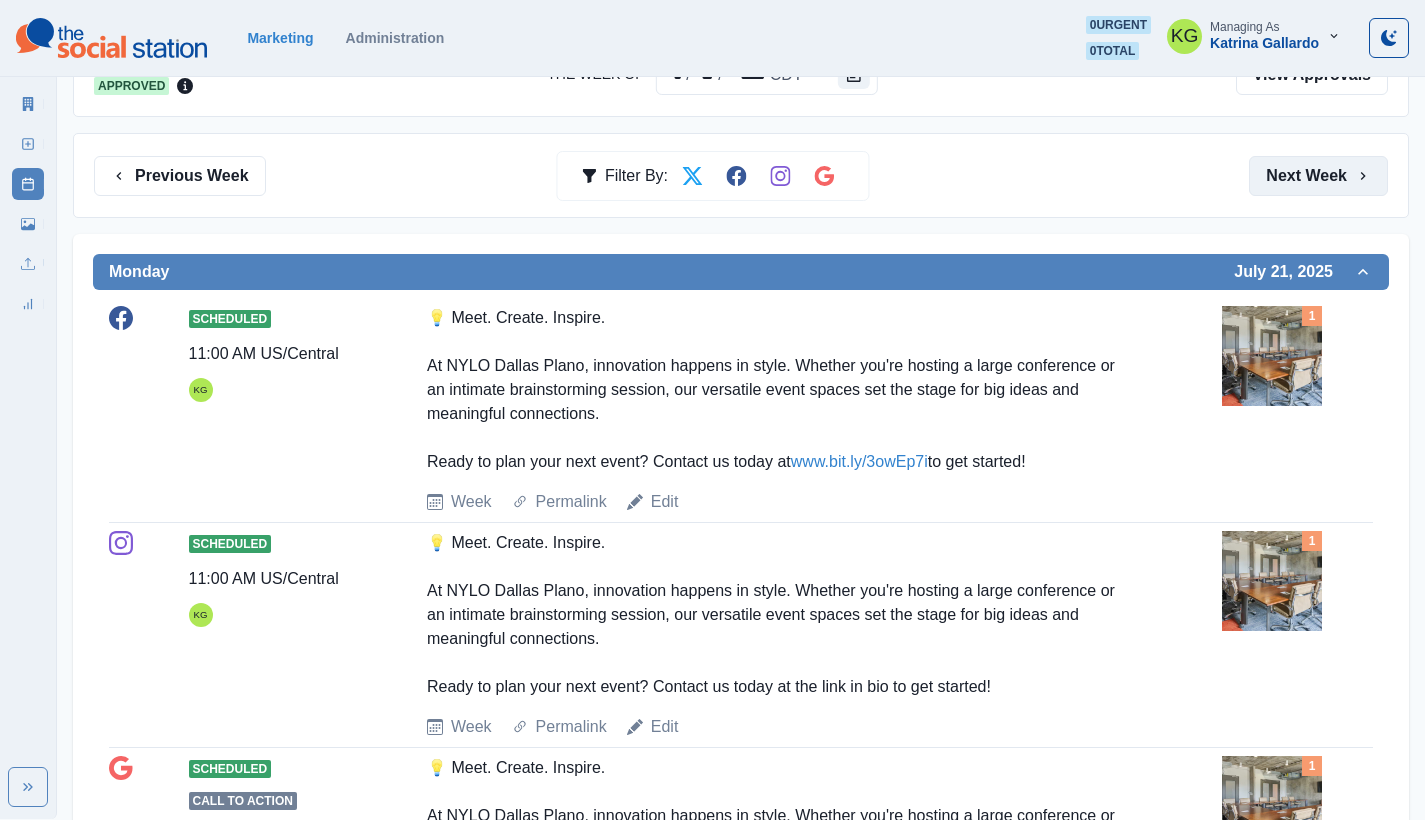 click on "Next Week" at bounding box center [1318, 176] 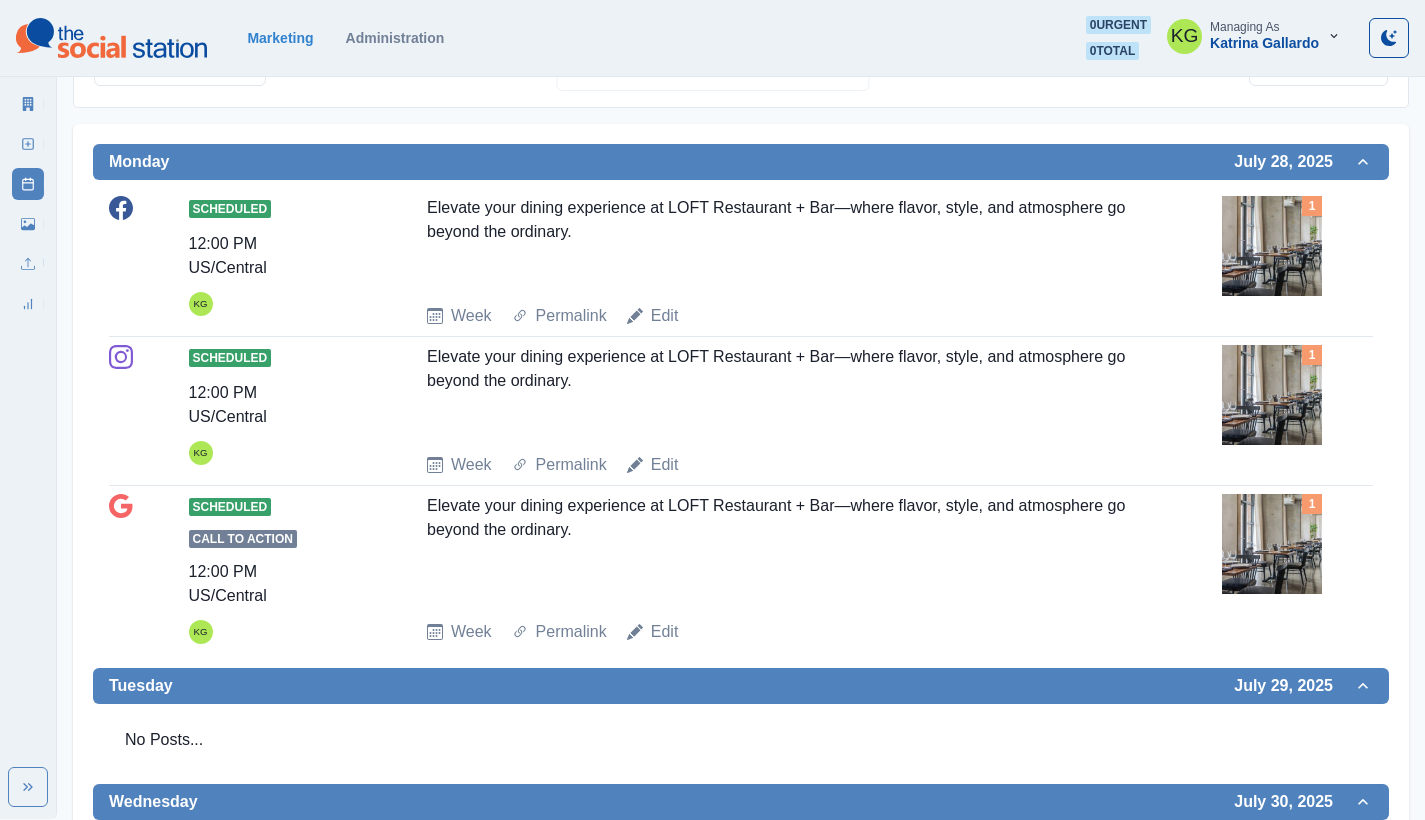 scroll, scrollTop: 0, scrollLeft: 0, axis: both 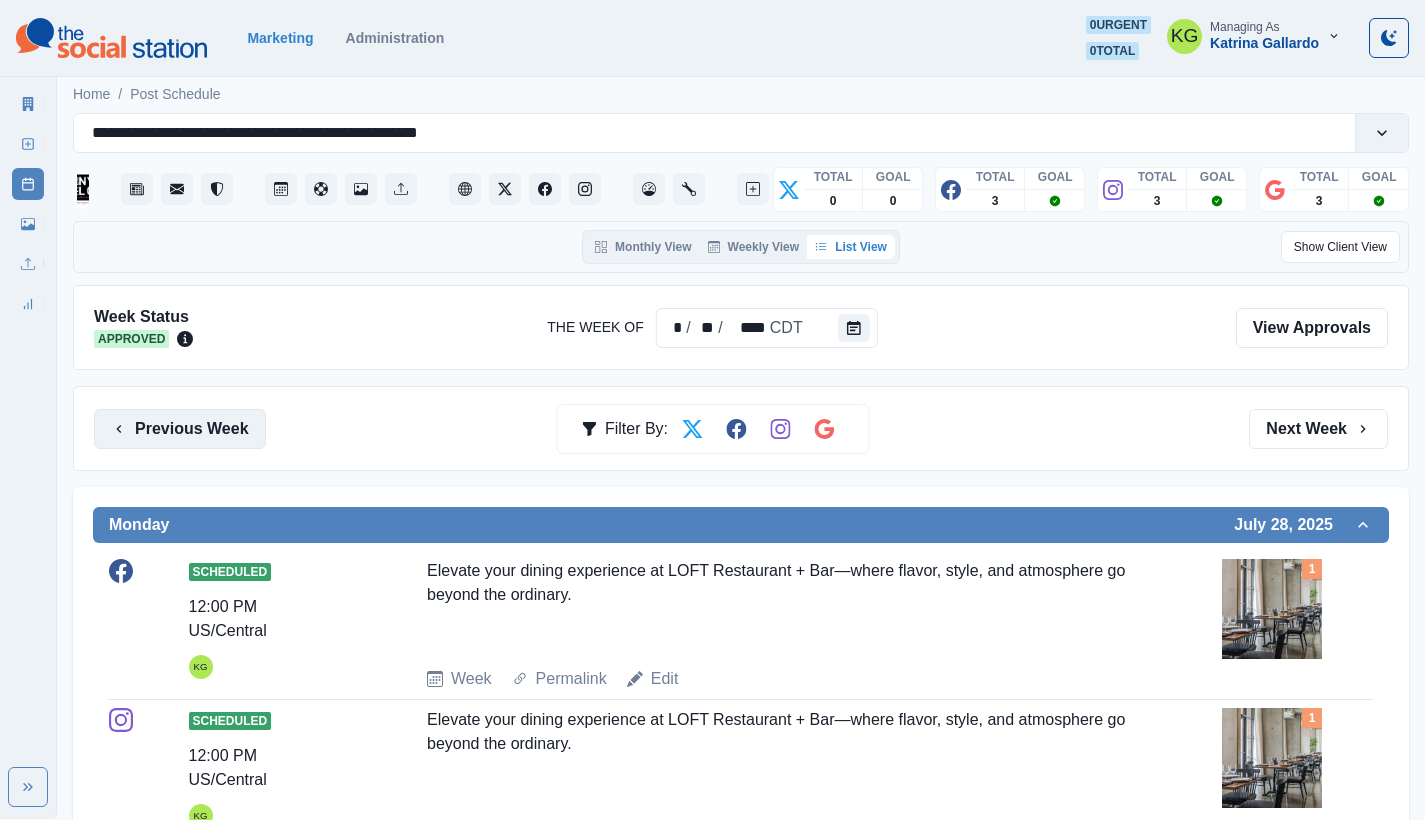 click on "Previous Week" at bounding box center (180, 429) 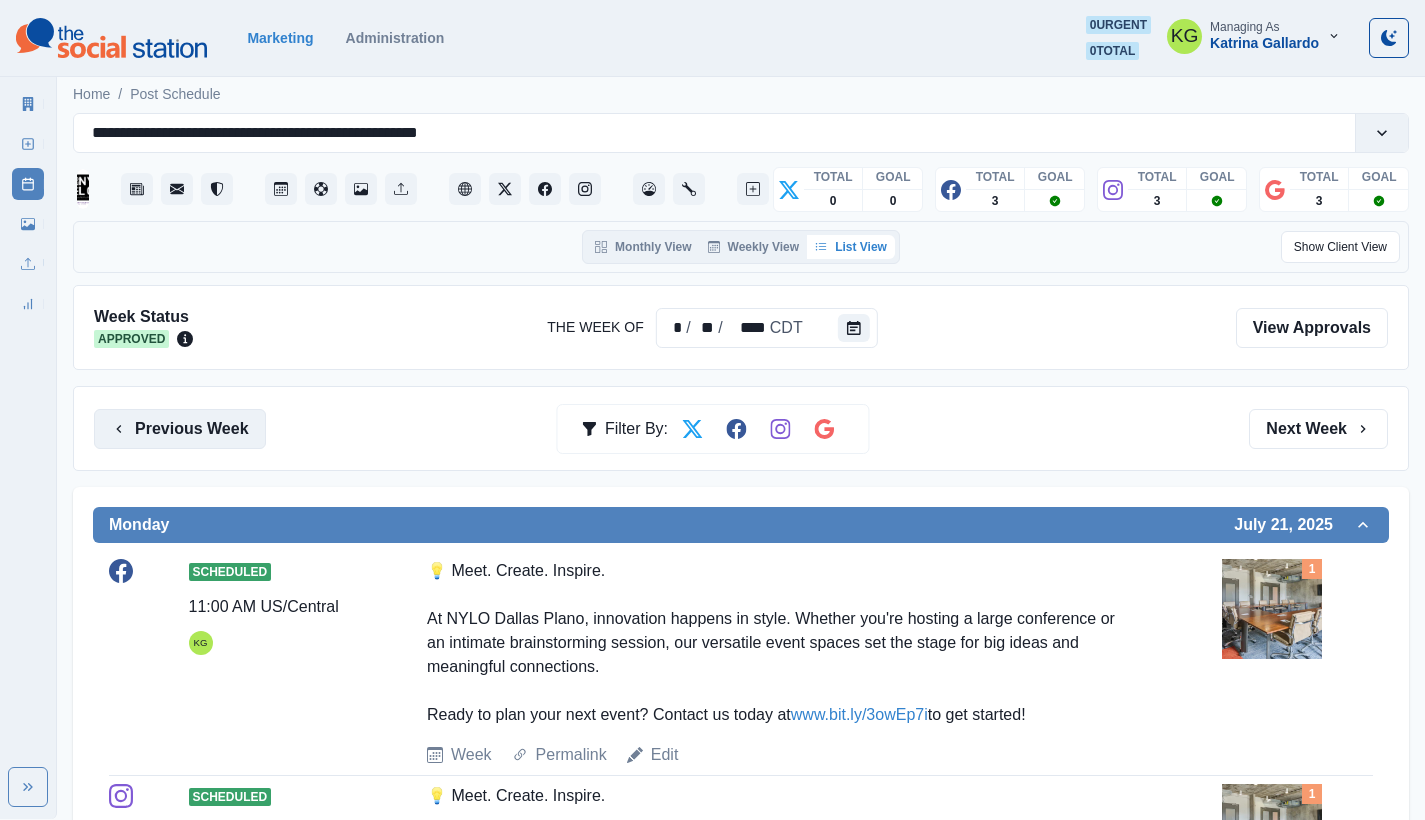 click on "Previous Week" at bounding box center (180, 429) 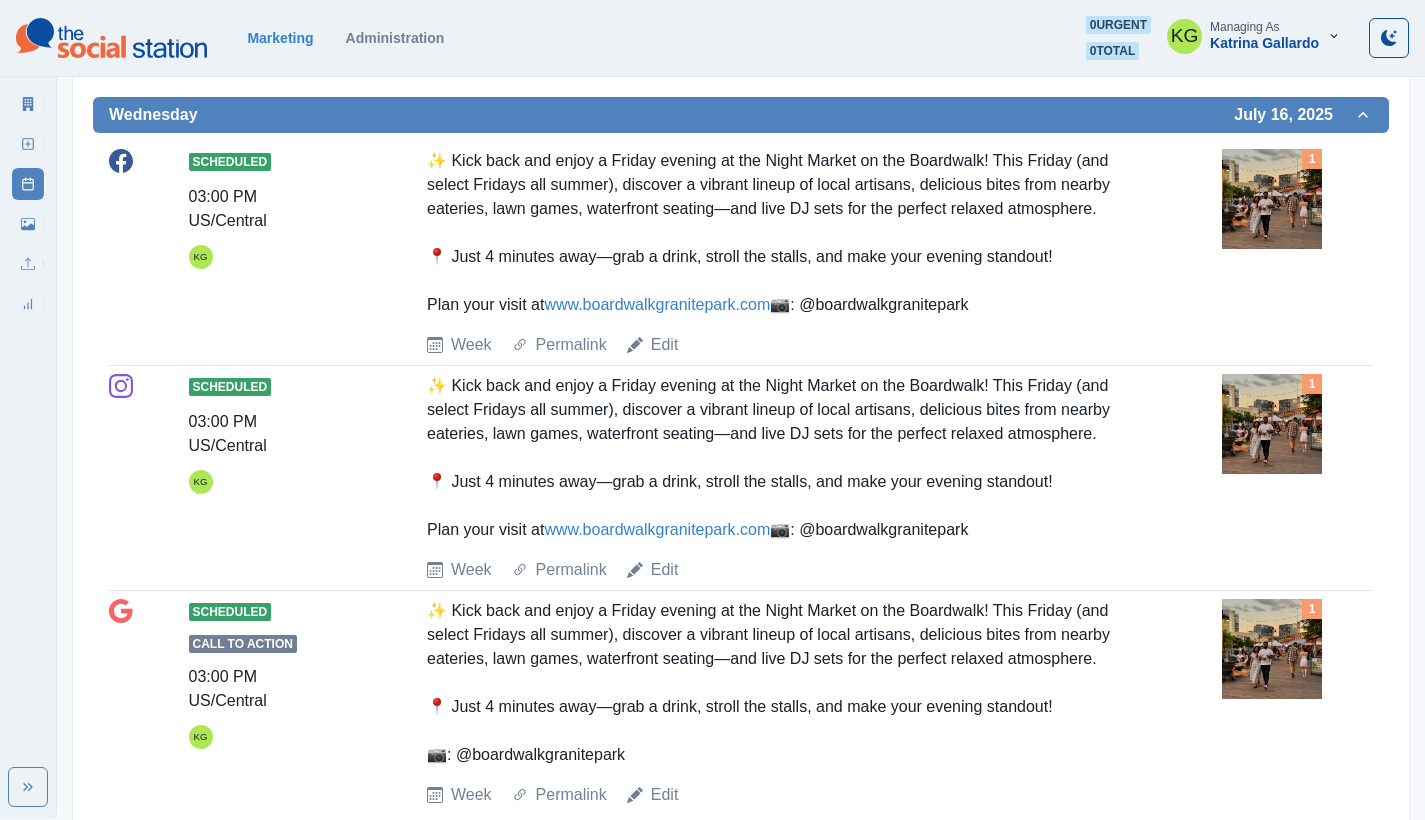scroll, scrollTop: 0, scrollLeft: 0, axis: both 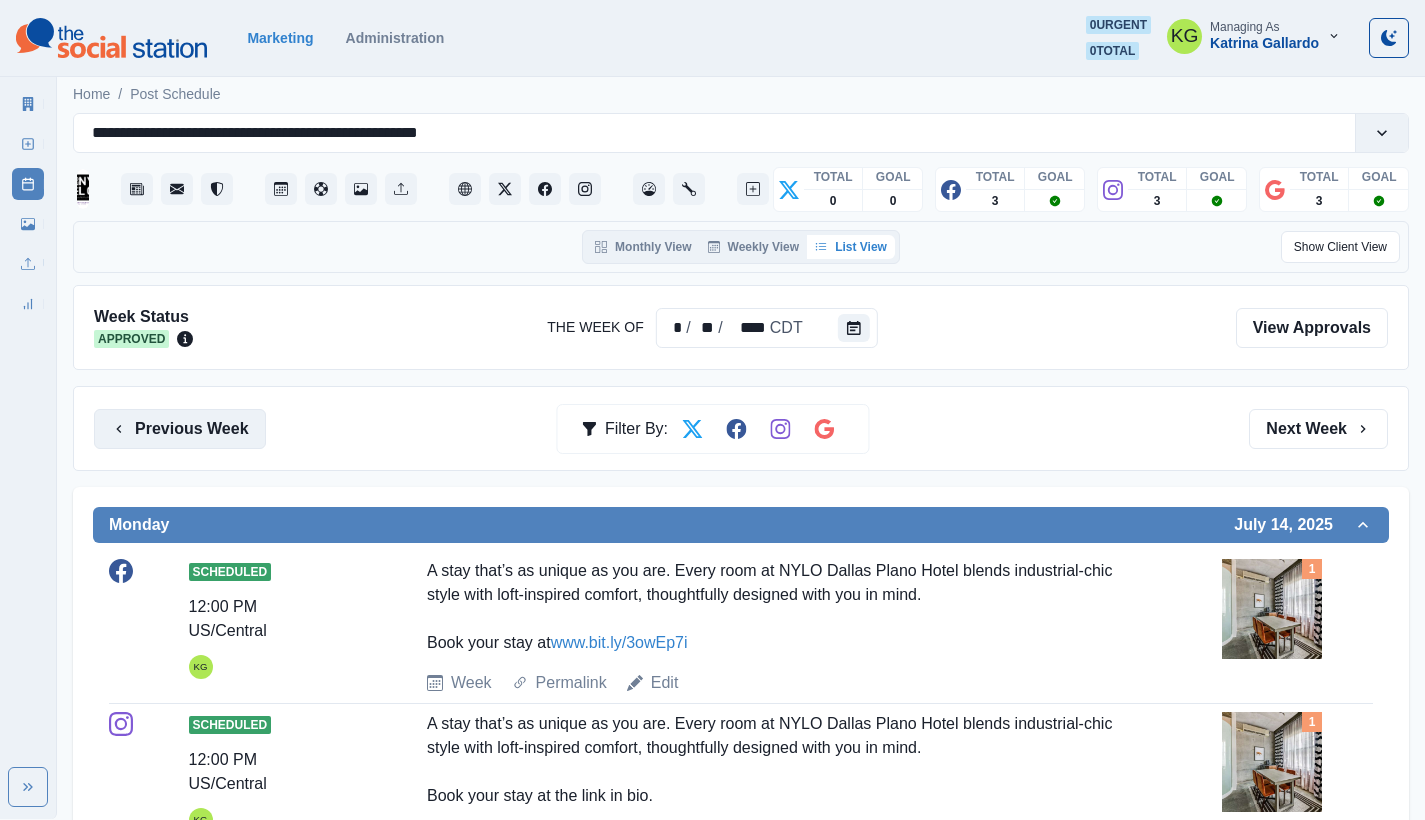 click on "Previous Week" at bounding box center (180, 429) 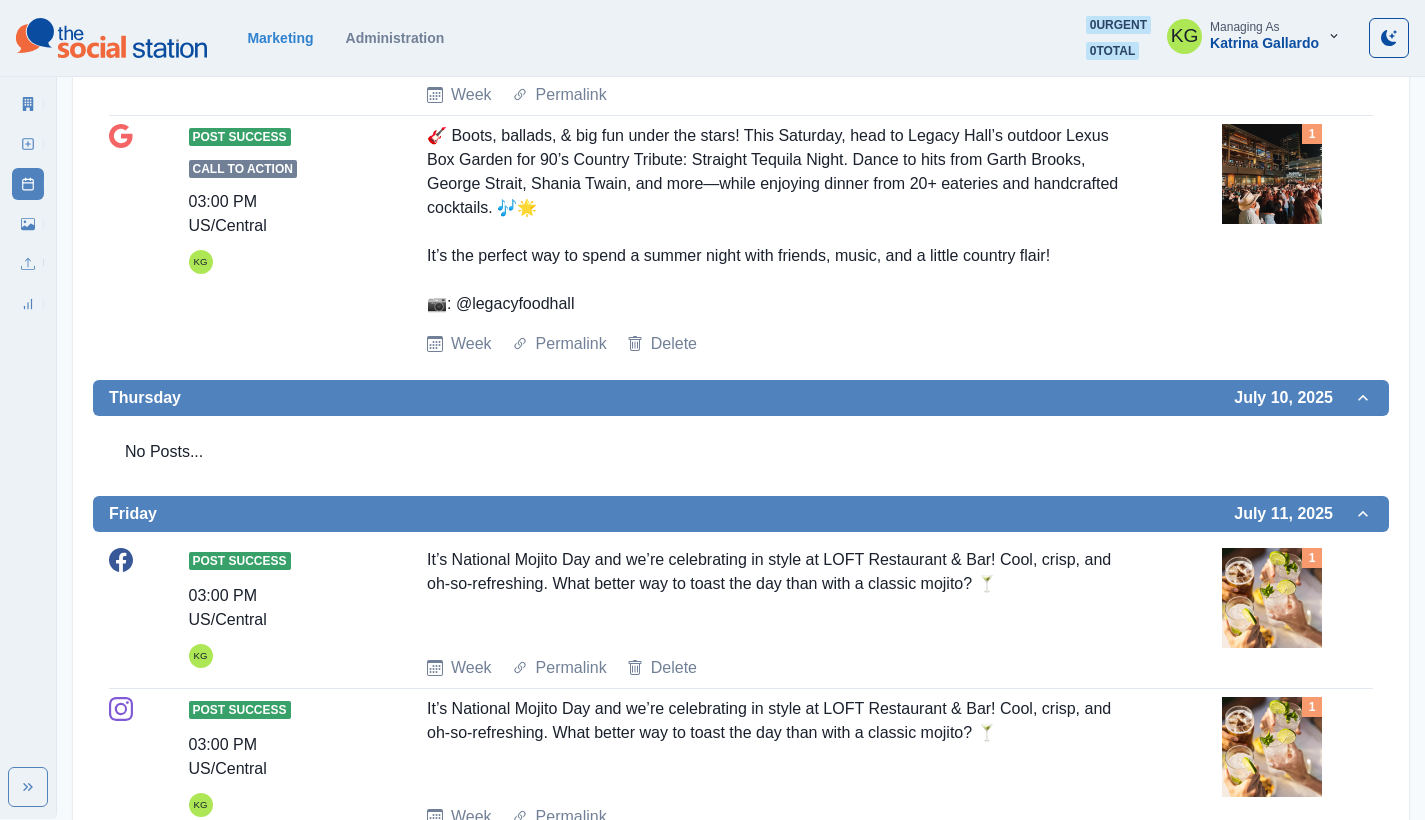 scroll, scrollTop: 257, scrollLeft: 0, axis: vertical 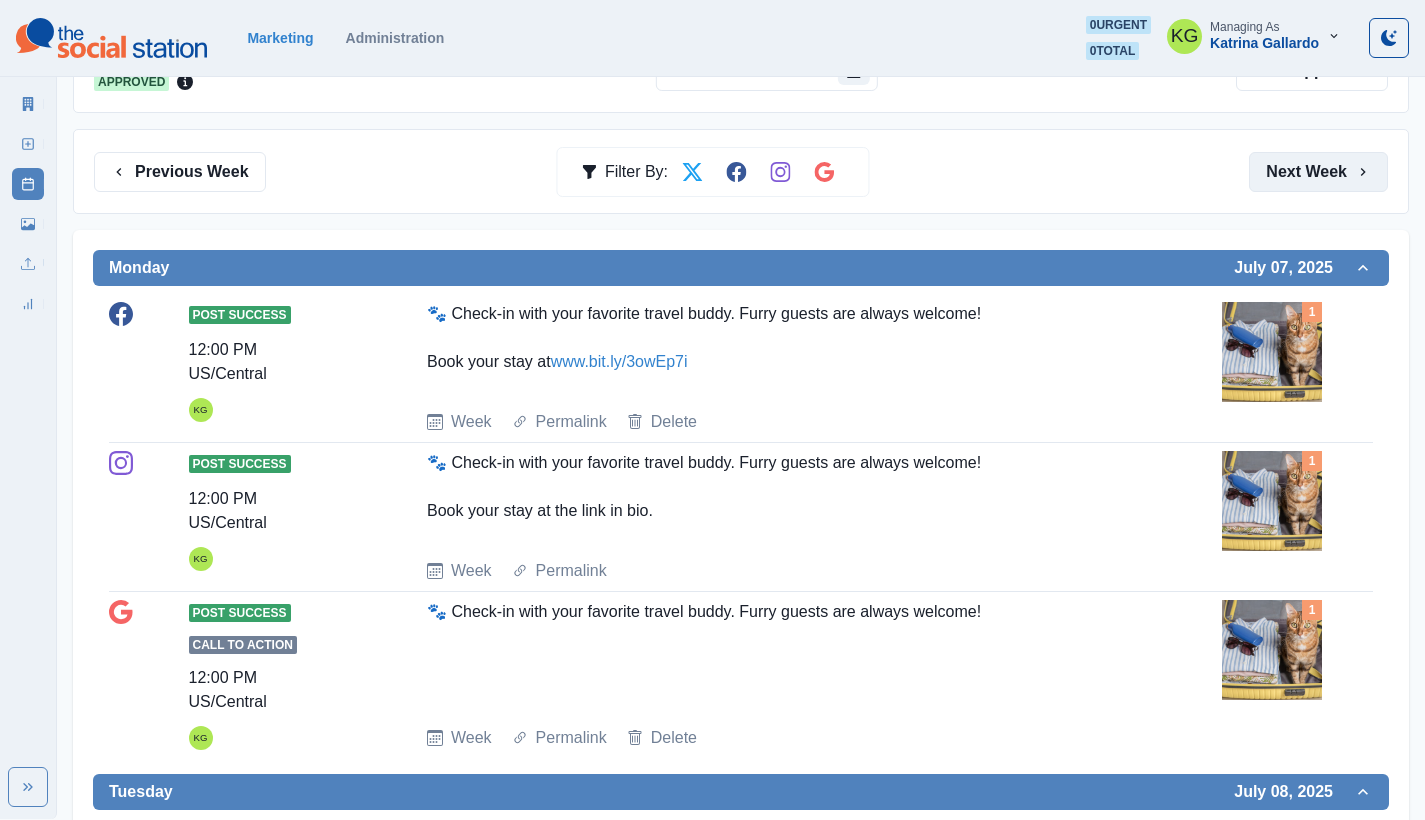 click on "Next Week" at bounding box center [1318, 172] 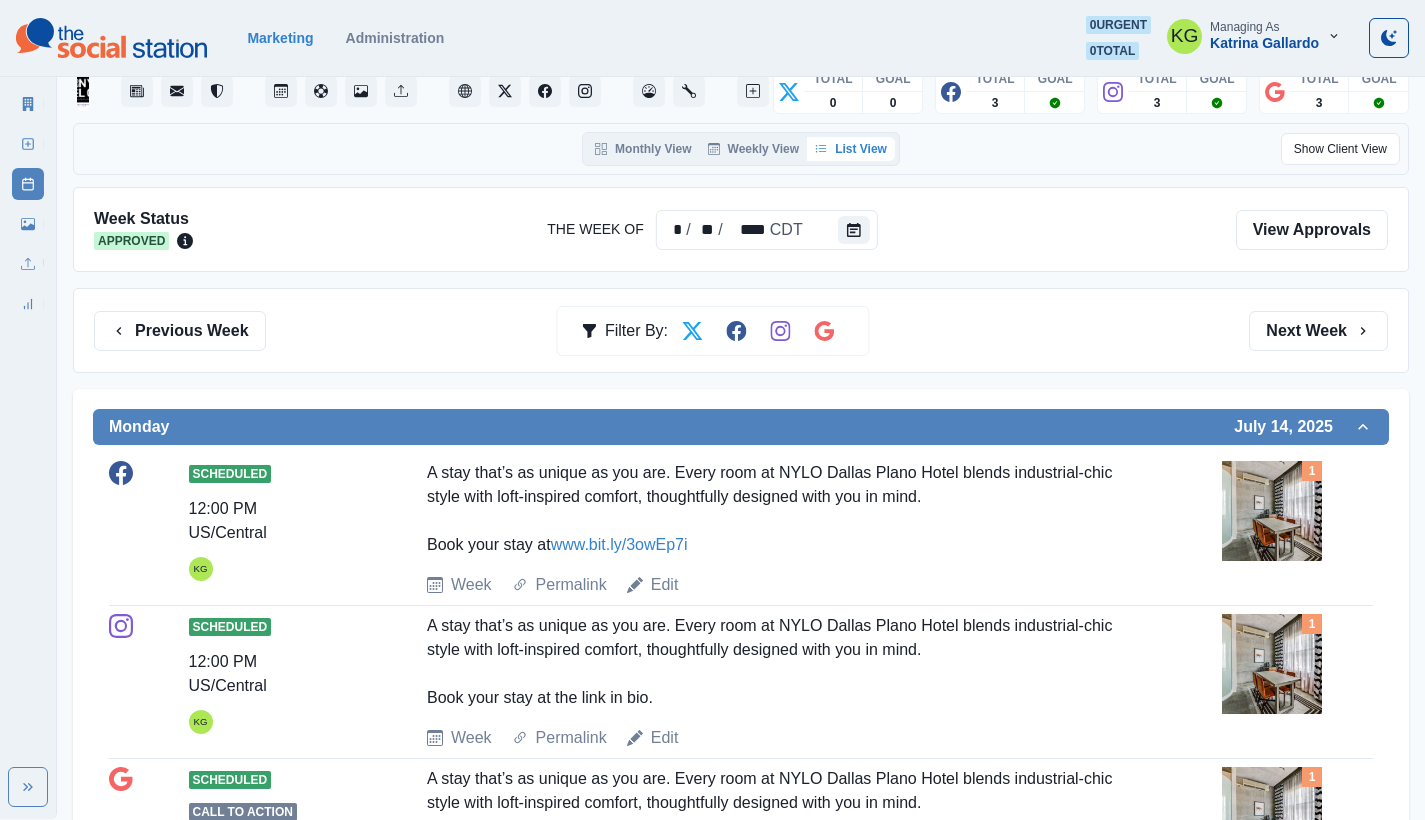 scroll, scrollTop: 0, scrollLeft: 0, axis: both 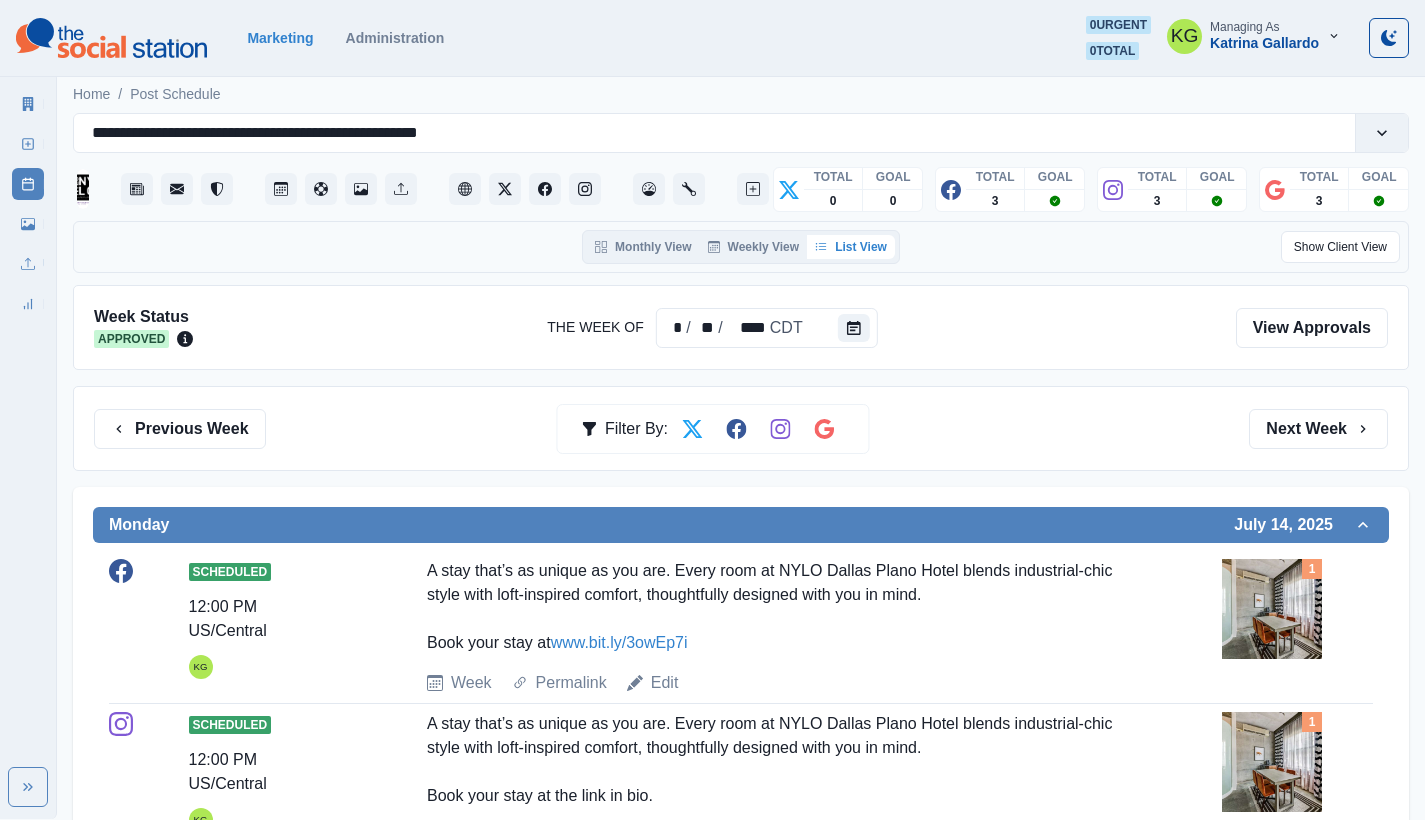 click on "Week Status  Approved The Week Of * / ** / **** CDT View Approvals Previous Week Filter By: Next Week Monday July 14, 2025 Scheduled 12:00 PM US/Central KG A stay that’s as unique as you are. Every room at NYLO Dallas Plano Hotel blends industrial-chic style with loft-inspired comfort, thoughtfully designed with you in mind.
Book your stay at  www.bit.ly/3owEp7i Week Permalink Edit 1 Scheduled 12:00 PM US/Central KG A stay that’s as unique as you are. Every room at NYLO Dallas Plano Hotel blends industrial-chic style with loft-inspired comfort, thoughtfully designed with you in mind.
Book your stay at the link in bio. Week Permalink Edit 1 Scheduled Call to Action 12:00 PM US/Central KG A stay that’s as unique as you are. Every room at NYLO Dallas Plano Hotel blends industrial-chic style with loft-inspired comfort, thoughtfully designed with you in mind. Week Permalink Edit 1 Tuesday July 15, 2025 No Posts... Wednesday July 16, 2025 Scheduled 03:00 PM US/Central KG www.boardwalkgranitepark.com Week 1" at bounding box center (741, 1530) 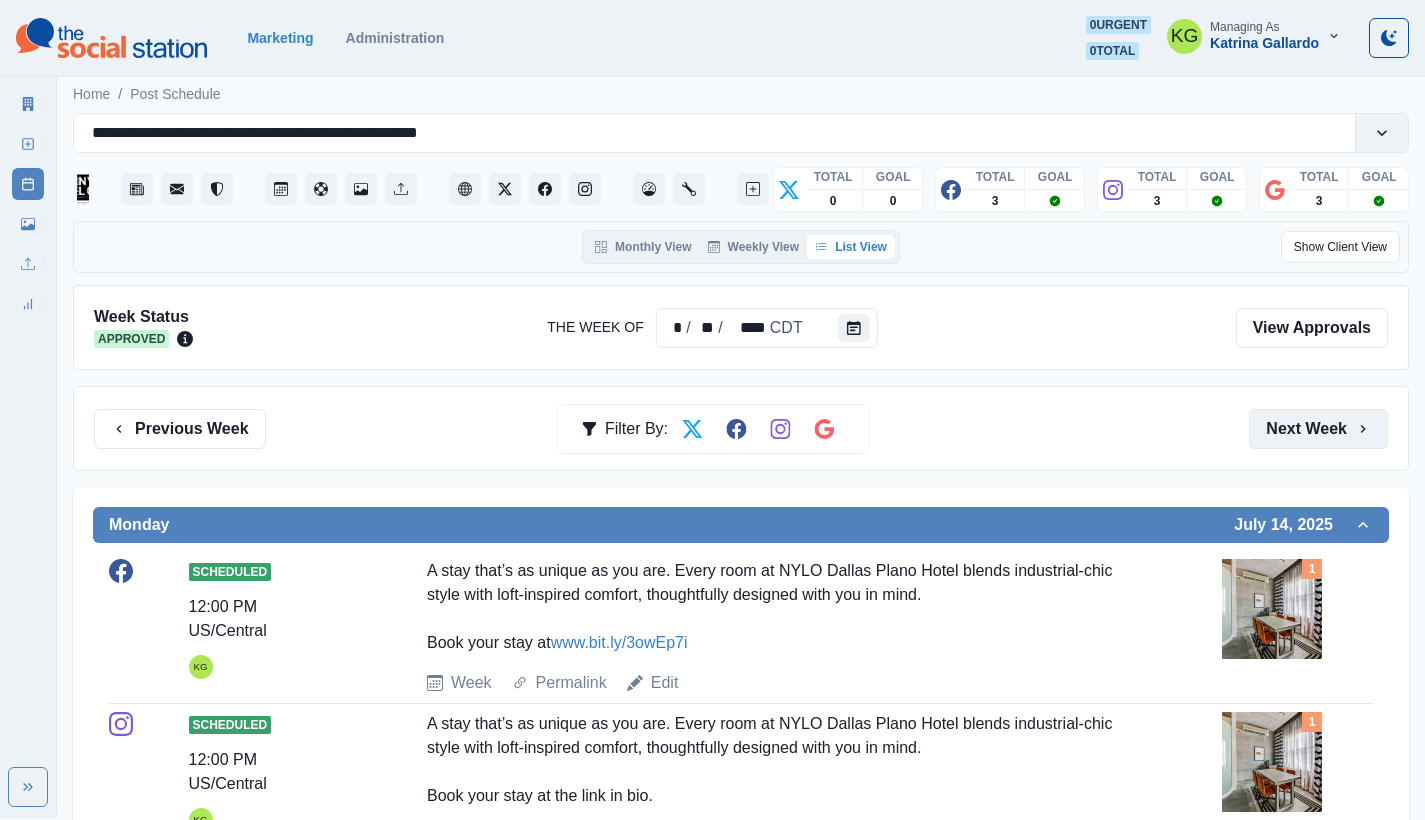 click on "Next Week" at bounding box center [1318, 429] 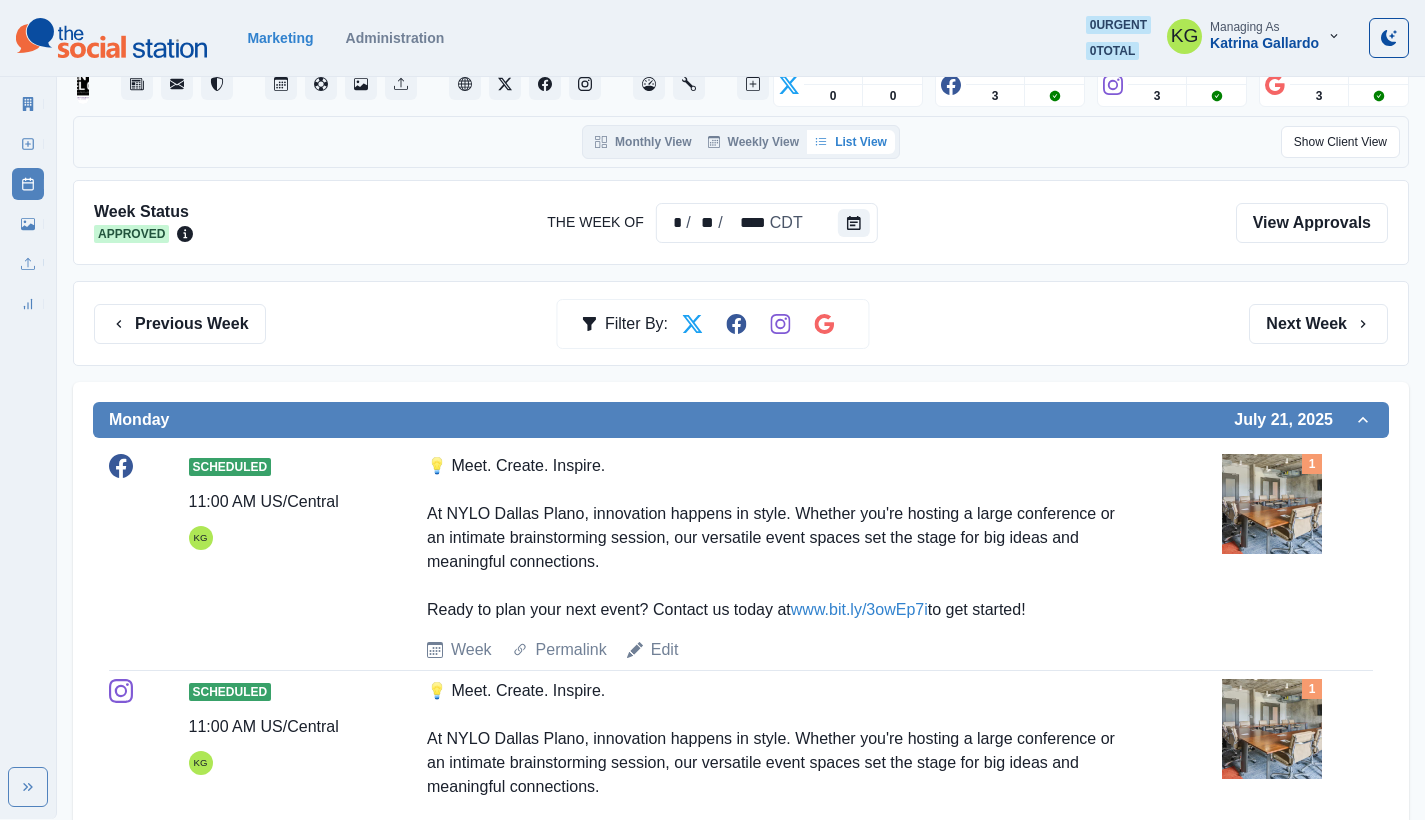scroll, scrollTop: 0, scrollLeft: 0, axis: both 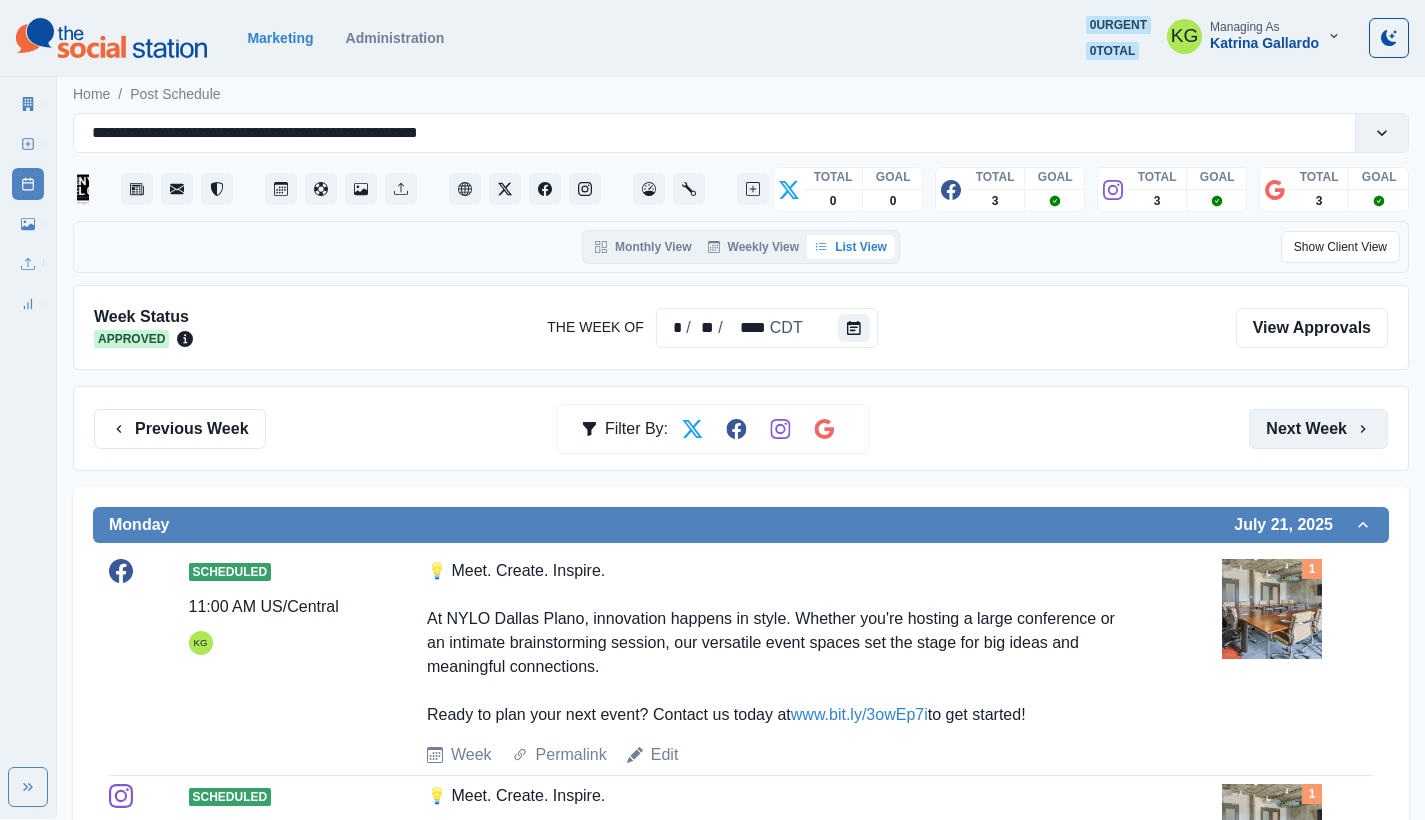 click on "Next Week" at bounding box center (1318, 429) 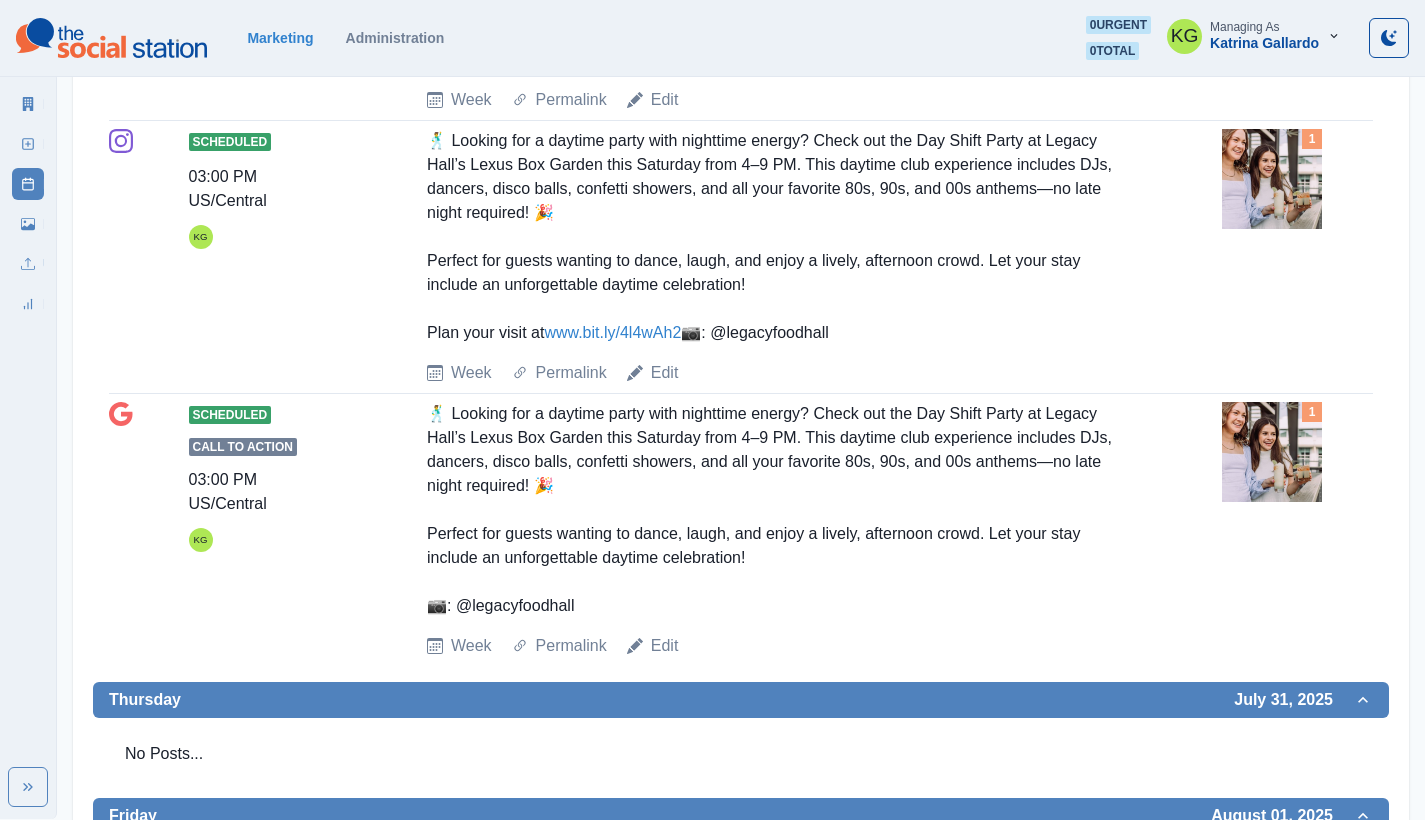 scroll, scrollTop: 40, scrollLeft: 0, axis: vertical 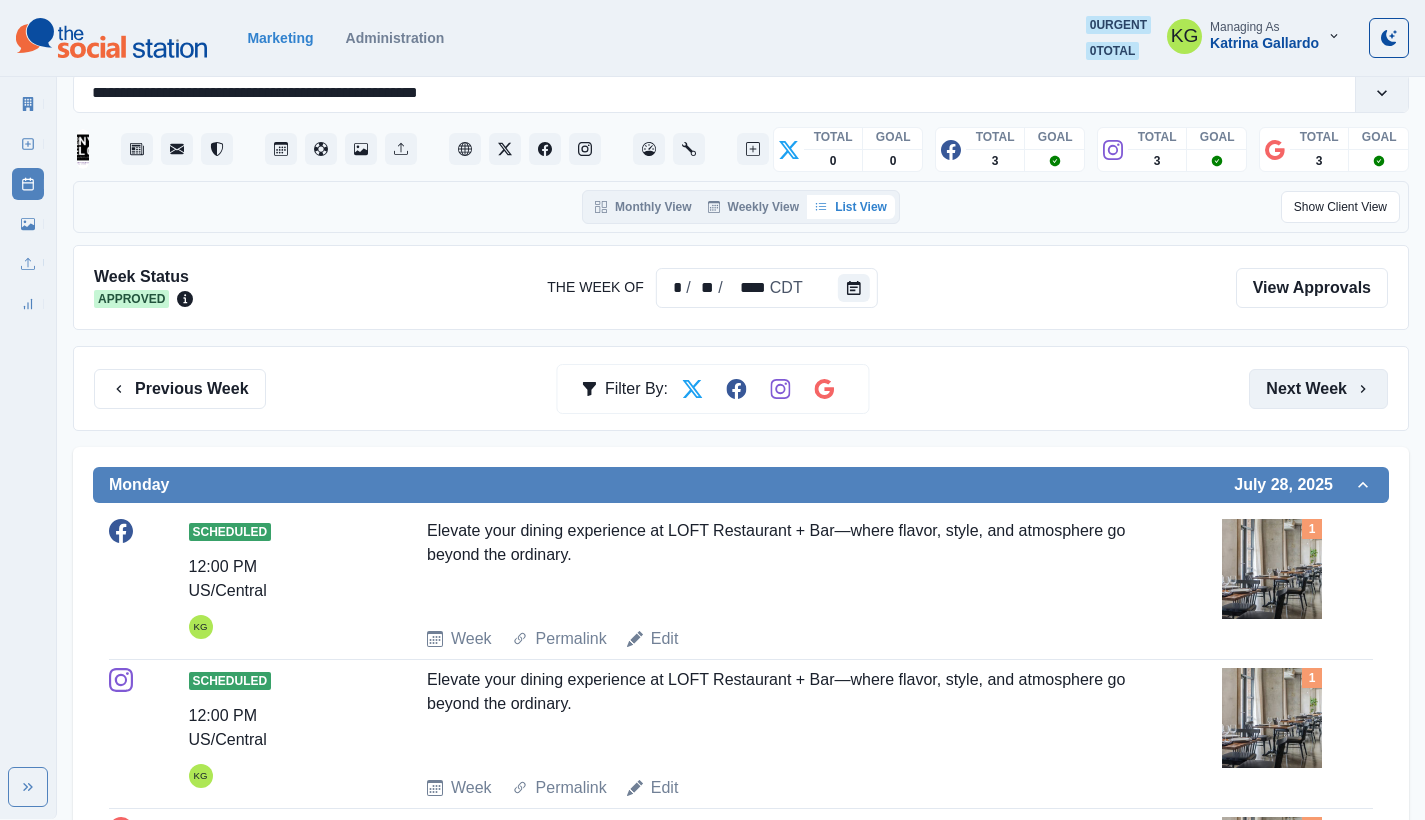click on "Next Week" at bounding box center (1318, 389) 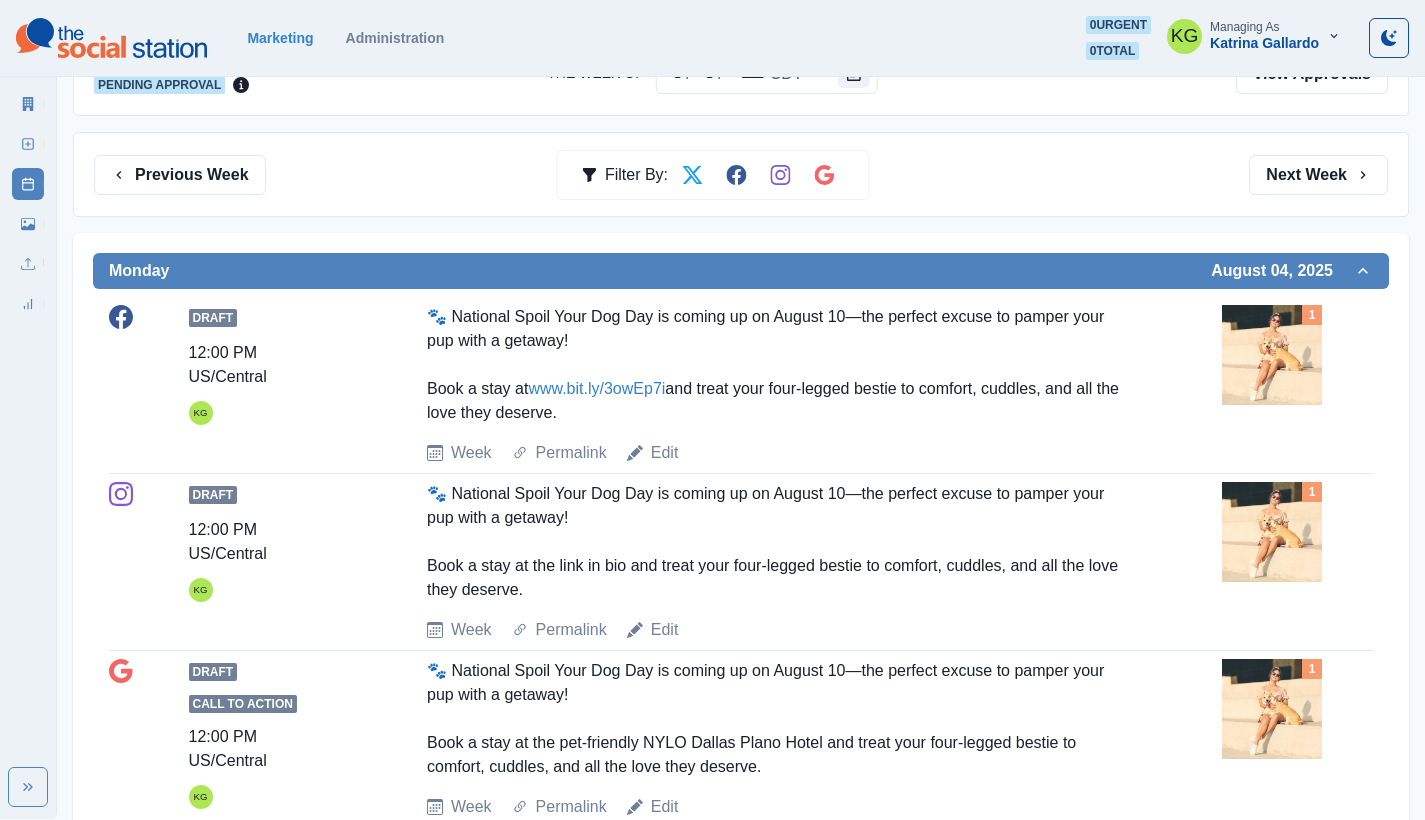 scroll, scrollTop: 0, scrollLeft: 0, axis: both 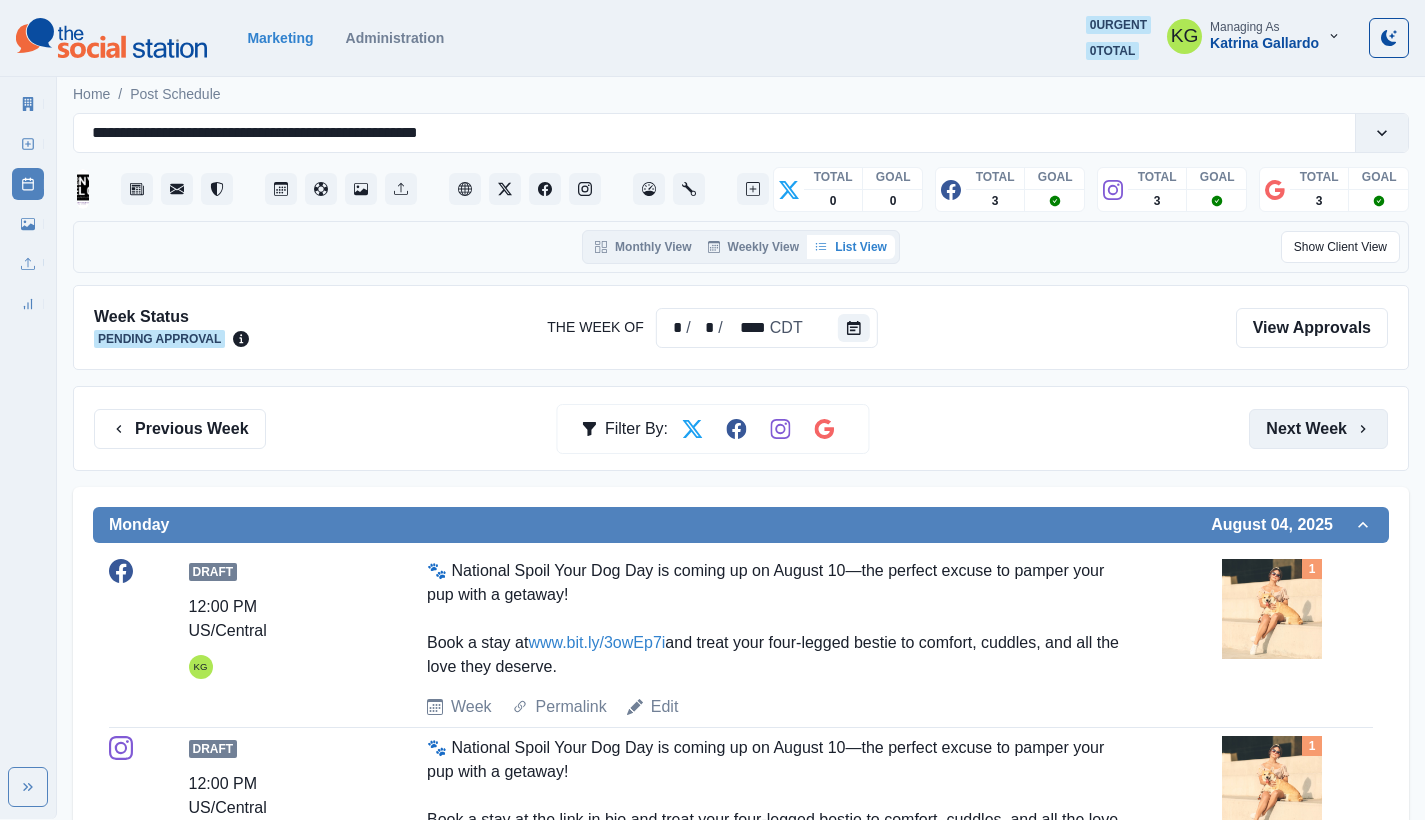 click on "Next Week" at bounding box center [1318, 429] 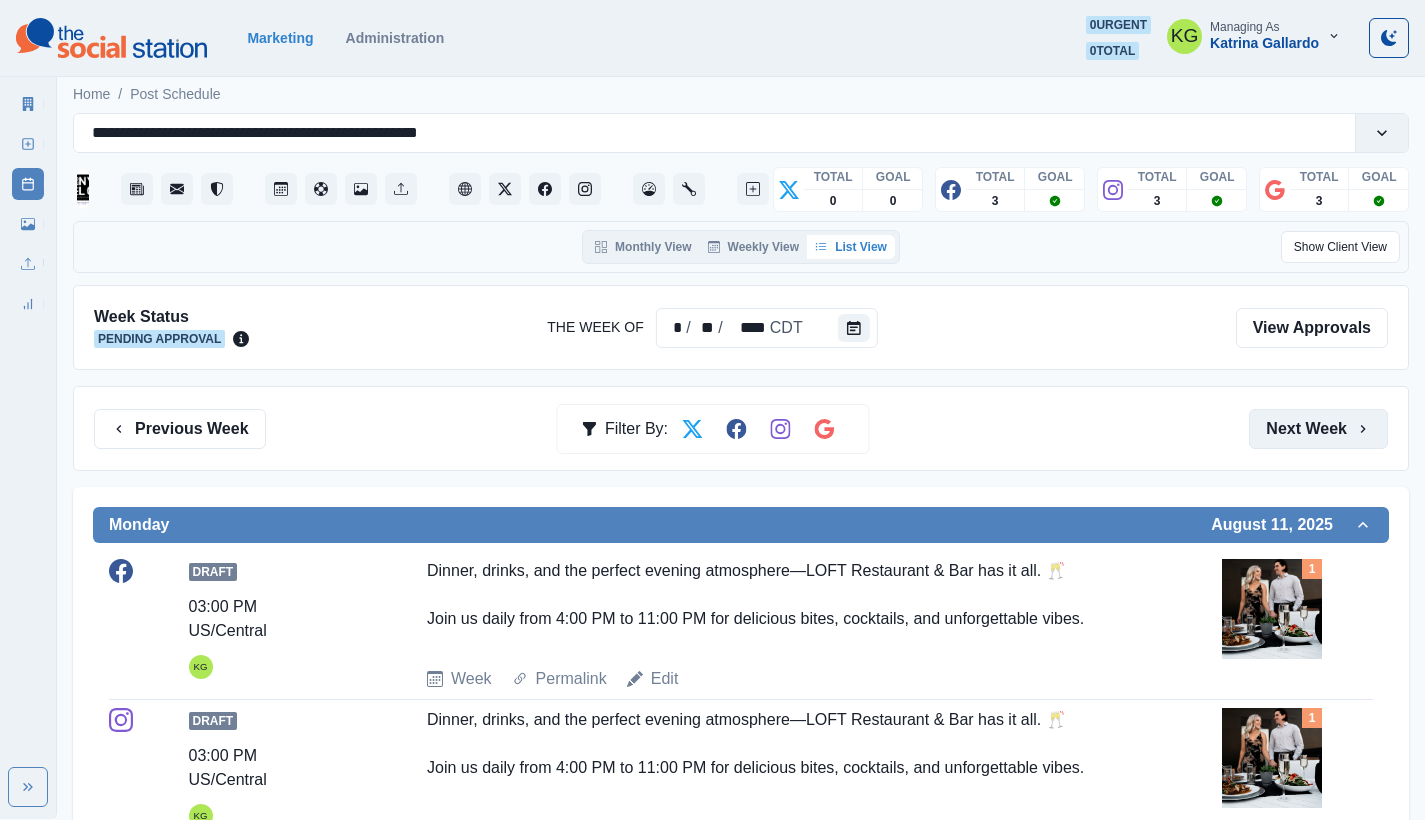 click on "Next Week" at bounding box center (1318, 429) 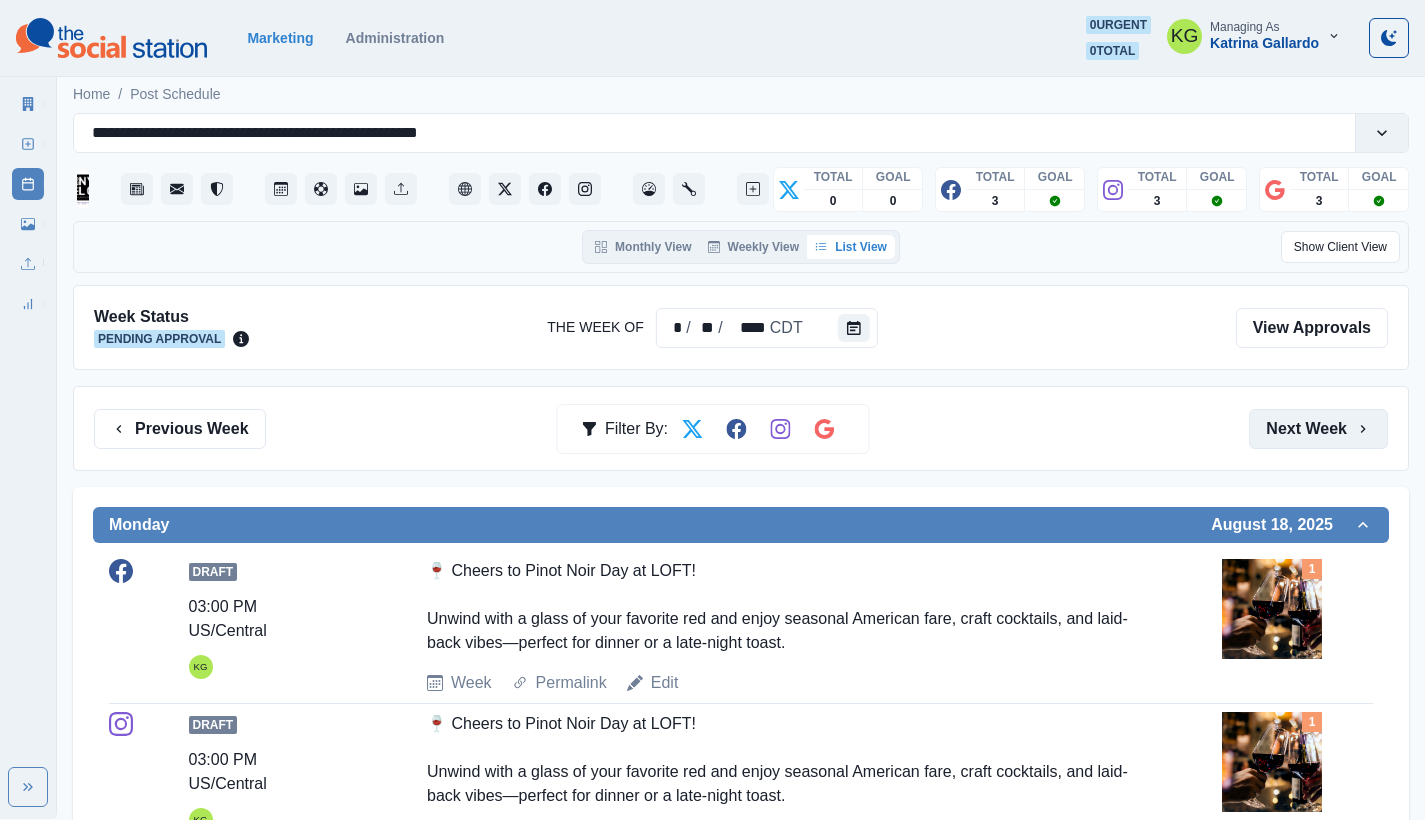 click on "Next Week" at bounding box center (1318, 429) 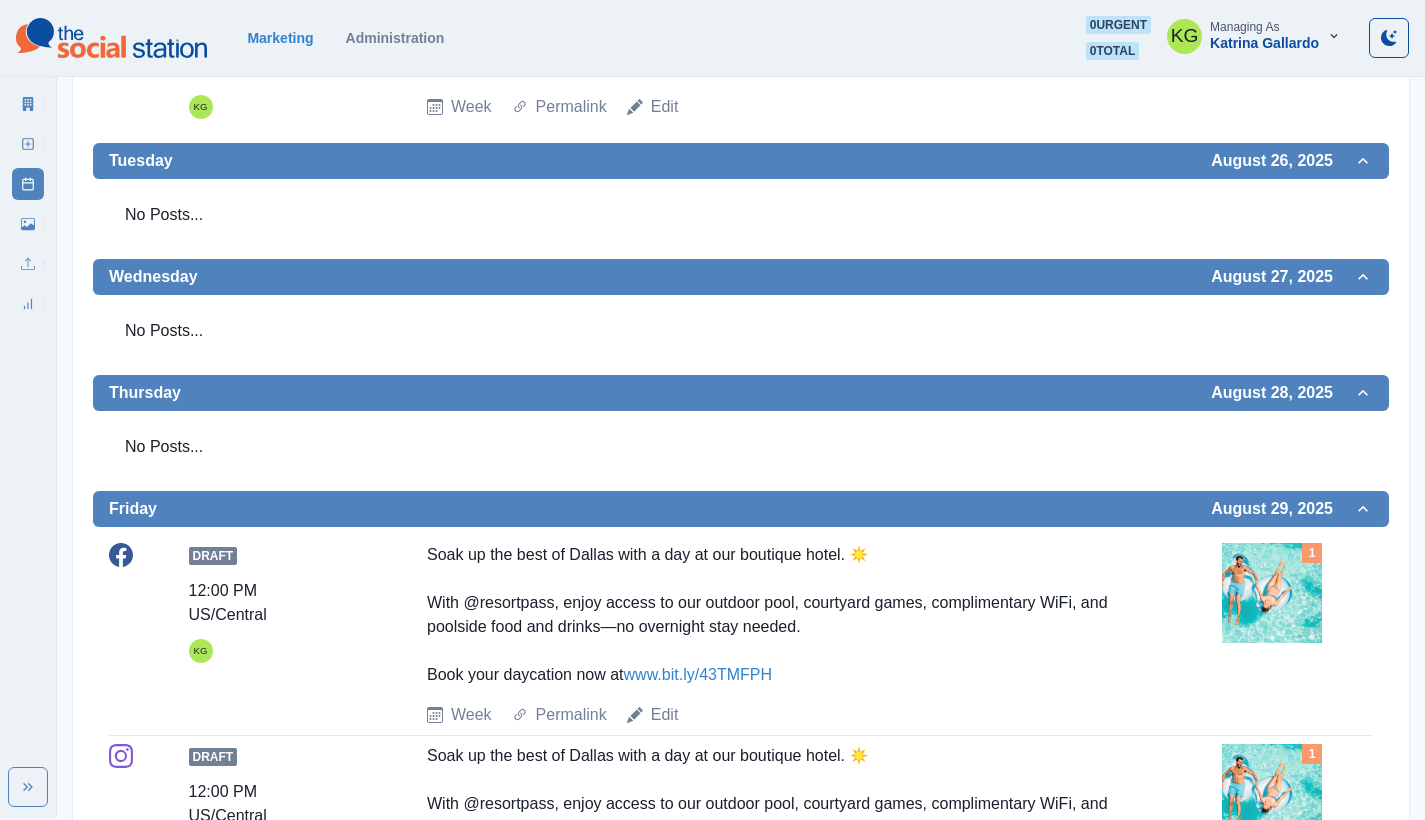 scroll, scrollTop: 863, scrollLeft: 0, axis: vertical 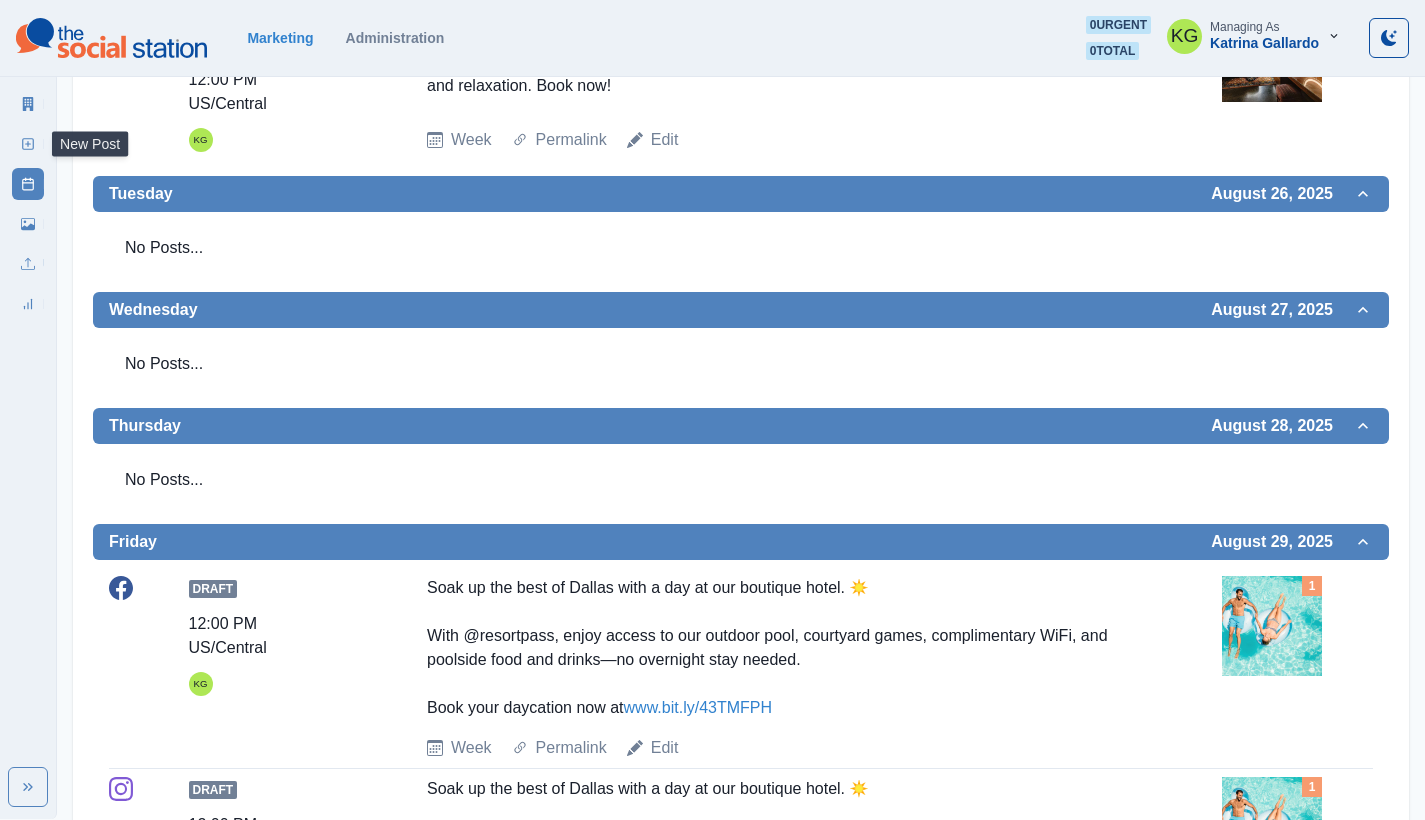 click on "New Post" at bounding box center [28, 144] 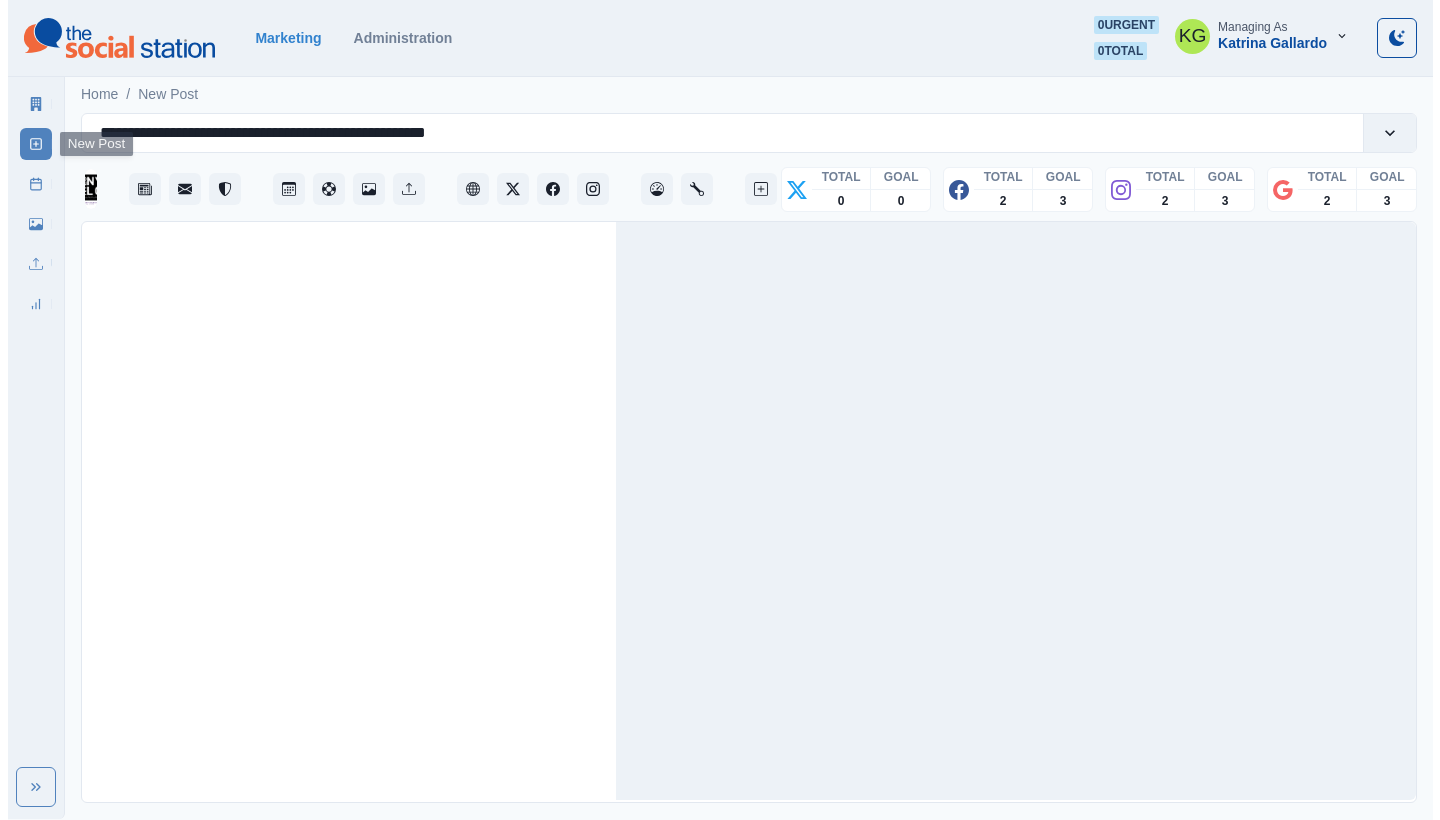 scroll, scrollTop: 0, scrollLeft: 0, axis: both 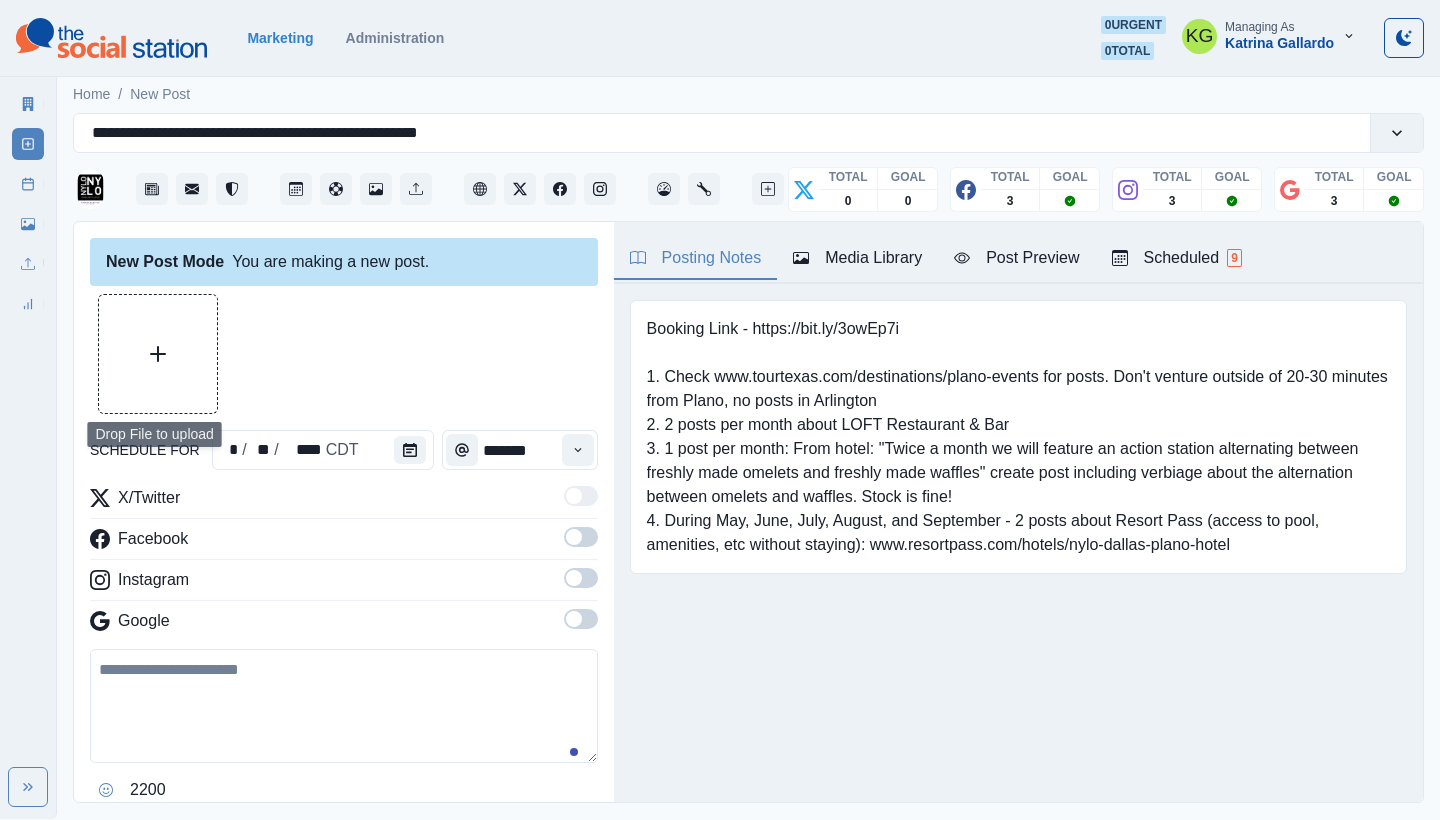 click at bounding box center [158, 354] 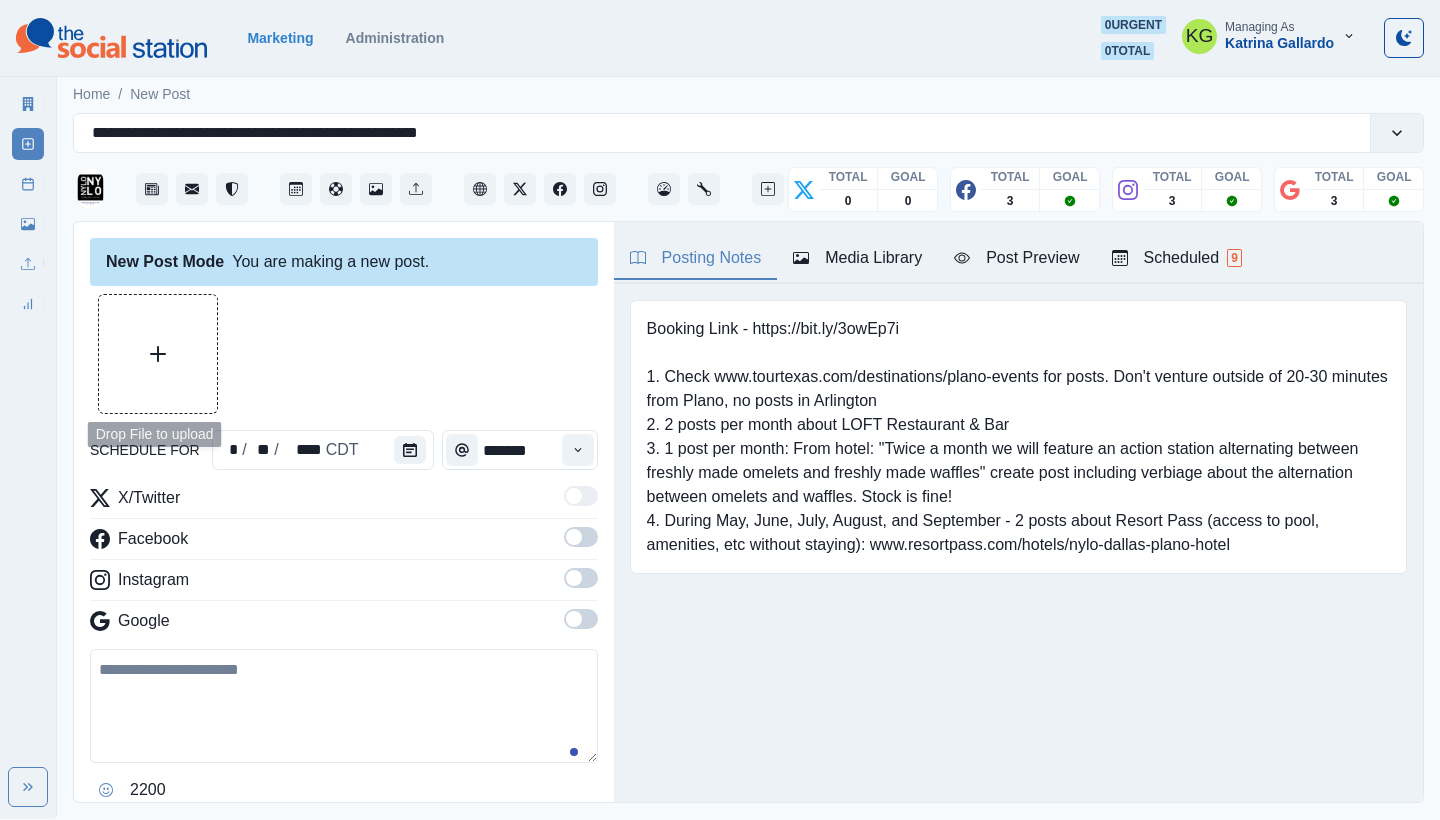 click at bounding box center [158, 354] 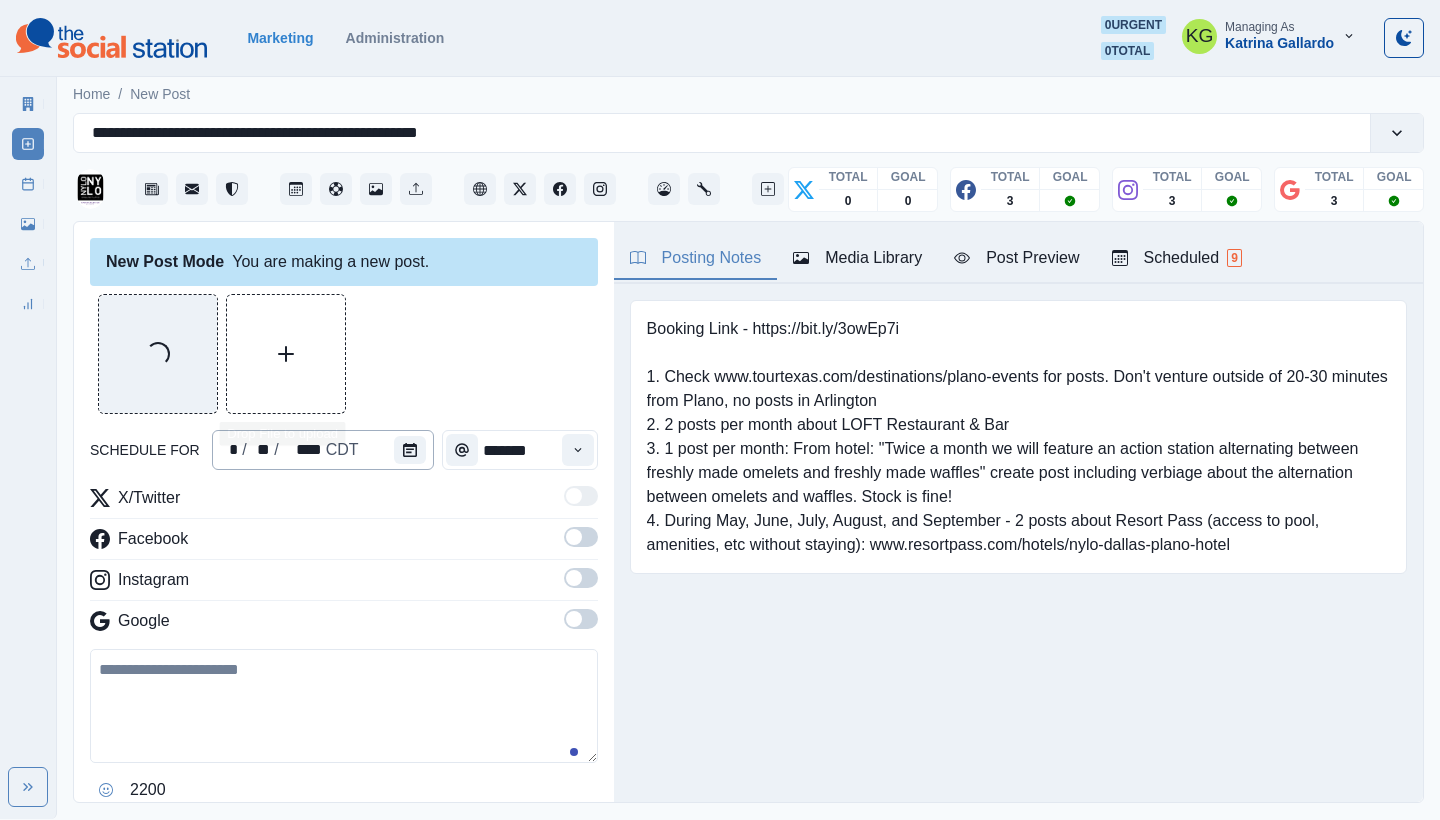 click on "* / ** / **** CDT" at bounding box center (323, 450) 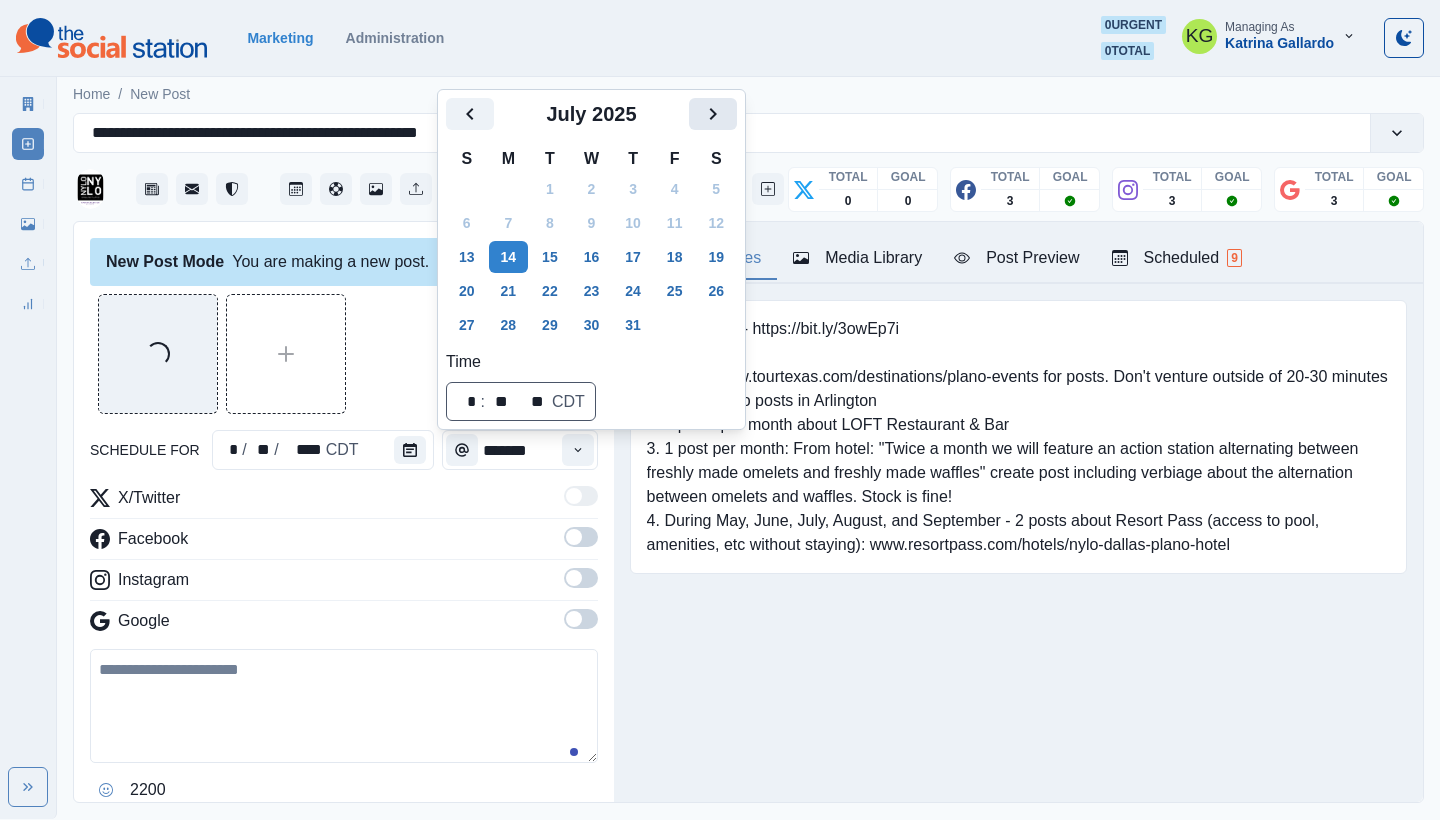 click 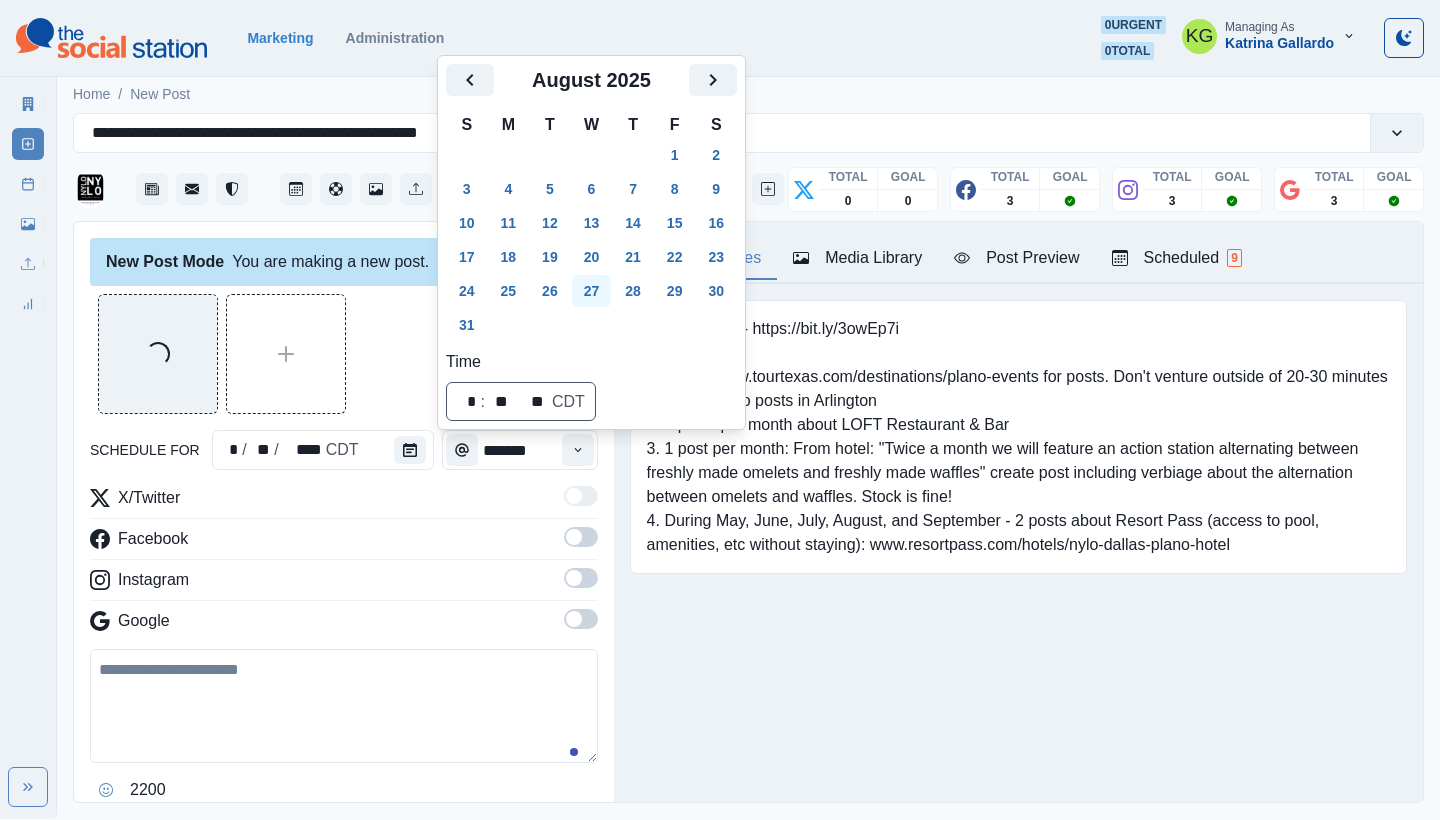 click on "27" at bounding box center (592, 291) 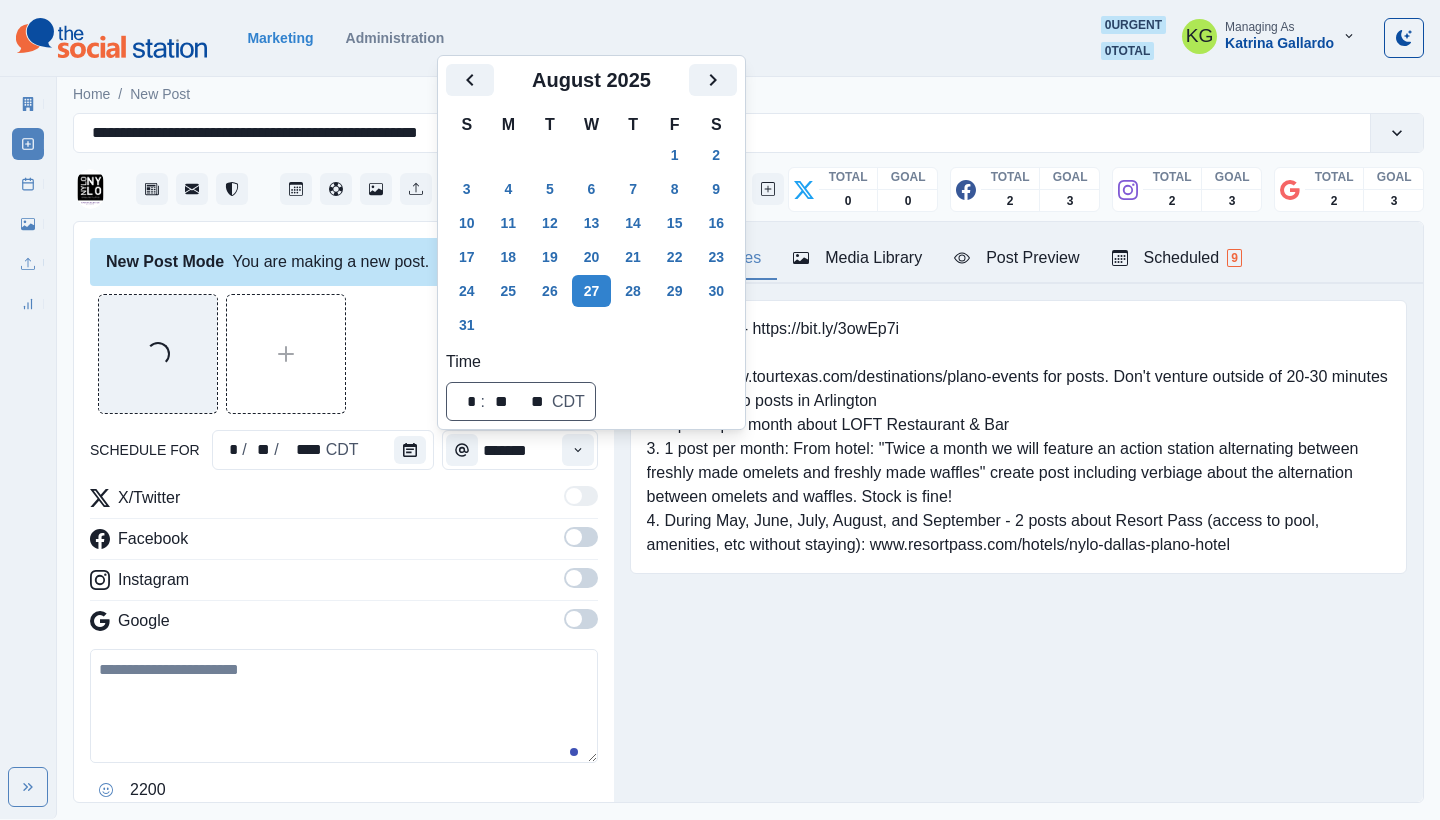 click on "Booking Link - https://bit.ly/3owEp7i
1. Check www.tourtexas.com/destinations/plano-events for posts. Don't venture outside of 20-30 minutes from Plano, no posts in Arlington
2. 2 posts per month about LOFT Restaurant & Bar
3. 1 post per month: From hotel: "Twice a month we will feature an action station alternating between freshly made omelets and freshly made waffles" create post including verbiage about the alternation between omelets and waffles. Stock is fine!
4. During May, June, July, August, and September - 2 posts about Resort Pass (access to pool, amenities, etc without staying): www.resortpass.com/hotels/nylo-dallas-plano-hotel Upload Type Any Image Video Source Any Upload Social Manager Found: Instagram Found: Google Customer Photo Found: TripAdvisor Review Found: Yelp Review Reusable Any Yes No Description Any Missing Description Duplicates Any Show Duplicated Media Last Scheduled Any Over A Month Ago Over 3 Months Ago Over 6 Months Ago Never Scheduled Sort Newest Media Oldest Media 1 2 3 4 5 25" at bounding box center [1018, 468] 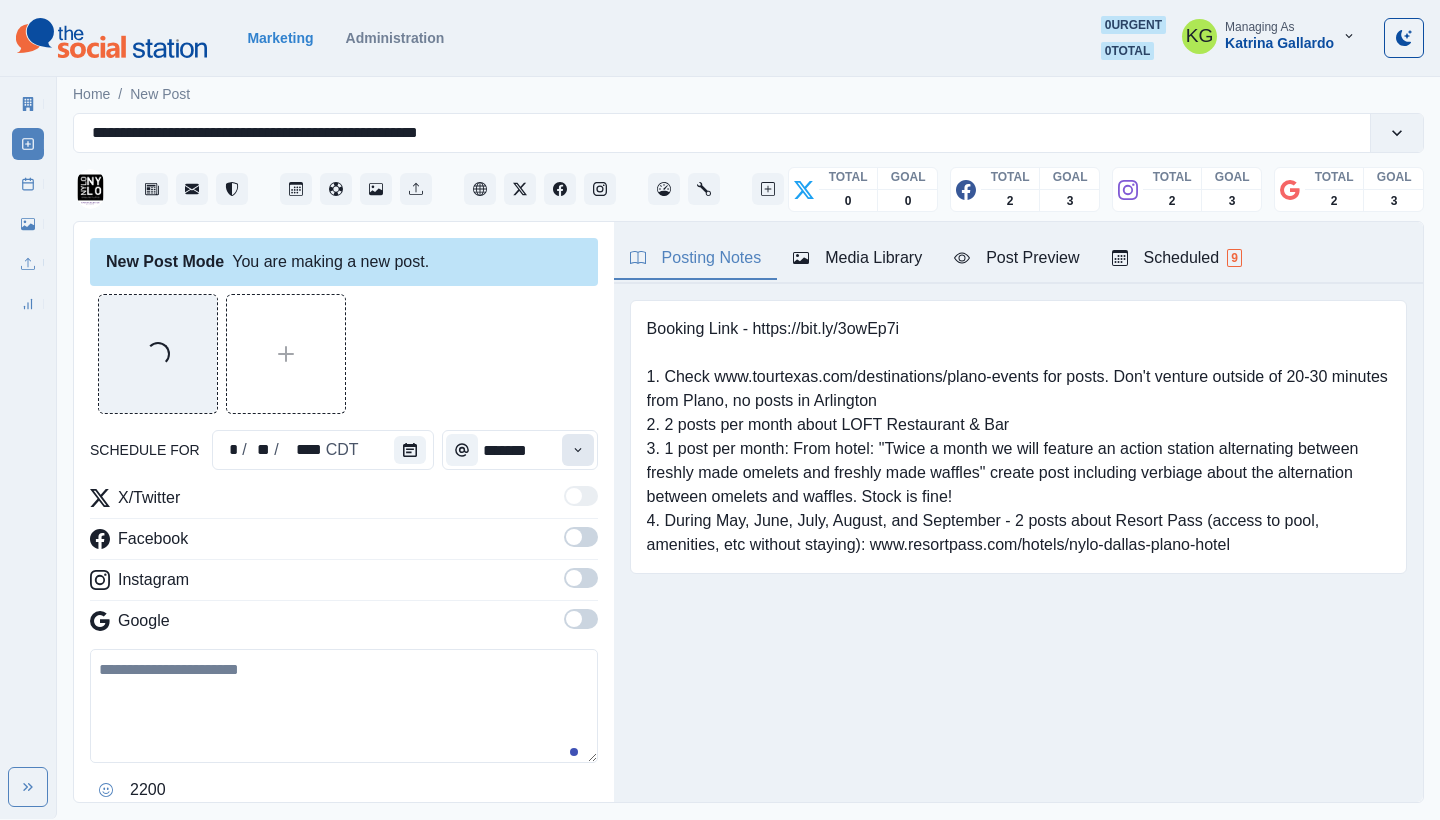 click 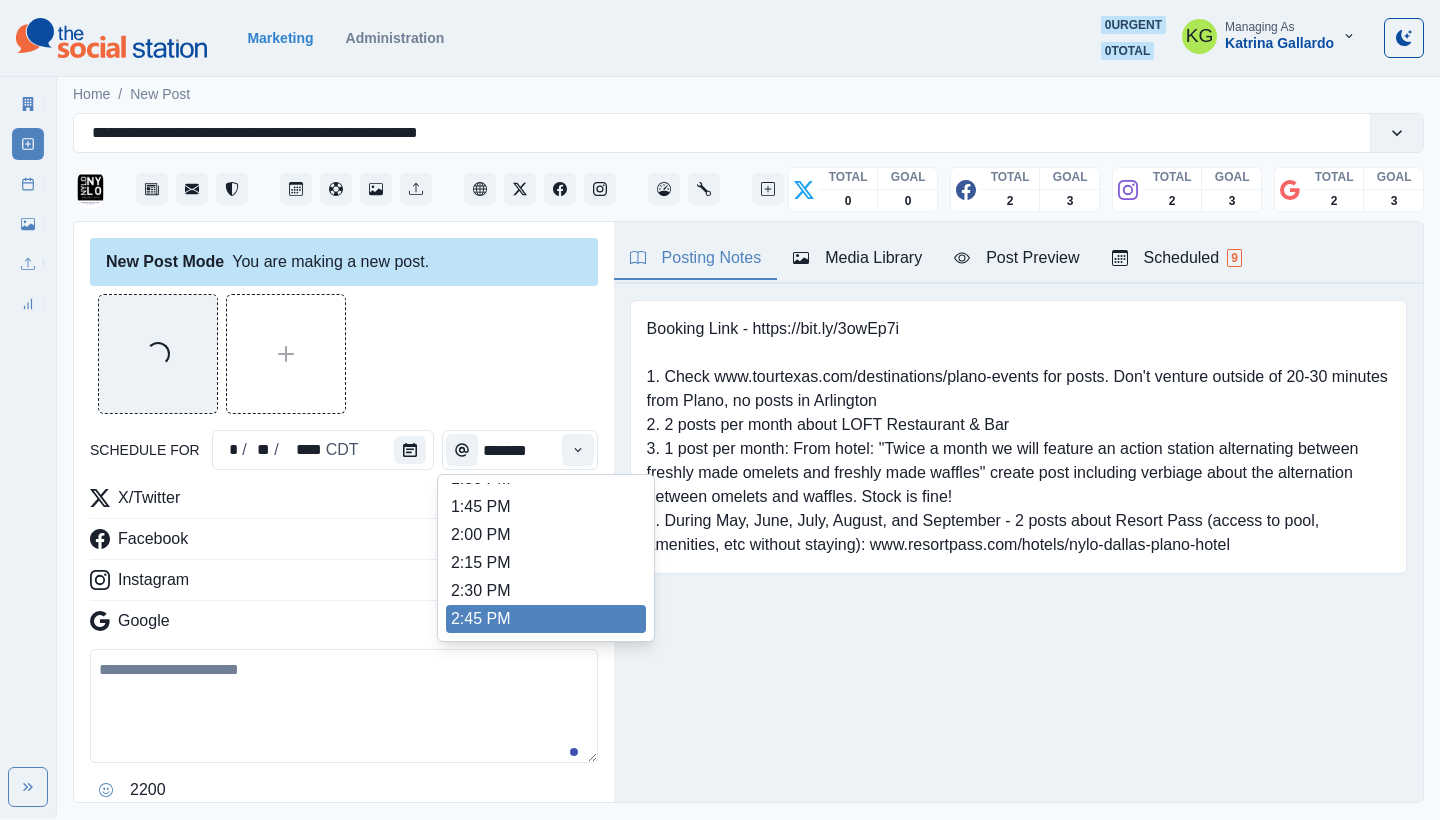 scroll, scrollTop: 675, scrollLeft: 0, axis: vertical 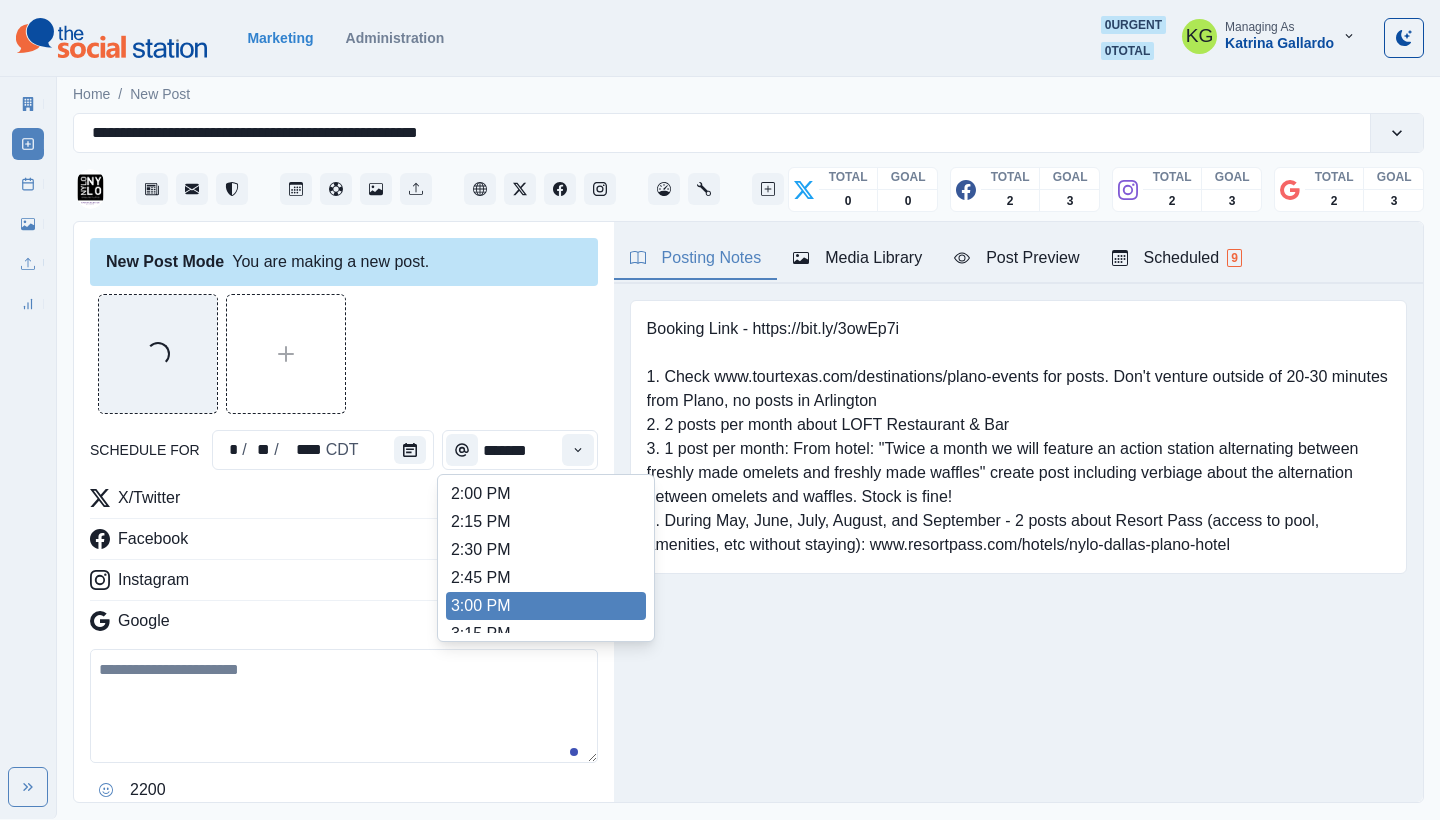 click on "3:00 PM" at bounding box center (546, 606) 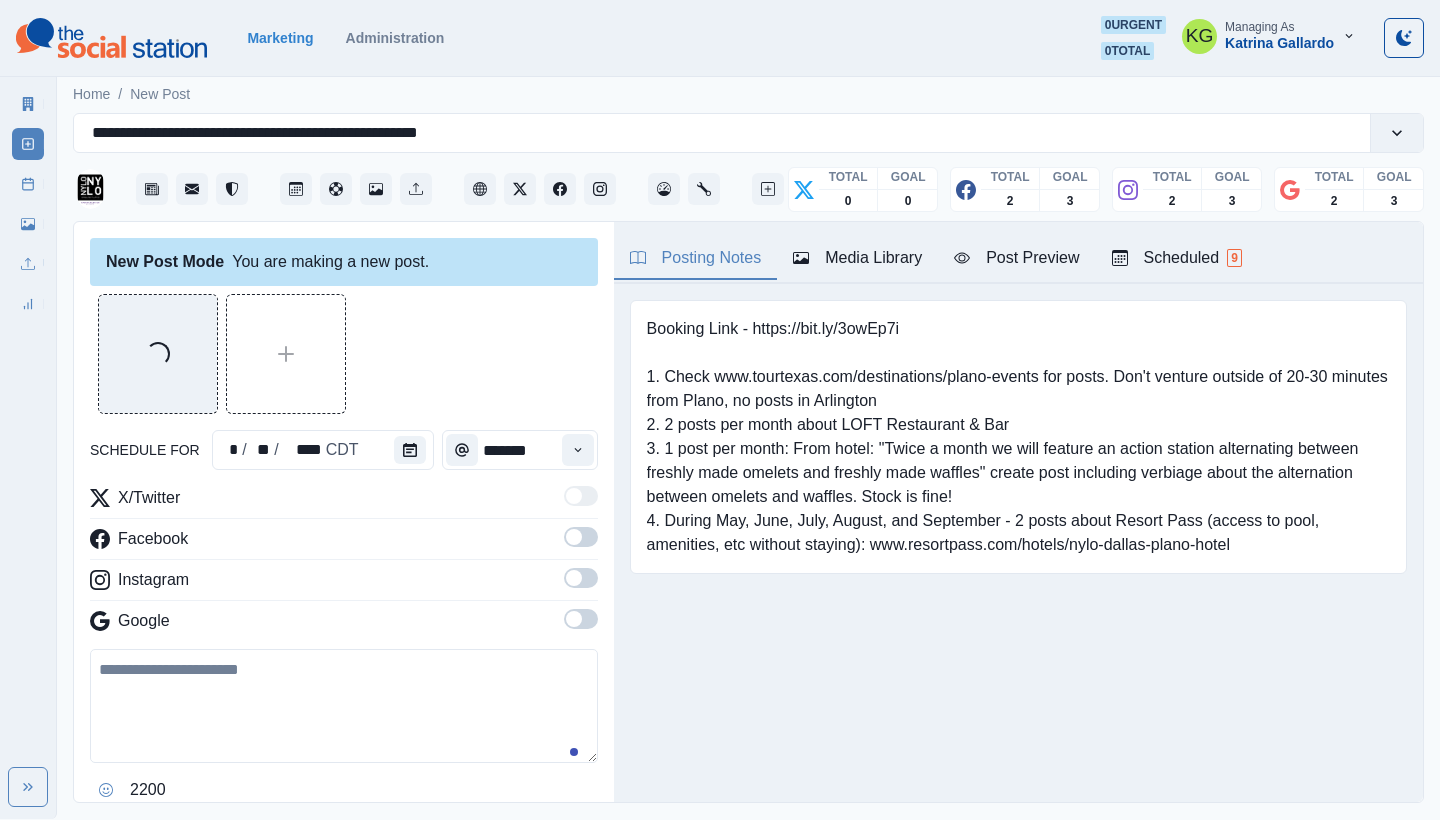 click at bounding box center [581, 619] 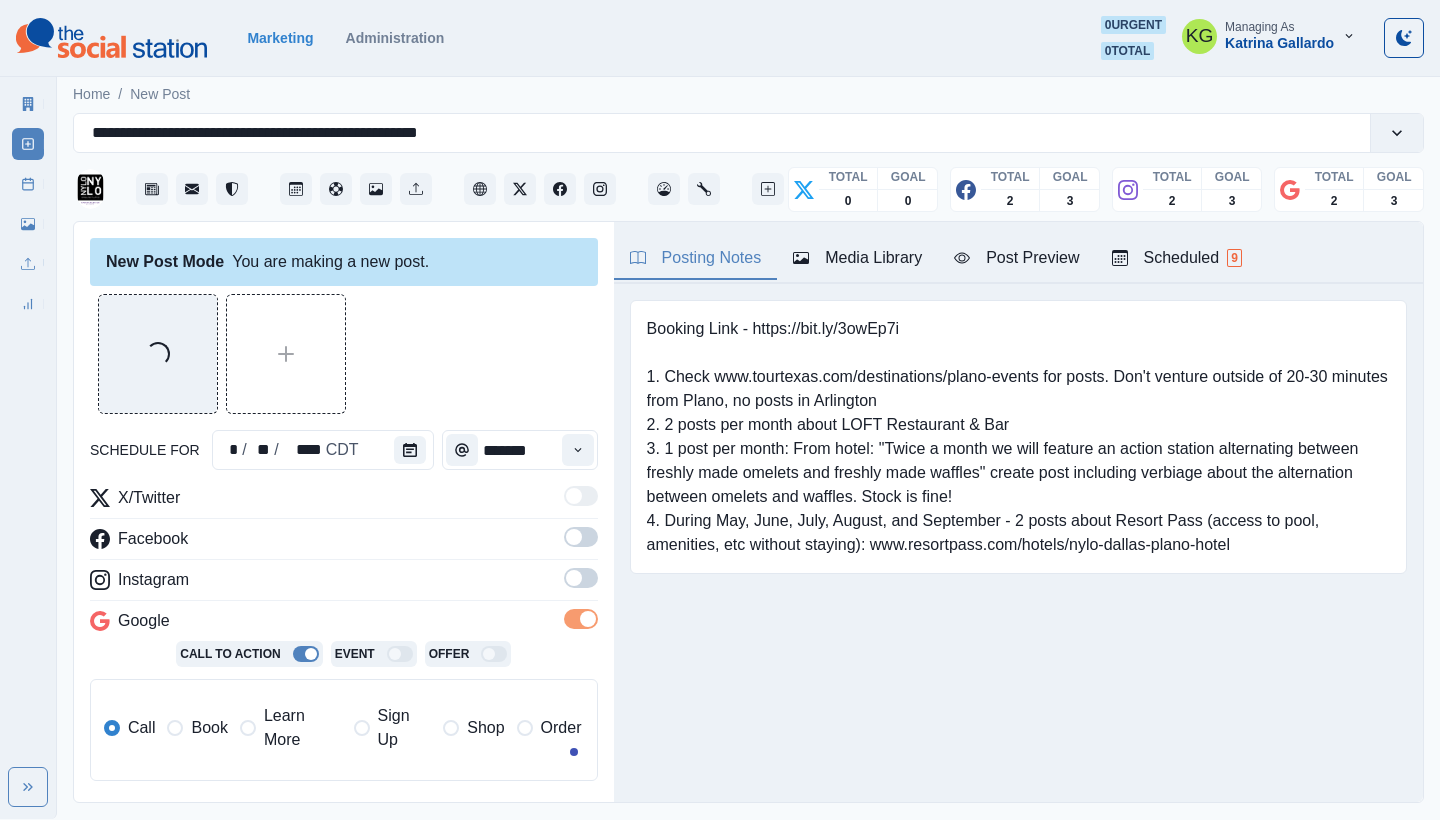 click at bounding box center (581, 578) 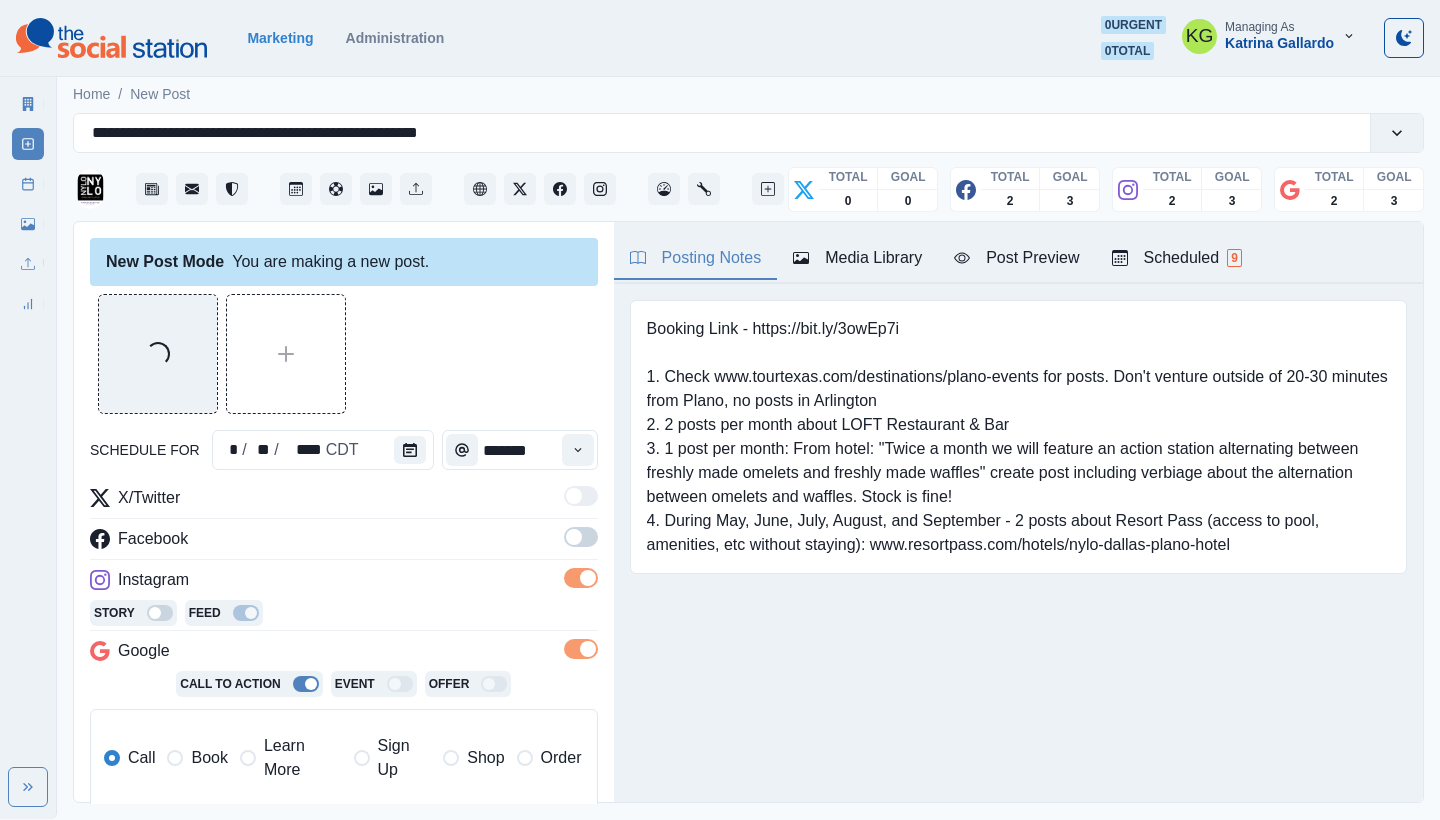 click at bounding box center (581, 537) 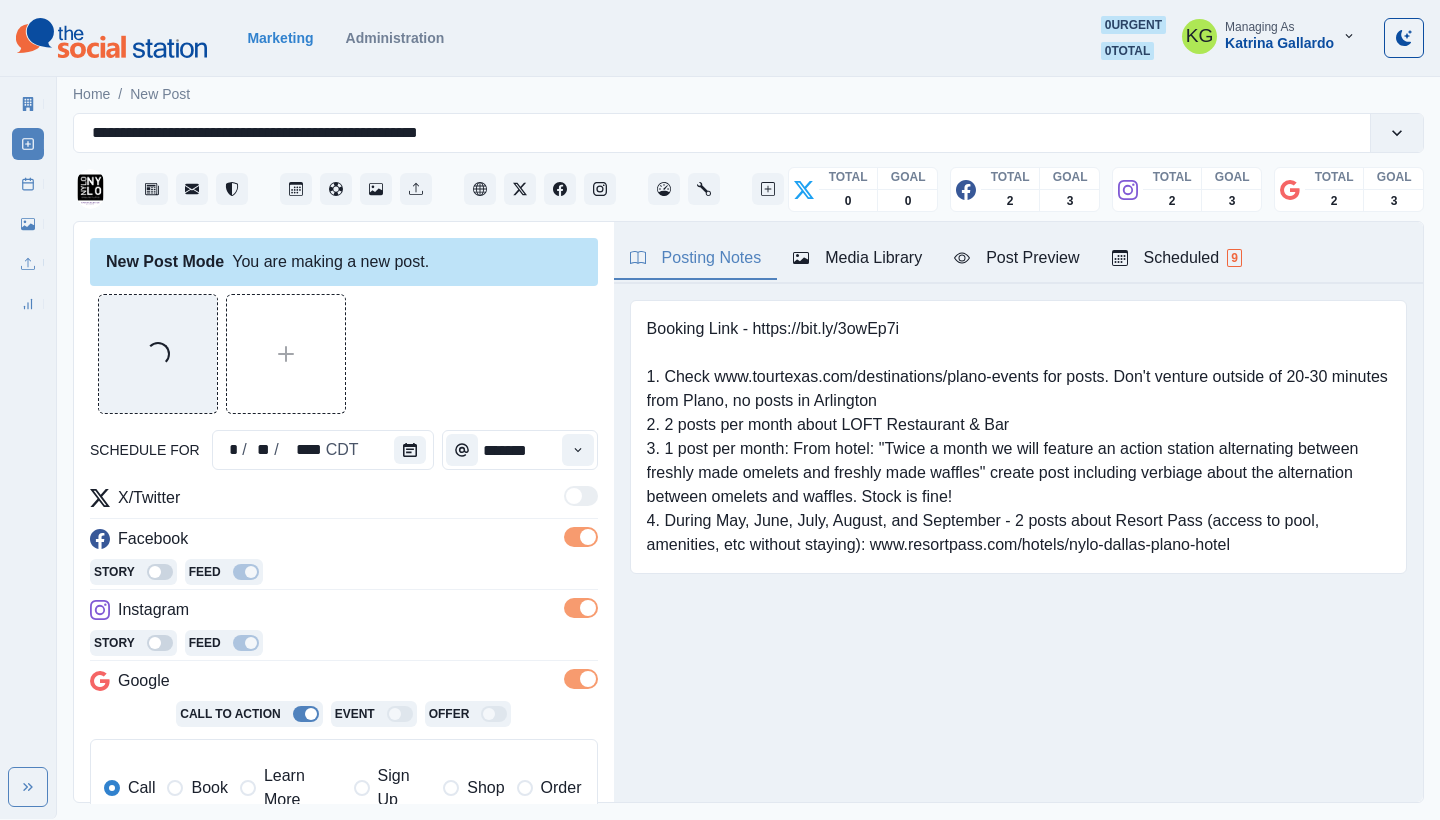 scroll, scrollTop: 402, scrollLeft: 0, axis: vertical 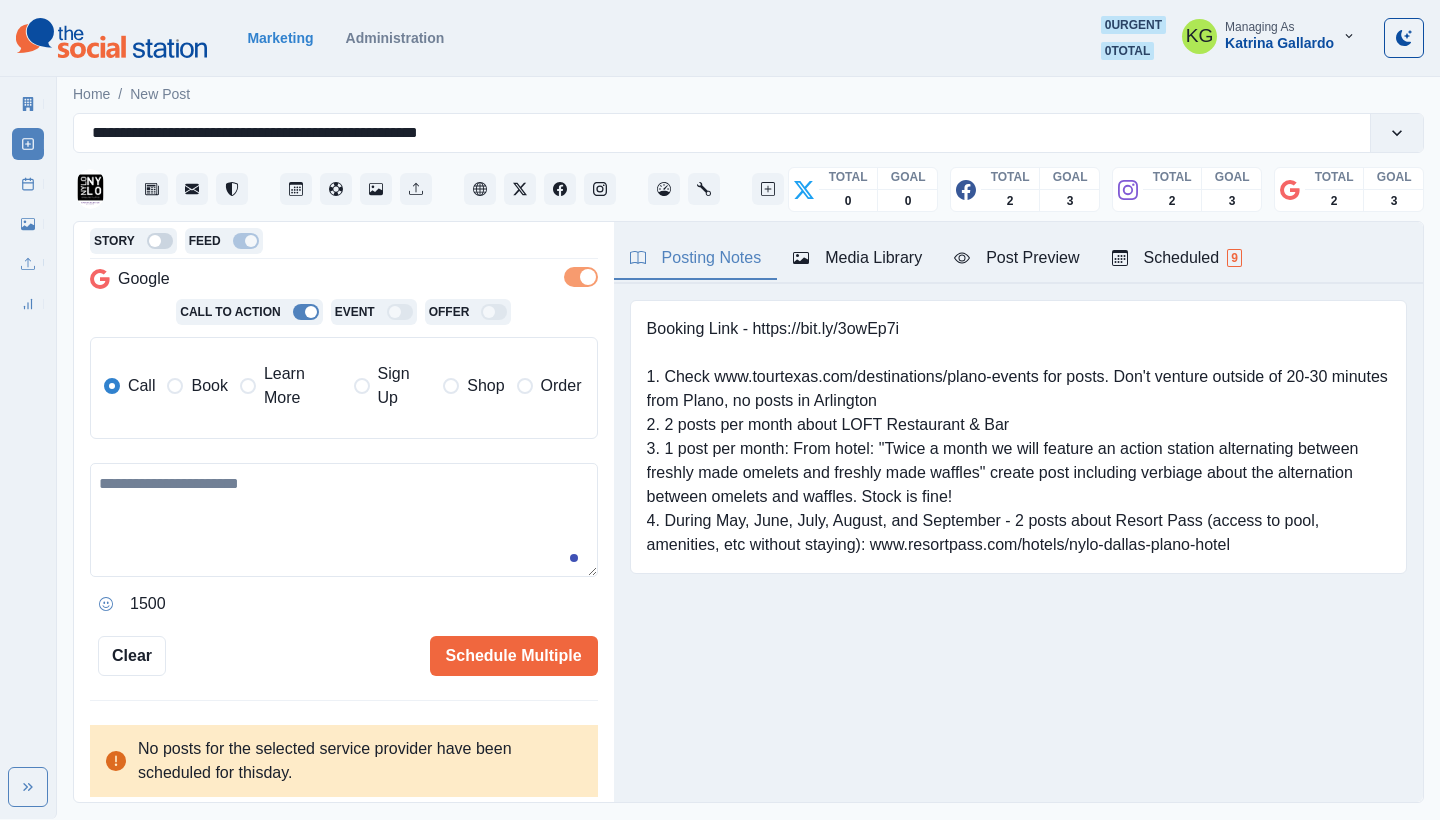click on "Learn More" at bounding box center (291, 386) 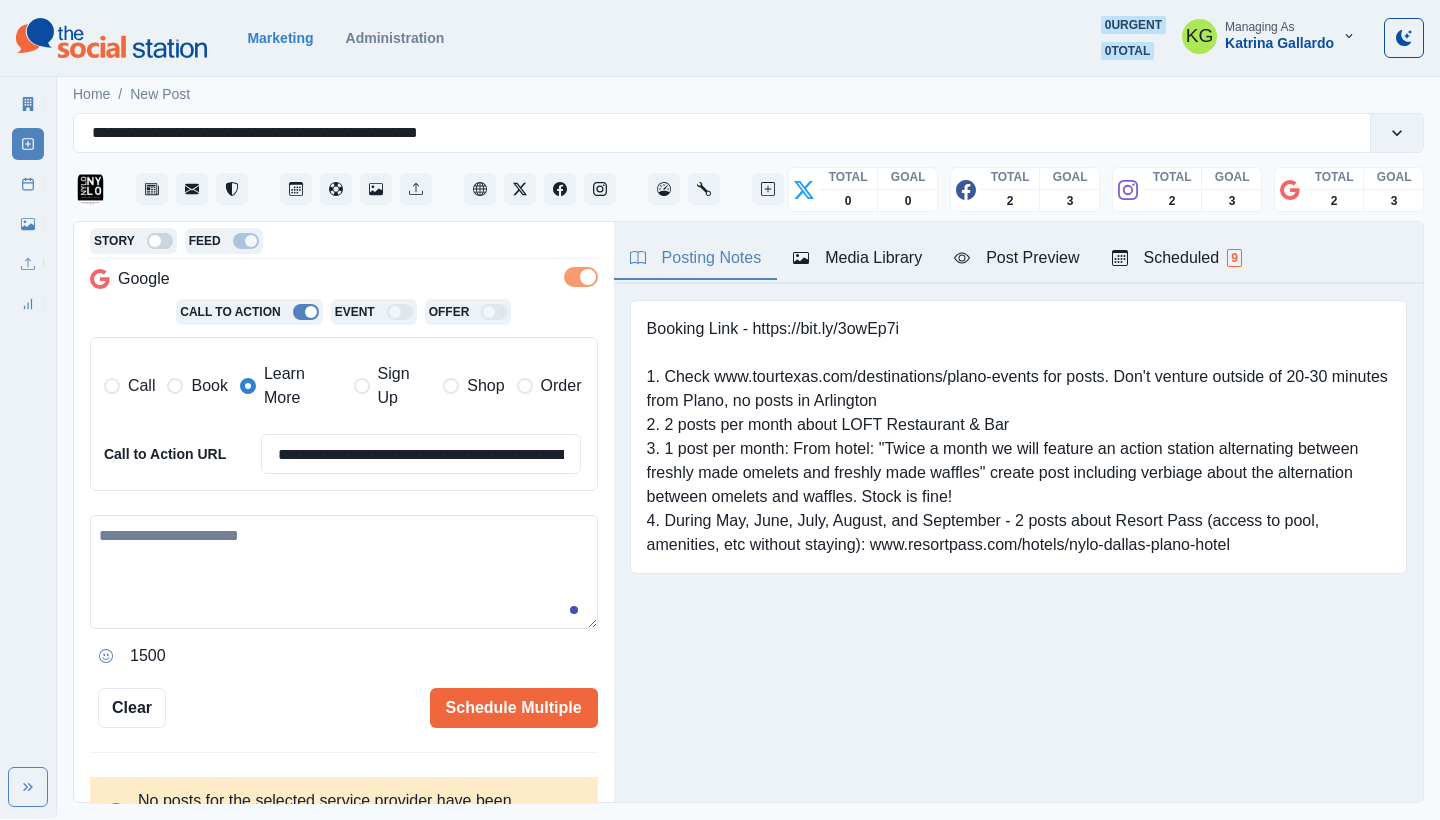 click at bounding box center (344, 572) 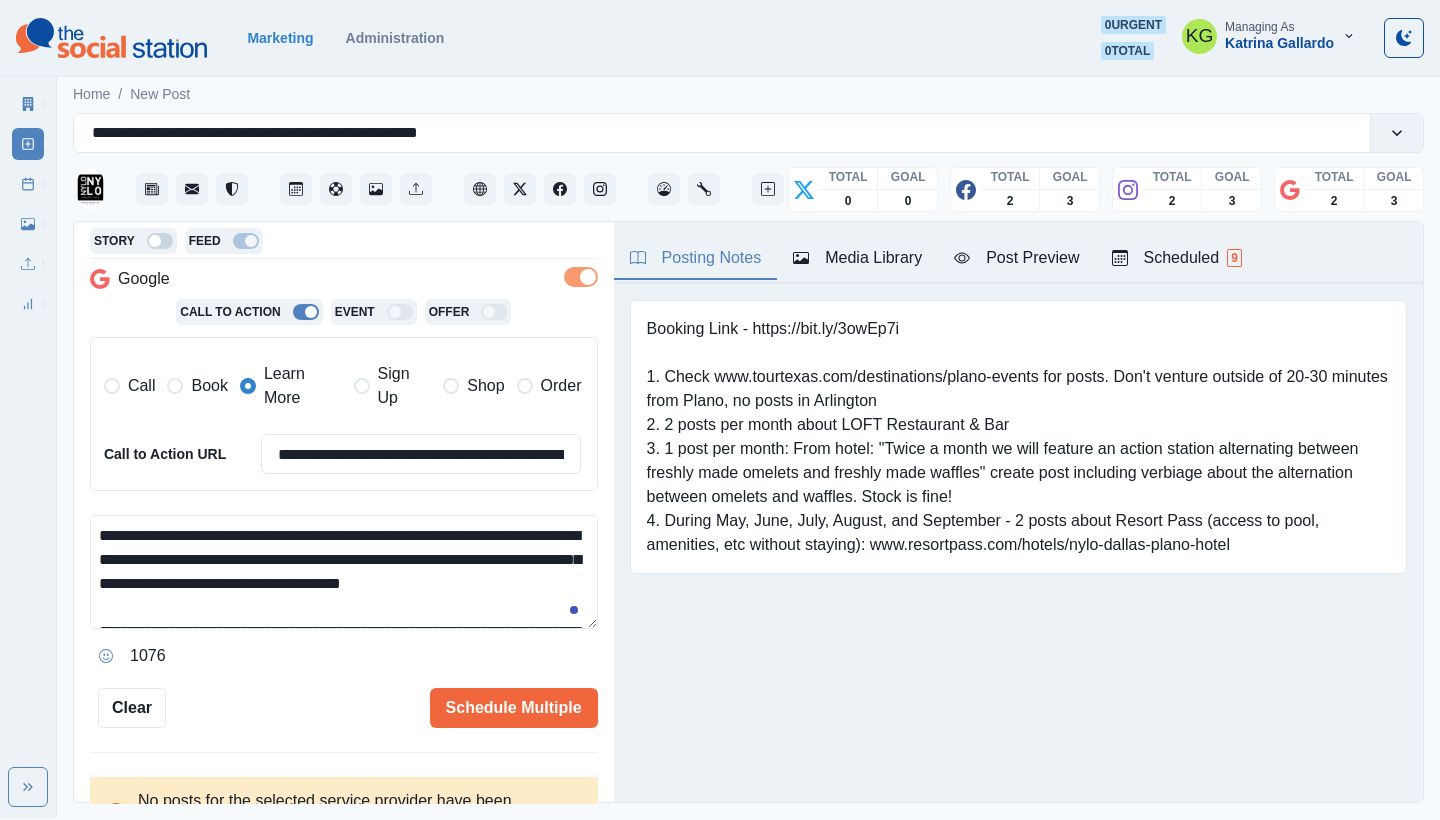 scroll, scrollTop: 120, scrollLeft: 0, axis: vertical 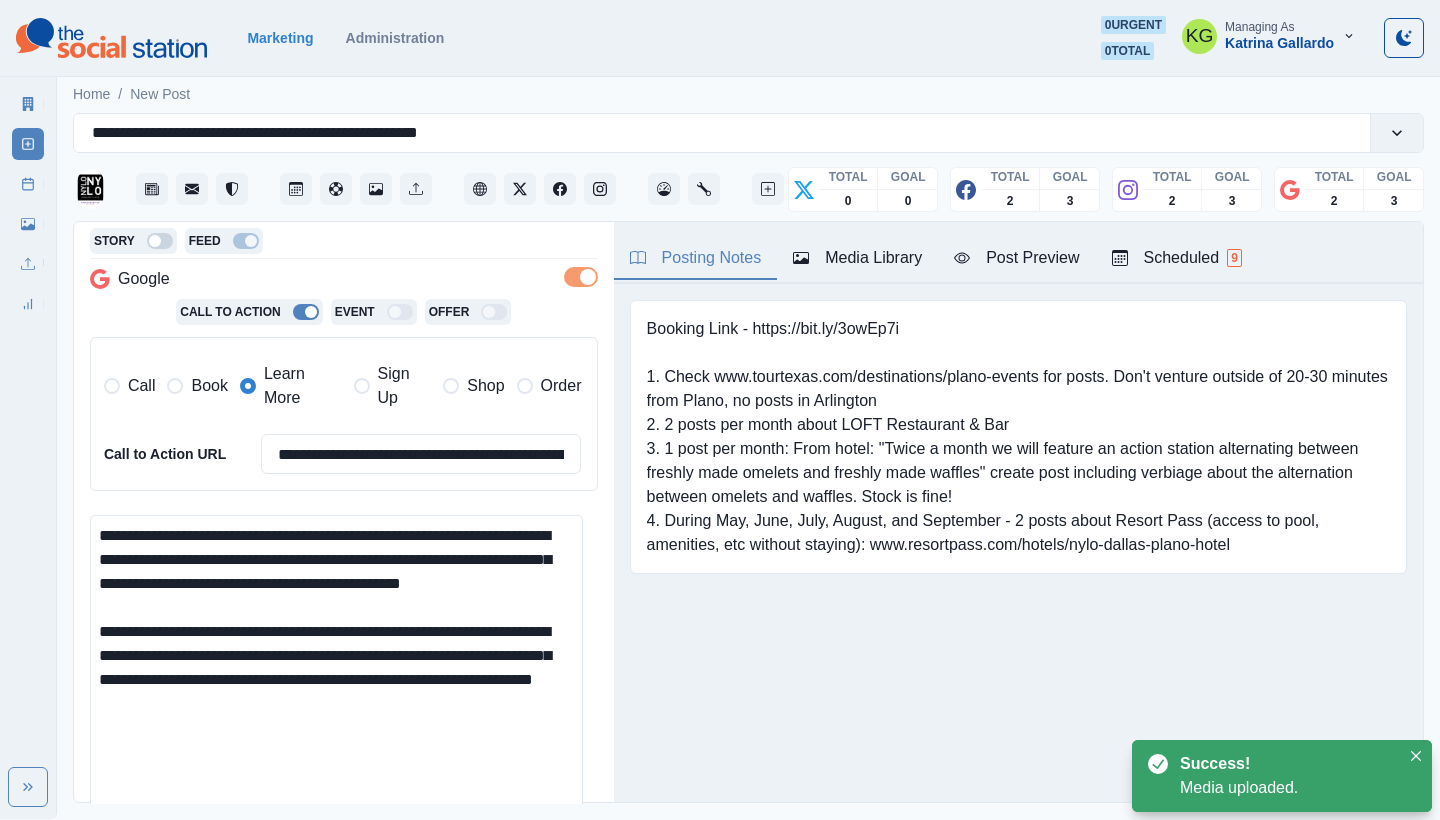 click on "**********" at bounding box center [720, 409] 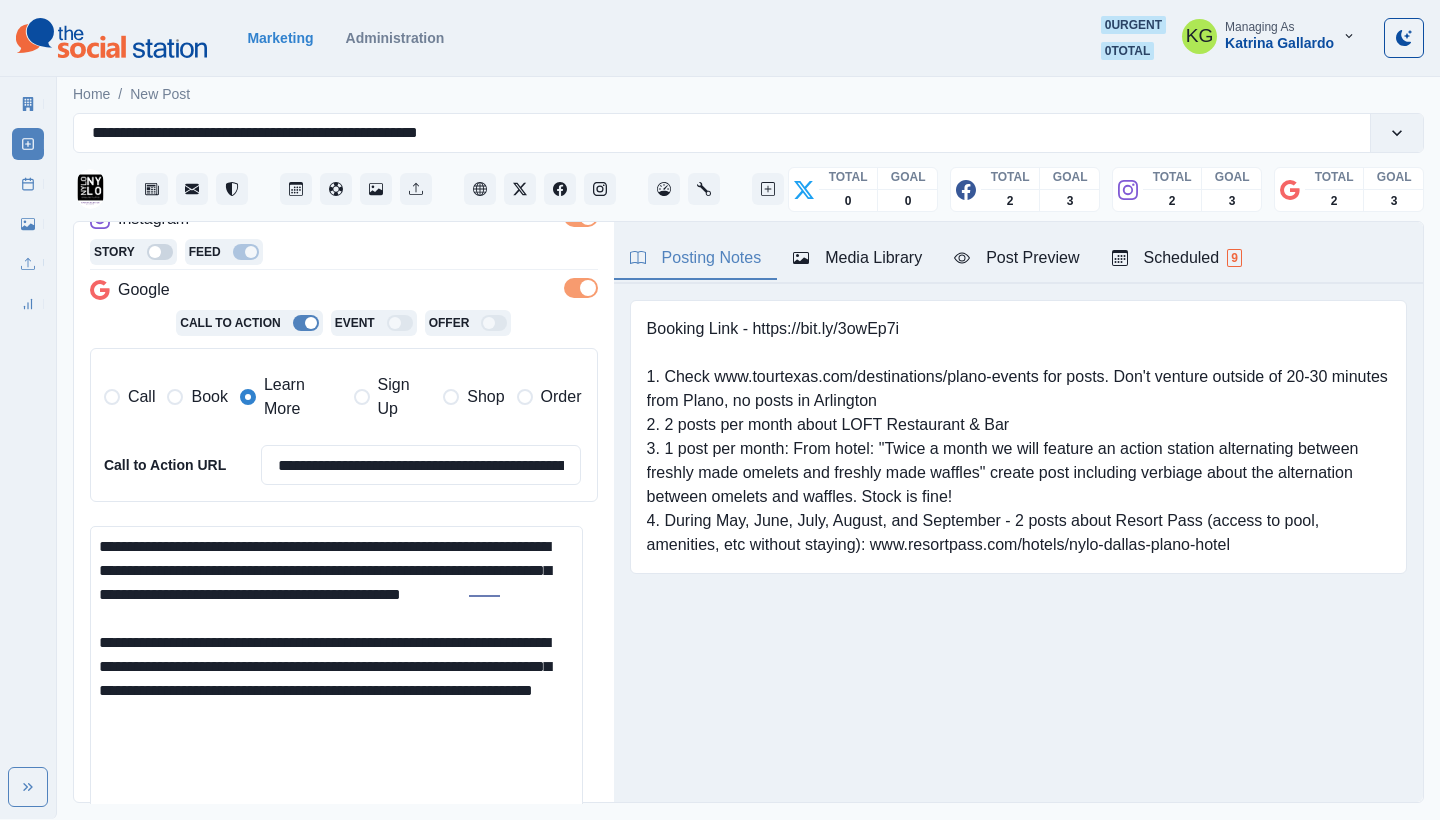 scroll, scrollTop: 209, scrollLeft: 0, axis: vertical 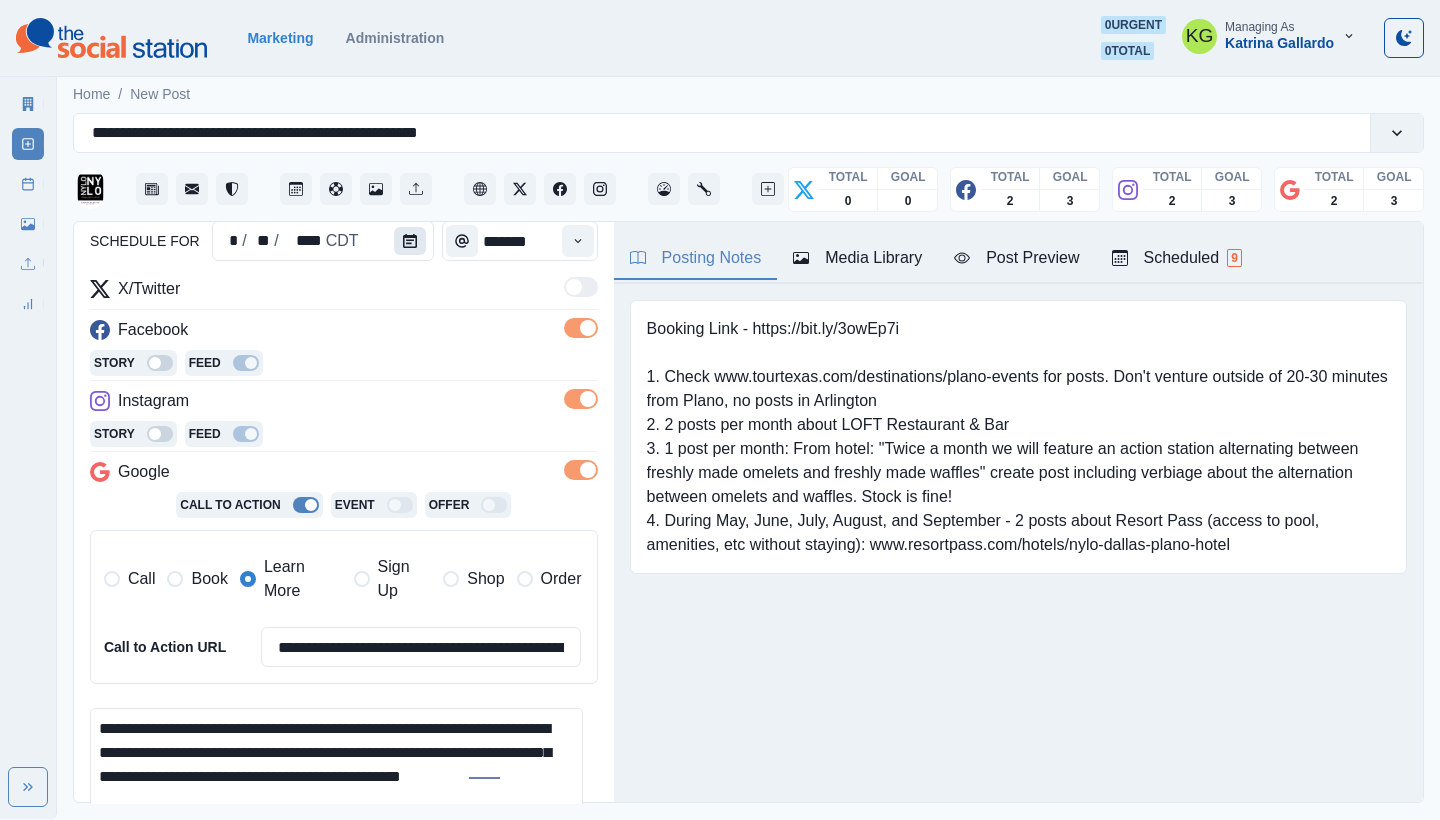click at bounding box center [410, 241] 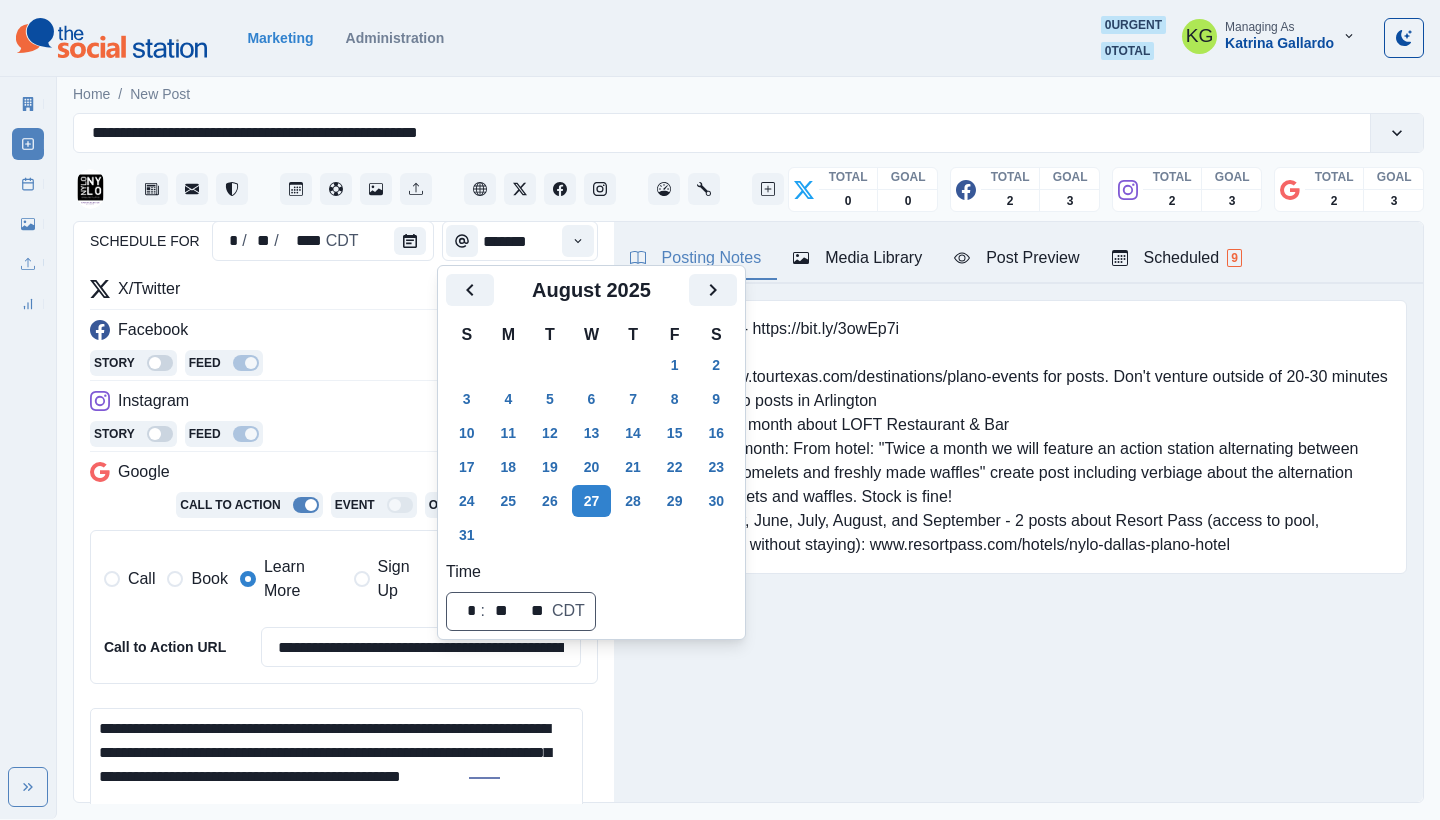 click on "Posting Notes Media Library Post Preview Scheduled 9 Booking Link - https://bit.ly/3owEp7i
1. Check www.tourtexas.com/destinations/plano-events for posts. Don't venture outside of 20-30 minutes from Plano, no posts in Arlington
2. 2 posts per month about LOFT Restaurant & Bar
3. 1 post per month: From hotel: "Twice a month we will feature an action station alternating between freshly made omelets and freshly made waffles" create post including verbiage about the alternation between omelets and waffles. Stock is fine!
4. During May, June, July, August, and September - 2 posts about Resort Pass (access to pool, amenities, etc without staying): www.resortpass.com/hotels/nylo-dallas-plano-hotel Upload Type Any Image Video Source Any Upload Social Manager Found: Instagram Found: Google Customer Photo Found: TripAdvisor Review Found: Yelp Review Reusable Any Yes No Description Any Missing Description Duplicates Any Show Duplicated Media Last Scheduled Any Over A Month Ago Over 3 Months Ago Over 6 Months Ago Sort 1" at bounding box center (1018, 512) 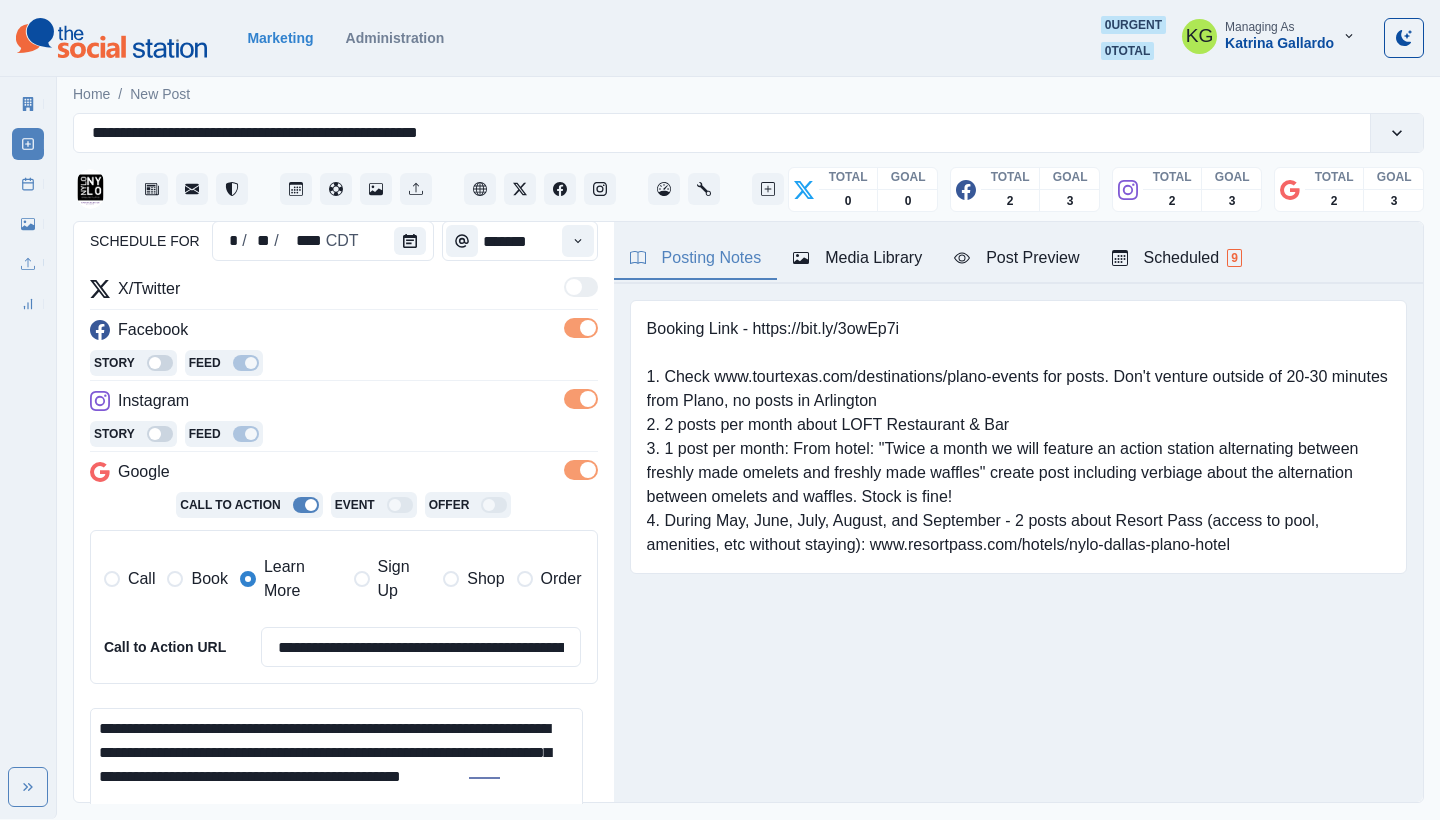 scroll, scrollTop: 349, scrollLeft: 0, axis: vertical 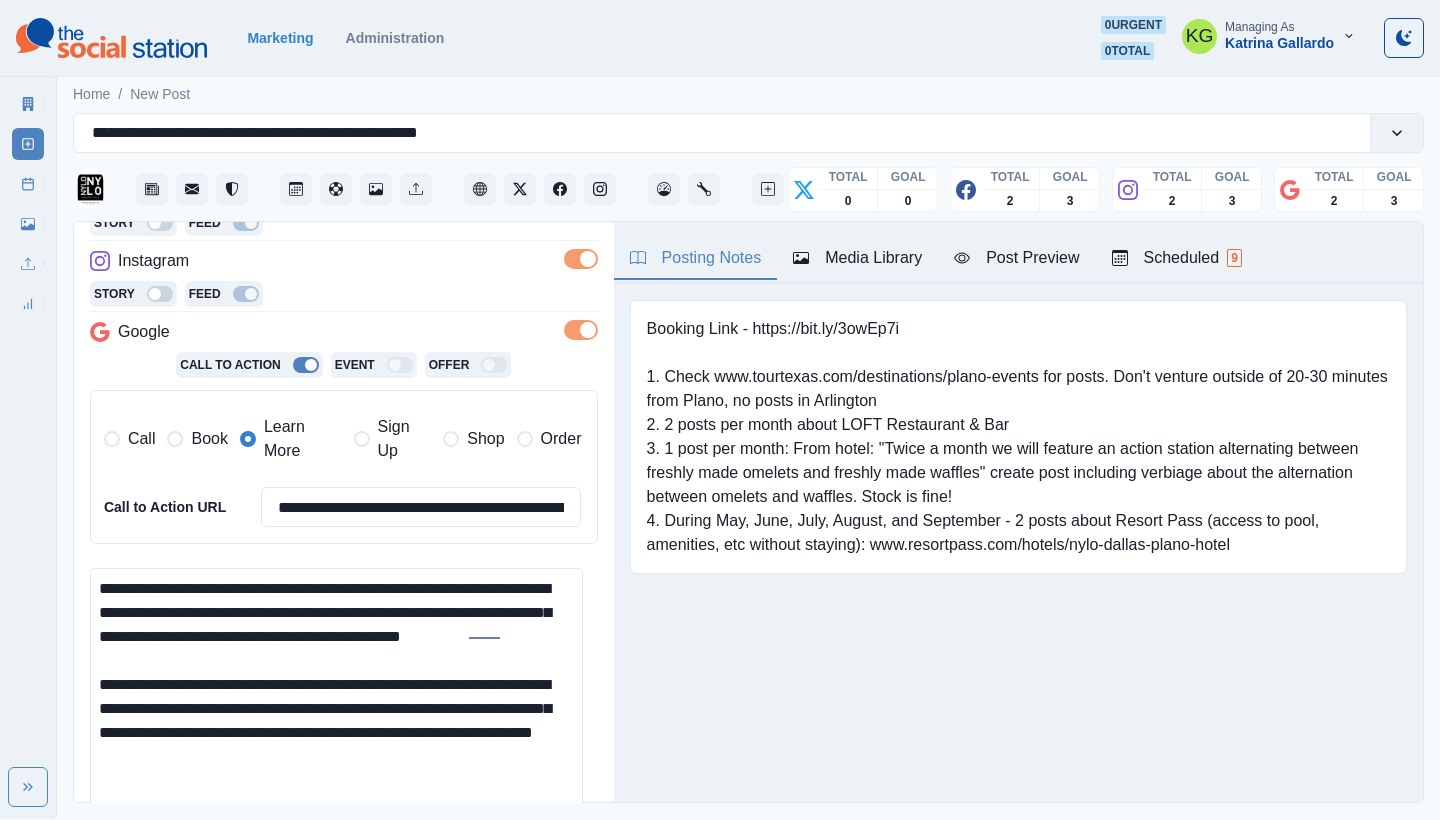drag, startPoint x: 403, startPoint y: 624, endPoint x: 320, endPoint y: 625, distance: 83.00603 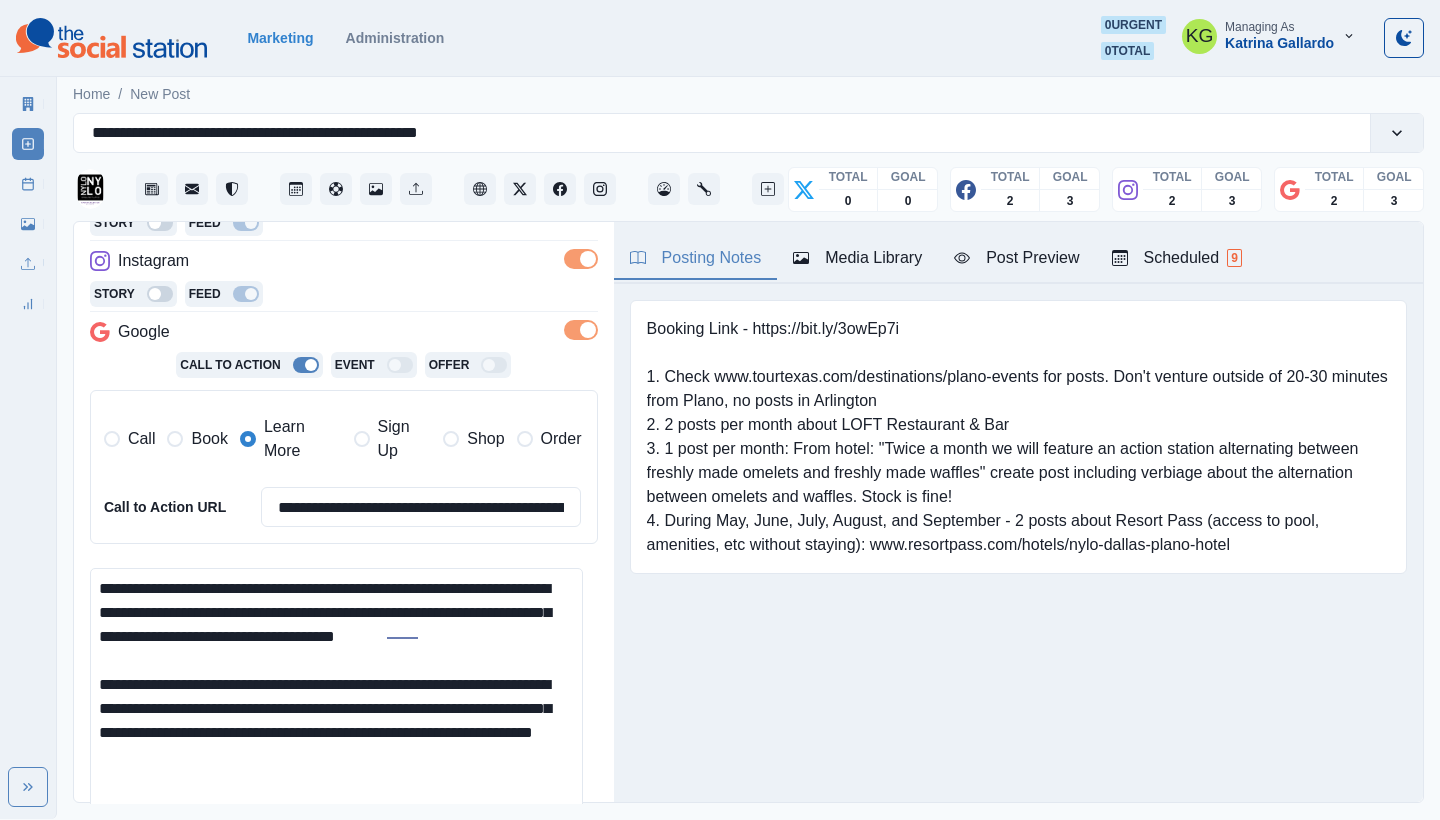 click on "**********" at bounding box center (336, 729) 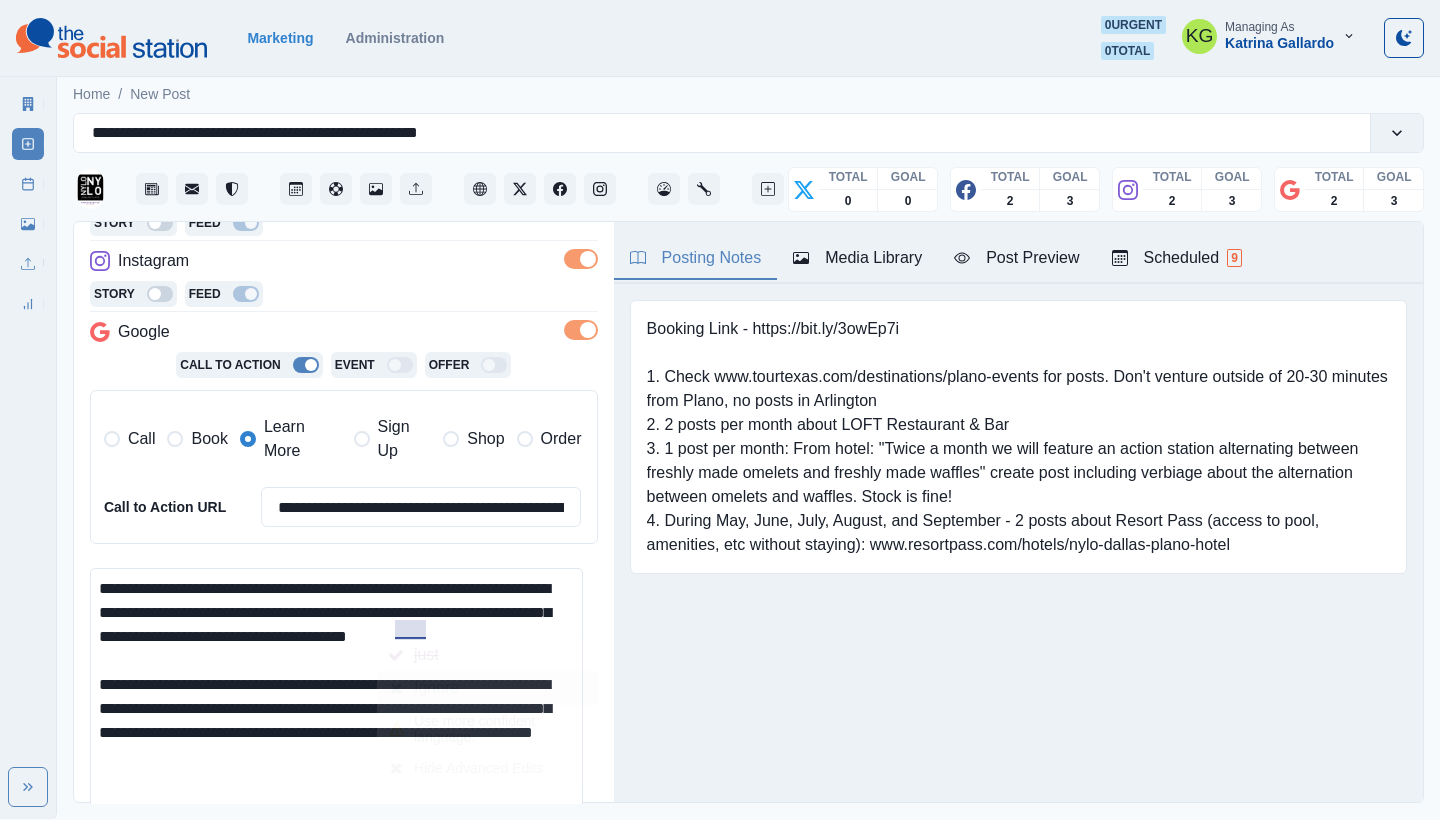 click on "**********" at bounding box center (336, 729) 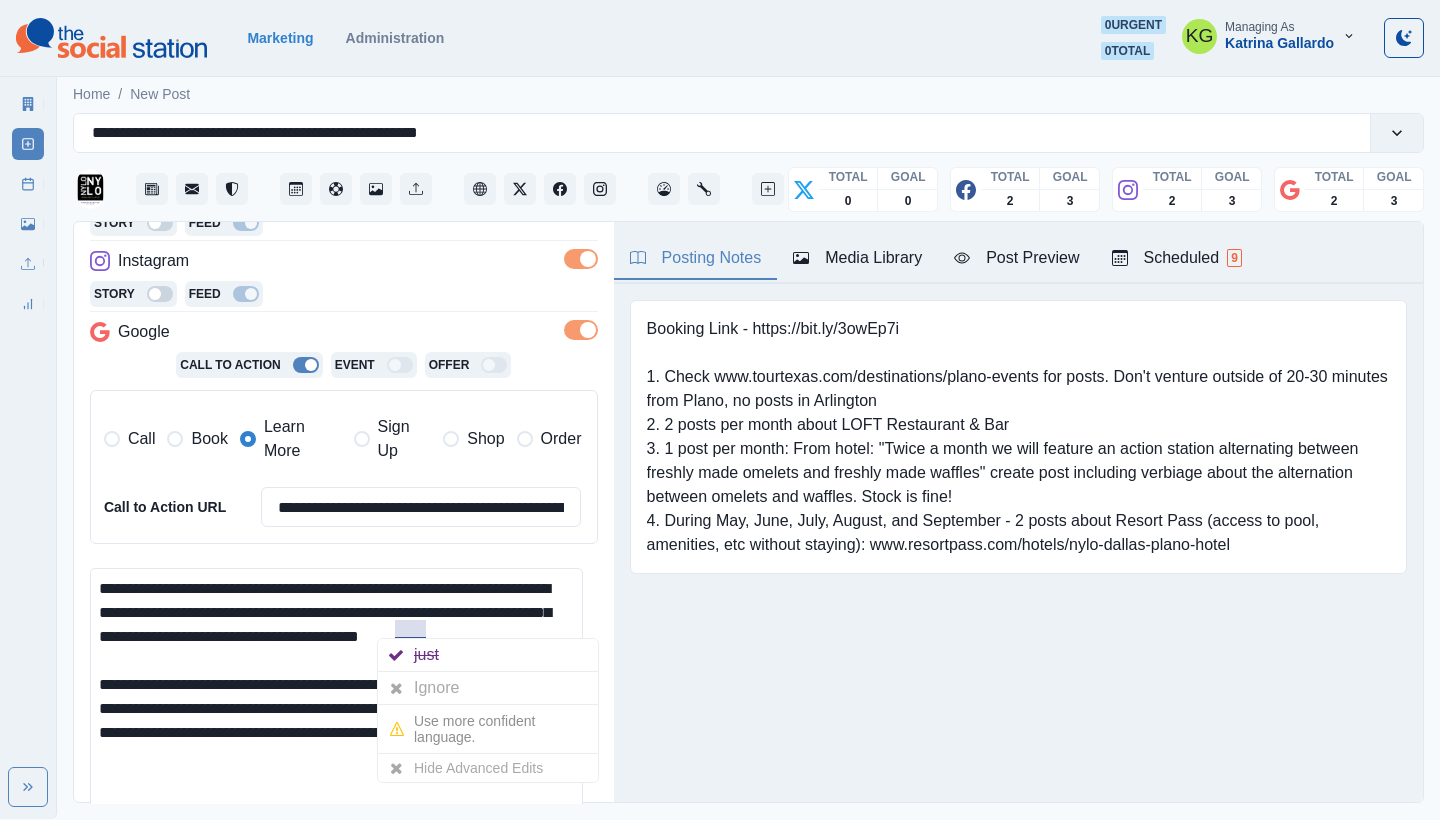 click on "Posting Notes Media Library Post Preview Scheduled 9 Booking Link - https://bit.ly/3owEp7i
1. Check www.tourtexas.com/destinations/plano-events for posts. Don't venture outside of 20-30 minutes from Plano, no posts in Arlington
2. 2 posts per month about LOFT Restaurant & Bar
3. 1 post per month: From hotel: "Twice a month we will feature an action station alternating between freshly made omelets and freshly made waffles" create post including verbiage about the alternation between omelets and waffles. Stock is fine!
4. During May, June, July, August, and September - 2 posts about Resort Pass (access to pool, amenities, etc without staying): www.resortpass.com/hotels/nylo-dallas-plano-hotel Upload Type Any Image Video Source Any Upload Social Manager Found: Instagram Found: Google Customer Photo Found: TripAdvisor Review Found: Yelp Review Reusable Any Yes No Description Any Missing Description Duplicates Any Show Duplicated Media Last Scheduled Any Over A Month Ago Over 3 Months Ago Over 6 Months Ago Sort 1" at bounding box center [1018, 512] 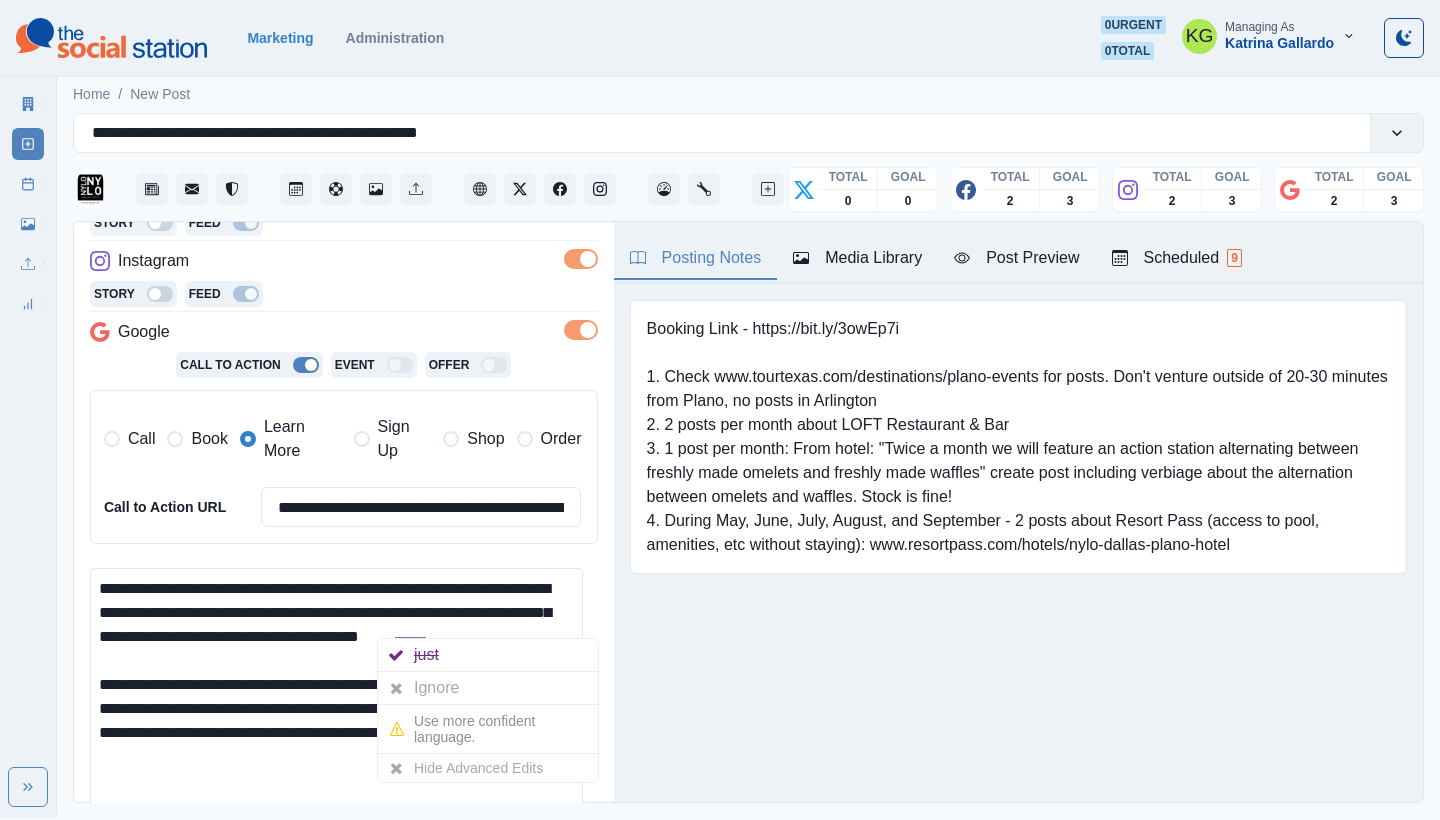 click on "**********" at bounding box center [336, 729] 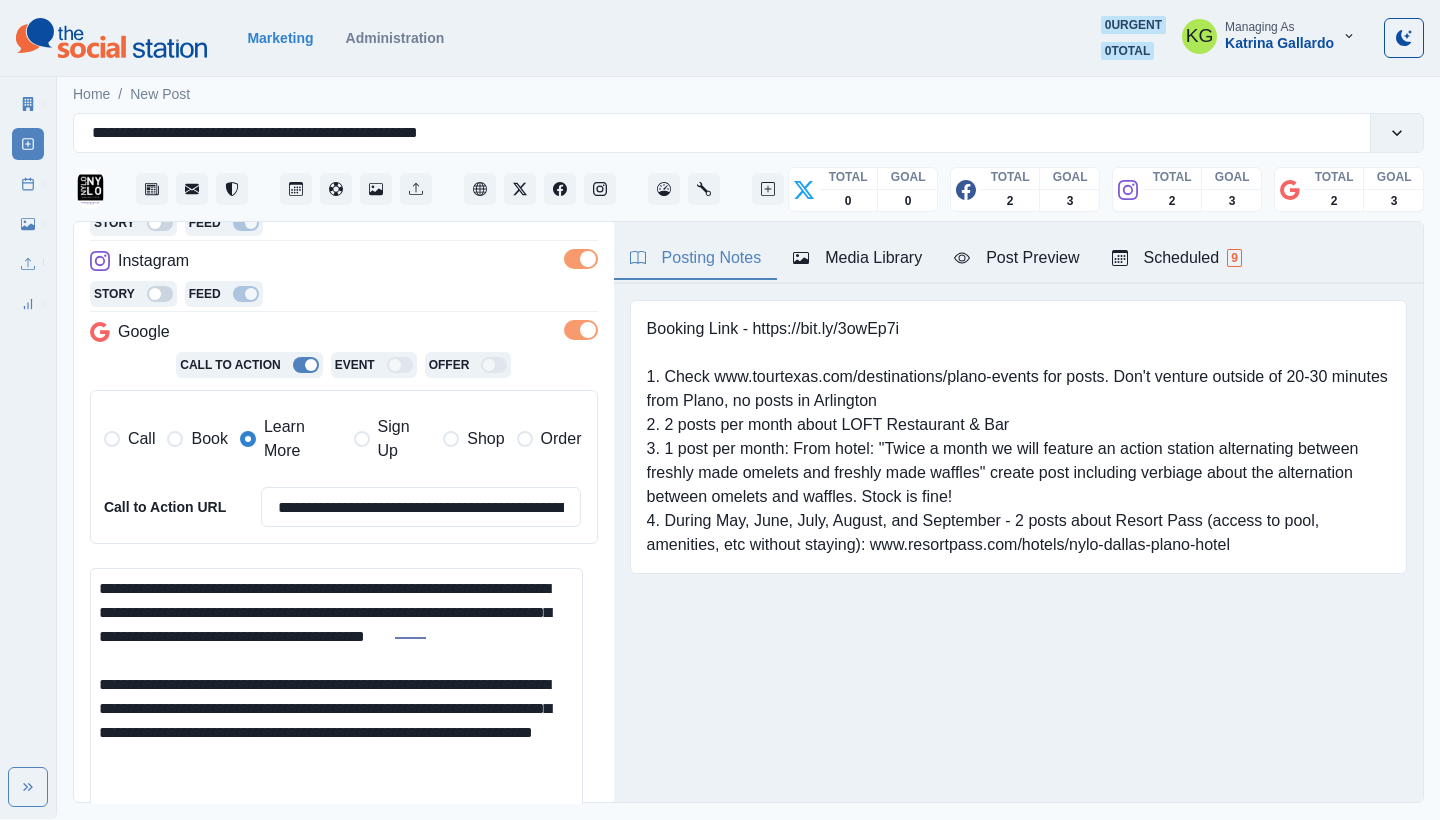 click on "**********" at bounding box center (336, 729) 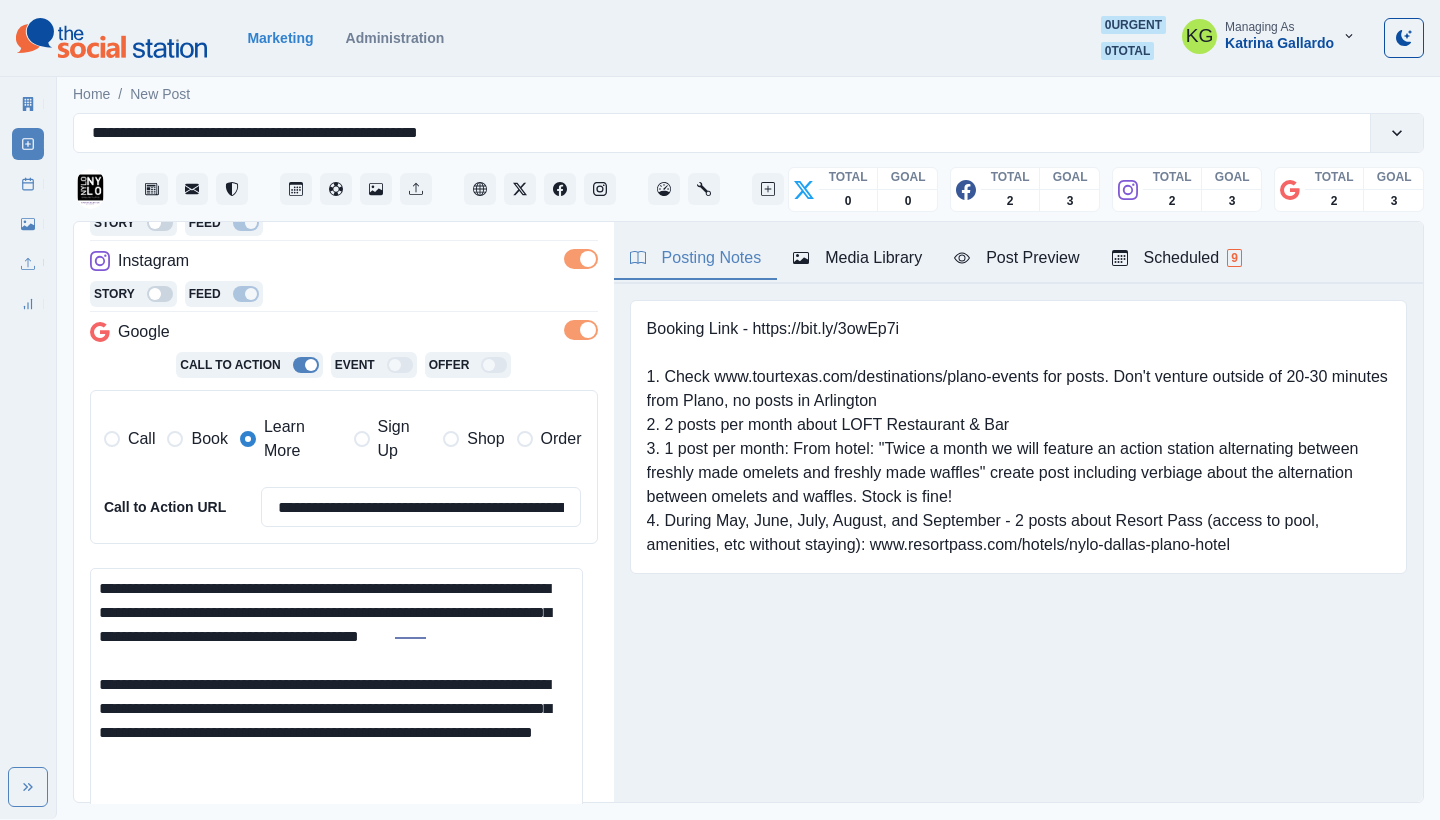 click on "Posting Notes Media Library Post Preview Scheduled 9 Booking Link - https://bit.ly/3owEp7i
1. Check www.tourtexas.com/destinations/plano-events for posts. Don't venture outside of 20-30 minutes from Plano, no posts in Arlington
2. 2 posts per month about LOFT Restaurant & Bar
3. 1 post per month: From hotel: "Twice a month we will feature an action station alternating between freshly made omelets and freshly made waffles" create post including verbiage about the alternation between omelets and waffles. Stock is fine!
4. During May, June, July, August, and September - 2 posts about Resort Pass (access to pool, amenities, etc without staying): www.resortpass.com/hotels/nylo-dallas-plano-hotel Upload Type Any Image Video Source Any Upload Social Manager Found: Instagram Found: Google Customer Photo Found: TripAdvisor Review Found: Yelp Review Reusable Any Yes No Description Any Missing Description Duplicates Any Show Duplicated Media Last Scheduled Any Over A Month Ago Over 3 Months Ago Over 6 Months Ago Sort 1" at bounding box center [1018, 512] 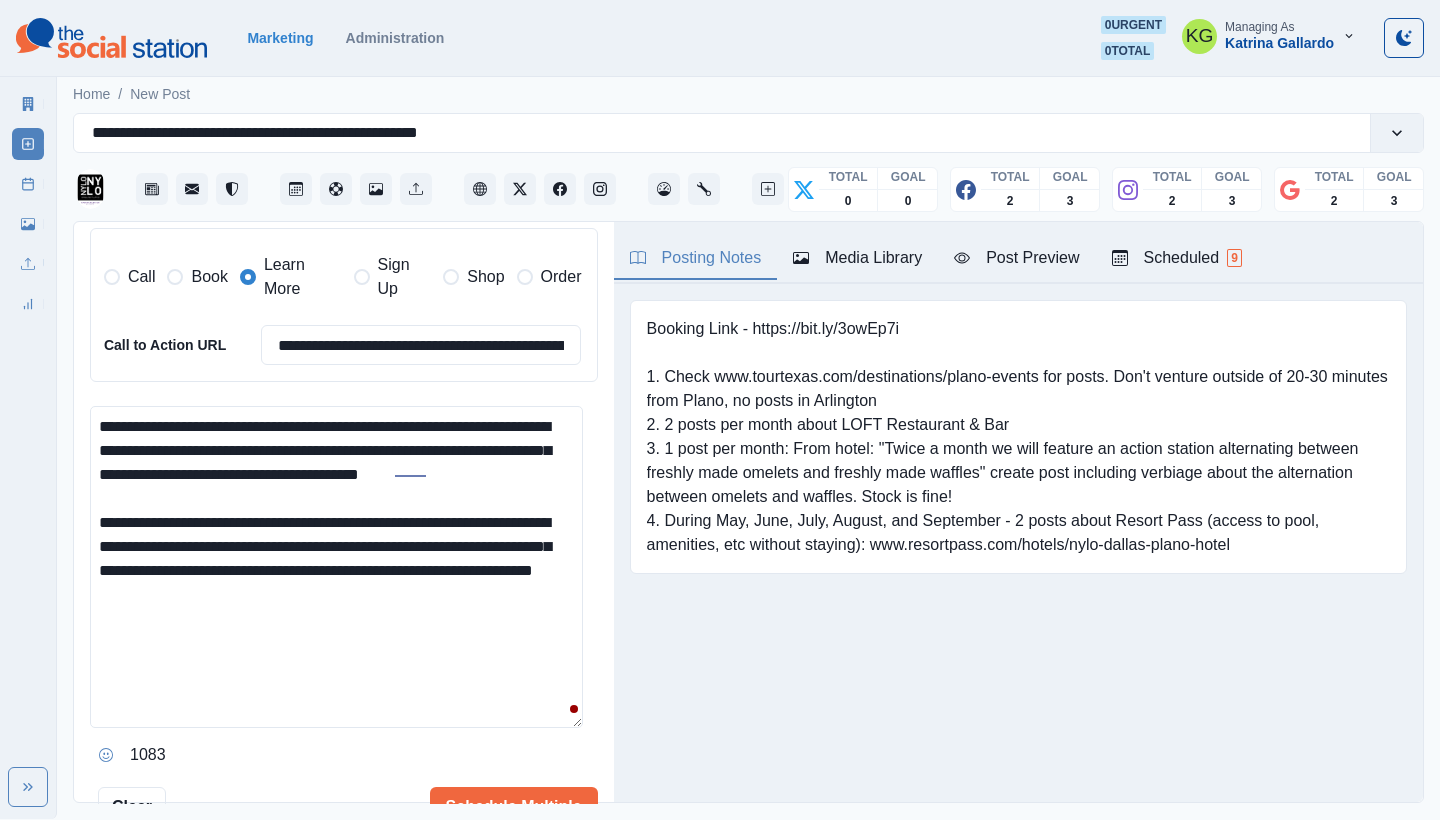 scroll, scrollTop: 511, scrollLeft: 0, axis: vertical 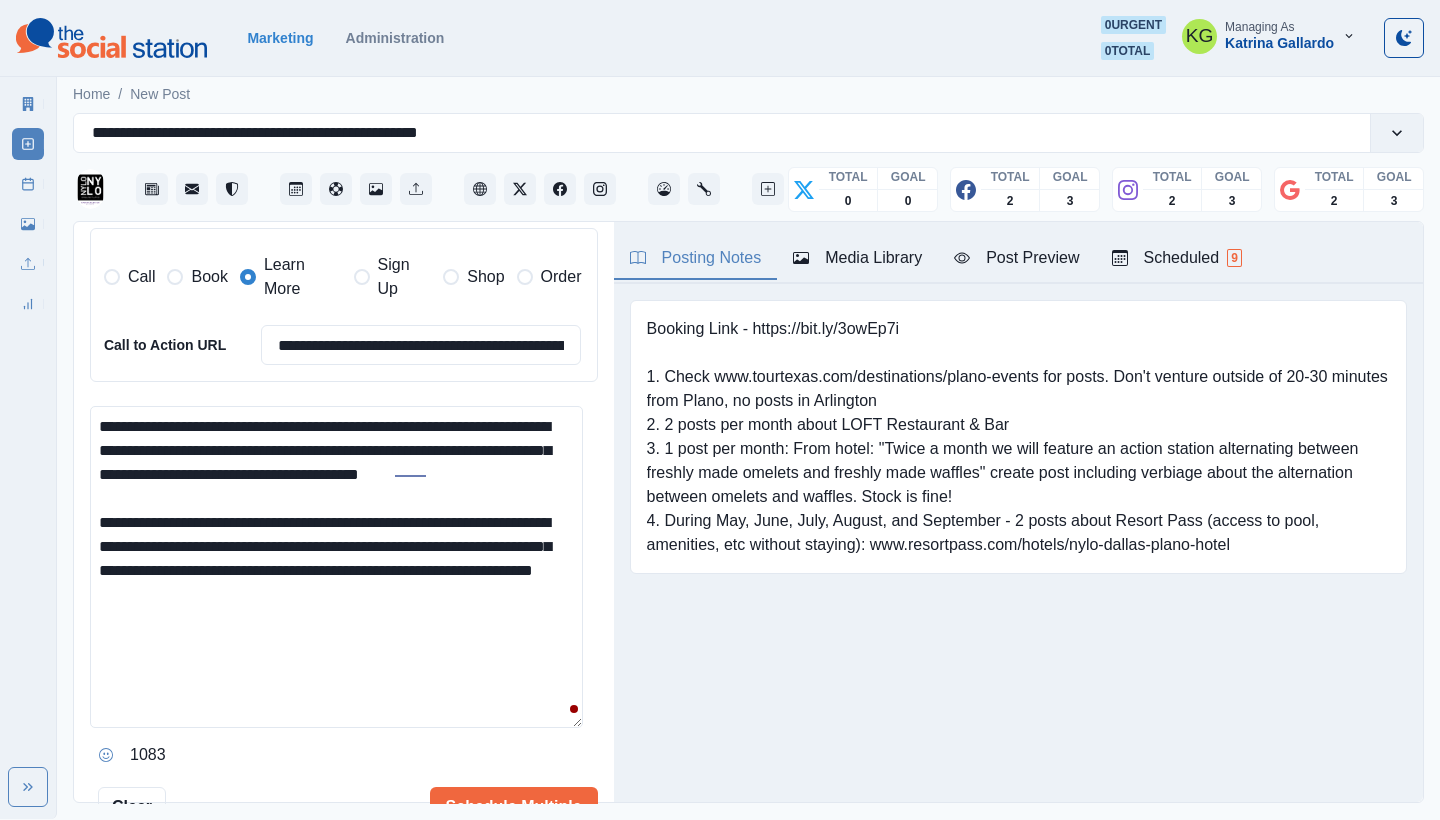 click on "**********" at bounding box center [336, 567] 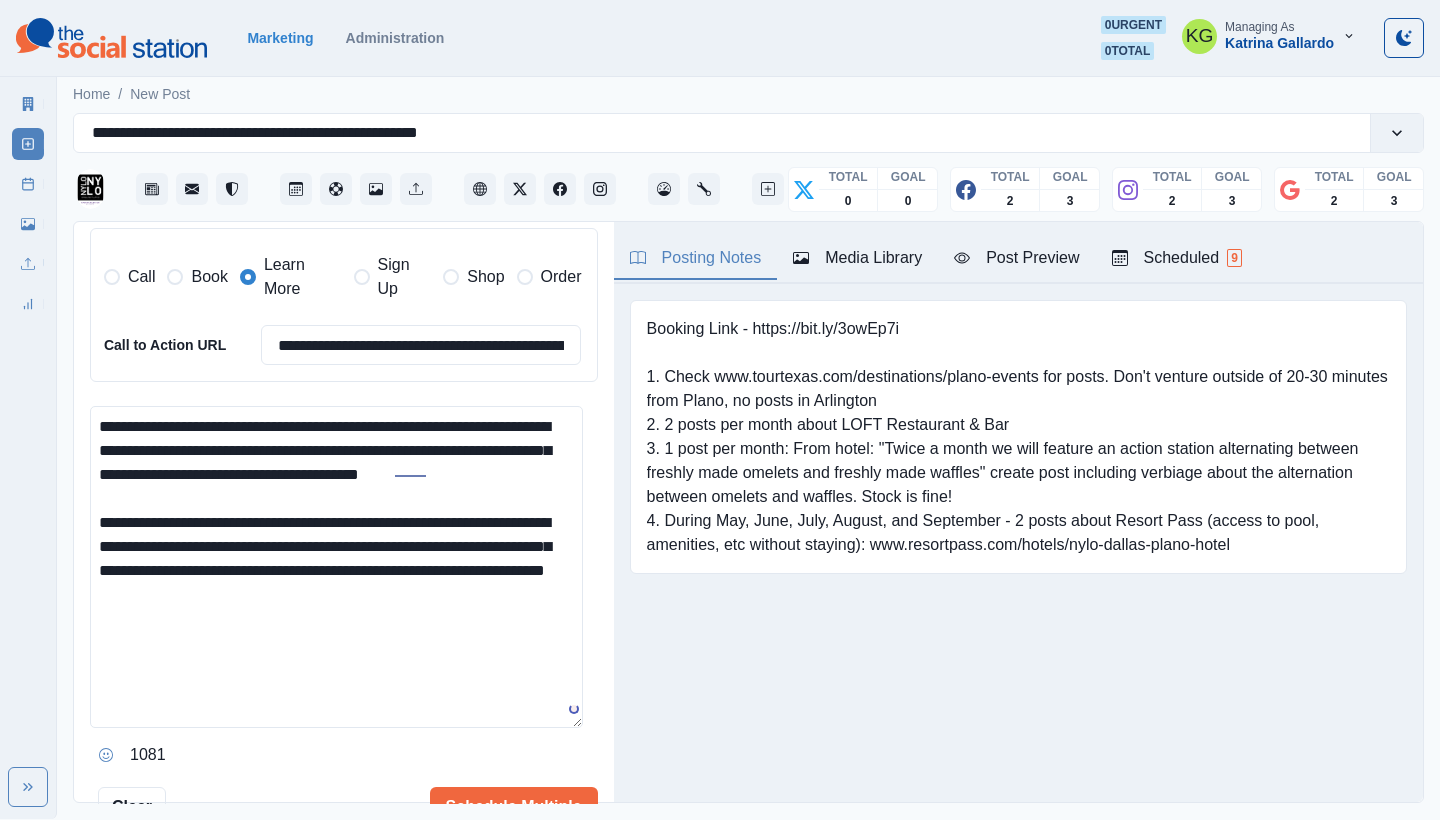 paste on "**********" 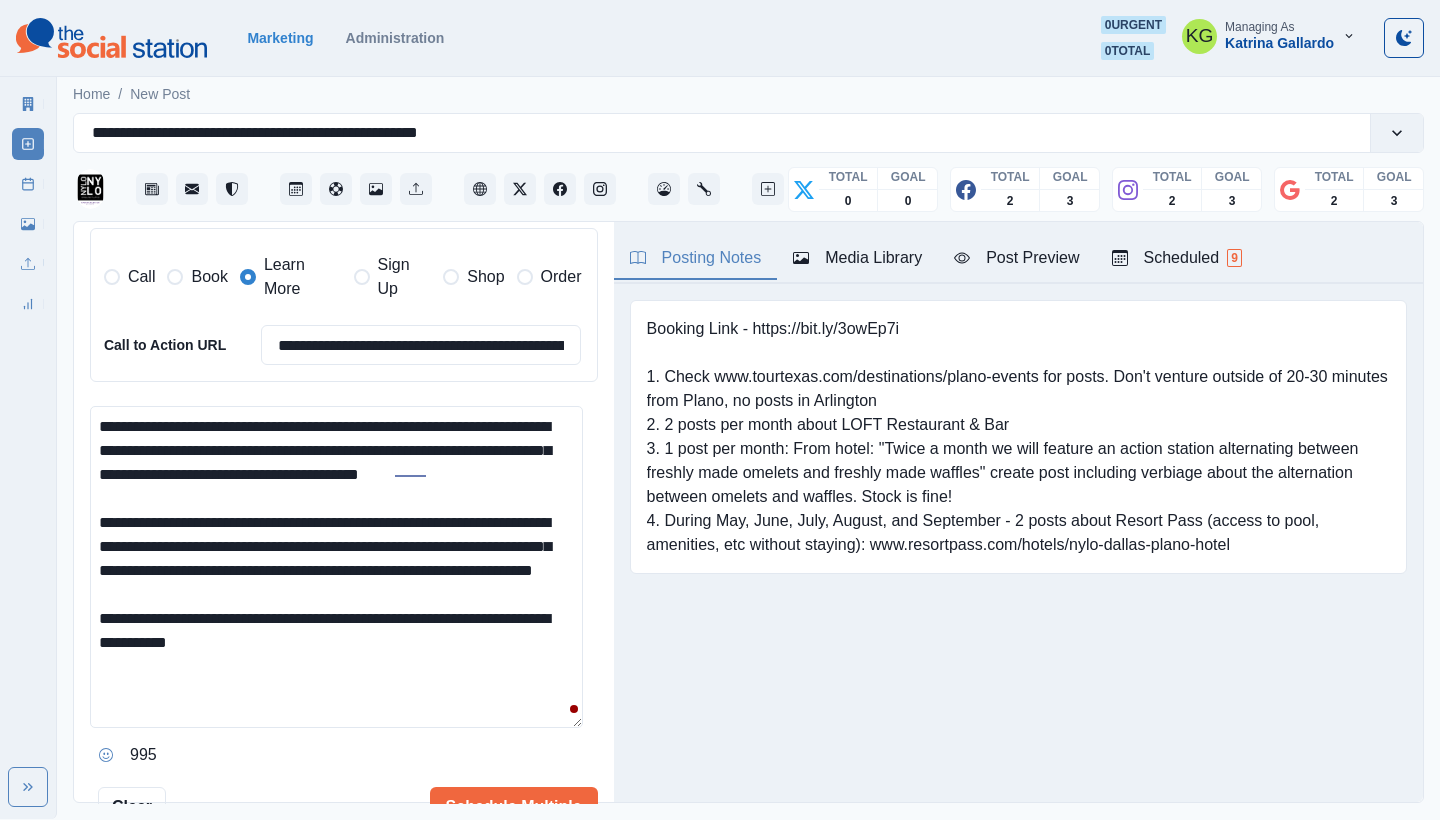 click on "**********" at bounding box center [336, 567] 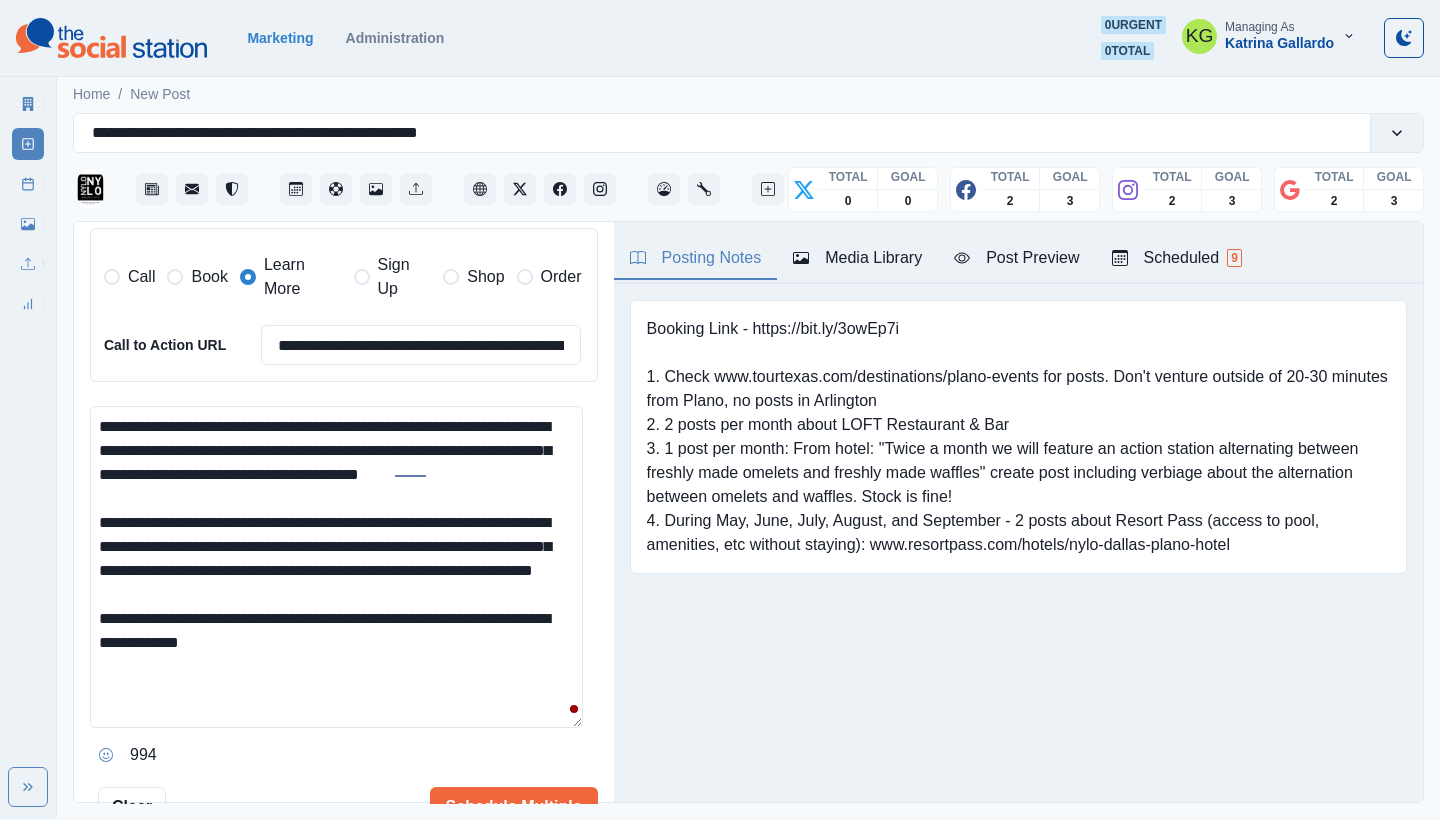 scroll, scrollTop: 21, scrollLeft: 0, axis: vertical 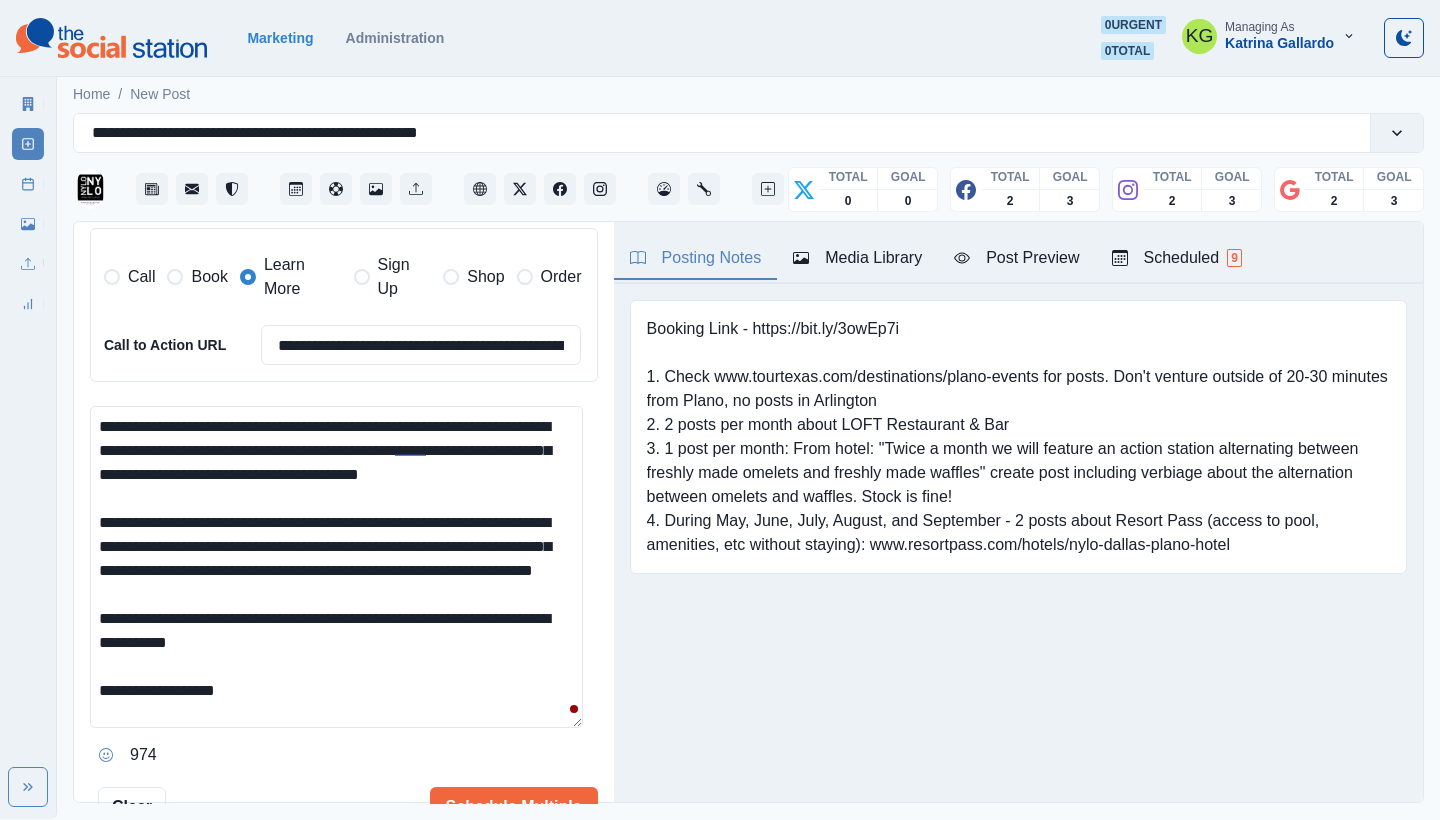 paste on "**********" 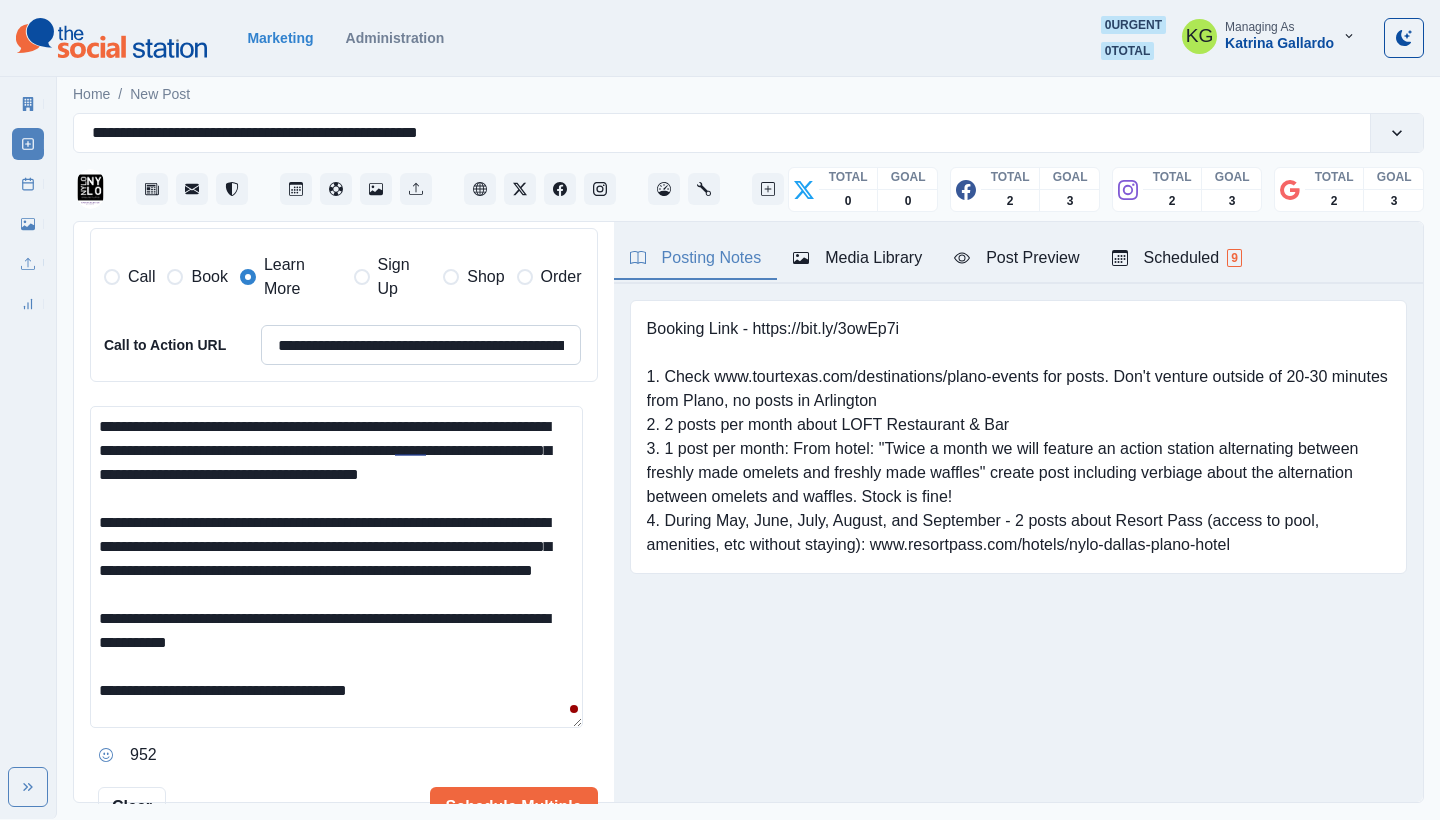 type on "**********" 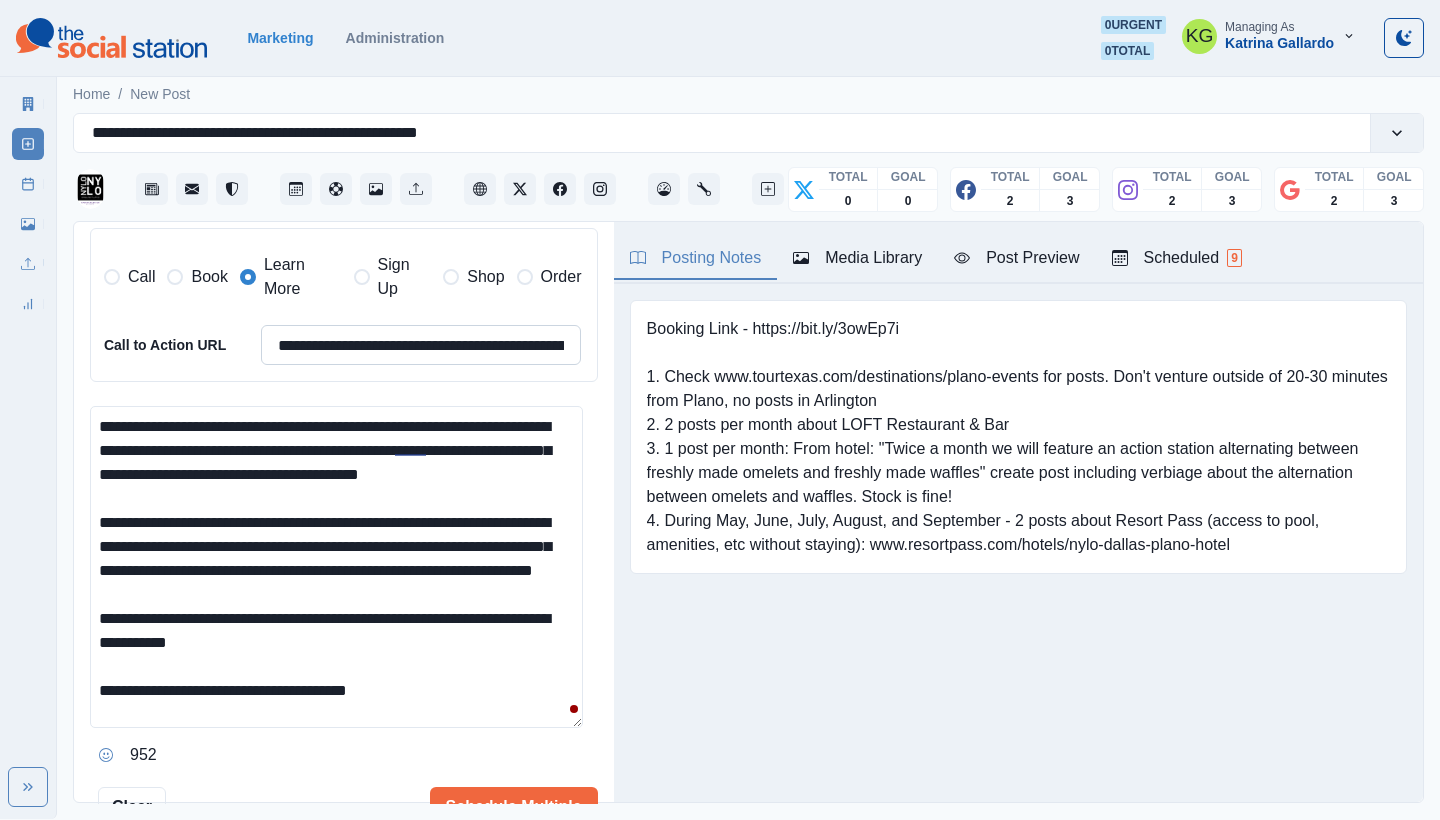 click on "**********" at bounding box center [421, 345] 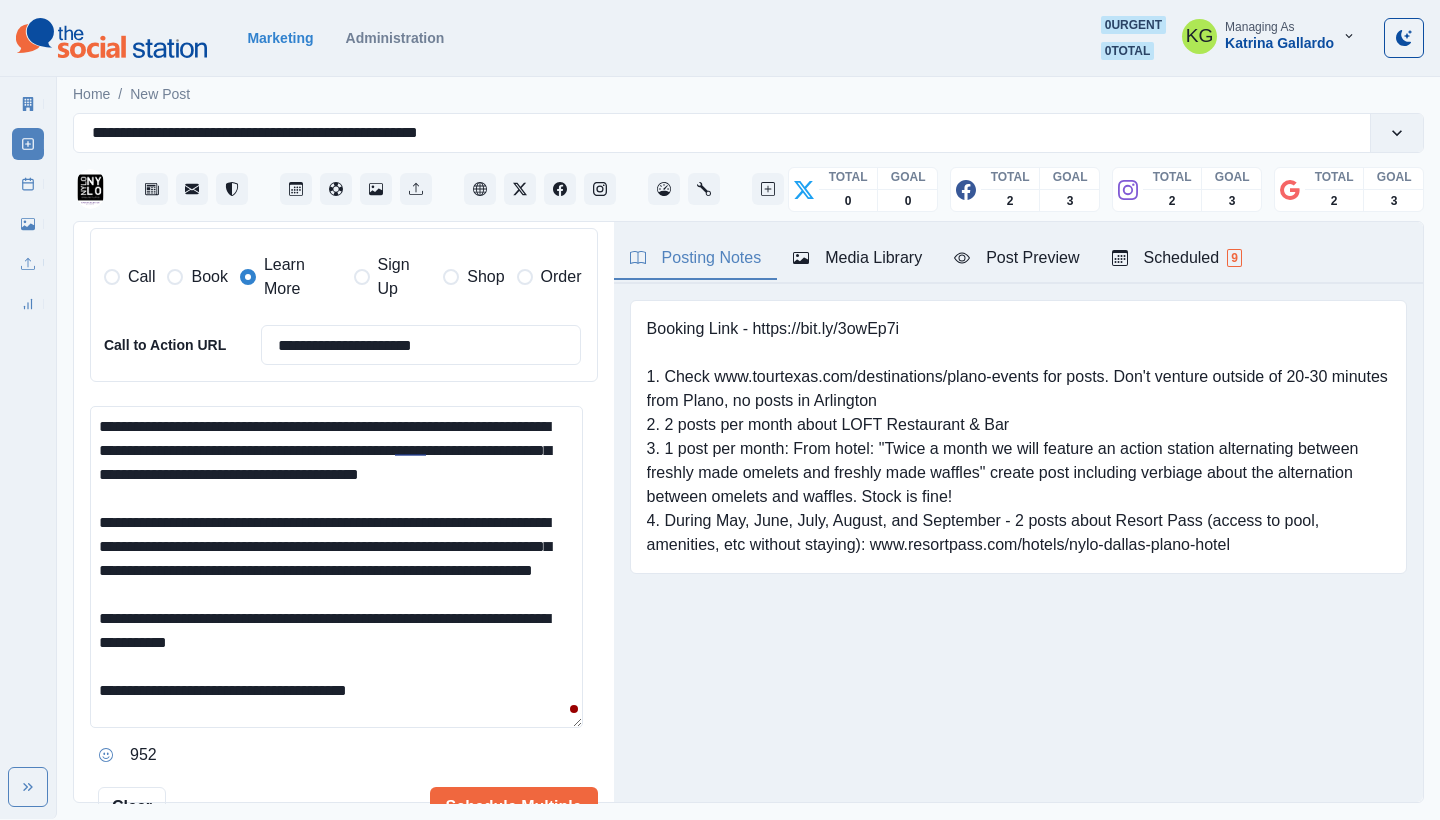 type on "**********" 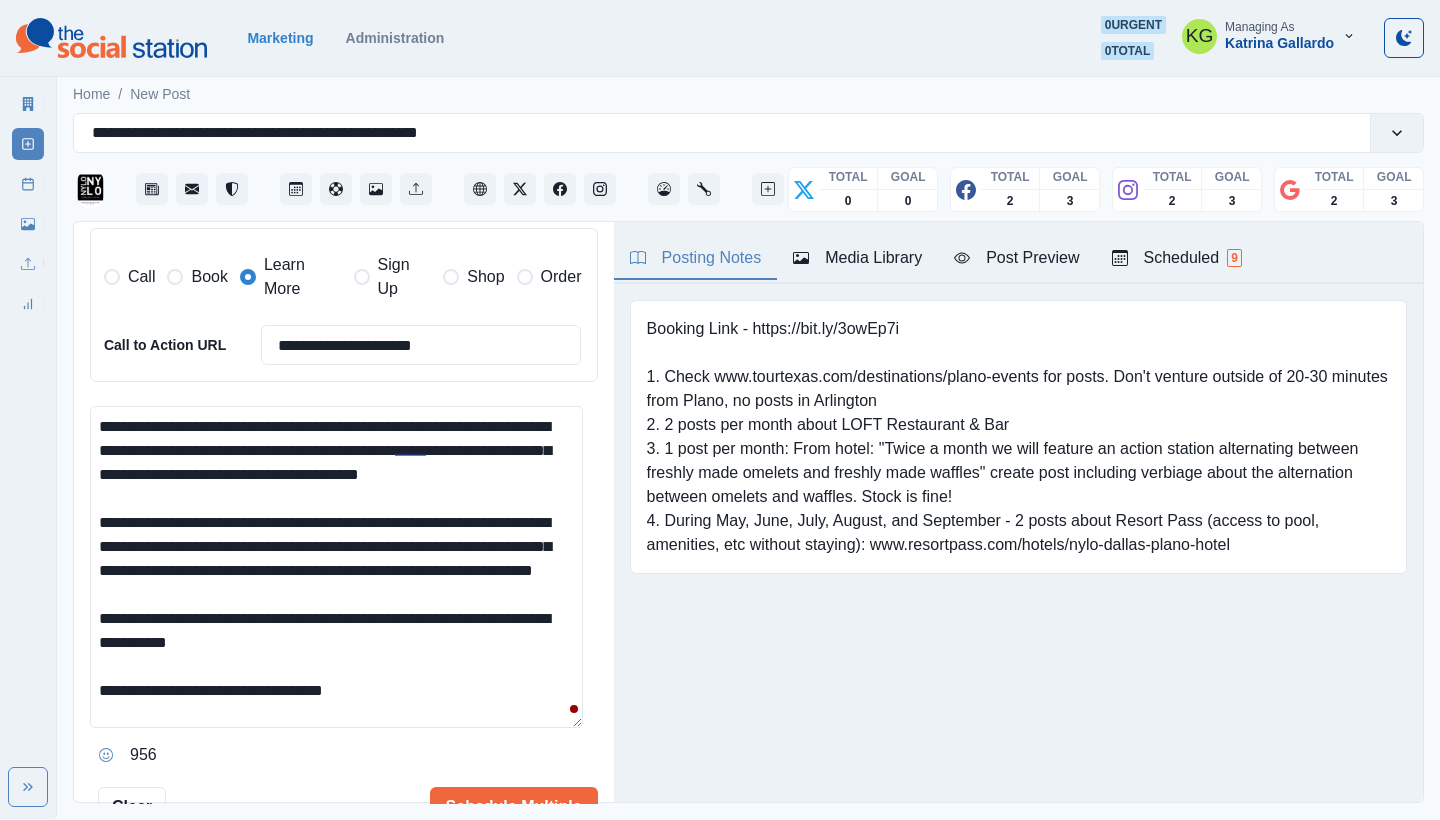 type on "**********" 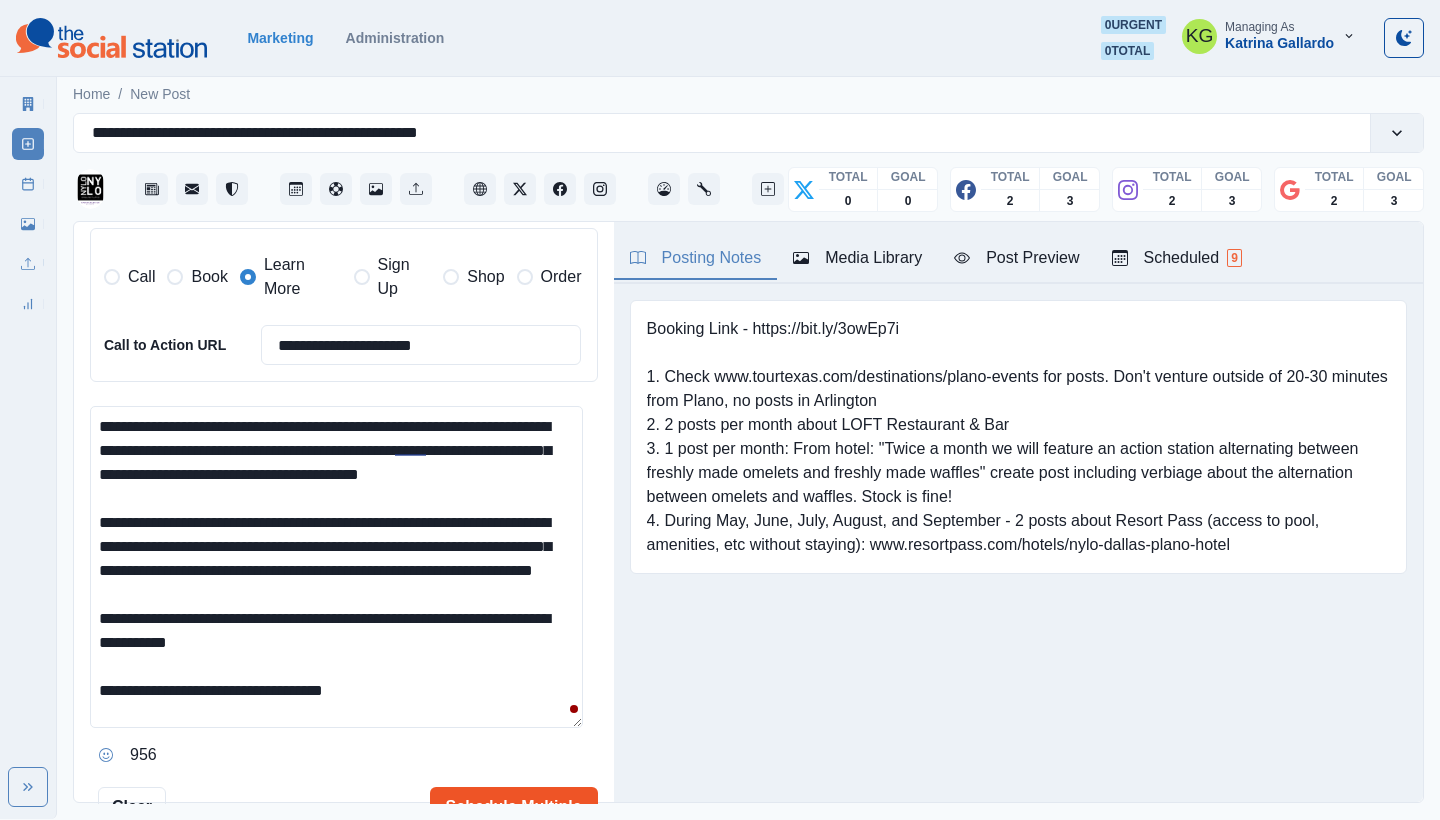 click on "Schedule Multiple" at bounding box center (514, 807) 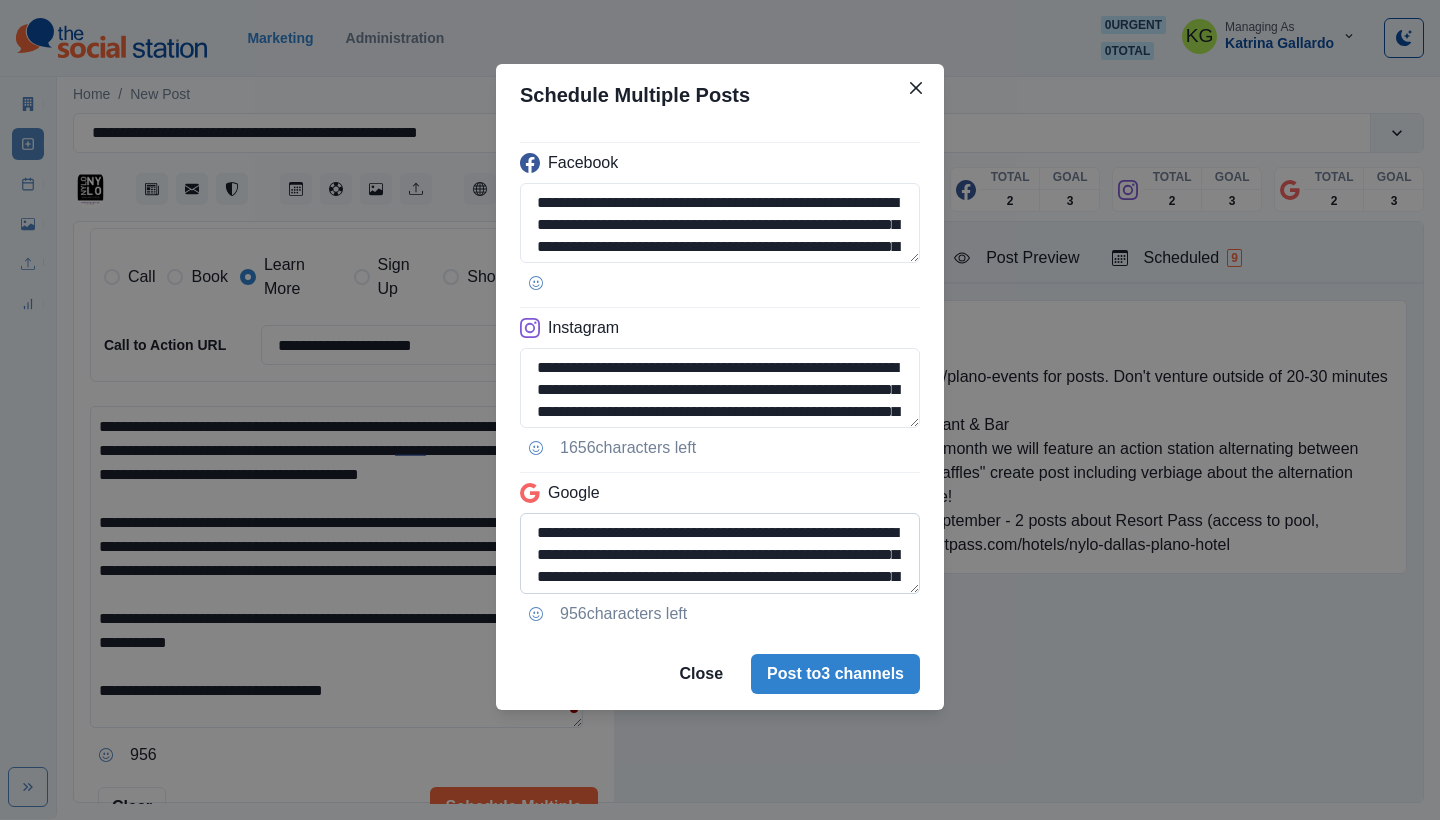 click on "**********" at bounding box center (720, 553) 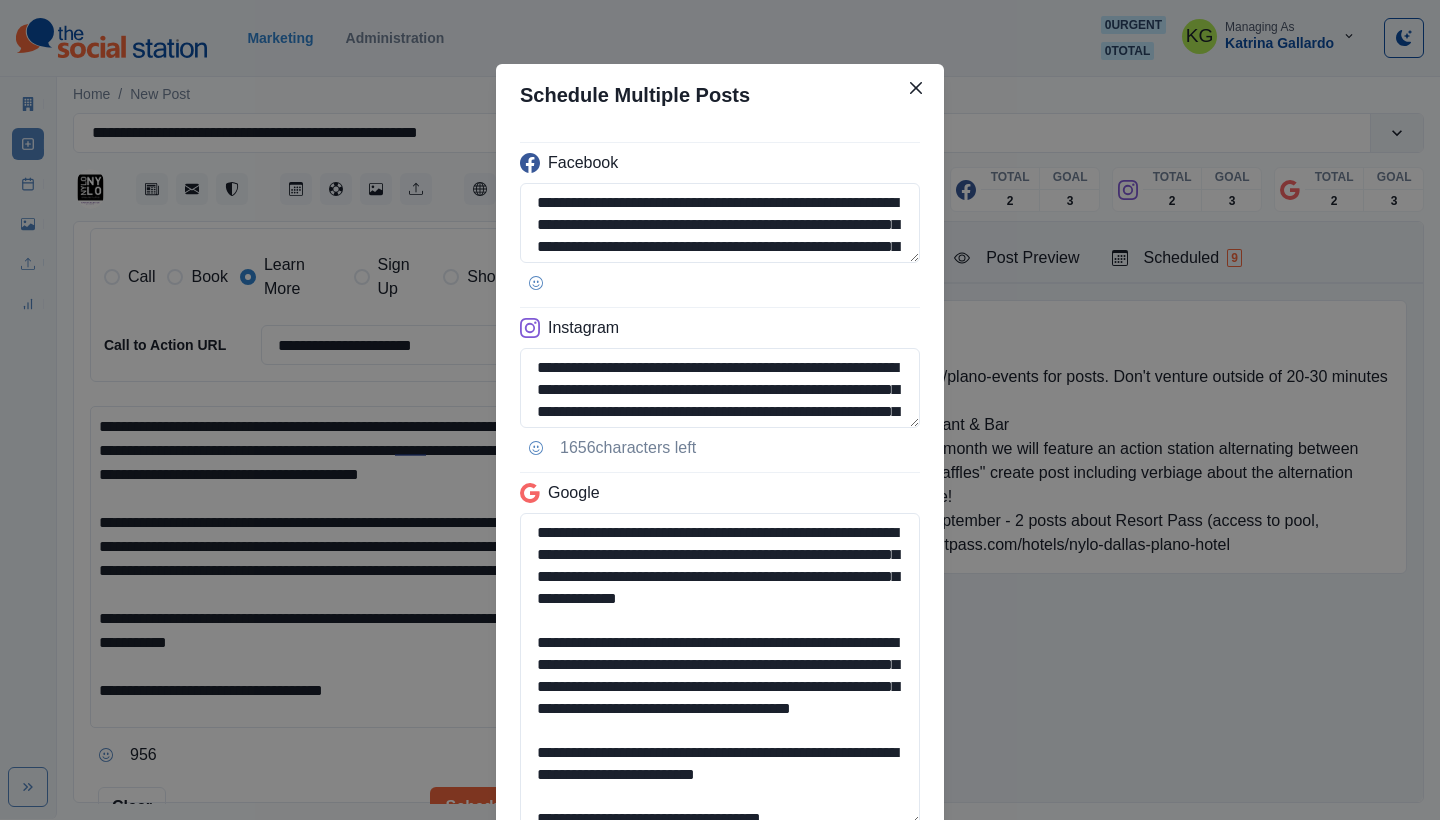 scroll, scrollTop: 57, scrollLeft: 0, axis: vertical 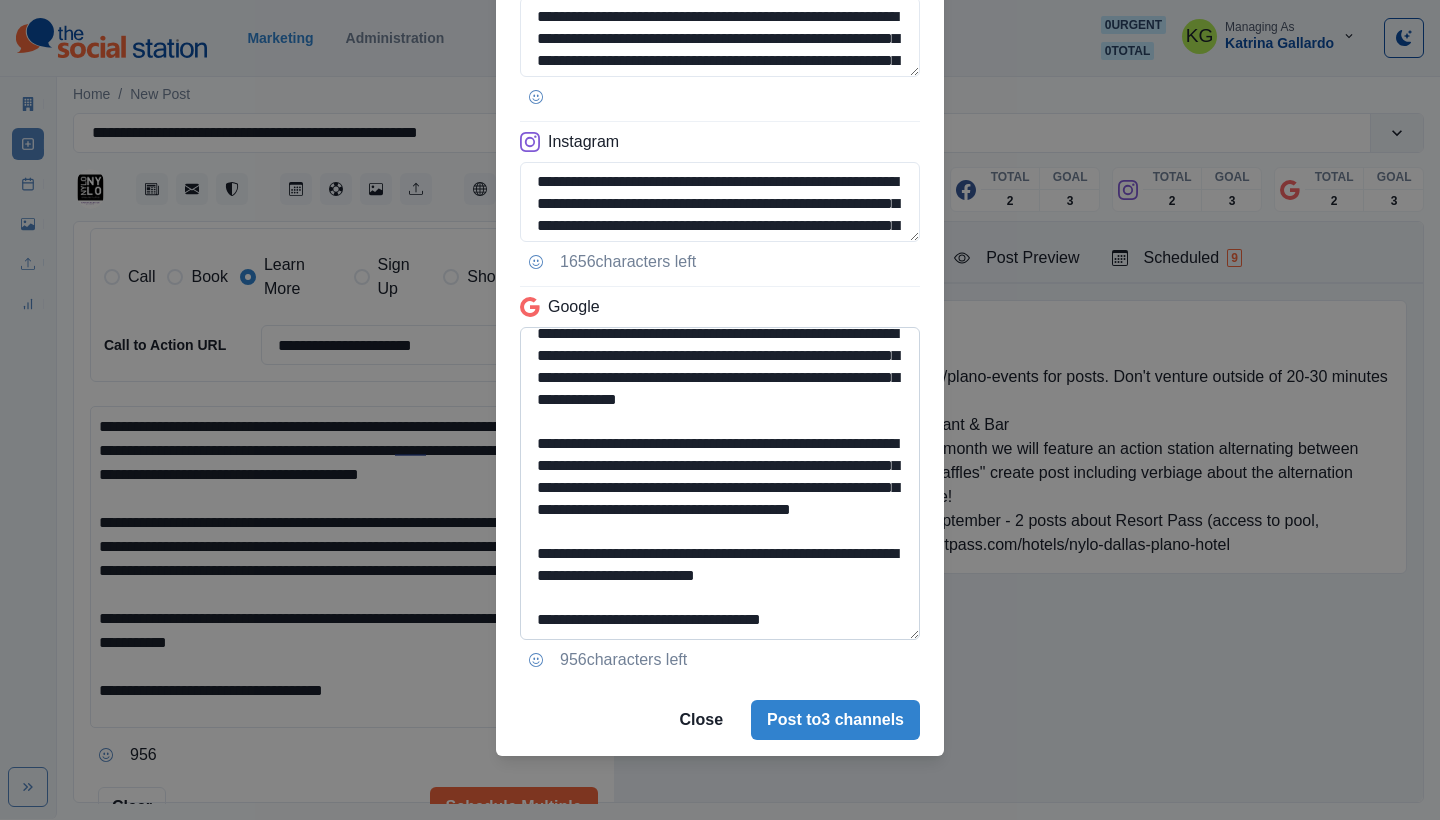click on "**********" at bounding box center [720, 483] 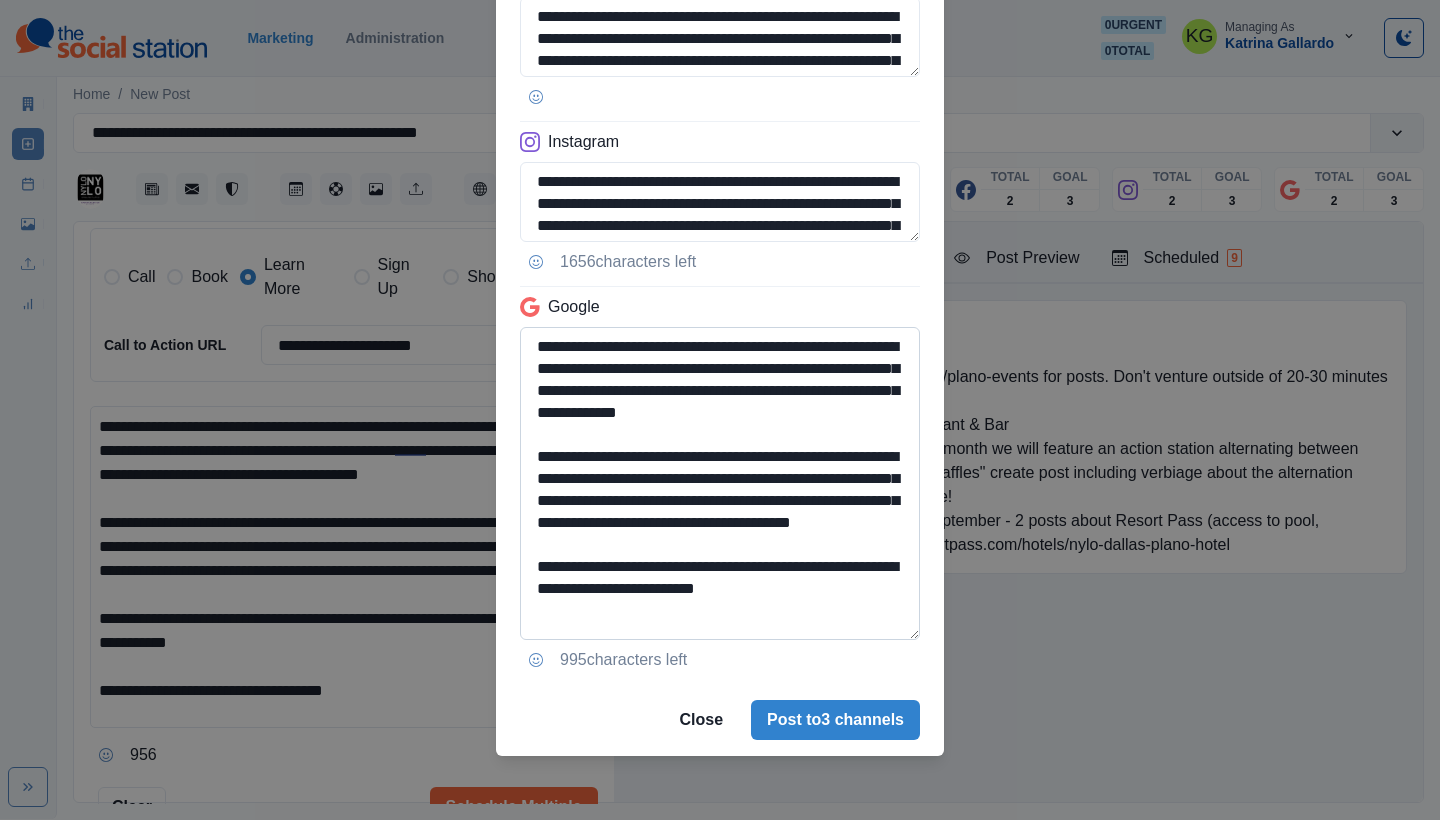 scroll, scrollTop: 13, scrollLeft: 0, axis: vertical 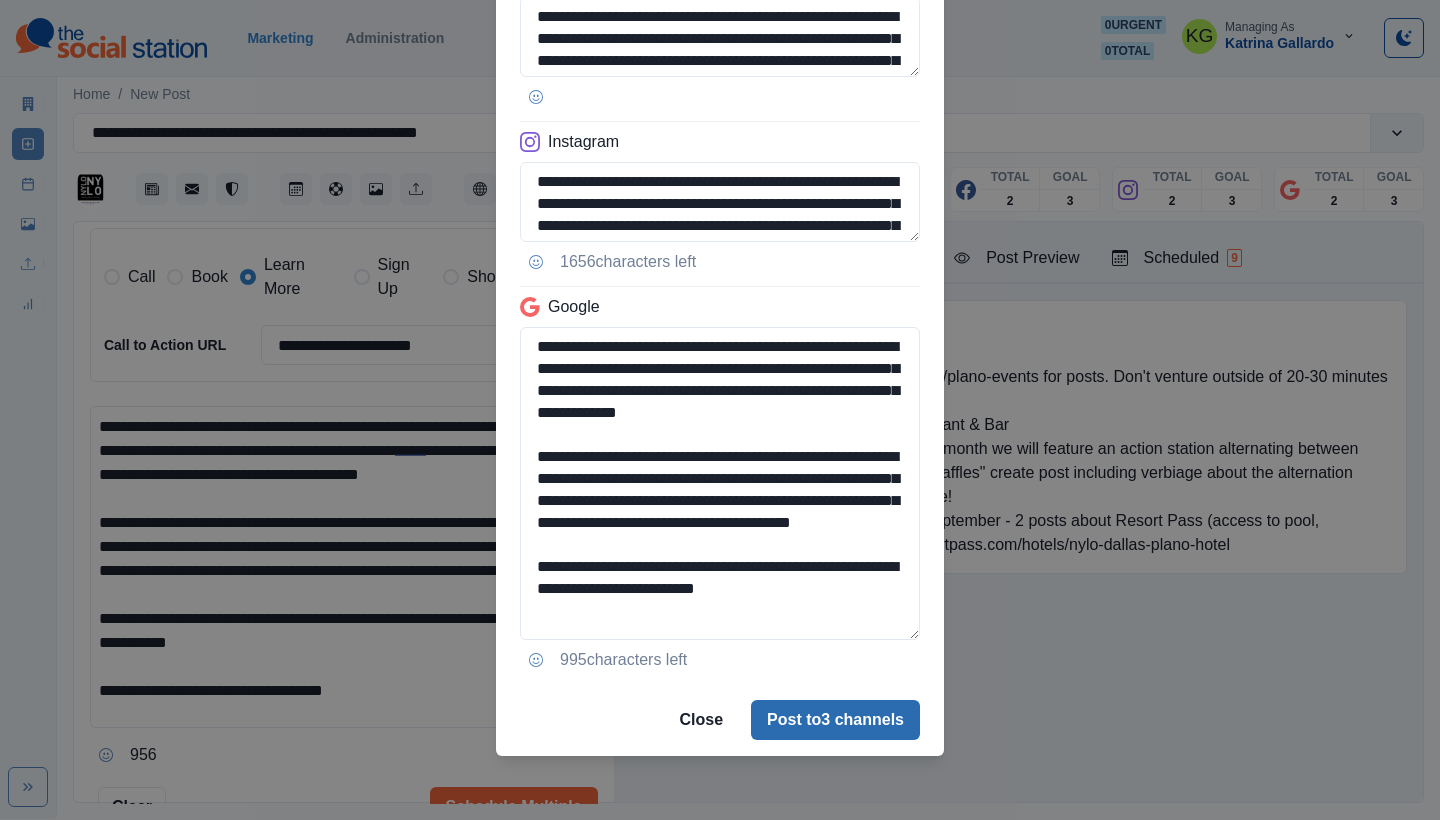 type on "**********" 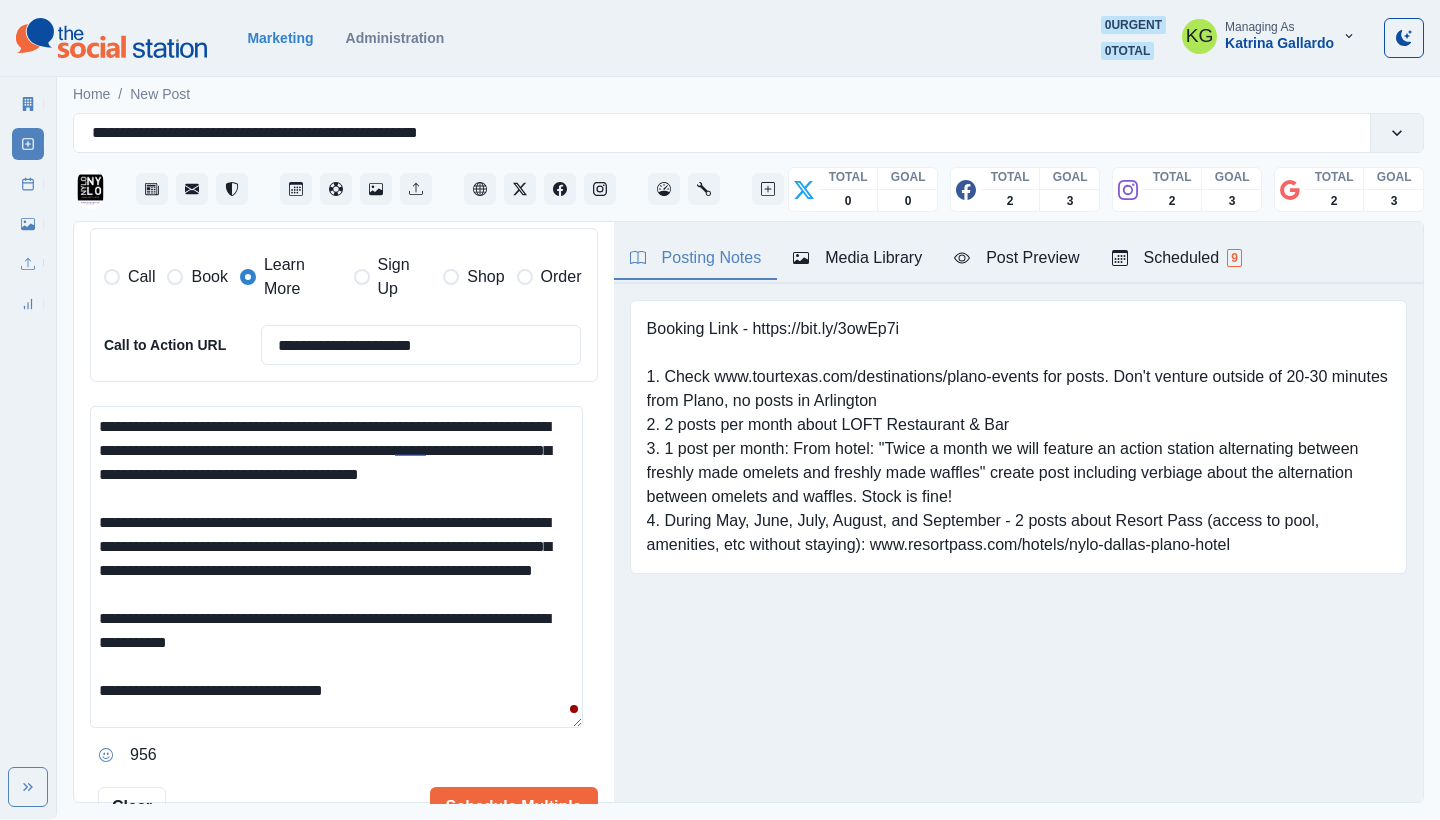 type 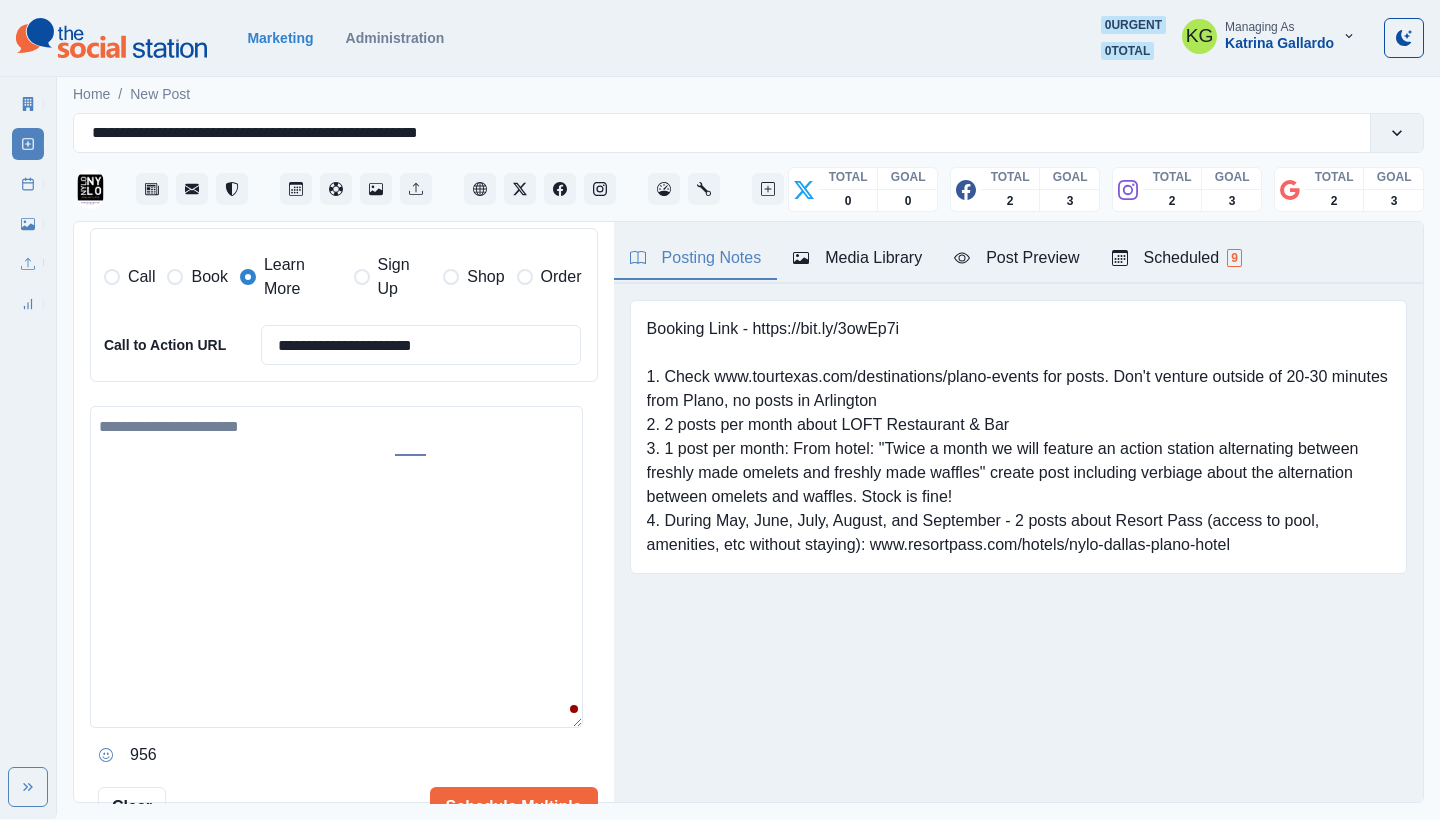 scroll, scrollTop: 402, scrollLeft: 0, axis: vertical 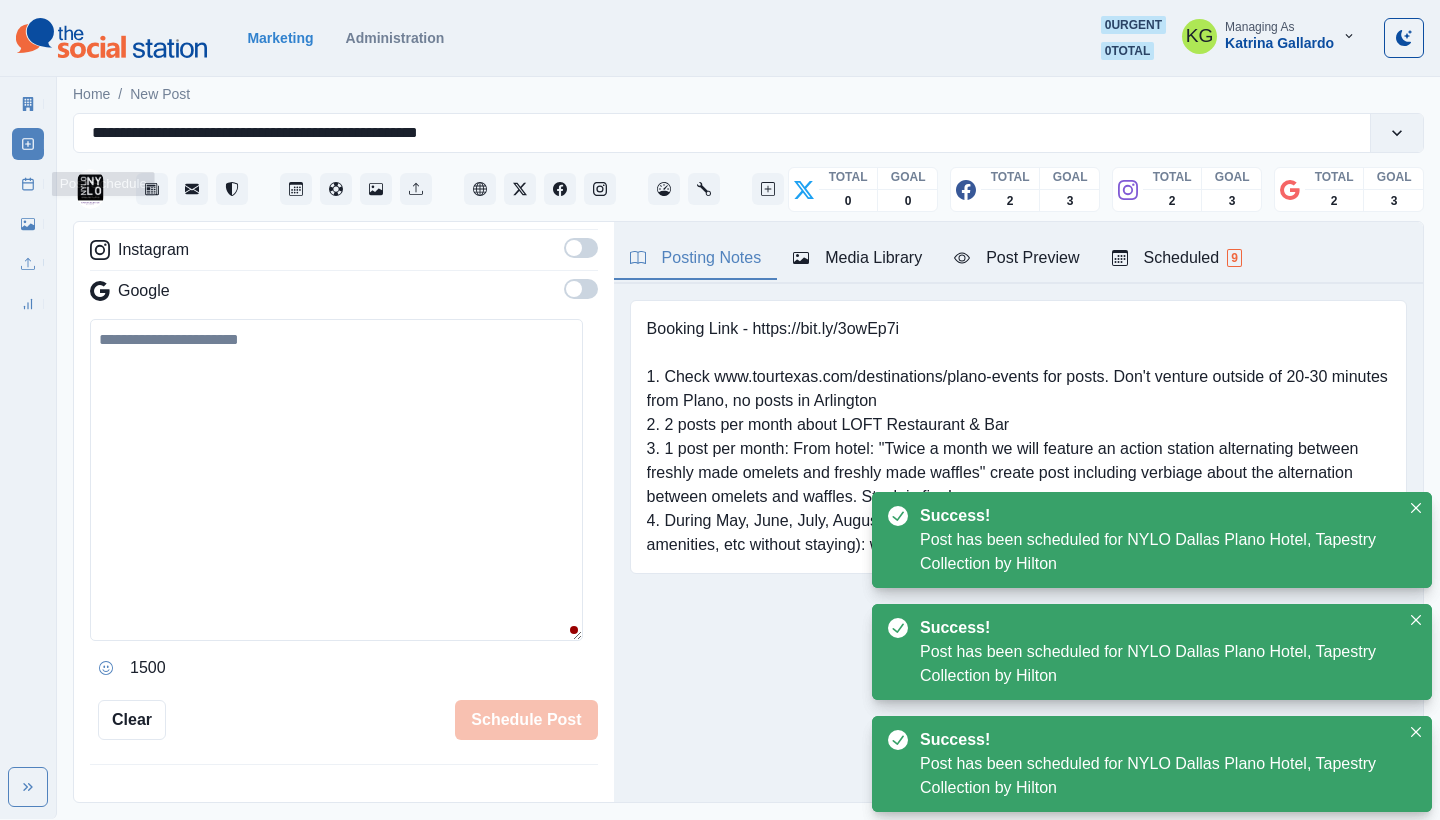click on "Post Schedule" at bounding box center (28, 184) 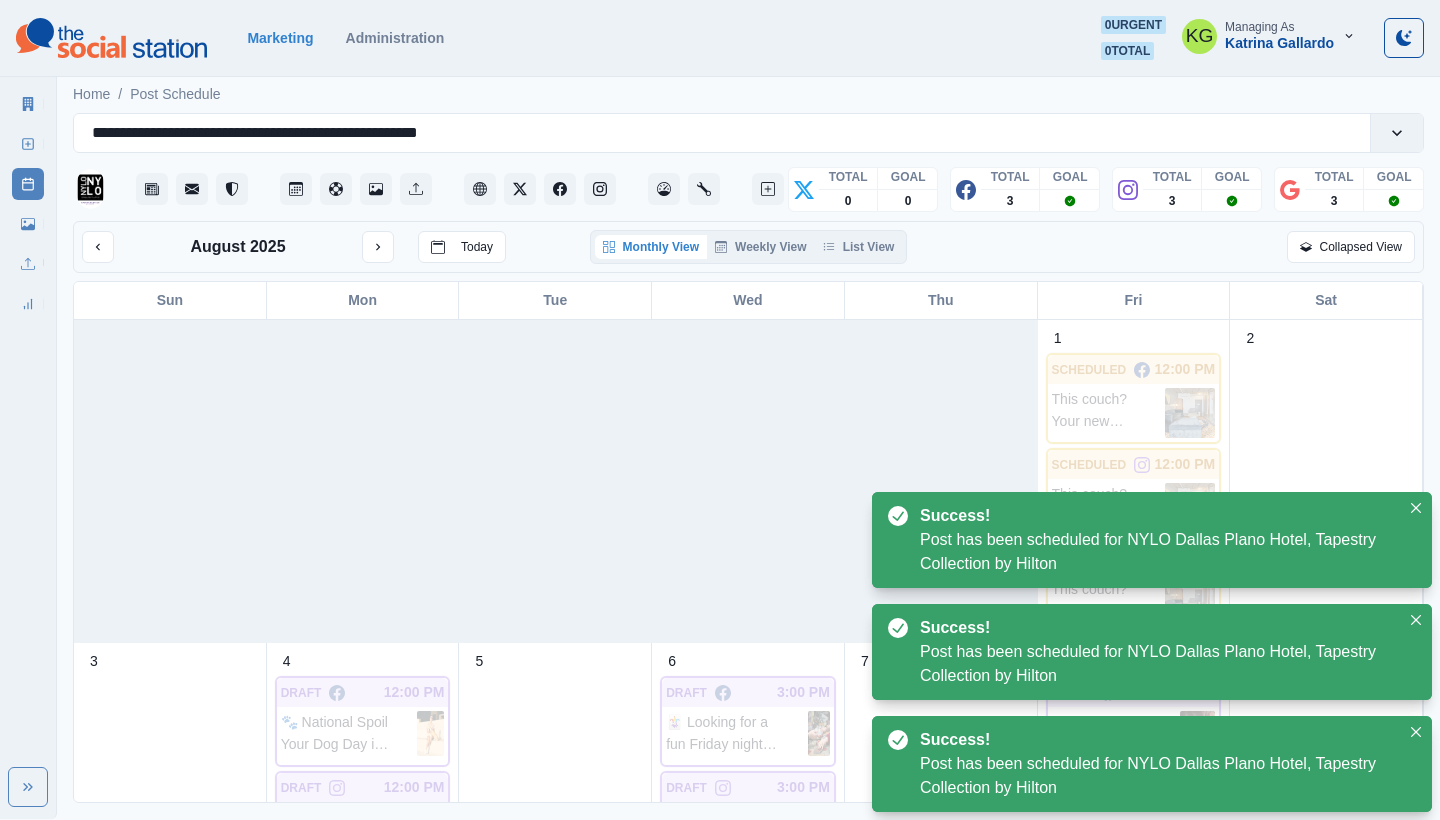 drag, startPoint x: 880, startPoint y: 251, endPoint x: 883, endPoint y: 280, distance: 29.15476 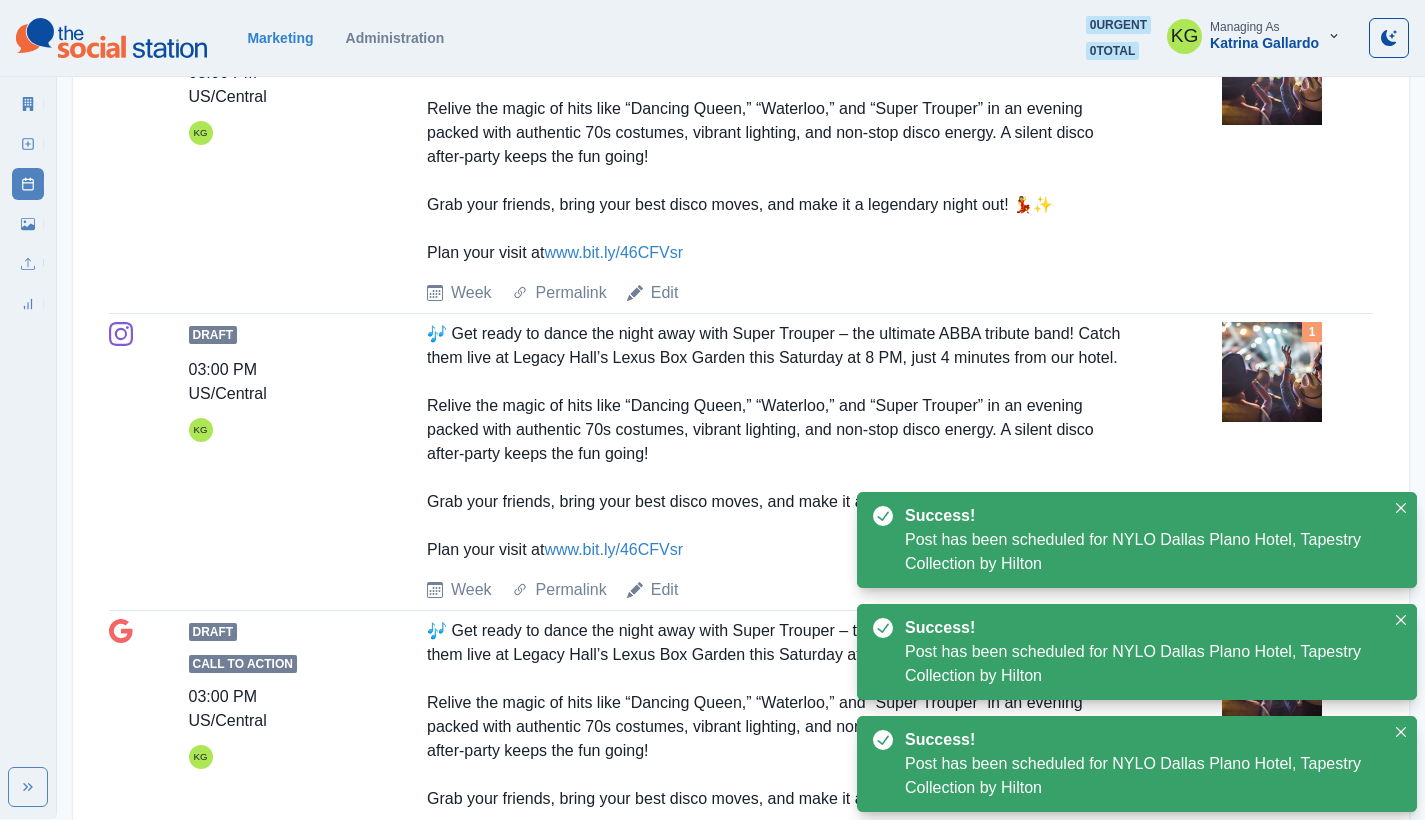 scroll, scrollTop: 1069, scrollLeft: 0, axis: vertical 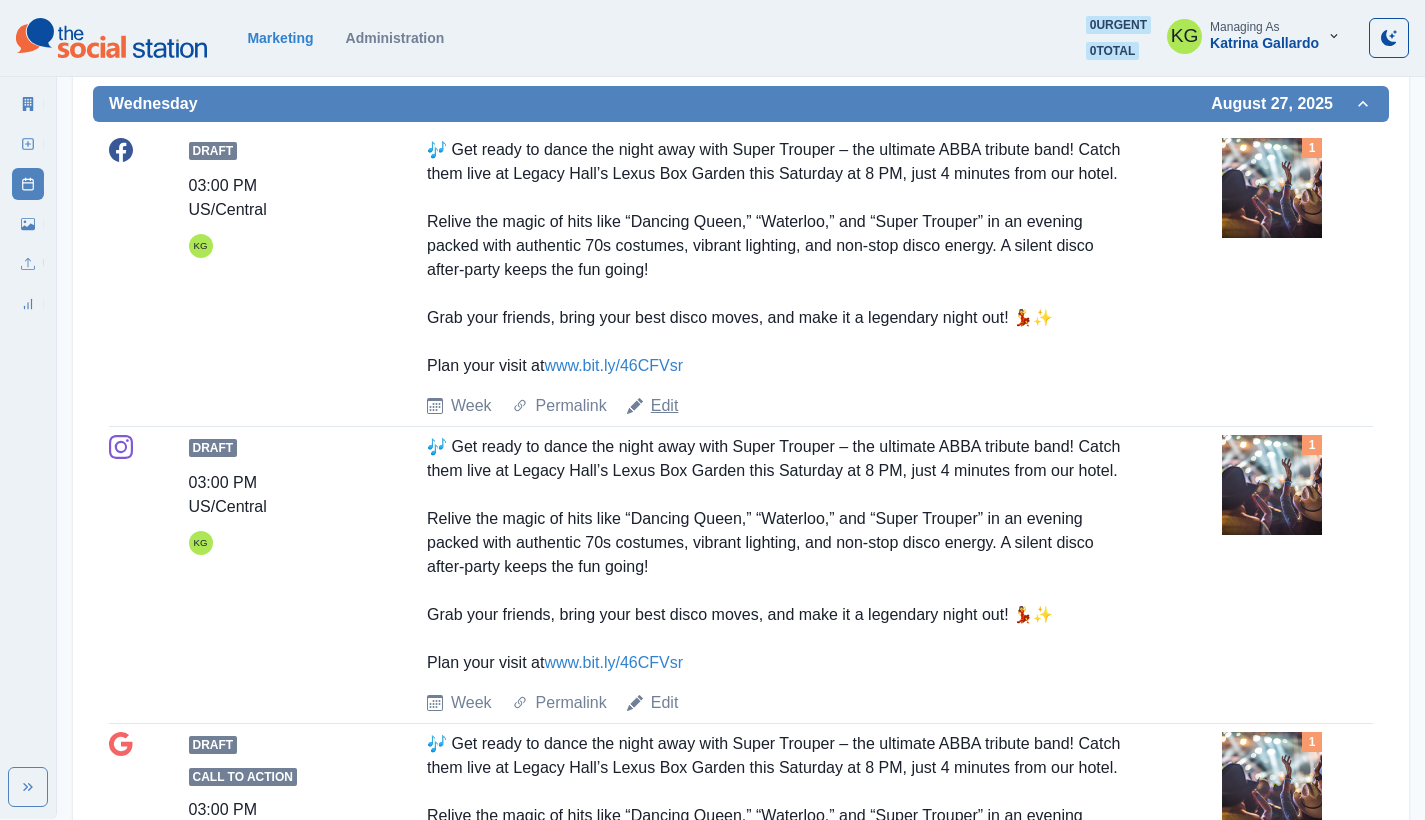 click on "Edit" at bounding box center [665, 406] 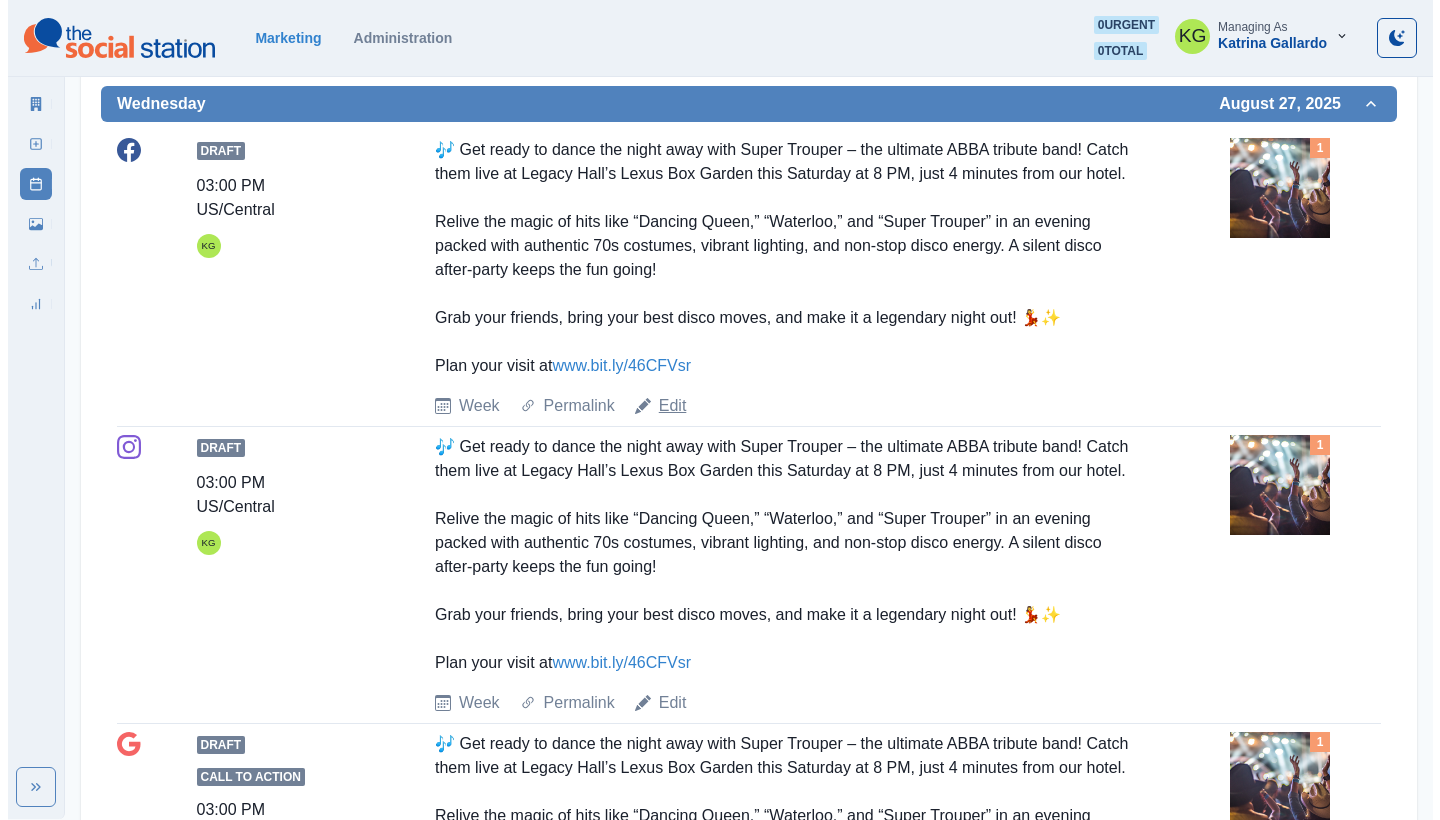 scroll, scrollTop: 0, scrollLeft: 0, axis: both 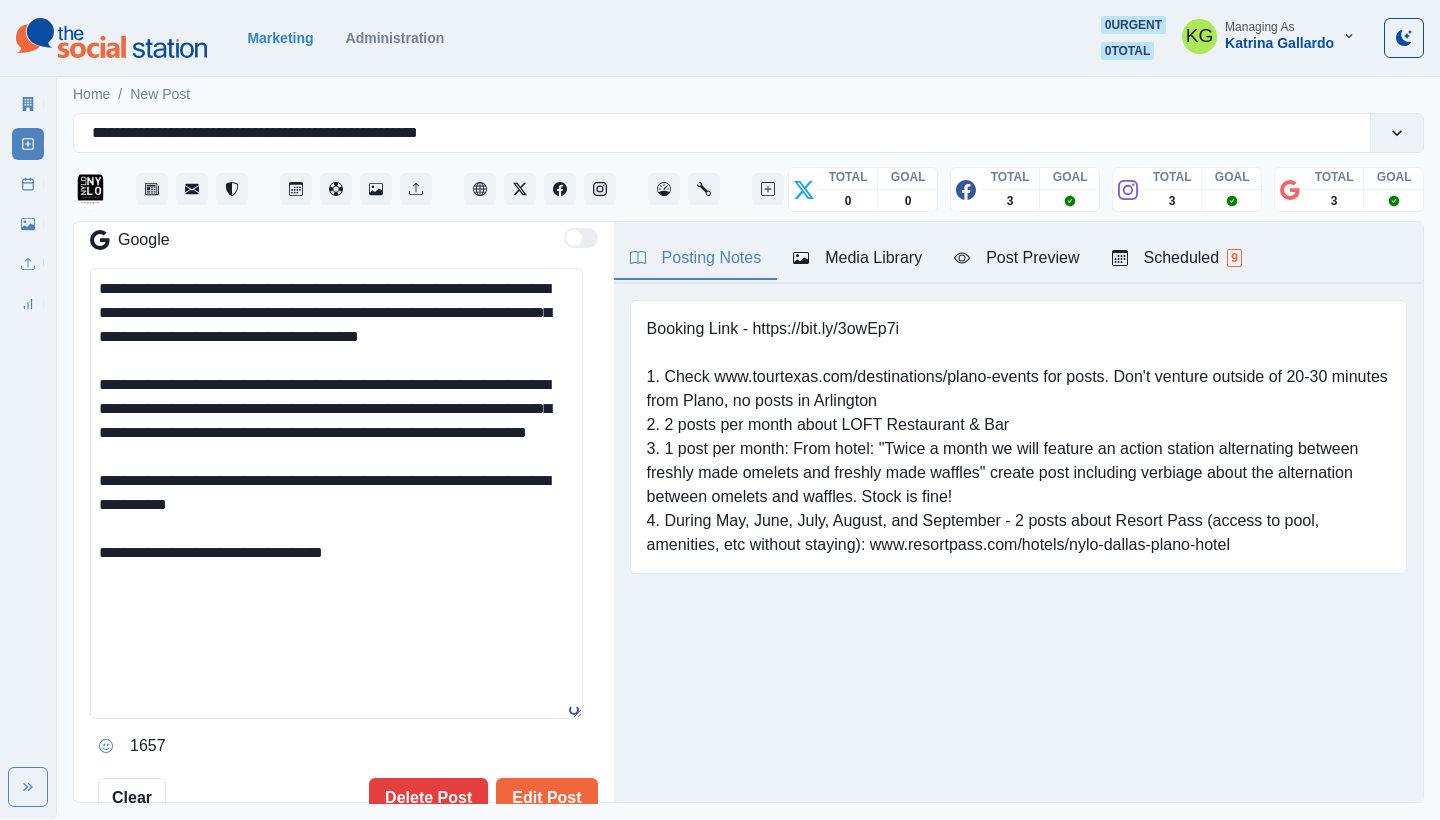 click on "**********" at bounding box center [336, 493] 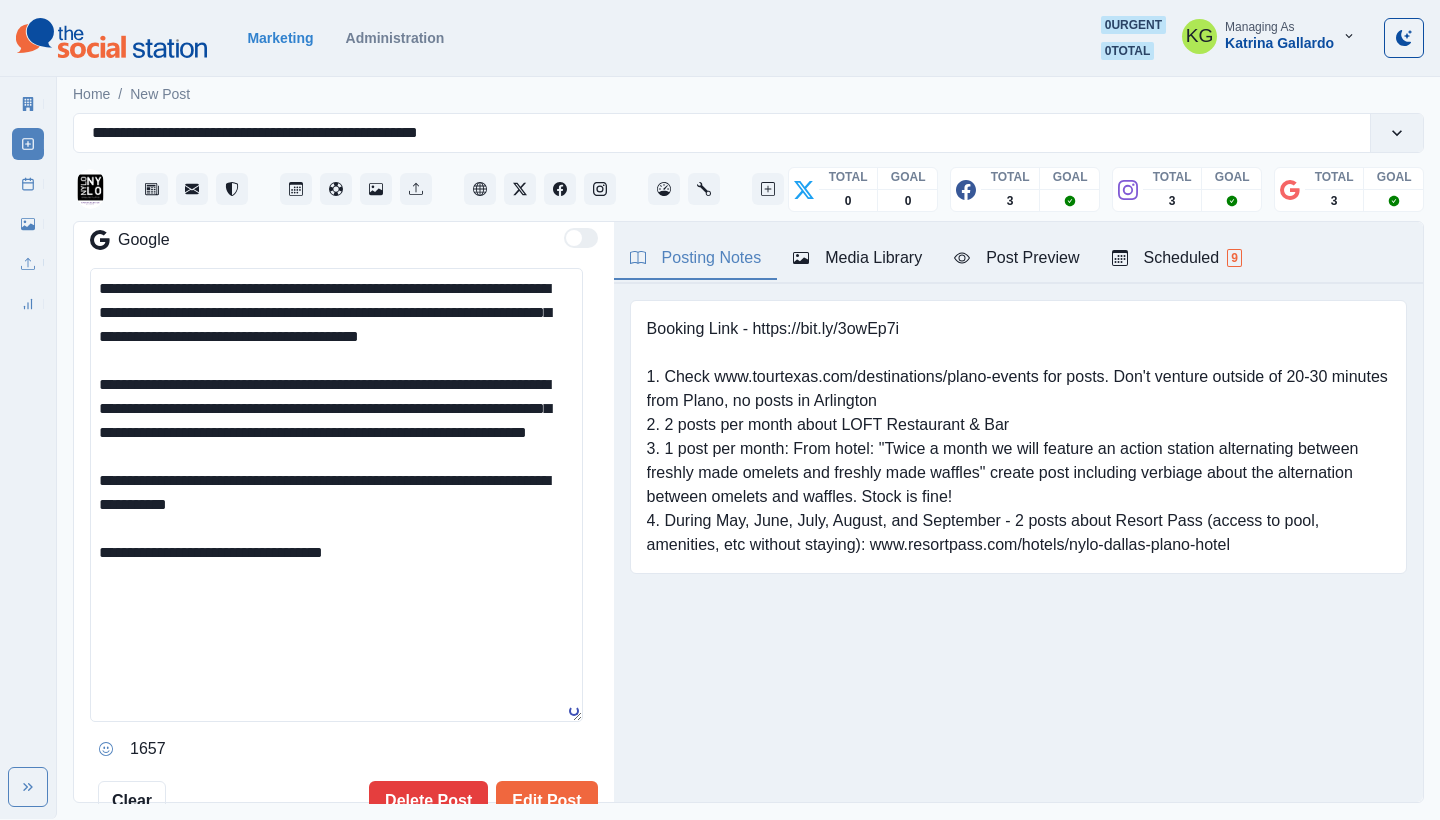 click on "**********" at bounding box center (336, 495) 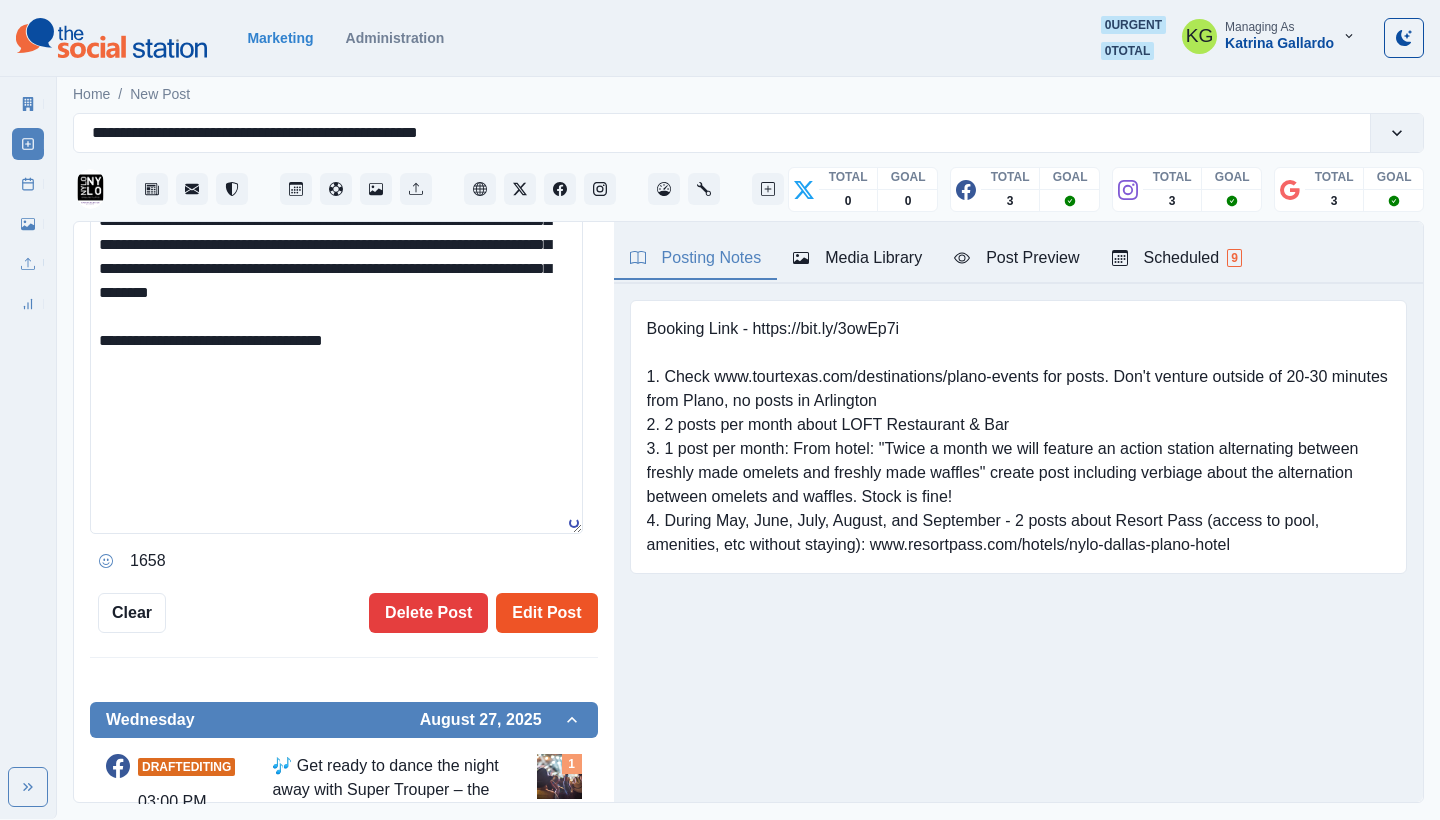 type on "**********" 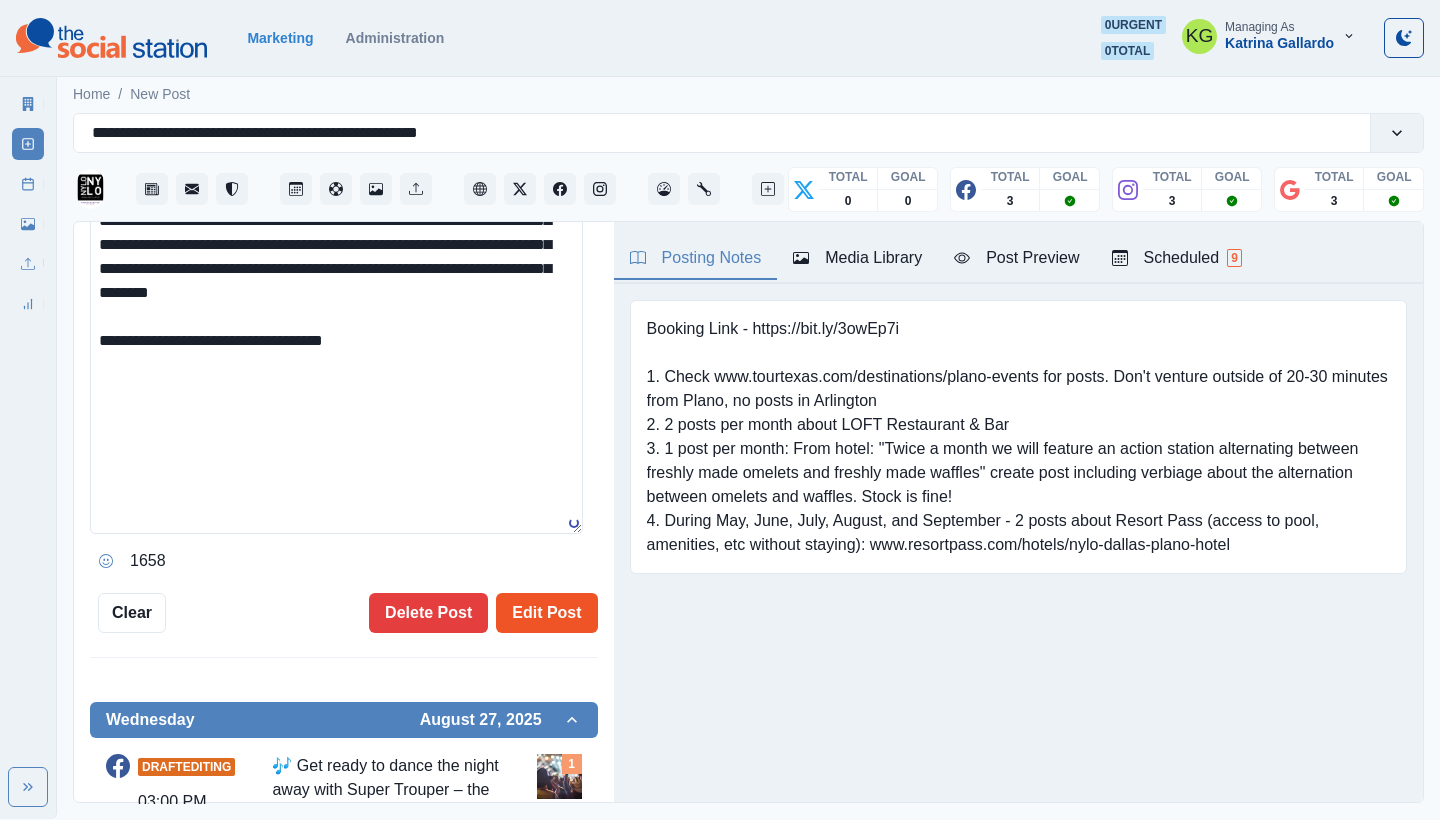 click on "Edit Post" at bounding box center (546, 613) 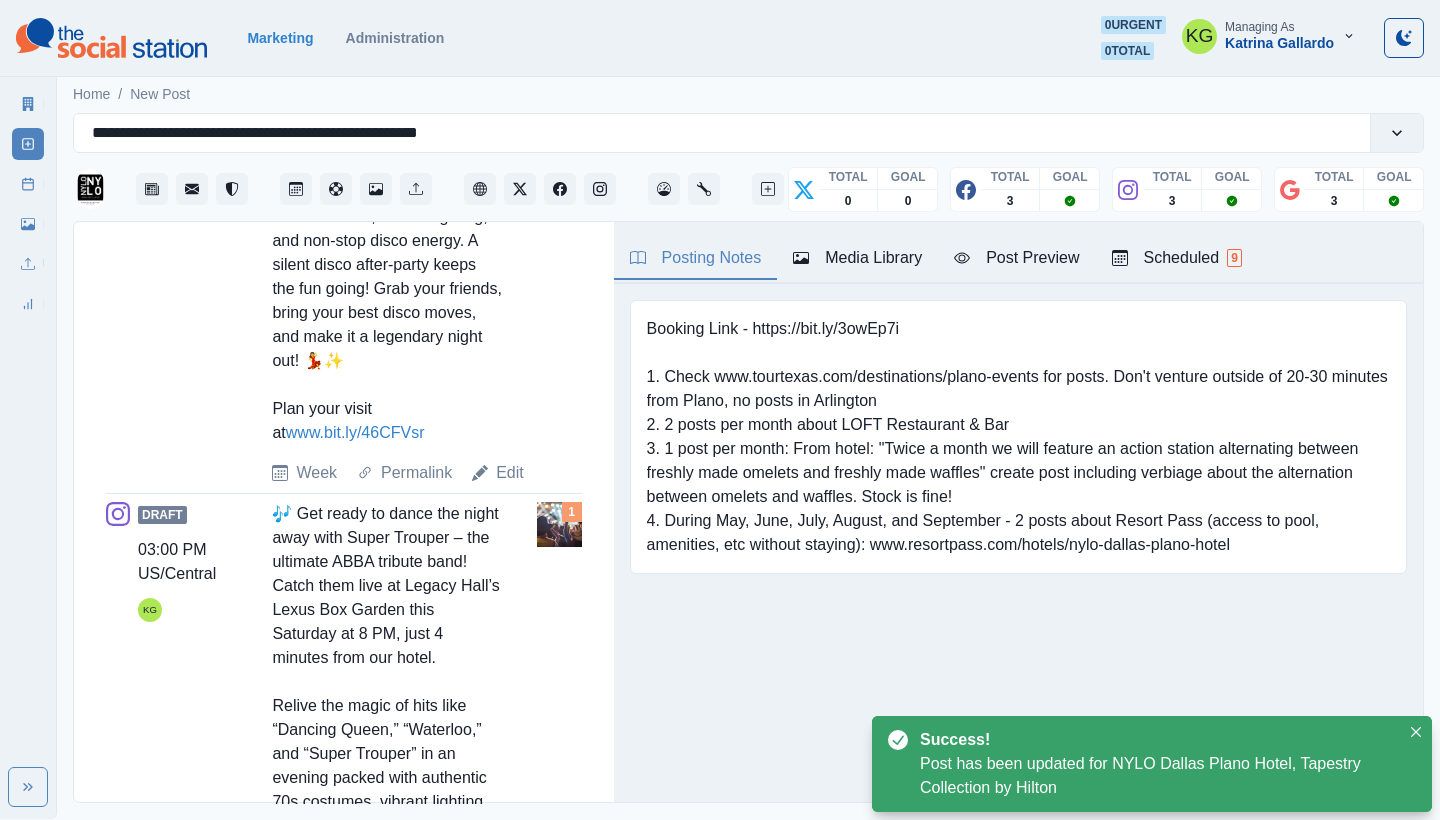 scroll, scrollTop: 1805, scrollLeft: 0, axis: vertical 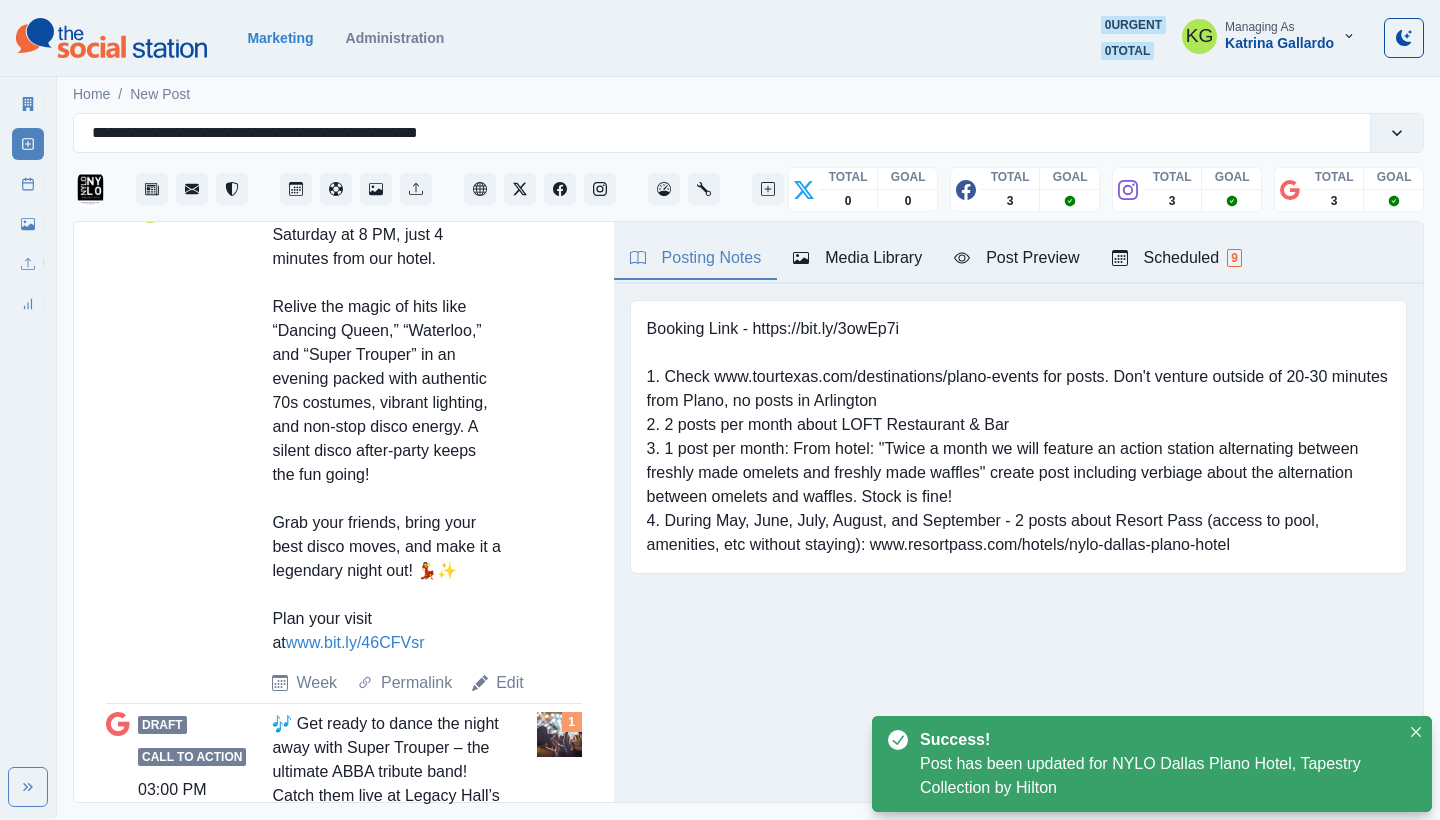 click on "Draft  03:00 PM US/Central KG 🎶 Get ready to dance the night away with Super Trouper – the ultimate ABBA tribute band! Catch them live at Legacy Hall’s Lexus Box Garden this Saturday at 8 PM, just 4 minutes from our hotel.
Relive the magic of hits like “Dancing Queen,” “Waterloo,” and “Super Trouper” in an evening packed with authentic 70s costumes, vibrant lighting, and non-stop disco energy. A silent disco after-party keeps the fun going!
Grab your friends, bring your best disco moves, and make it a legendary night out! 💃✨
Plan your visit at  www.bit.ly/46CFVsr Week Permalink Edit 1" at bounding box center [344, 399] 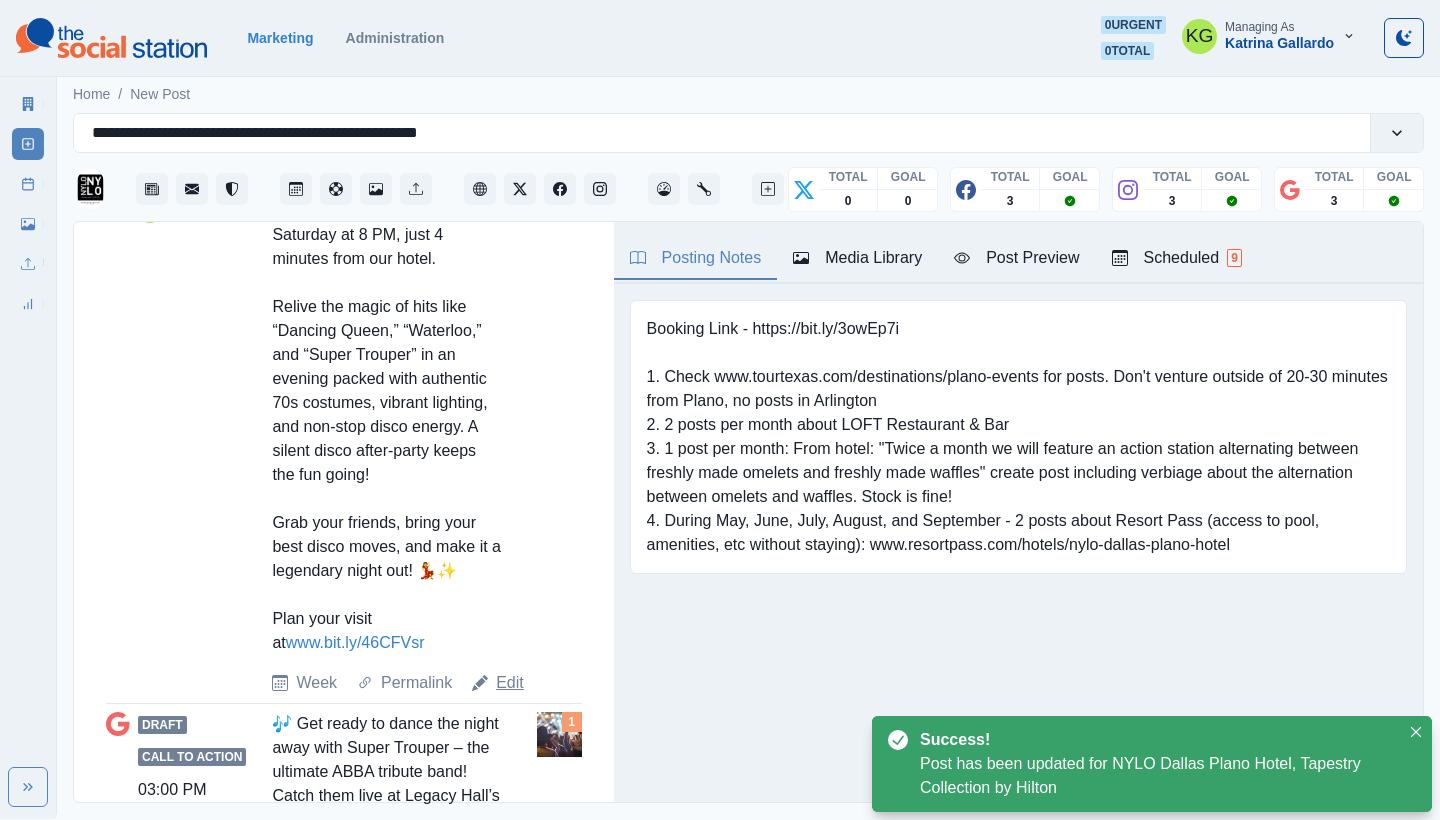 click on "Edit" at bounding box center [510, 683] 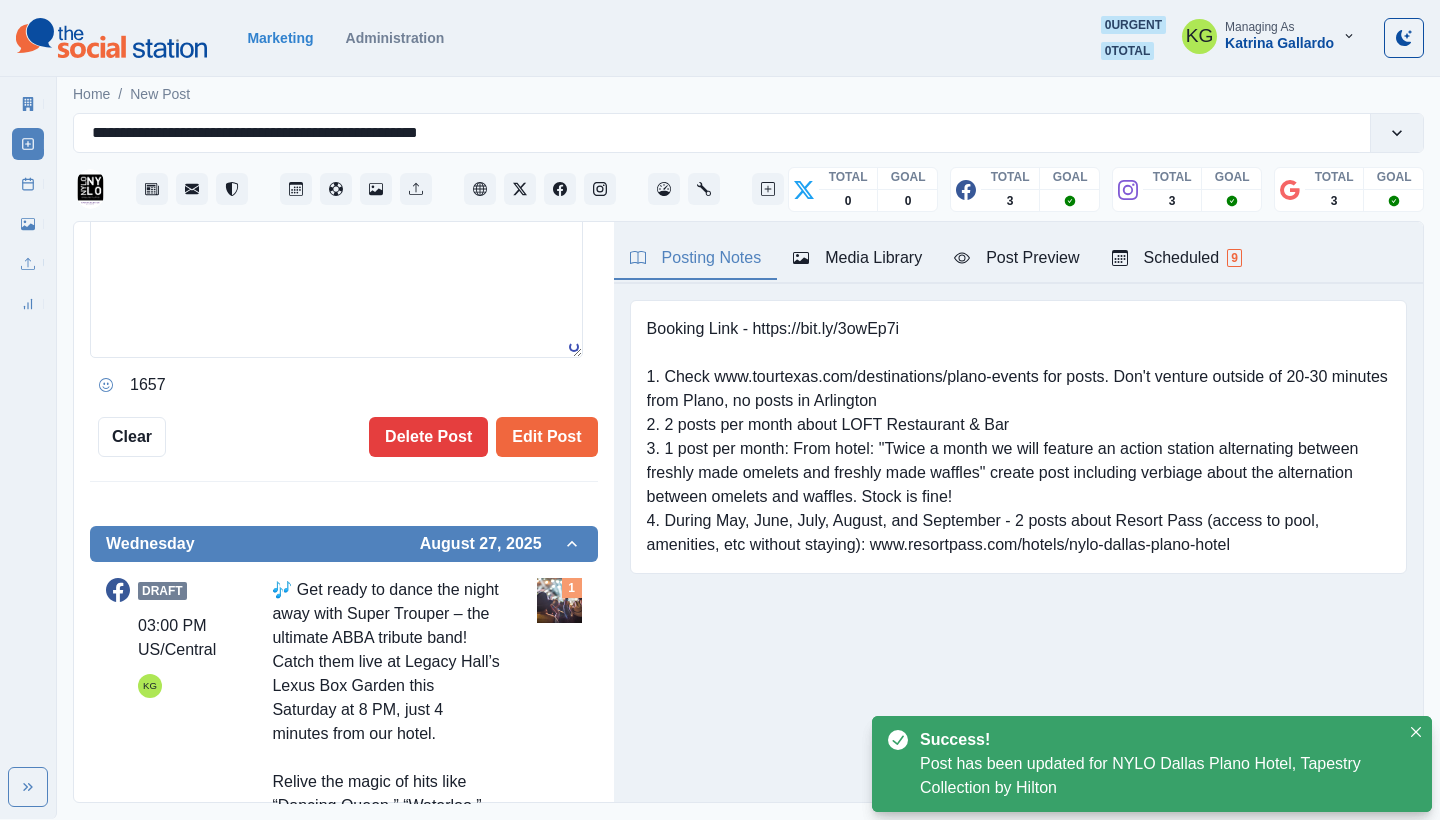 scroll, scrollTop: 350, scrollLeft: 0, axis: vertical 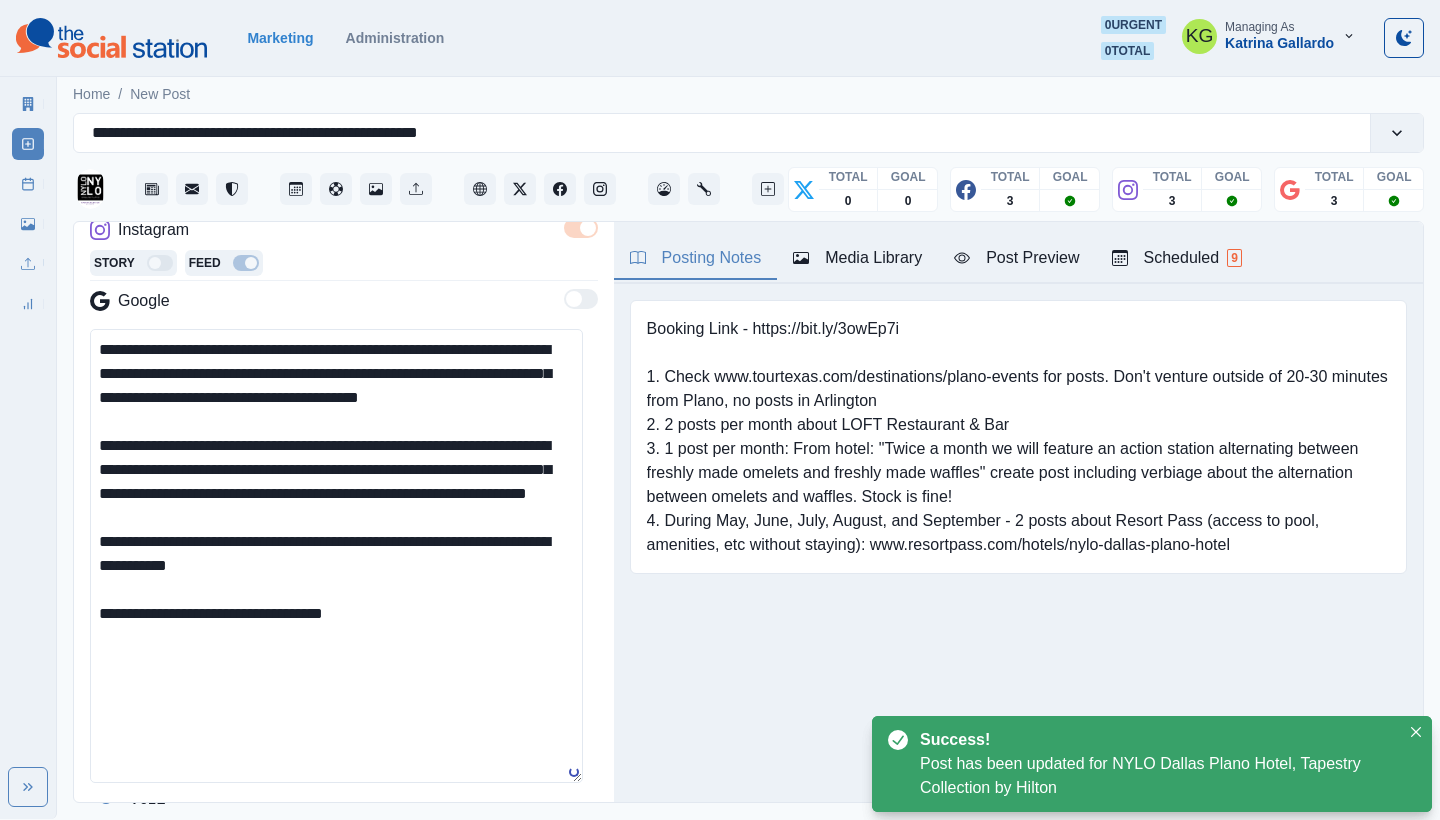 click on "**********" at bounding box center [336, 556] 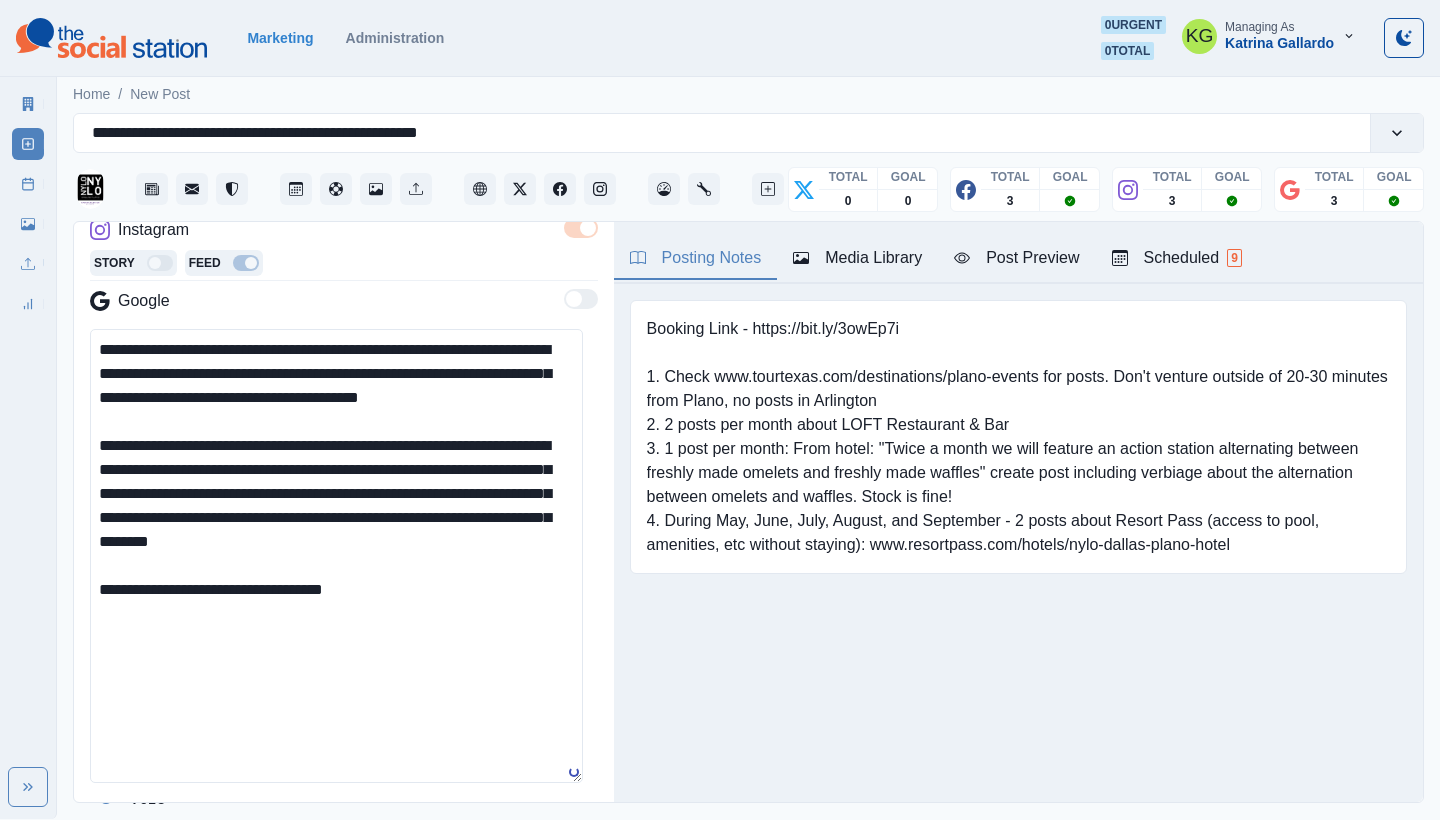 scroll, scrollTop: 527, scrollLeft: 0, axis: vertical 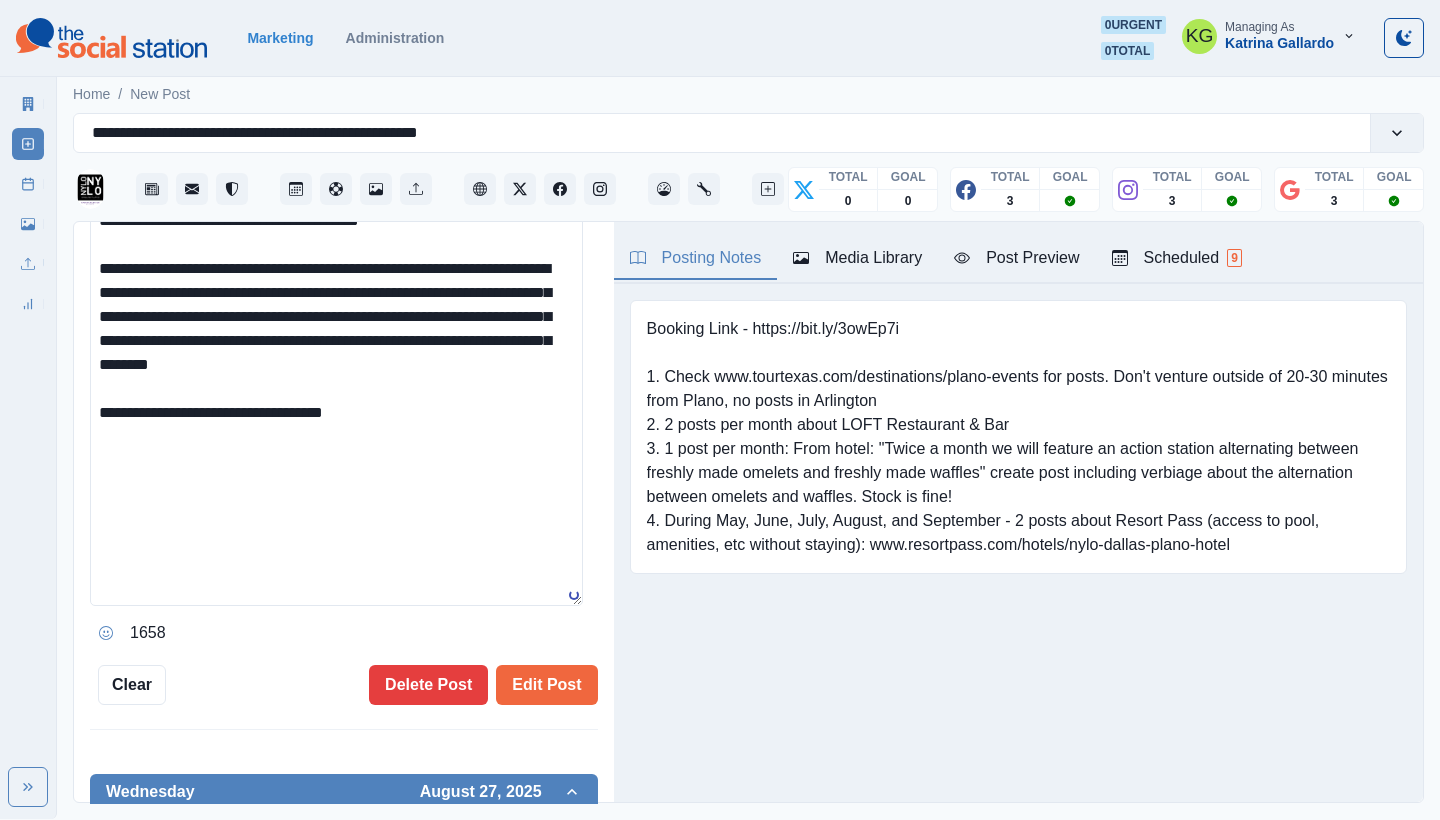 type on "**********" 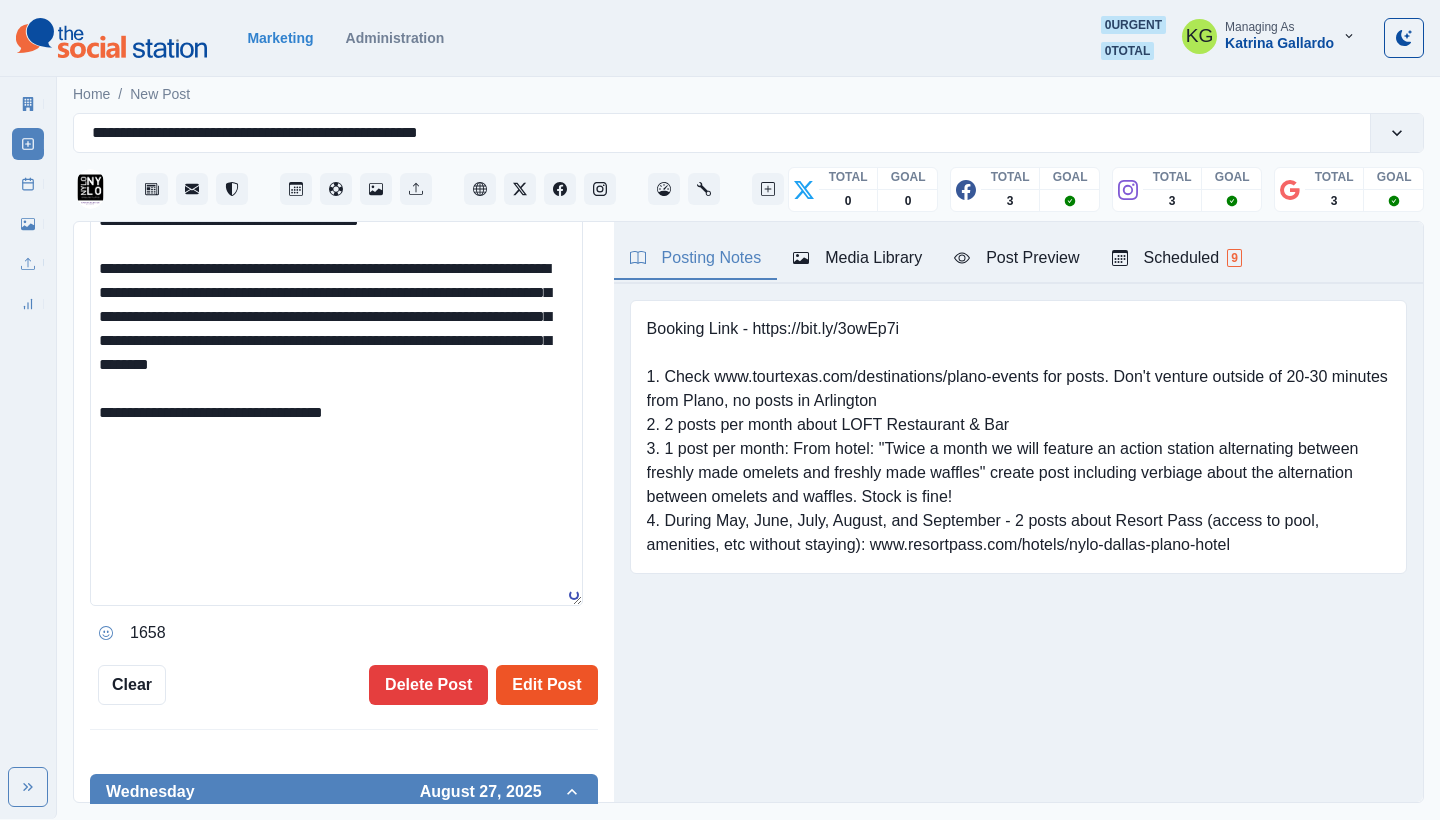 click on "Edit Post" at bounding box center [546, 685] 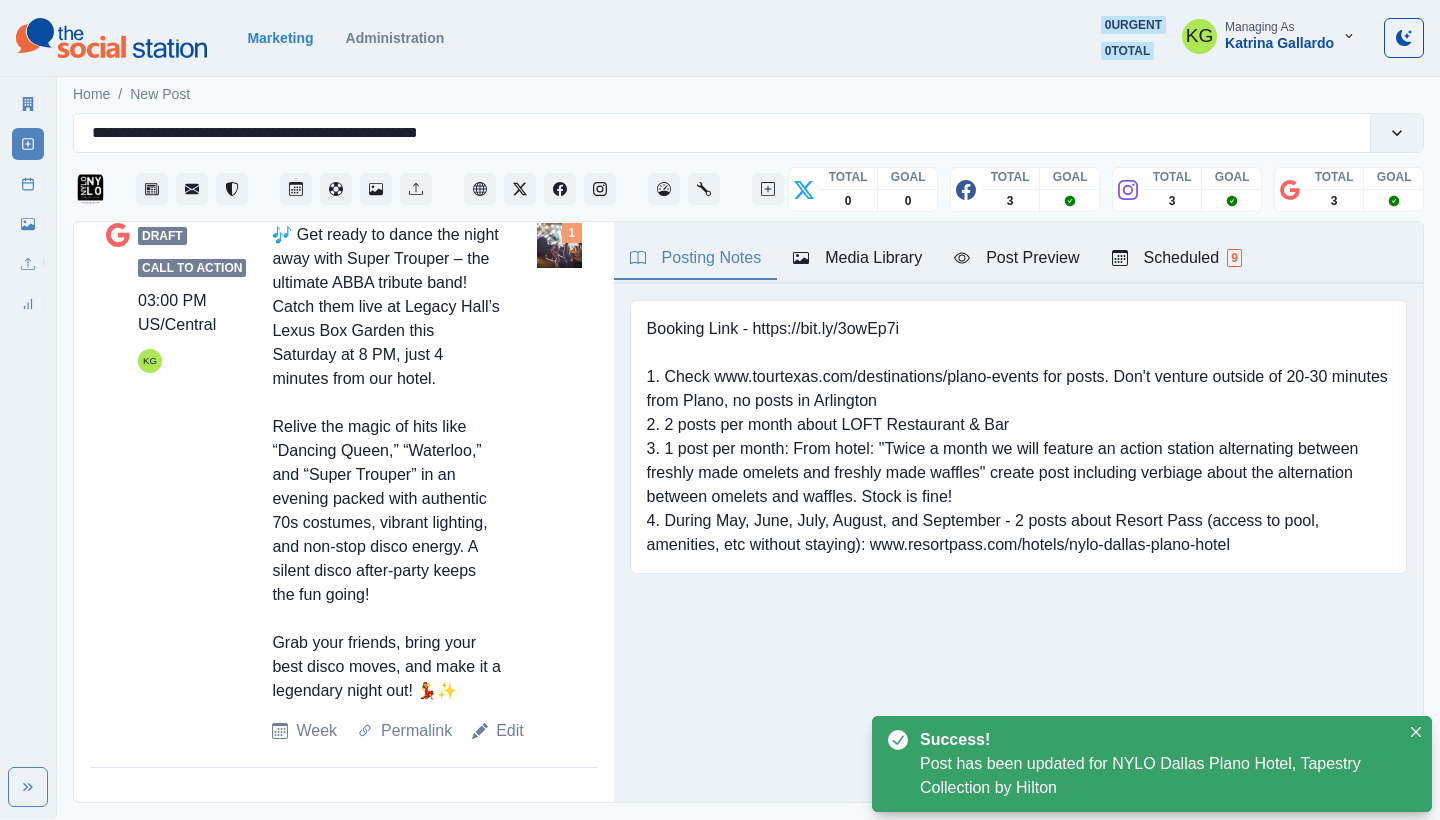 scroll, scrollTop: 2341, scrollLeft: 0, axis: vertical 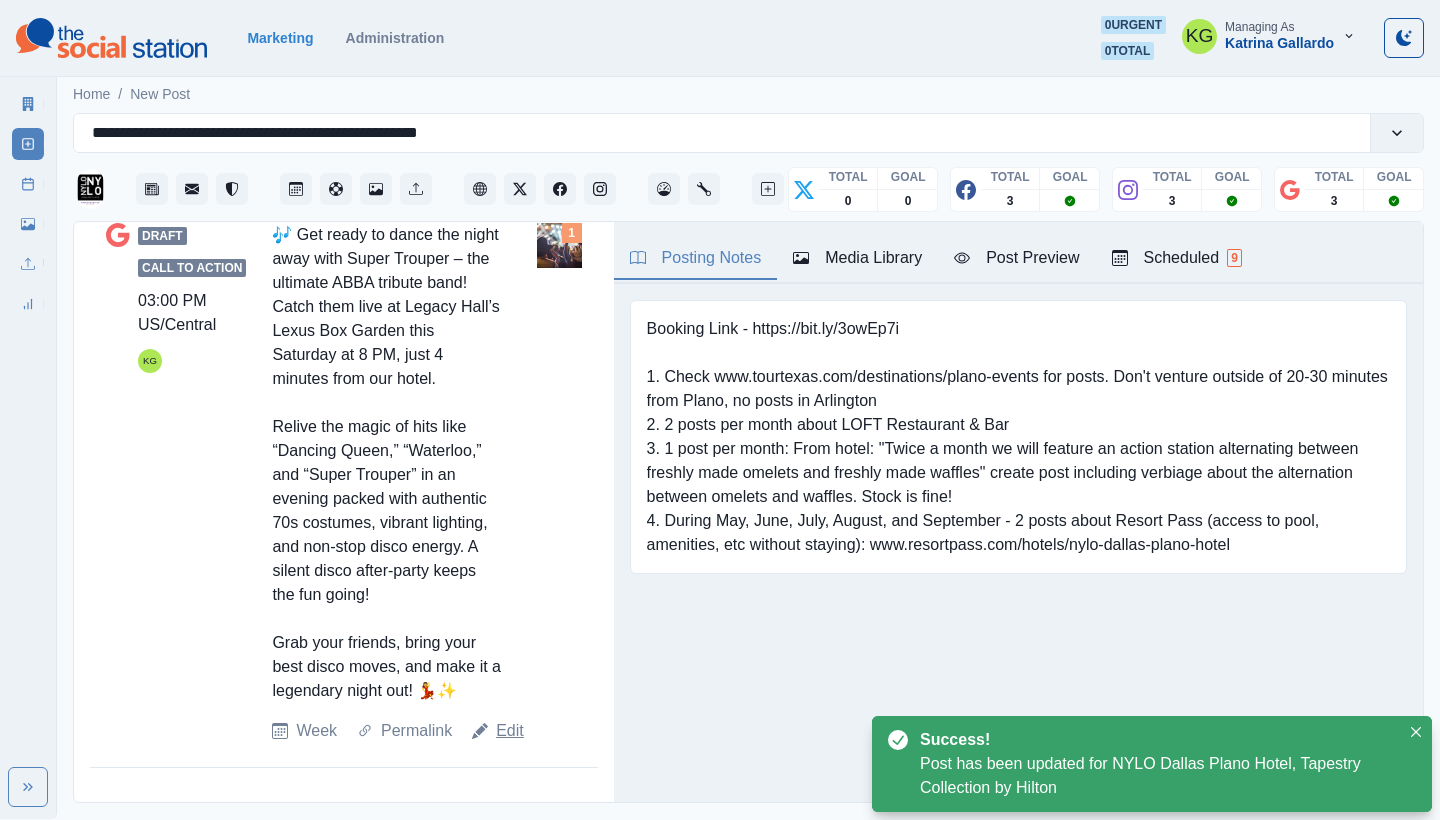 click on "Edit" at bounding box center [510, 731] 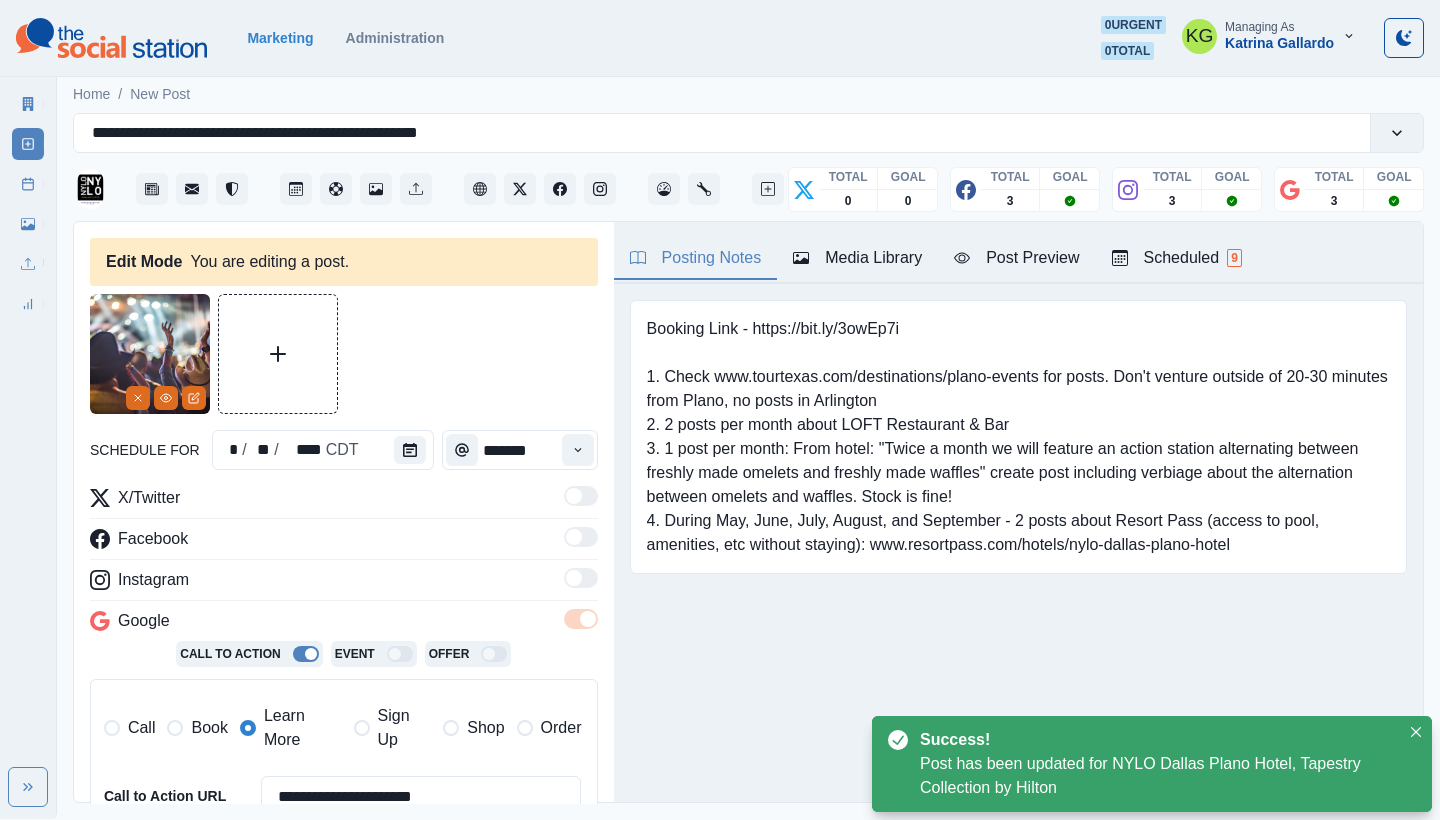 scroll, scrollTop: 418, scrollLeft: 0, axis: vertical 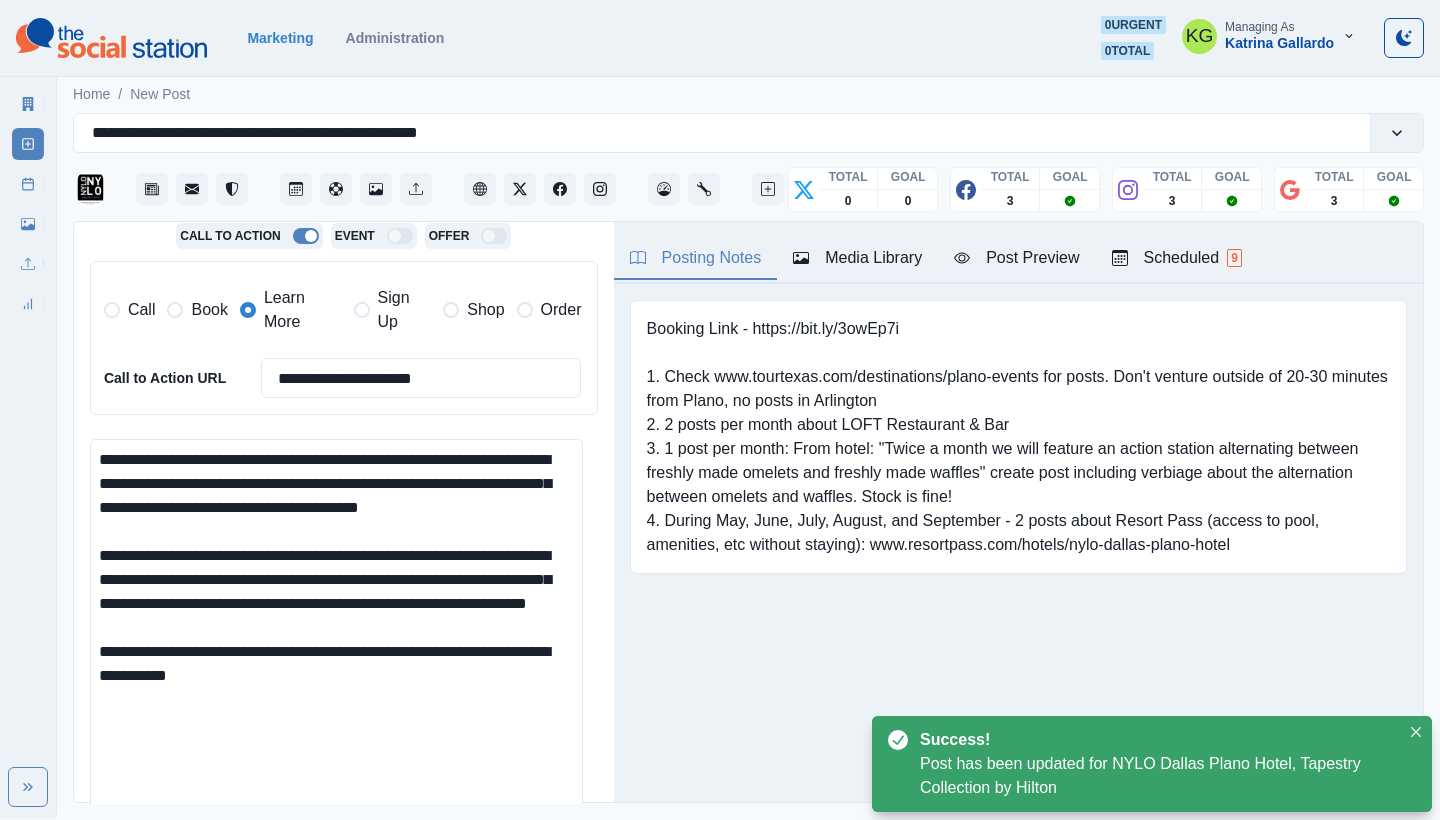 click on "**********" at bounding box center [336, 666] 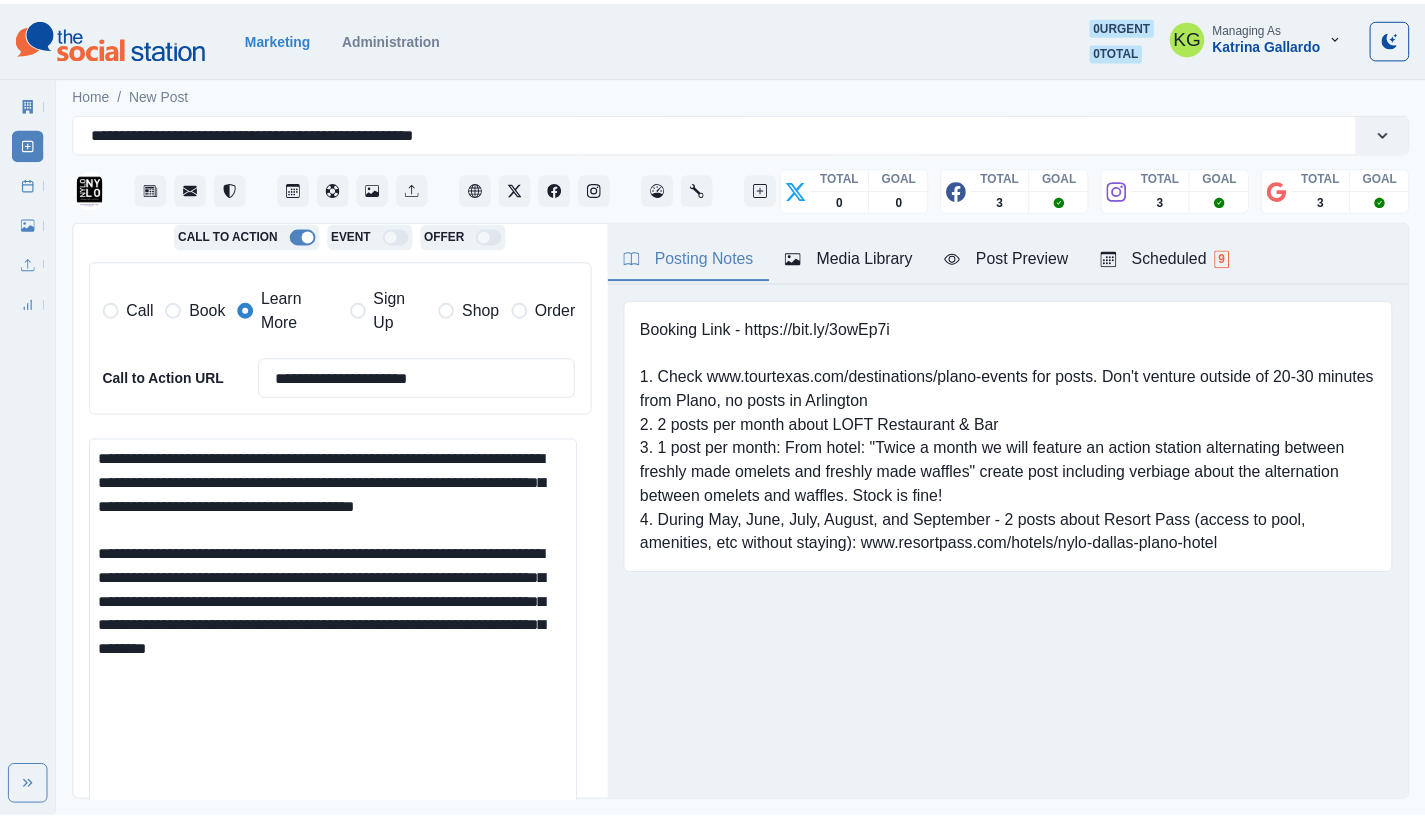 scroll, scrollTop: 609, scrollLeft: 0, axis: vertical 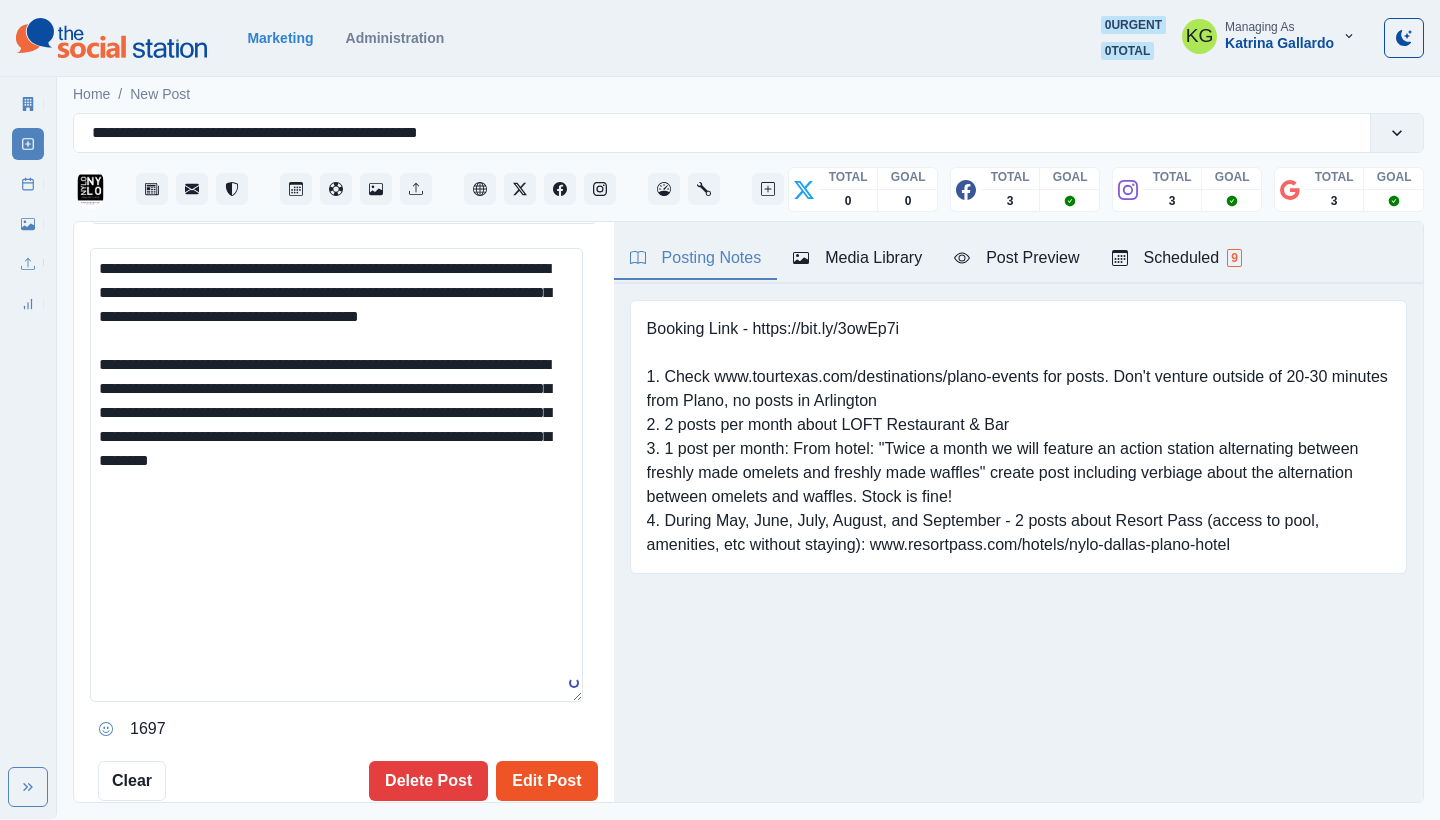 type on "**********" 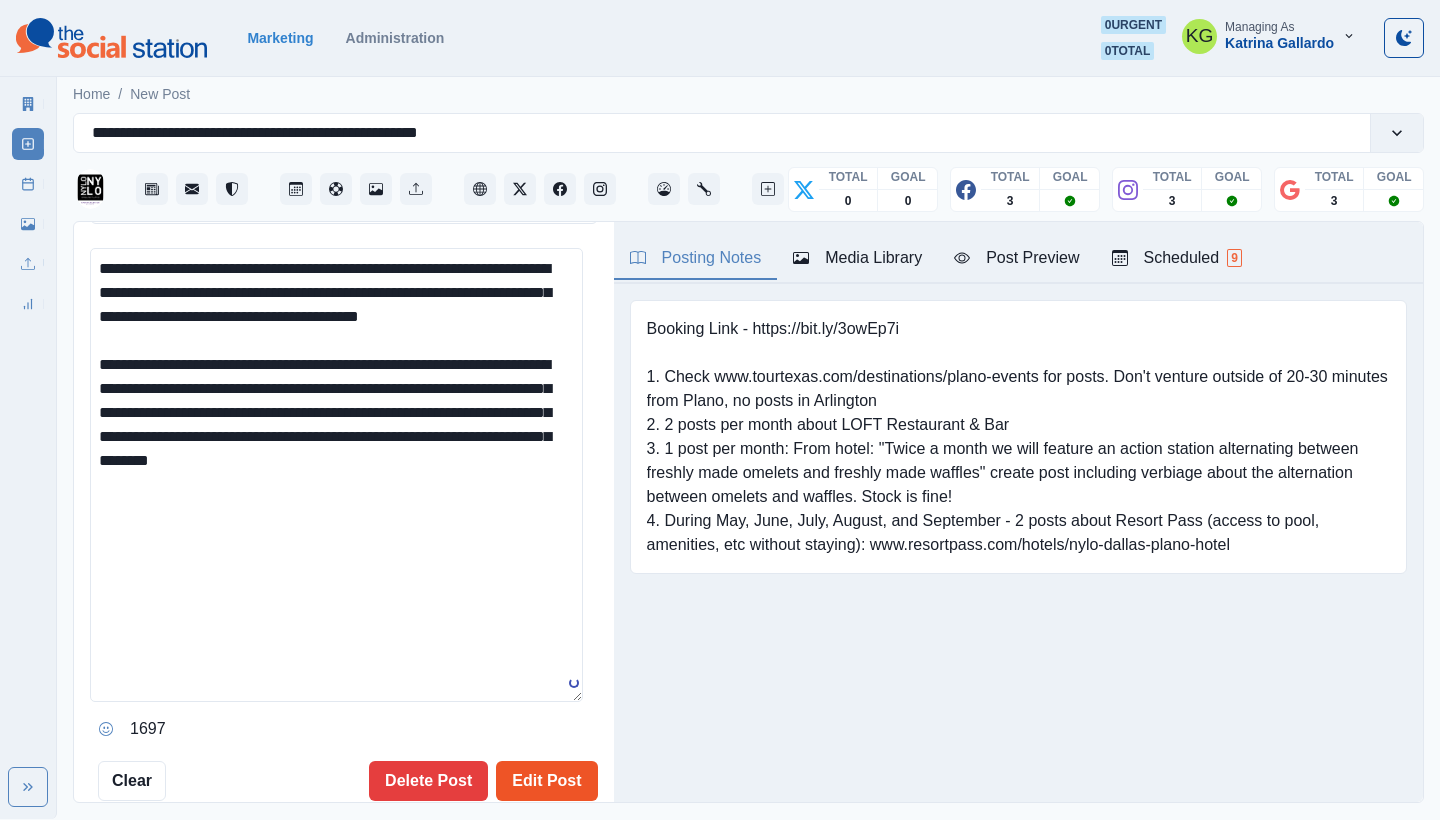 click on "Edit Post" at bounding box center (546, 781) 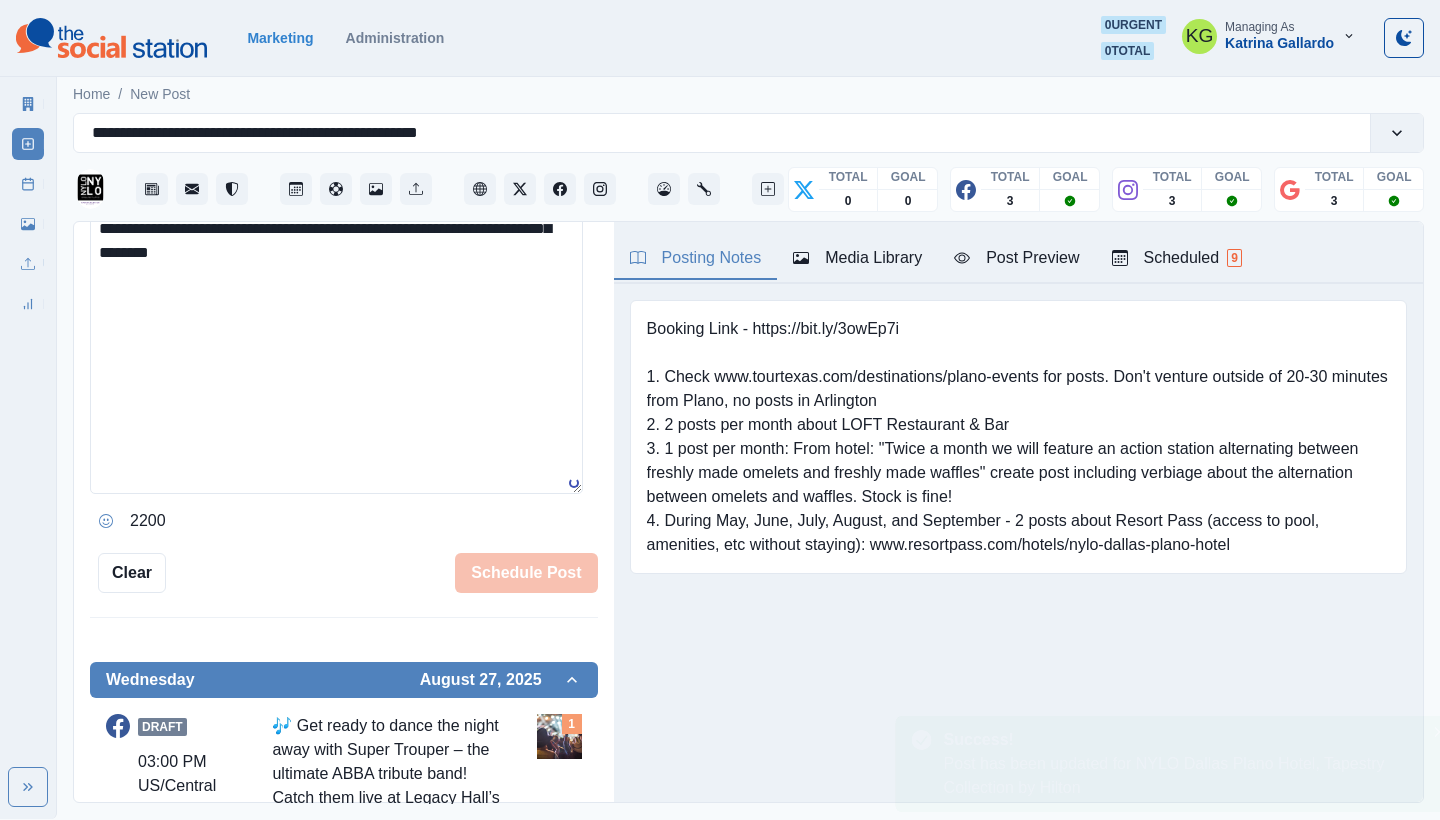 type 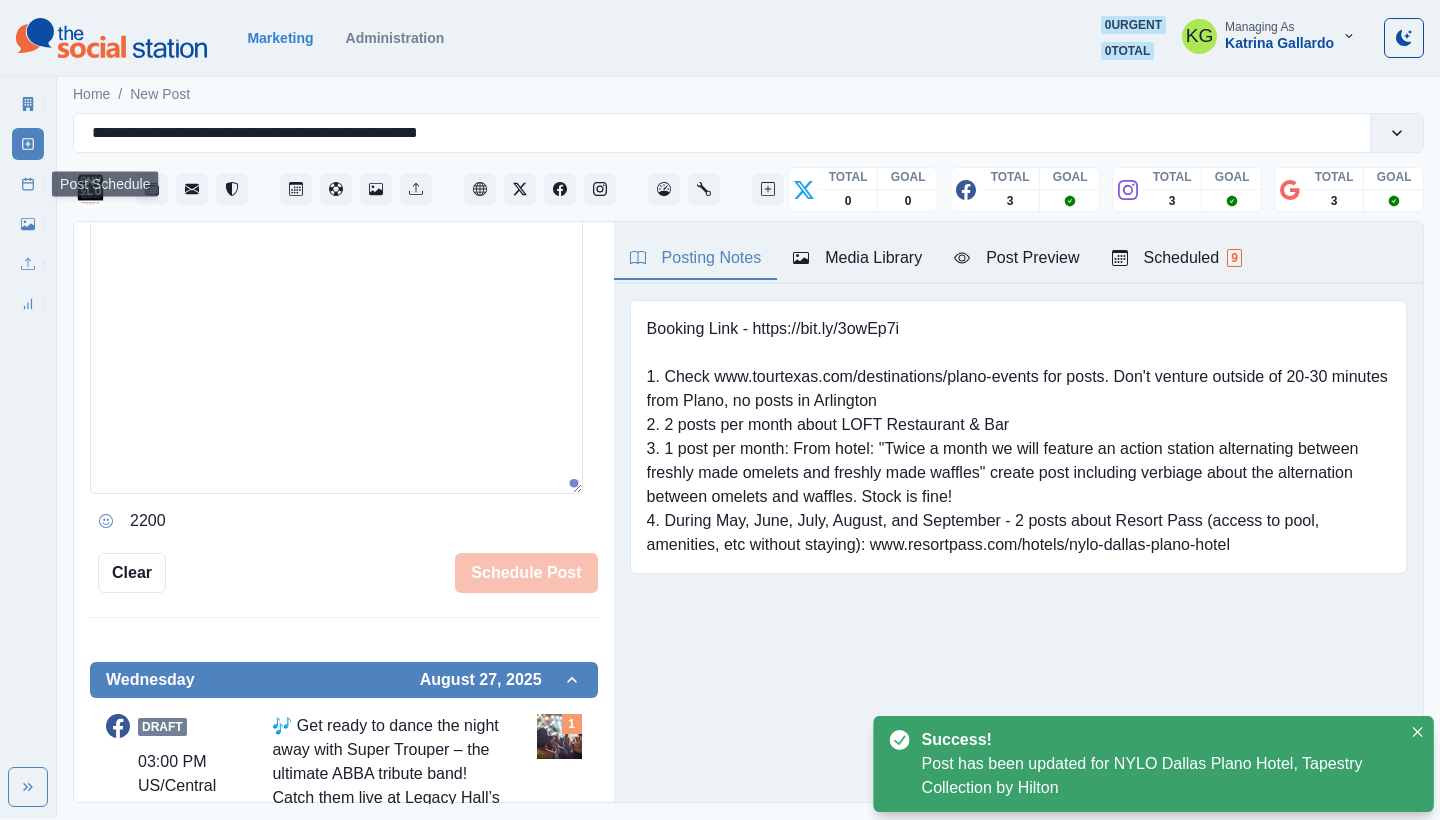 click 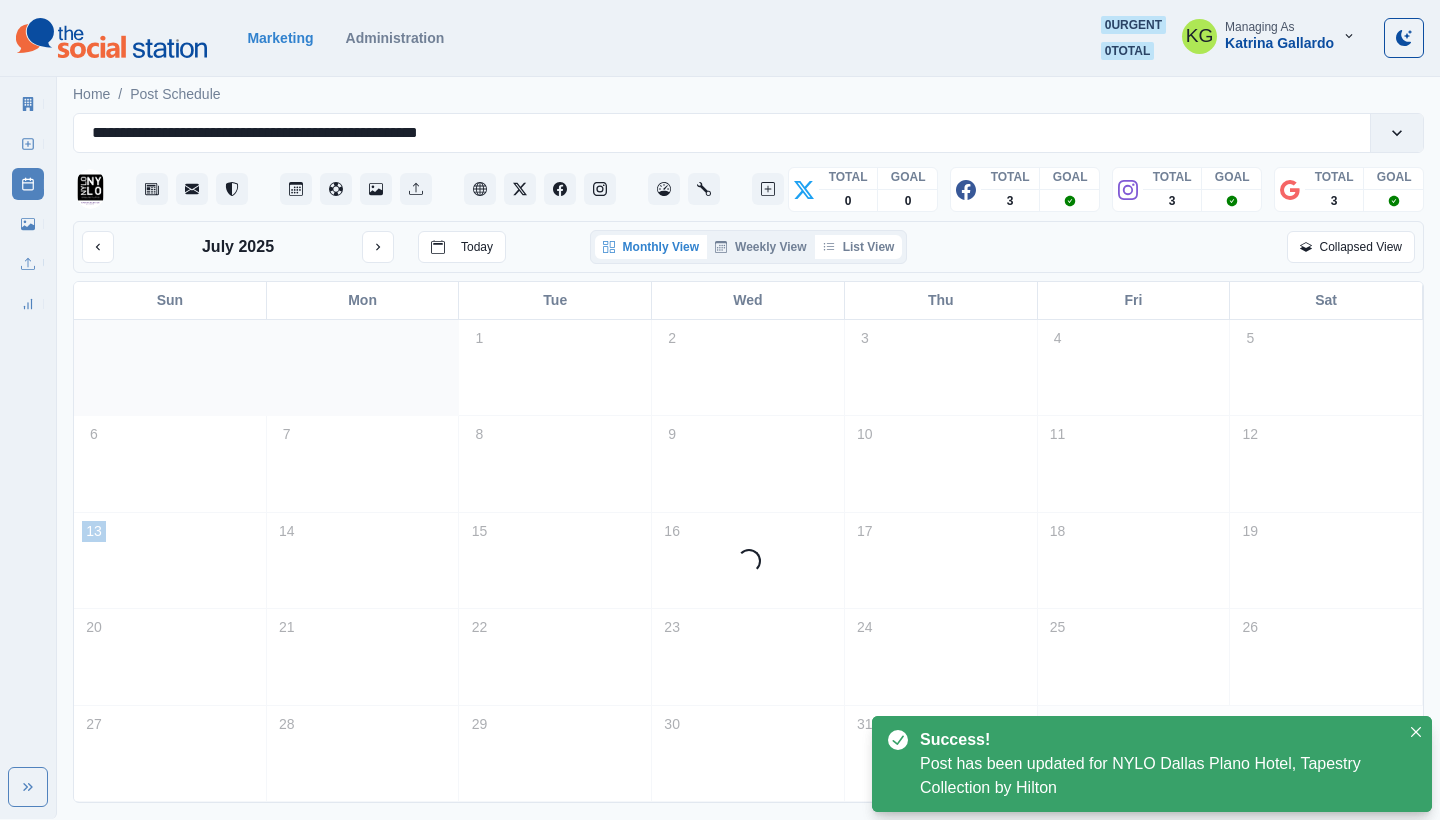 click on "List View" at bounding box center (859, 247) 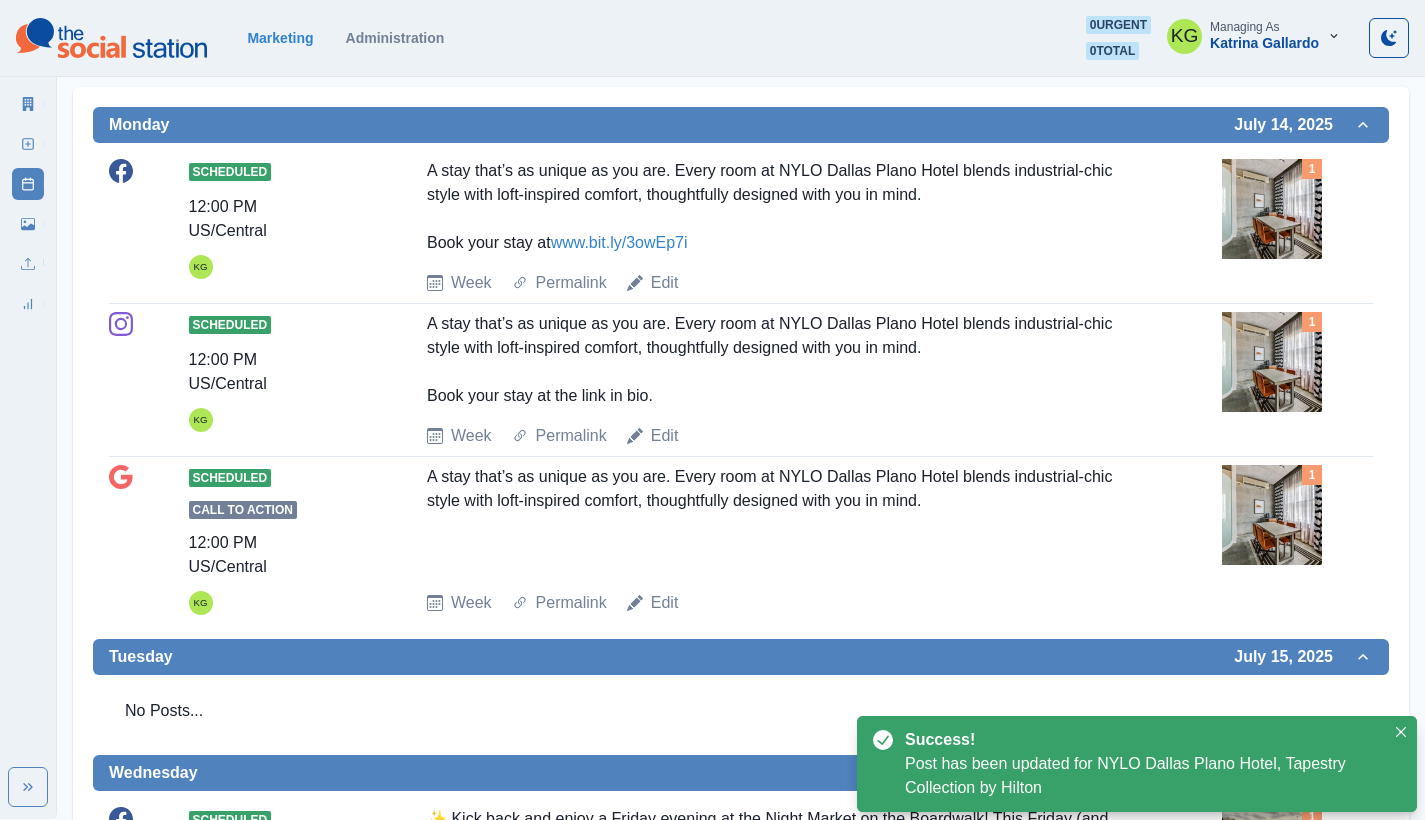 scroll, scrollTop: 0, scrollLeft: 0, axis: both 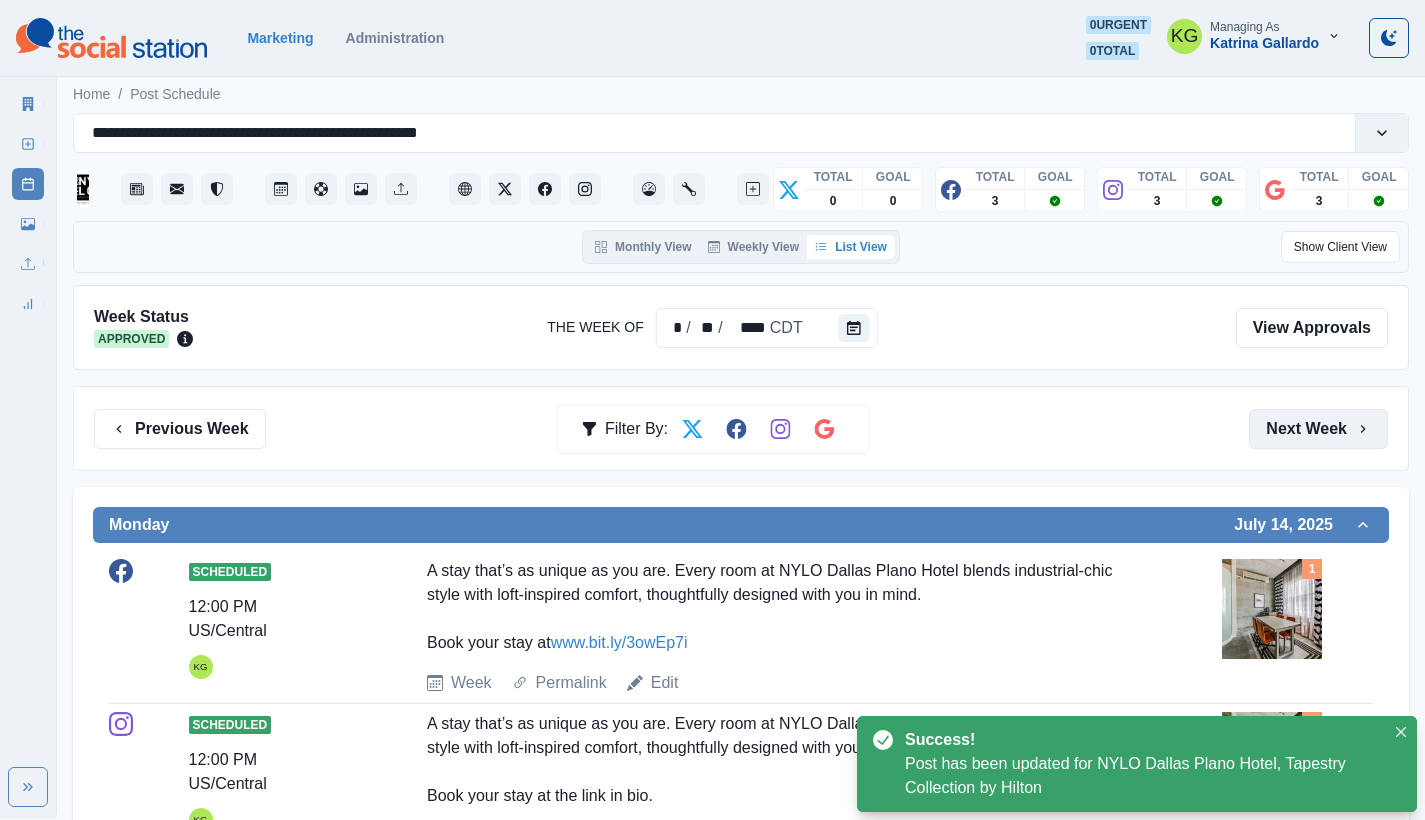 click on "Next Week" at bounding box center [1318, 429] 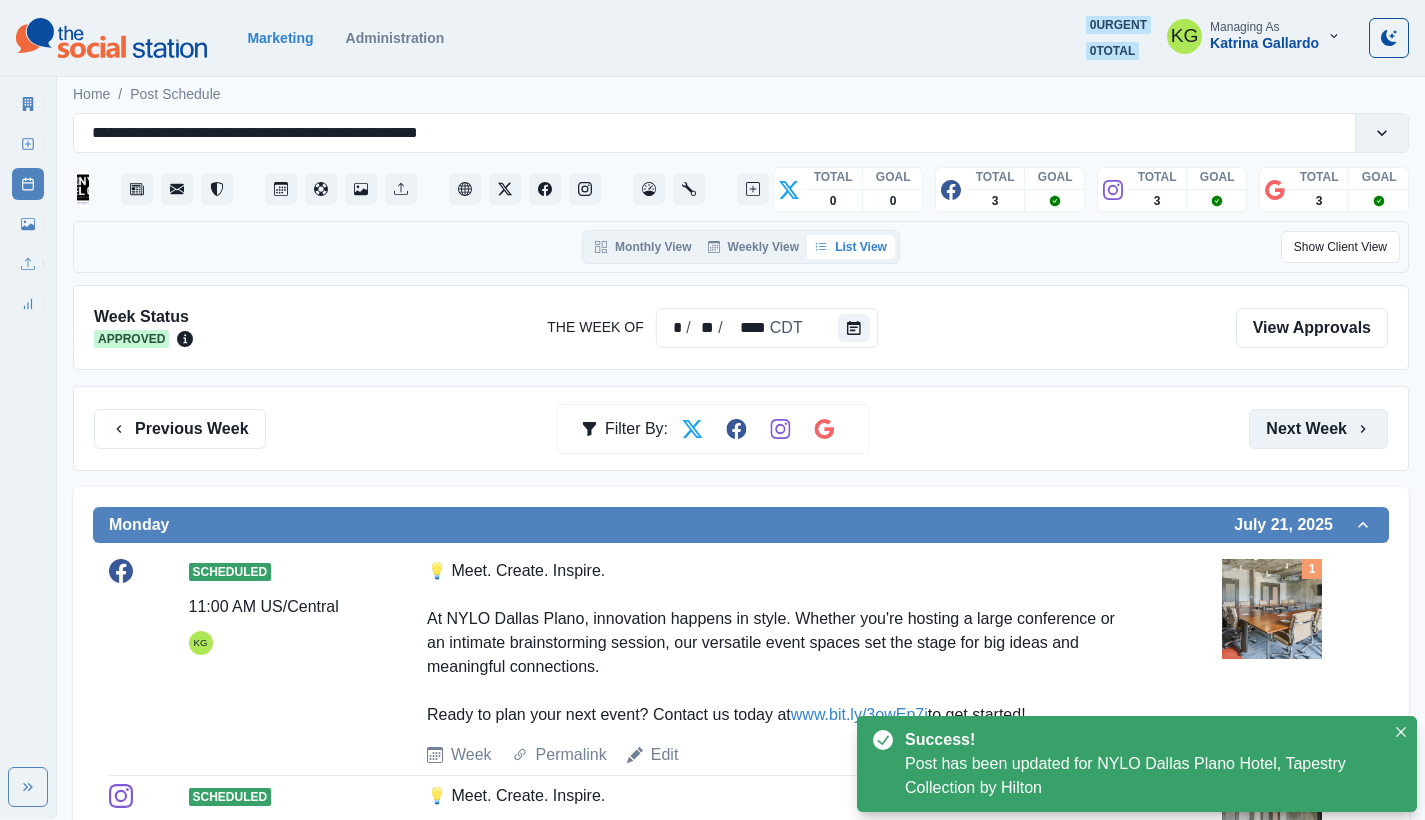 click on "Next Week" at bounding box center (1318, 429) 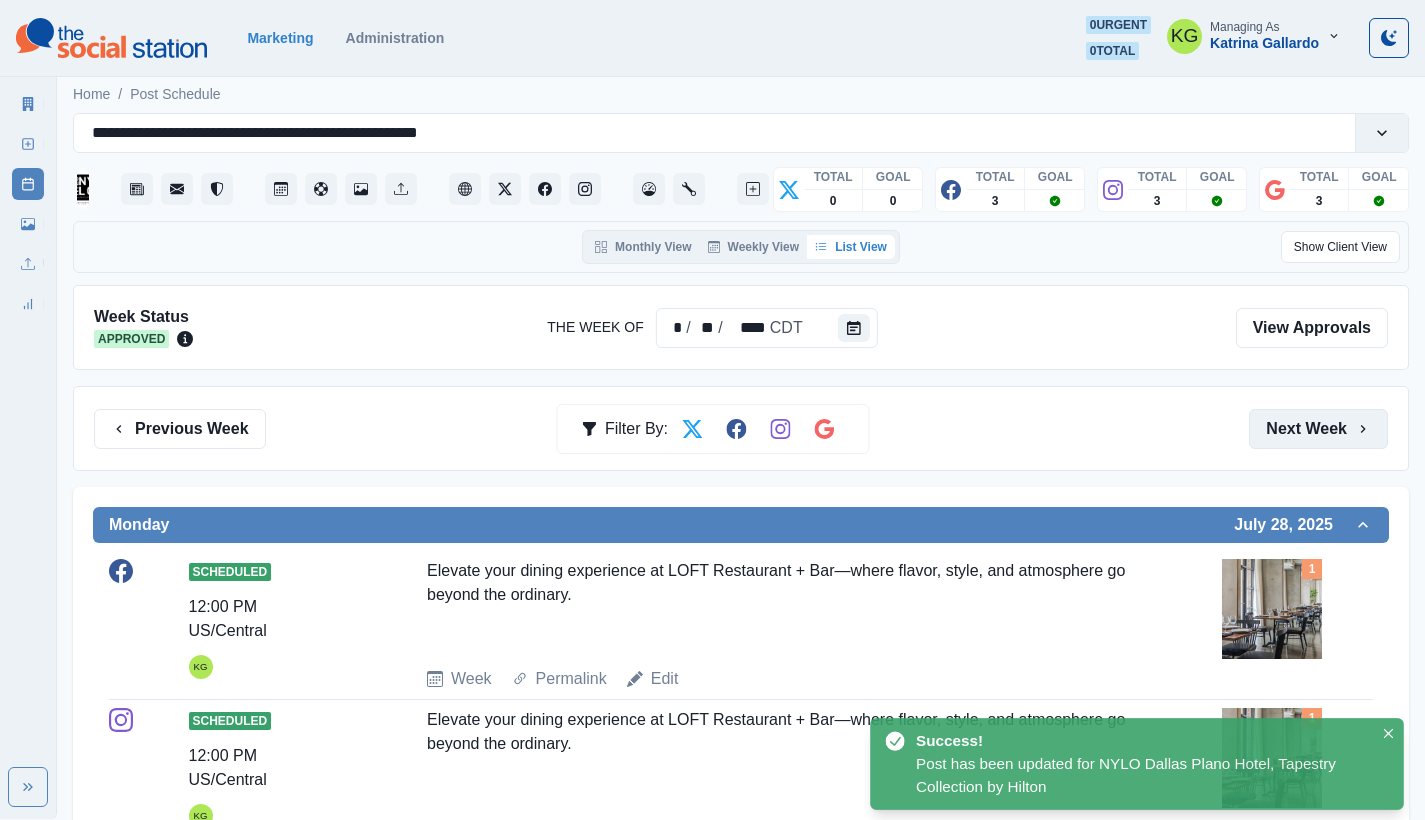 click on "Next Week" at bounding box center [1318, 429] 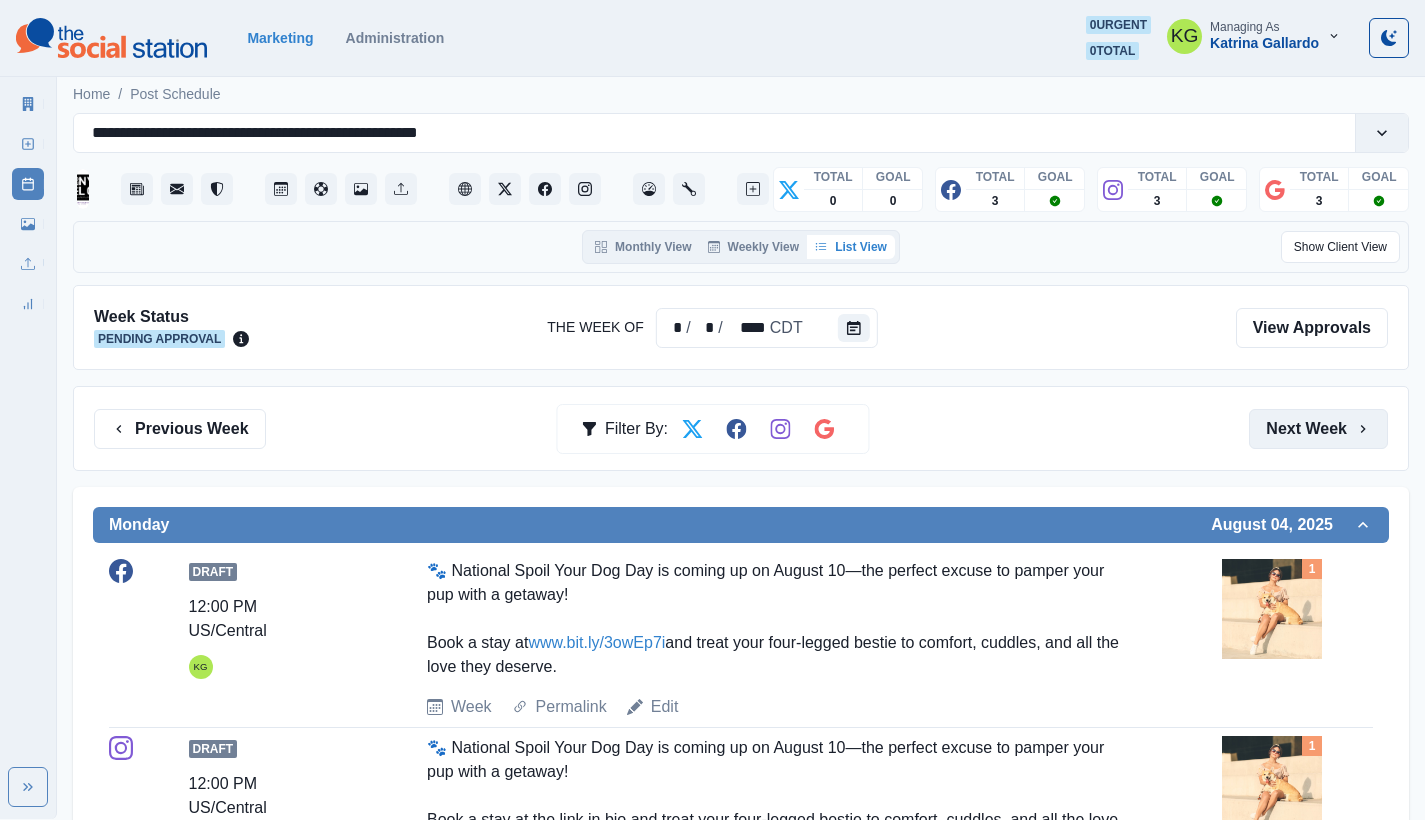 click on "Next Week" at bounding box center [1318, 429] 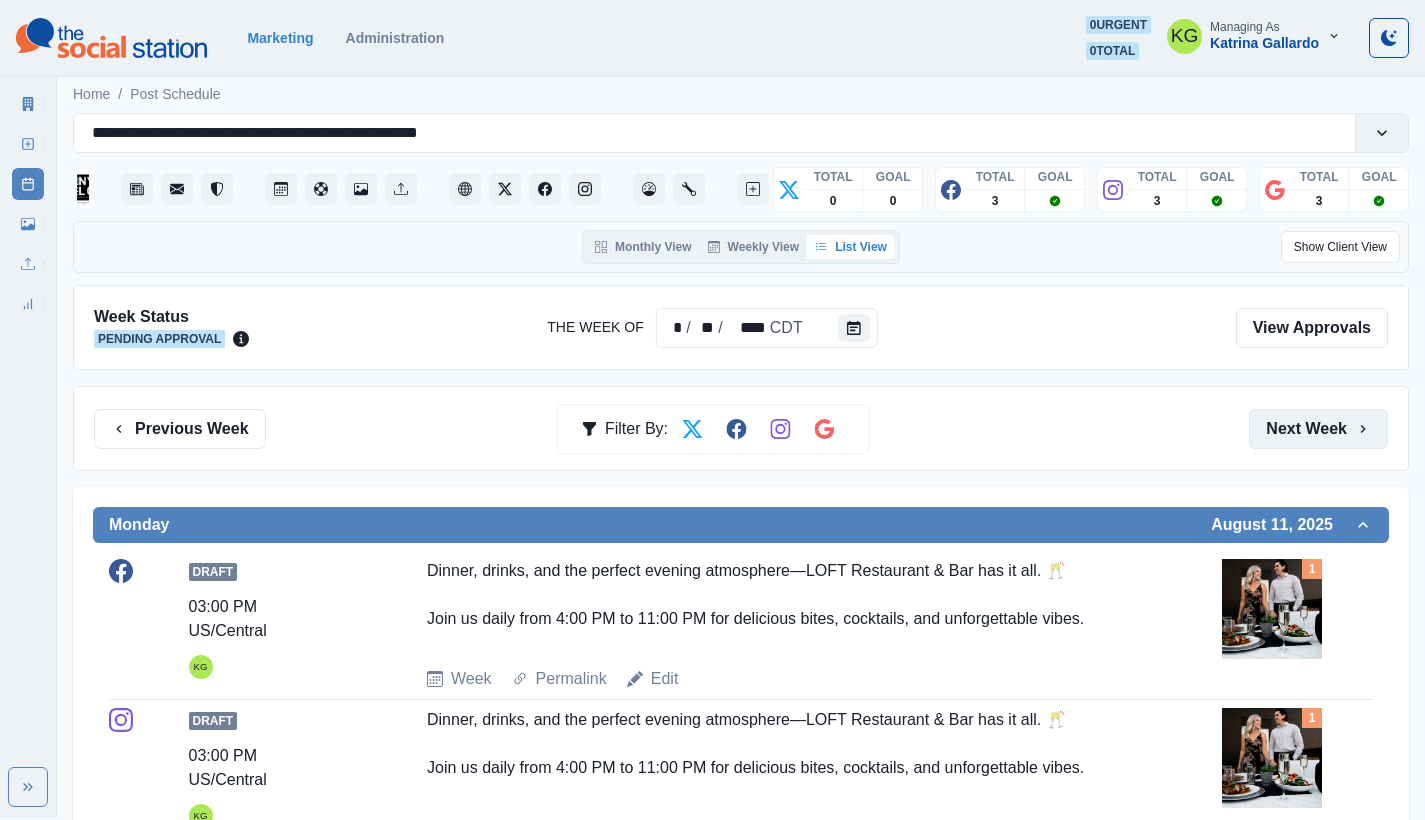 click on "Next Week" at bounding box center [1318, 429] 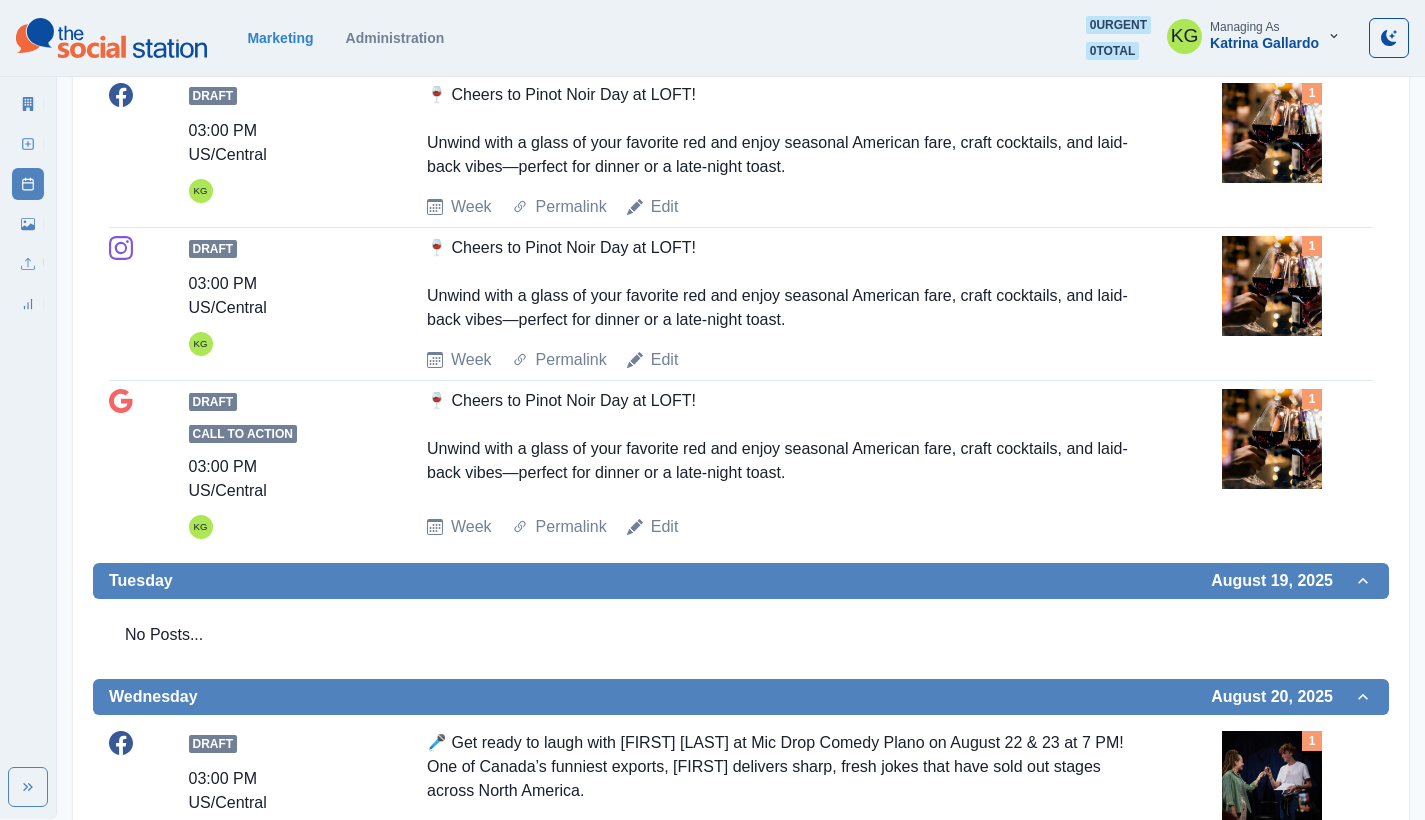 scroll, scrollTop: 0, scrollLeft: 0, axis: both 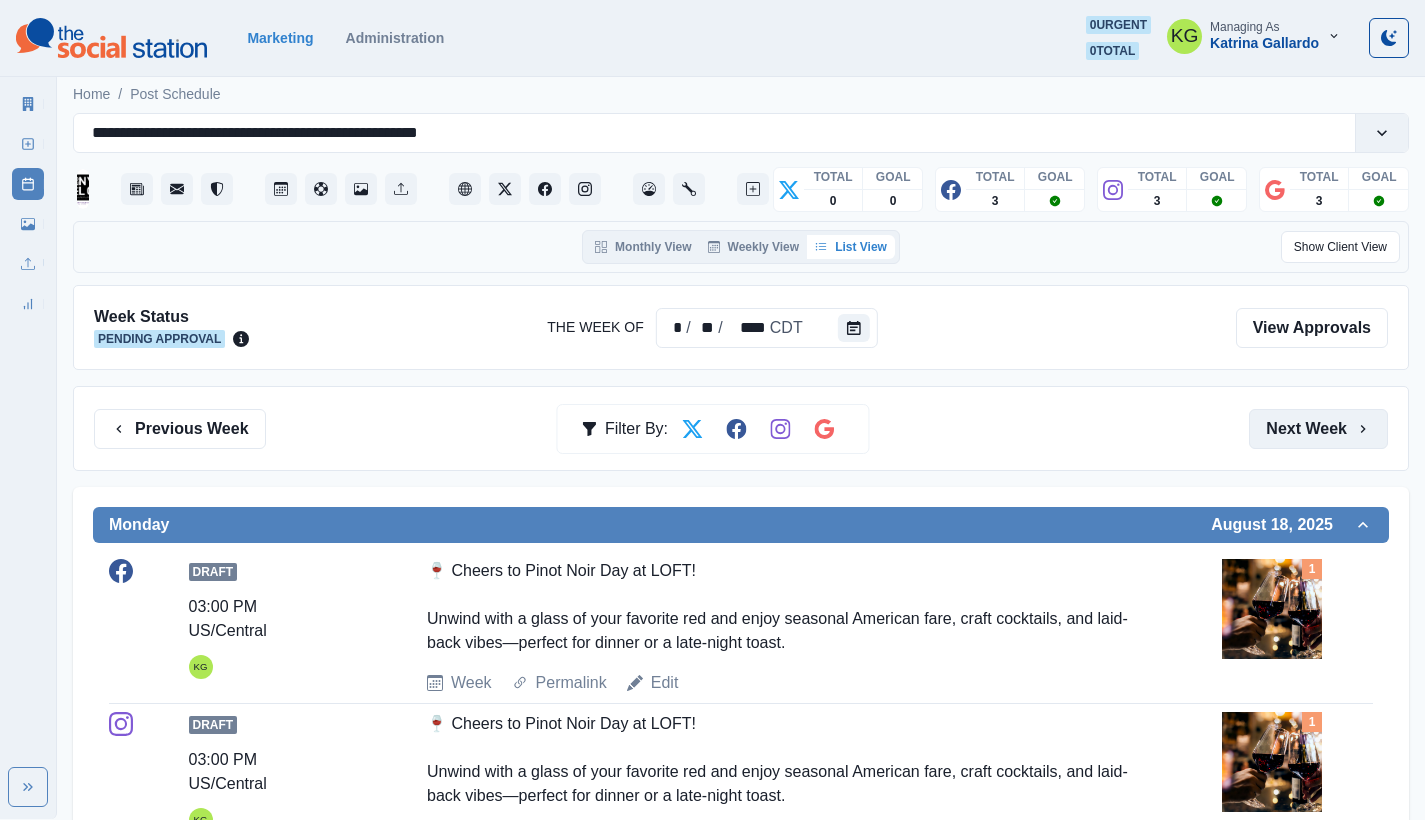 click on "Next Week" at bounding box center (1318, 429) 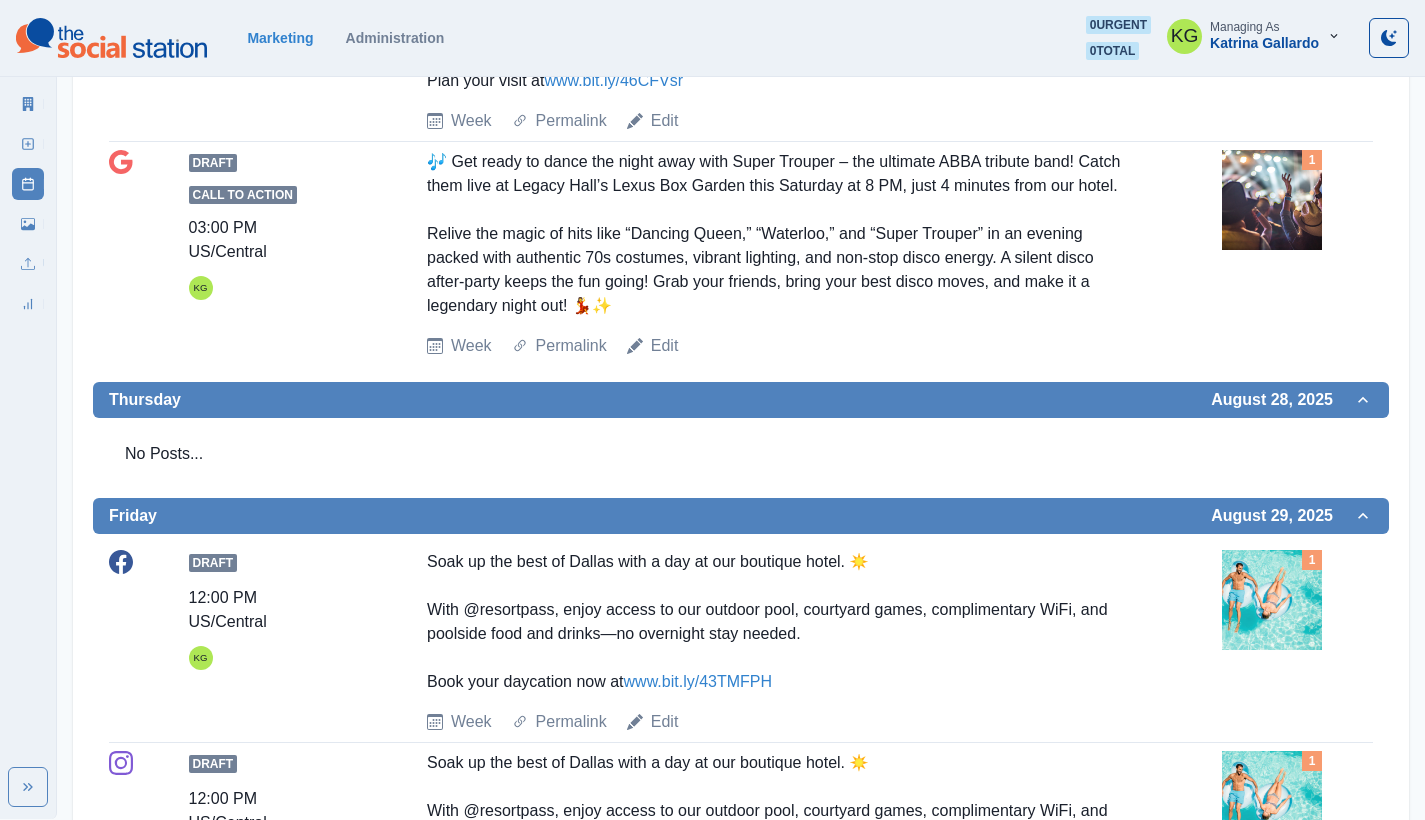 scroll, scrollTop: 0, scrollLeft: 0, axis: both 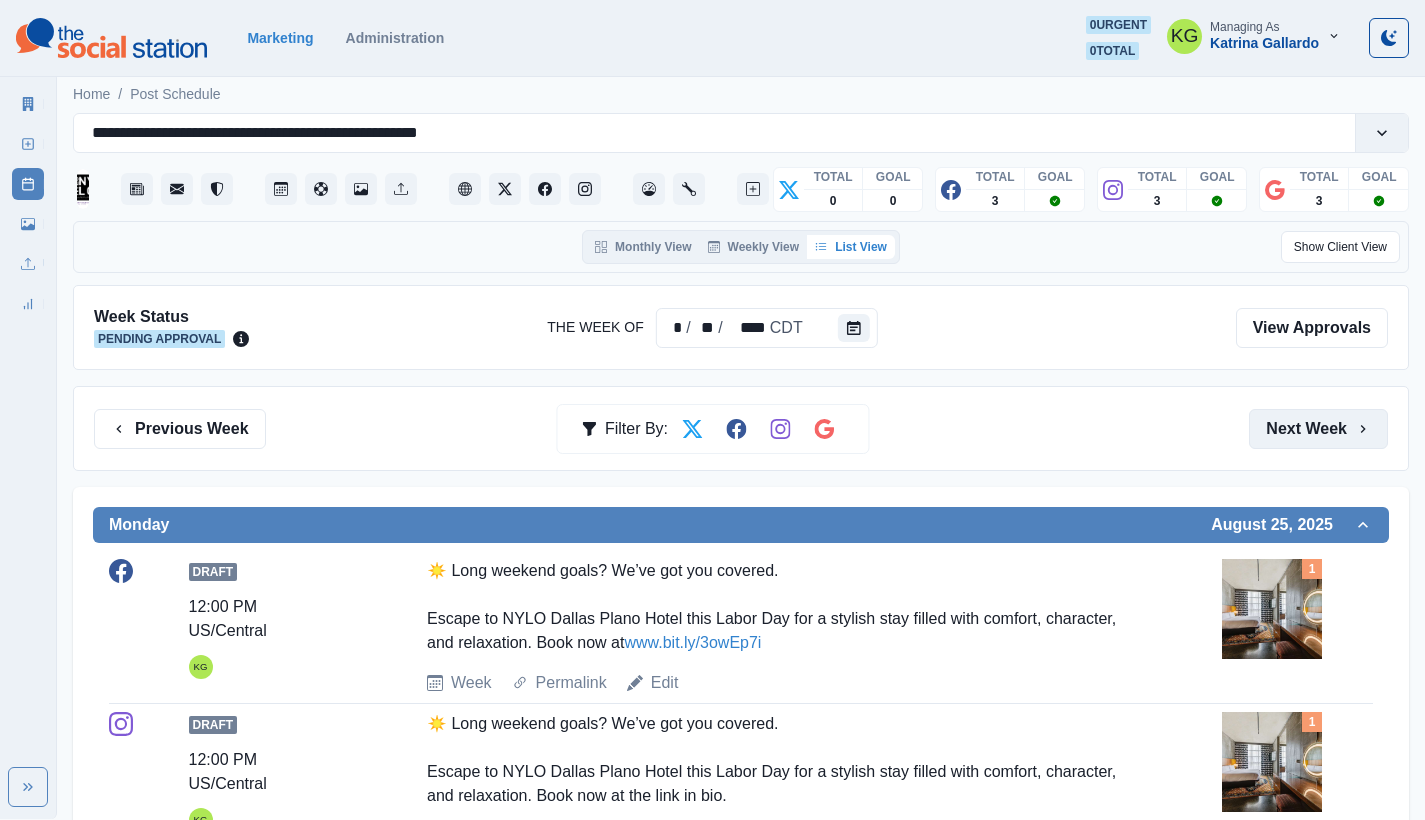 click on "Next Week" at bounding box center [1318, 429] 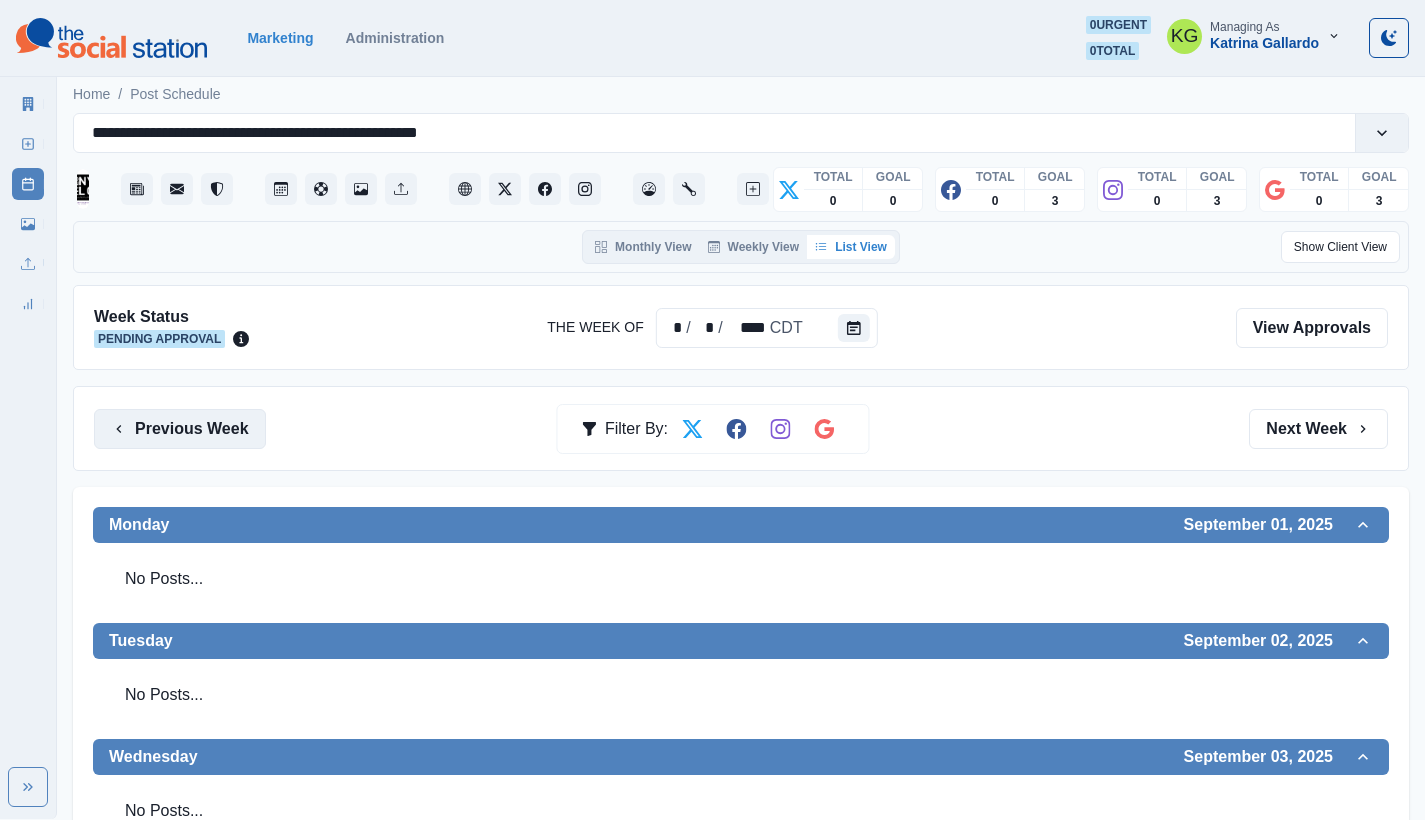 click on "Previous Week" at bounding box center [180, 429] 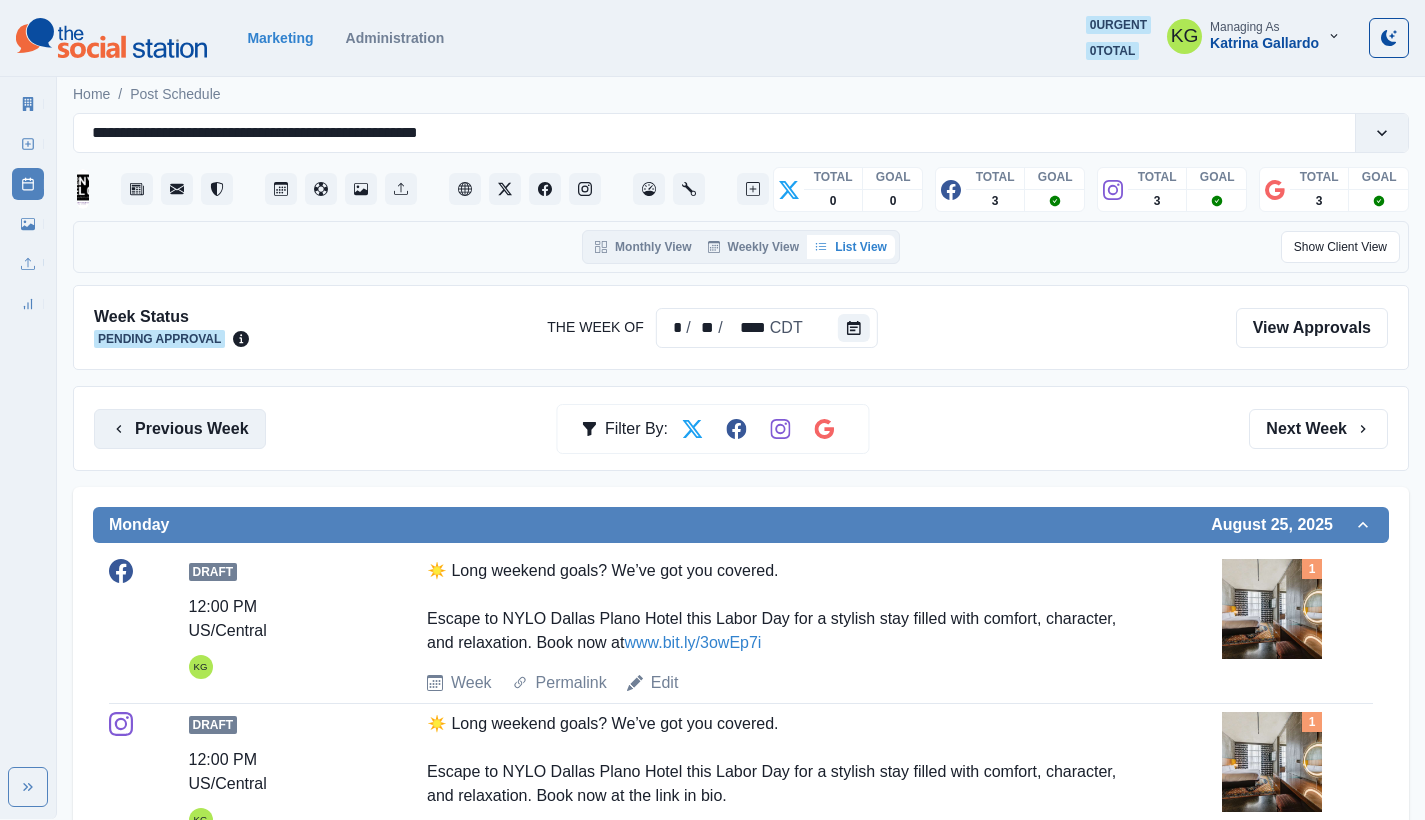 click on "Previous Week" at bounding box center (180, 429) 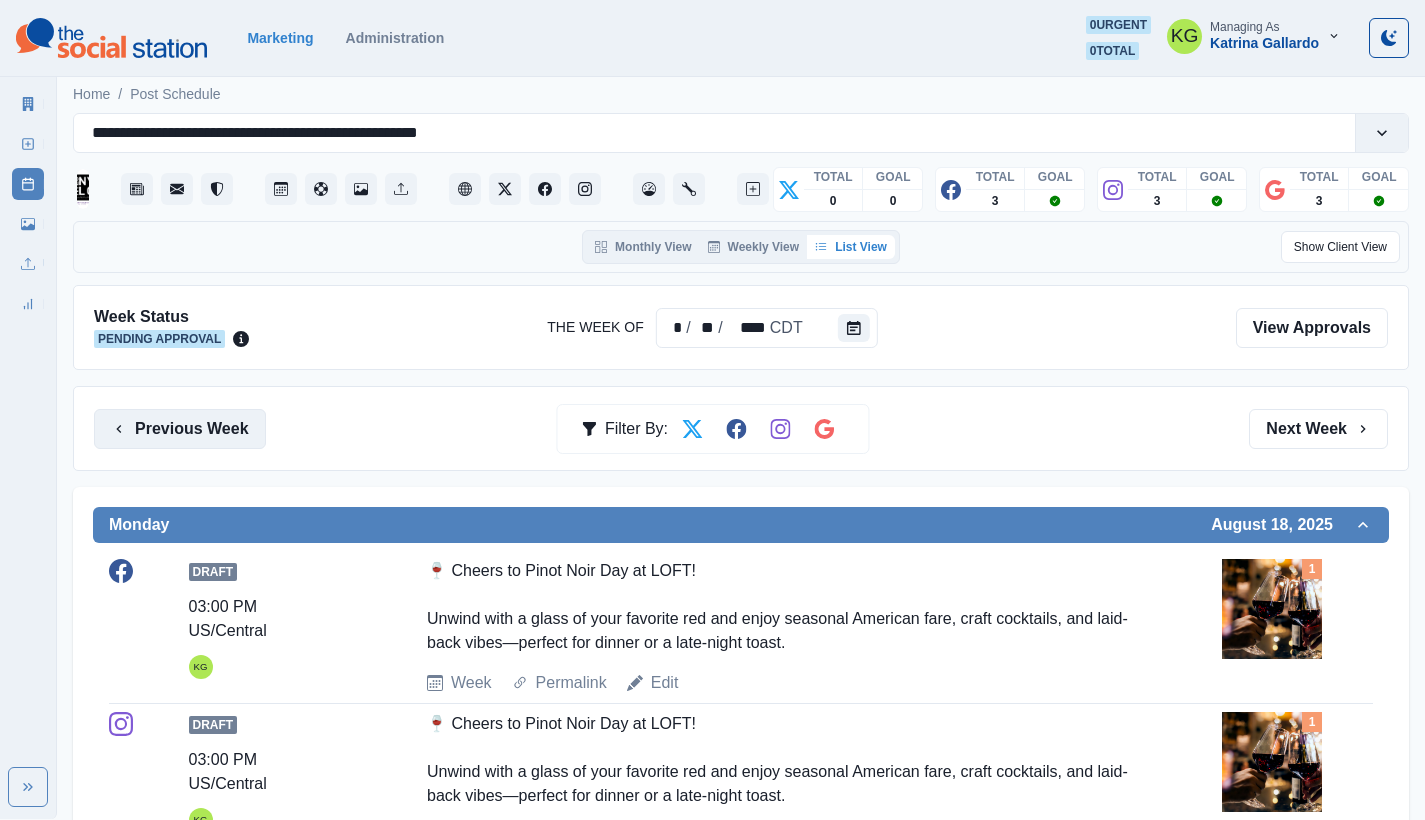 click on "Previous Week" at bounding box center (180, 429) 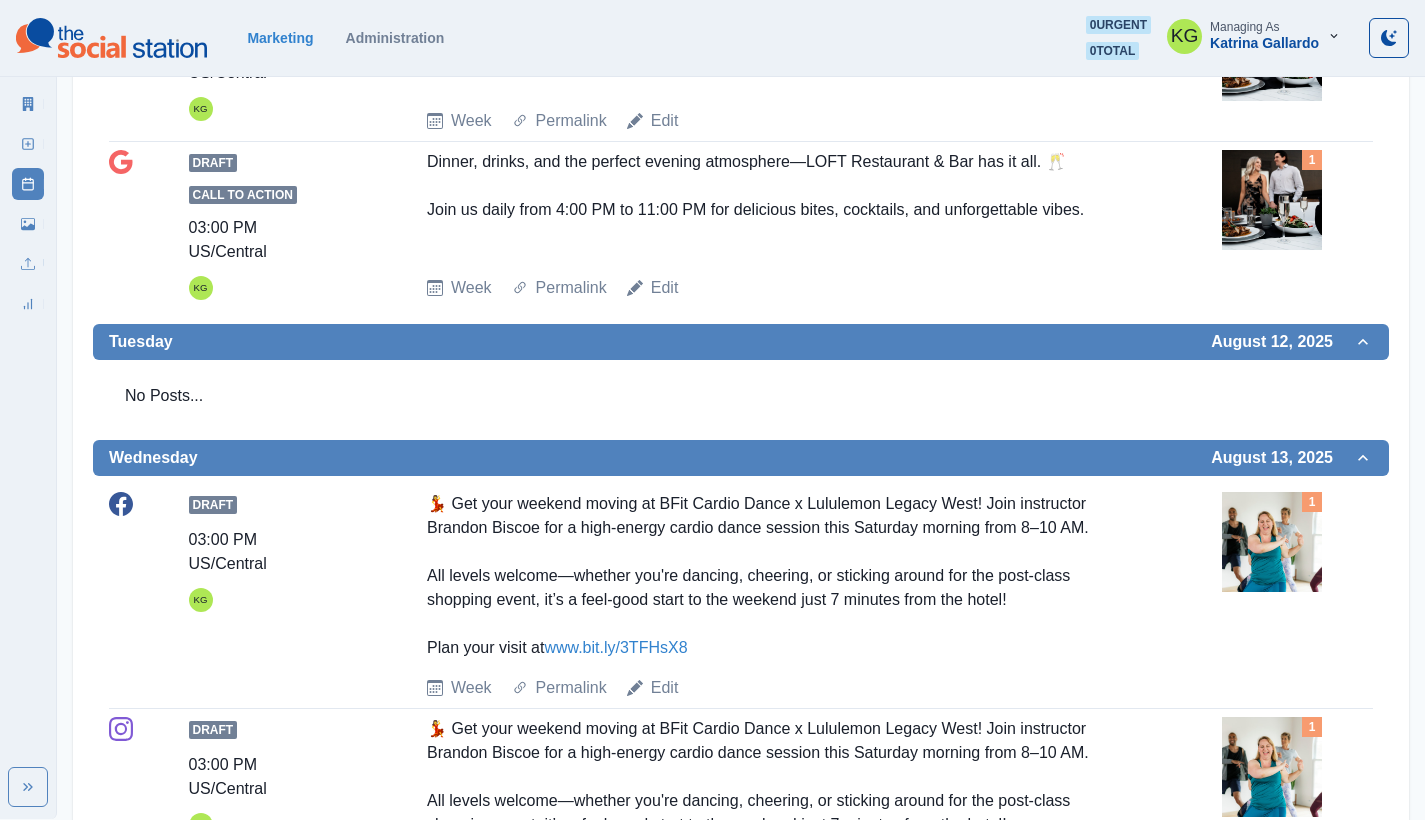 scroll, scrollTop: 0, scrollLeft: 0, axis: both 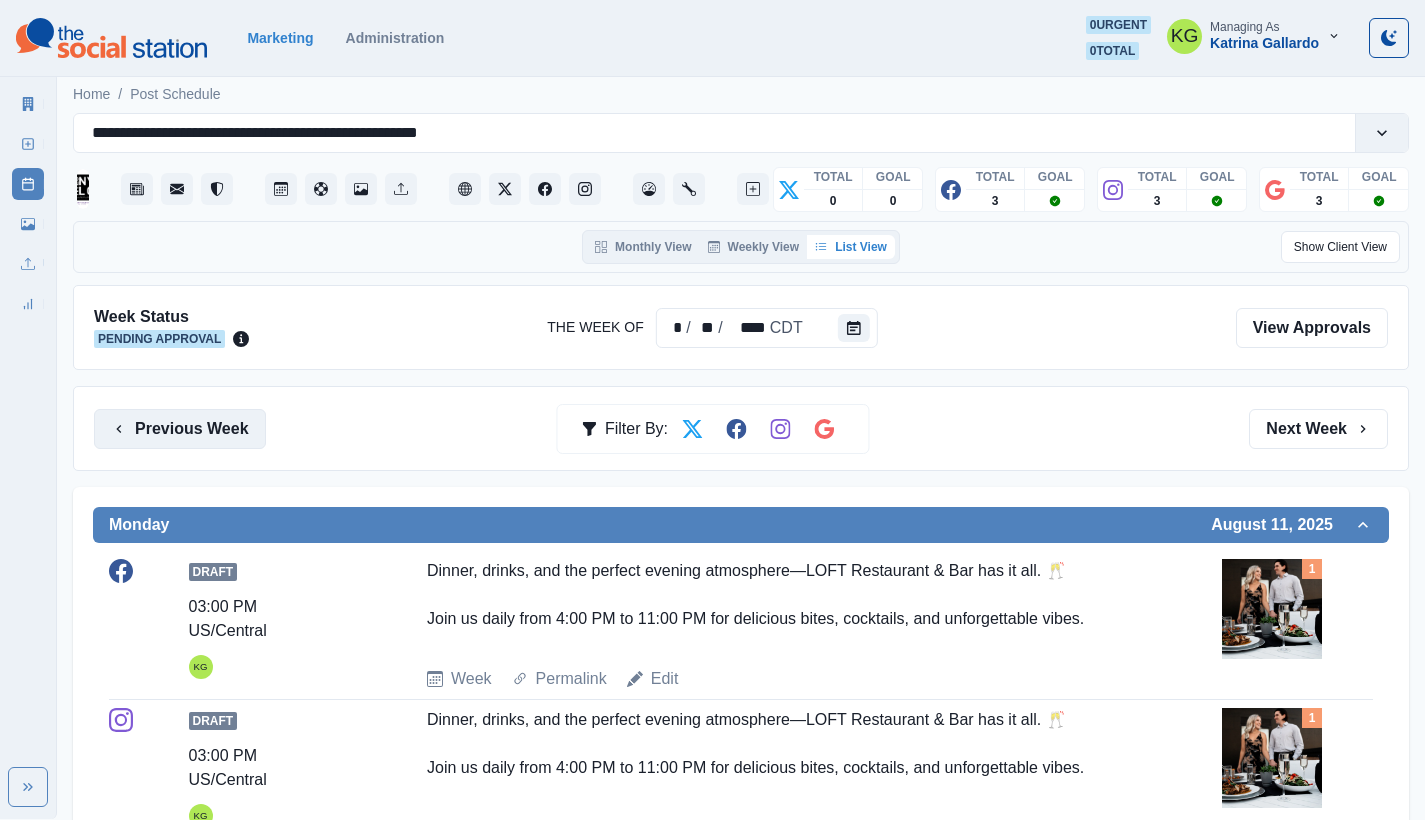 click on "Previous Week" at bounding box center (180, 429) 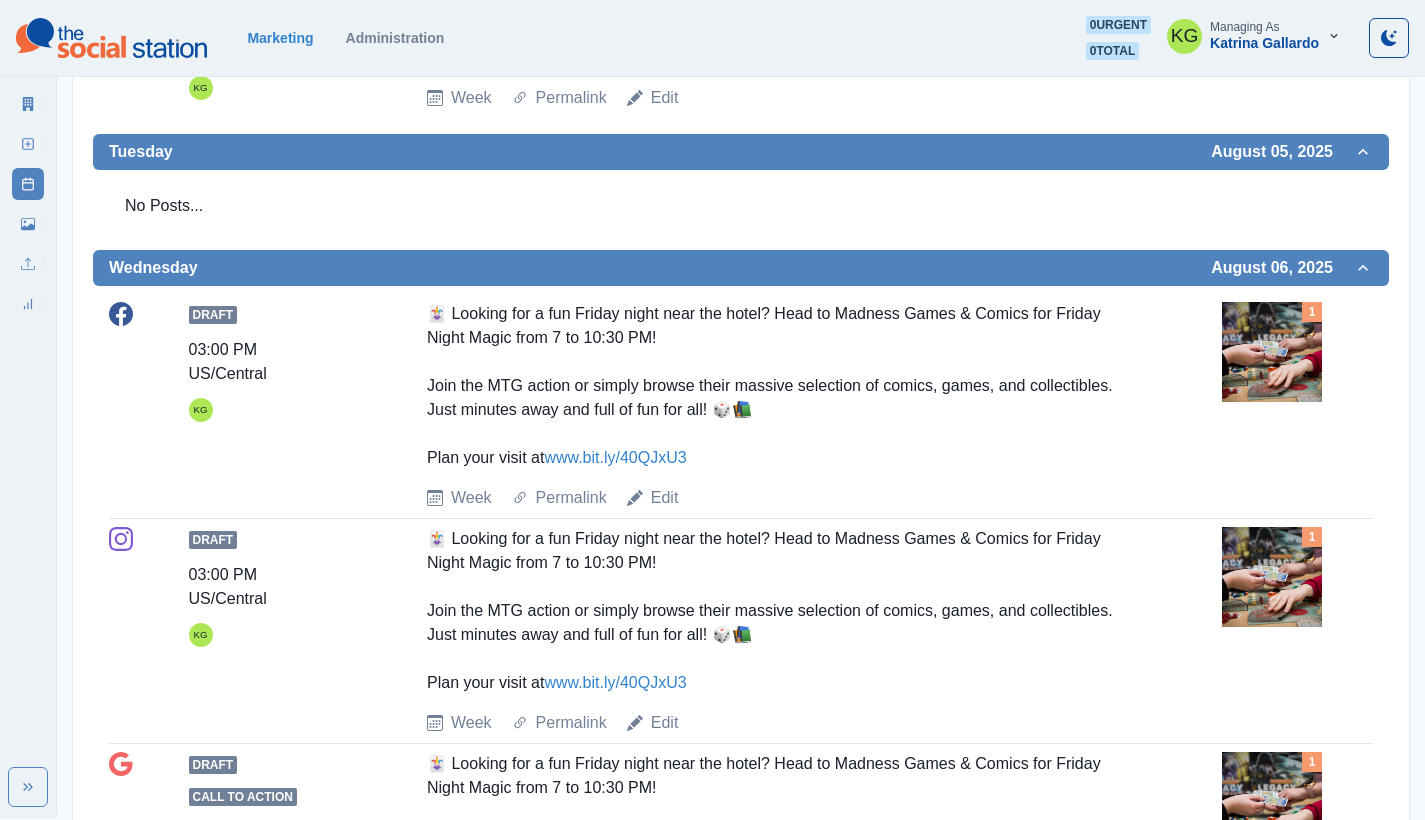 scroll, scrollTop: 0, scrollLeft: 0, axis: both 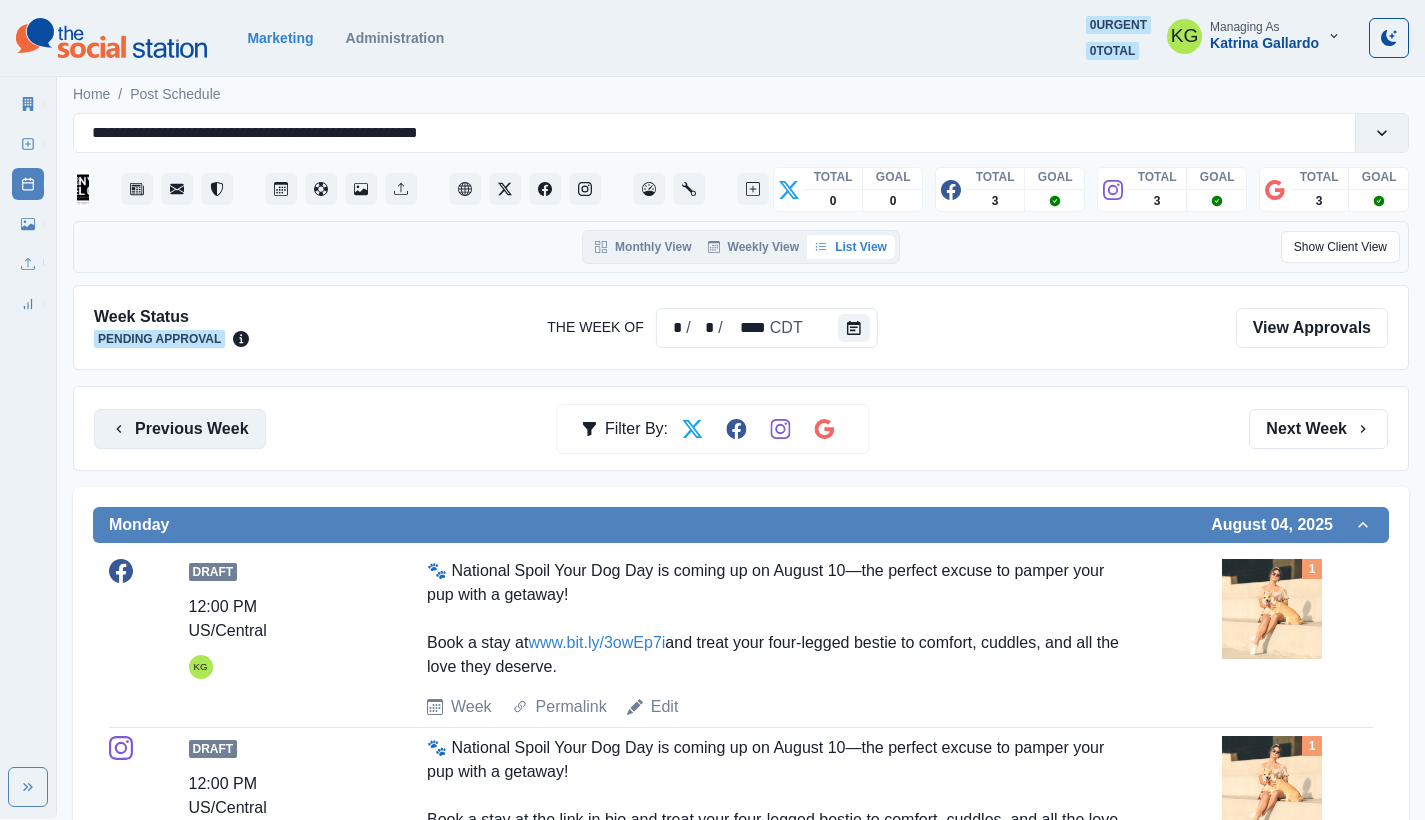 click on "Previous Week" at bounding box center [180, 429] 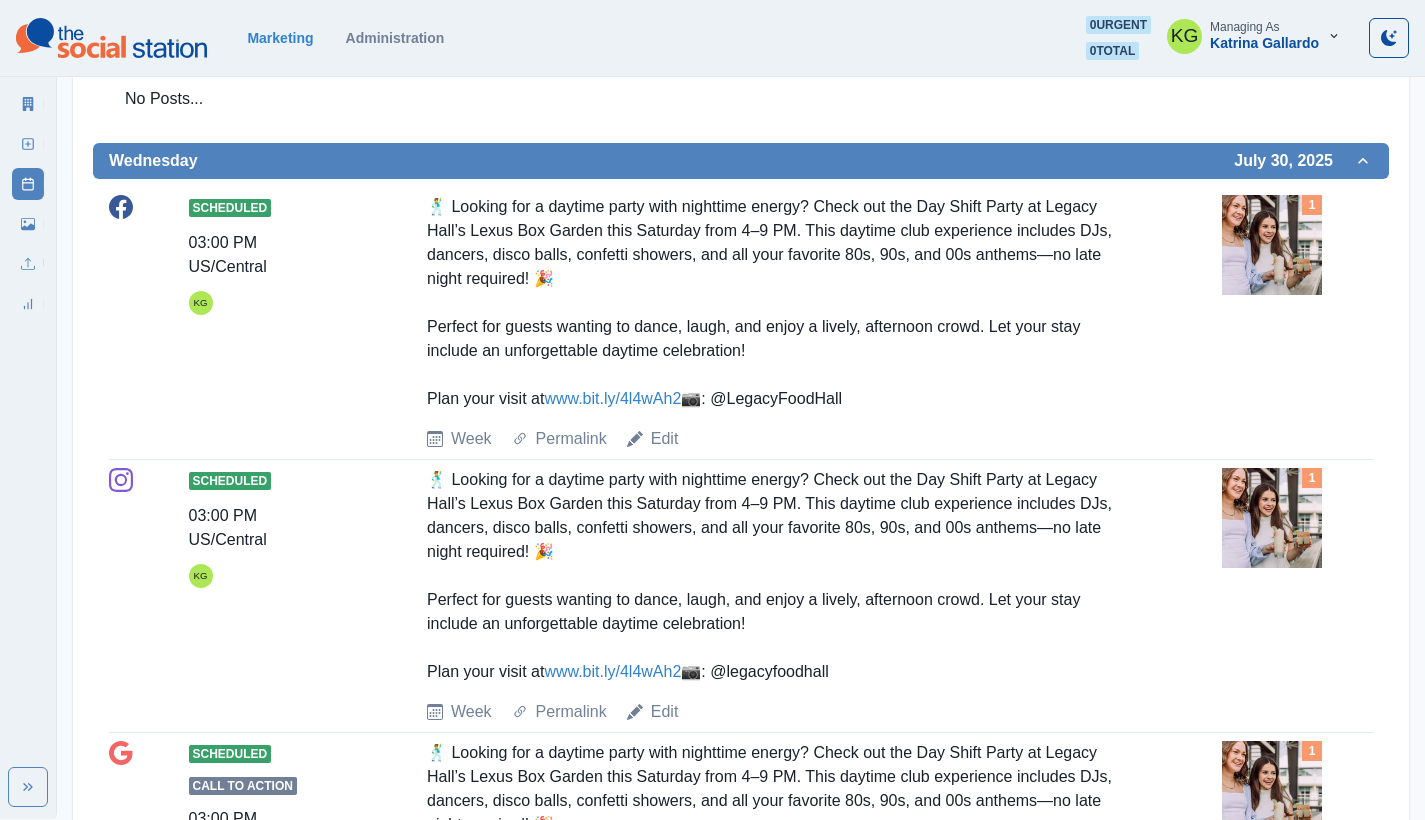 scroll, scrollTop: 212, scrollLeft: 0, axis: vertical 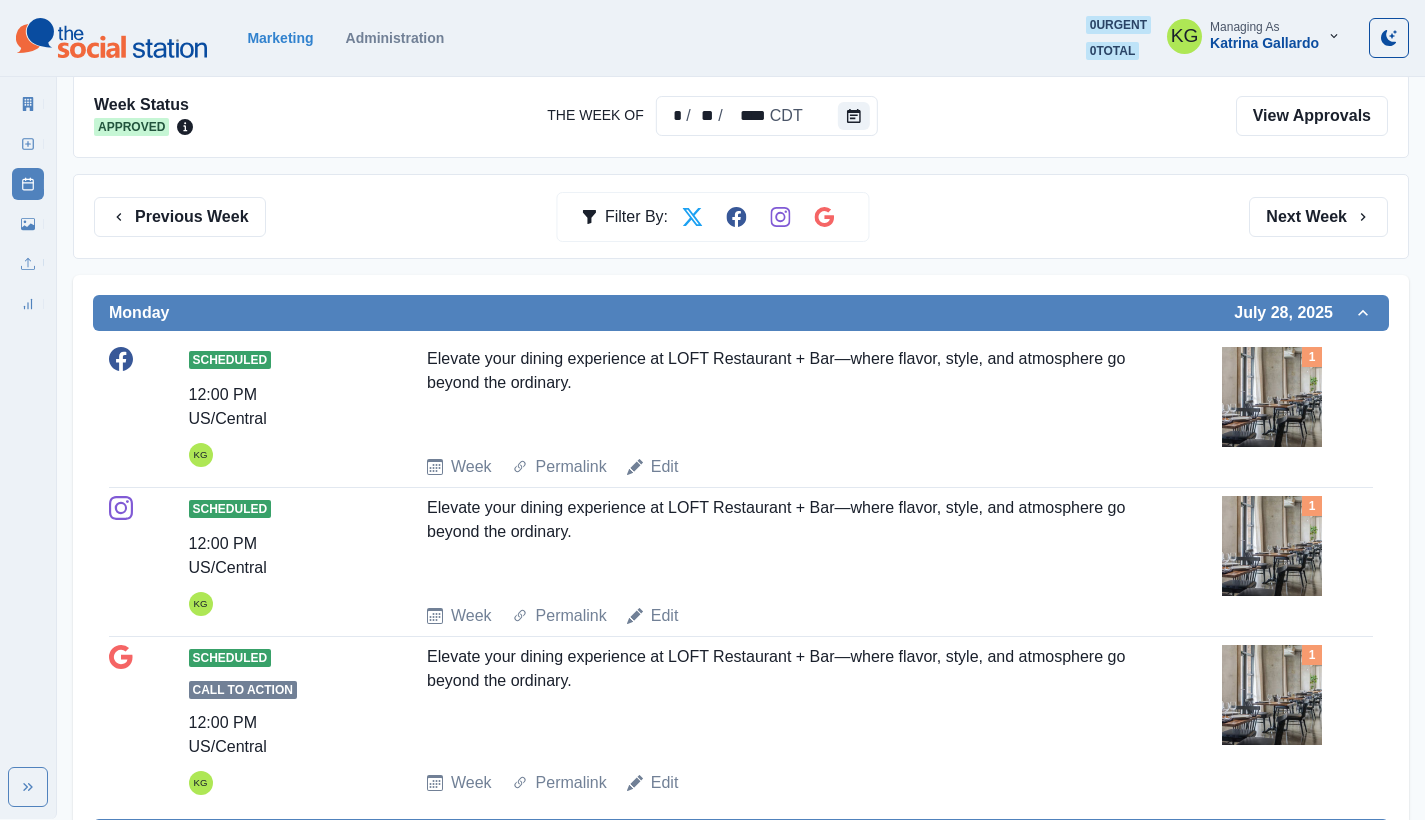click on "Marketing Administration 0  urgent 0  total KG Managing As Katrina Gallardo" at bounding box center [712, 38] 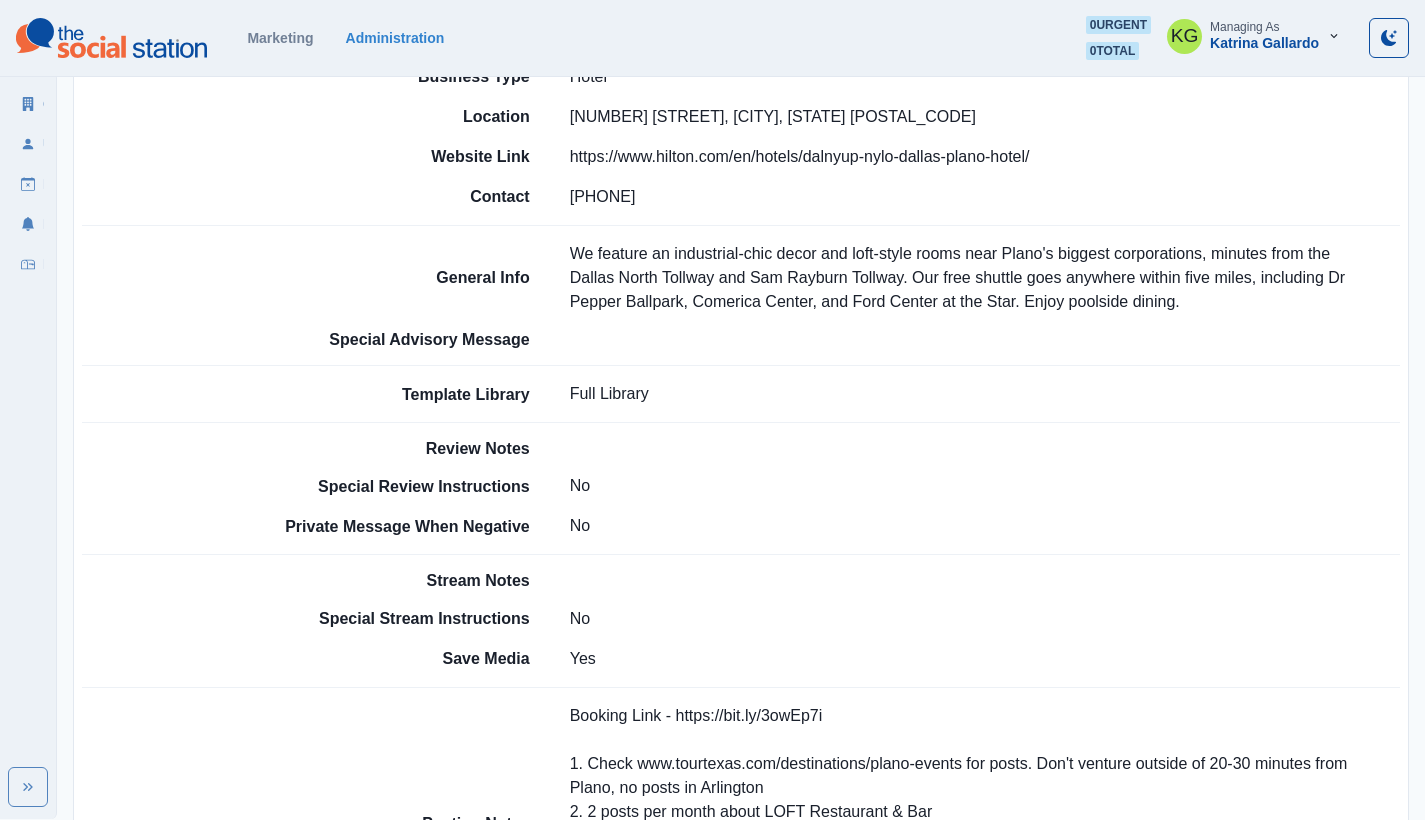 scroll, scrollTop: 1319, scrollLeft: 0, axis: vertical 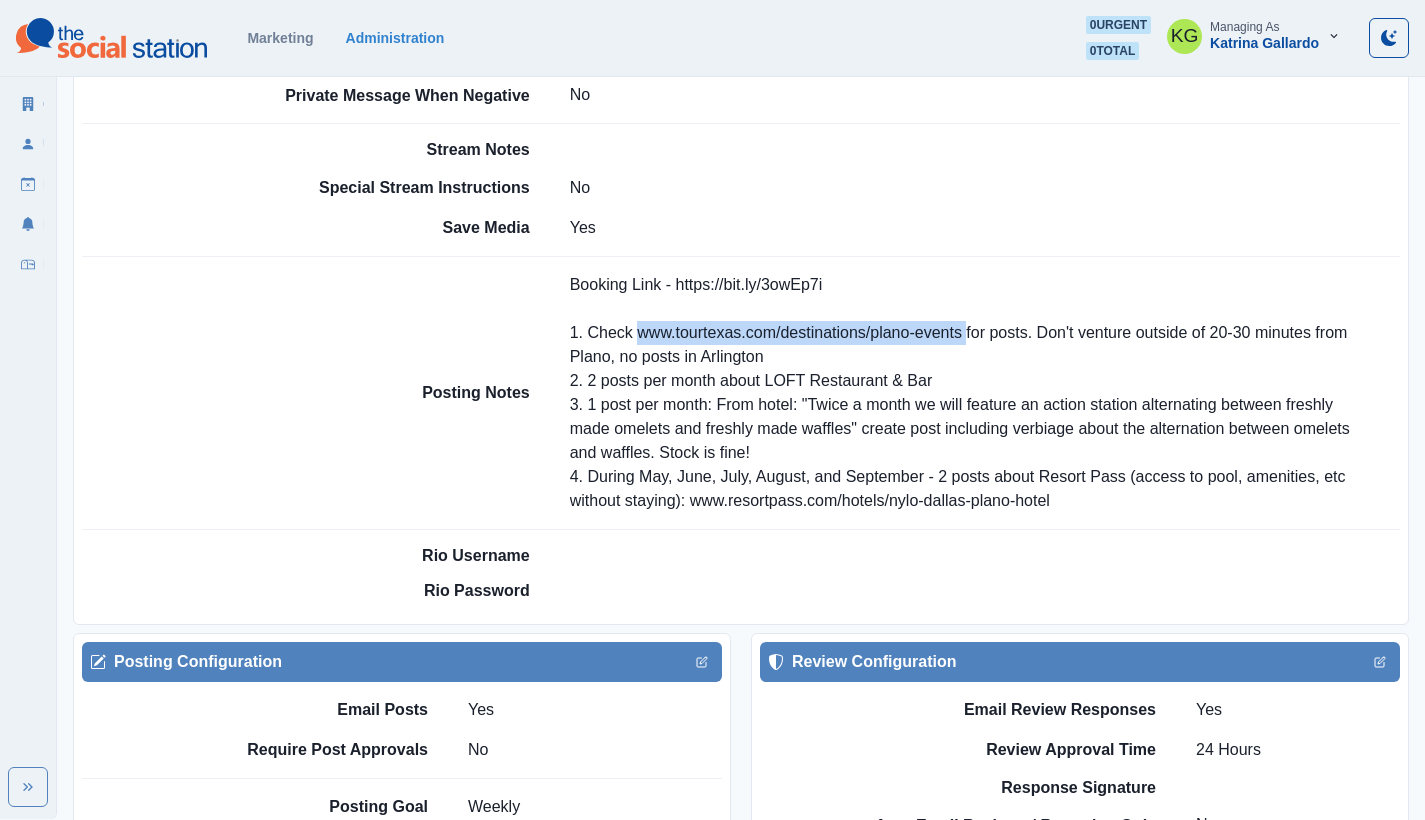 drag, startPoint x: 643, startPoint y: 329, endPoint x: 965, endPoint y: 324, distance: 322.03882 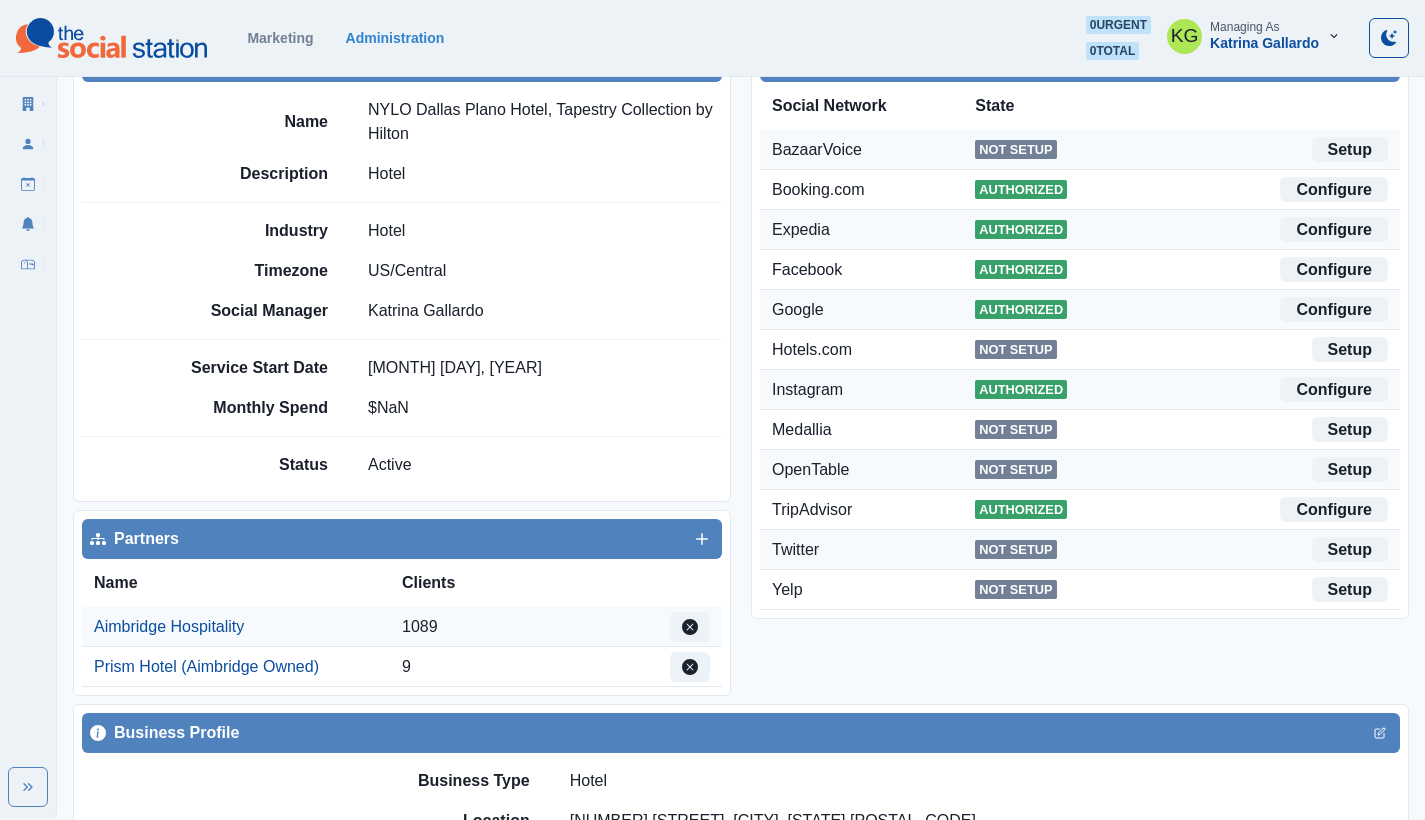 scroll, scrollTop: 874, scrollLeft: 0, axis: vertical 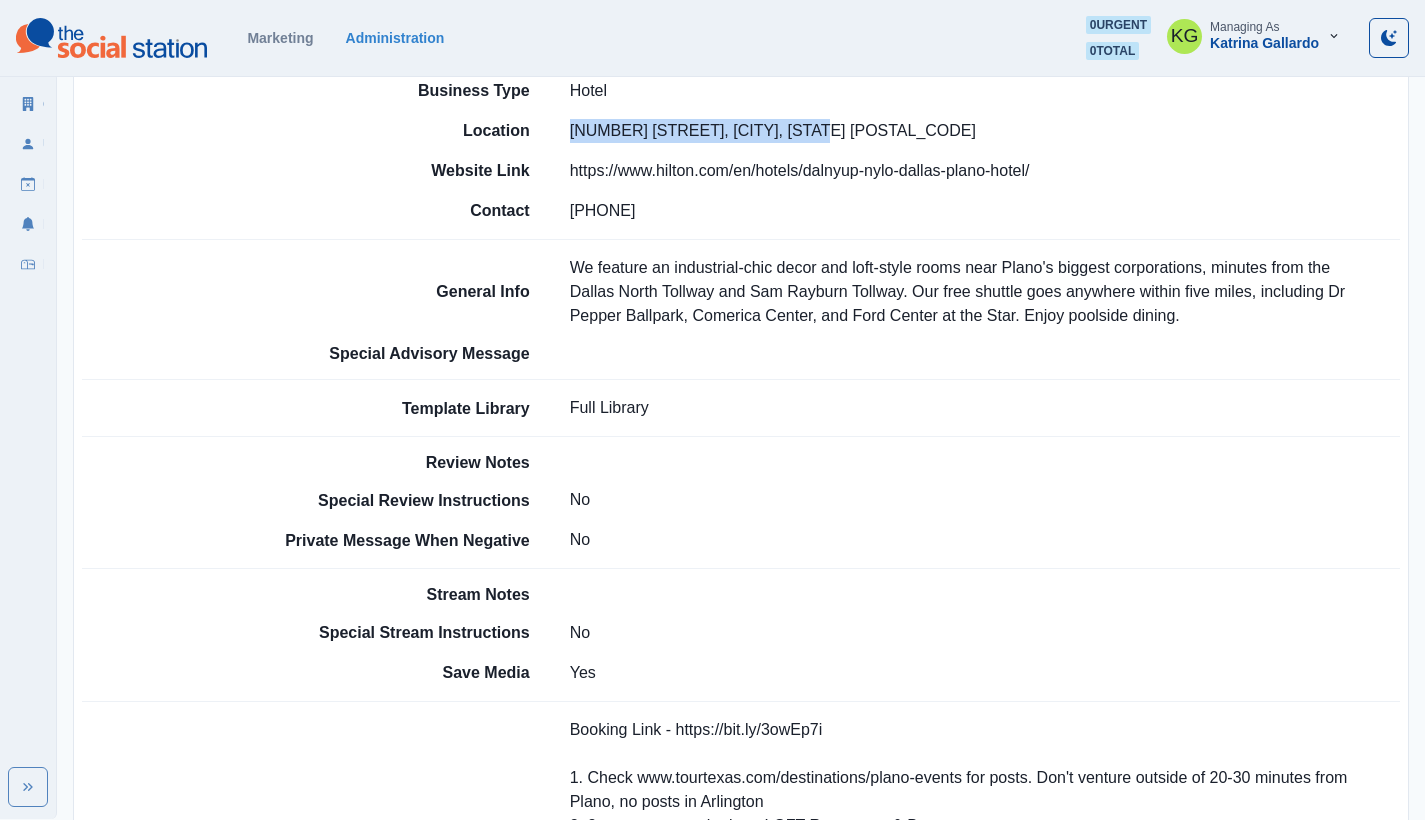 drag, startPoint x: 564, startPoint y: 133, endPoint x: 866, endPoint y: 136, distance: 302.0149 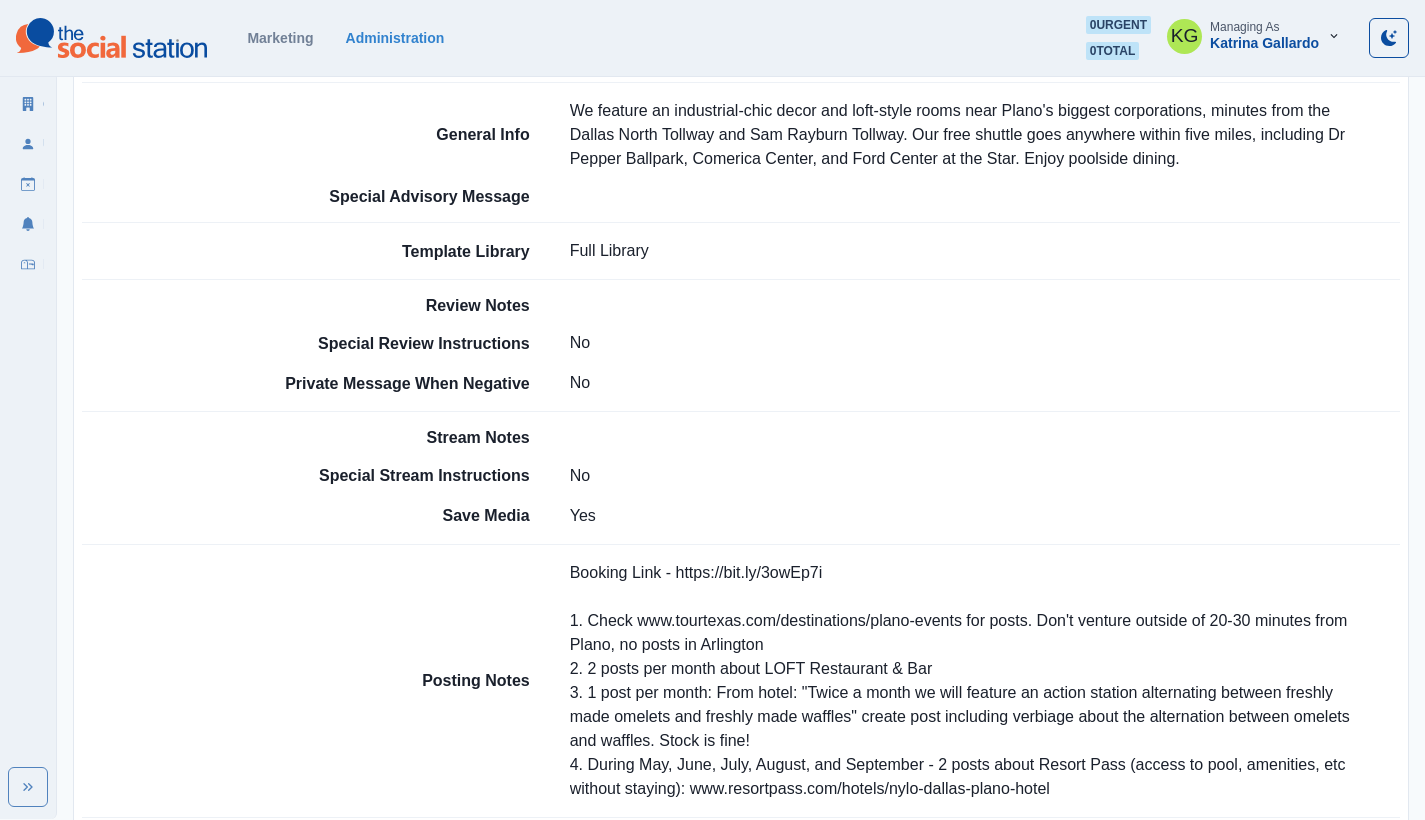 scroll, scrollTop: 1226, scrollLeft: 0, axis: vertical 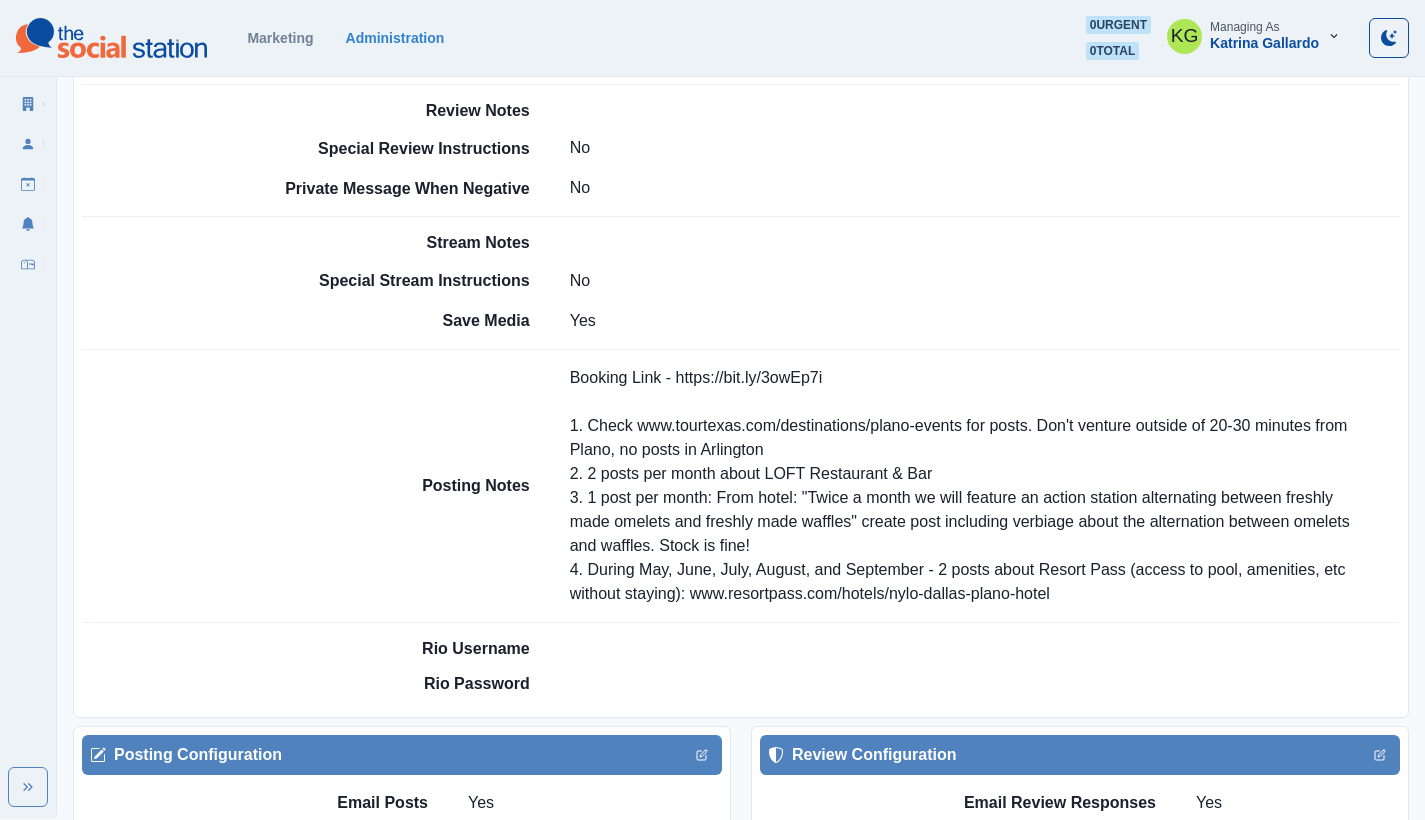 click on "Marketing Administration 0  urgent 0  total KG Managing As Katrina Gallardo" at bounding box center (712, 38) 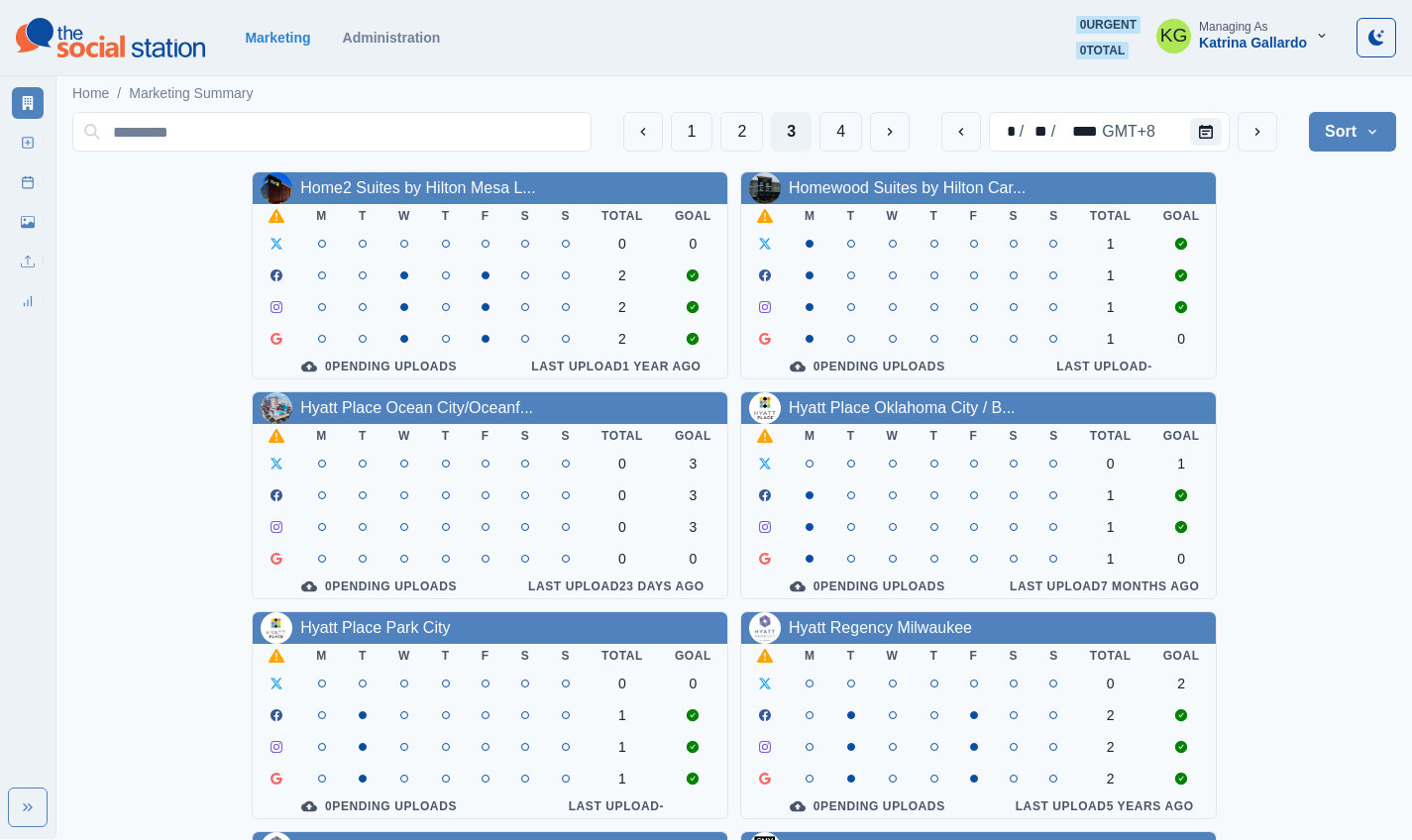 scroll, scrollTop: 684, scrollLeft: 0, axis: vertical 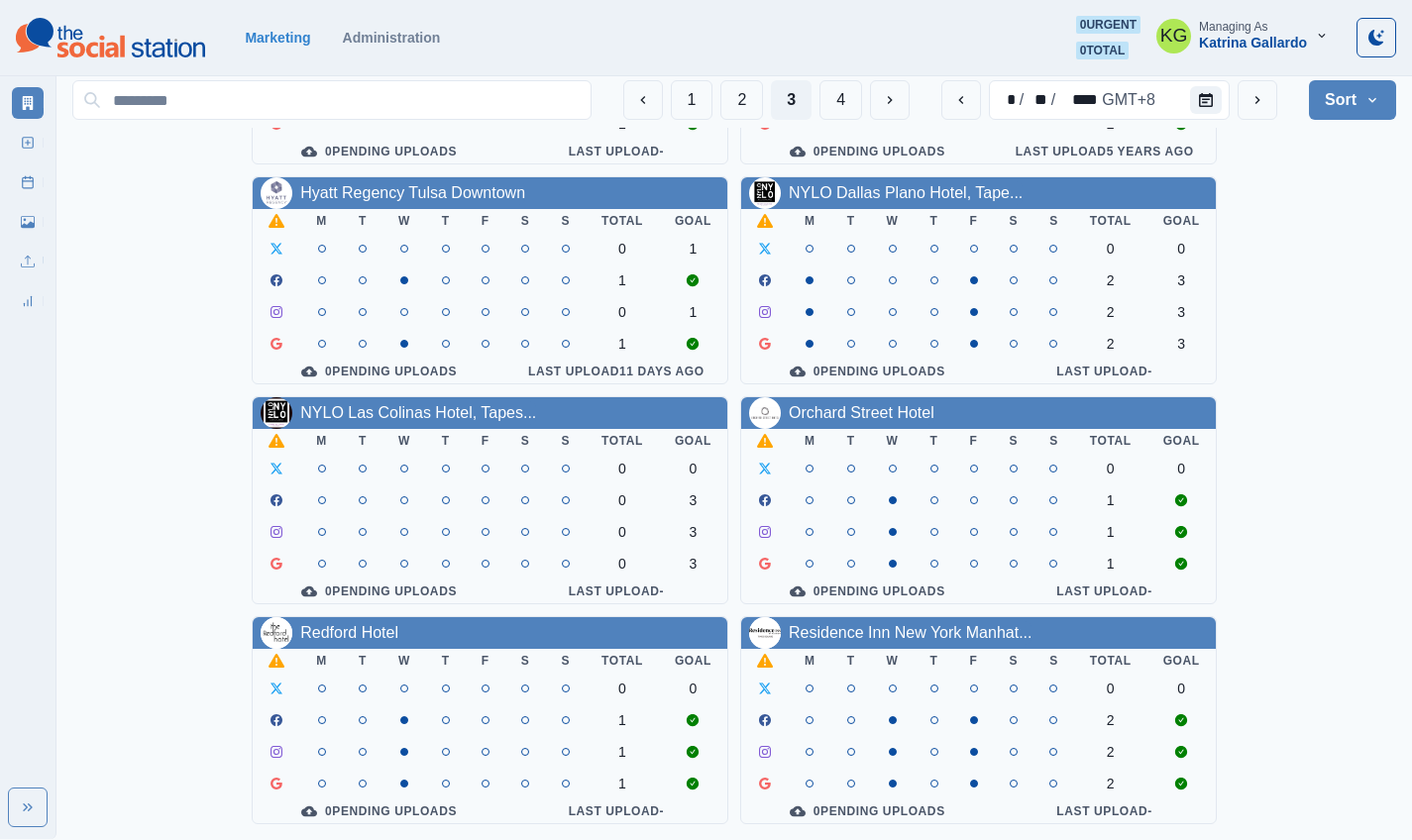 click on "Home2 Suites by Hilton Mesa L... M T W T F S S Total Goal 0 0 2 2 2 0  Pending Uploads Last Upload  1 year ago Homewood Suites by Hilton Car... M T W T F S S Total Goal 1 1 1 1 0 0  Pending Uploads Last Upload  - Hyatt Place Ocean City/Oceanf... M T W T F S S Total Goal 0 3 0 3 0 3 0 0 0  Pending Uploads Last Upload  23 days ago Hyatt Place Oklahoma City / B... M T W T F S S Total Goal 0 1 1 1 1 0 0  Pending Uploads Last Upload  7 months ago Hyatt Place Park City M T W T F S S Total Goal 0 0 1 1 1 0  Pending Uploads Last Upload  - Hyatt Regency Milwaukee M T W T F S S Total Goal 0 2 2 2 2 0  Pending Uploads Last Upload  5 years ago Hyatt Regency Tulsa Downtown M T W T F S S Total Goal 0 1 1 0 1 1 0  Pending Uploads Last Upload  11 days ago NYLO Dallas Plano Hotel, Tape... M T W T F S S Total Goal 0 0 2 3 2 3 2 3 0  Pending Uploads Last Upload  - NYLO Las Colinas Hotel, Tapes... M T W T F S S Total Goal 0 0 0 3 0 3 0 3 0  Pending Uploads Last Upload  - Orchard Street Hotel M T W T F S S Total Goal 0 0 1 1 1 0" at bounding box center (734, 170) 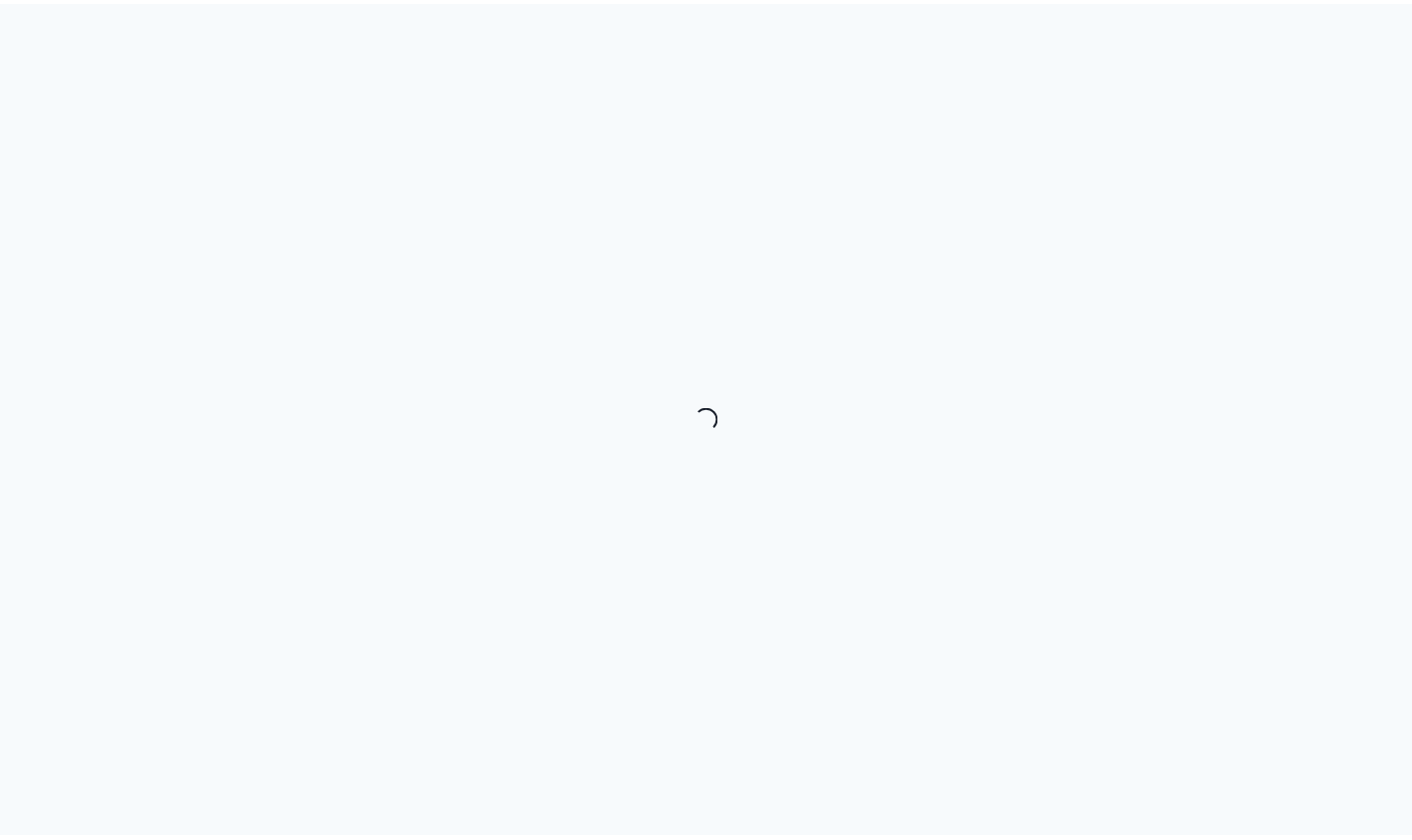 scroll, scrollTop: 0, scrollLeft: 0, axis: both 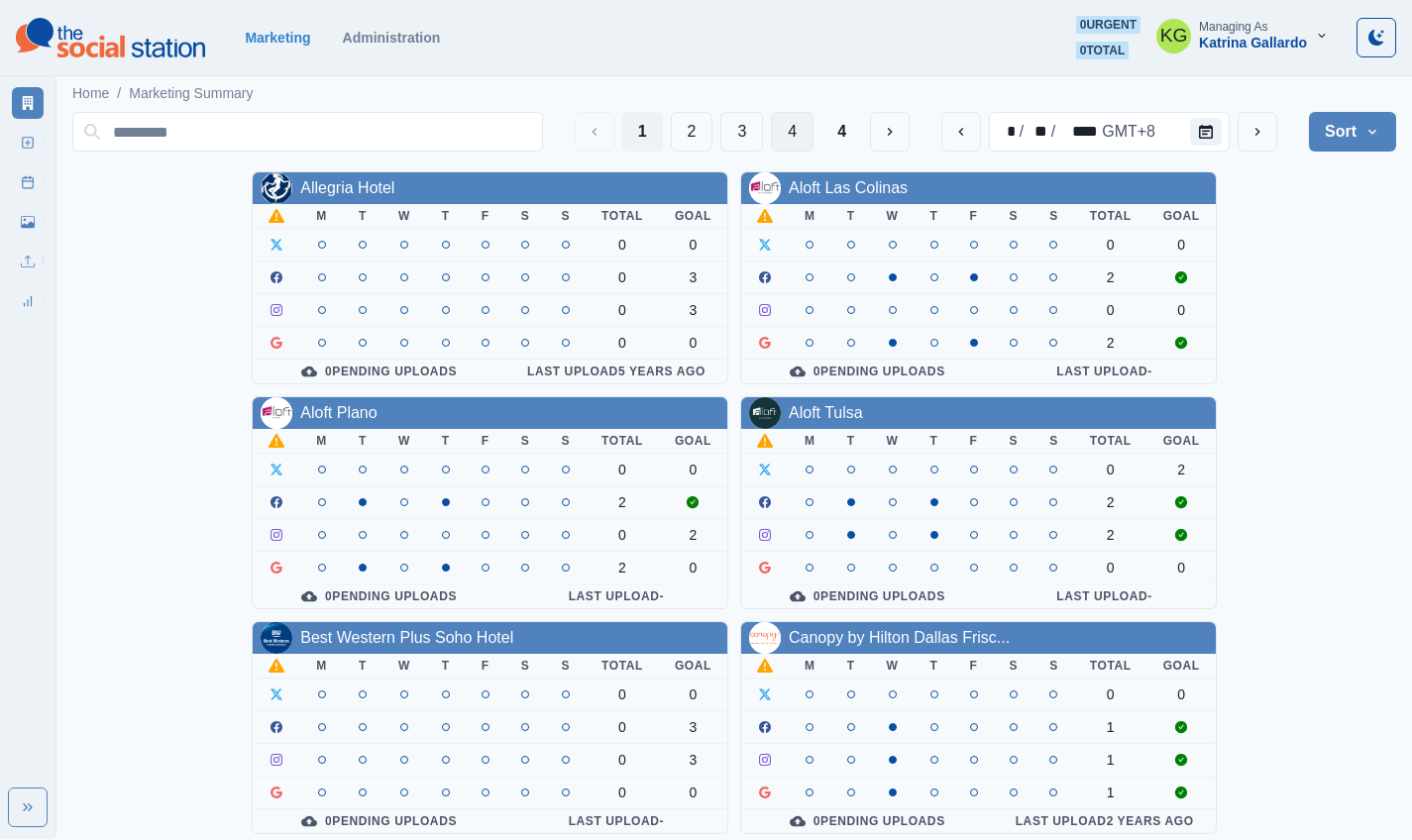 click on "4" at bounding box center (792, 132) 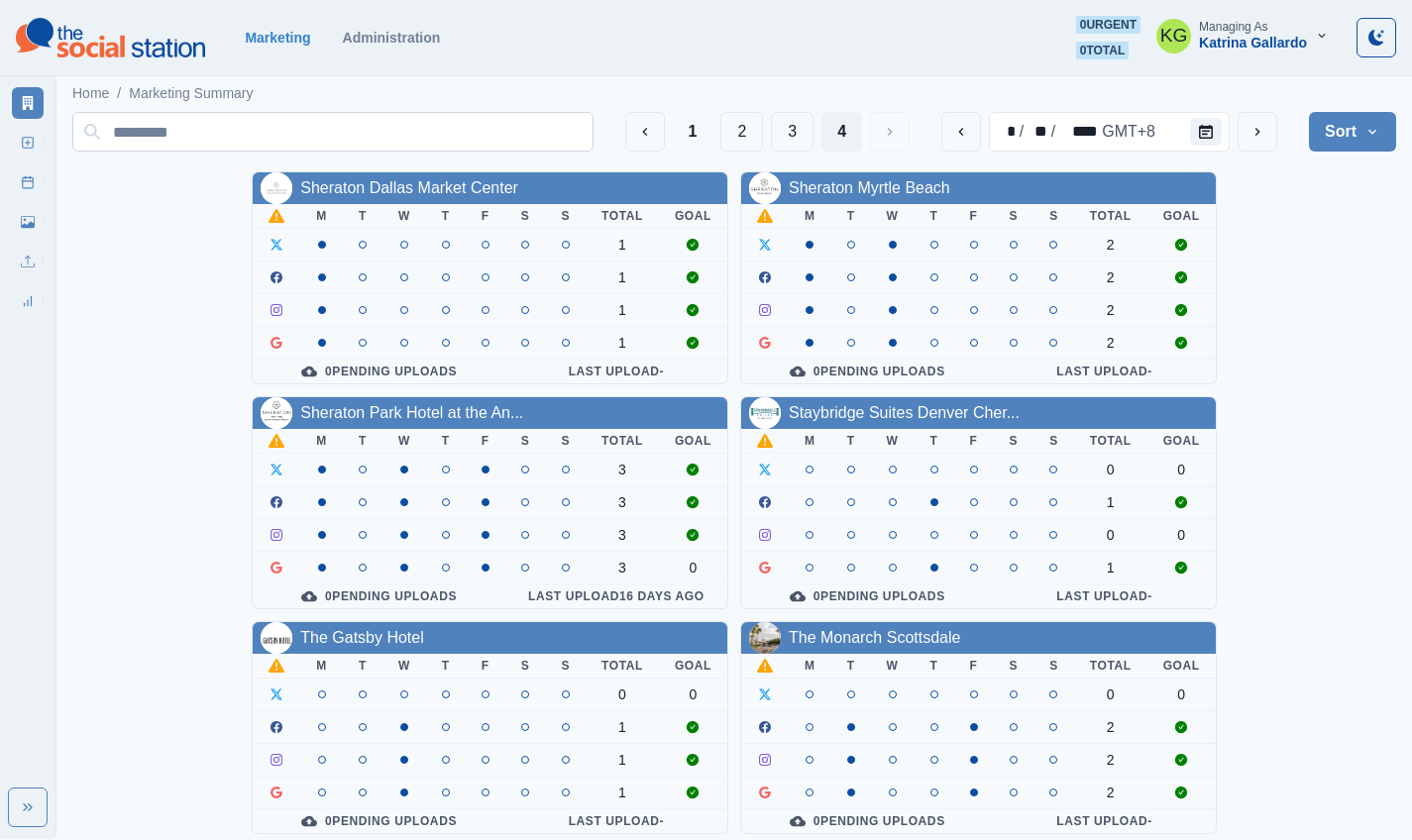 drag, startPoint x: 786, startPoint y: 124, endPoint x: 790, endPoint y: 135, distance: 11.7046999 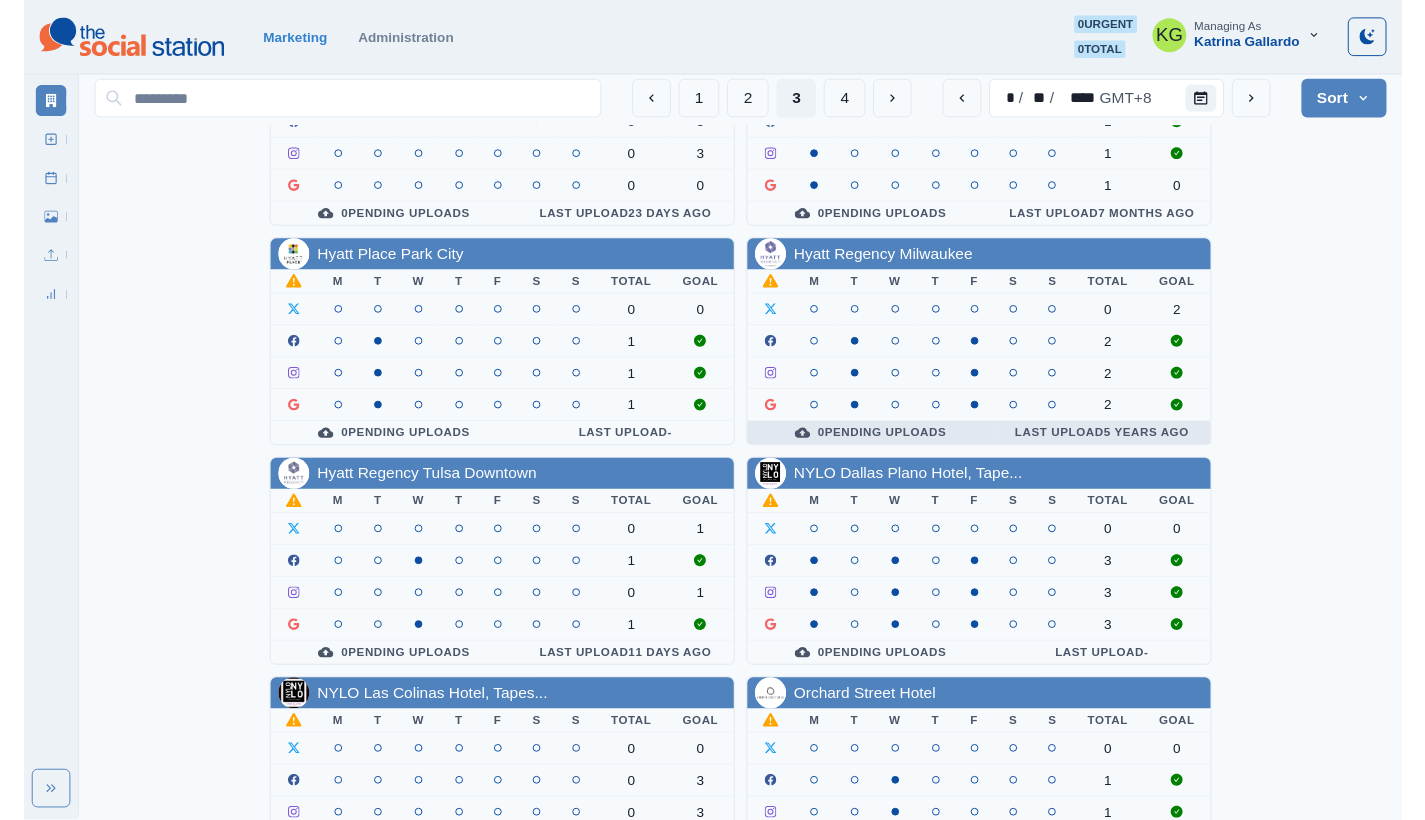 scroll, scrollTop: 691, scrollLeft: 0, axis: vertical 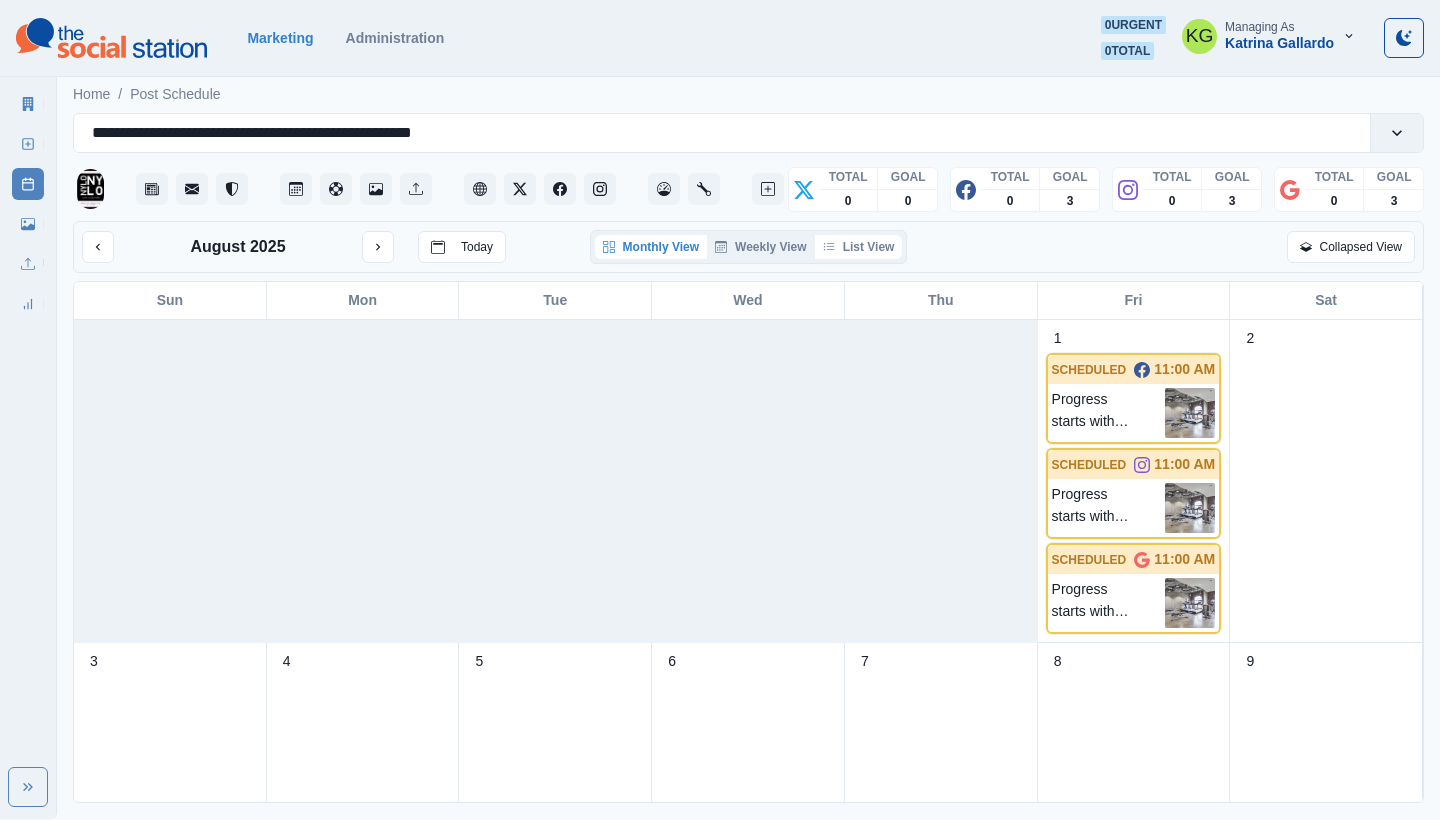 click on "List View" at bounding box center [859, 247] 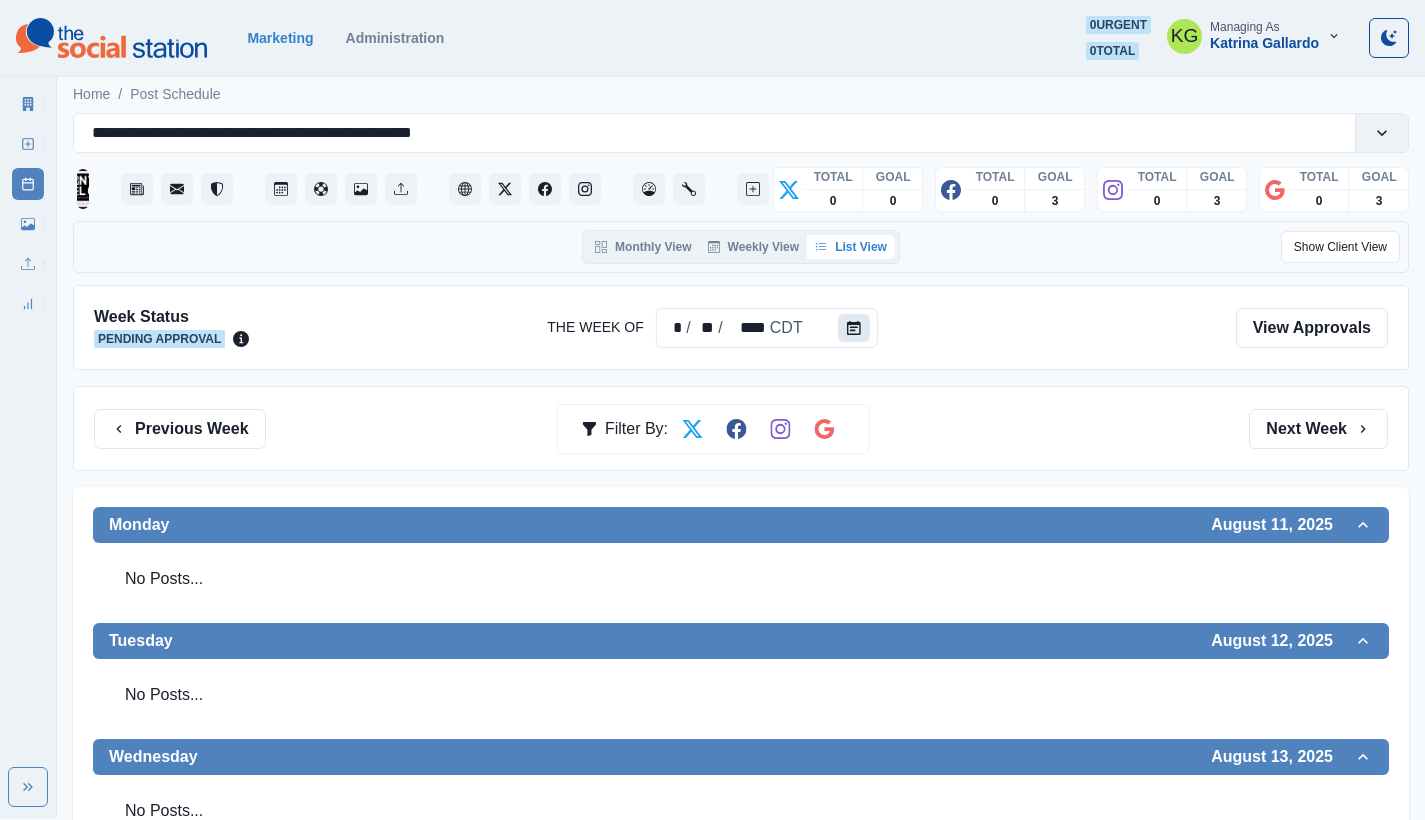 click 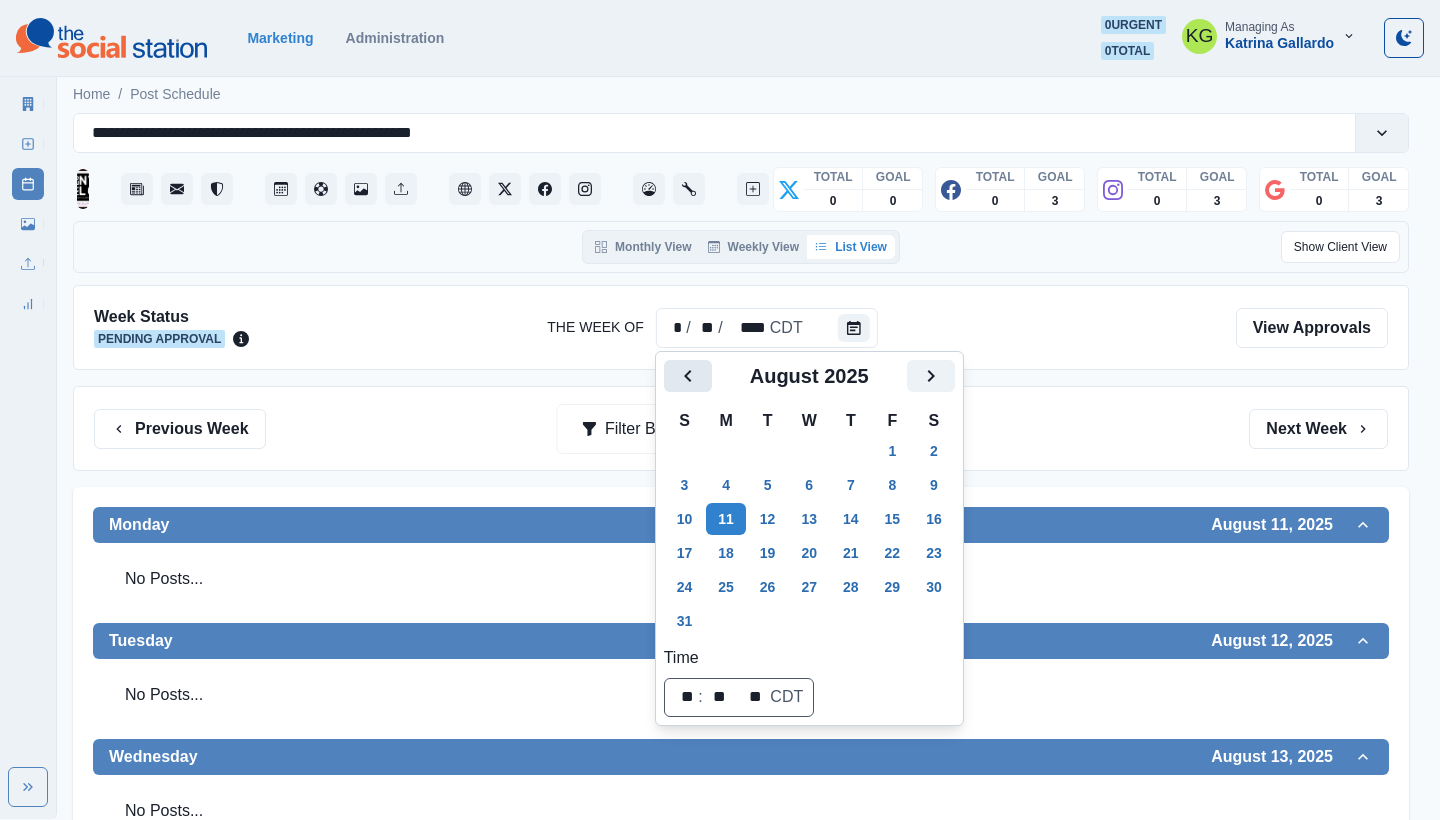 click 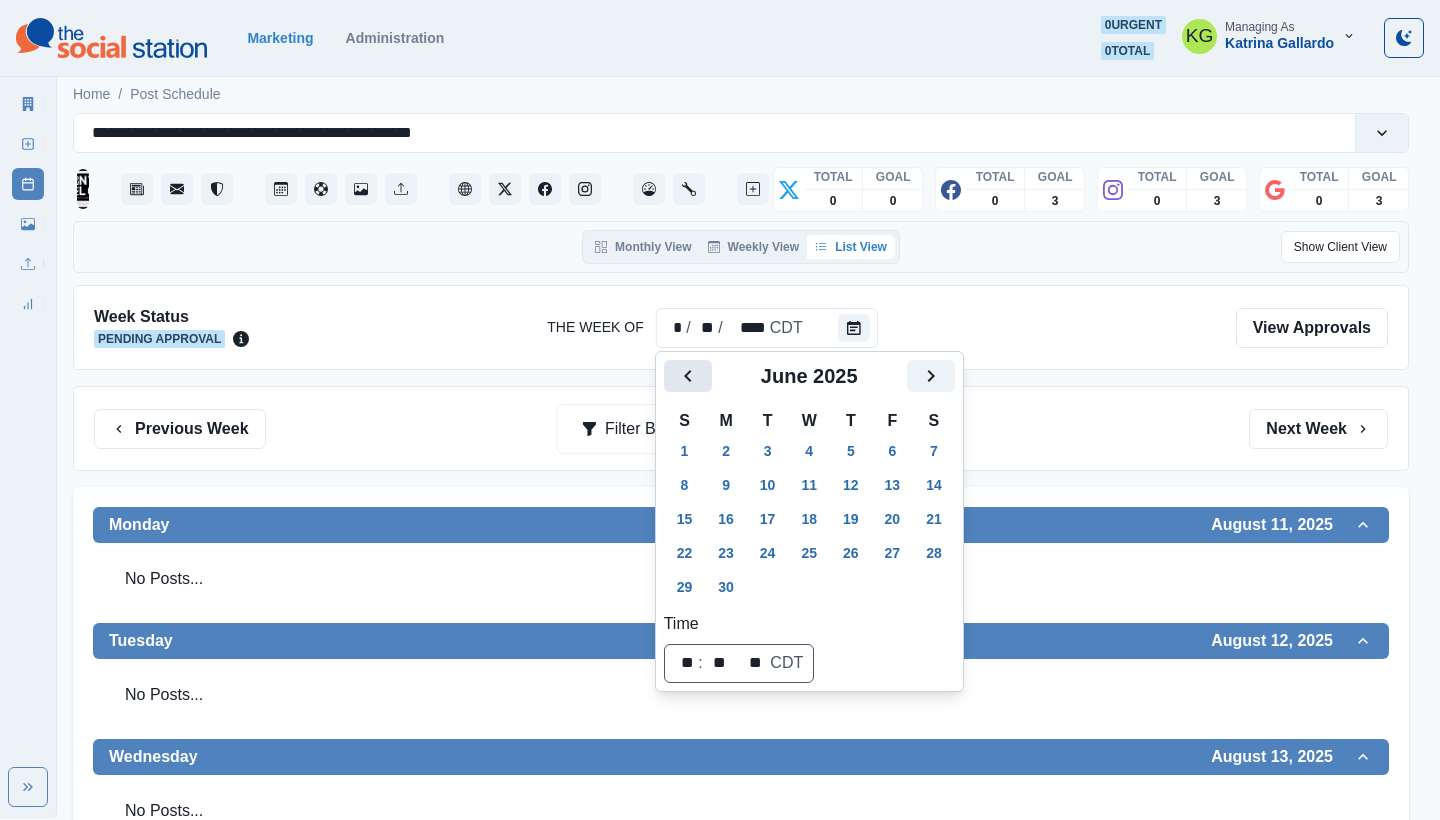 click 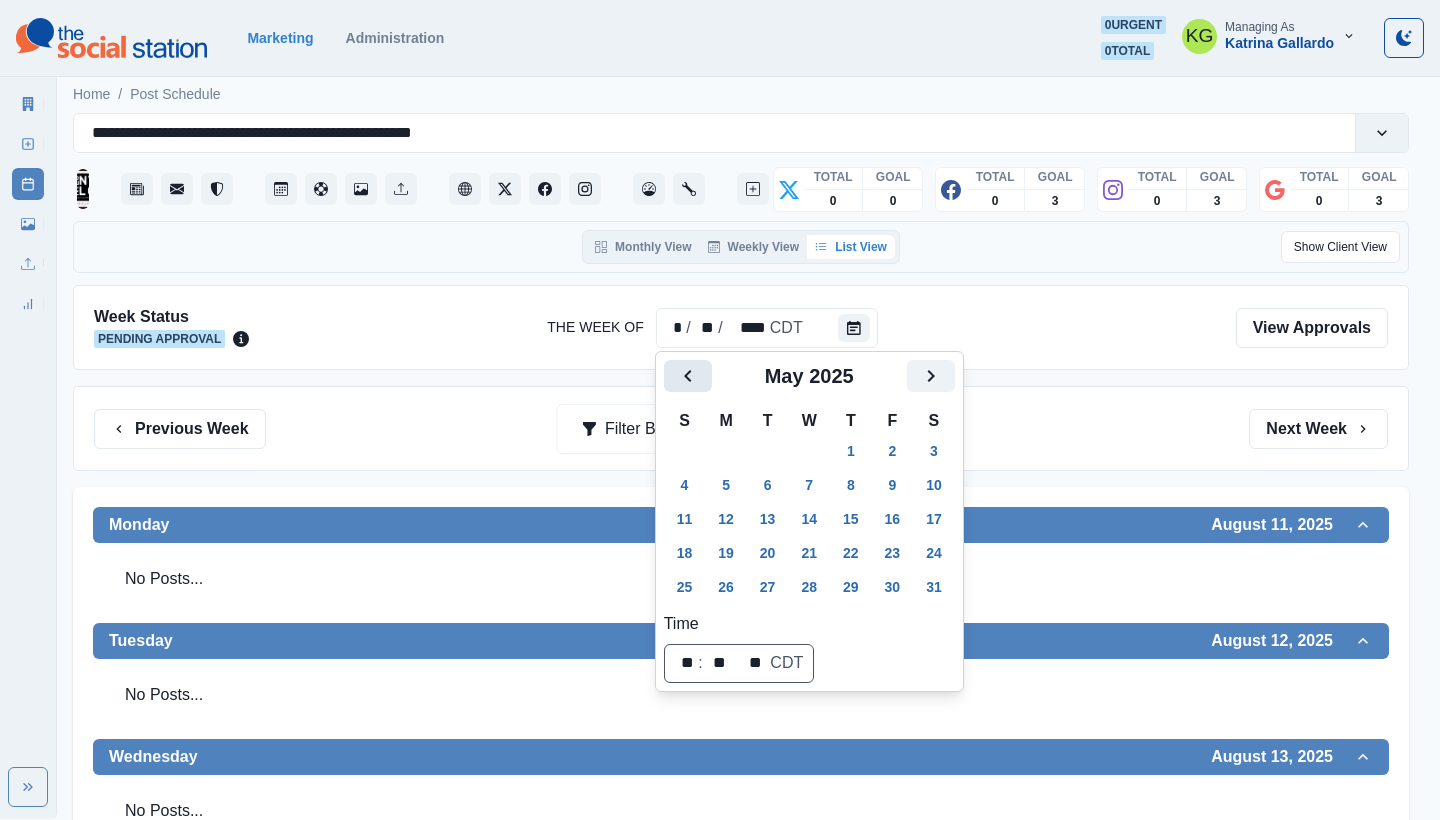 click 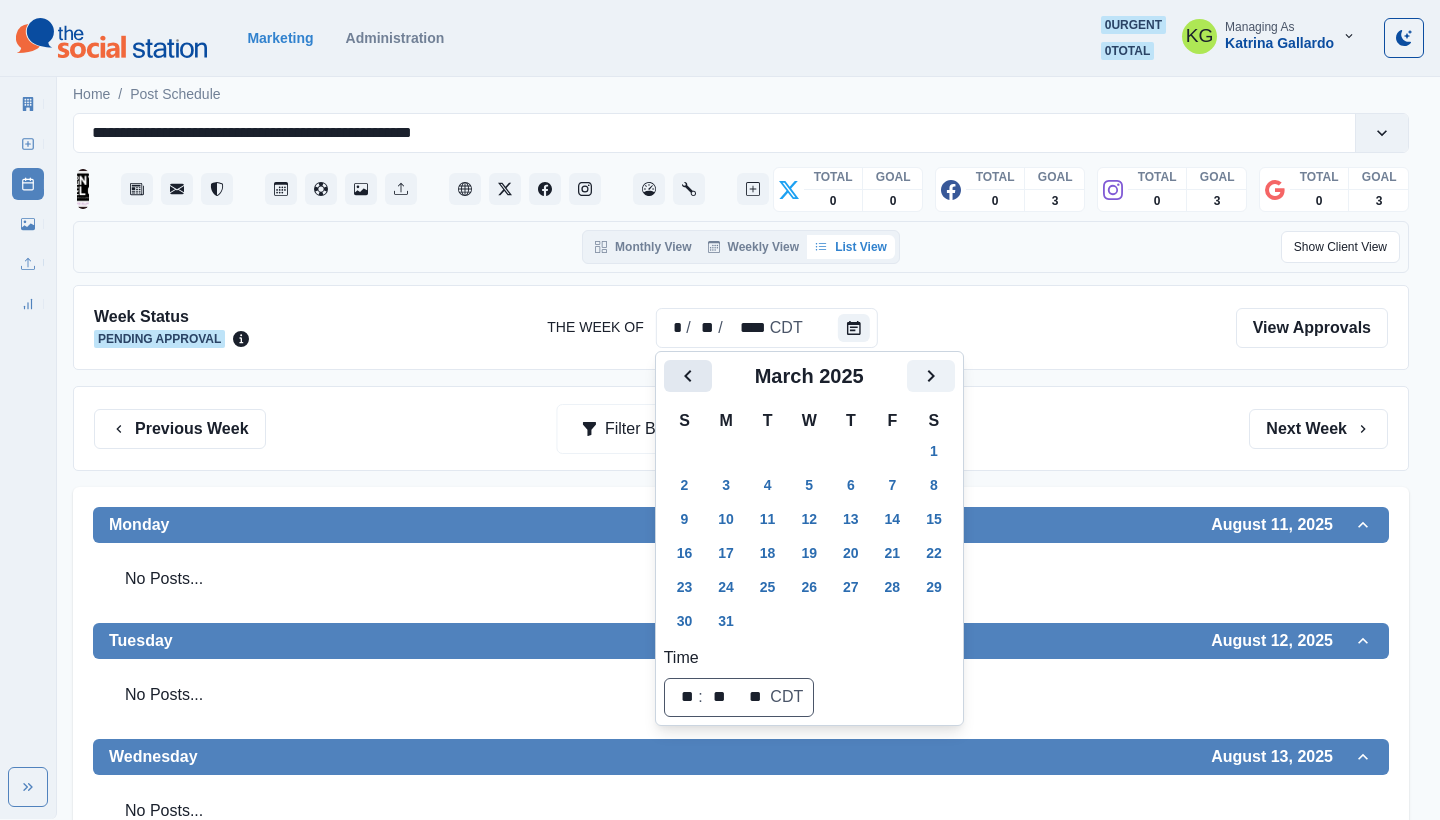 click 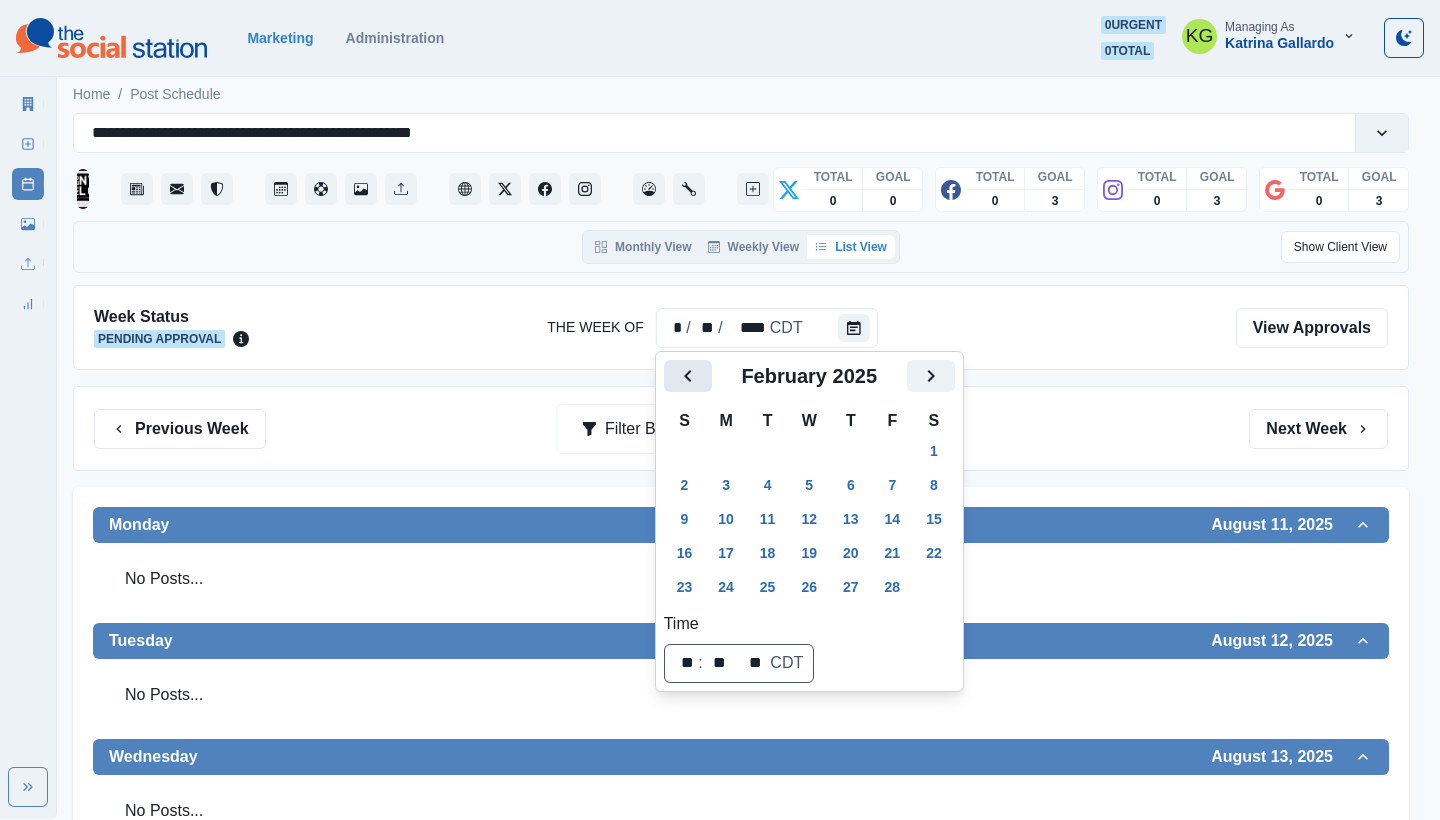 click 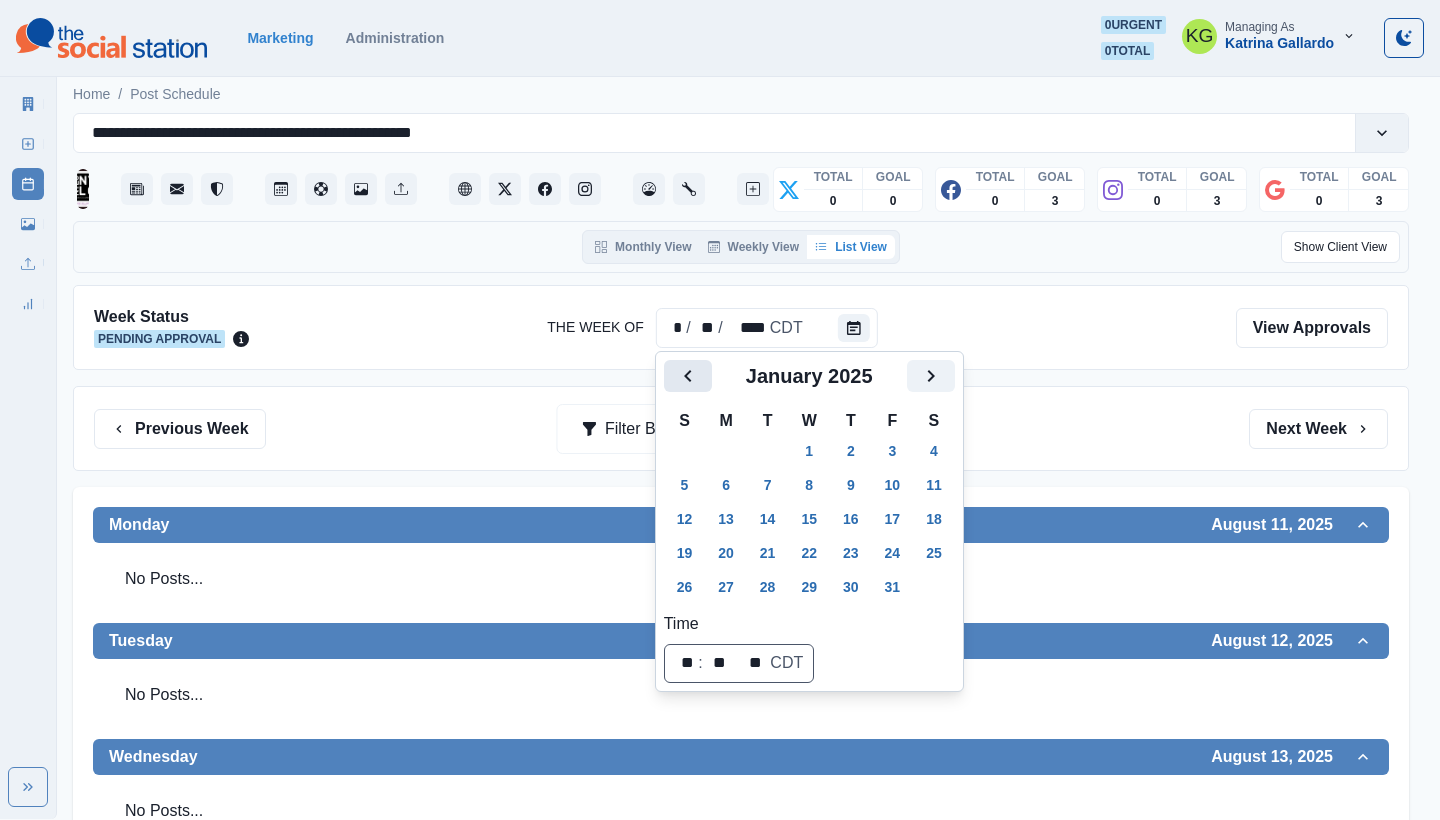 click 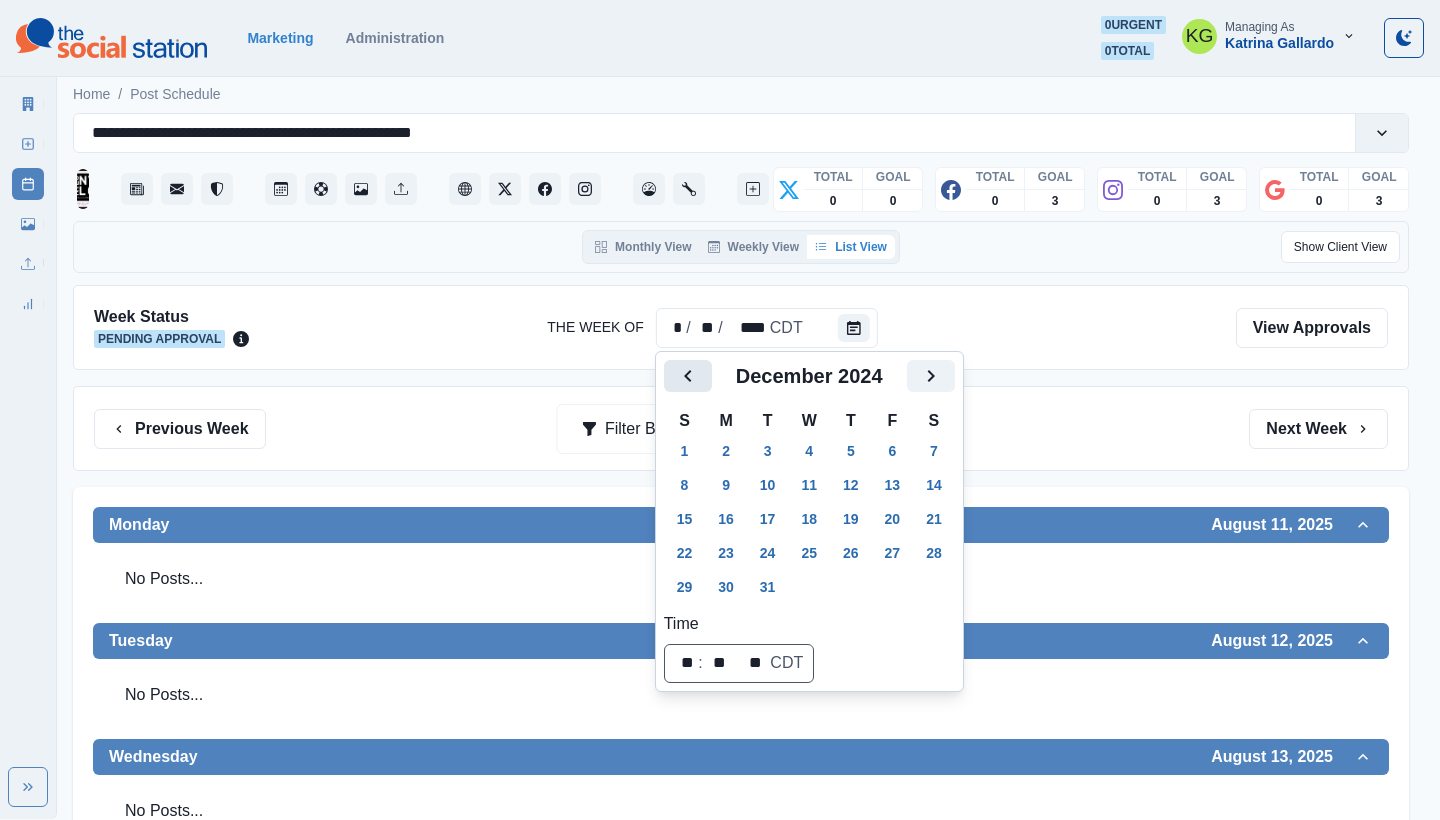 click 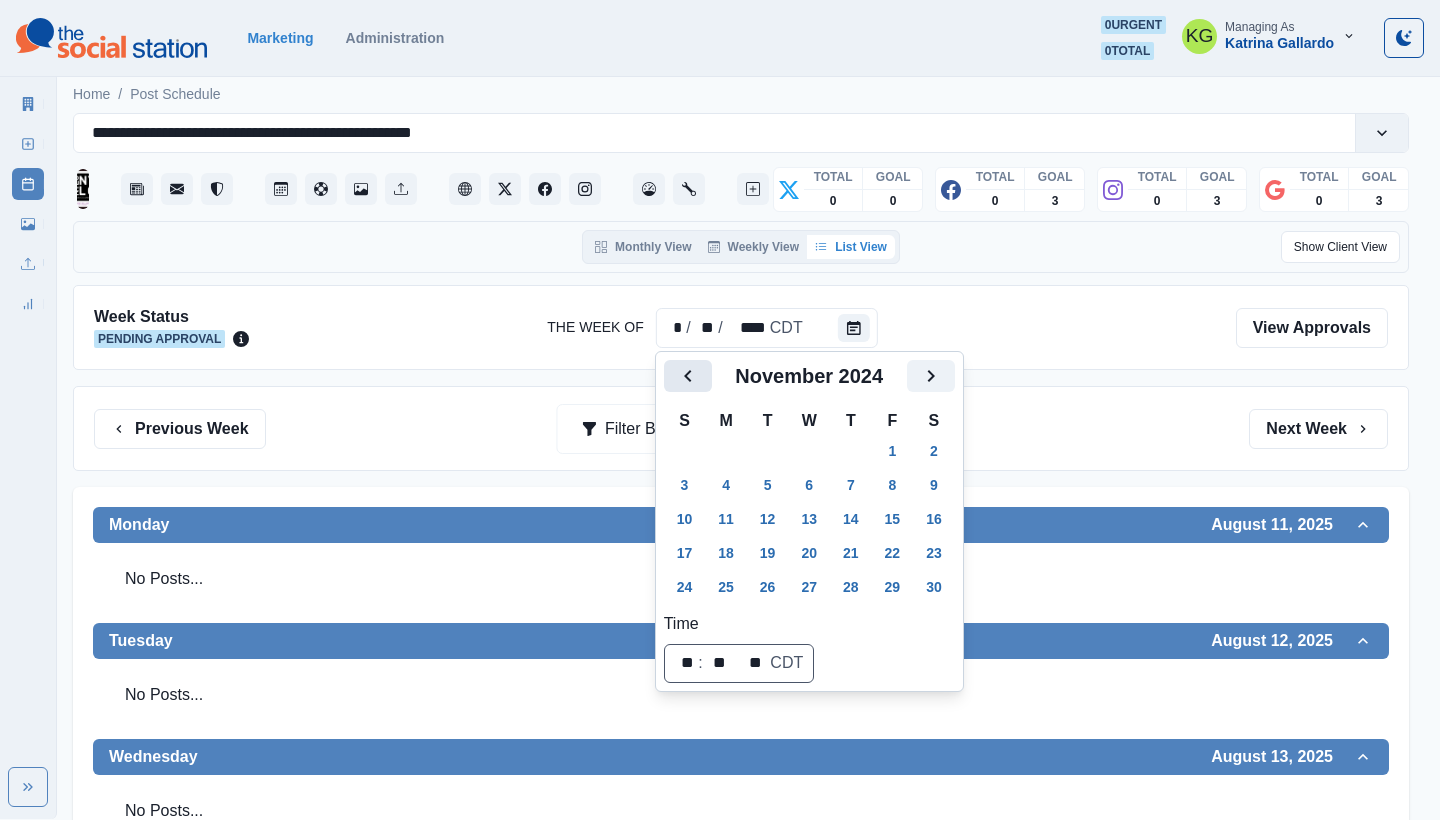 click 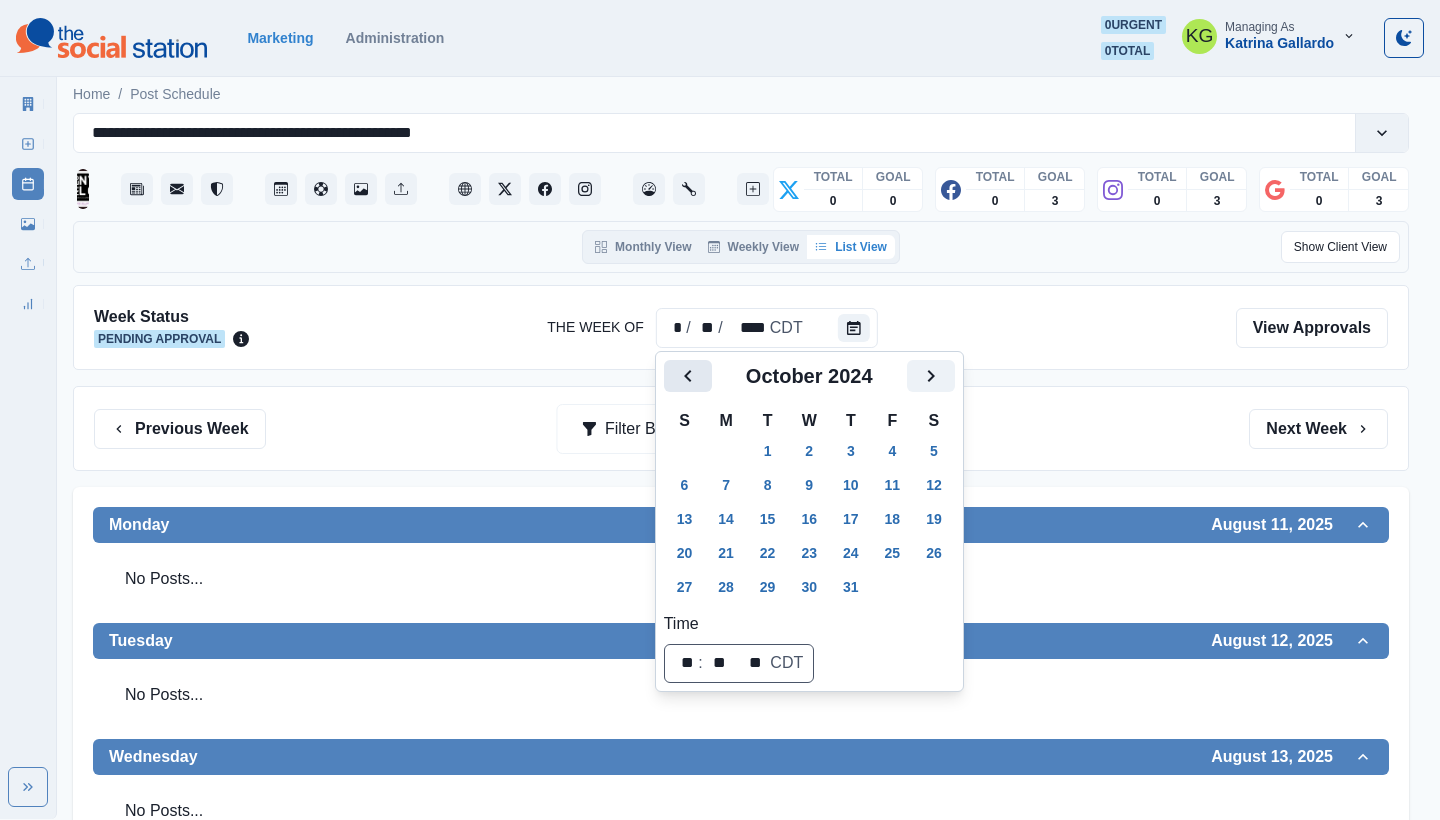 click 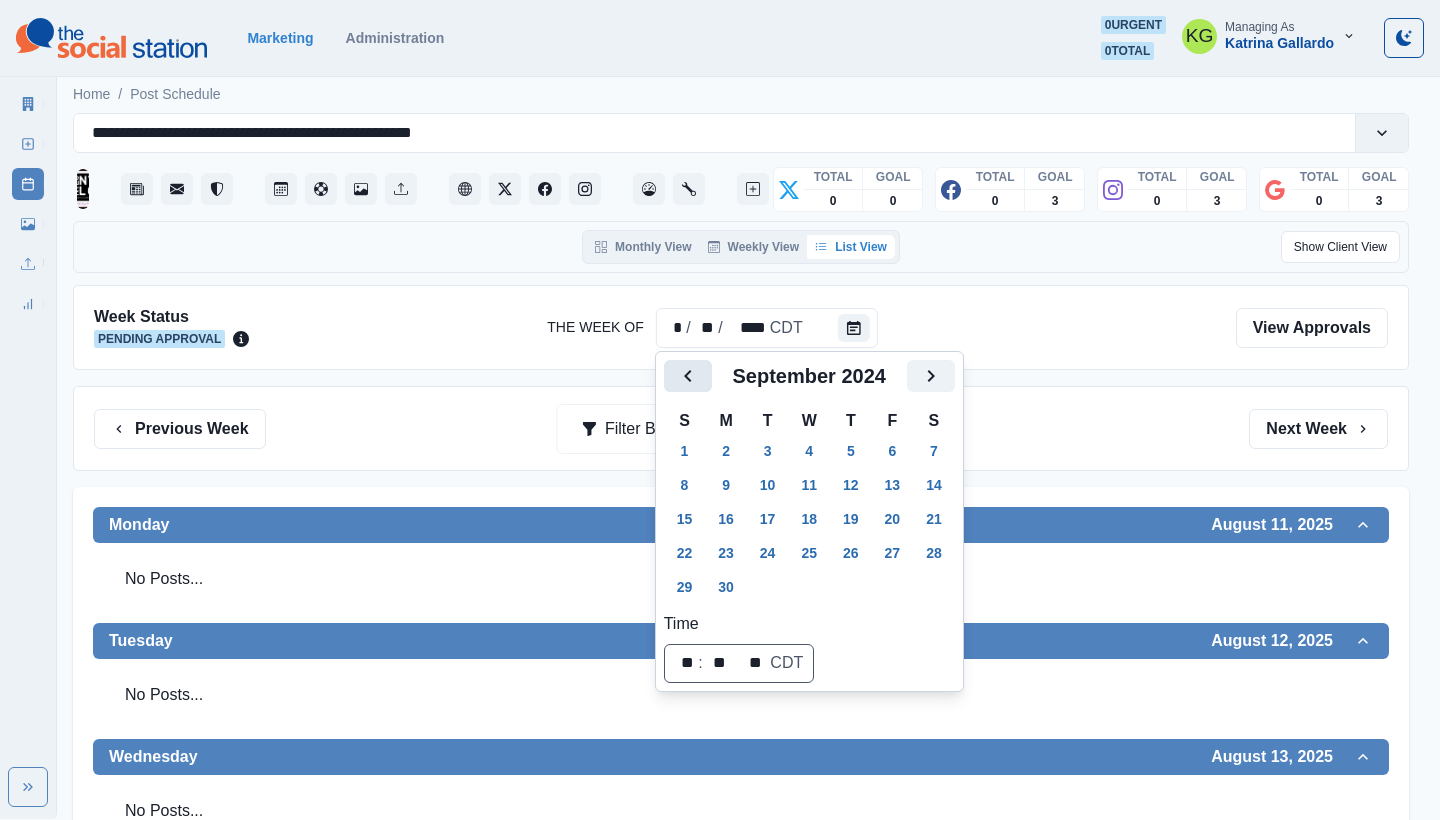 click 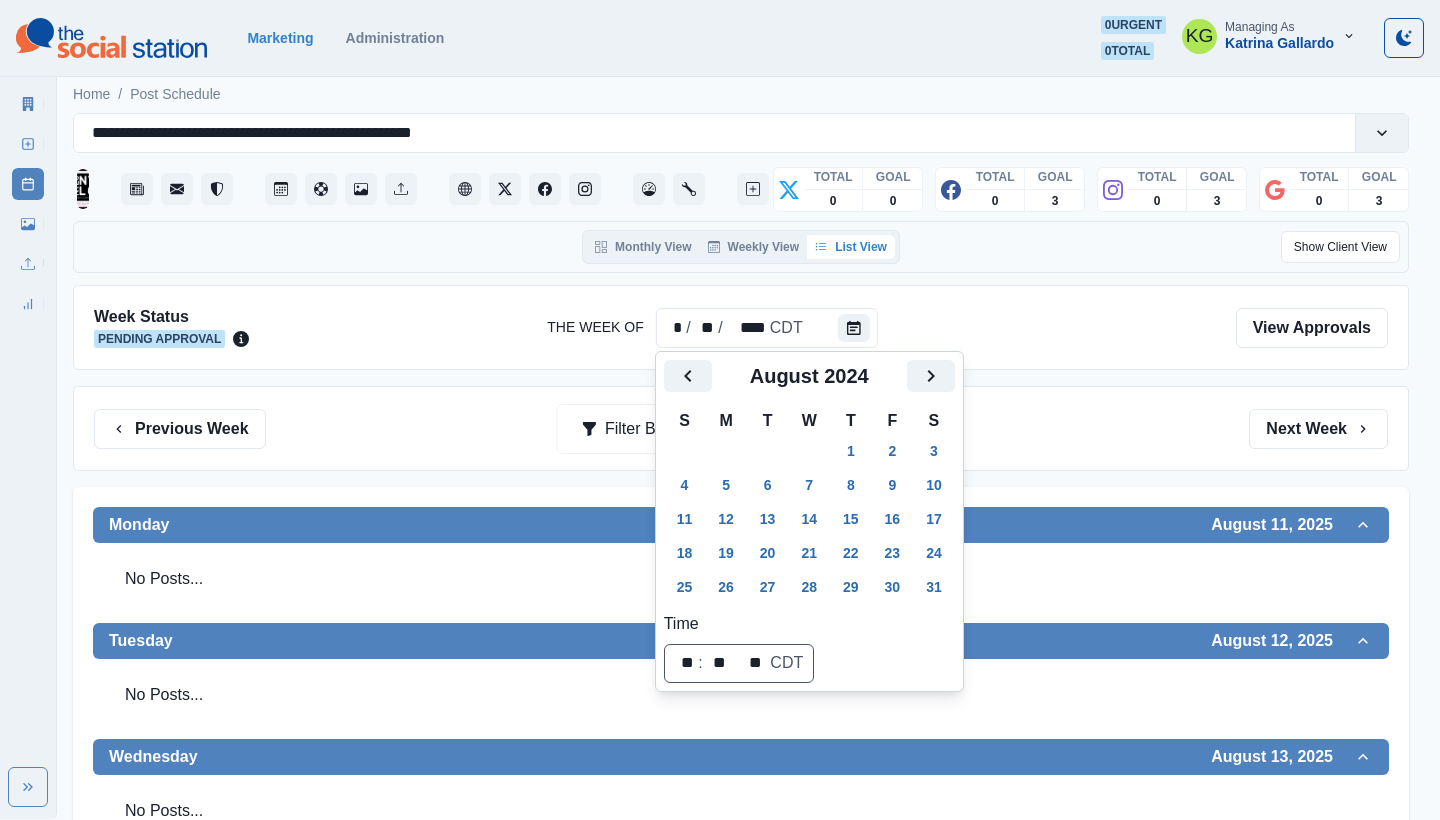 click on "T" at bounding box center [851, 421] 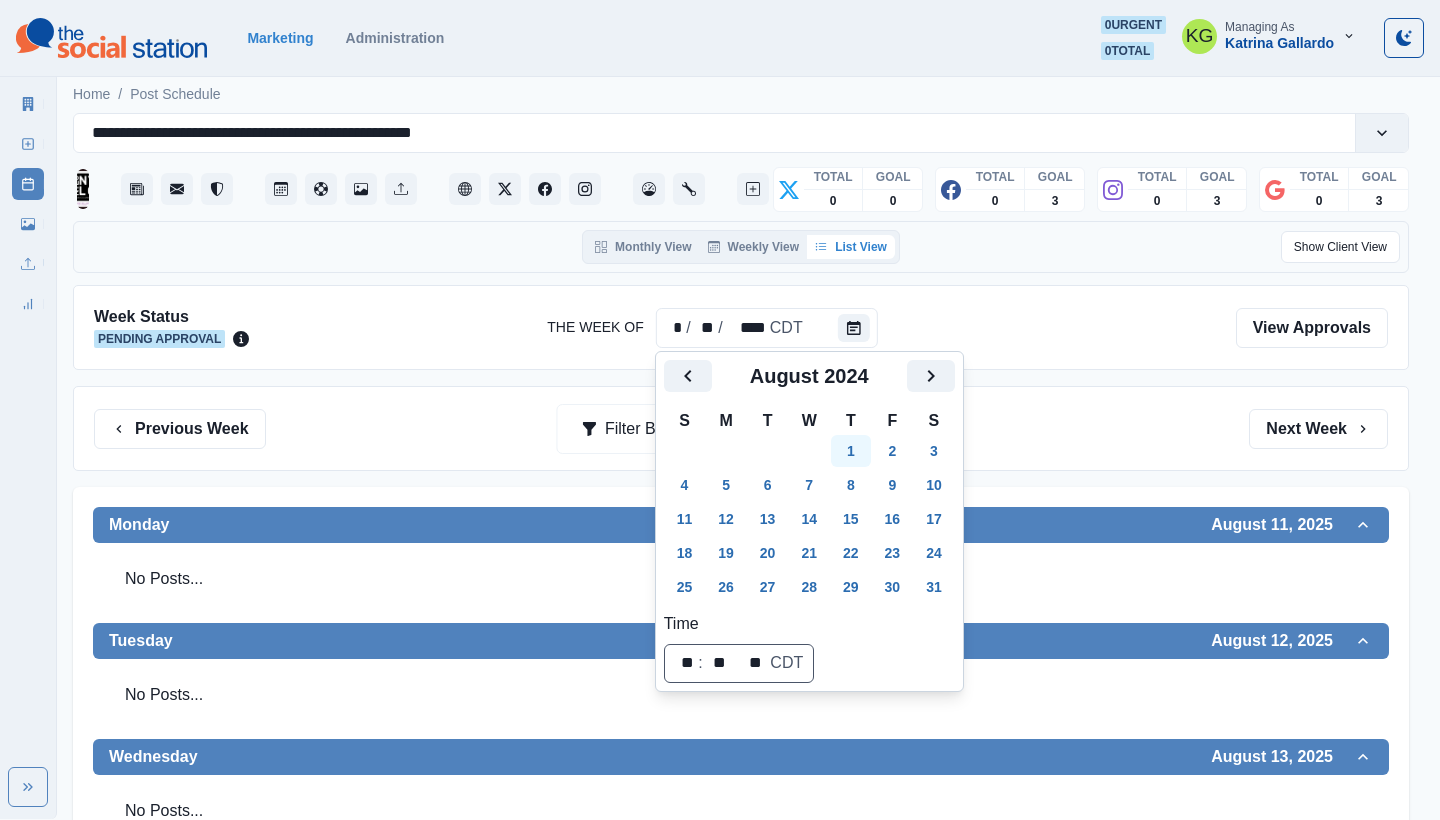 click on "1" at bounding box center [851, 451] 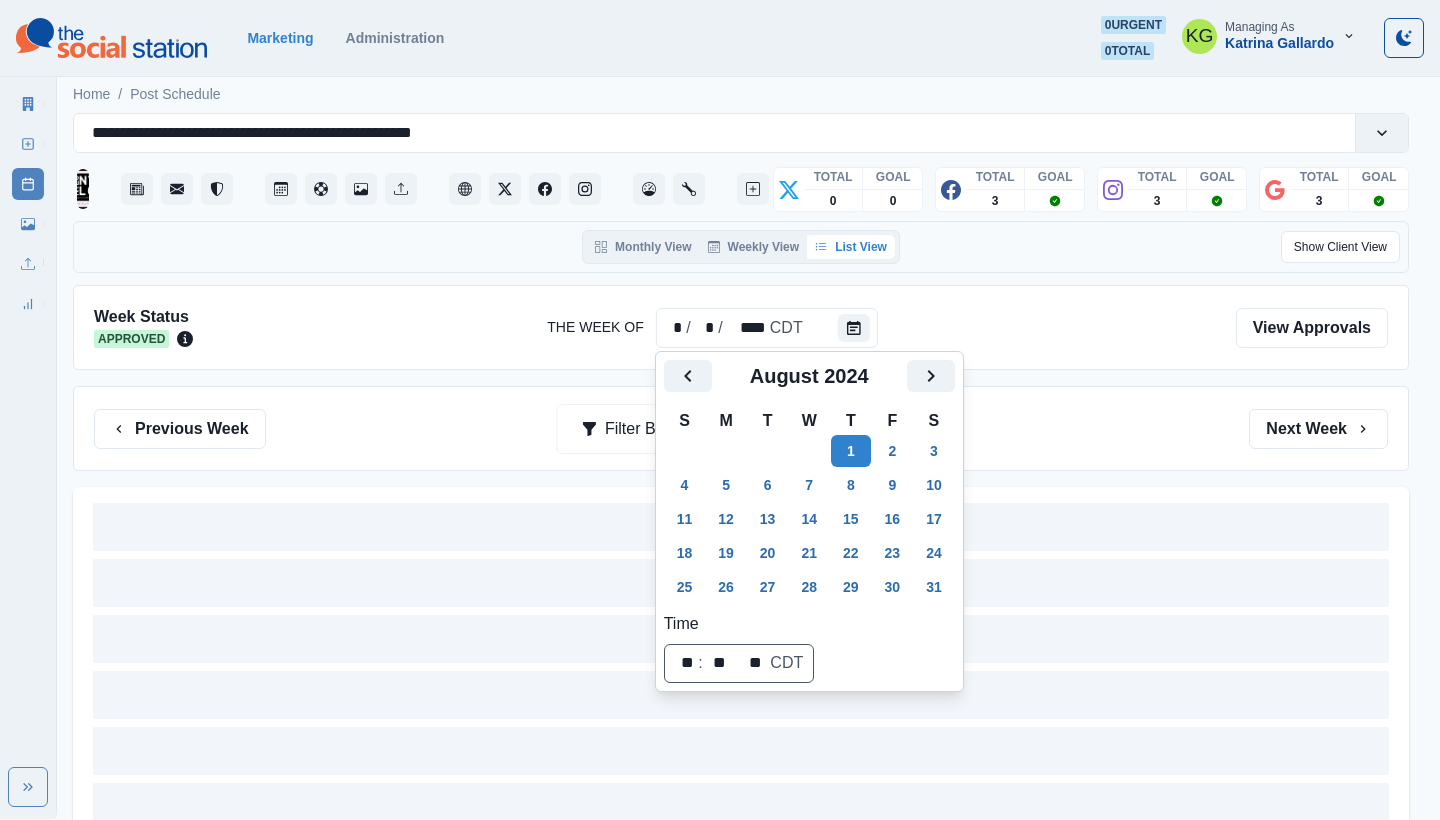 click on "Previous Week Filter By: Next Week" at bounding box center (741, 428) 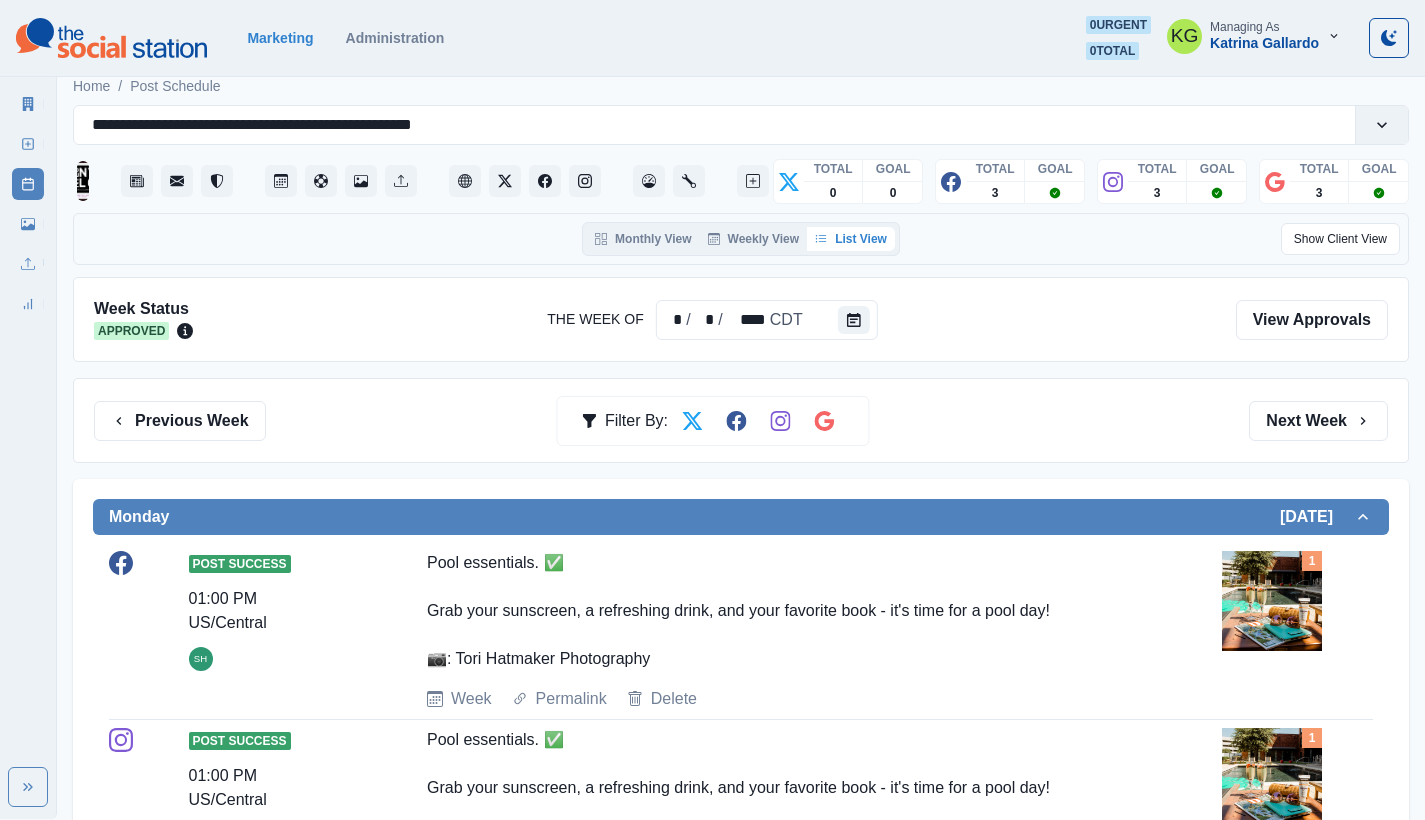 scroll, scrollTop: 310, scrollLeft: 0, axis: vertical 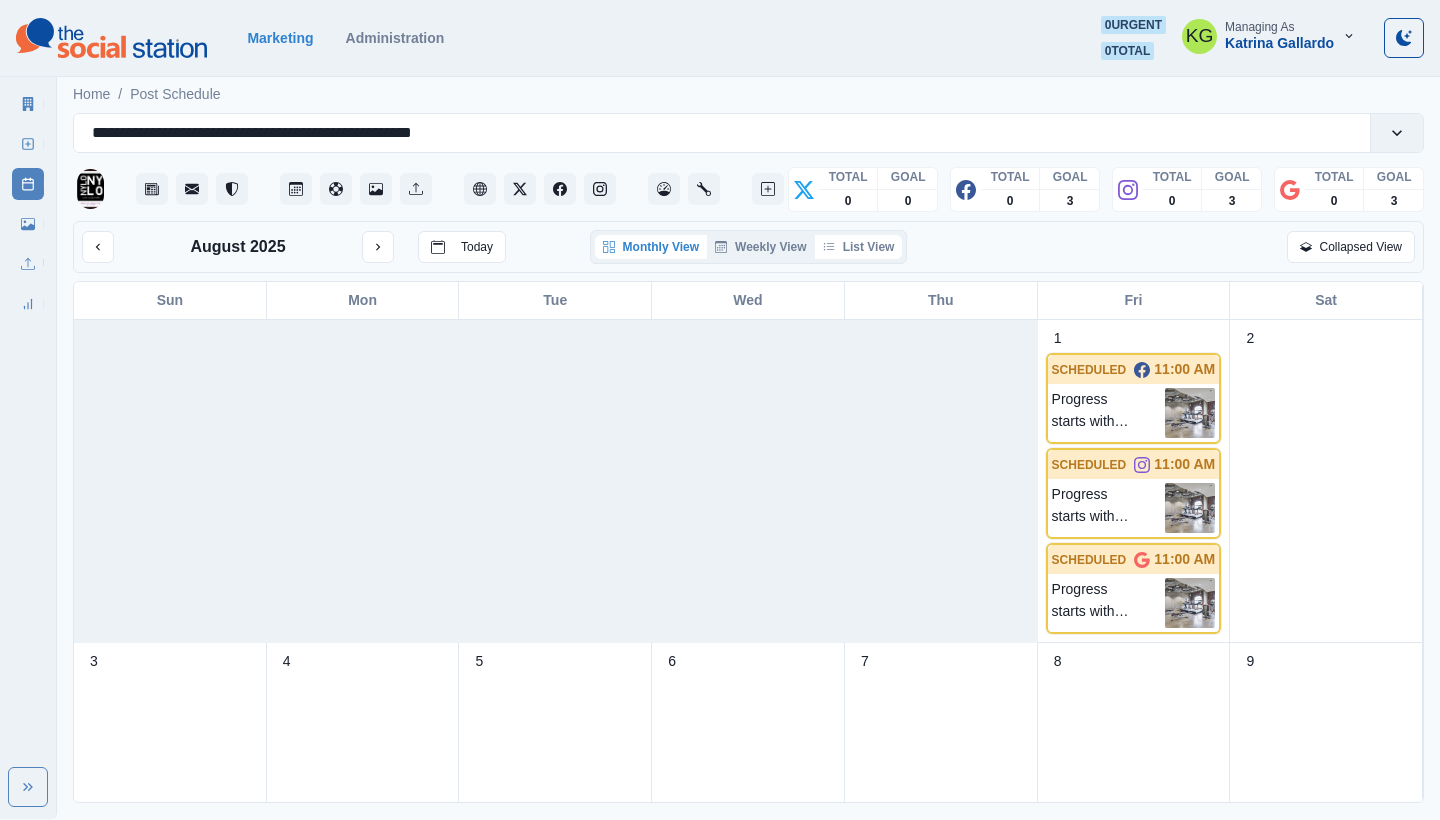 click on "List View" at bounding box center (859, 247) 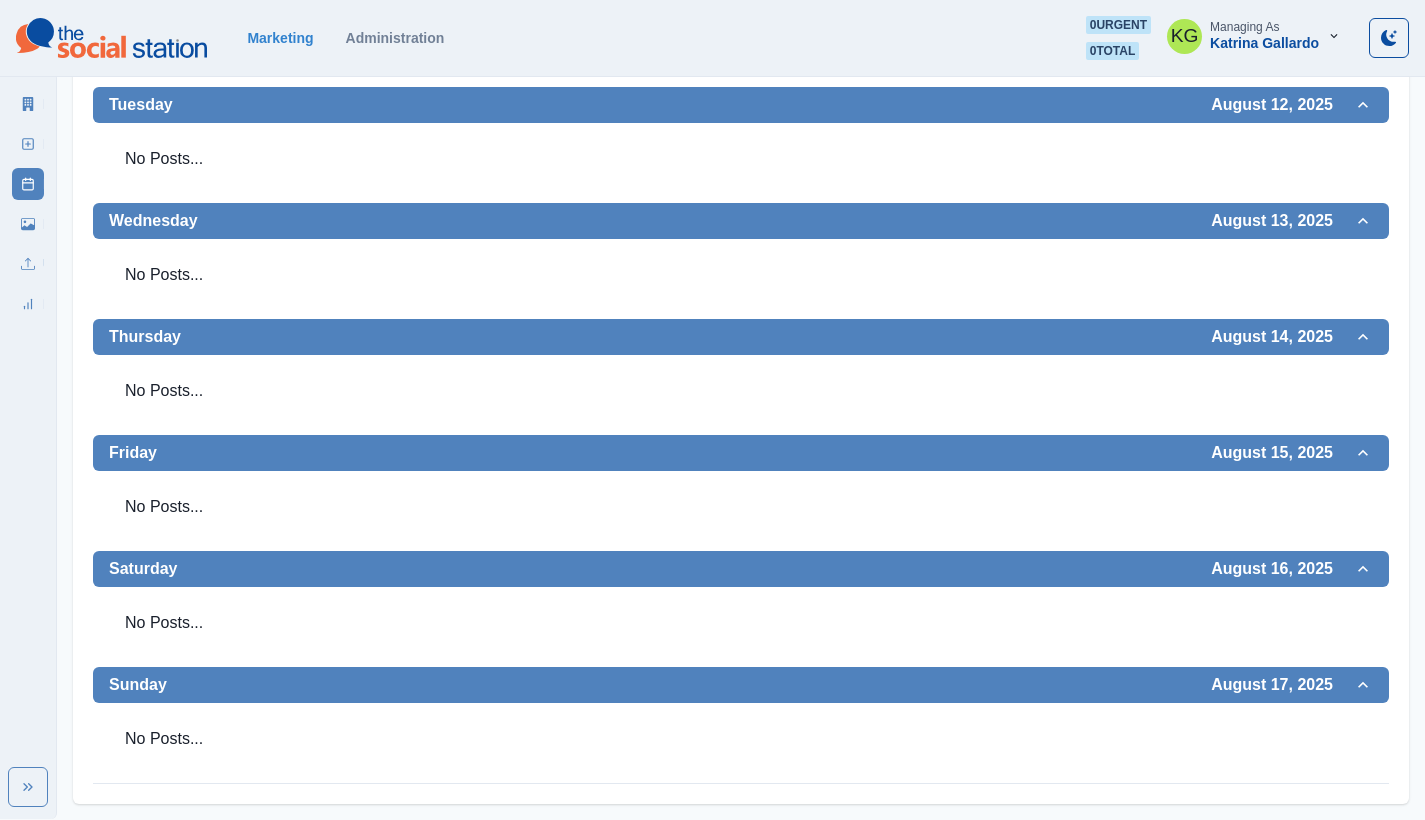 scroll, scrollTop: 0, scrollLeft: 0, axis: both 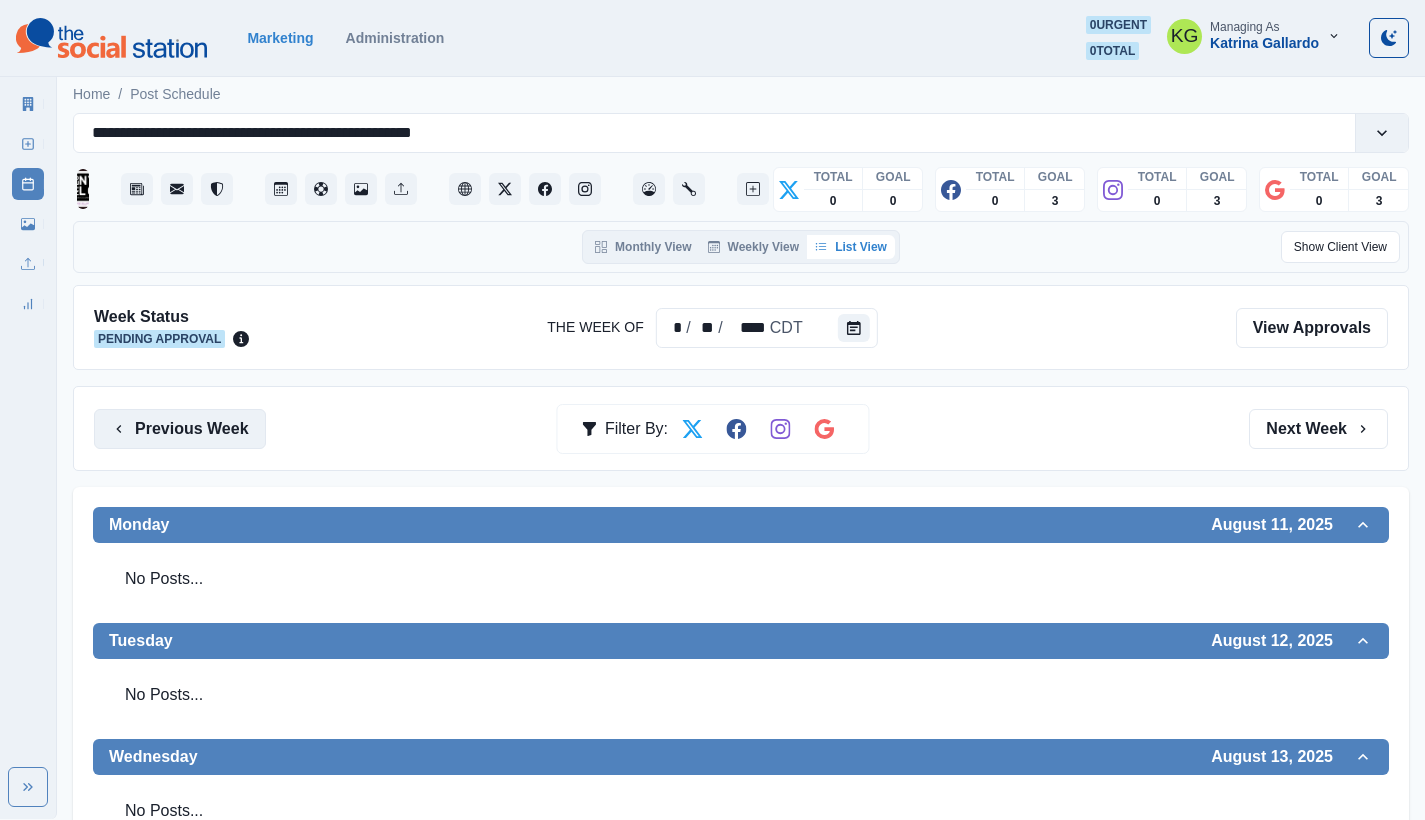 click on "Previous Week" at bounding box center (180, 429) 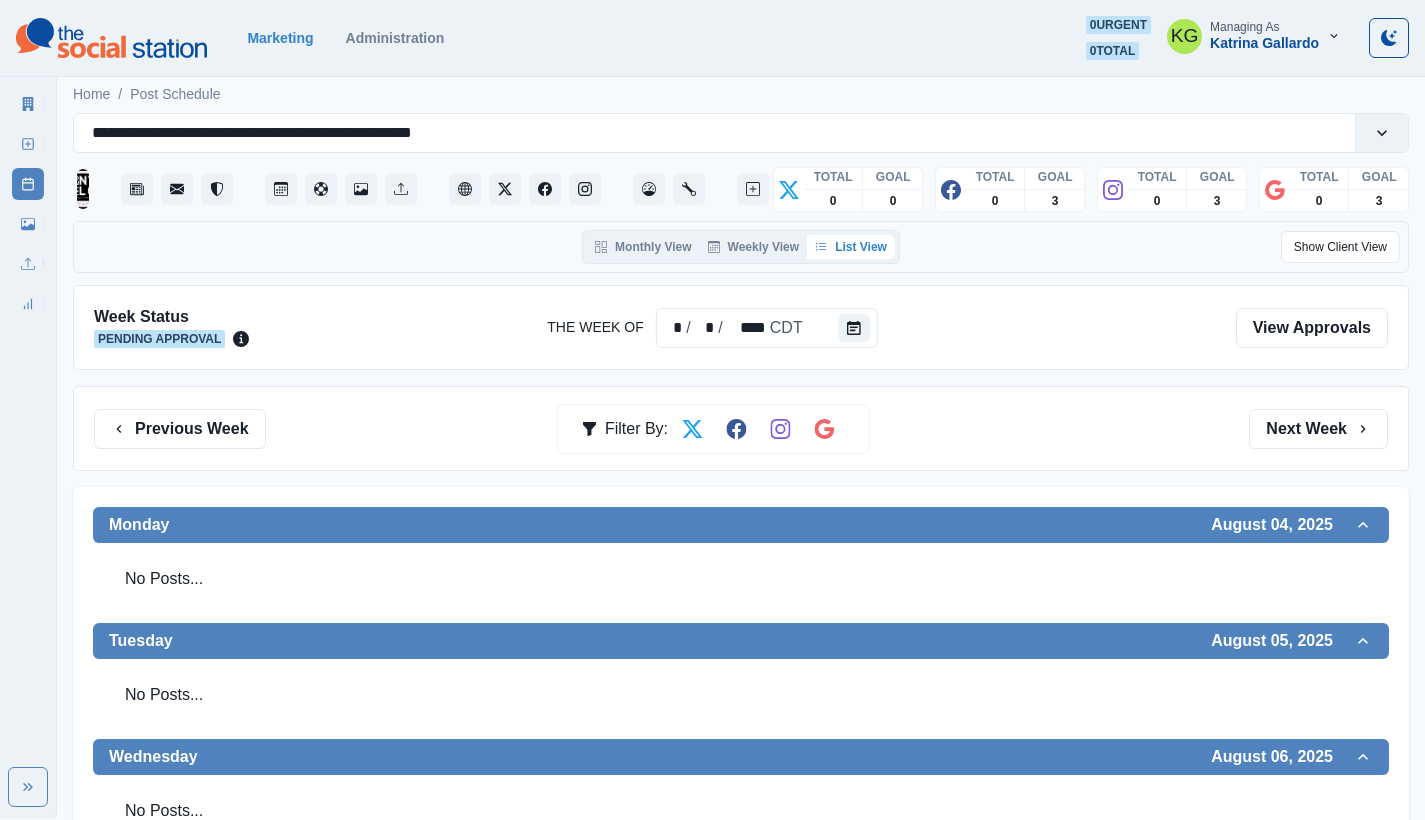click on "Previous Week Filter By: Next Week" at bounding box center [741, 428] 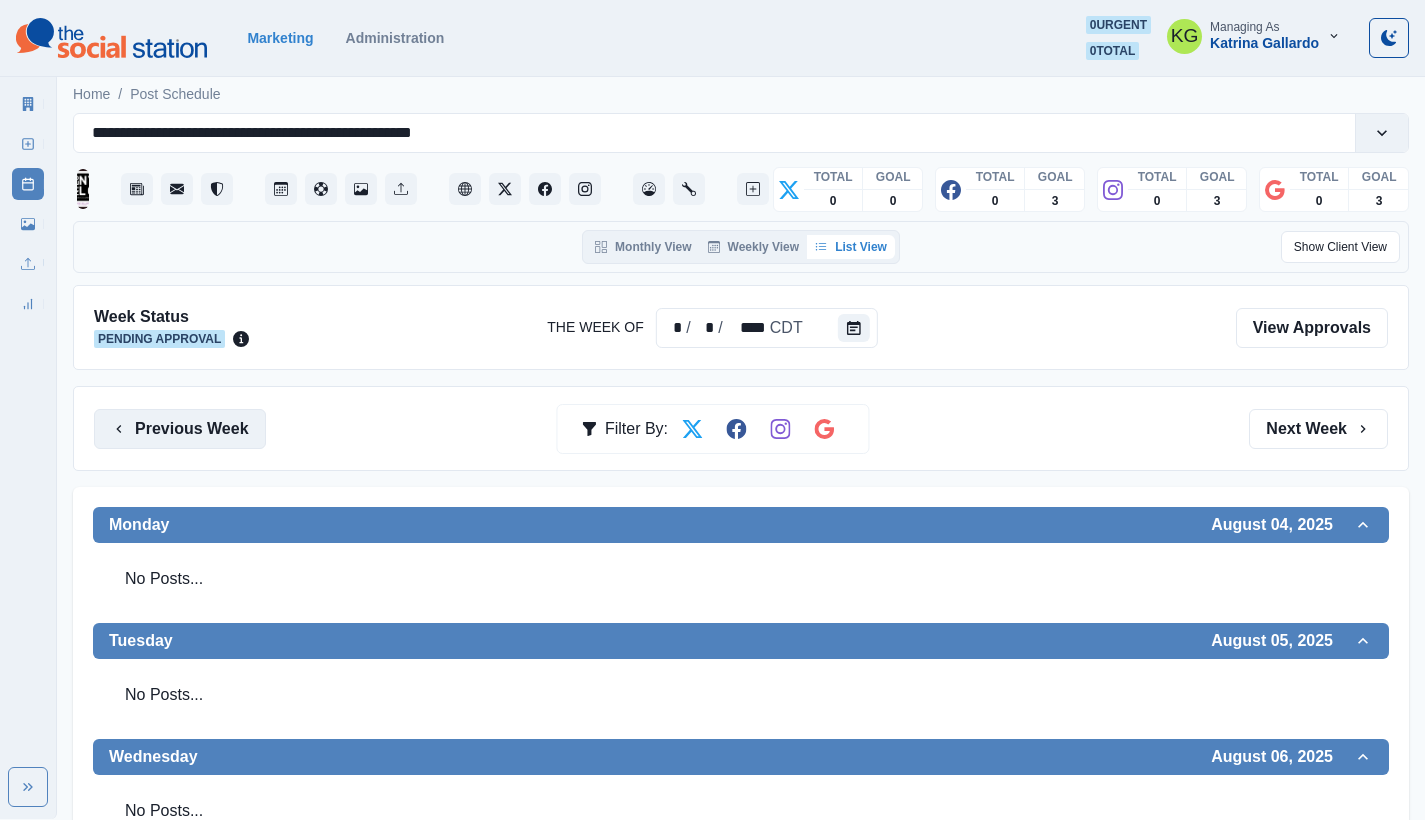 click on "Previous Week" at bounding box center [180, 429] 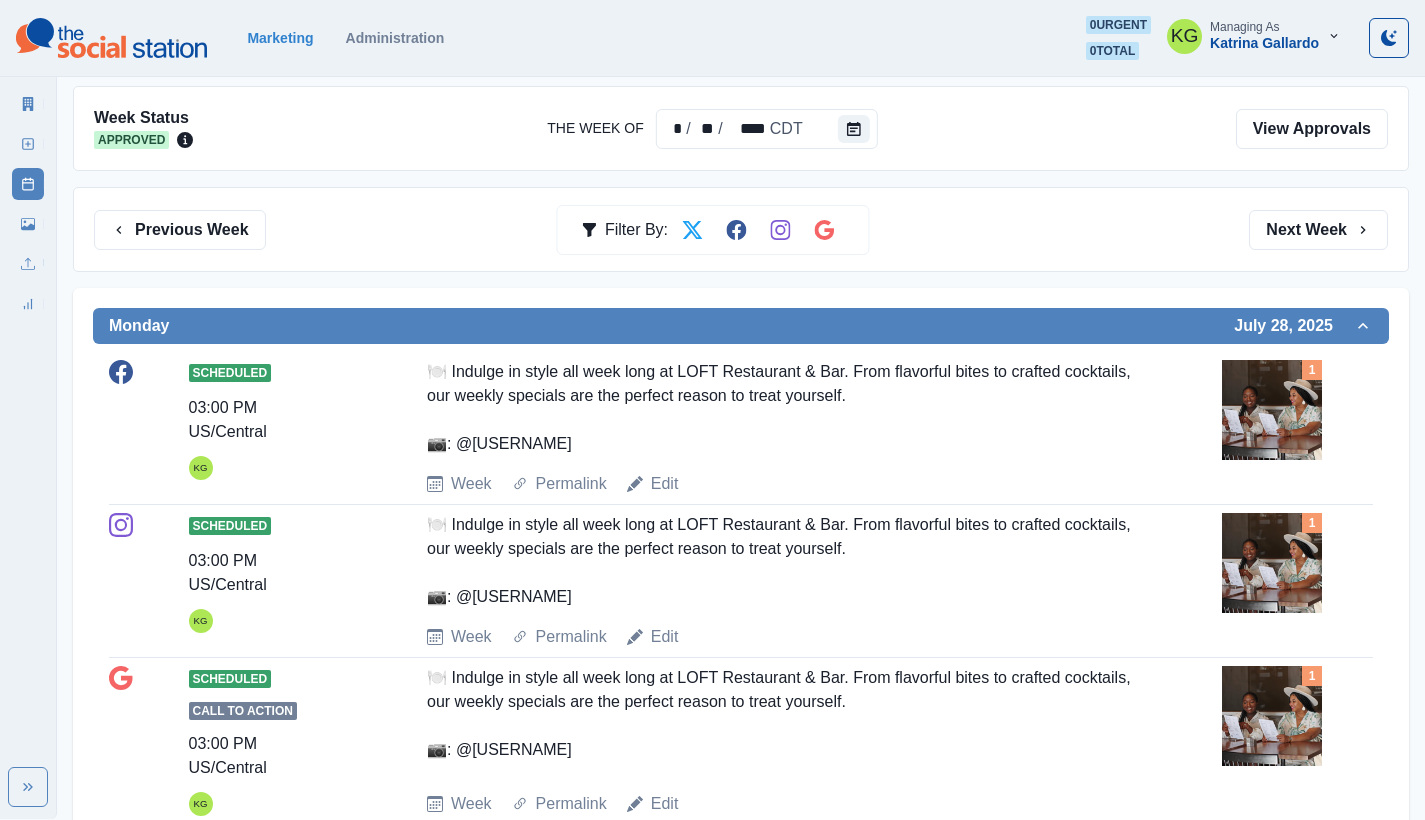 scroll, scrollTop: 0, scrollLeft: 0, axis: both 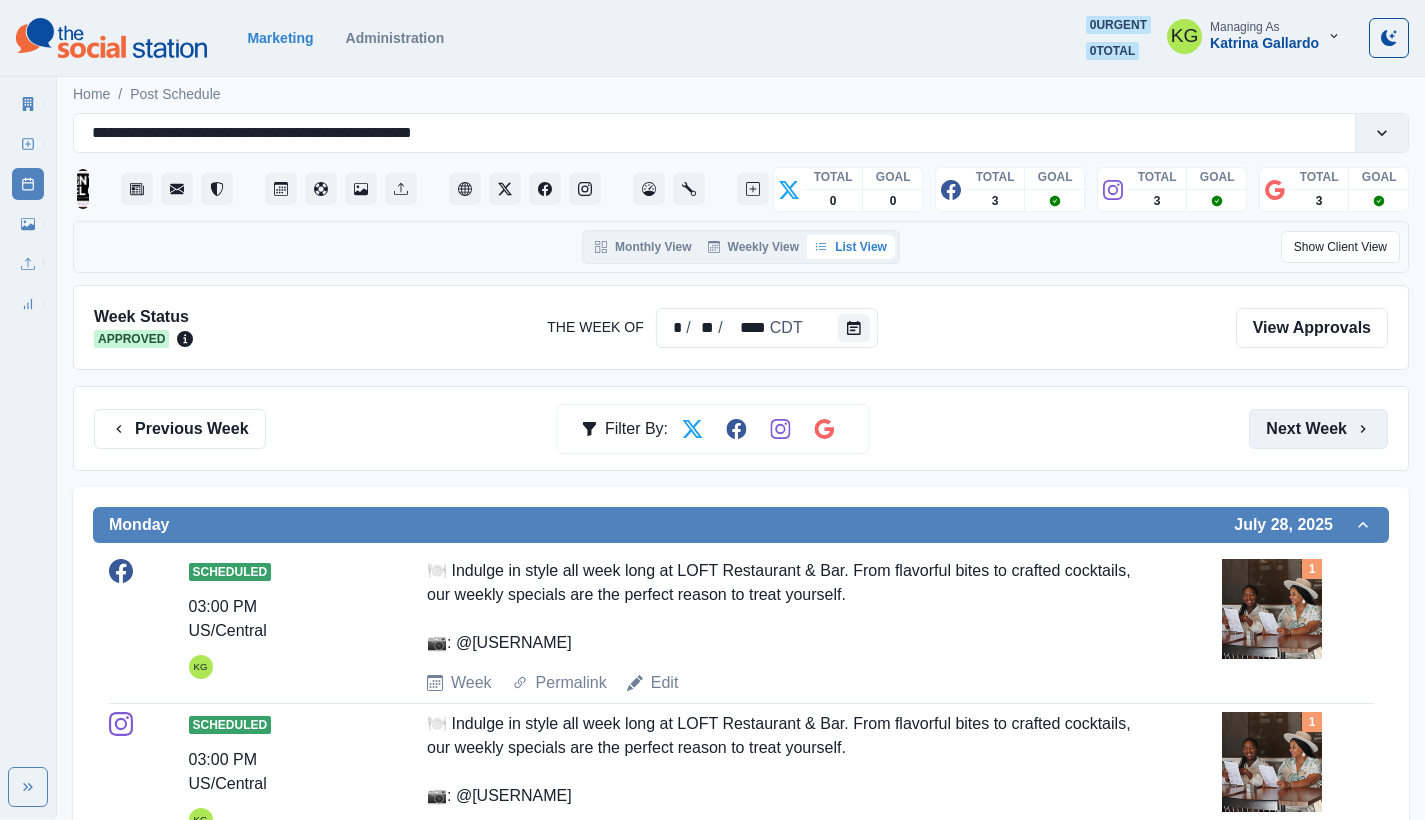 click on "Next Week" at bounding box center (1318, 429) 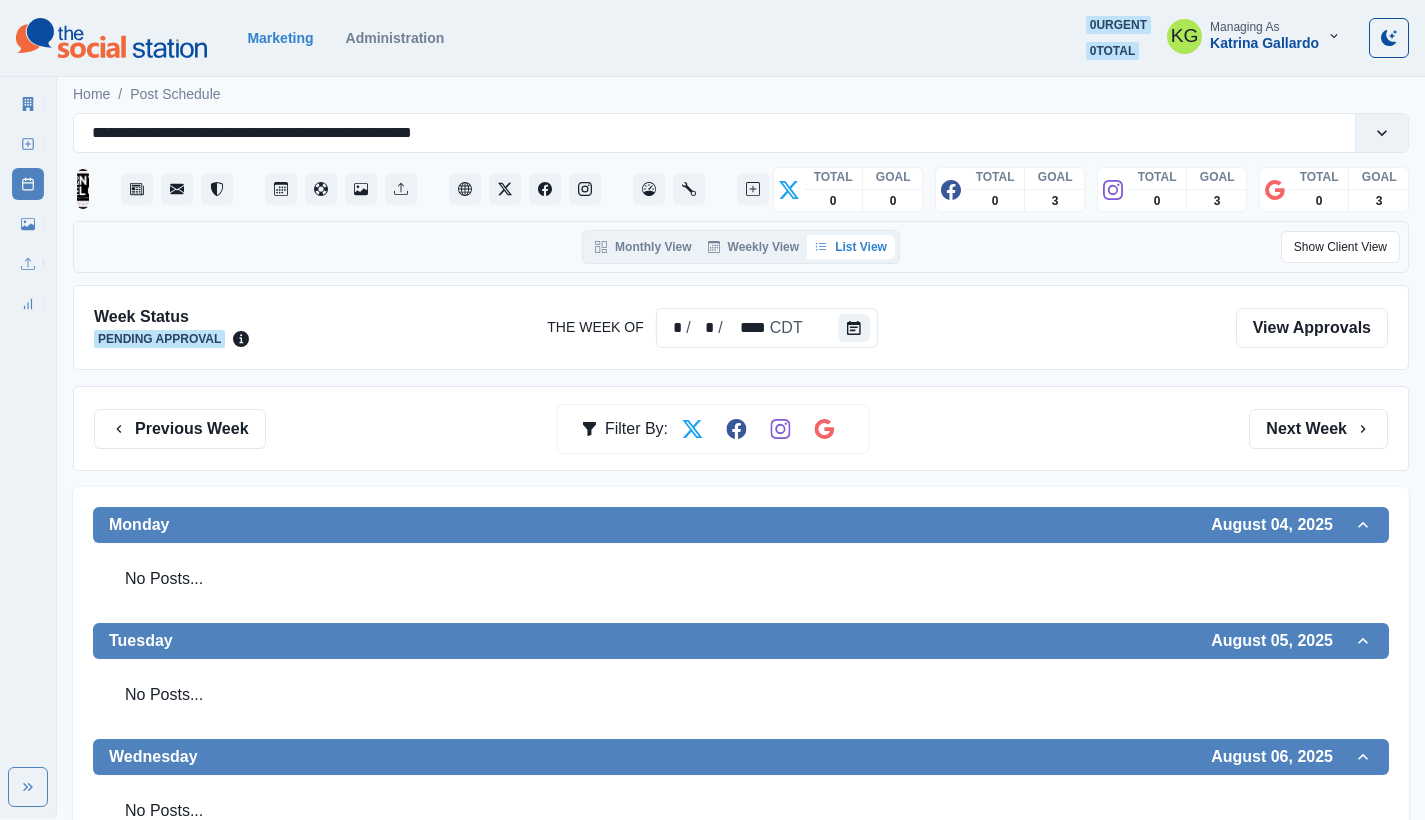 click on "Marketing Administration 0  urgent 0  total KG Managing As Katrina Gallardo" at bounding box center [712, 38] 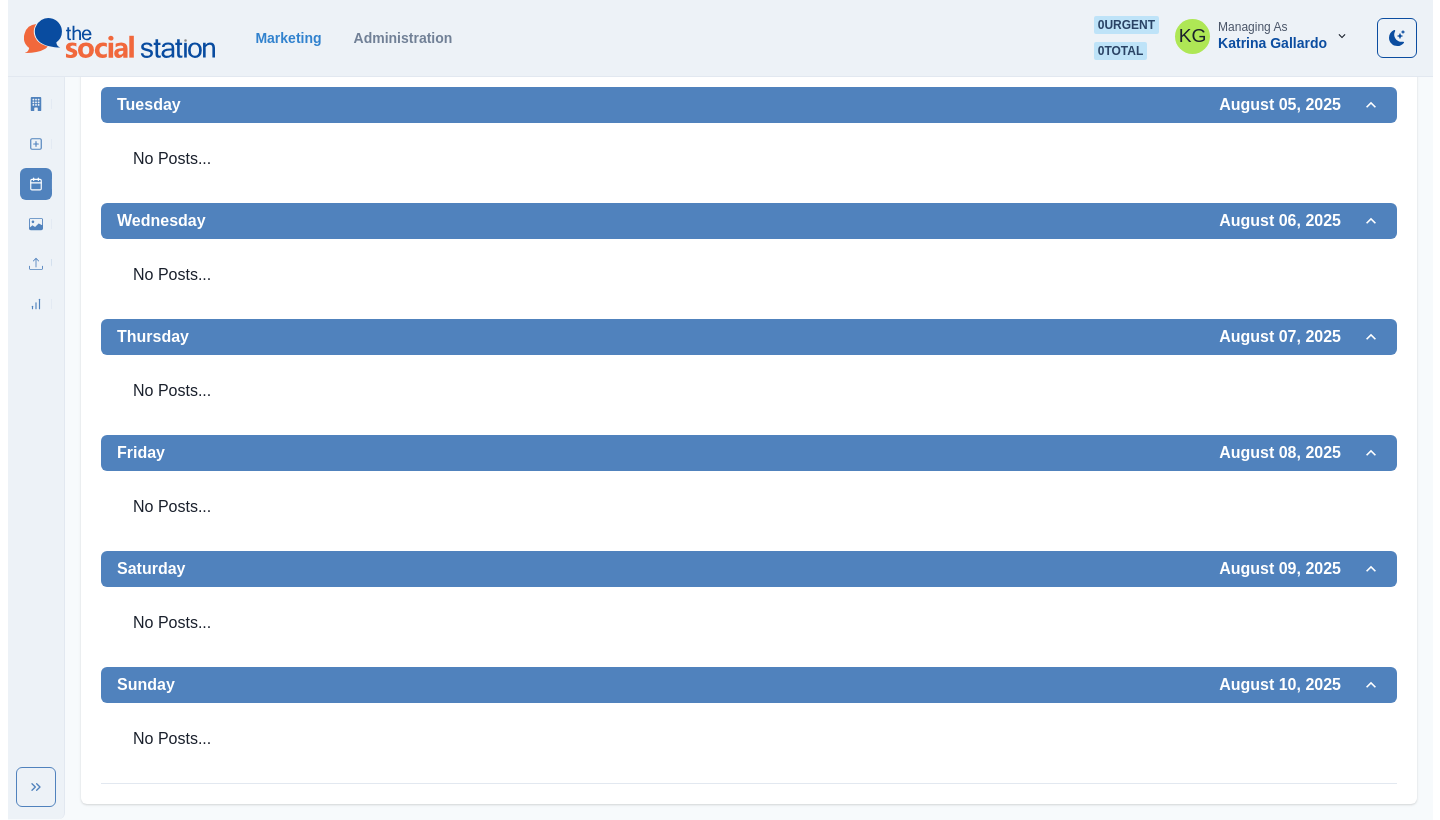 scroll, scrollTop: 0, scrollLeft: 0, axis: both 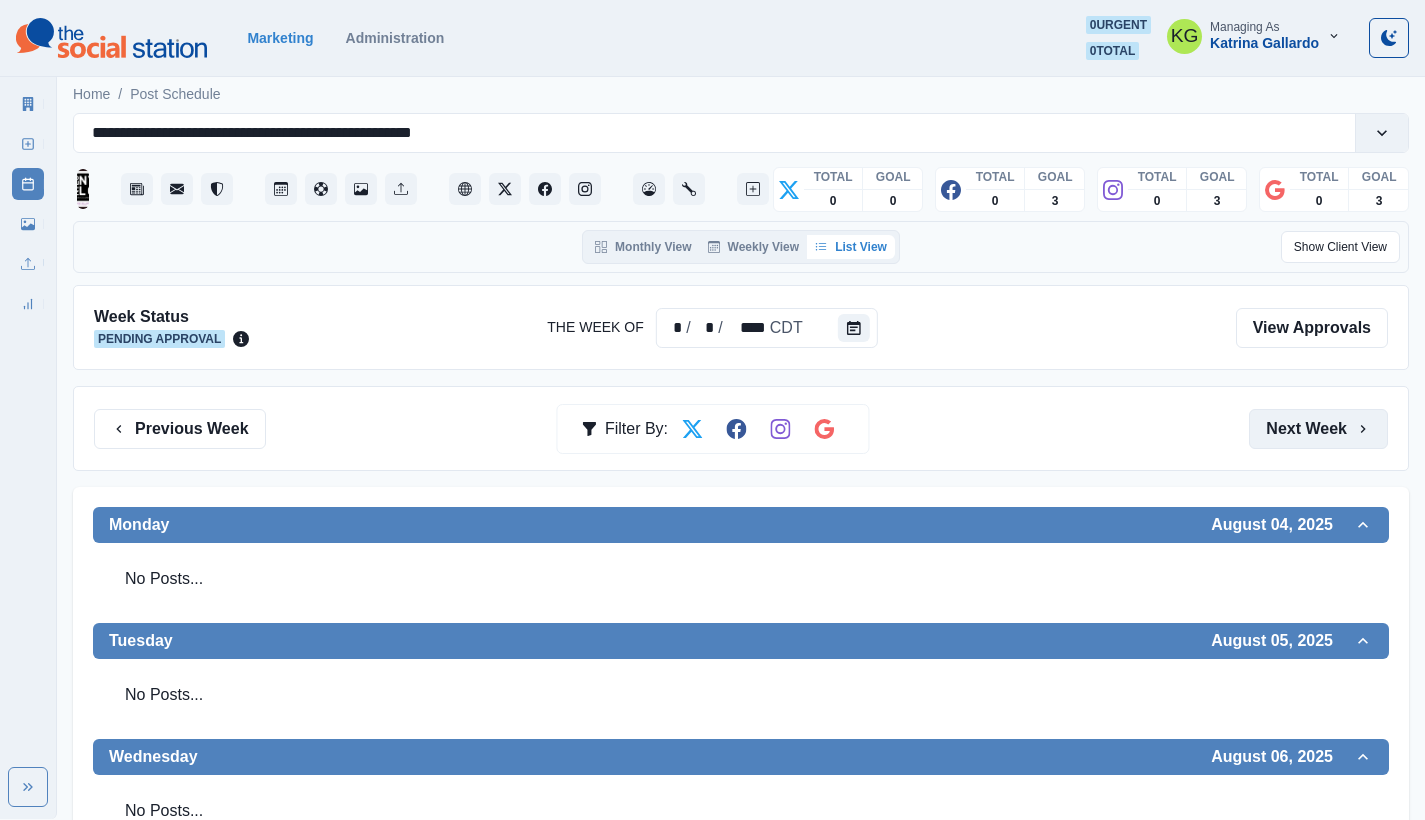 click on "Next Week" at bounding box center (1318, 429) 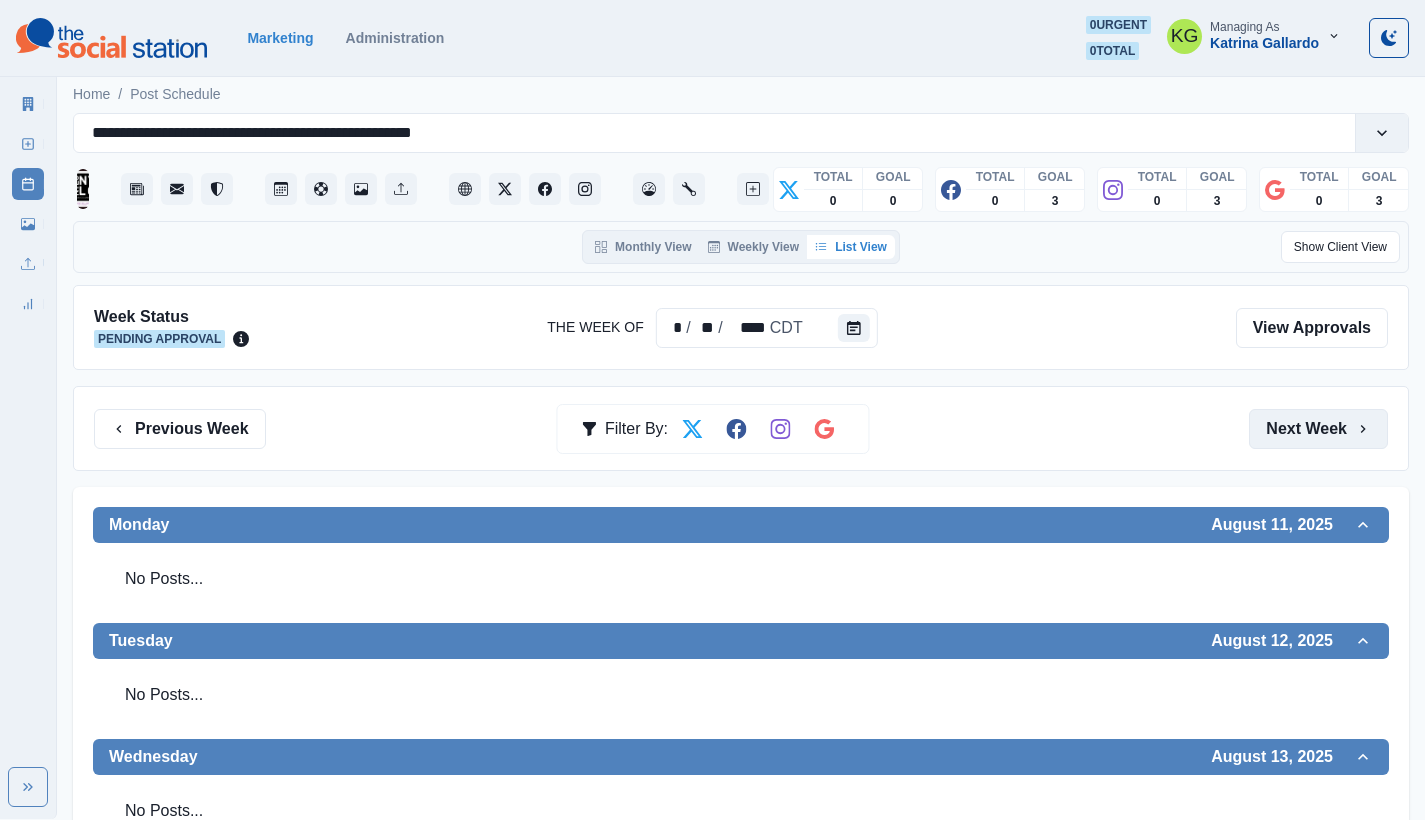 click on "Next Week" at bounding box center (1318, 429) 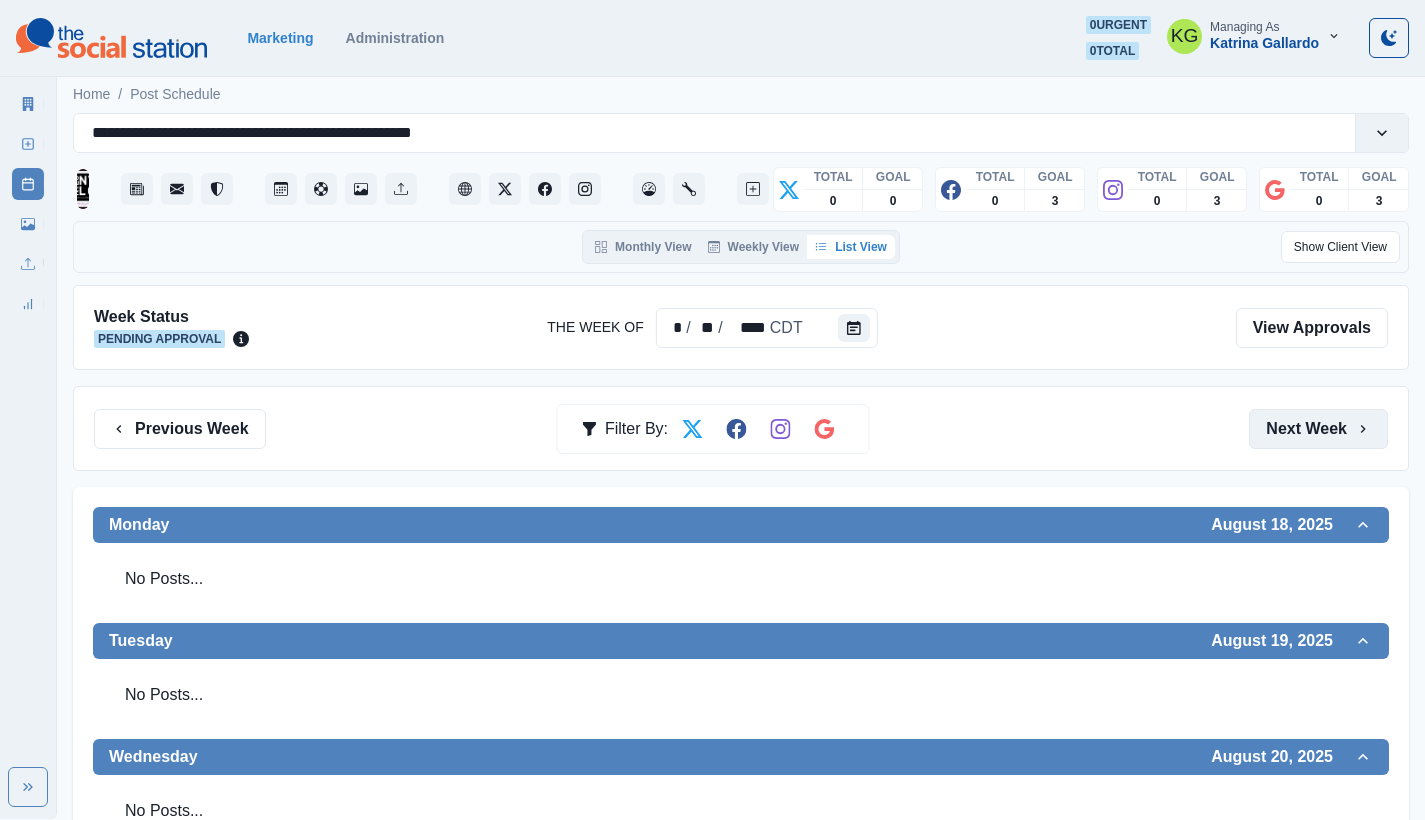 click on "Next Week" at bounding box center [1318, 429] 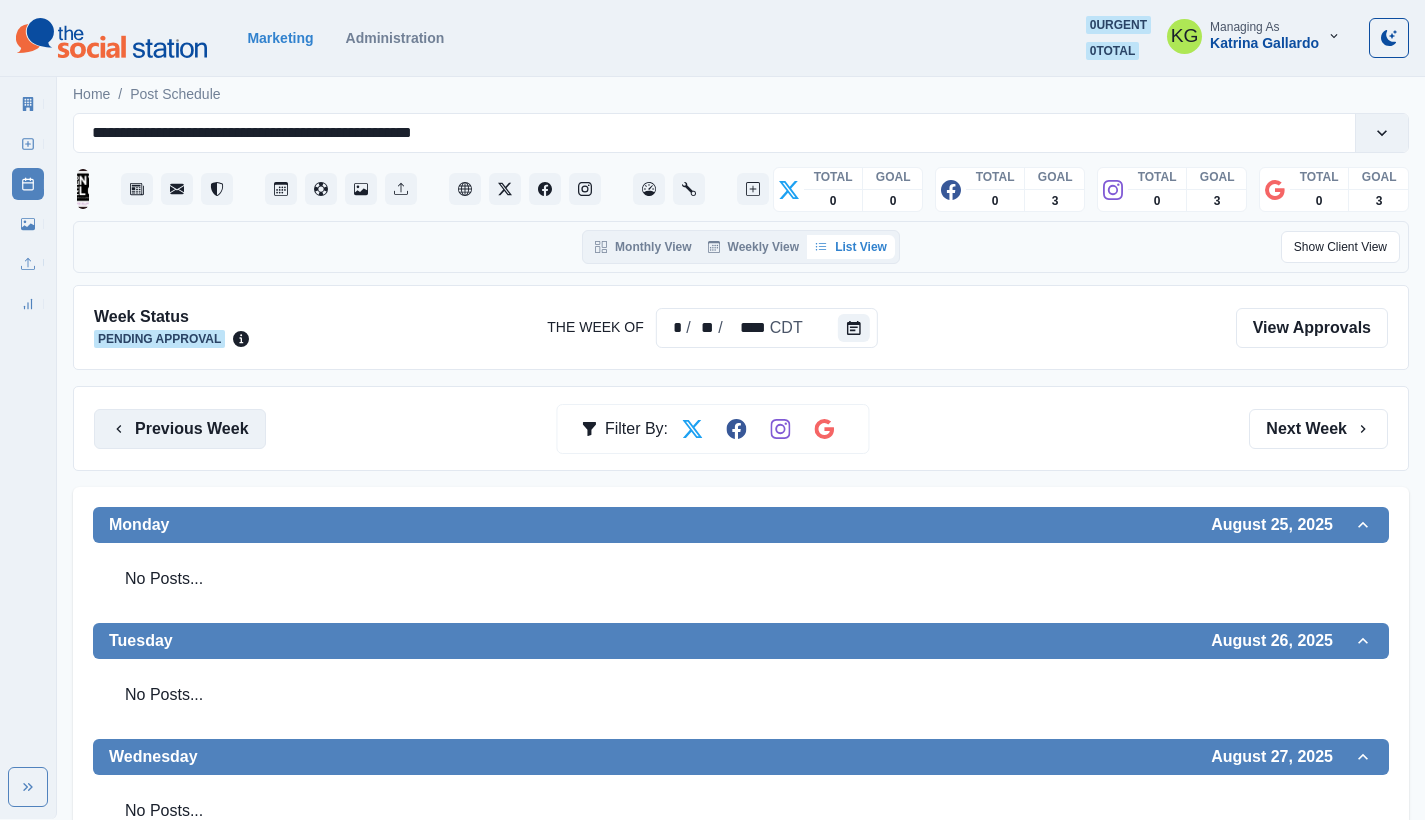 click on "Previous Week" at bounding box center (180, 429) 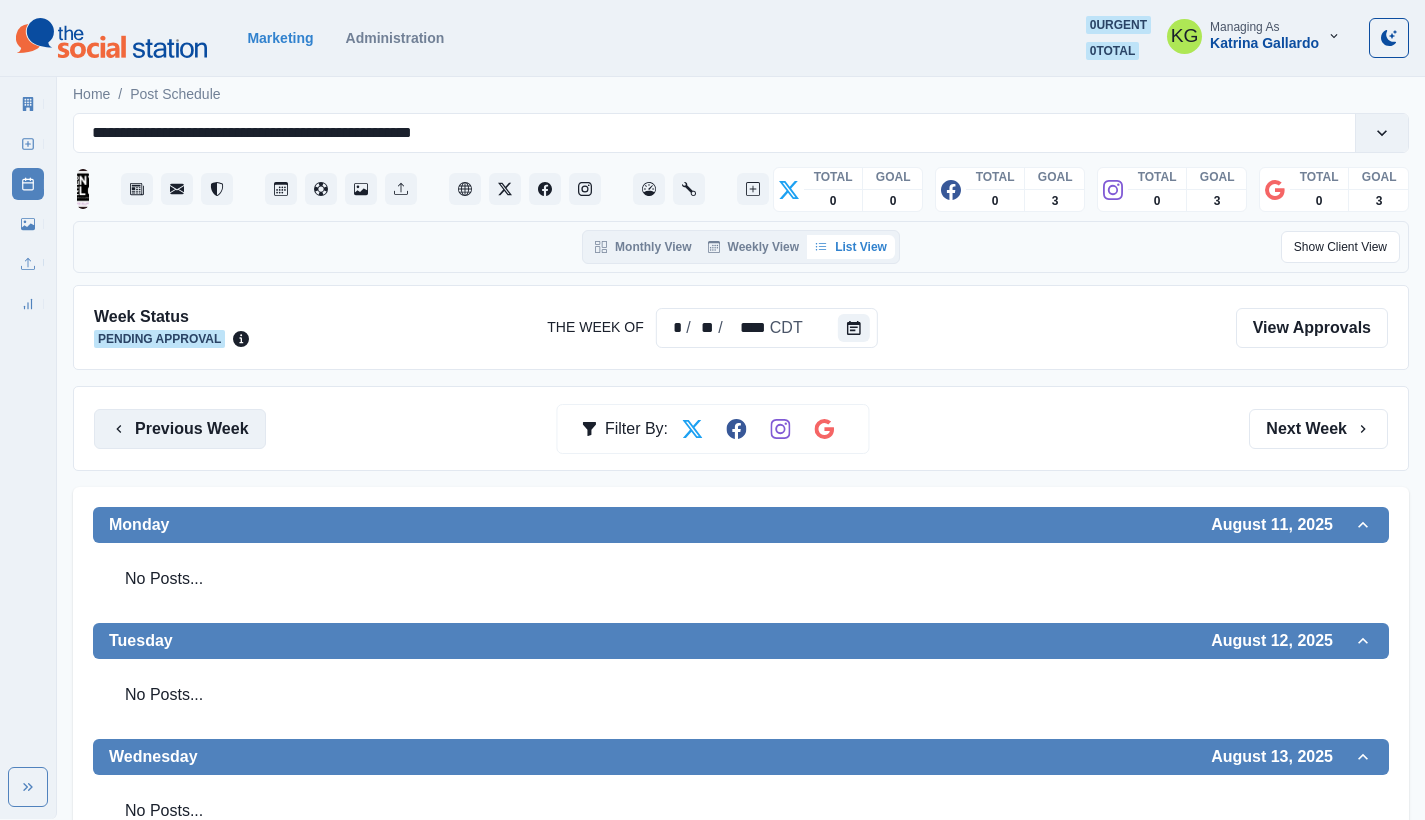 click on "Previous Week" at bounding box center (180, 429) 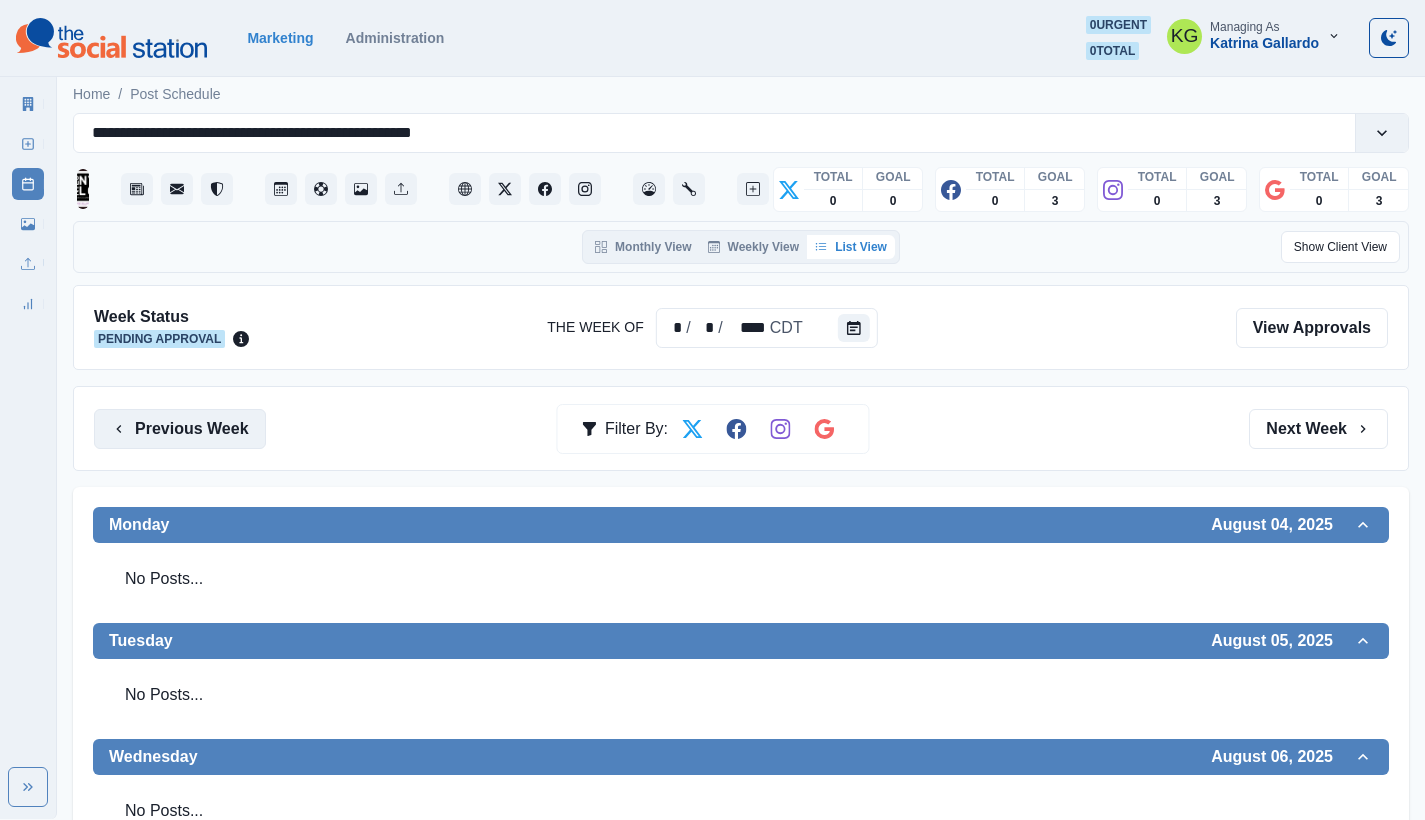 click on "Previous Week" at bounding box center [180, 429] 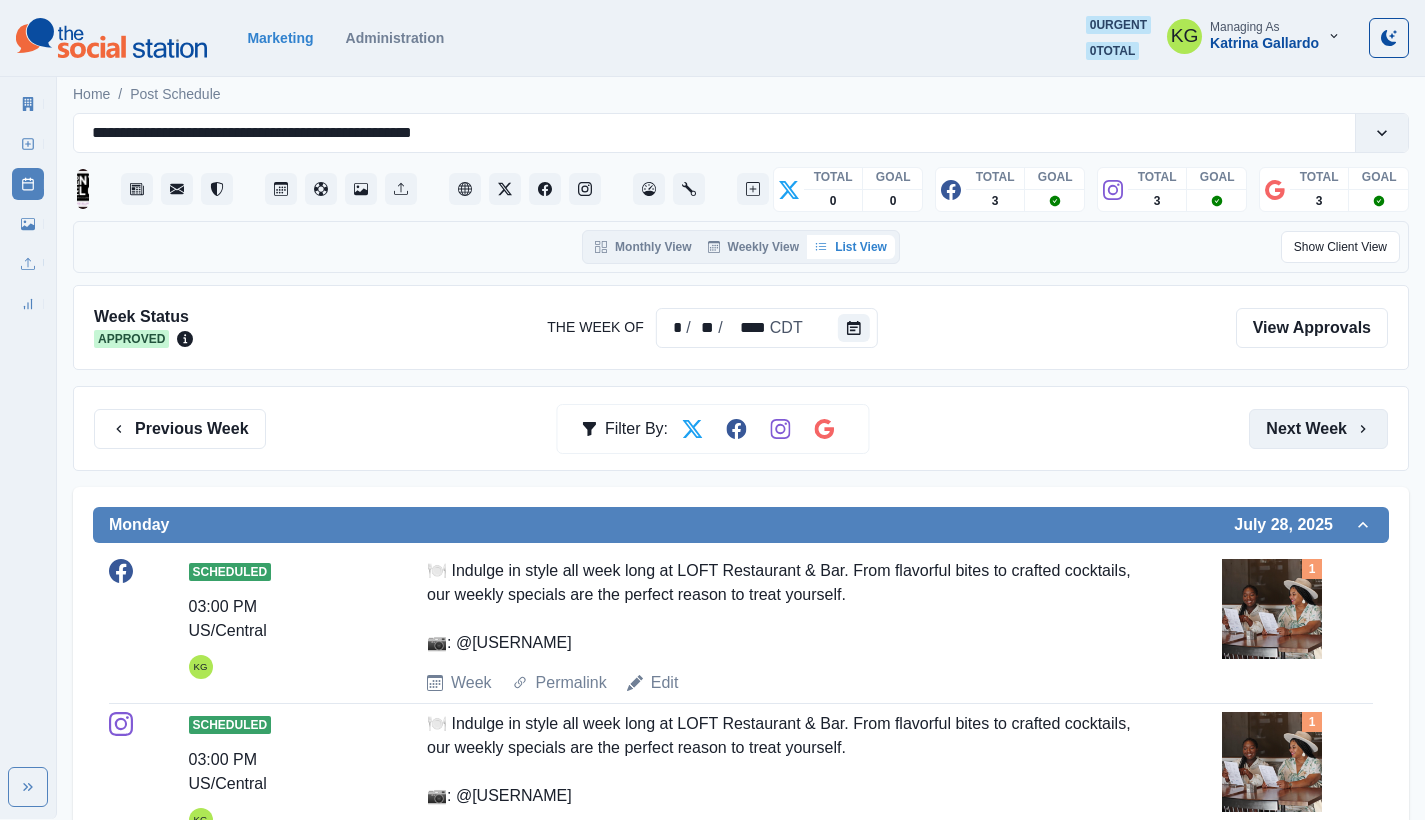 click on "Next Week" at bounding box center (1318, 429) 